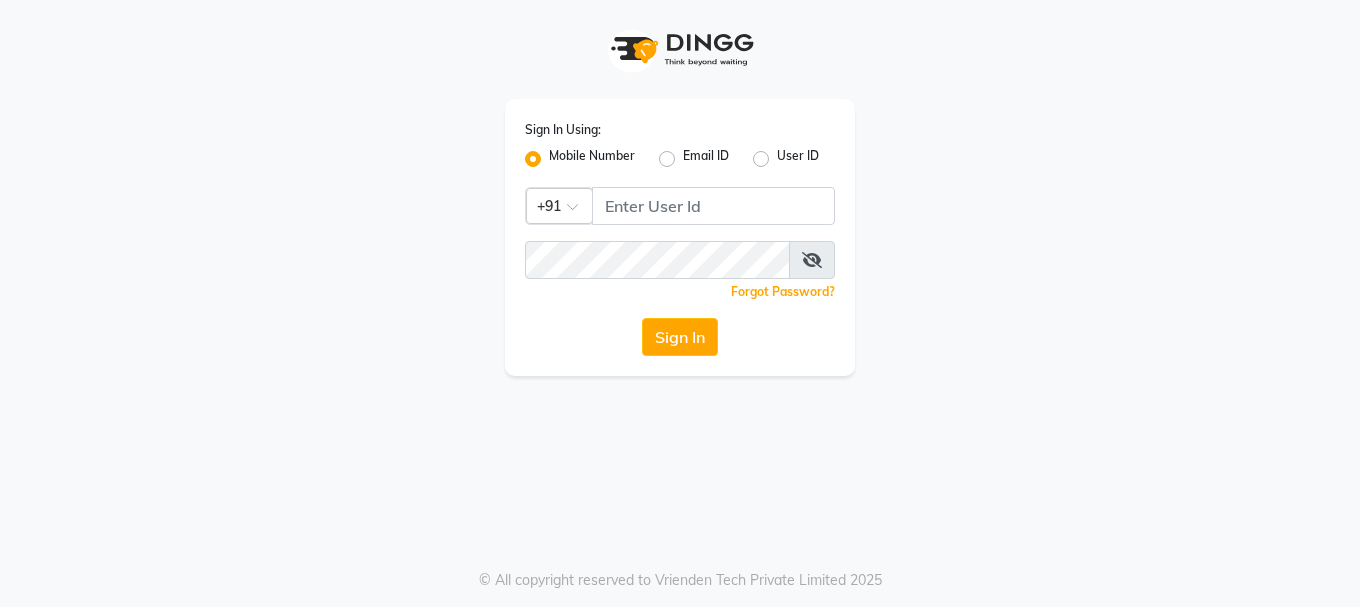 scroll, scrollTop: 0, scrollLeft: 0, axis: both 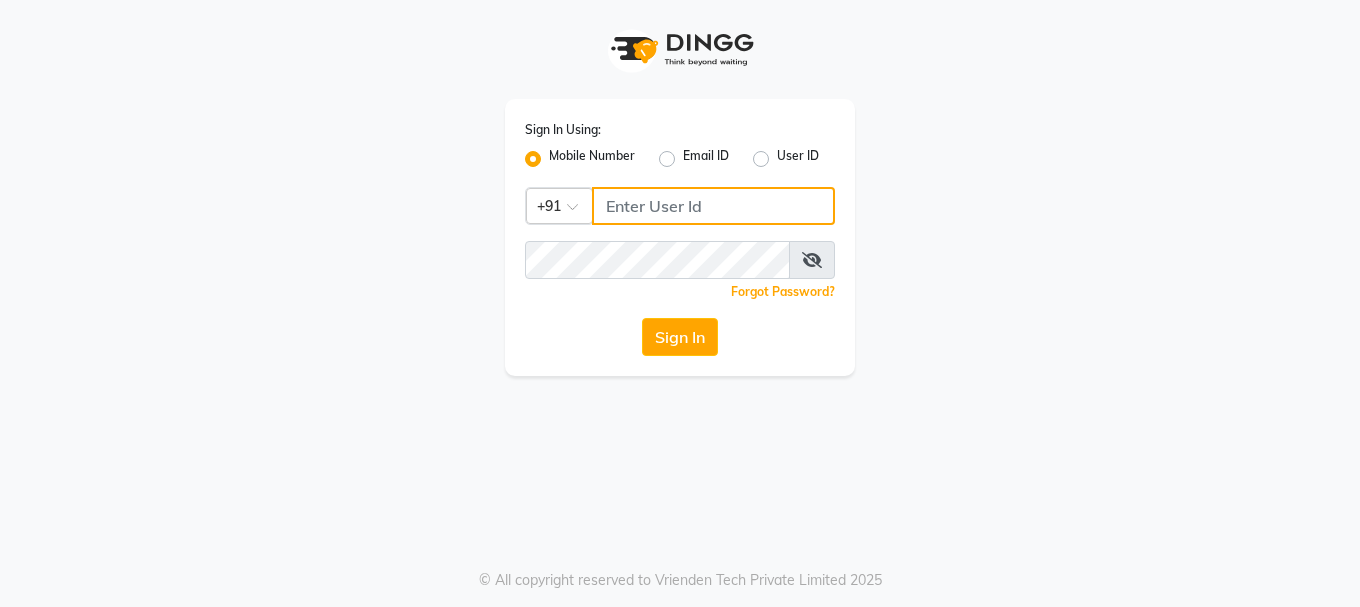 click 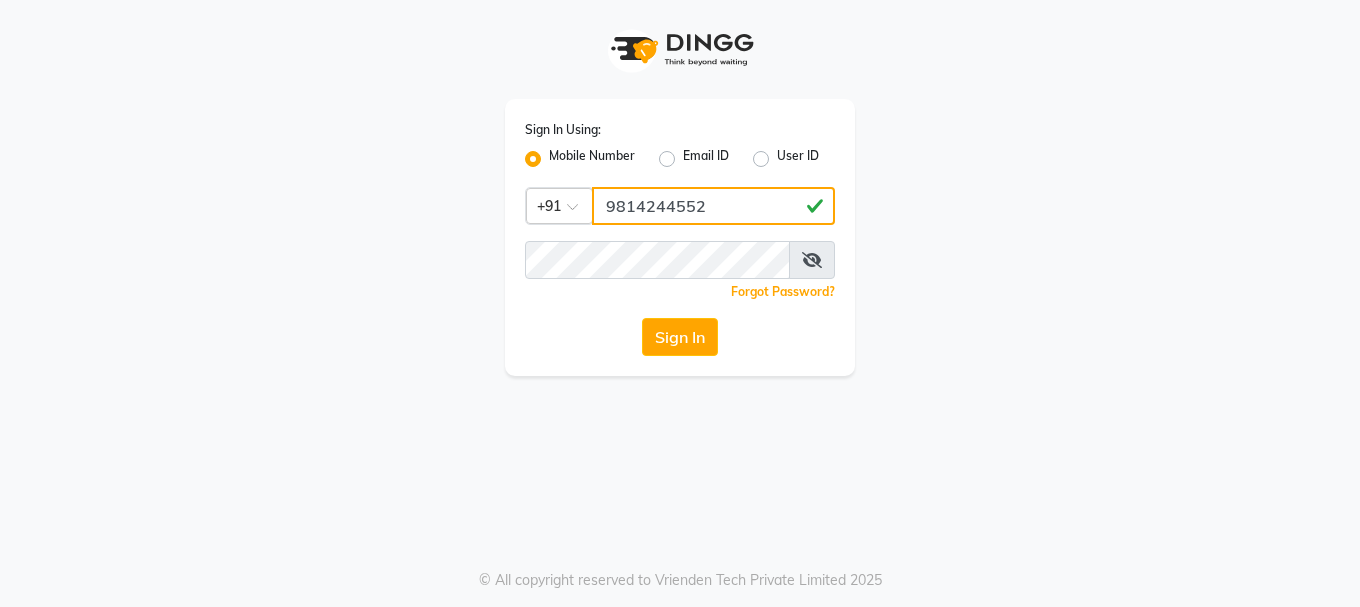 type on "9814244552" 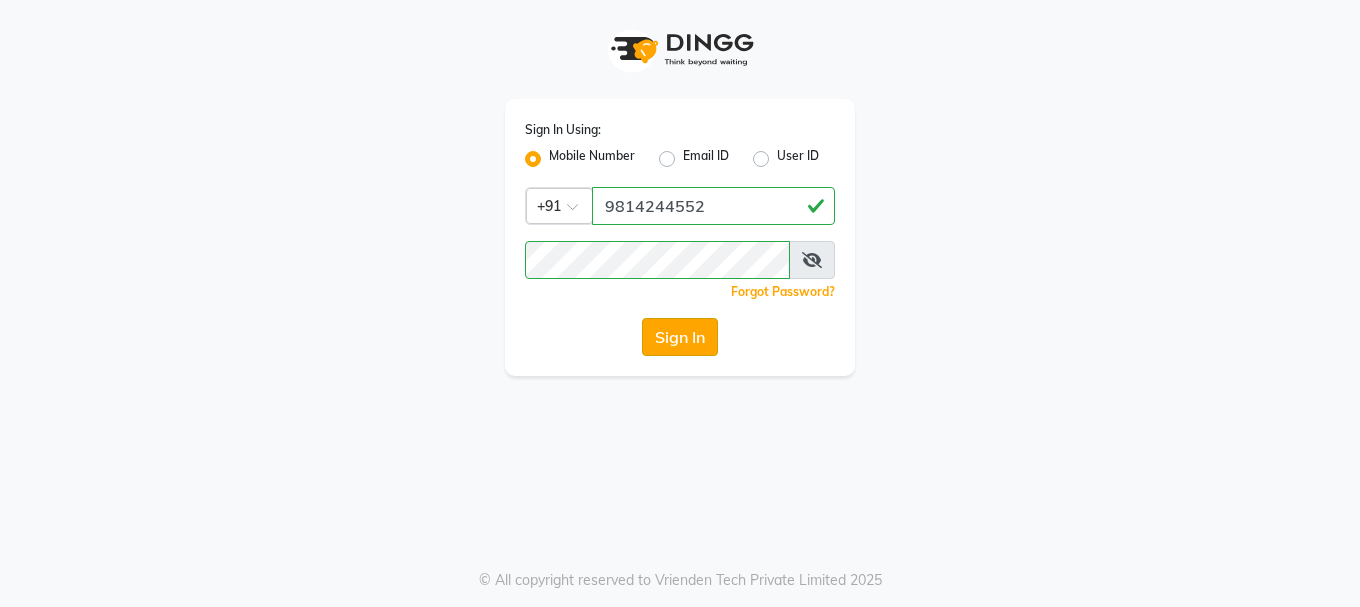 click on "Sign In" 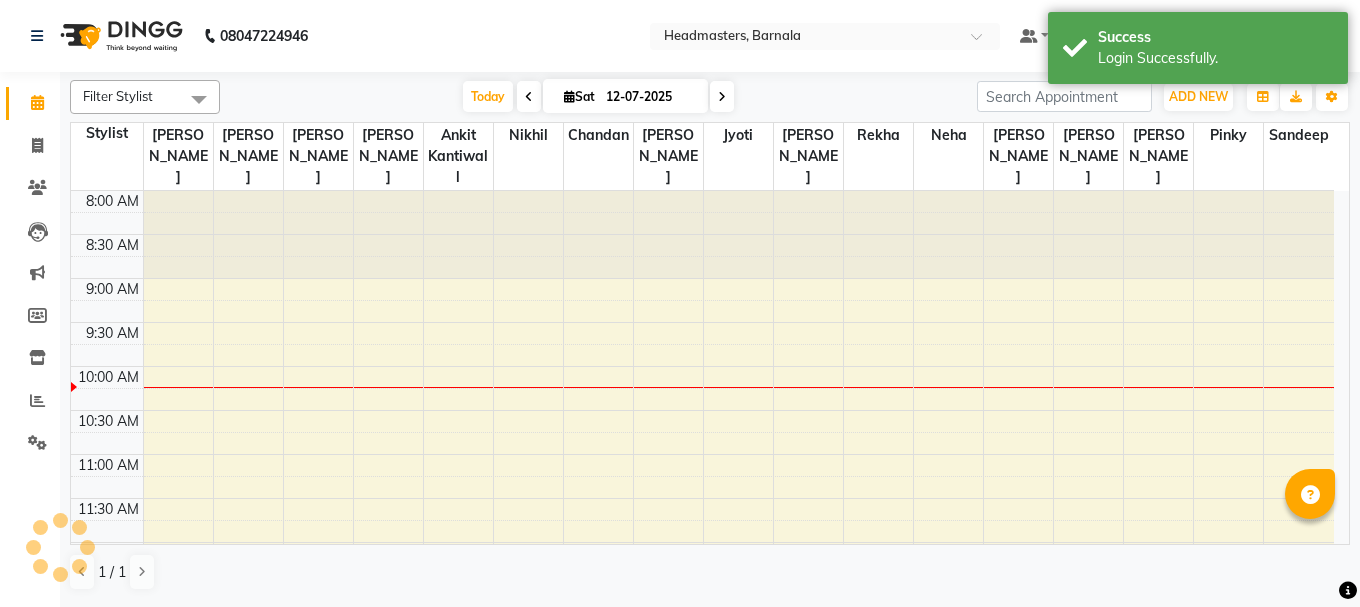 scroll, scrollTop: 0, scrollLeft: 0, axis: both 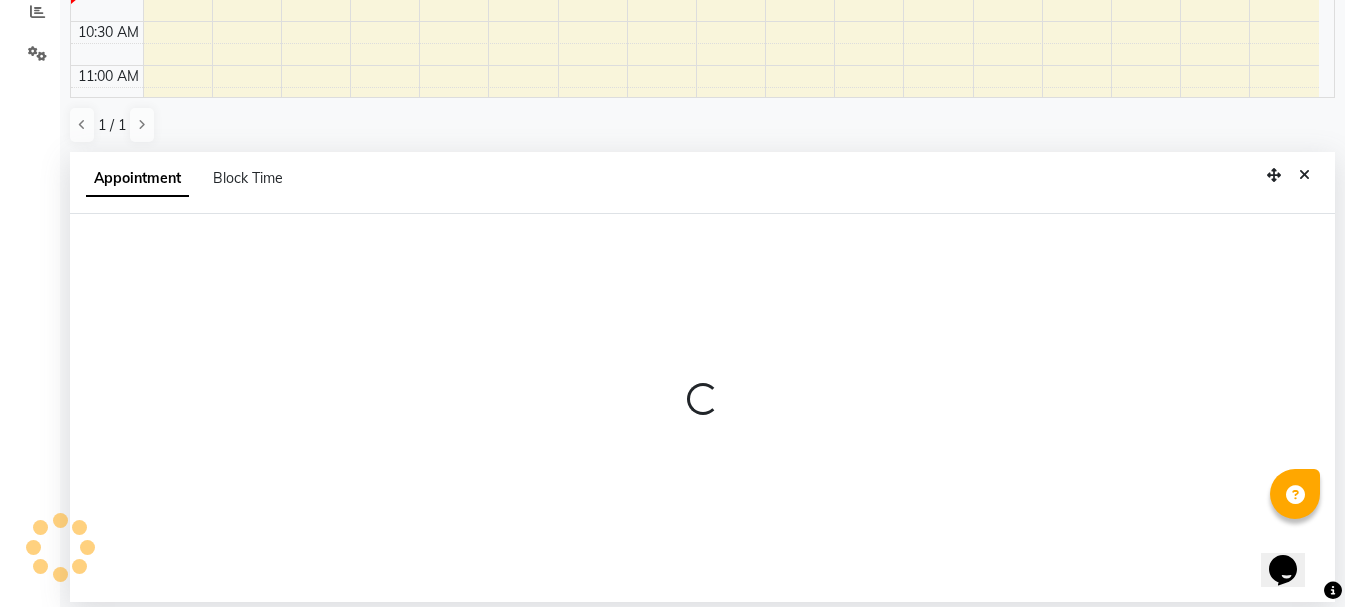 select on "67278" 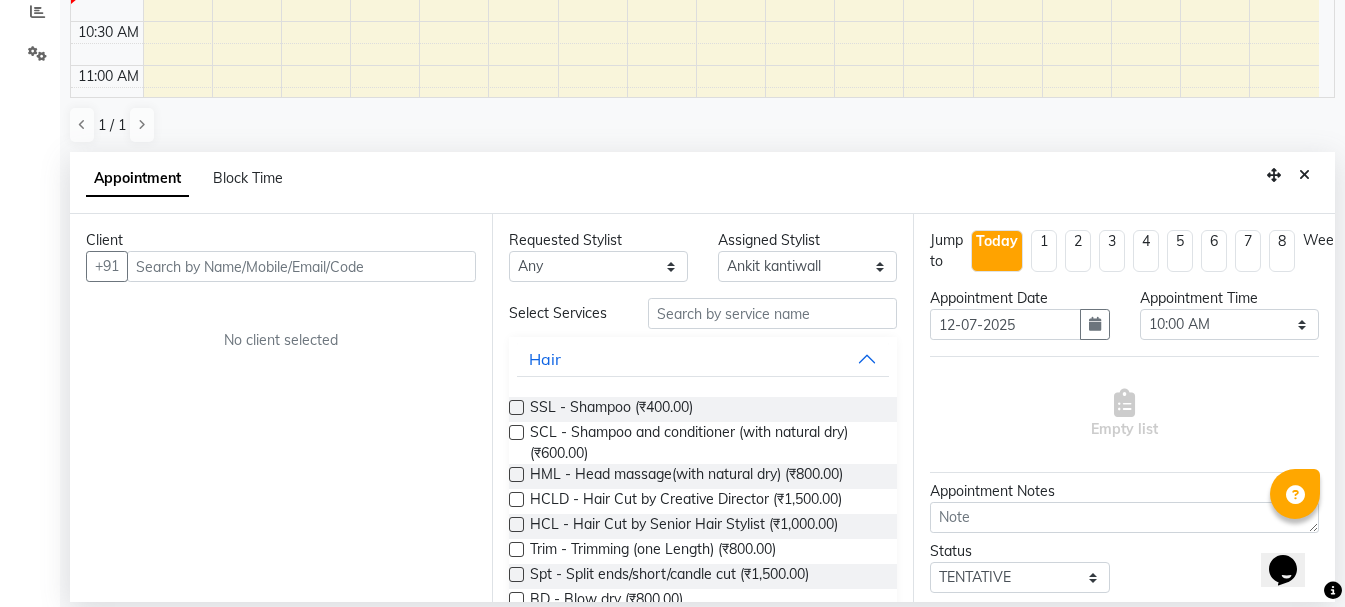 click at bounding box center [301, 266] 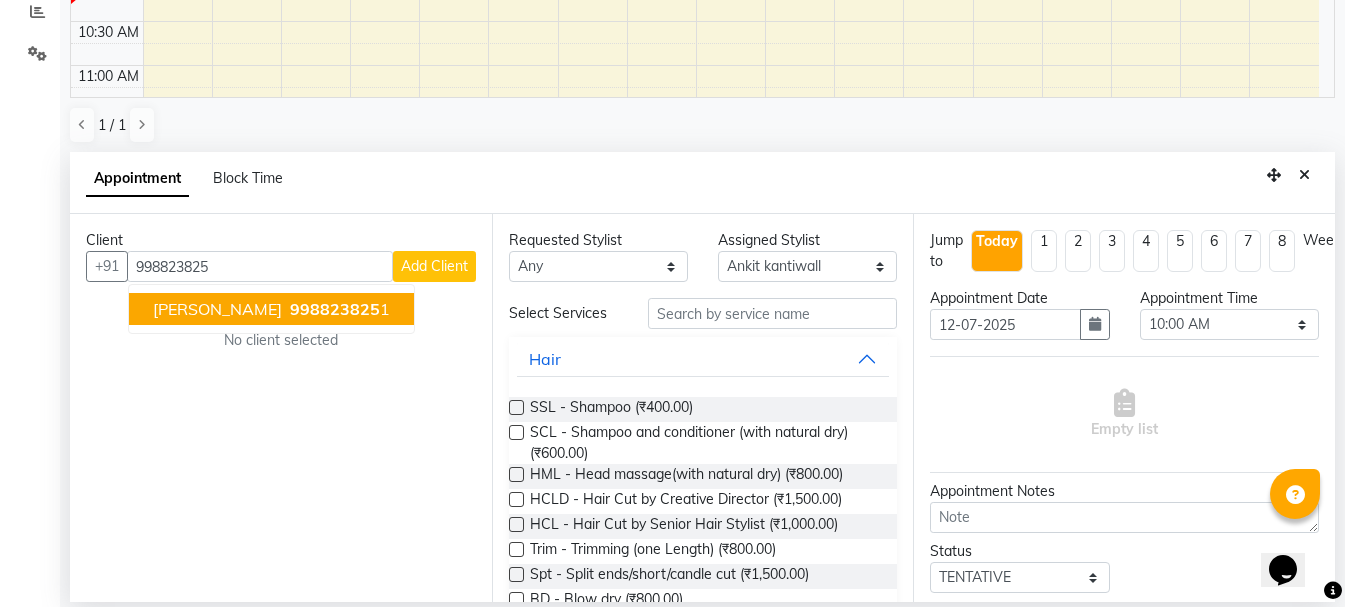 click on "998823825" at bounding box center (335, 309) 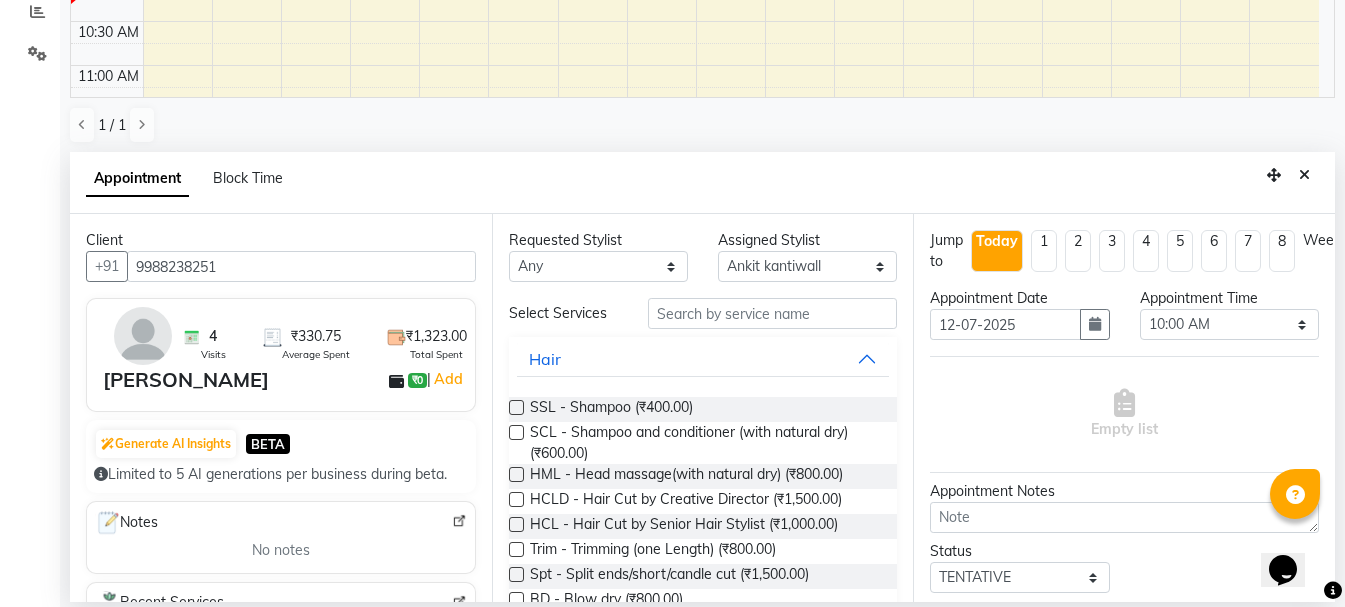 type on "9988238251" 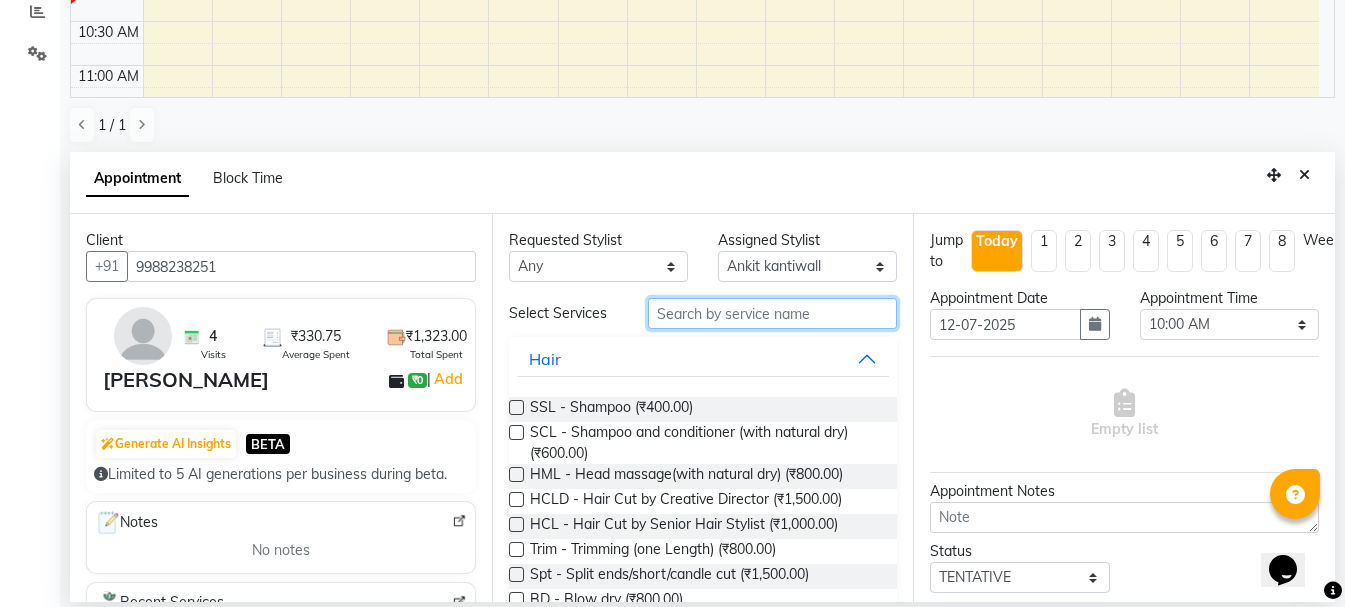 click at bounding box center (772, 313) 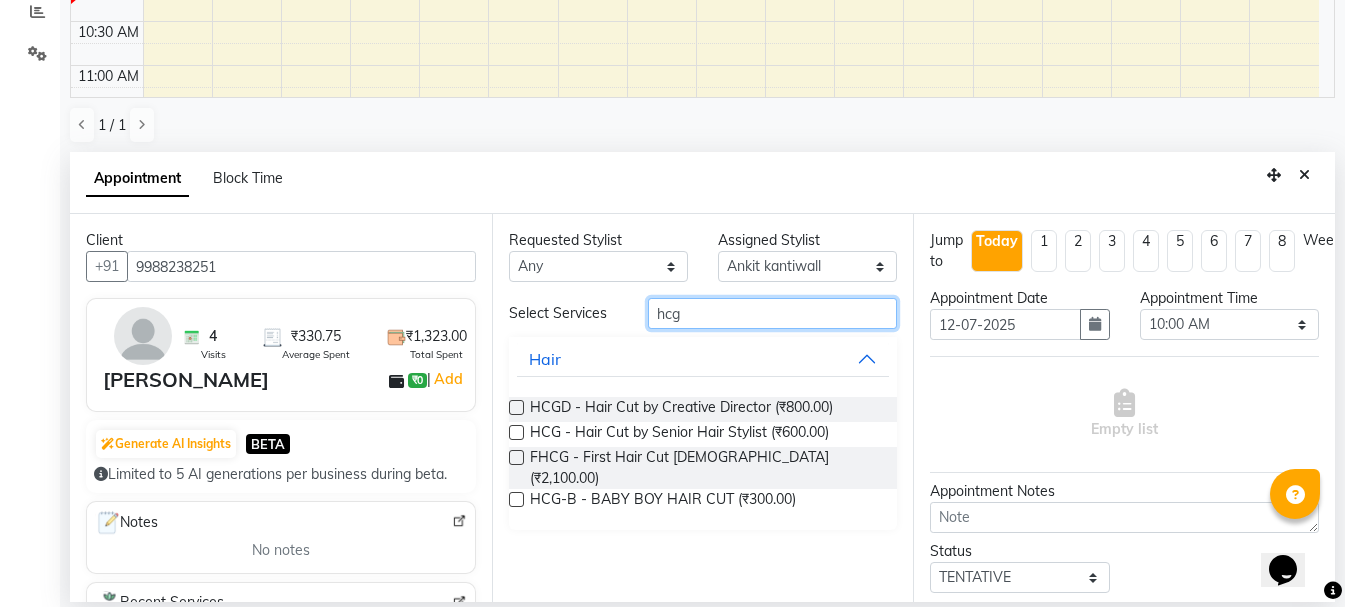 type on "hcg" 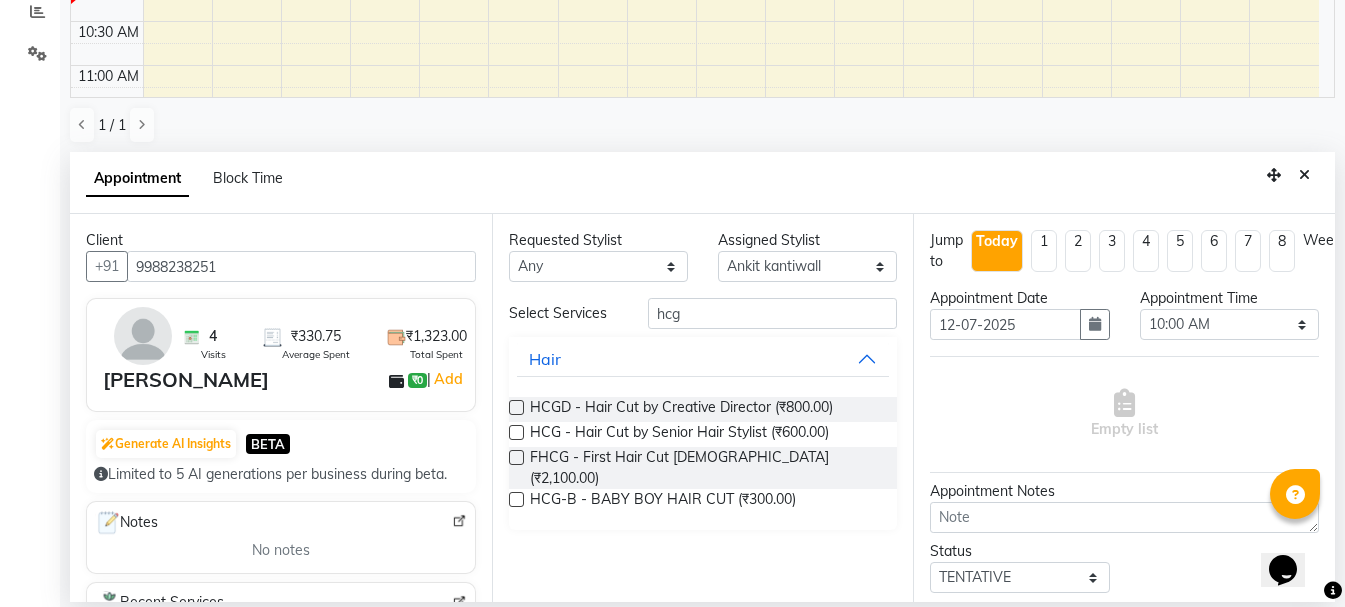click at bounding box center [516, 432] 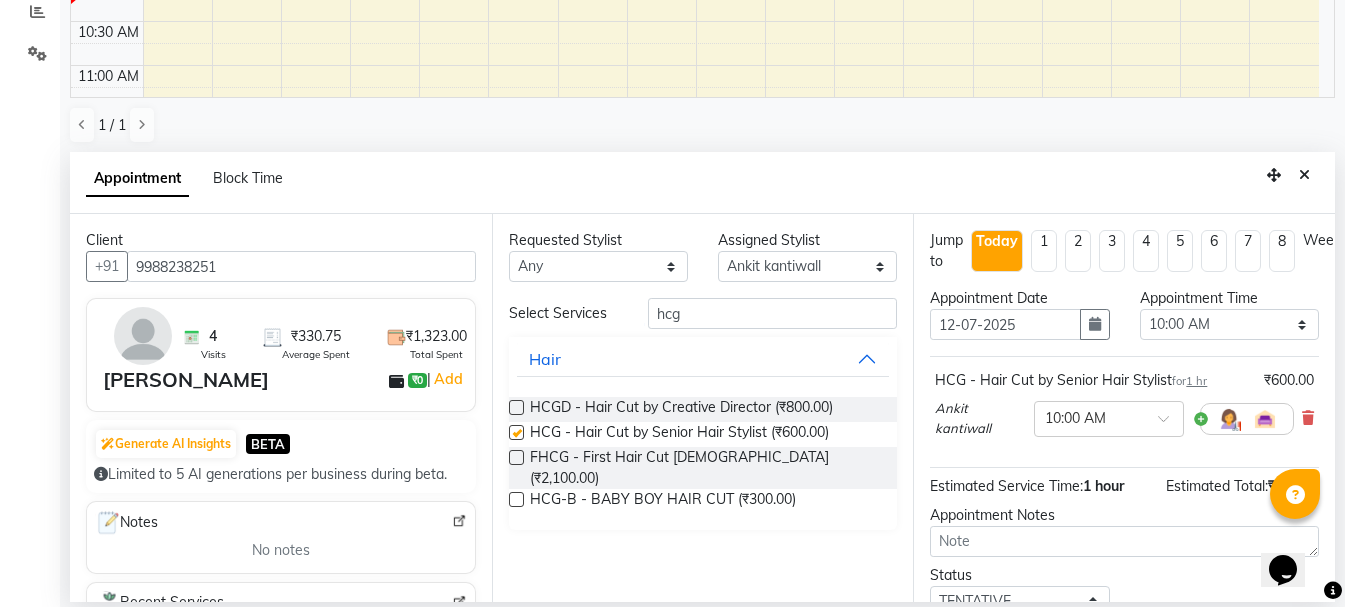 checkbox on "false" 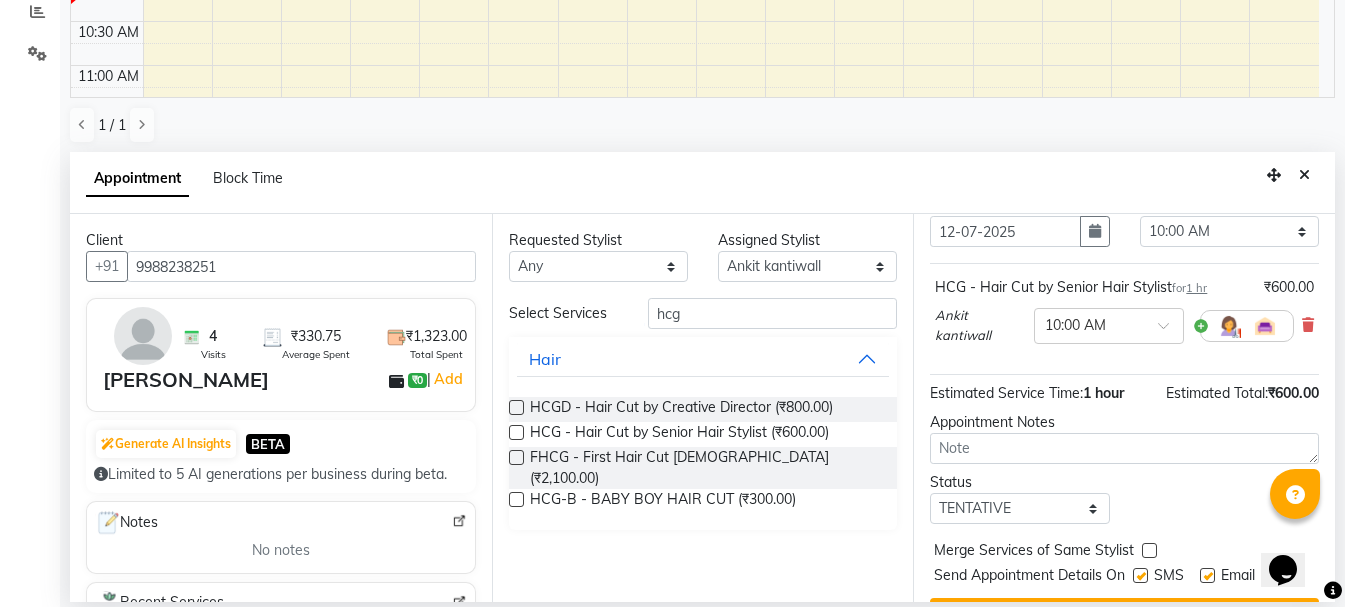 scroll, scrollTop: 156, scrollLeft: 0, axis: vertical 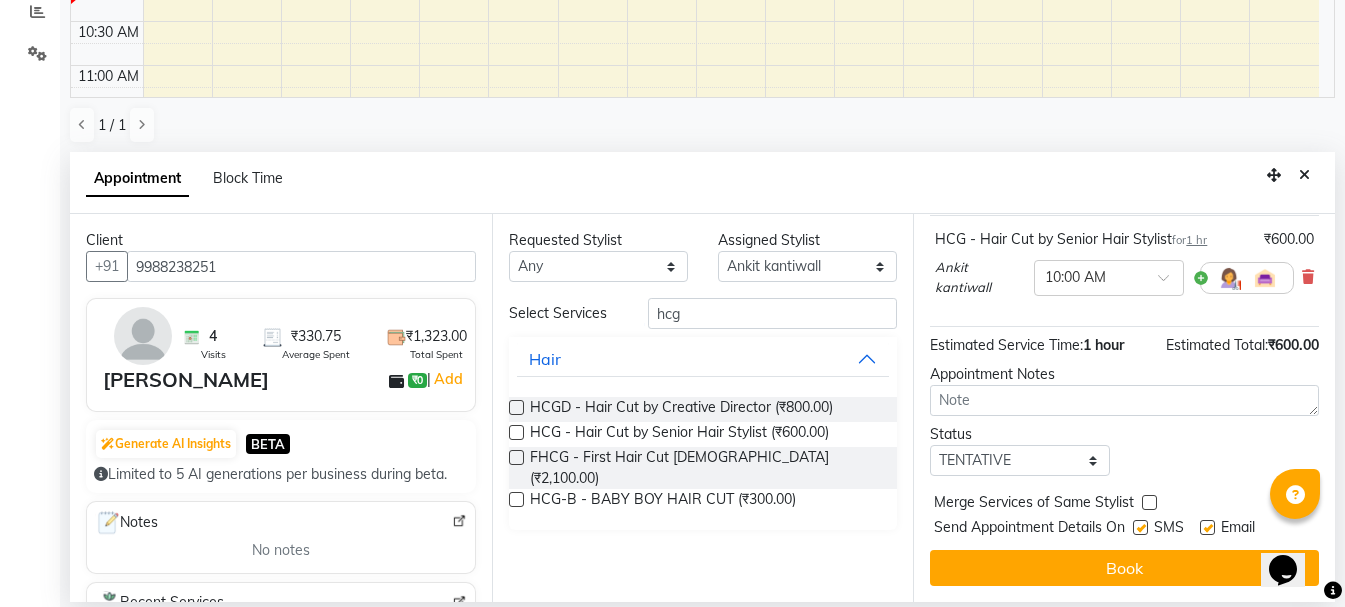 drag, startPoint x: 1328, startPoint y: 545, endPoint x: 5, endPoint y: 20, distance: 1423.3601 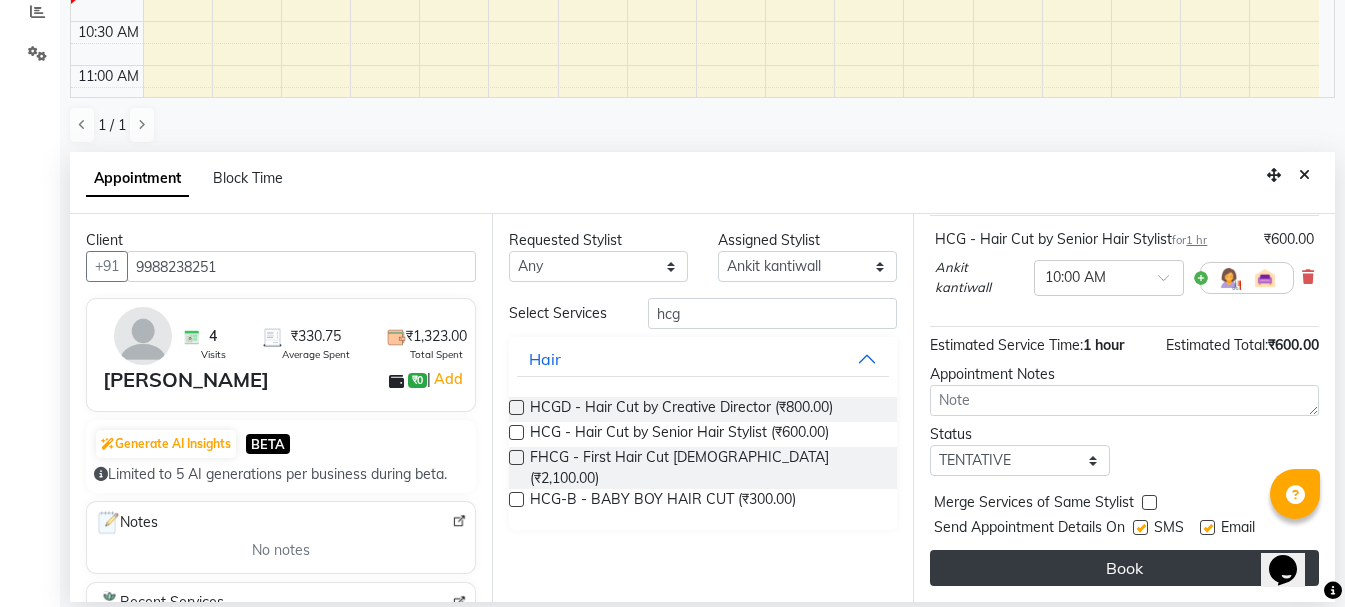 click on "Book" at bounding box center (1124, 568) 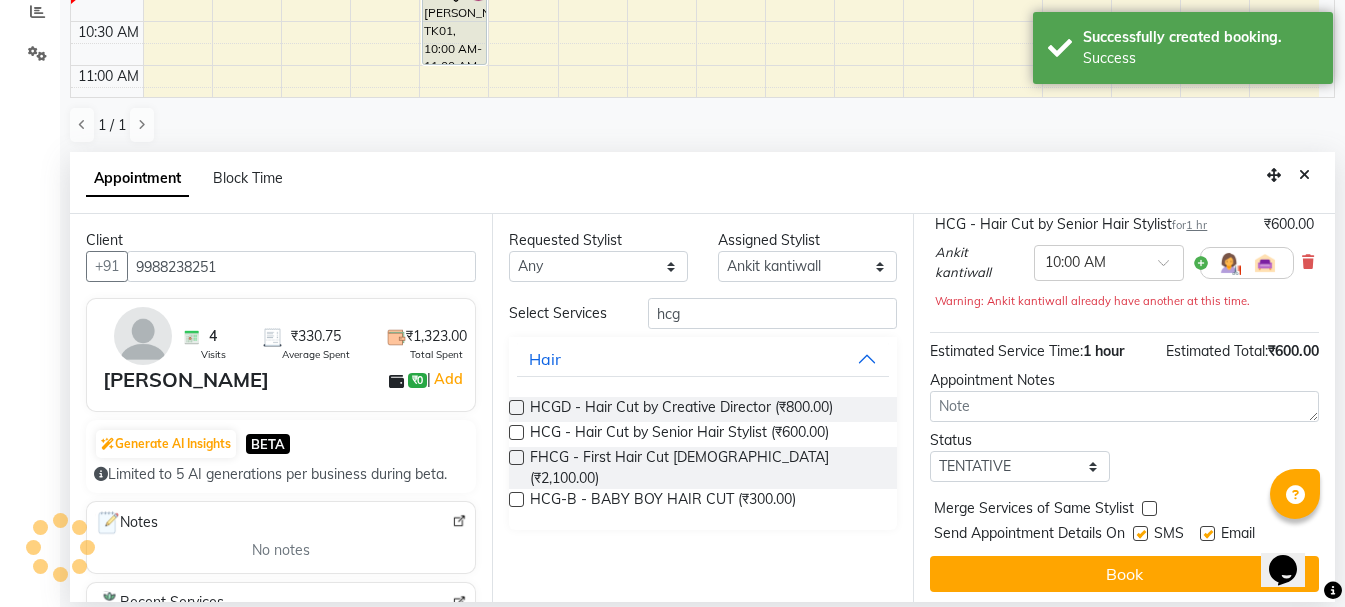 scroll, scrollTop: 0, scrollLeft: 0, axis: both 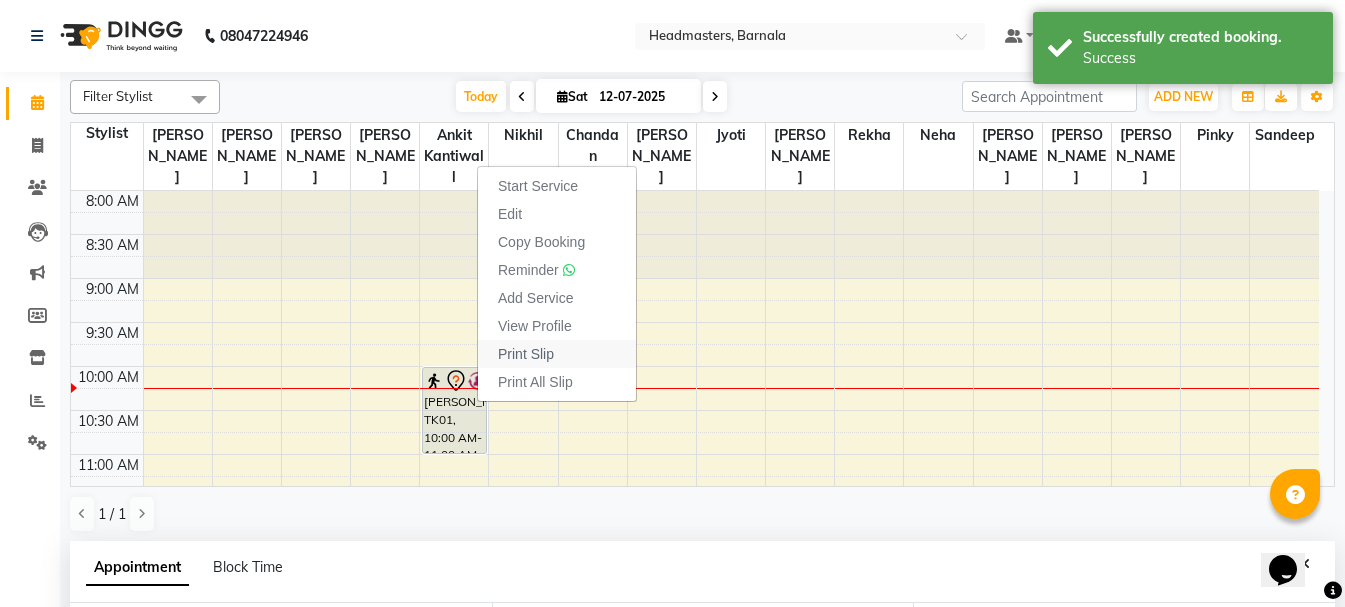 click on "Print Slip" at bounding box center (526, 354) 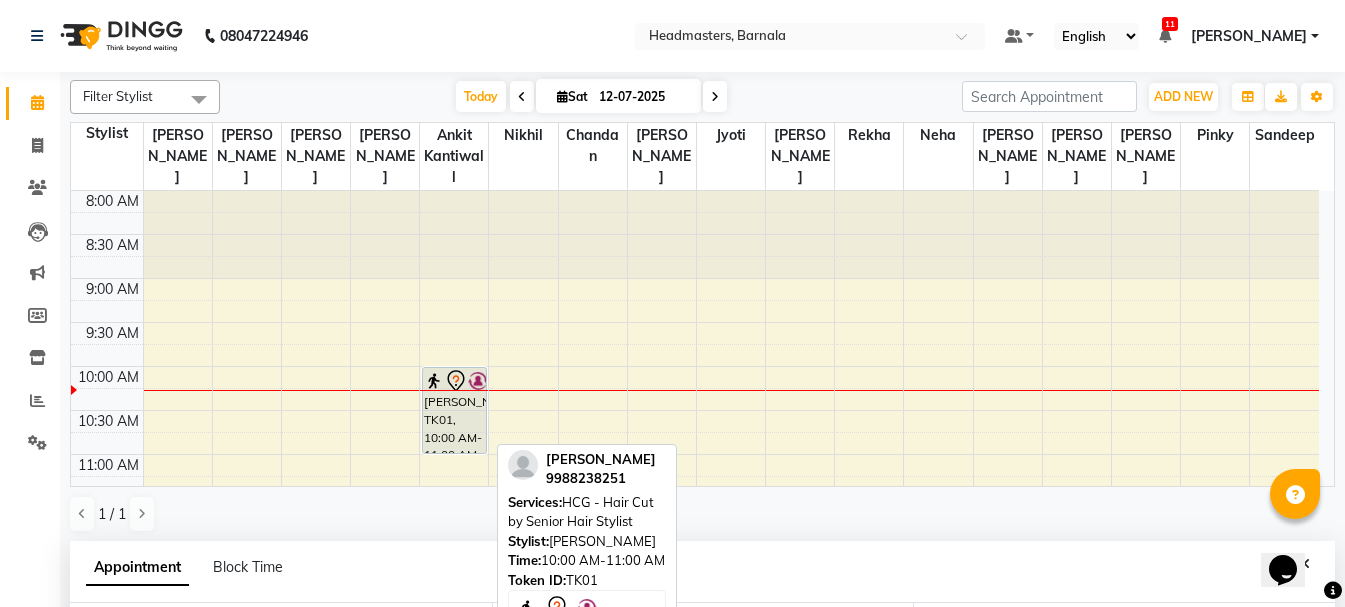 click on "[PERSON_NAME], TK01, 10:00 AM-11:00 AM, HCG - Hair Cut by Senior Hair Stylist" at bounding box center [454, 410] 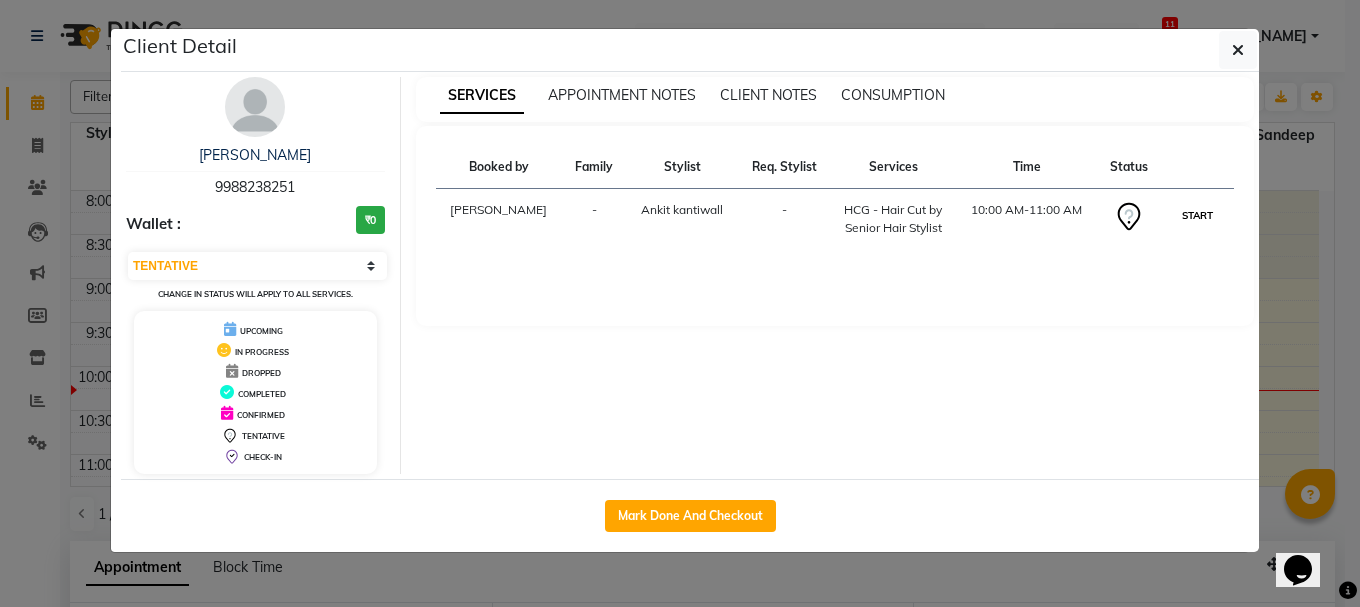 click on "START" at bounding box center (1197, 215) 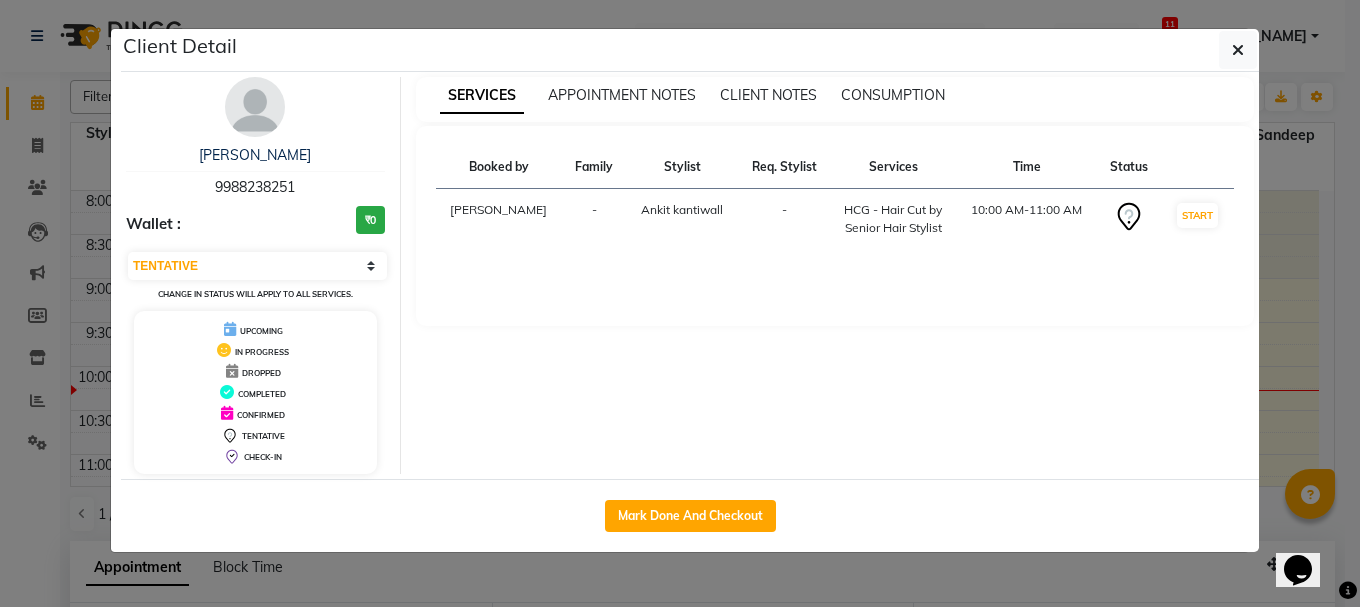 select on "1" 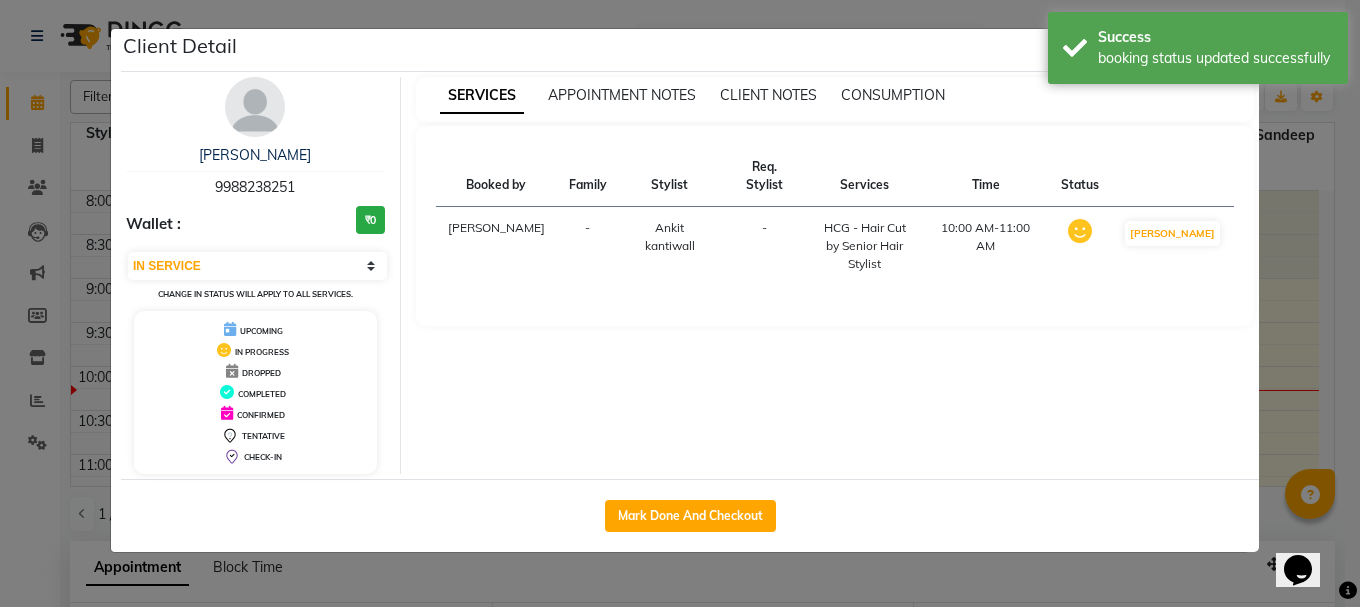 click on "Client Detail  satinderpal    9988238251 Wallet : ₹0 Select IN SERVICE CONFIRMED TENTATIVE CHECK IN MARK DONE UPCOMING Change in status will apply to all services. UPCOMING IN PROGRESS DROPPED COMPLETED CONFIRMED TENTATIVE CHECK-IN SERVICES APPOINTMENT NOTES CLIENT NOTES CONSUMPTION Booked by Family Stylist Req. Stylist Services Time Status  Manya  -  Ankit kantiwall -  HCG - Hair Cut by Senior Hair Stylist   10:00 AM-11:00 AM   MARK DONE   Mark Done And Checkout" 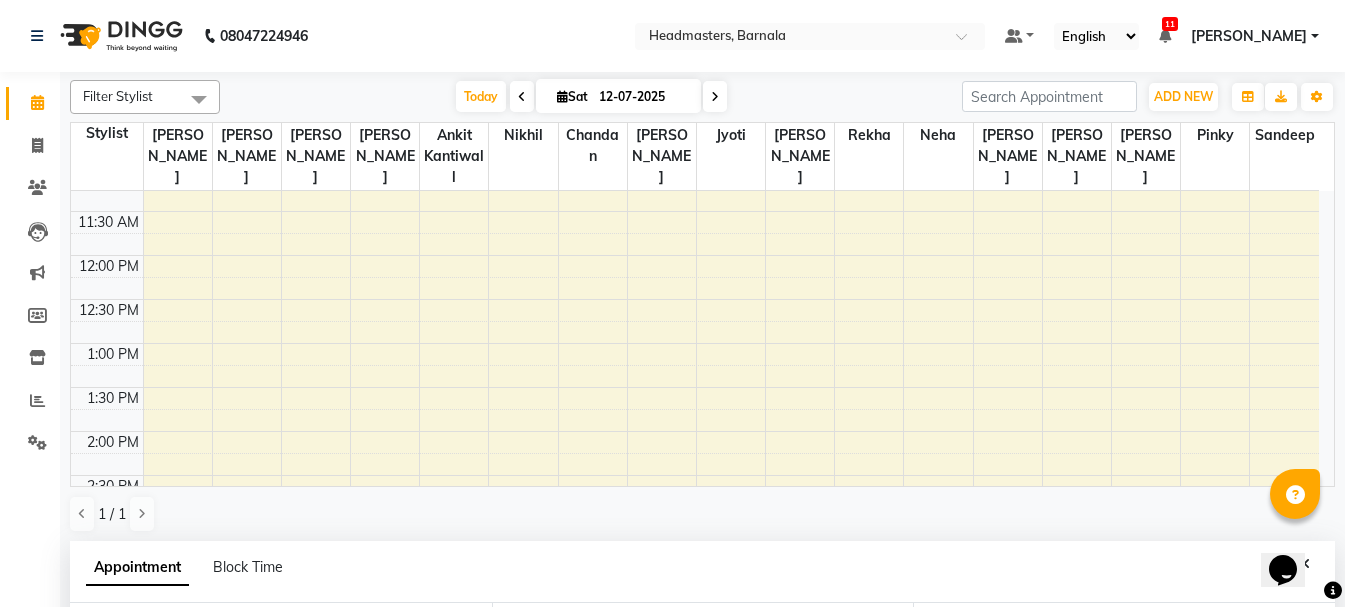 scroll, scrollTop: 0, scrollLeft: 0, axis: both 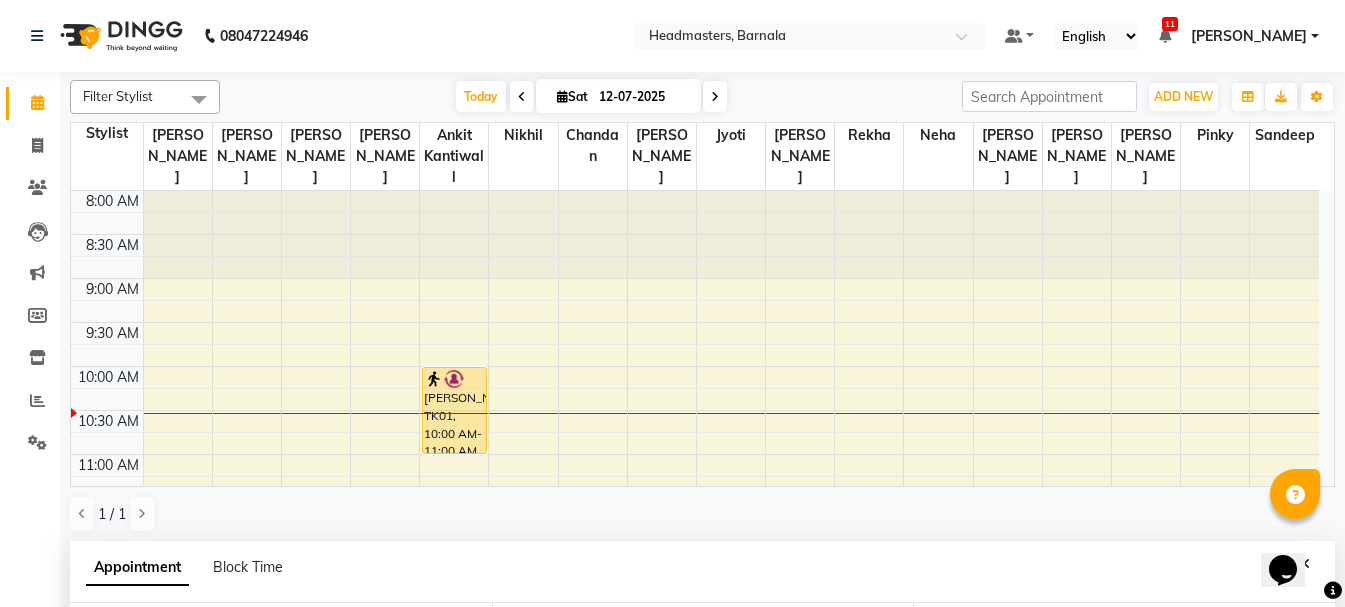 click on "8:00 AM 8:30 AM 9:00 AM 9:30 AM 10:00 AM 10:30 AM 11:00 AM 11:30 AM 12:00 PM 12:30 PM 1:00 PM 1:30 PM 2:00 PM 2:30 PM 3:00 PM 3:30 PM 4:00 PM 4:30 PM 5:00 PM 5:30 PM 6:00 PM 6:30 PM 7:00 PM 7:30 PM 8:00 PM 8:30 PM     satinderpal, TK01, 10:00 AM-11:00 AM, HCG - Hair Cut by Senior Hair Stylist" at bounding box center [695, 762] 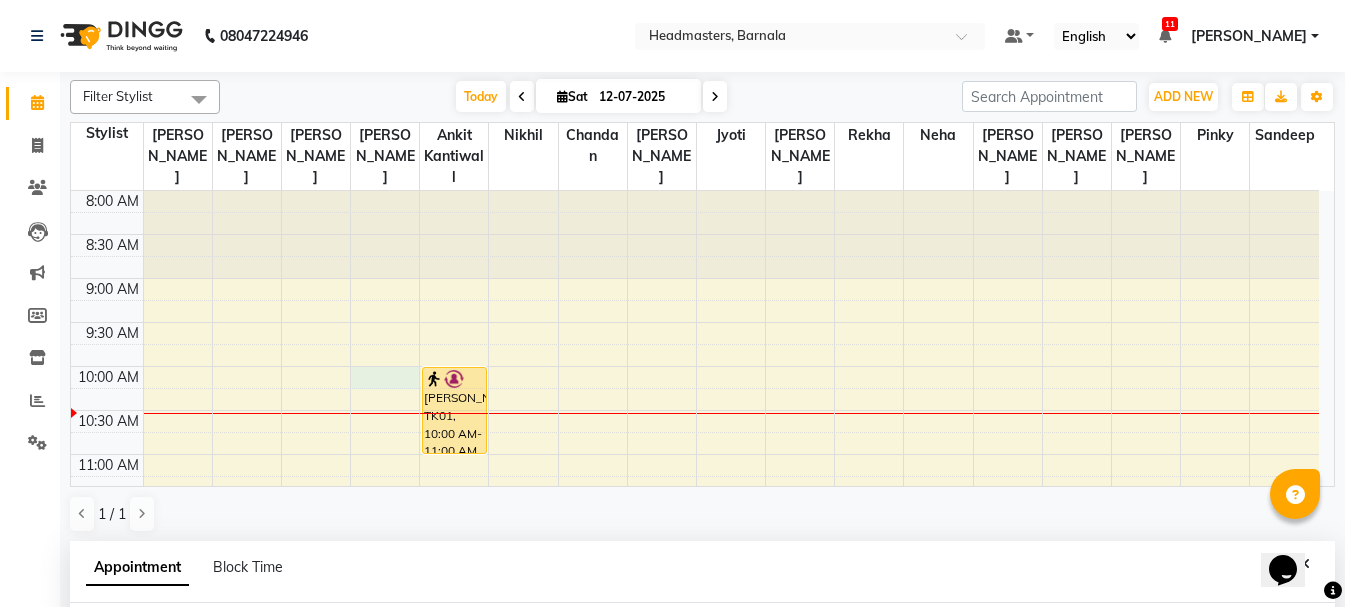 scroll, scrollTop: 389, scrollLeft: 0, axis: vertical 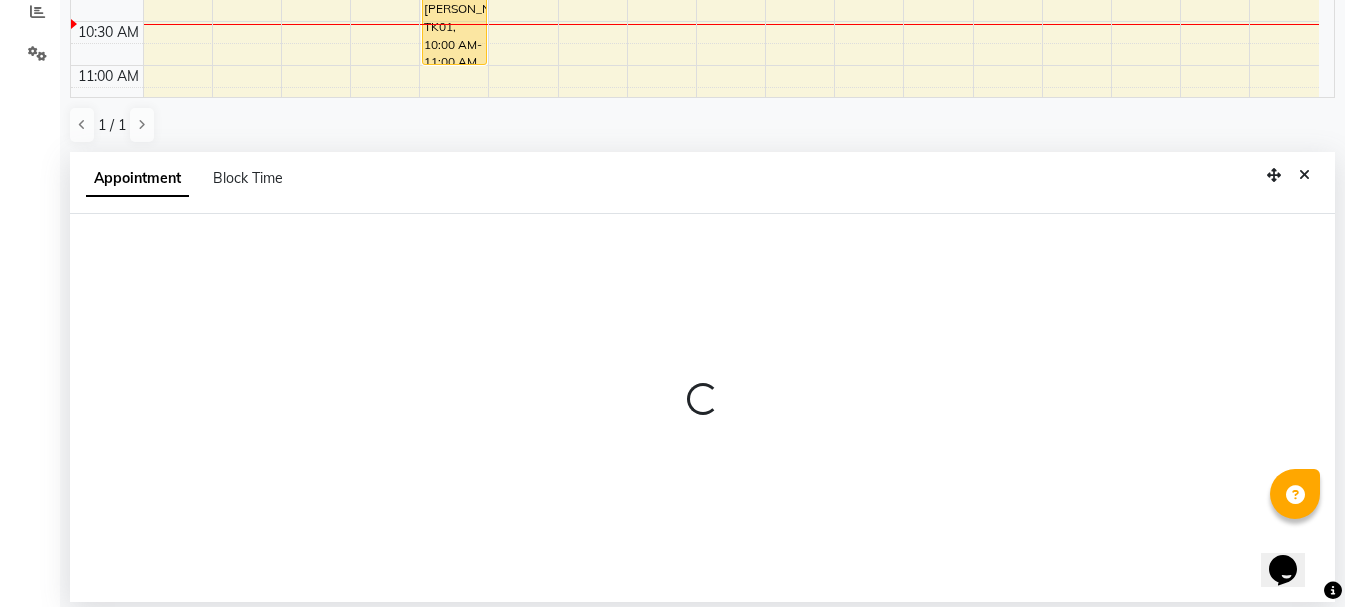 select on "67277" 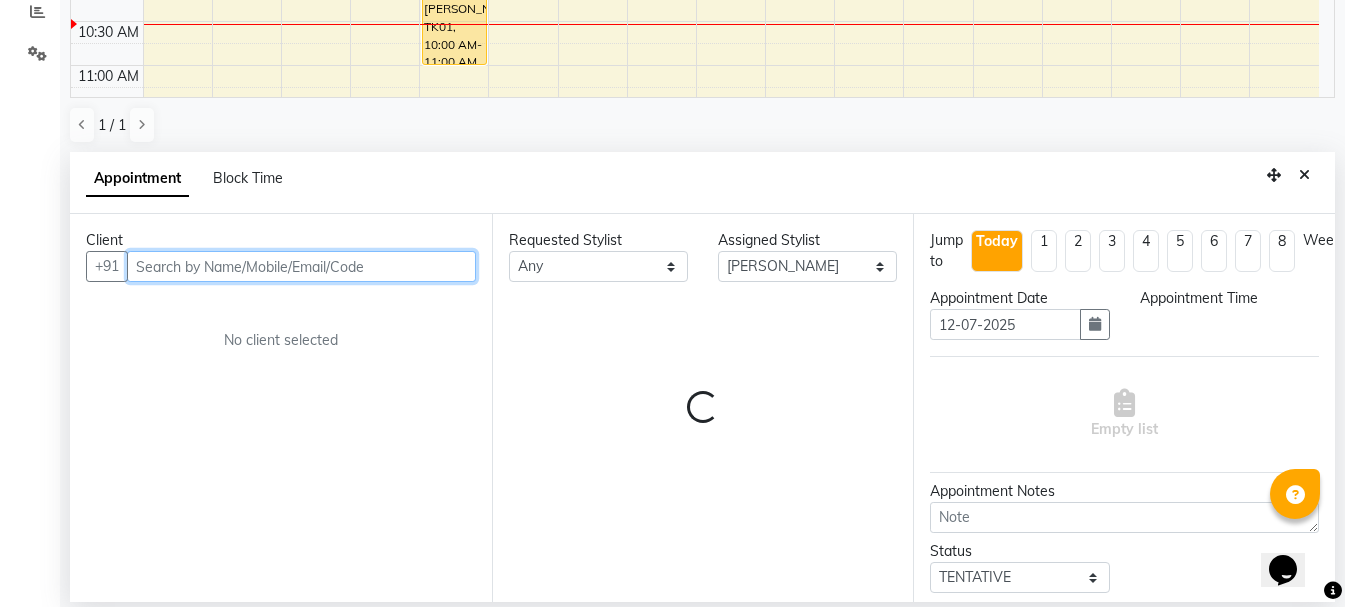 select on "600" 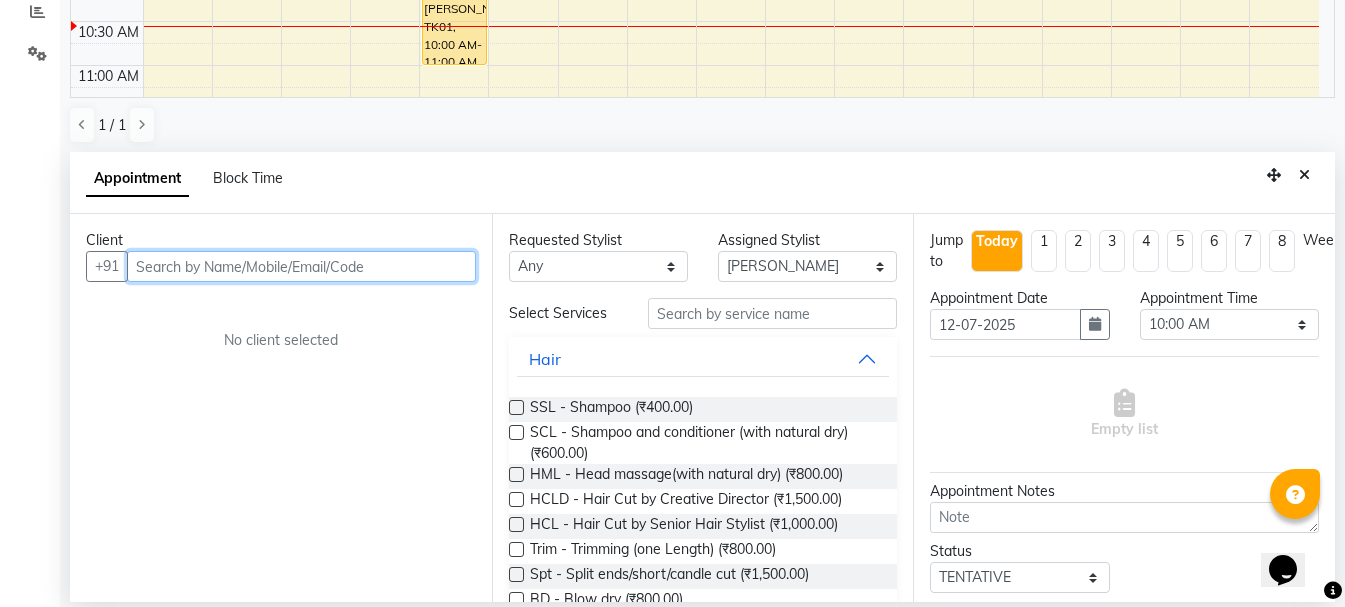 click at bounding box center [301, 266] 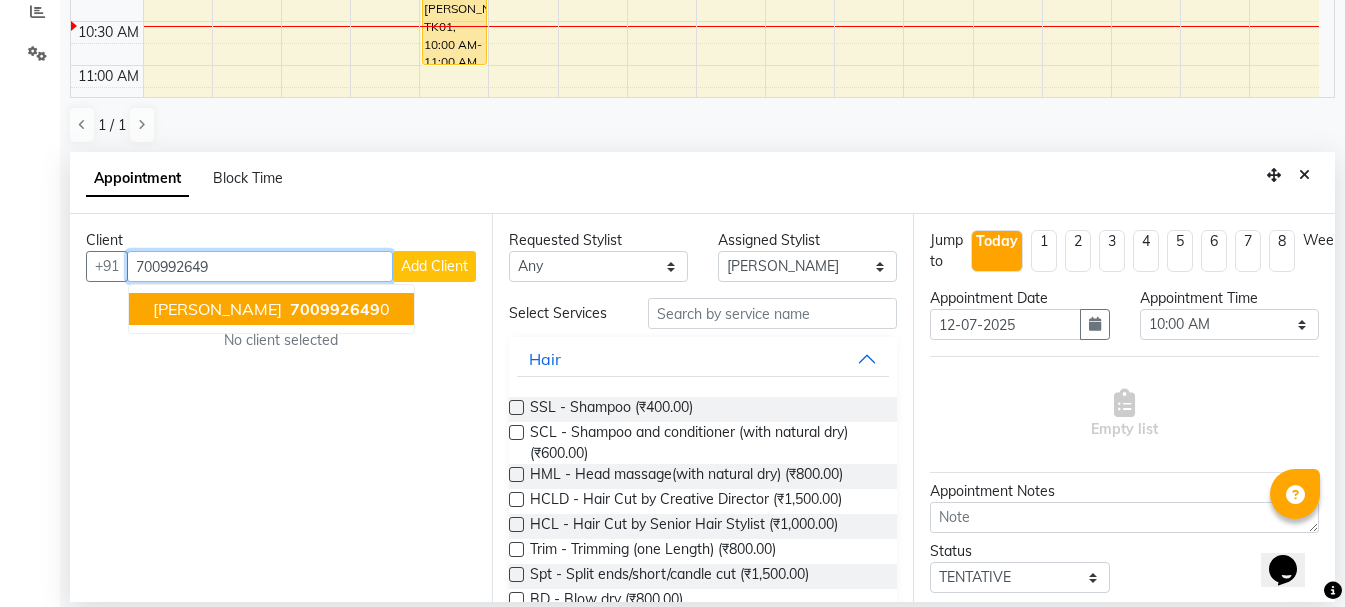 click on "700992649" at bounding box center [335, 309] 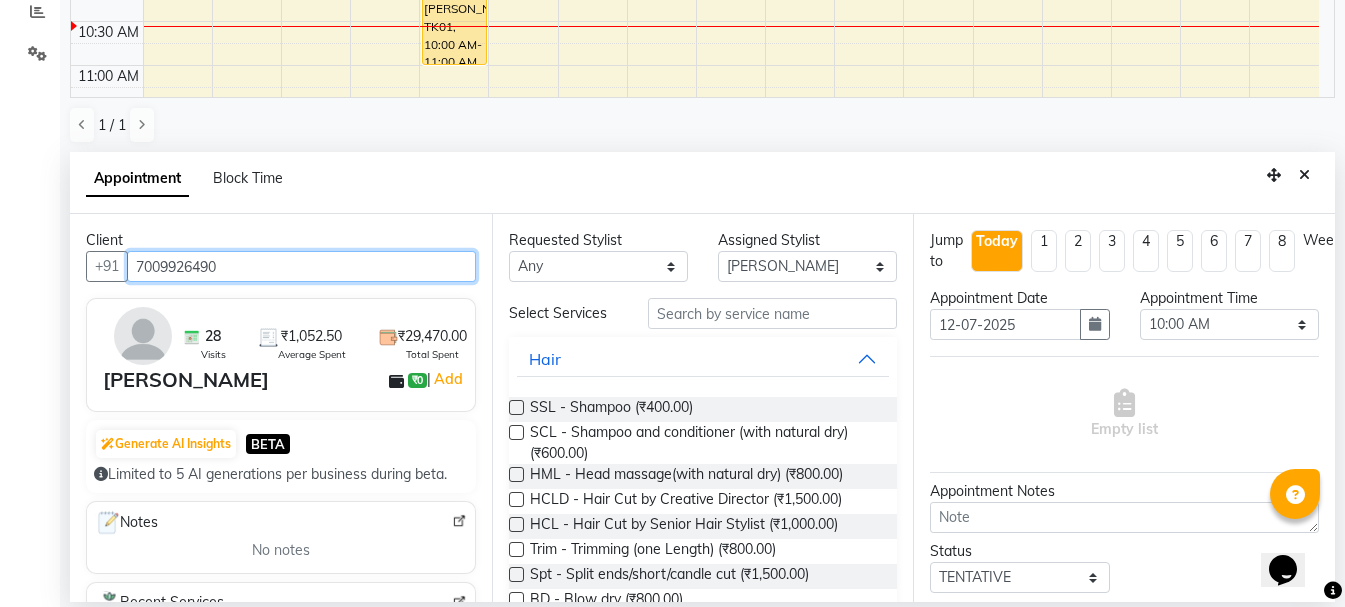 type on "7009926490" 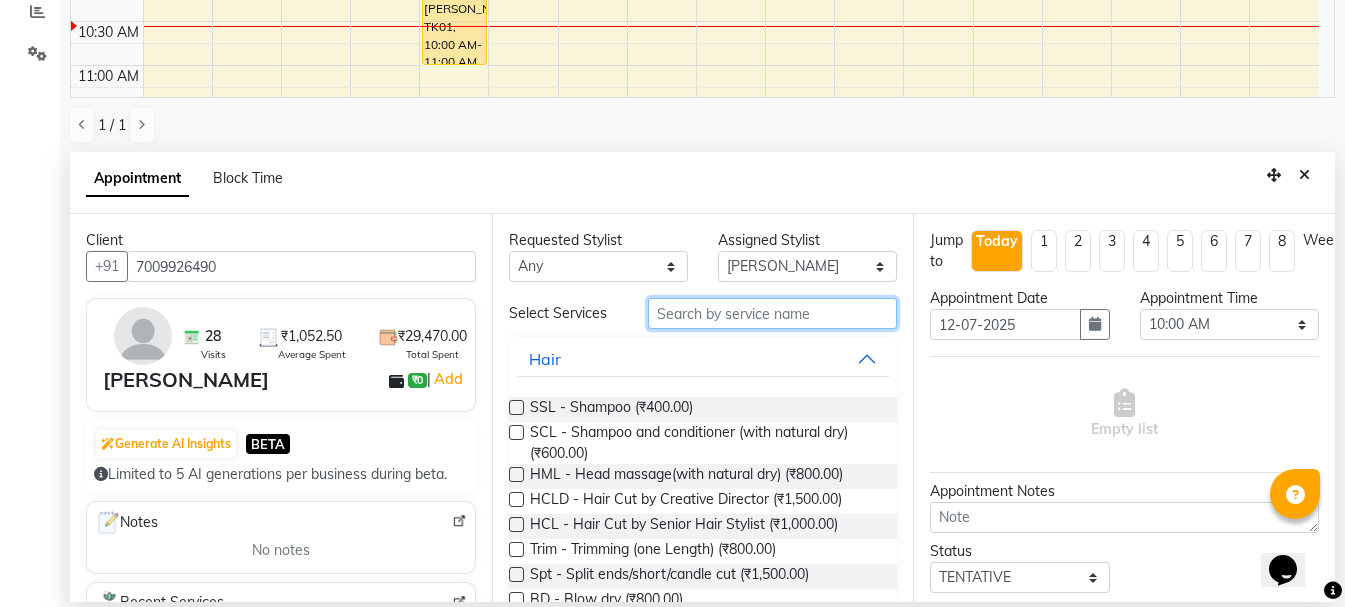 click at bounding box center [772, 313] 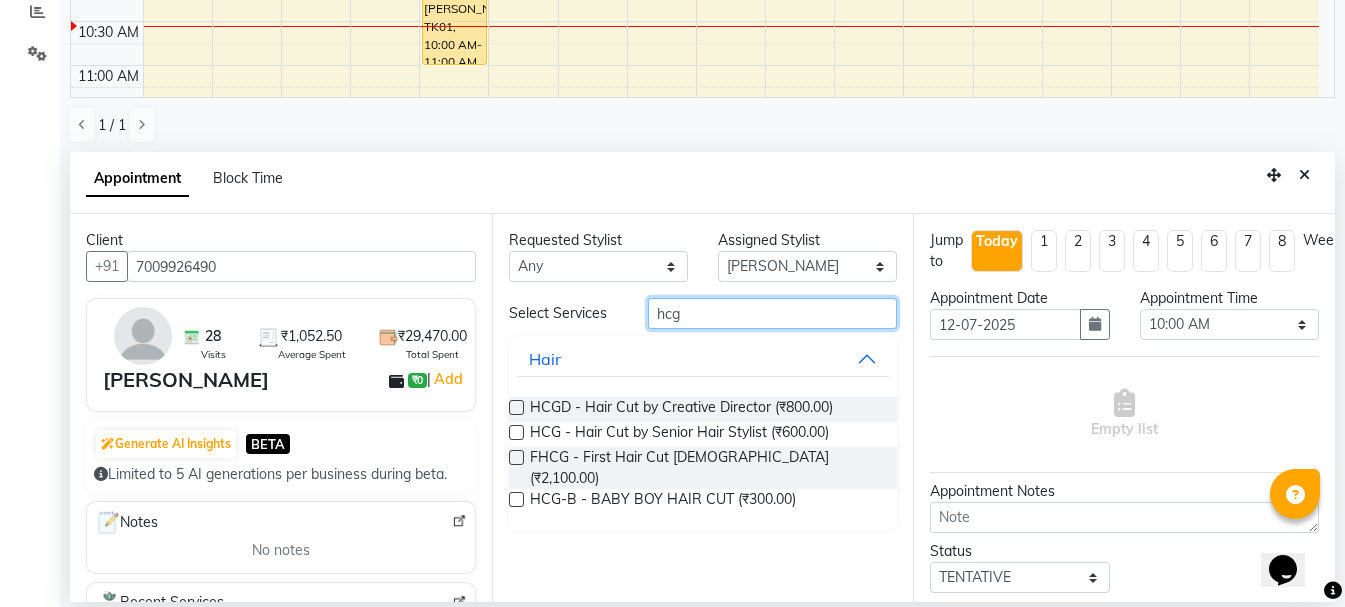 type on "hcg" 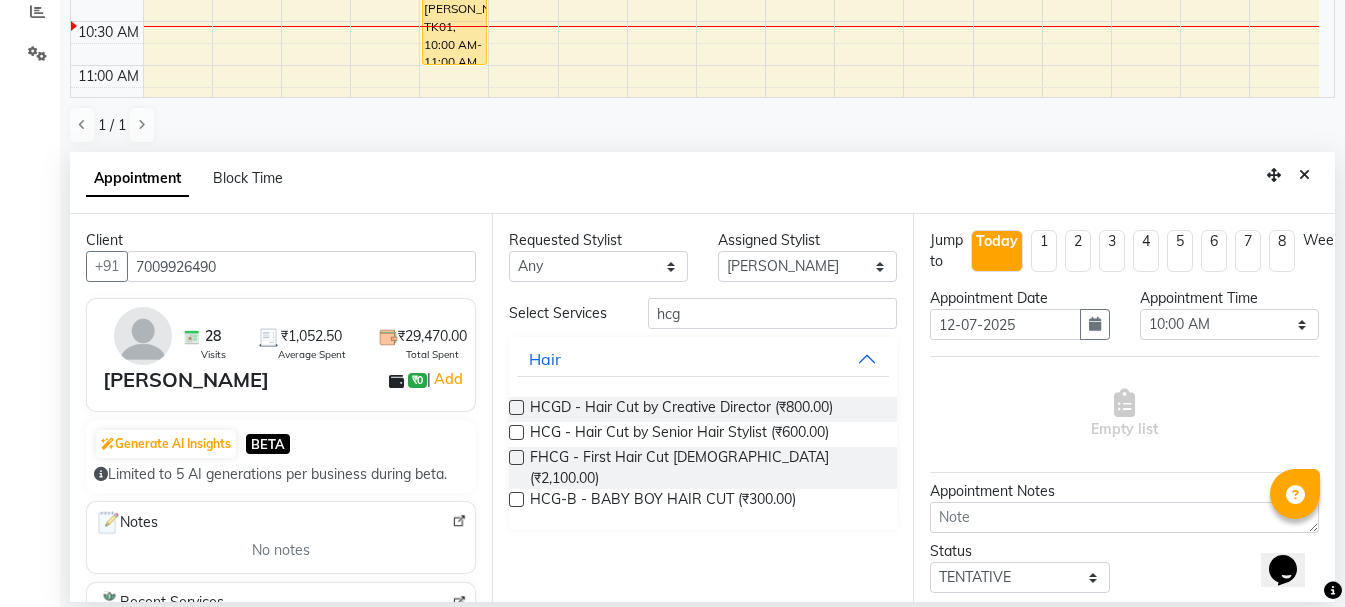 click at bounding box center (516, 432) 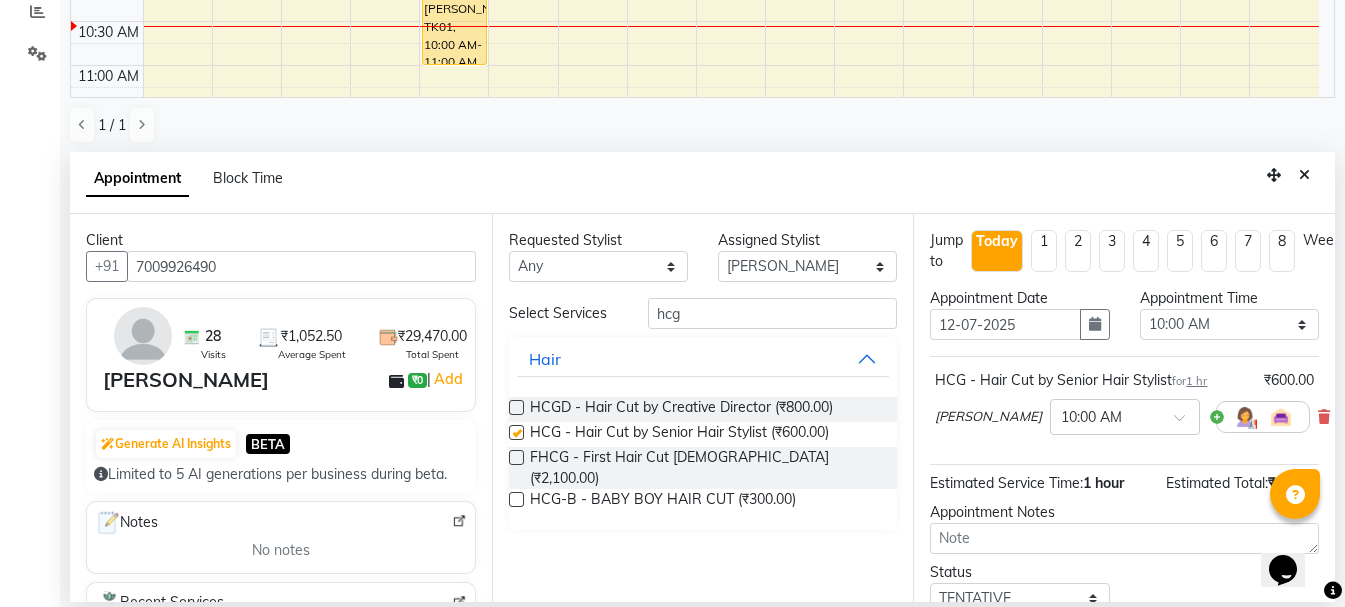checkbox on "false" 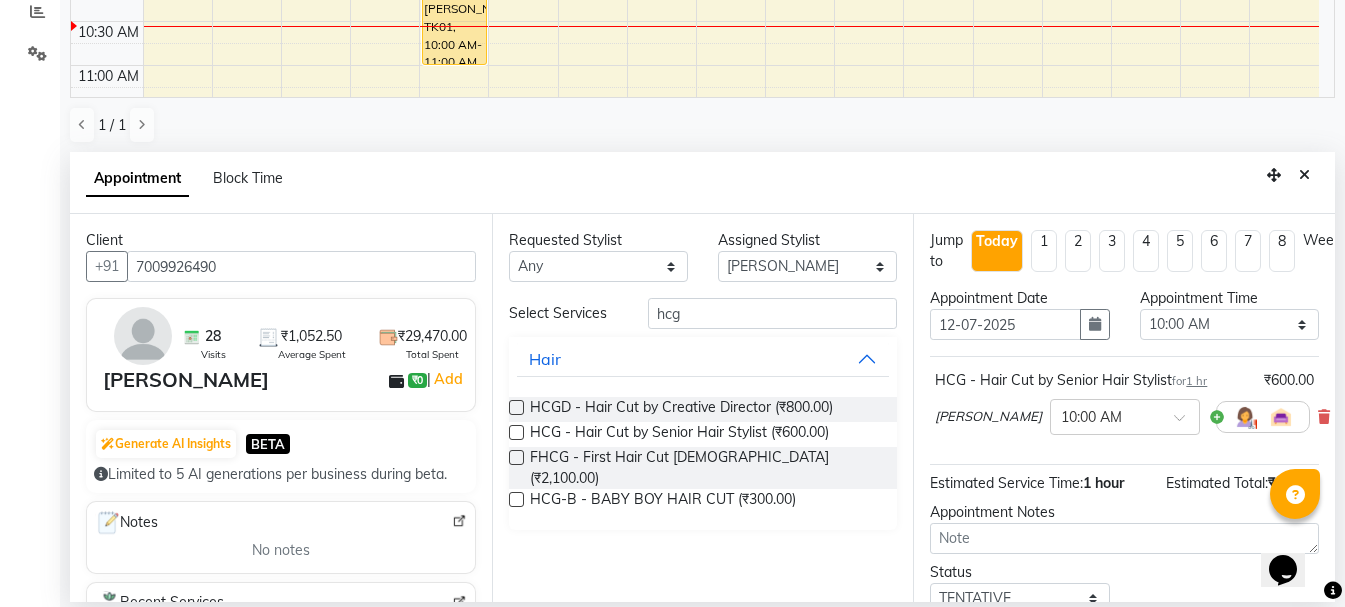 scroll, scrollTop: 156, scrollLeft: 0, axis: vertical 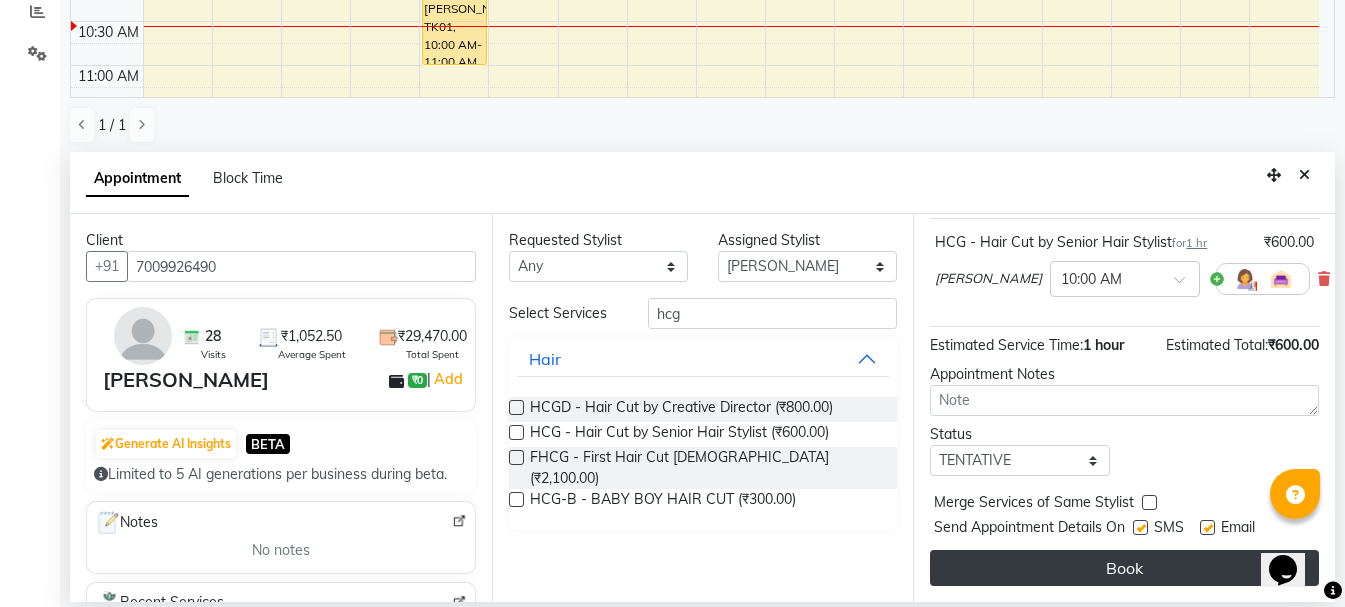 click on "Book" at bounding box center (1124, 568) 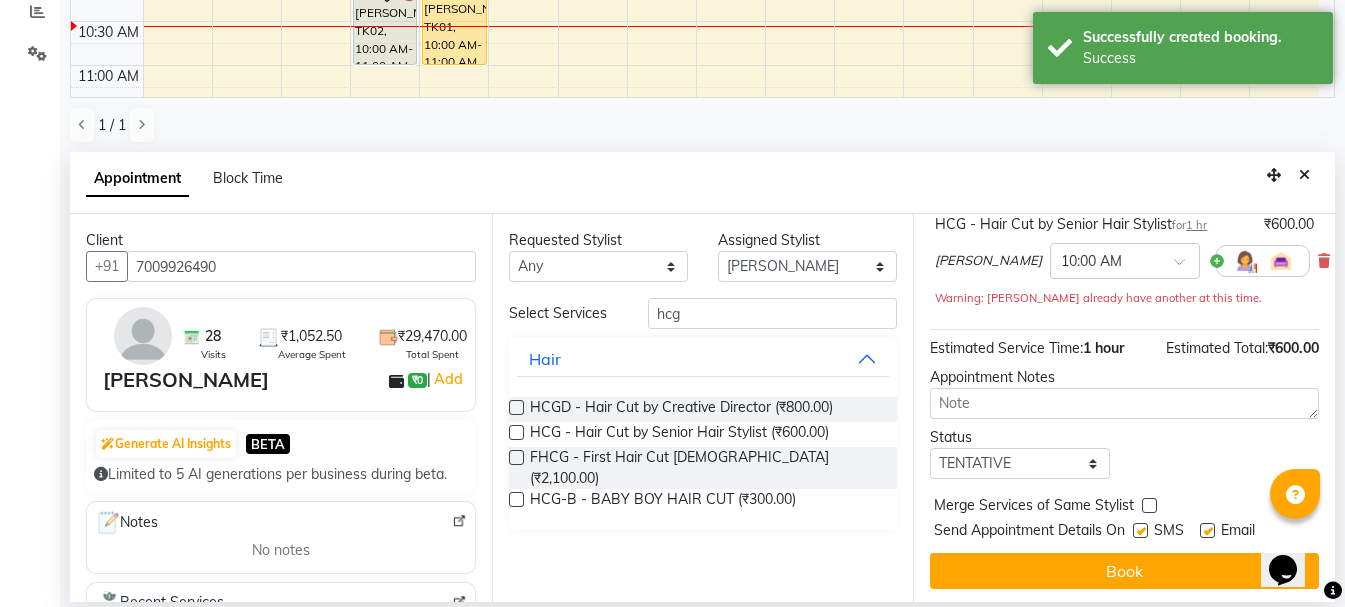scroll, scrollTop: 0, scrollLeft: 0, axis: both 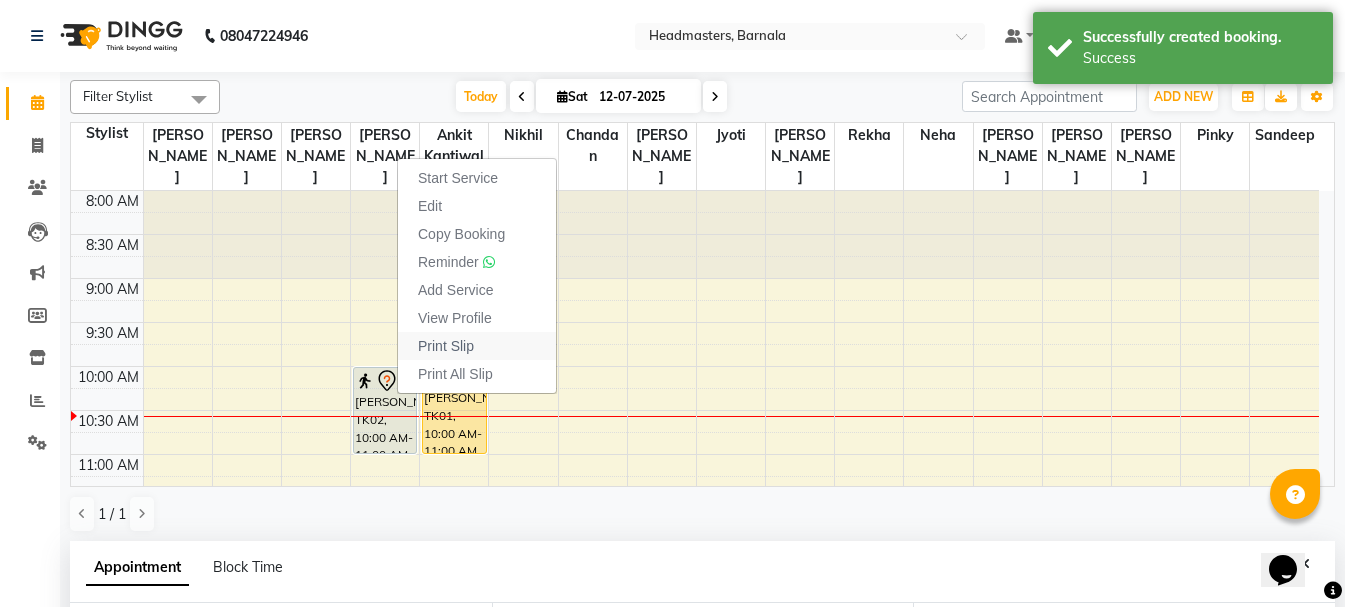 click on "Print Slip" at bounding box center (477, 346) 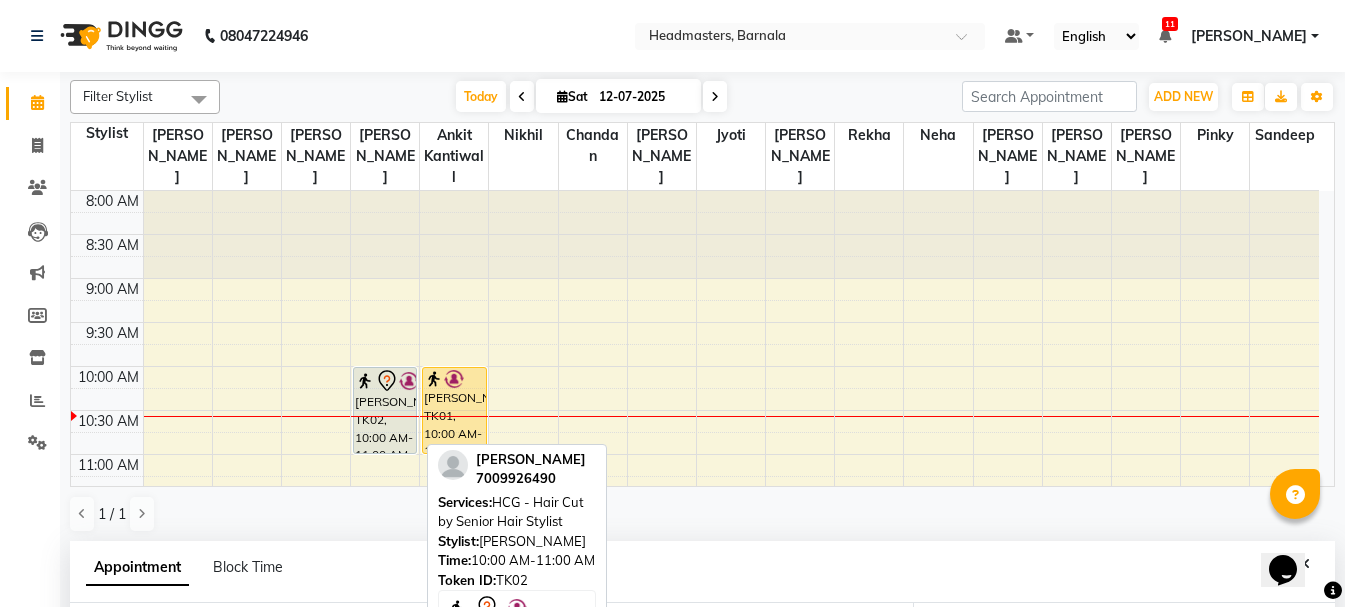 click 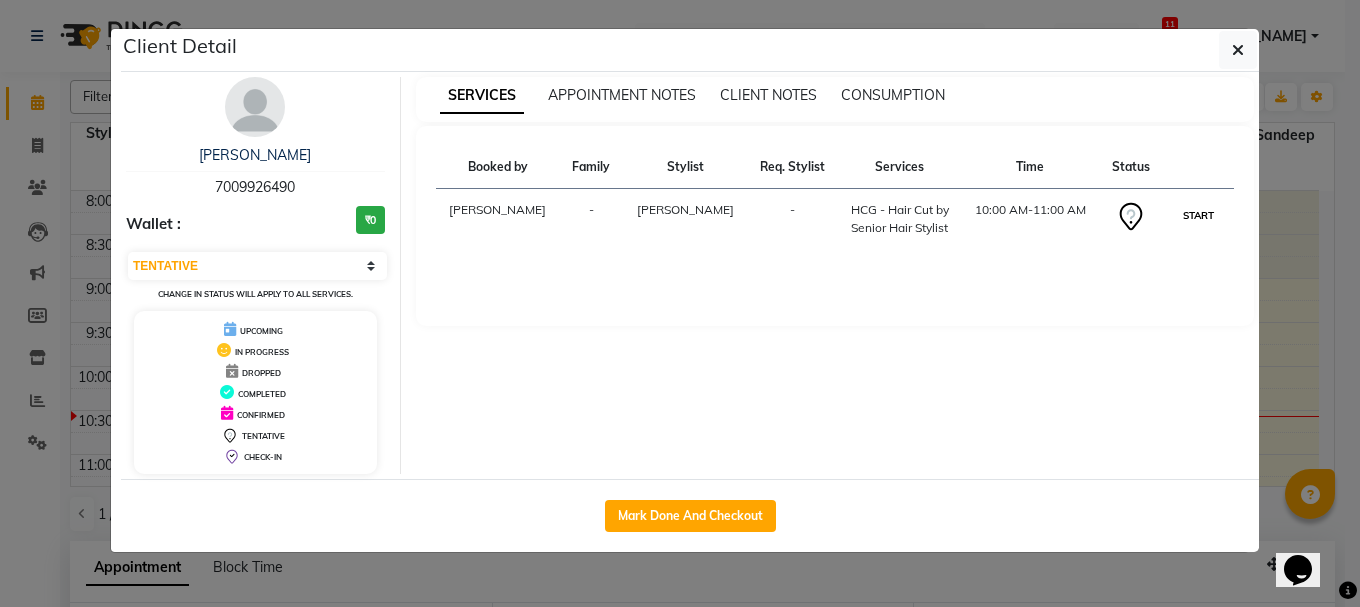 click on "START" at bounding box center [1198, 215] 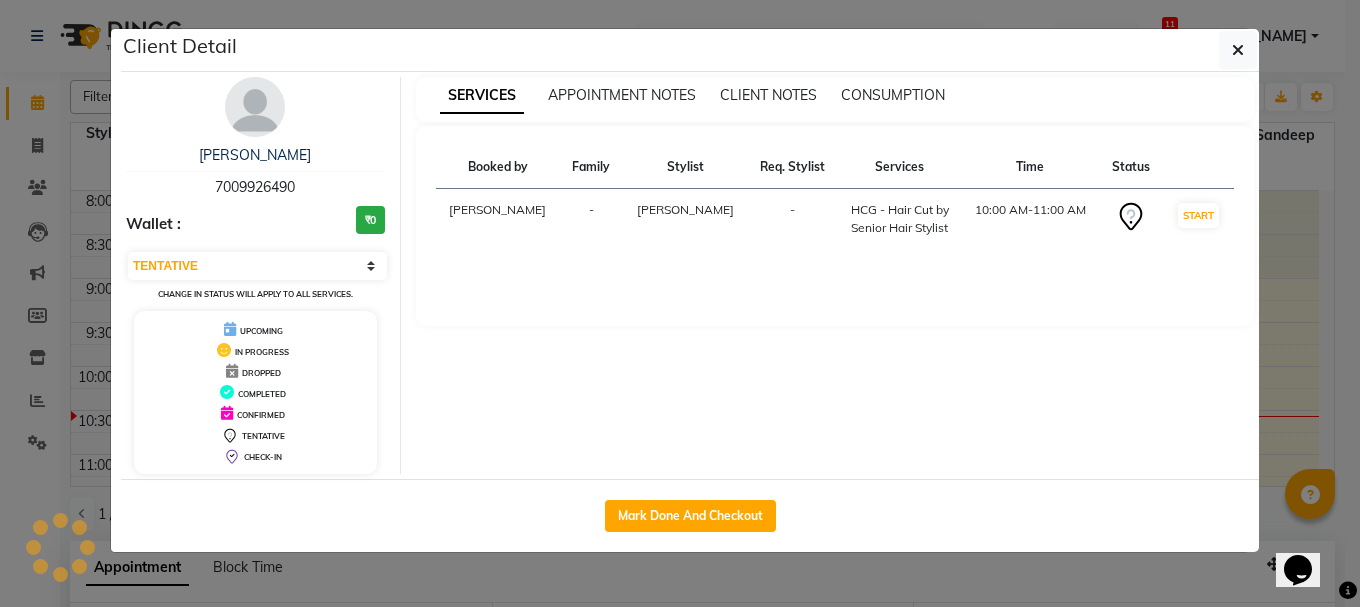 select on "1" 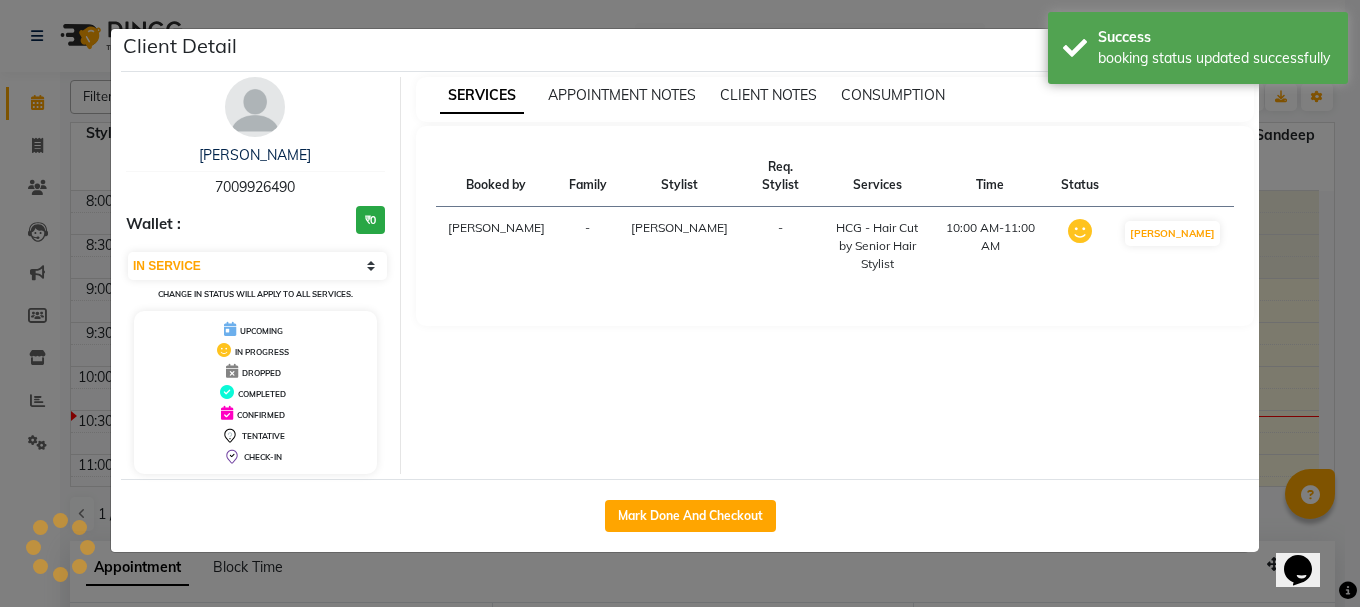 click on "Client Detail  Rishav    7009926490 Wallet : ₹0 Select IN SERVICE CONFIRMED TENTATIVE CHECK IN MARK DONE UPCOMING Change in status will apply to all services. UPCOMING IN PROGRESS DROPPED COMPLETED CONFIRMED TENTATIVE CHECK-IN SERVICES APPOINTMENT NOTES CLIENT NOTES CONSUMPTION Booked by Family Stylist Req. Stylist Services Time Status  Manya  -  Sameer khan -  HCG - Hair Cut by Senior Hair Stylist   10:00 AM-11:00 AM   MARK DONE   Mark Done And Checkout" 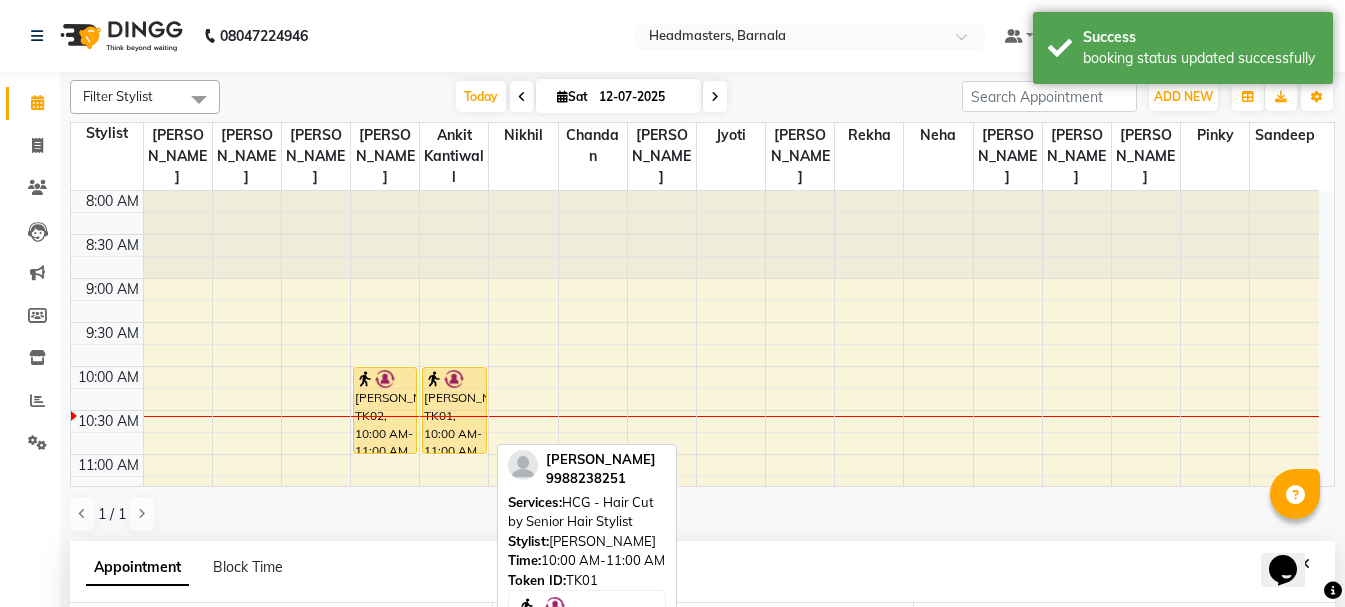 click on "[PERSON_NAME], TK01, 10:00 AM-11:00 AM, HCG - Hair Cut by Senior Hair Stylist" at bounding box center (454, 410) 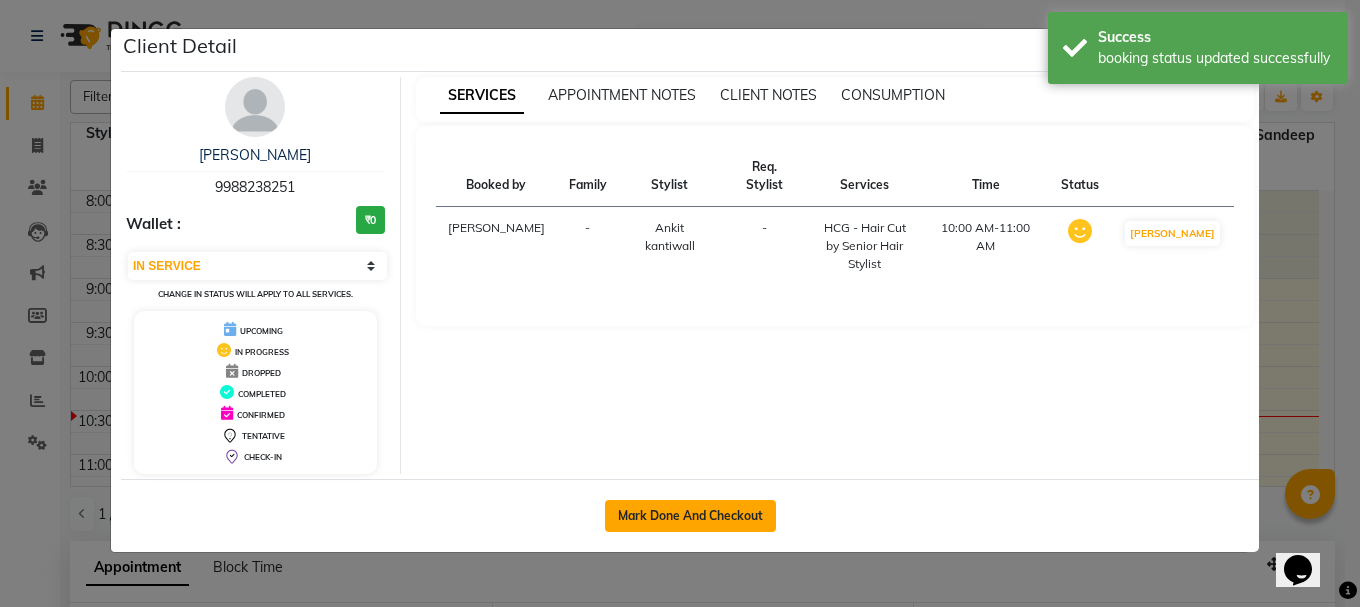 click on "Mark Done And Checkout" 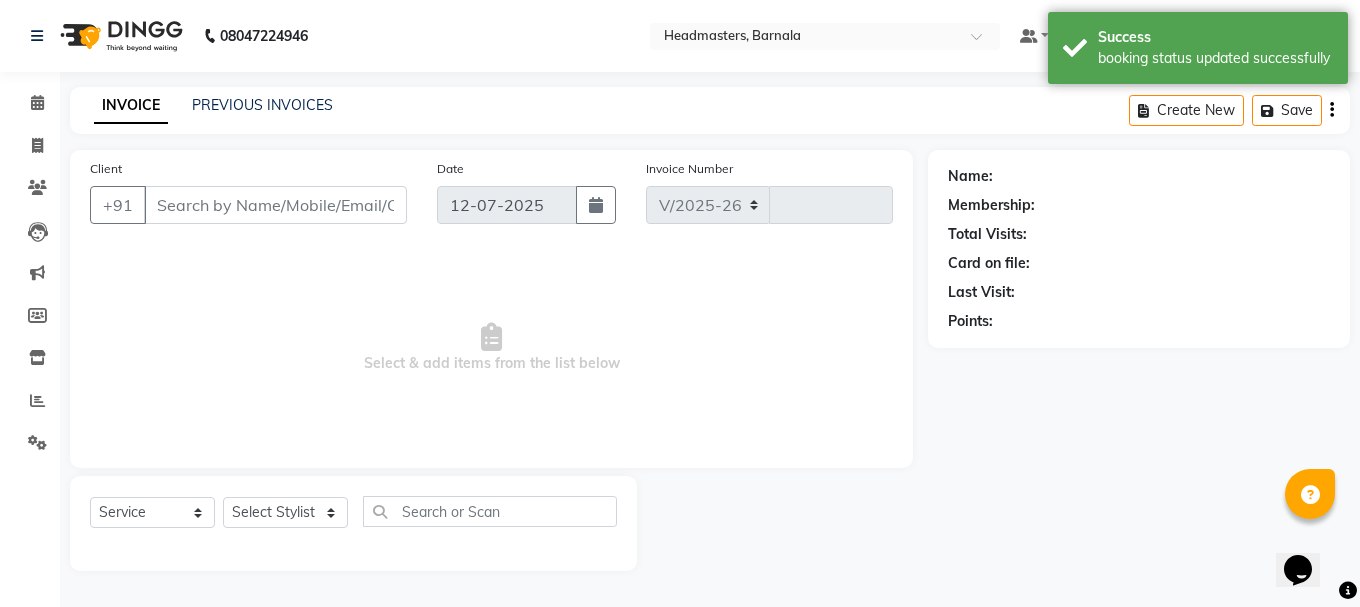 select on "7526" 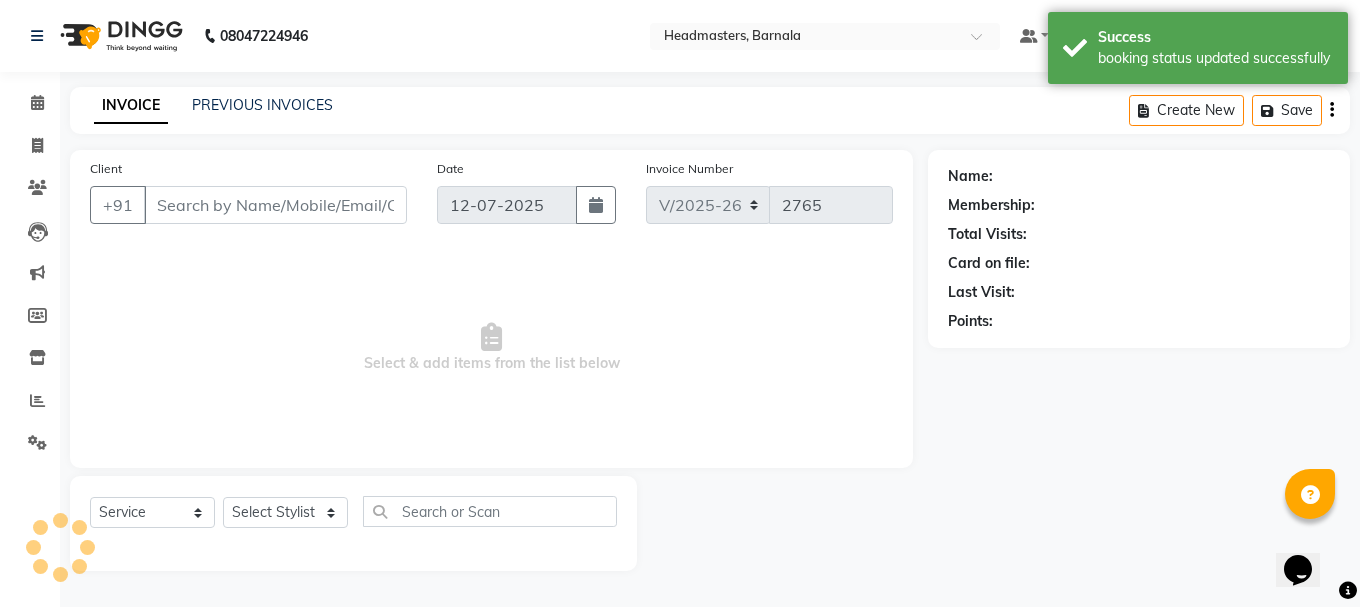 type on "9988238251" 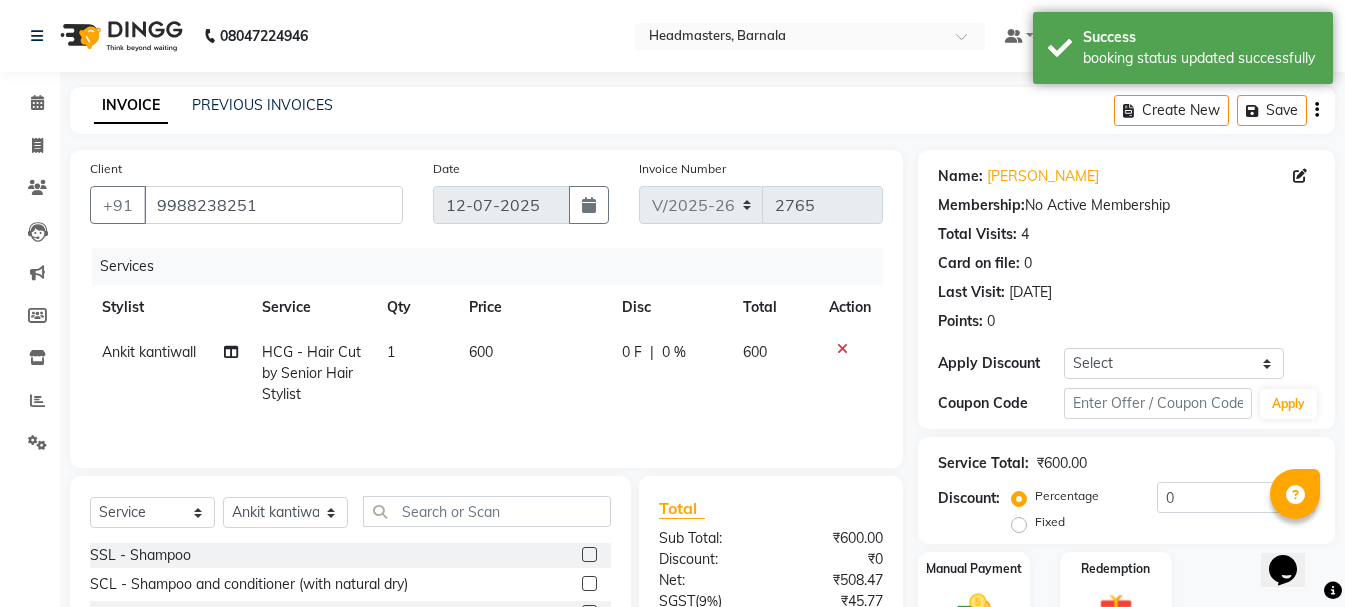 click on "Fixed" 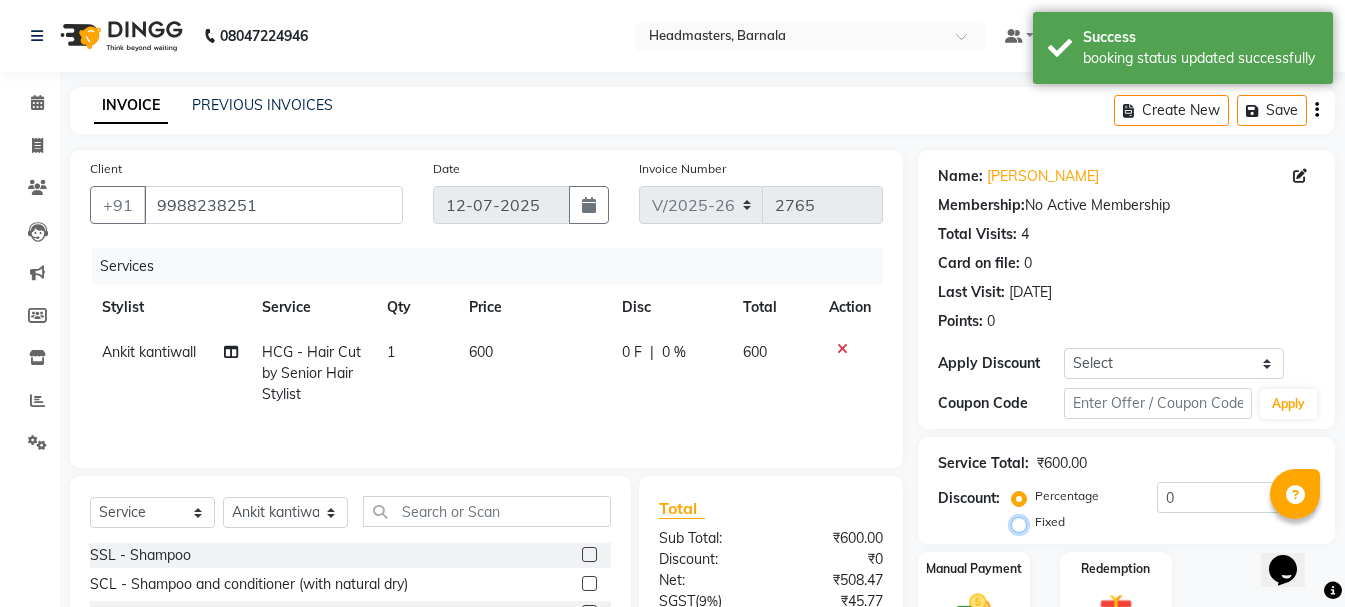 click on "Fixed" at bounding box center [1023, 522] 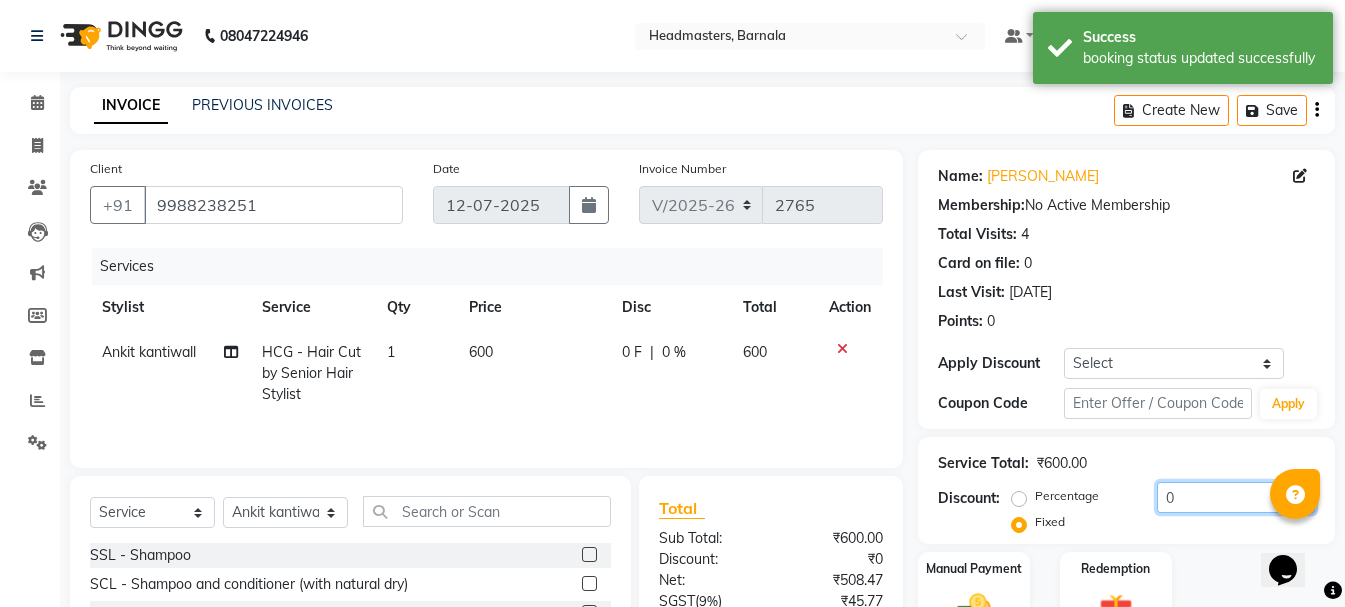 drag, startPoint x: 1234, startPoint y: 479, endPoint x: 843, endPoint y: 526, distance: 393.81467 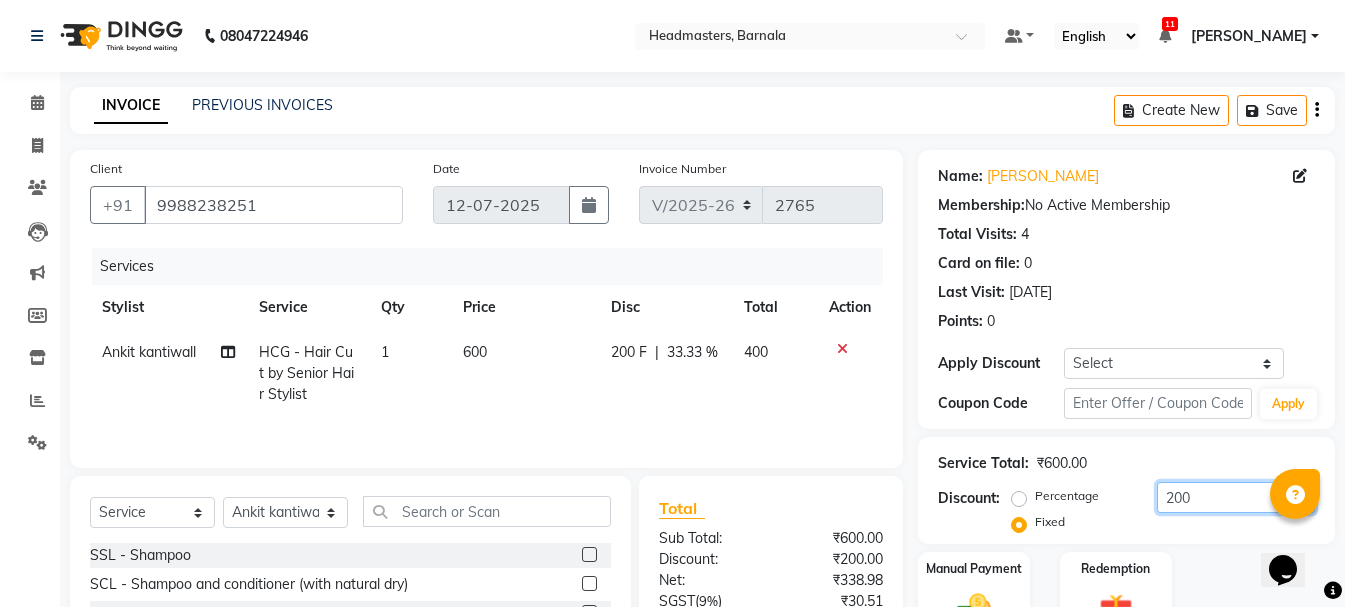 scroll, scrollTop: 194, scrollLeft: 0, axis: vertical 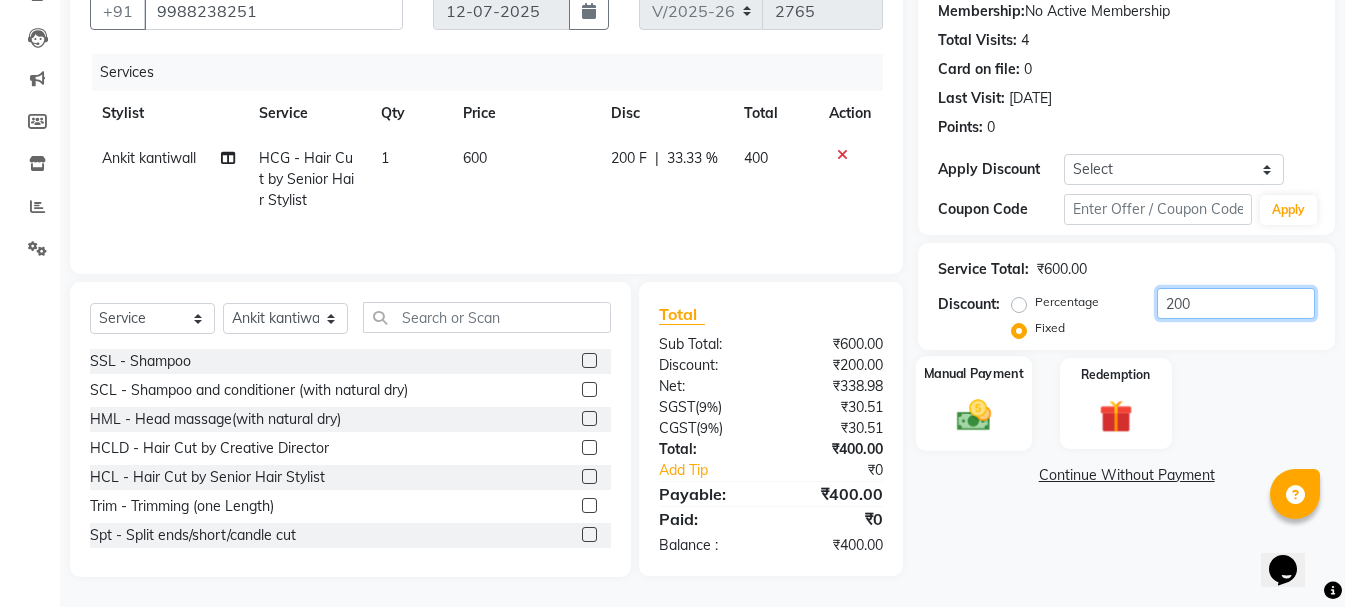 type on "200" 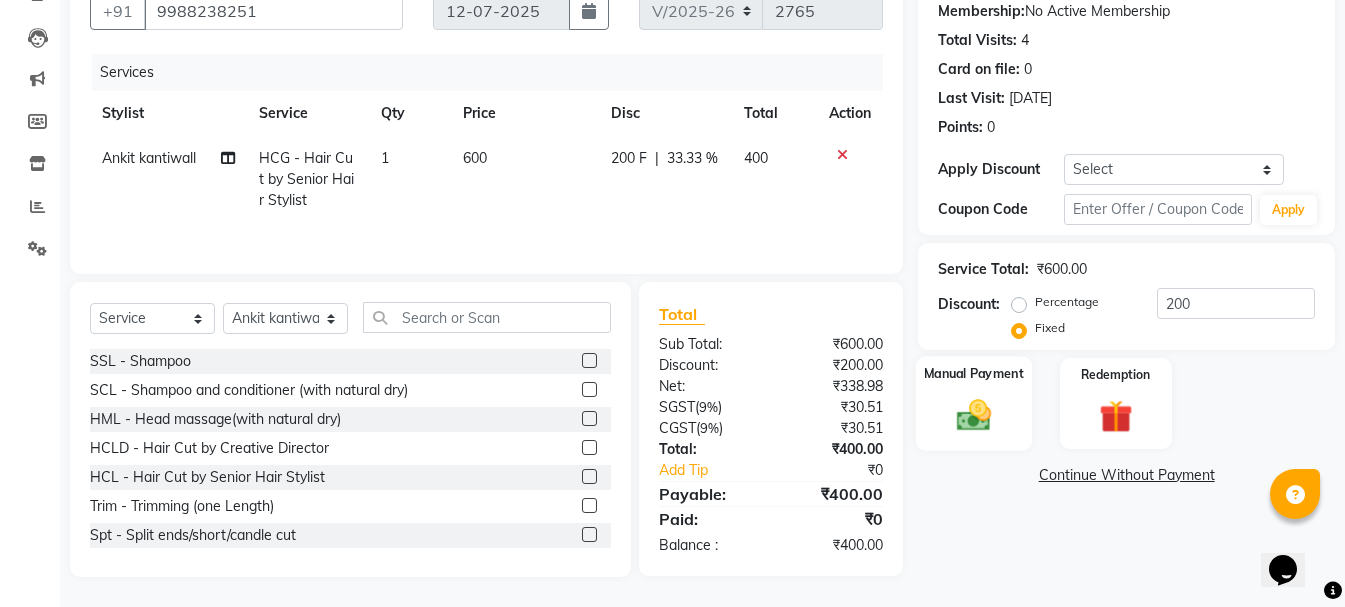 click on "Manual Payment" 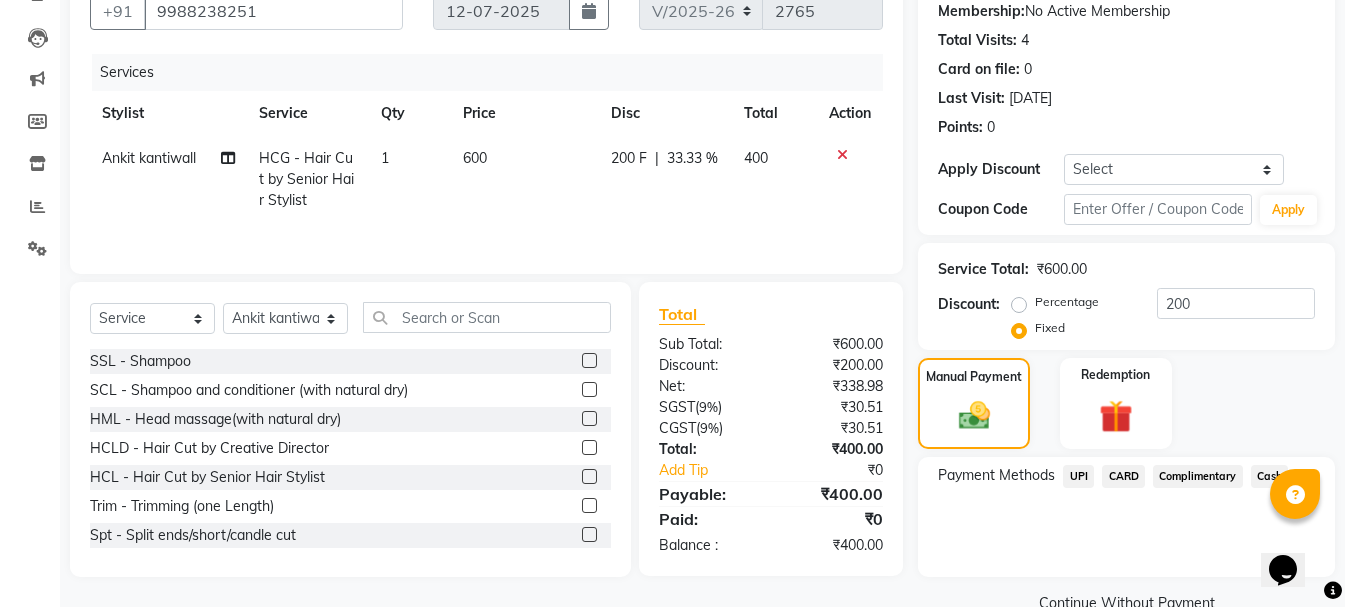 click on "UPI" 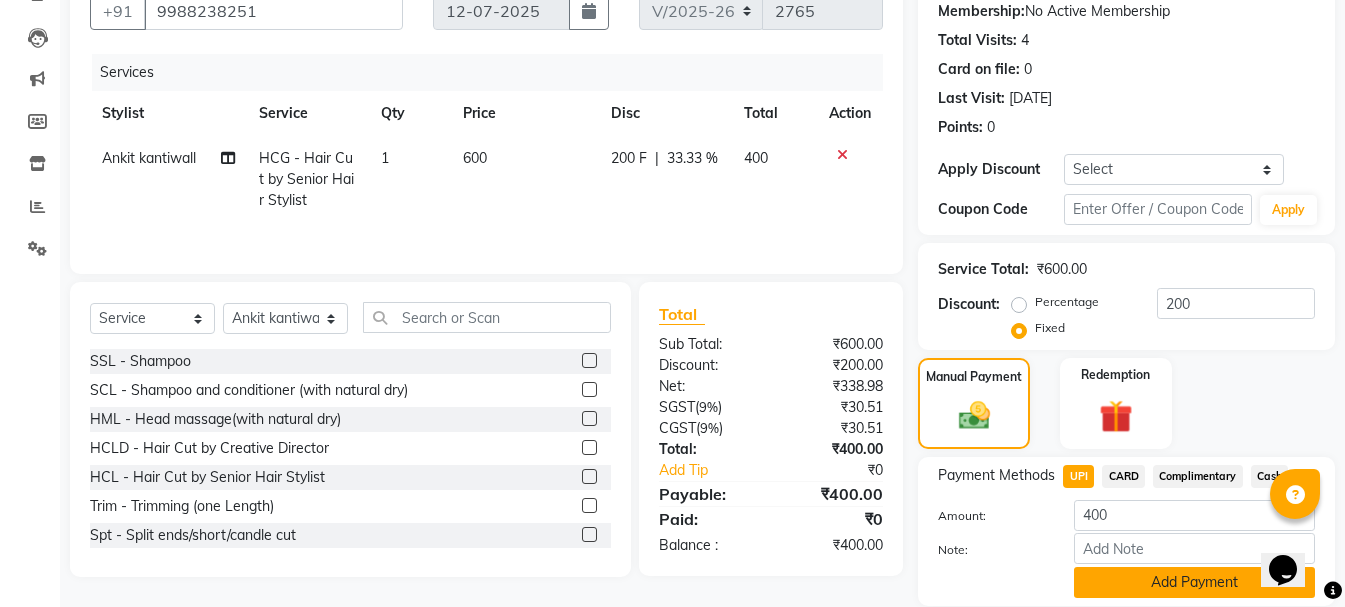 click on "Add Payment" 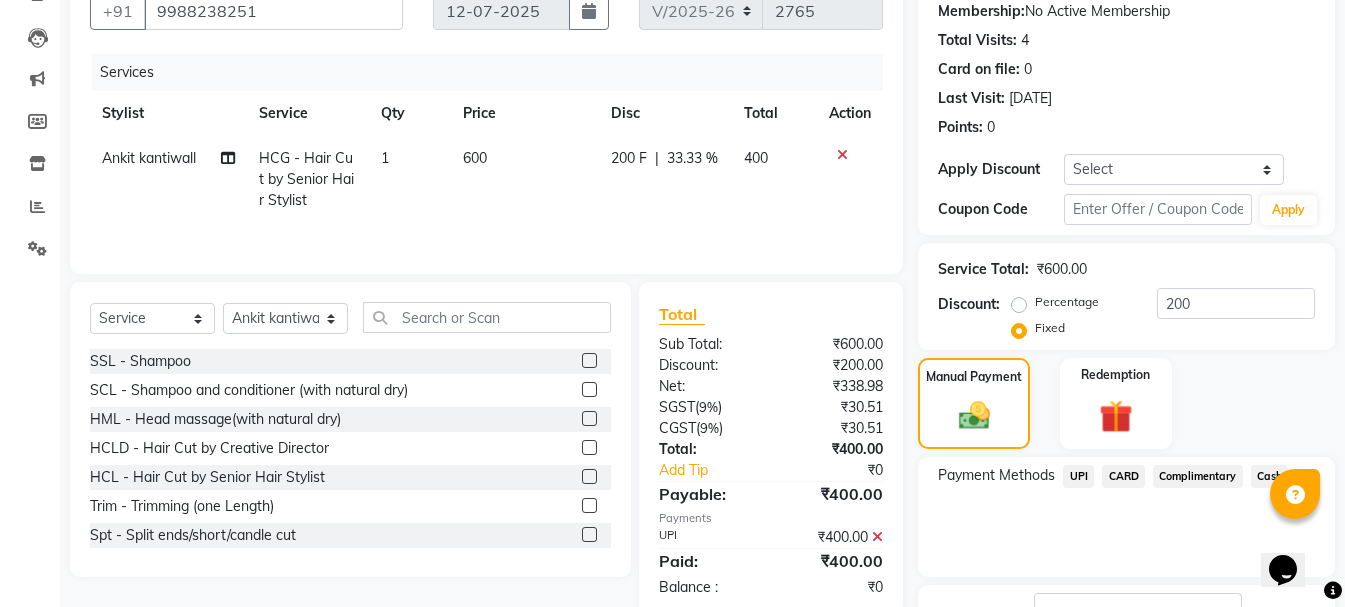 scroll, scrollTop: 348, scrollLeft: 0, axis: vertical 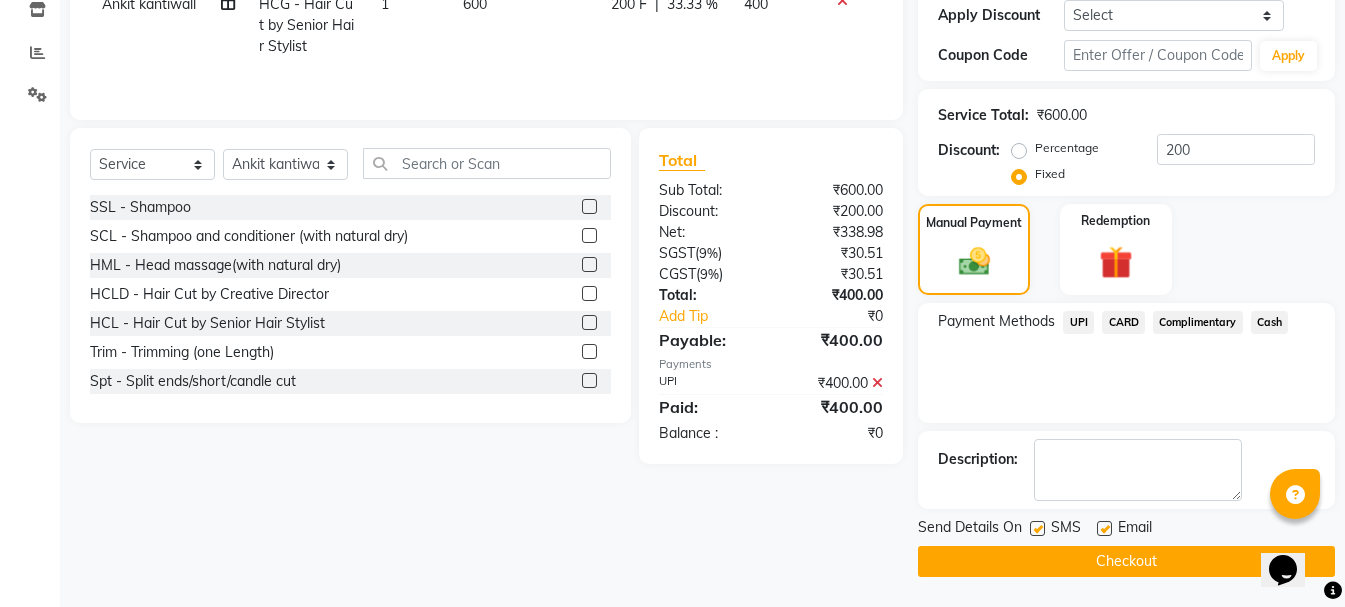 click on "Checkout" 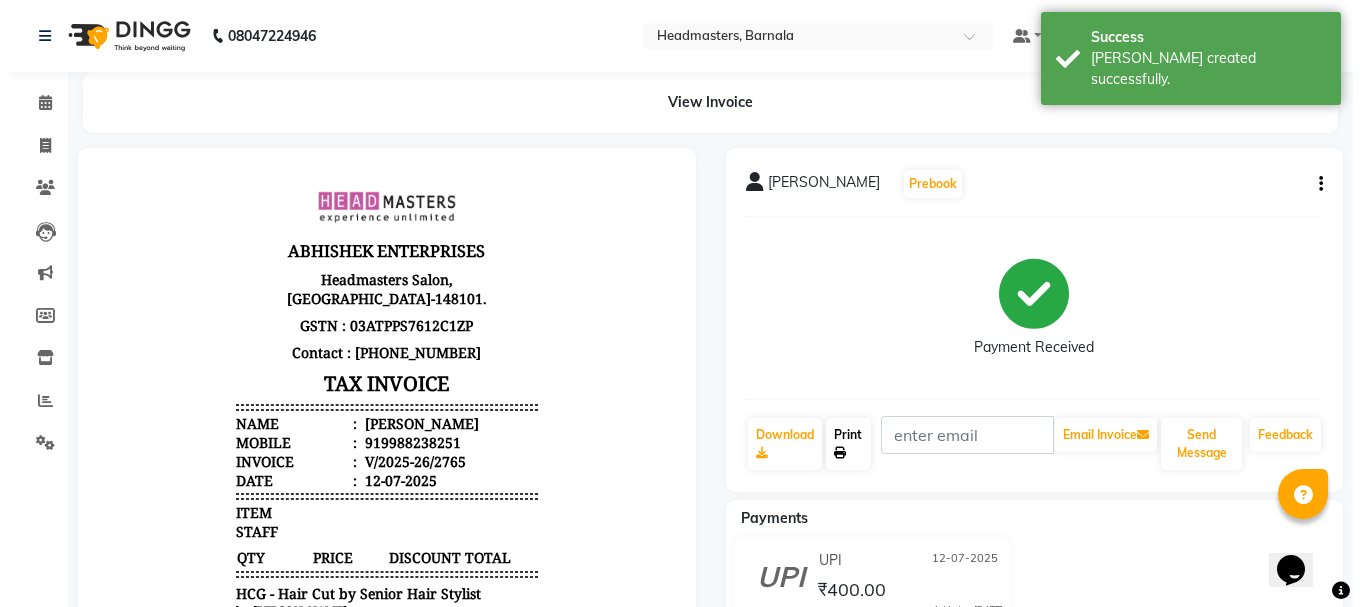 scroll, scrollTop: 0, scrollLeft: 0, axis: both 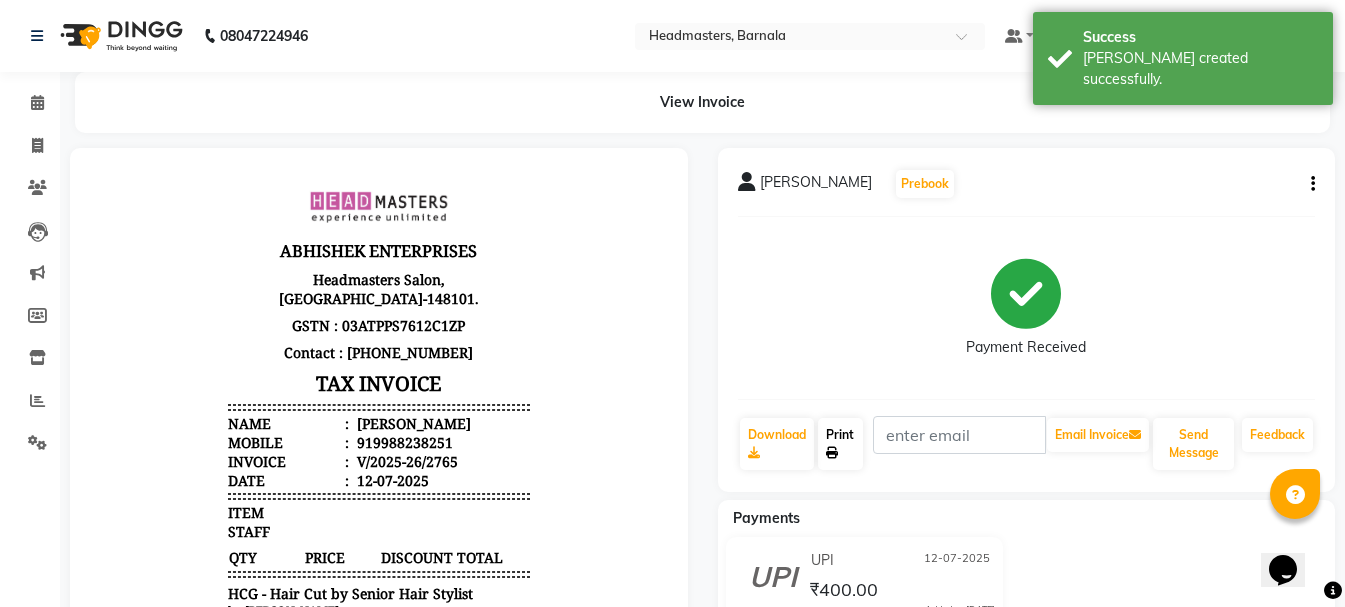 click on "Print" 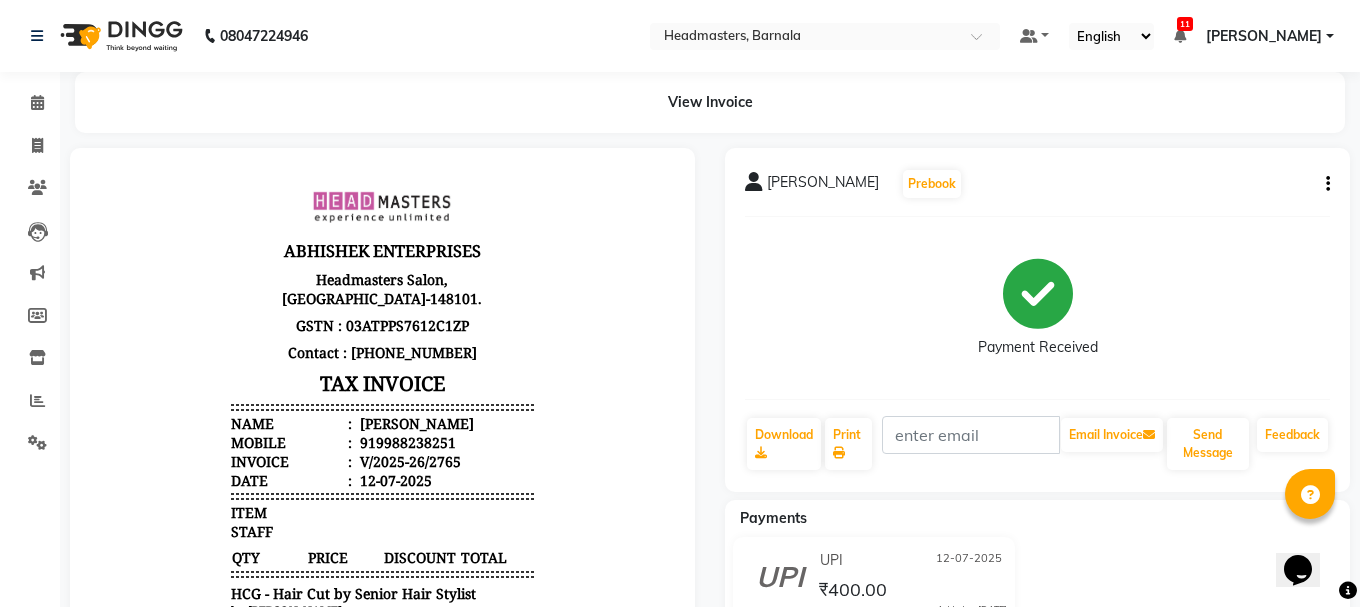 select on "service" 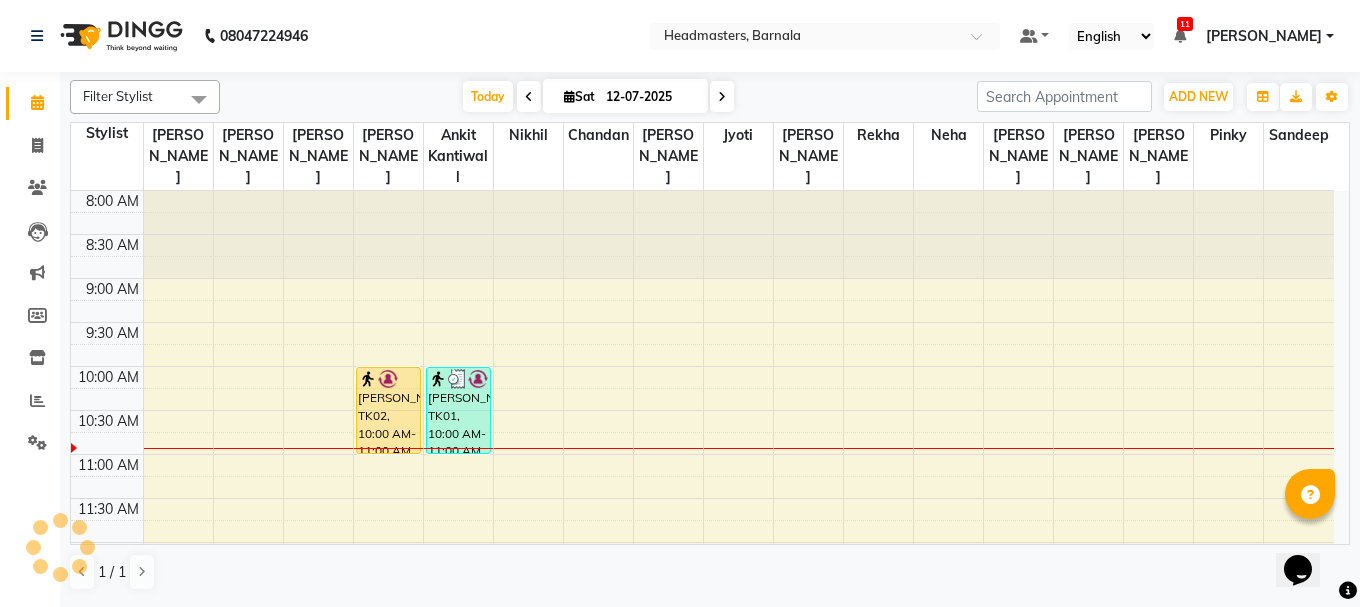 scroll, scrollTop: 0, scrollLeft: 0, axis: both 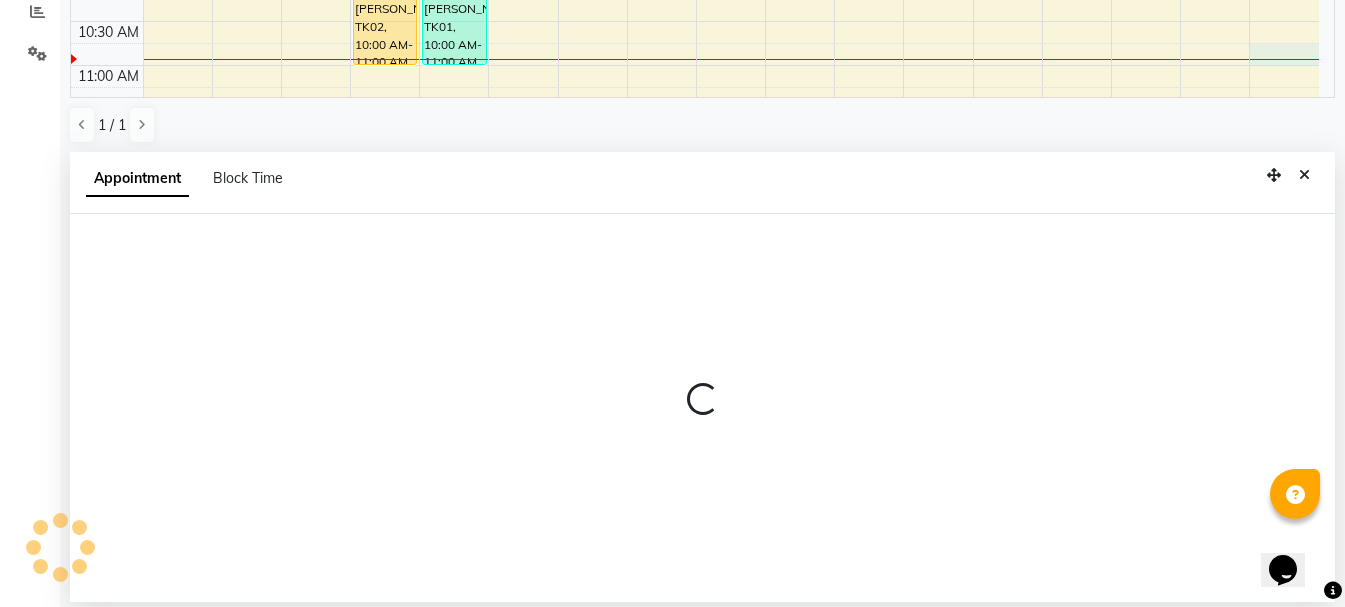 select on "71857" 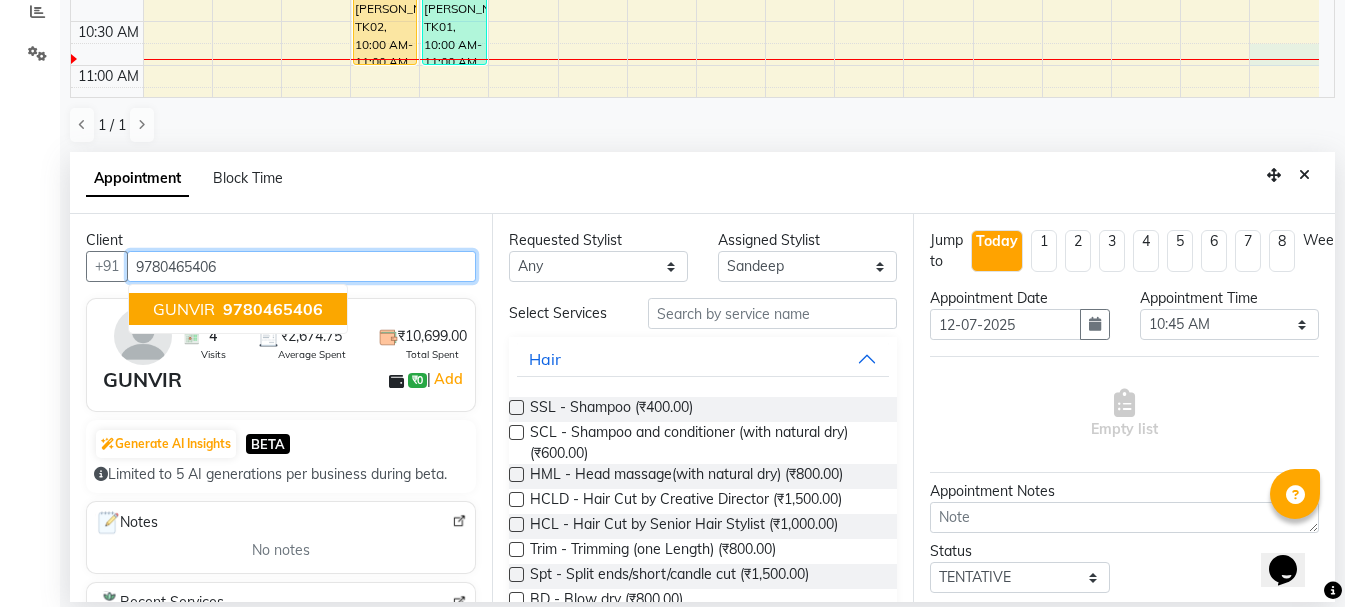 click on "9780465406" at bounding box center [273, 309] 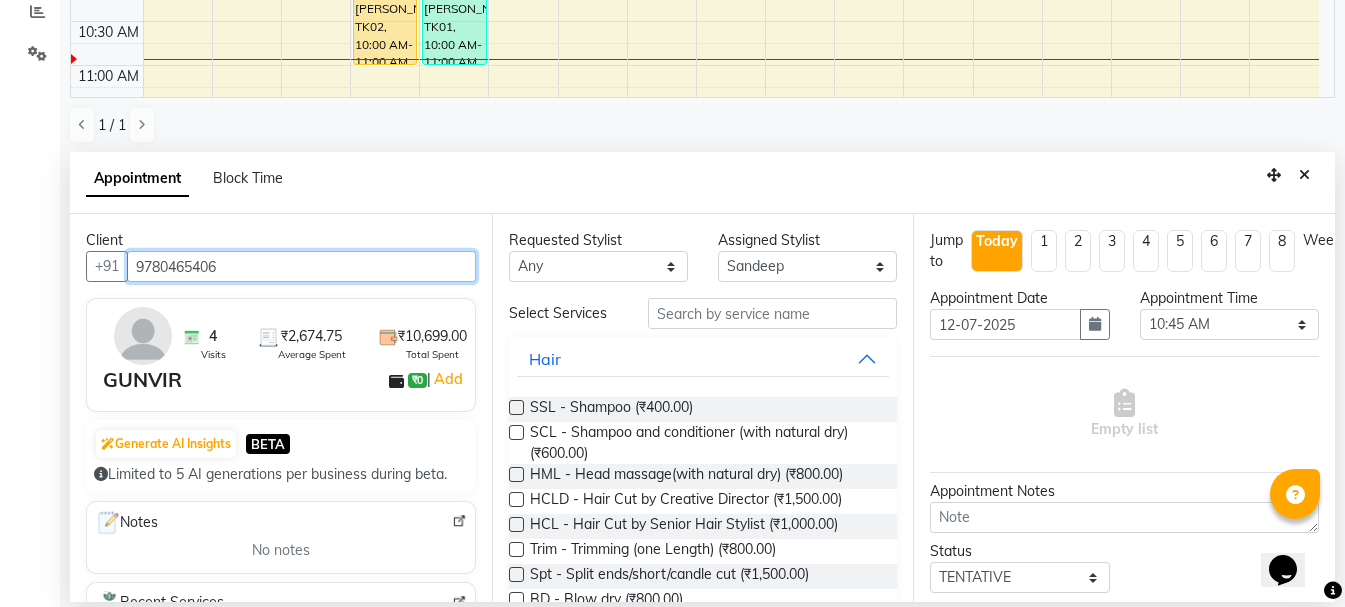 type on "9780465406" 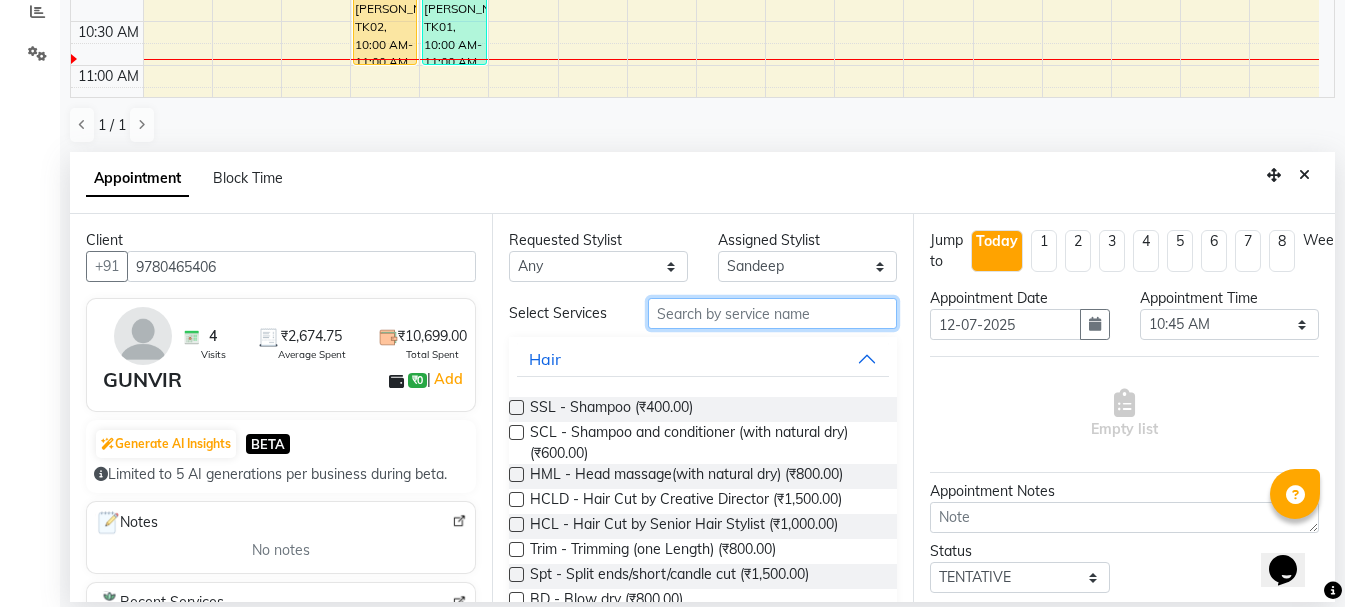 click at bounding box center (772, 313) 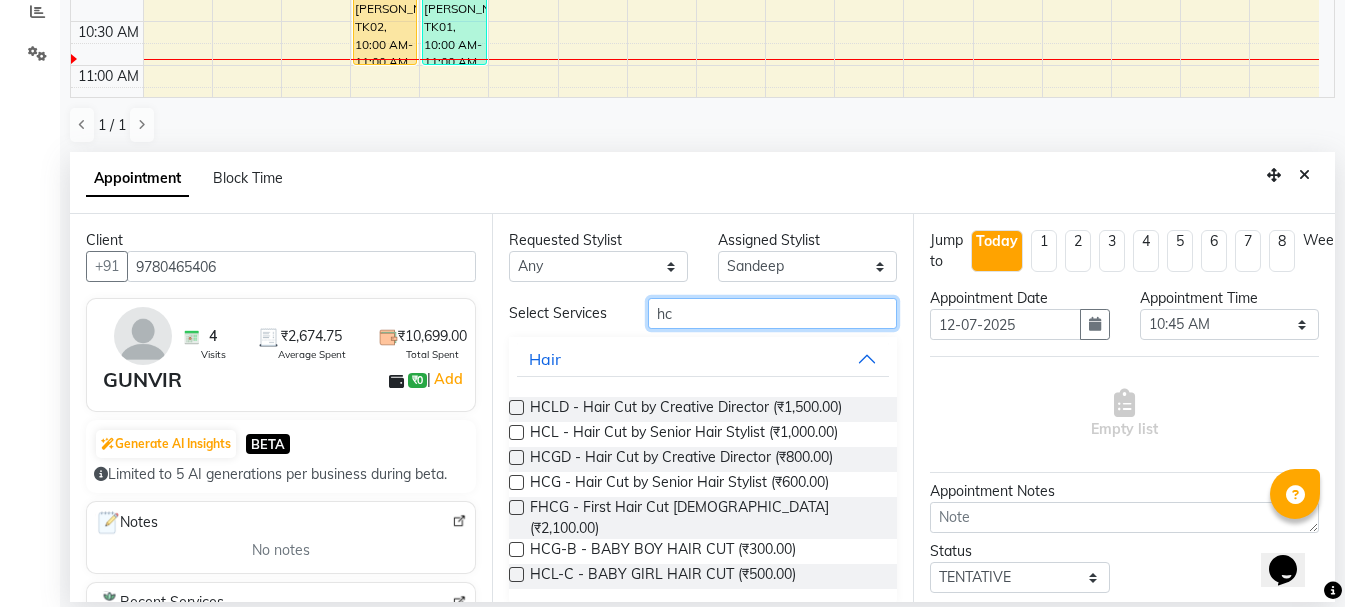 type on "hc" 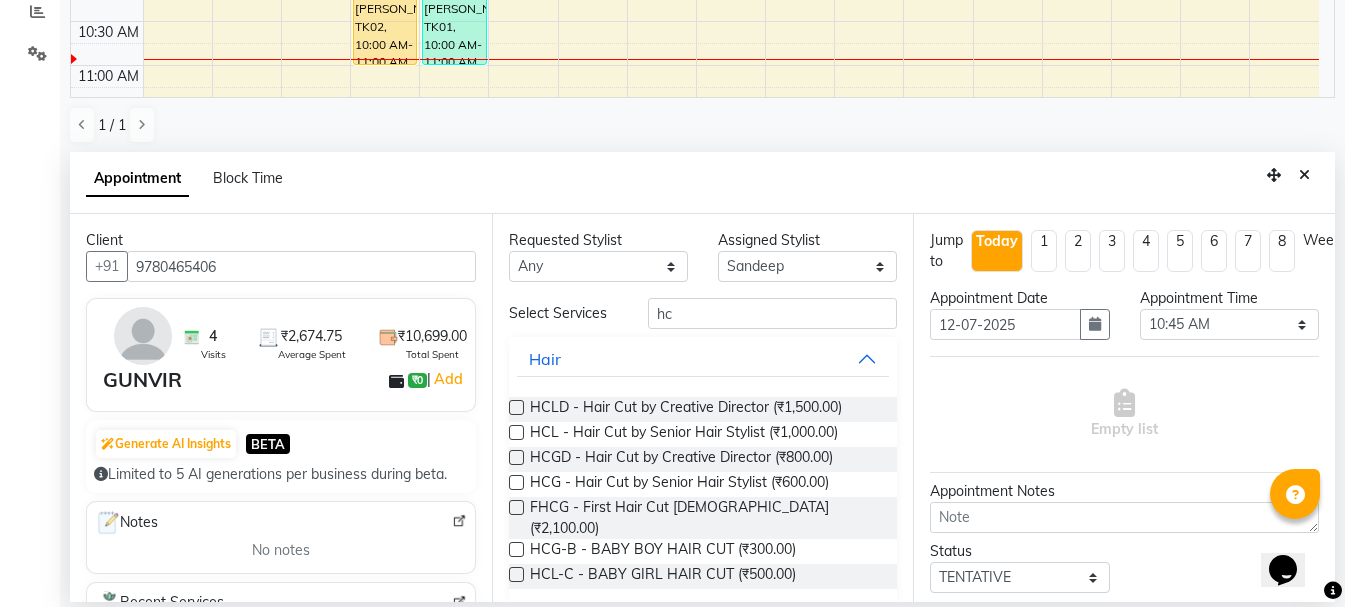 click on "HCG - Hair Cut by Senior Hair Stylist (₹600.00)" at bounding box center (703, 484) 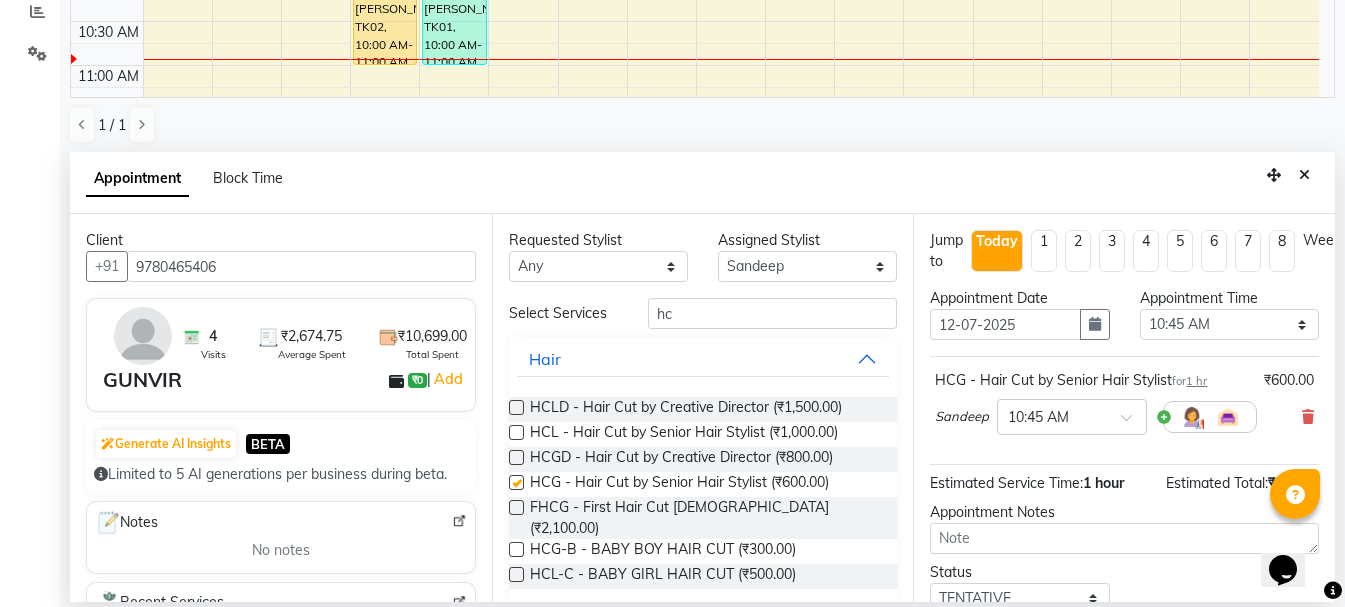 checkbox on "false" 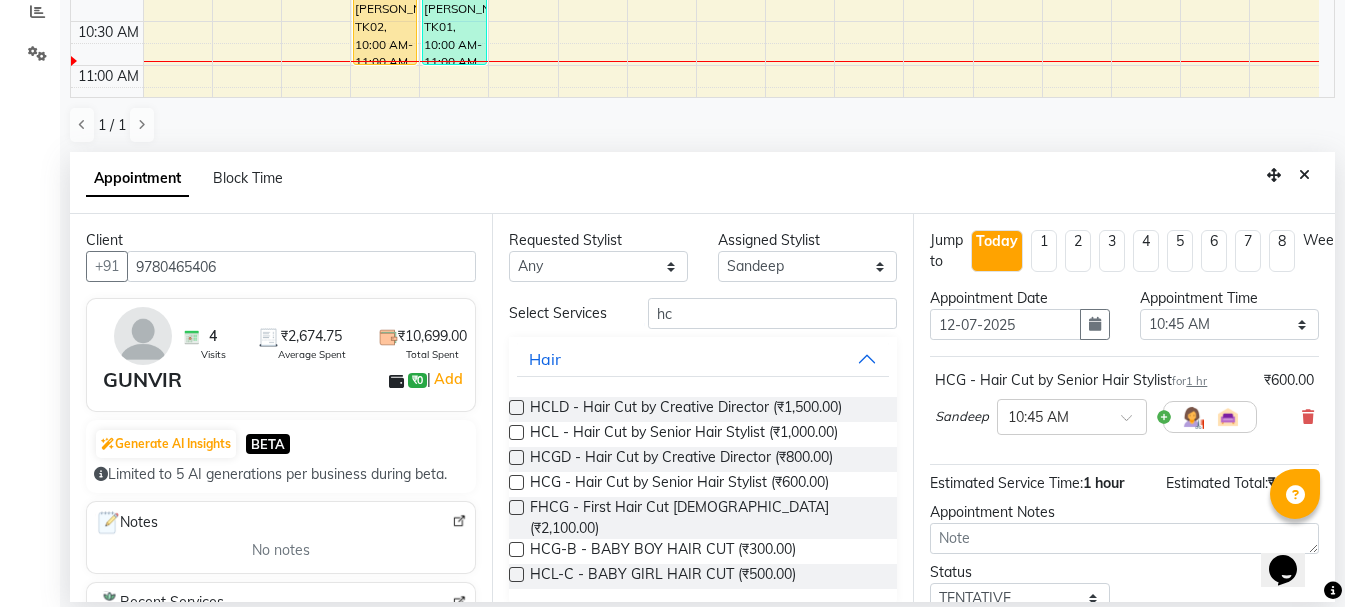 scroll, scrollTop: 153, scrollLeft: 0, axis: vertical 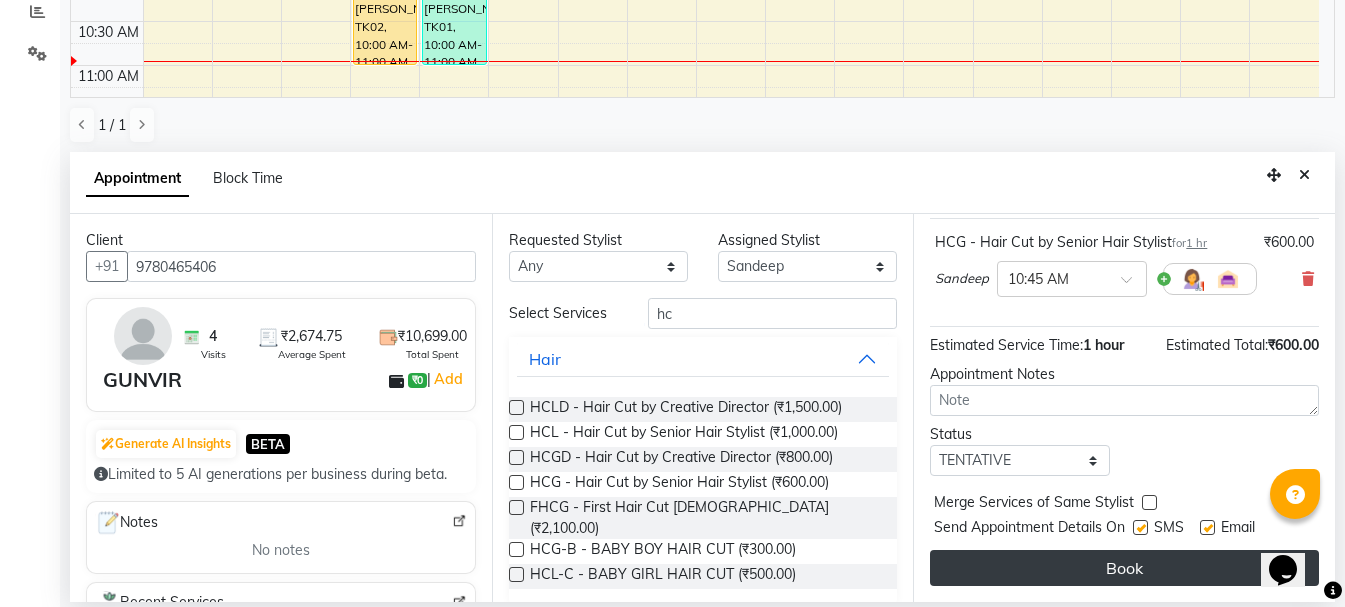 click on "Book" at bounding box center (1124, 568) 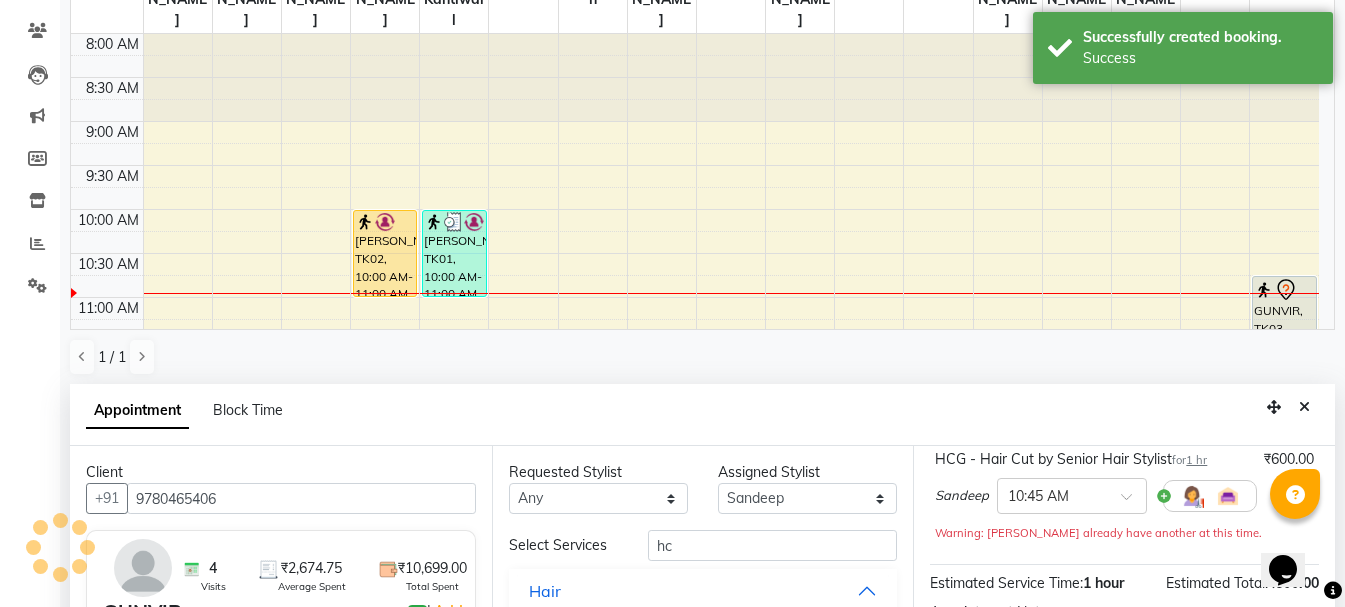 scroll, scrollTop: 0, scrollLeft: 0, axis: both 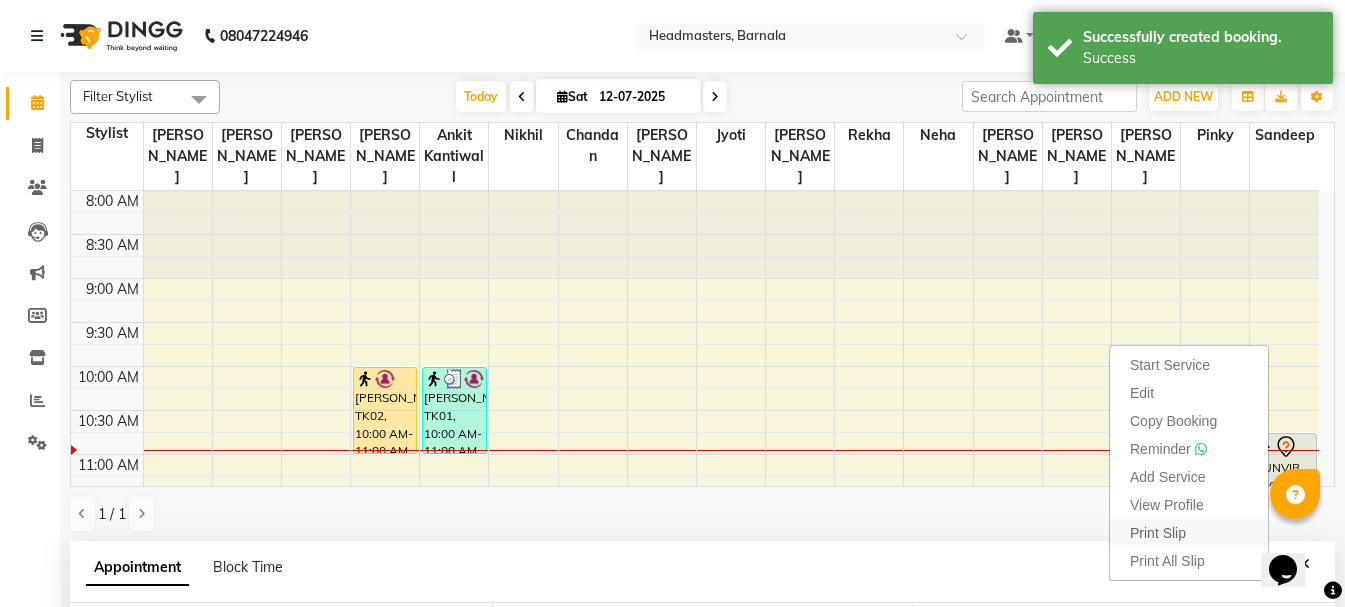 click on "Print Slip" at bounding box center [1158, 533] 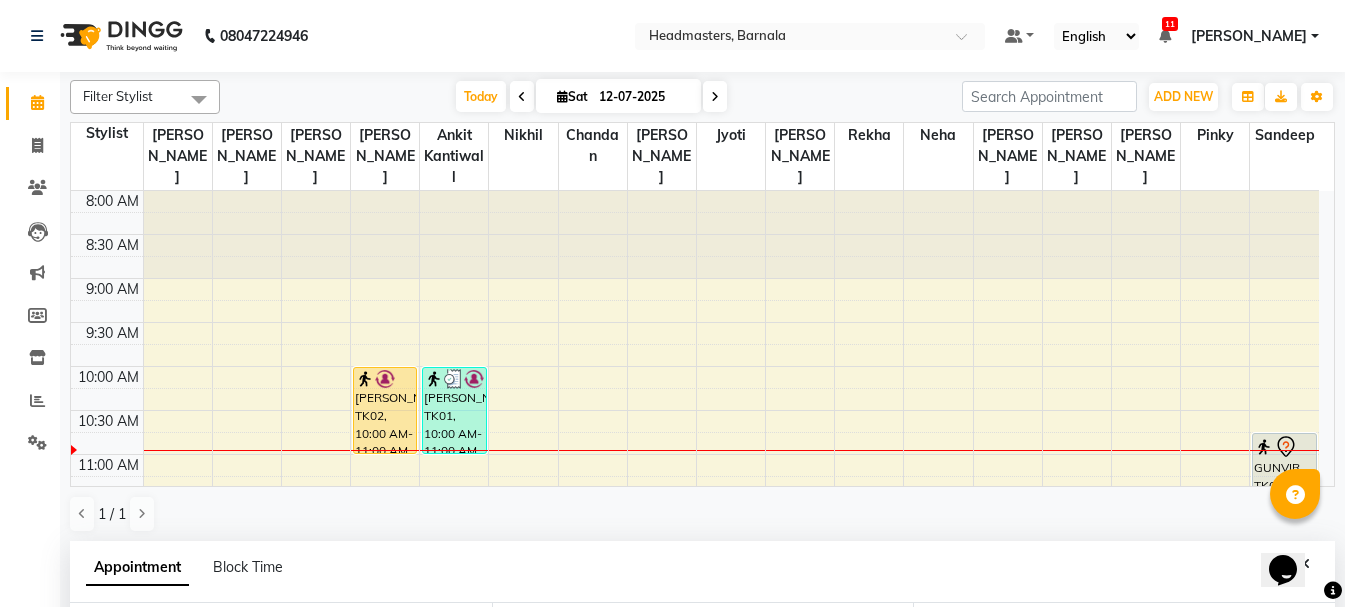click on "8:00 AM 8:30 AM 9:00 AM 9:30 AM 10:00 AM 10:30 AM 11:00 AM 11:30 AM 12:00 PM 12:30 PM 1:00 PM 1:30 PM 2:00 PM 2:30 PM 3:00 PM 3:30 PM 4:00 PM 4:30 PM 5:00 PM 5:30 PM 6:00 PM 6:30 PM 7:00 PM 7:30 PM 8:00 PM 8:30 PM     Rishav, TK02, 10:00 AM-11:00 AM, HCG - Hair Cut by Senior Hair Stylist     satinderpal, TK01, 10:00 AM-11:00 AM, HCG - Hair Cut by Senior Hair Stylist             GUNVIR, TK03, 10:45 AM-11:45 AM, HCG - Hair Cut by Senior Hair Stylist" at bounding box center [695, 762] 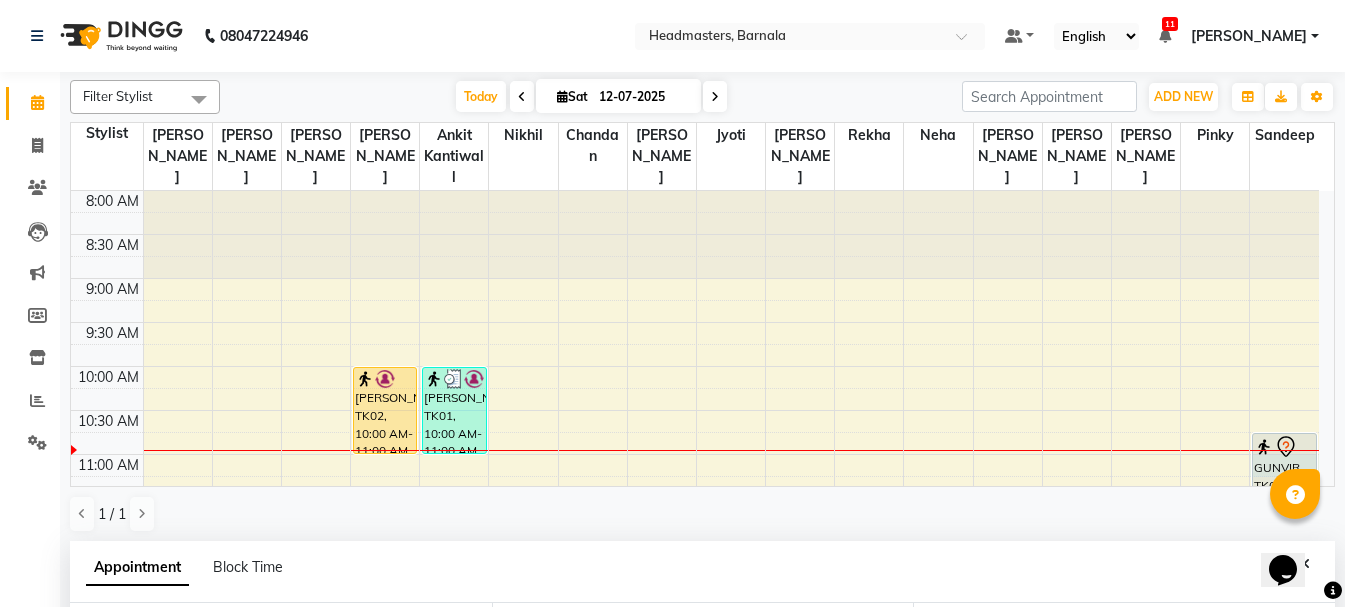scroll, scrollTop: 389, scrollLeft: 0, axis: vertical 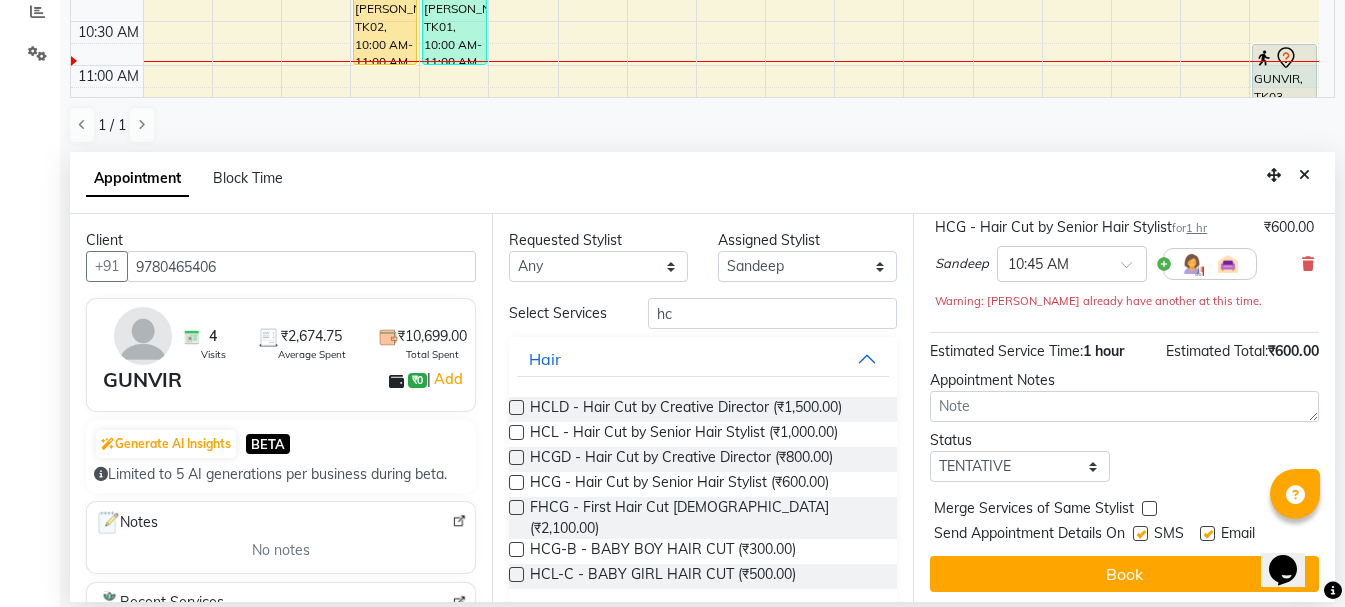click on "Calendar  Invoice  Clients  Leads   Marketing  Members  Inventory  Reports  Settings Completed InProgress Upcoming Dropped Tentative Check-In Confirm Bookings Segments Page Builder" 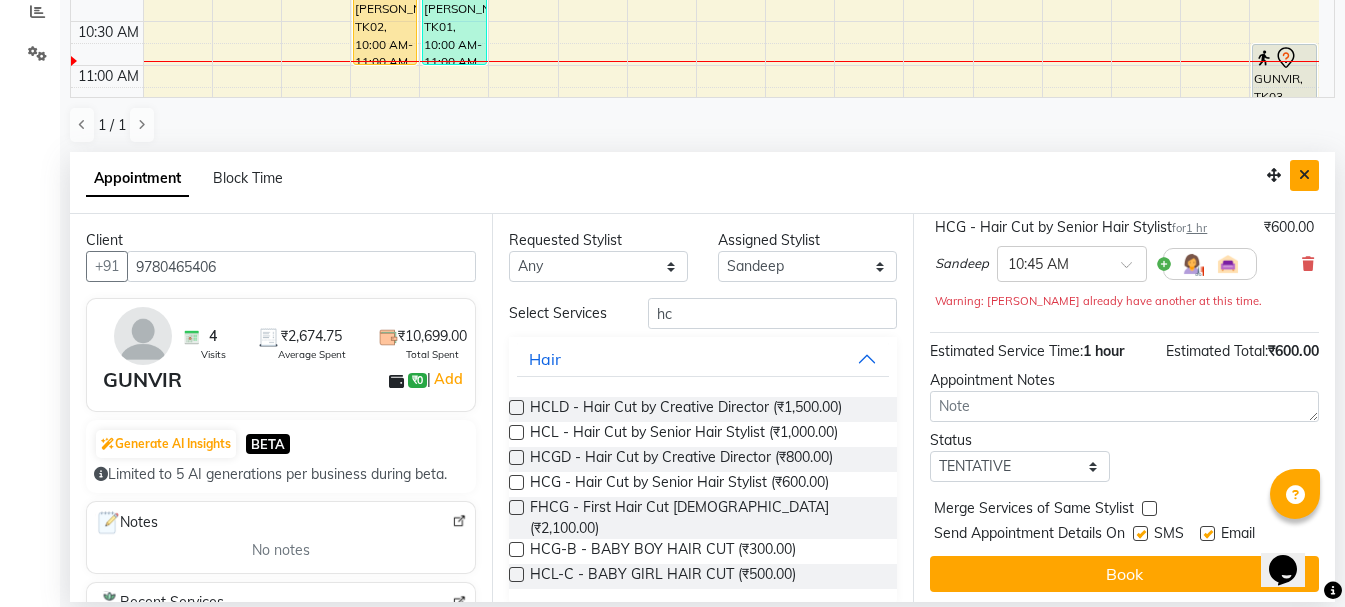 click at bounding box center [1304, 175] 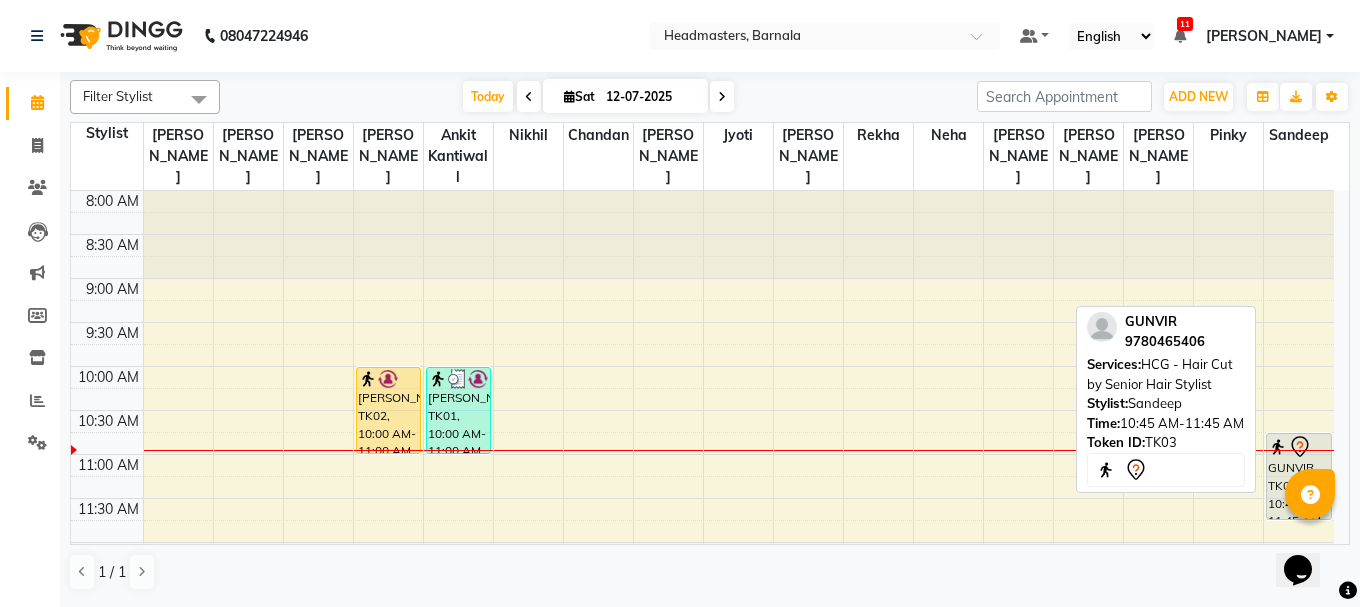 click on "GUNVIR, TK03, 10:45 AM-11:45 AM, HCG - Hair Cut by Senior Hair Stylist" at bounding box center [1299, 476] 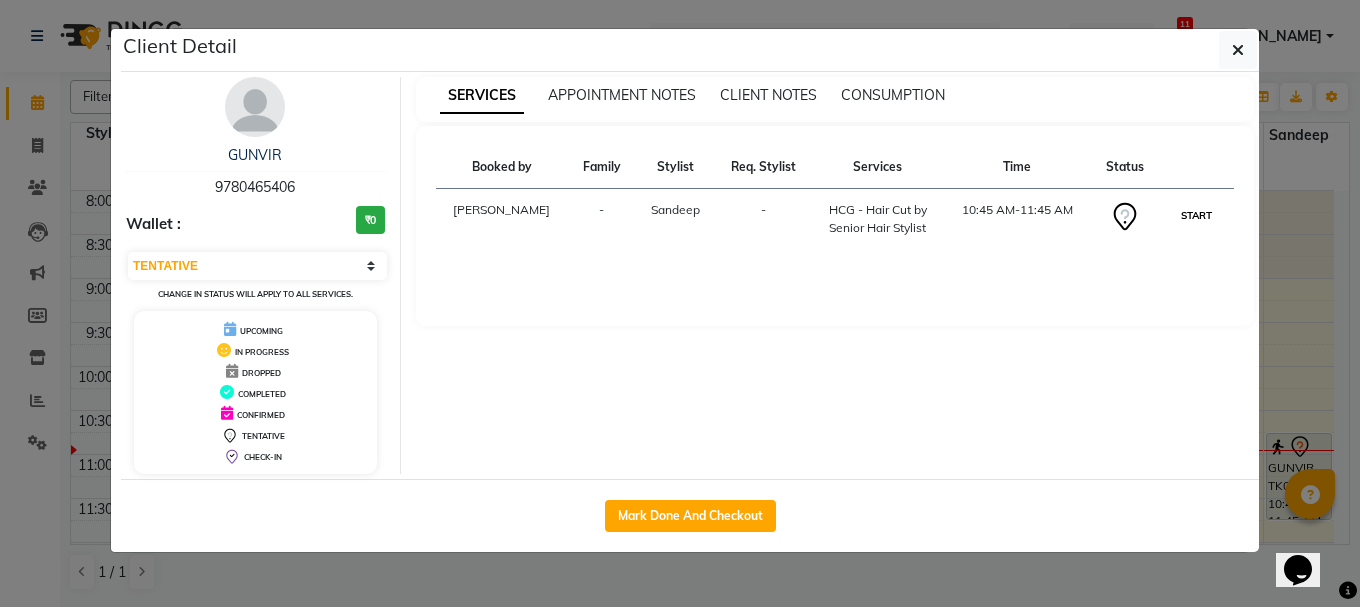 click on "START" at bounding box center [1196, 215] 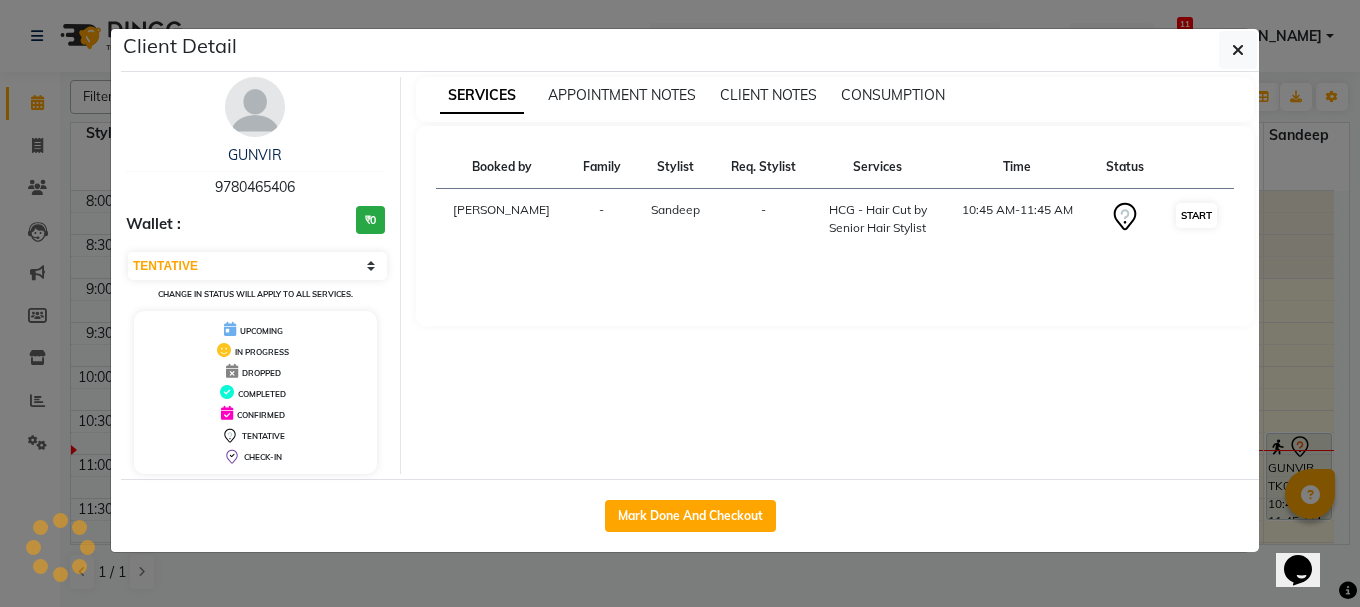 select on "1" 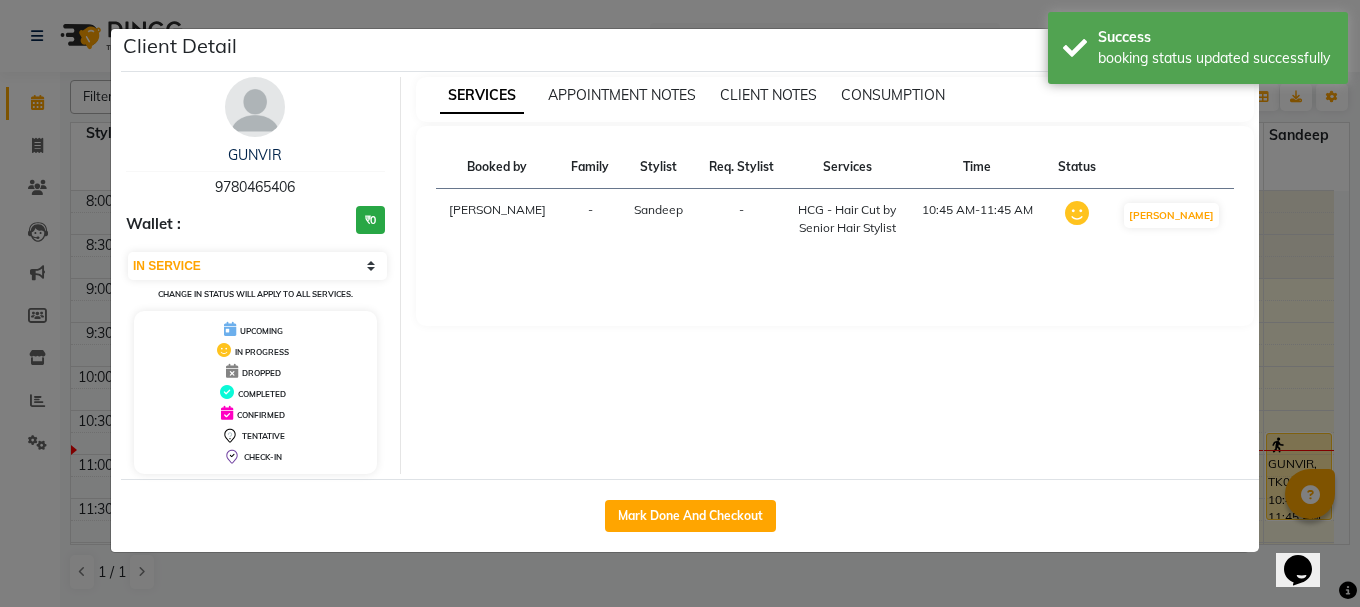 click on "Client Detail  GUNVIR    9780465406 Wallet : ₹0 Select IN SERVICE CONFIRMED TENTATIVE CHECK IN MARK DONE UPCOMING Change in status will apply to all services. UPCOMING IN PROGRESS DROPPED COMPLETED CONFIRMED TENTATIVE CHECK-IN SERVICES APPOINTMENT NOTES CLIENT NOTES CONSUMPTION Booked by Family Stylist Req. Stylist Services Time Status  Manya  - Sandeep -  HCG - Hair Cut by Senior Hair Stylist   10:45 AM-11:45 AM   MARK DONE   Mark Done And Checkout" 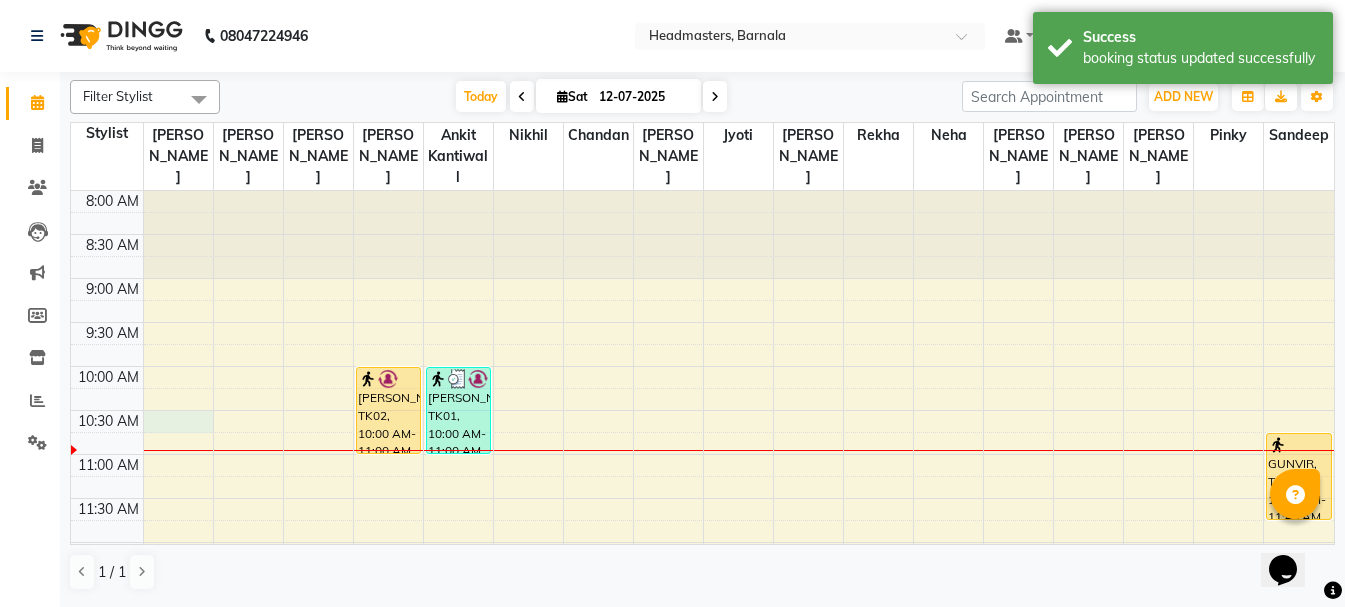 select on "67274" 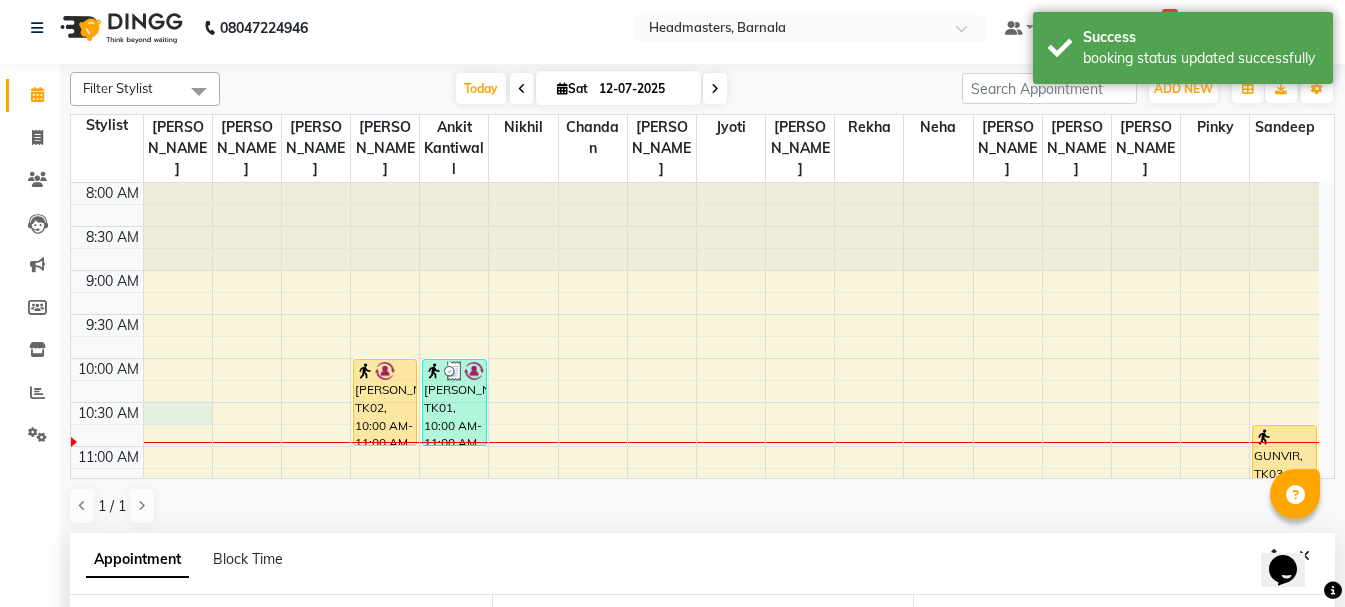 scroll, scrollTop: 352, scrollLeft: 0, axis: vertical 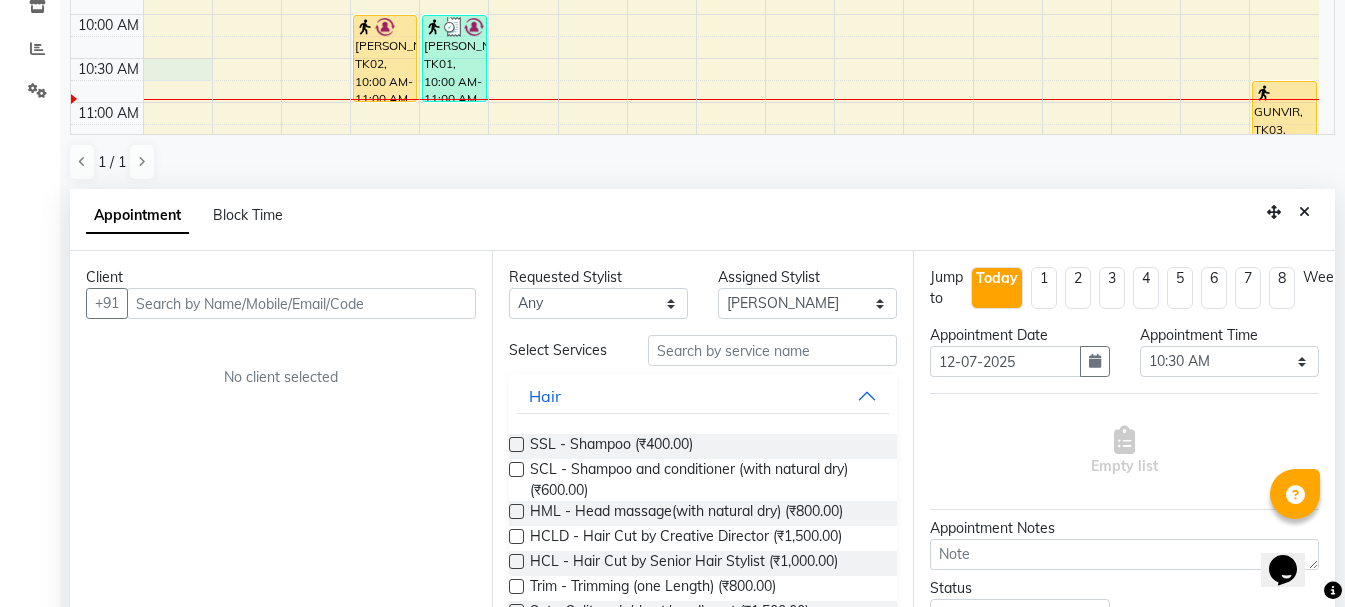click at bounding box center (301, 303) 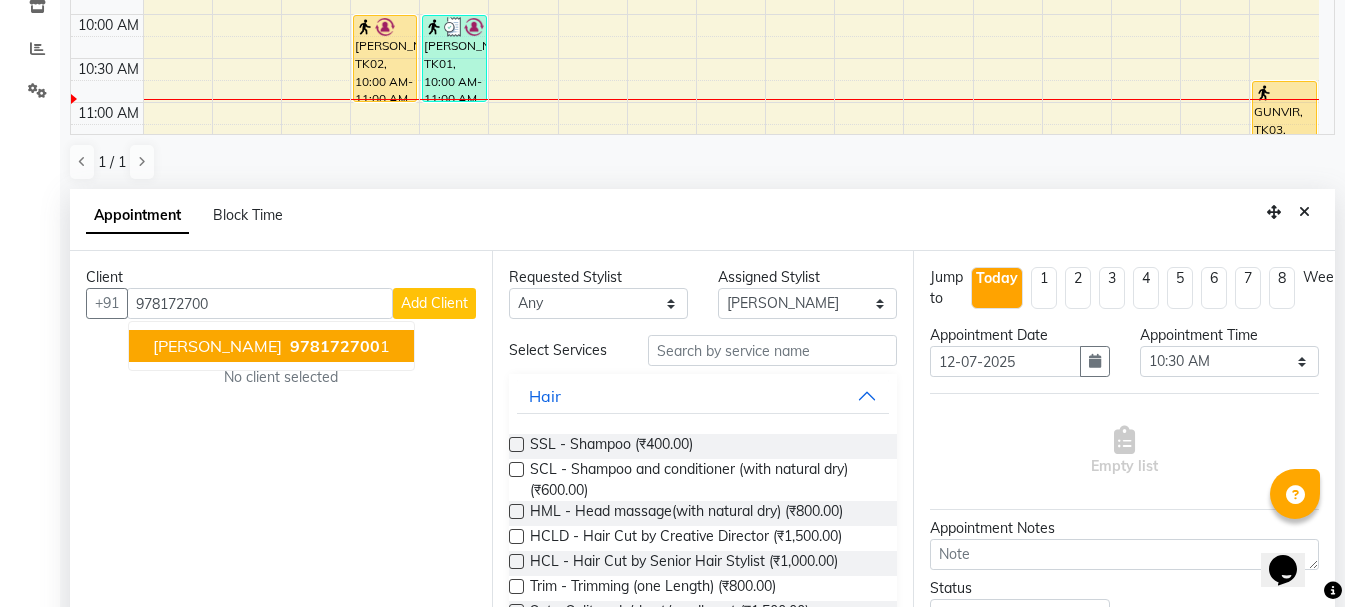 click on "sukhvinder" at bounding box center (217, 346) 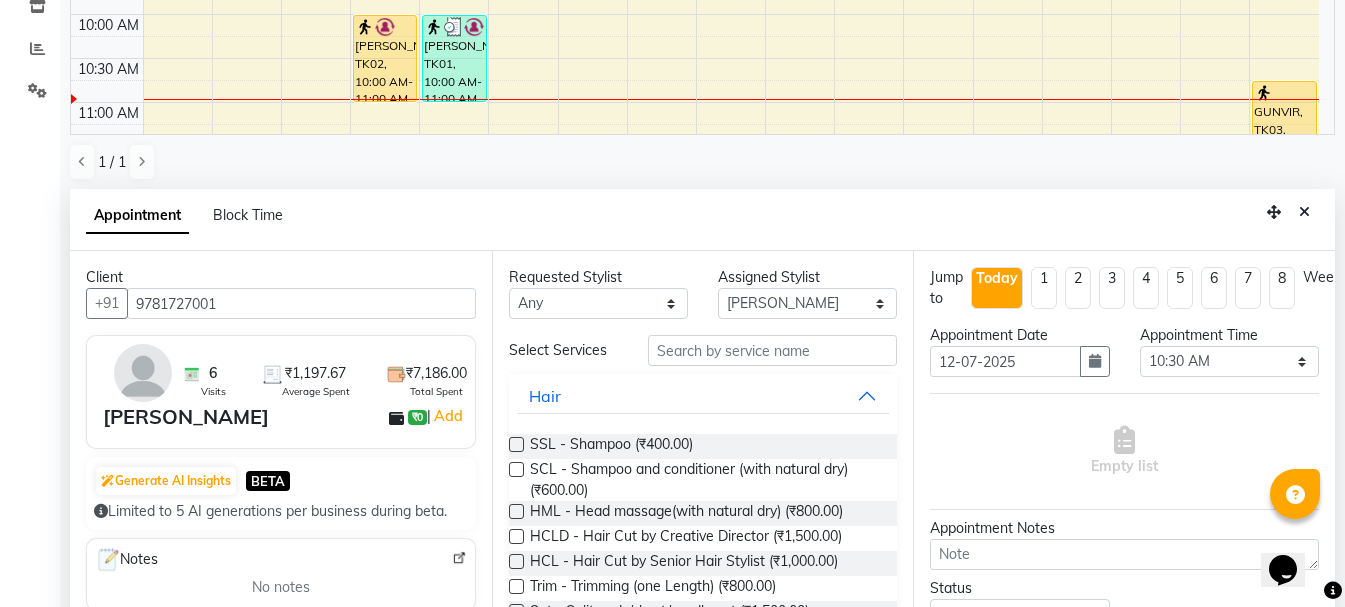 type on "9781727001" 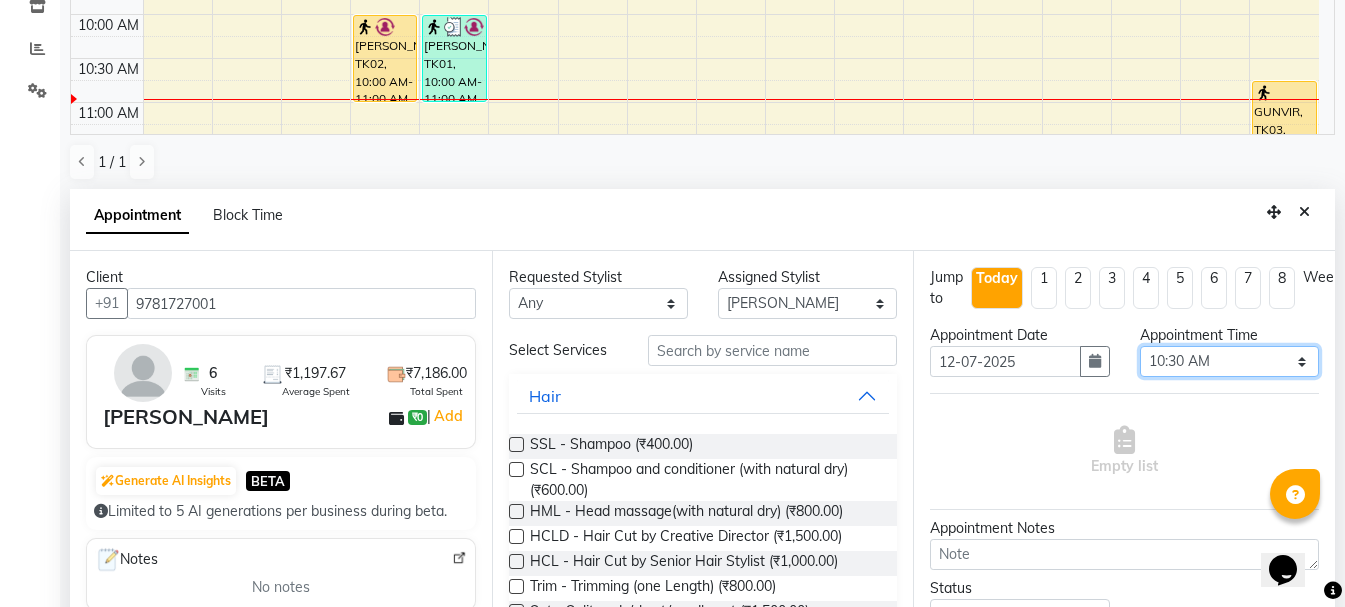 click on "Select 09:00 AM 09:15 AM 09:30 AM 09:45 AM 10:00 AM 10:15 AM 10:30 AM 10:45 AM 11:00 AM 11:15 AM 11:30 AM 11:45 AM 12:00 PM 12:15 PM 12:30 PM 12:45 PM 01:00 PM 01:15 PM 01:30 PM 01:45 PM 02:00 PM 02:15 PM 02:30 PM 02:45 PM 03:00 PM 03:15 PM 03:30 PM 03:45 PM 04:00 PM 04:15 PM 04:30 PM 04:45 PM 05:00 PM 05:15 PM 05:30 PM 05:45 PM 06:00 PM 06:15 PM 06:30 PM 06:45 PM 07:00 PM 07:15 PM 07:30 PM 07:45 PM 08:00 PM" at bounding box center [1229, 361] 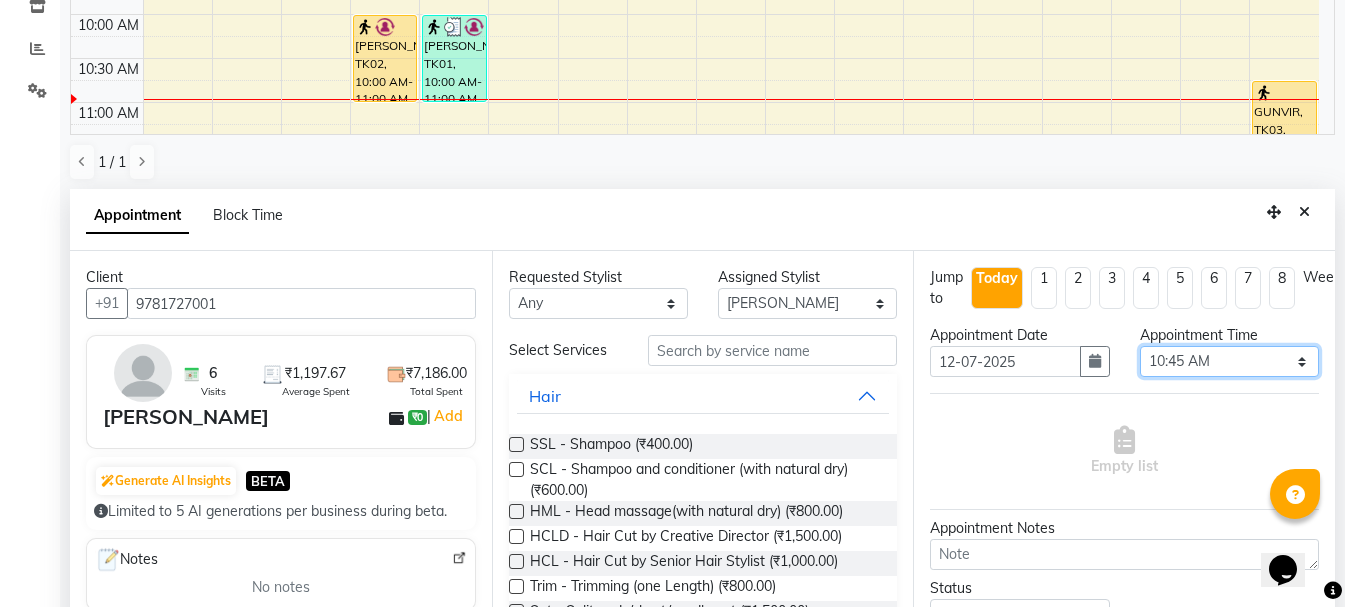 click on "Select 09:00 AM 09:15 AM 09:30 AM 09:45 AM 10:00 AM 10:15 AM 10:30 AM 10:45 AM 11:00 AM 11:15 AM 11:30 AM 11:45 AM 12:00 PM 12:15 PM 12:30 PM 12:45 PM 01:00 PM 01:15 PM 01:30 PM 01:45 PM 02:00 PM 02:15 PM 02:30 PM 02:45 PM 03:00 PM 03:15 PM 03:30 PM 03:45 PM 04:00 PM 04:15 PM 04:30 PM 04:45 PM 05:00 PM 05:15 PM 05:30 PM 05:45 PM 06:00 PM 06:15 PM 06:30 PM 06:45 PM 07:00 PM 07:15 PM 07:30 PM 07:45 PM 08:00 PM" at bounding box center (1229, 361) 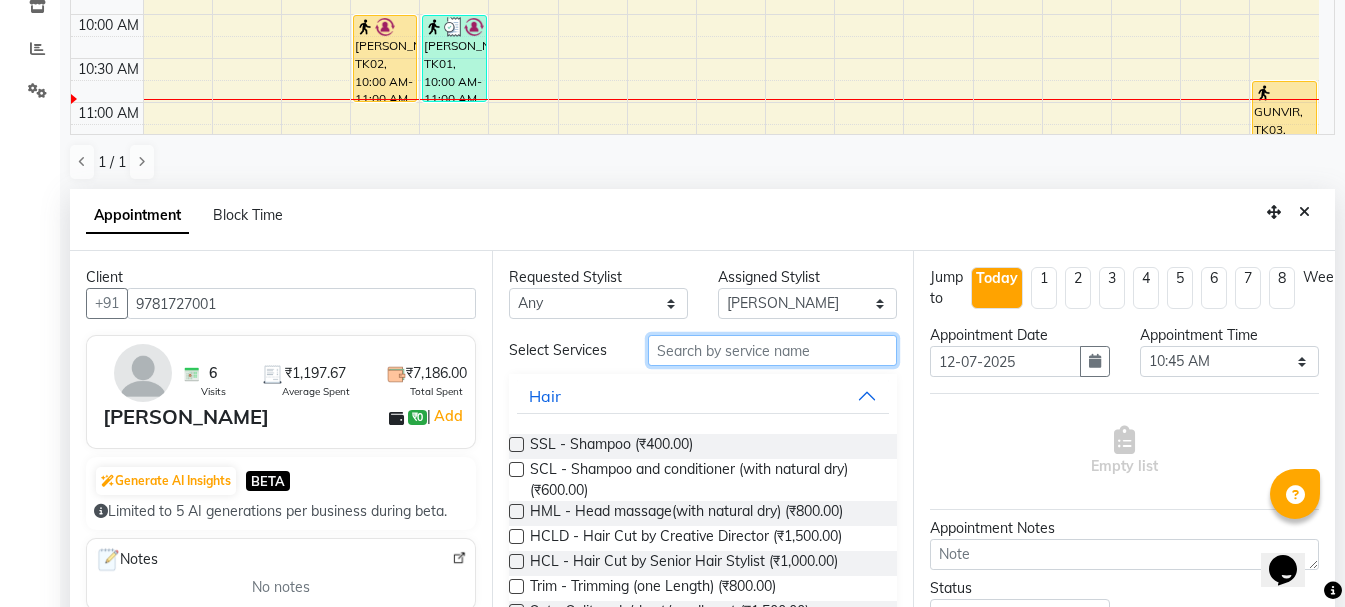 click at bounding box center (772, 350) 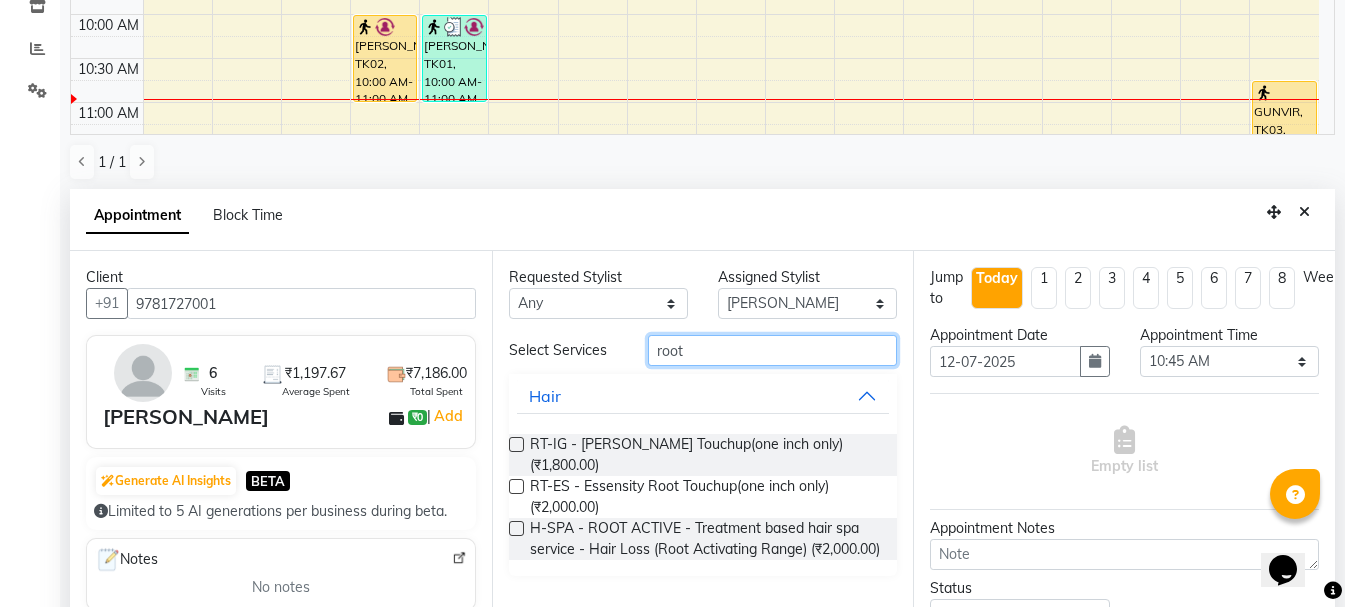 type on "root" 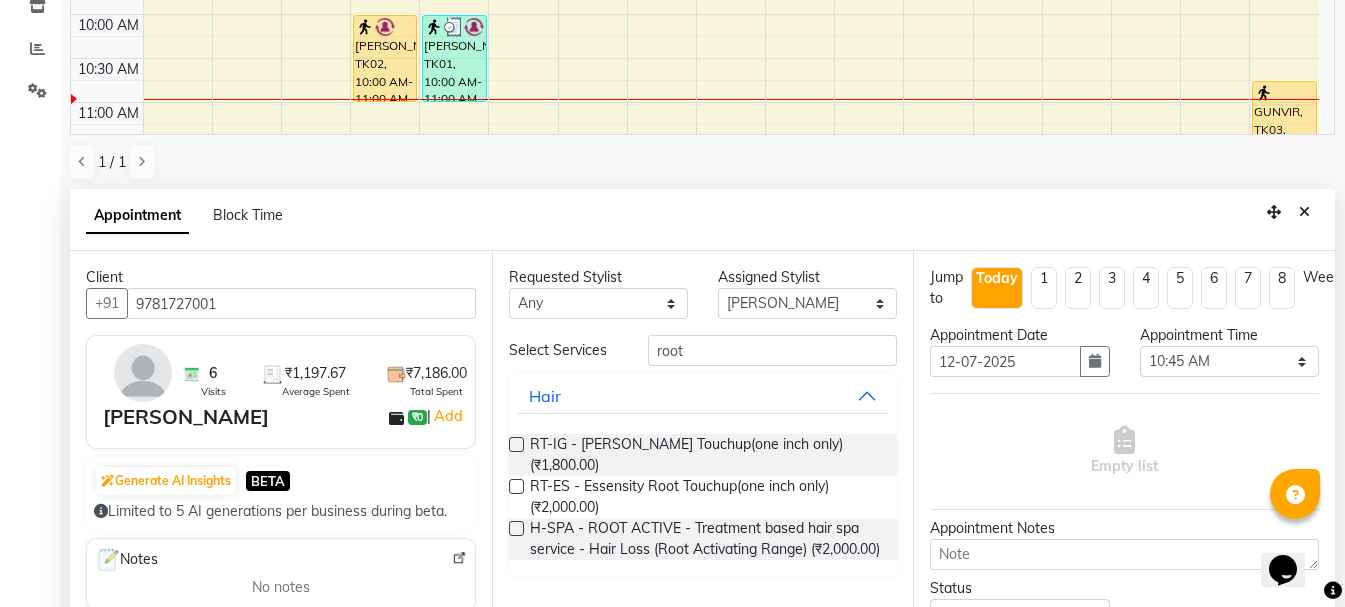 click at bounding box center (516, 444) 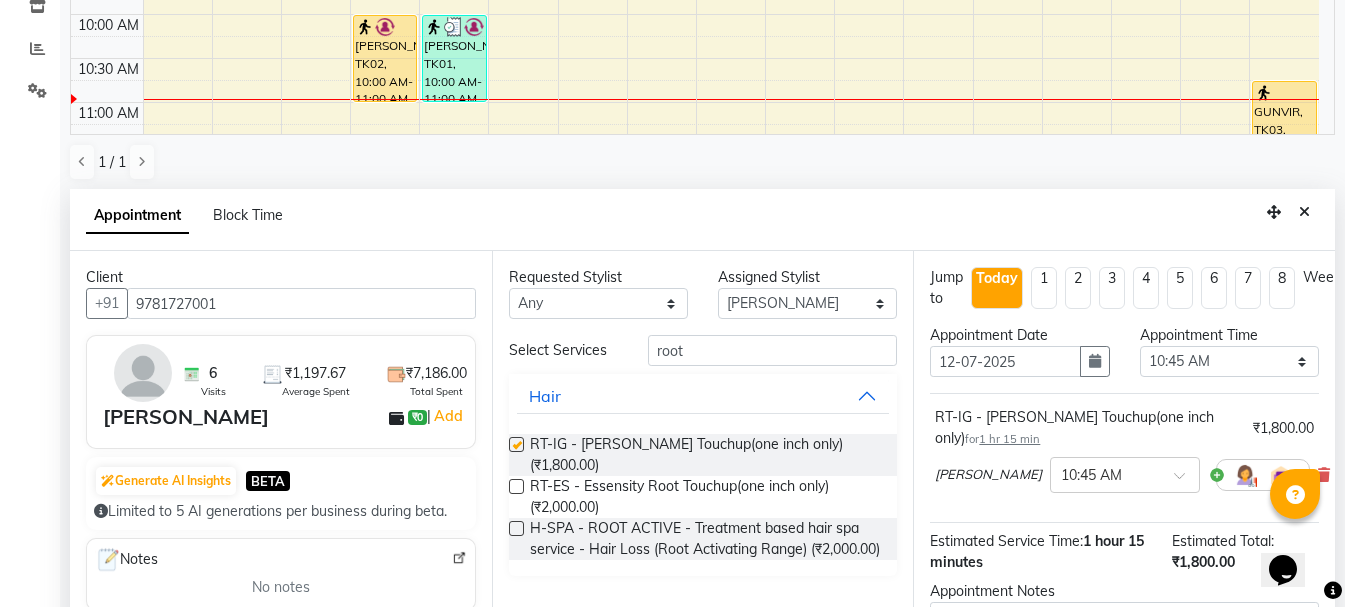 checkbox on "false" 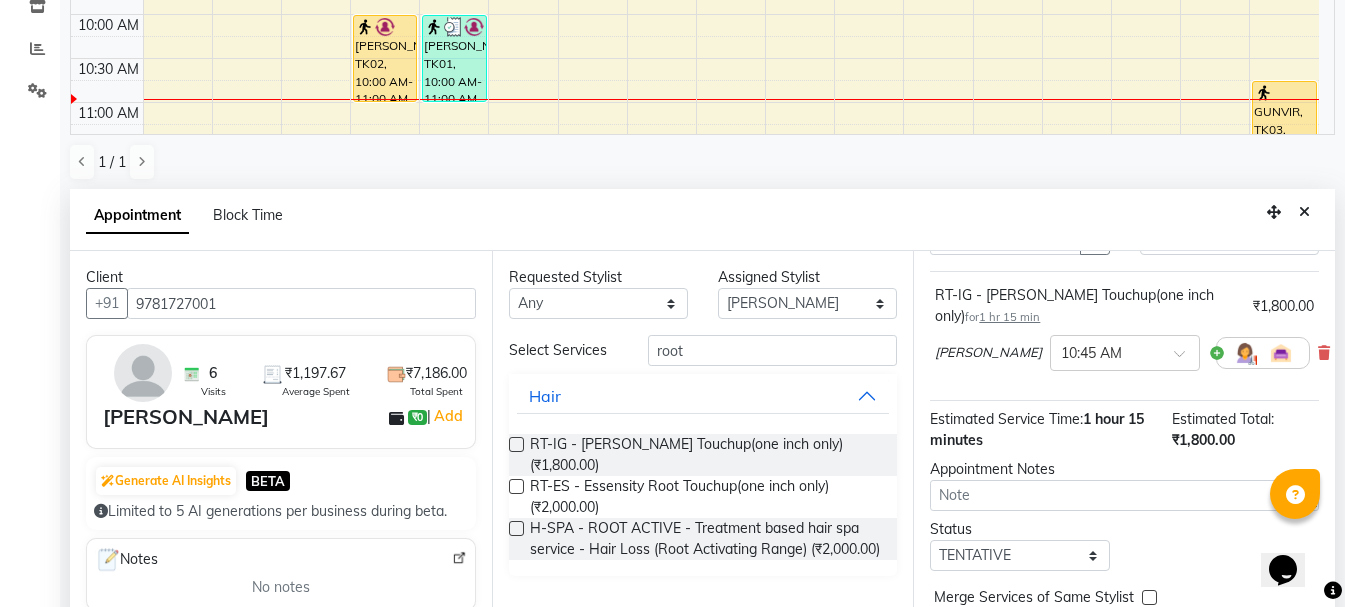 scroll, scrollTop: 195, scrollLeft: 0, axis: vertical 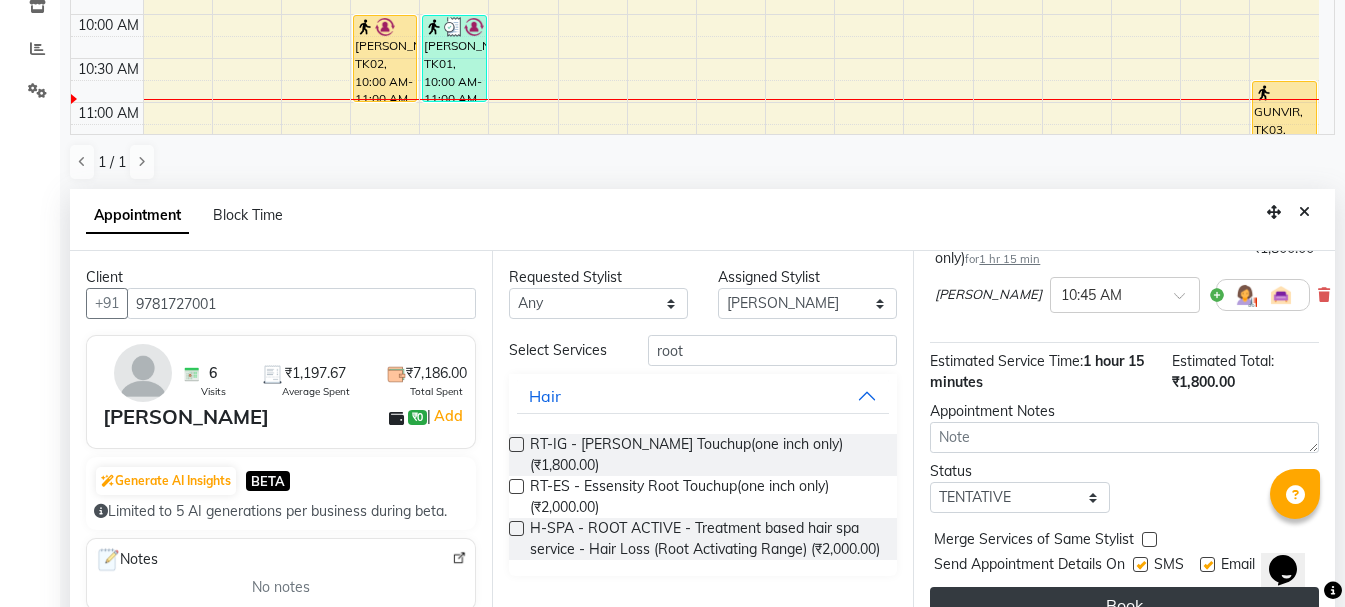 click on "Book" at bounding box center (1124, 605) 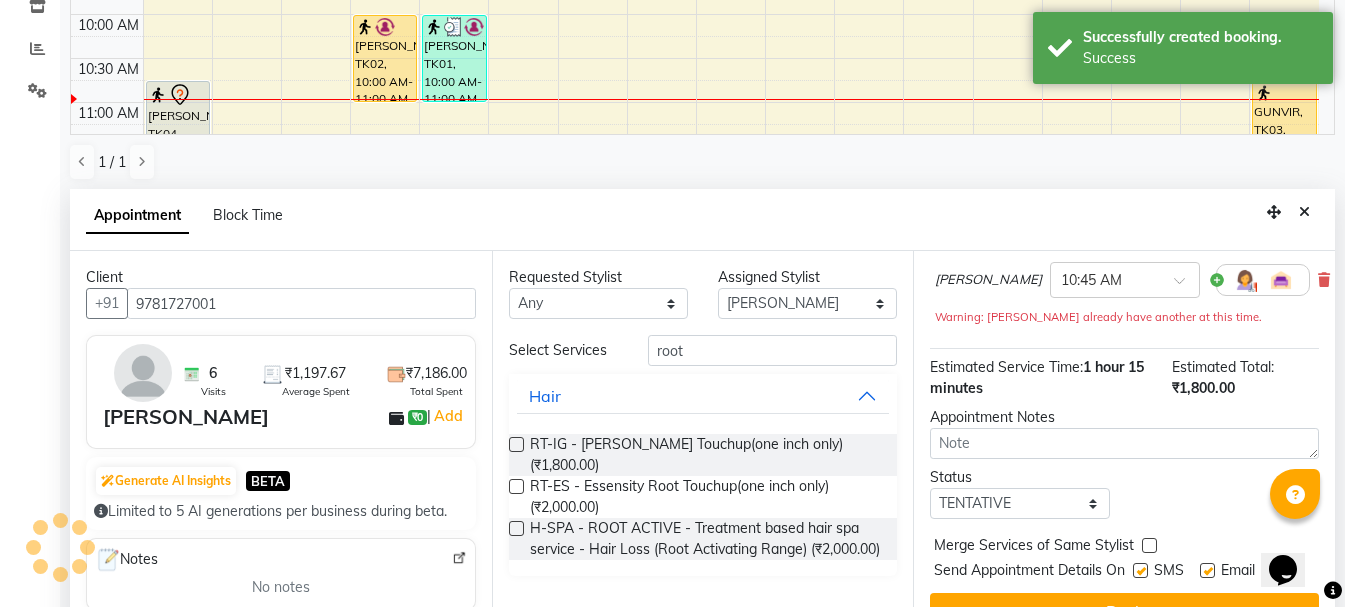 scroll, scrollTop: 0, scrollLeft: 0, axis: both 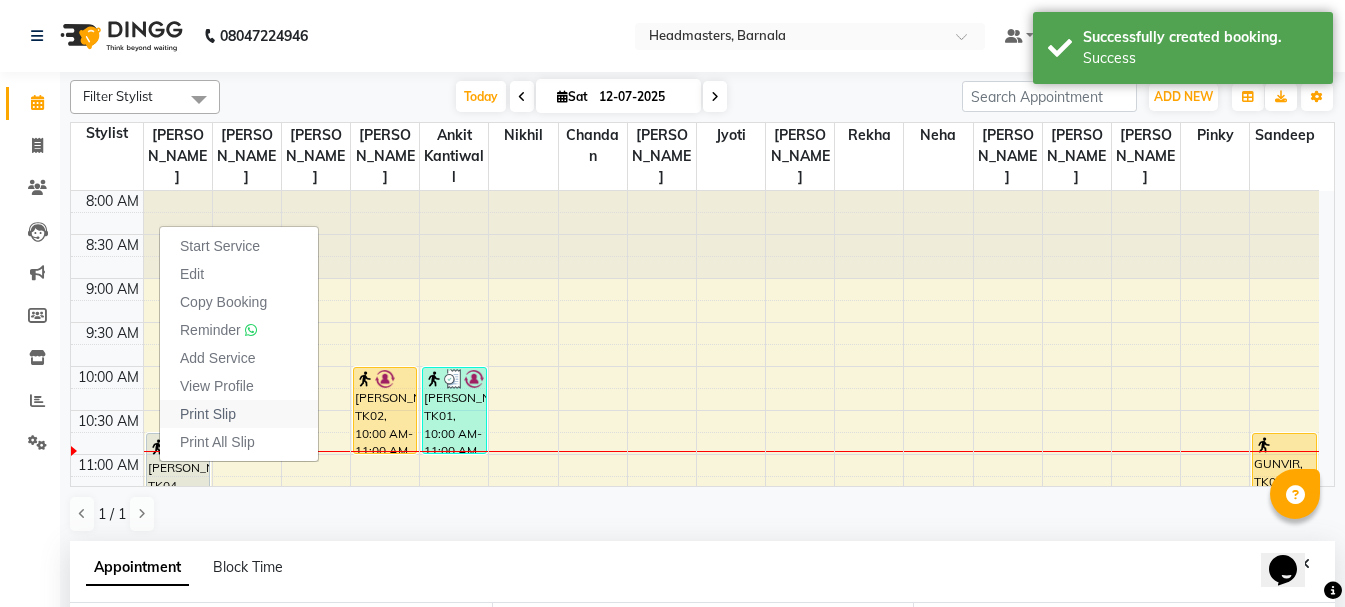 click on "Print Slip" at bounding box center (208, 414) 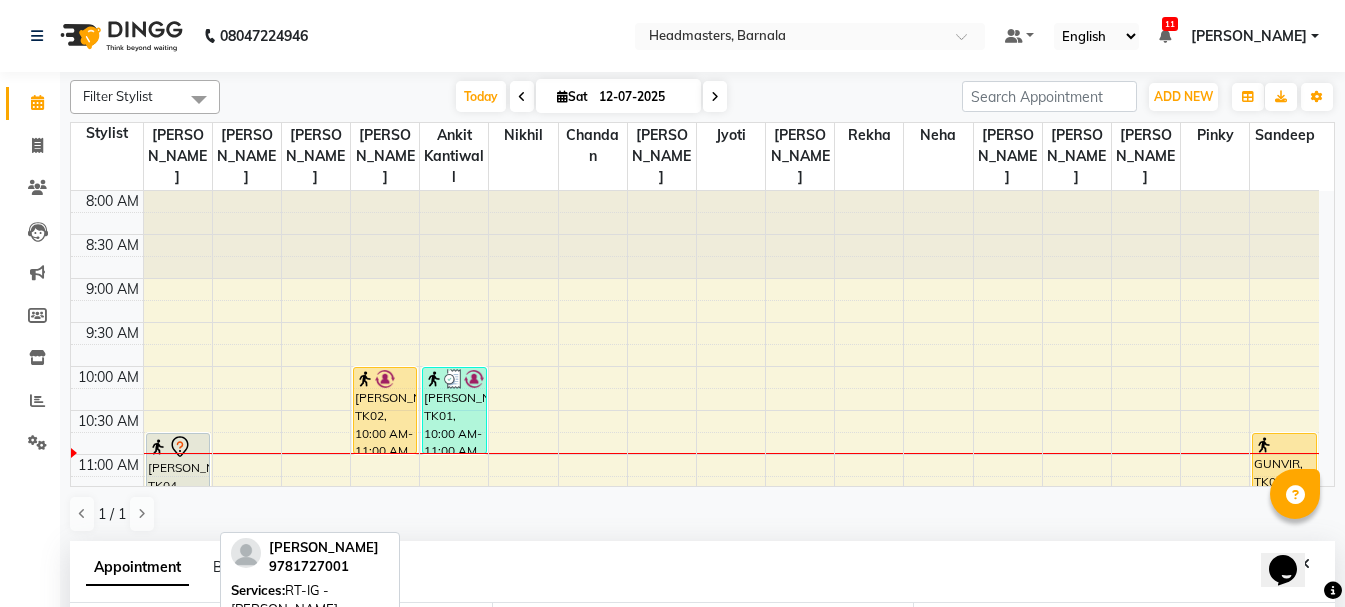click on "[PERSON_NAME], TK04, 10:45 AM-12:00 PM, RT-IG - [PERSON_NAME] Touchup(one inch only)" at bounding box center (178, 487) 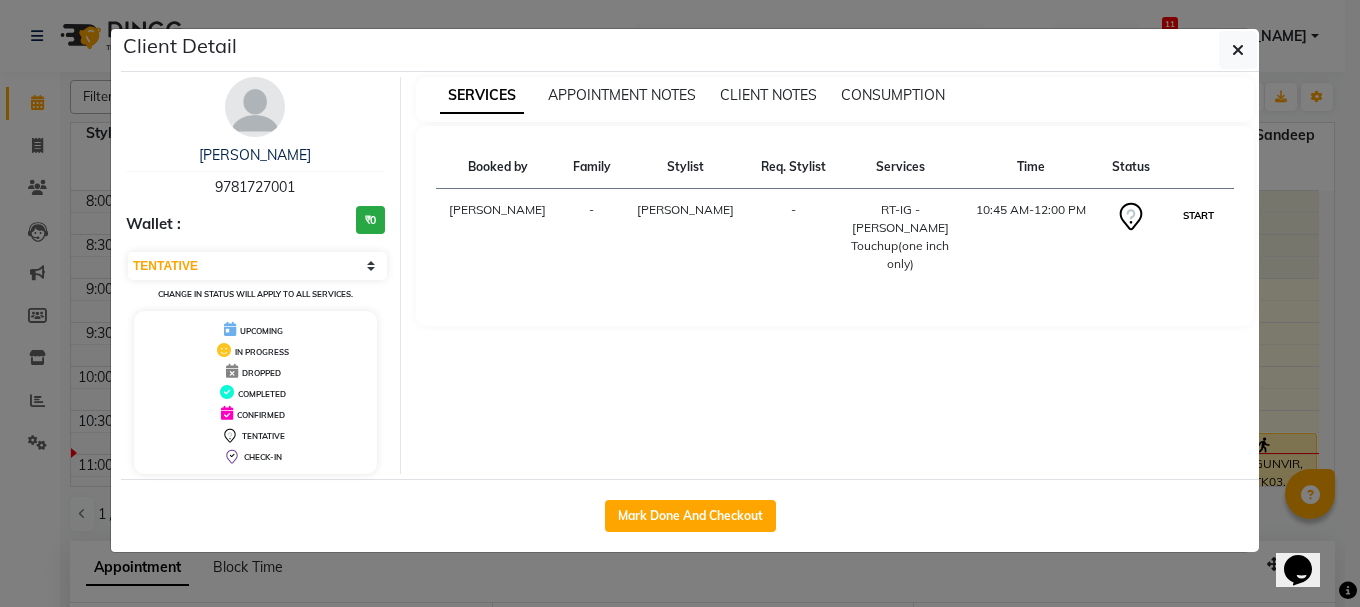 click on "START" at bounding box center [1198, 215] 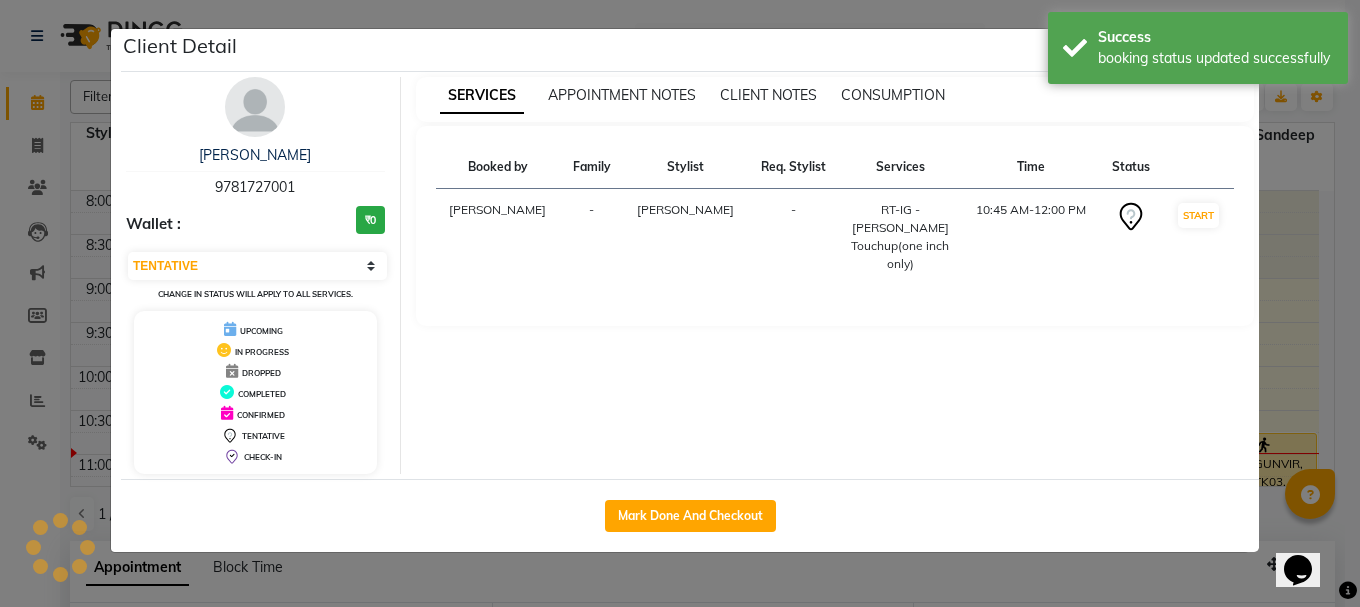 select on "1" 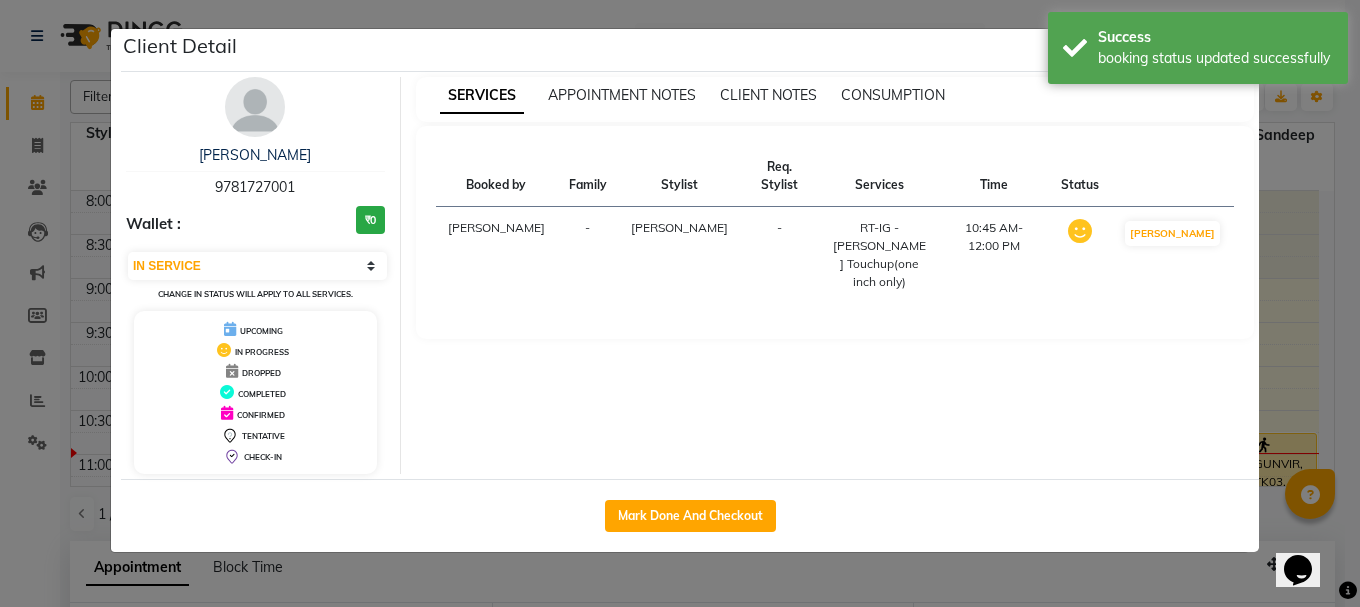 click on "Client Detail  sukhvinder    9781727001 Wallet : ₹0 Select IN SERVICE CONFIRMED TENTATIVE CHECK IN MARK DONE UPCOMING Change in status will apply to all services. UPCOMING IN PROGRESS DROPPED COMPLETED CONFIRMED TENTATIVE CHECK-IN SERVICES APPOINTMENT NOTES CLIENT NOTES CONSUMPTION Booked by Family Stylist Req. Stylist Services Time Status  Manya  - Garry -  RT-IG - Igora Root Touchup(one inch only)   10:45 AM-12:00 PM   MARK DONE   Mark Done And Checkout" 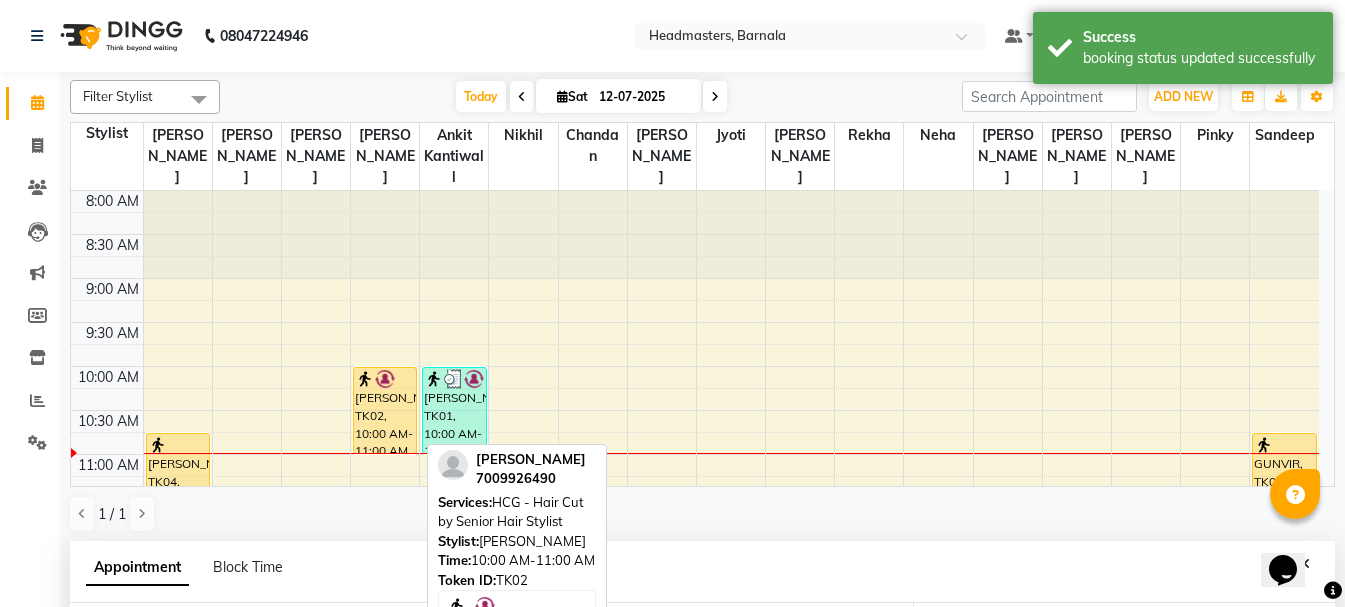 click on "[PERSON_NAME], TK02, 10:00 AM-11:00 AM, HCG - Hair Cut by Senior Hair Stylist" at bounding box center (385, 410) 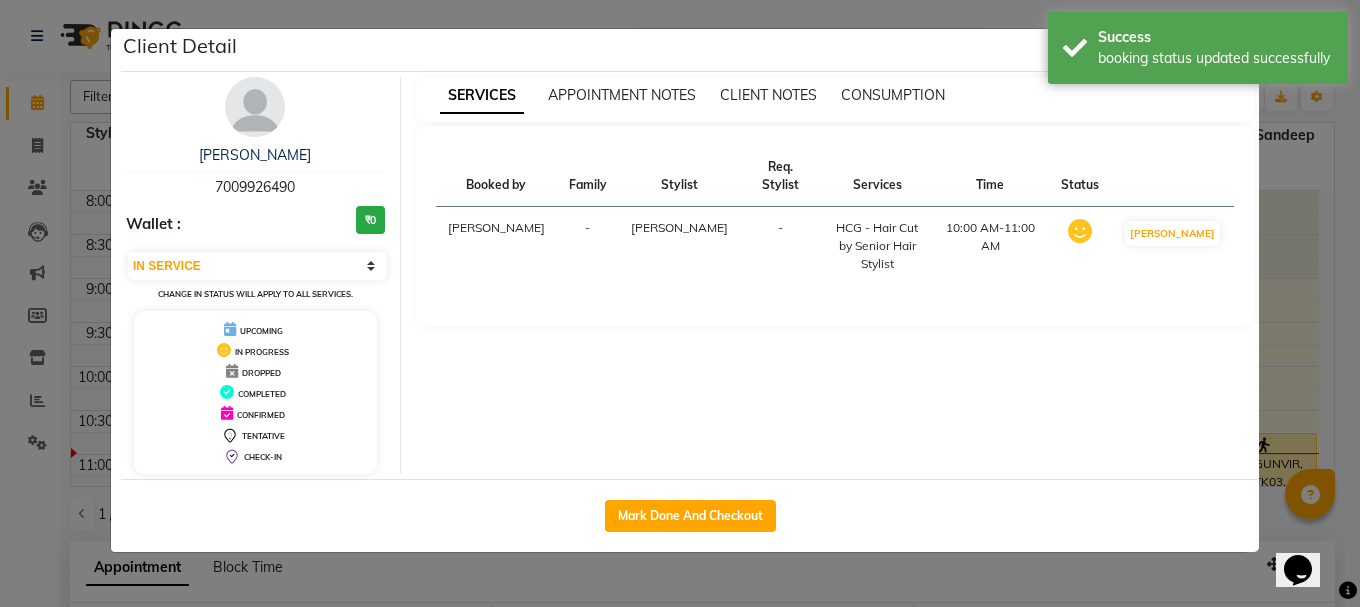 drag, startPoint x: 682, startPoint y: 513, endPoint x: 751, endPoint y: 451, distance: 92.76314 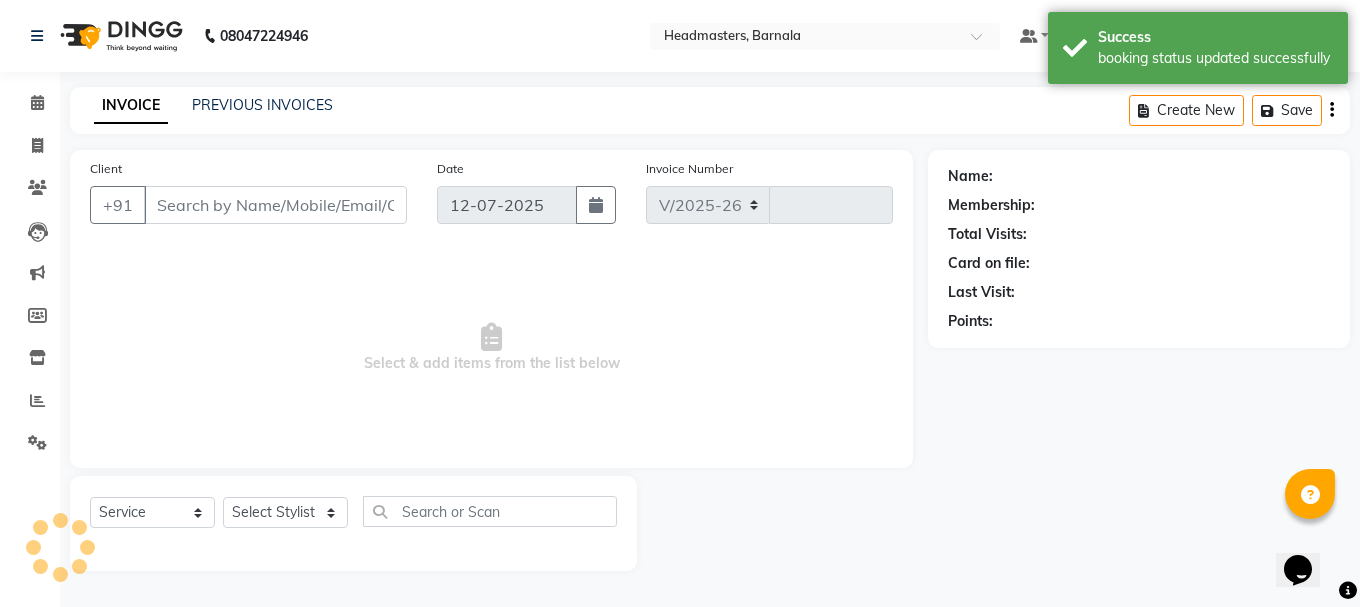 select on "7526" 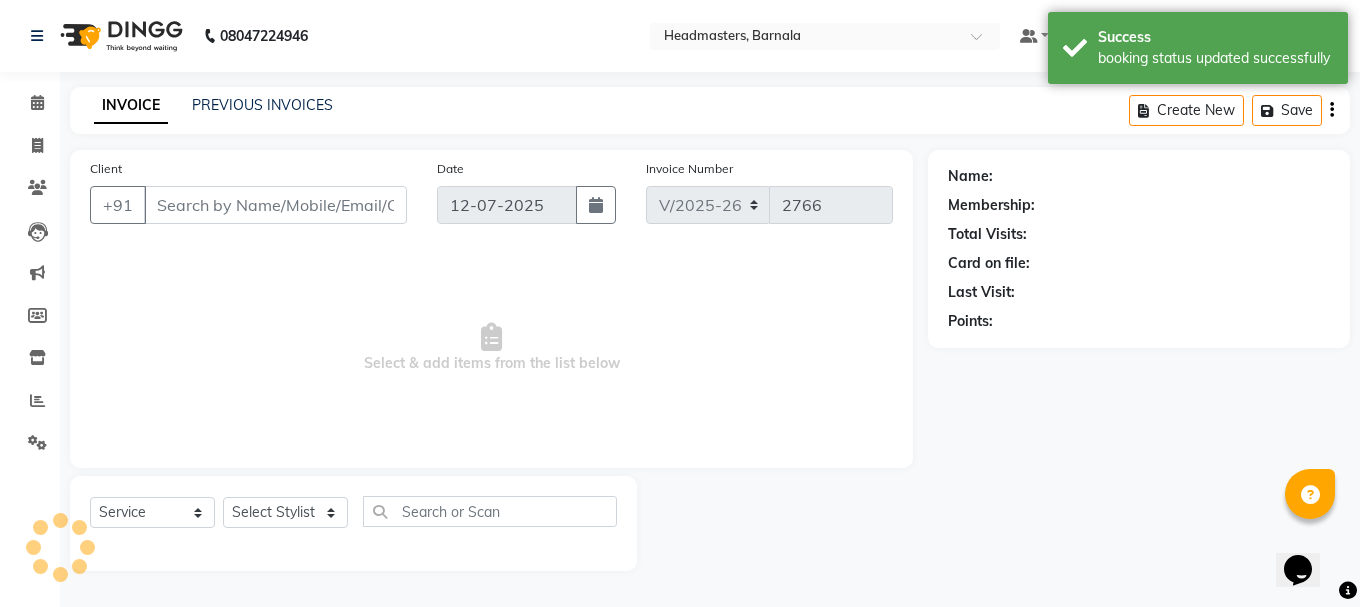 type on "7009926490" 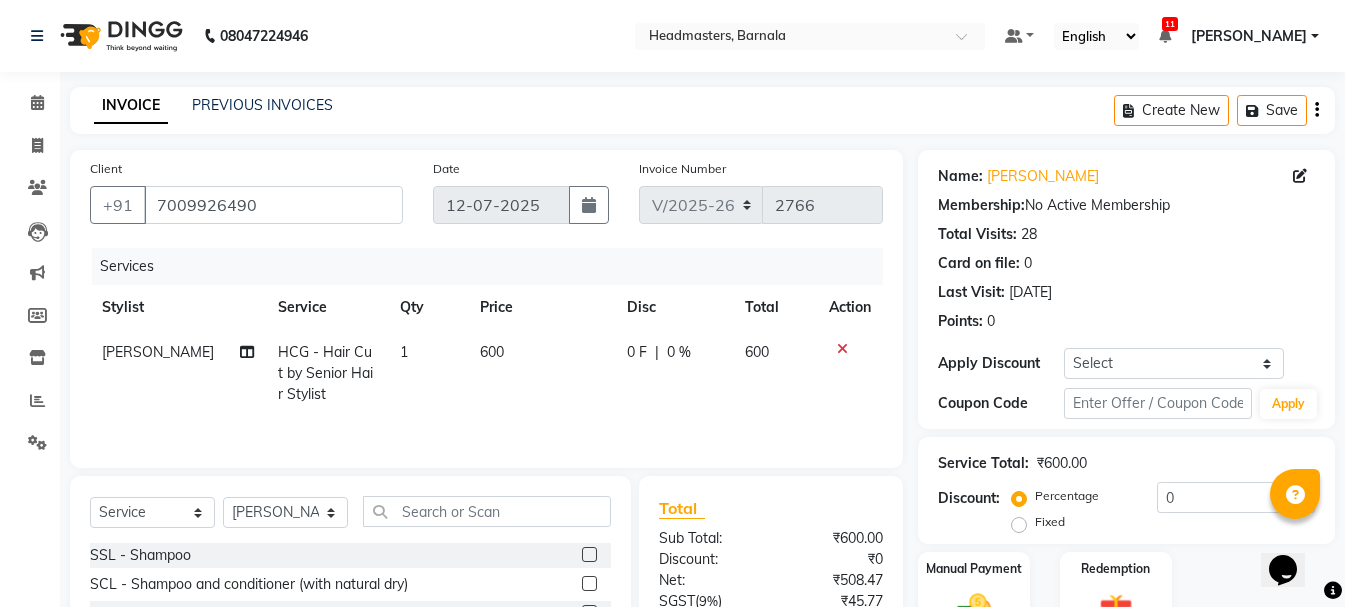scroll, scrollTop: 194, scrollLeft: 0, axis: vertical 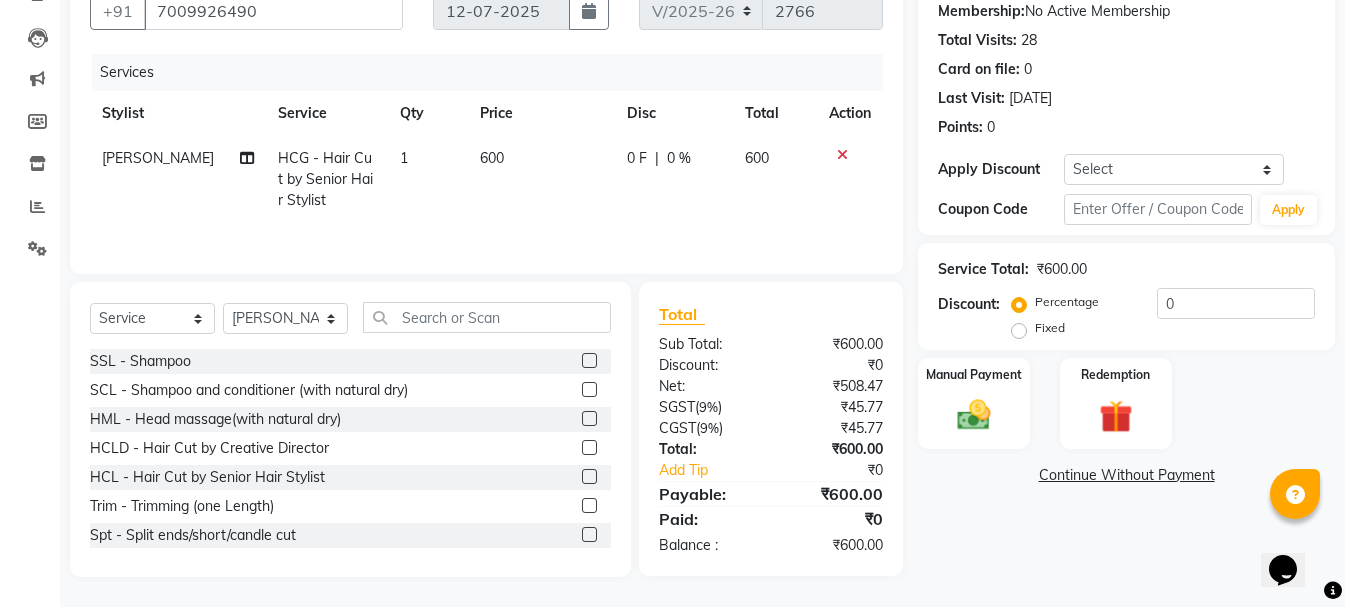 click on "Fixed" 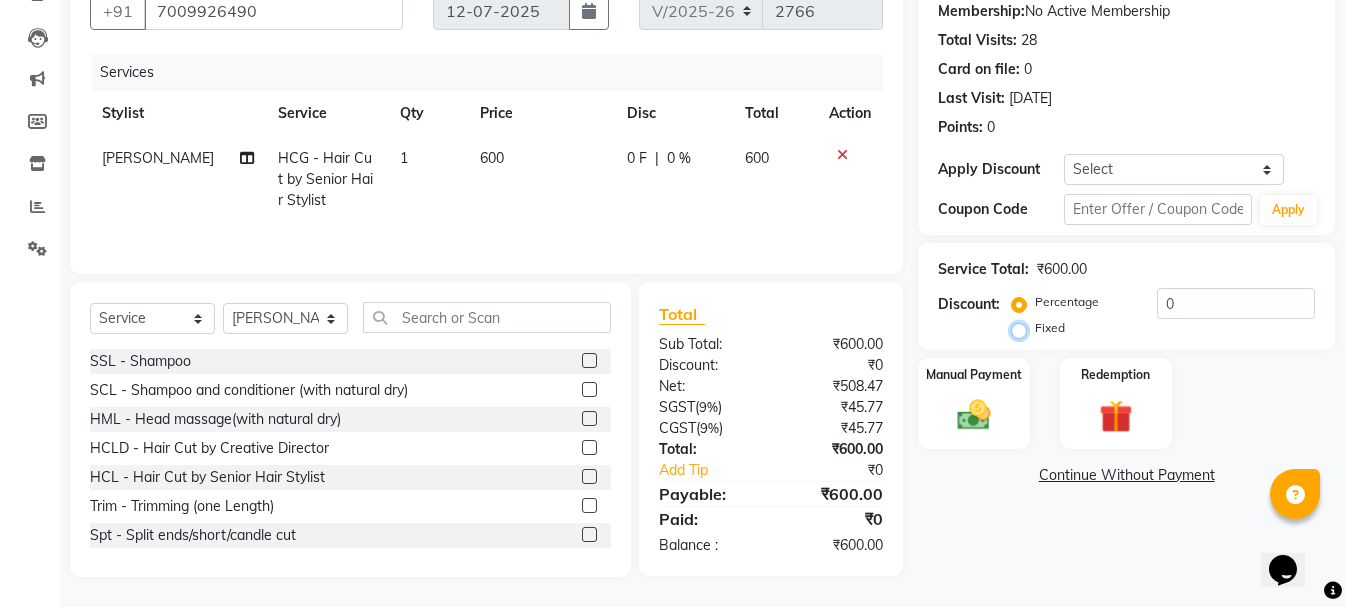 click on "Fixed" at bounding box center [1023, 328] 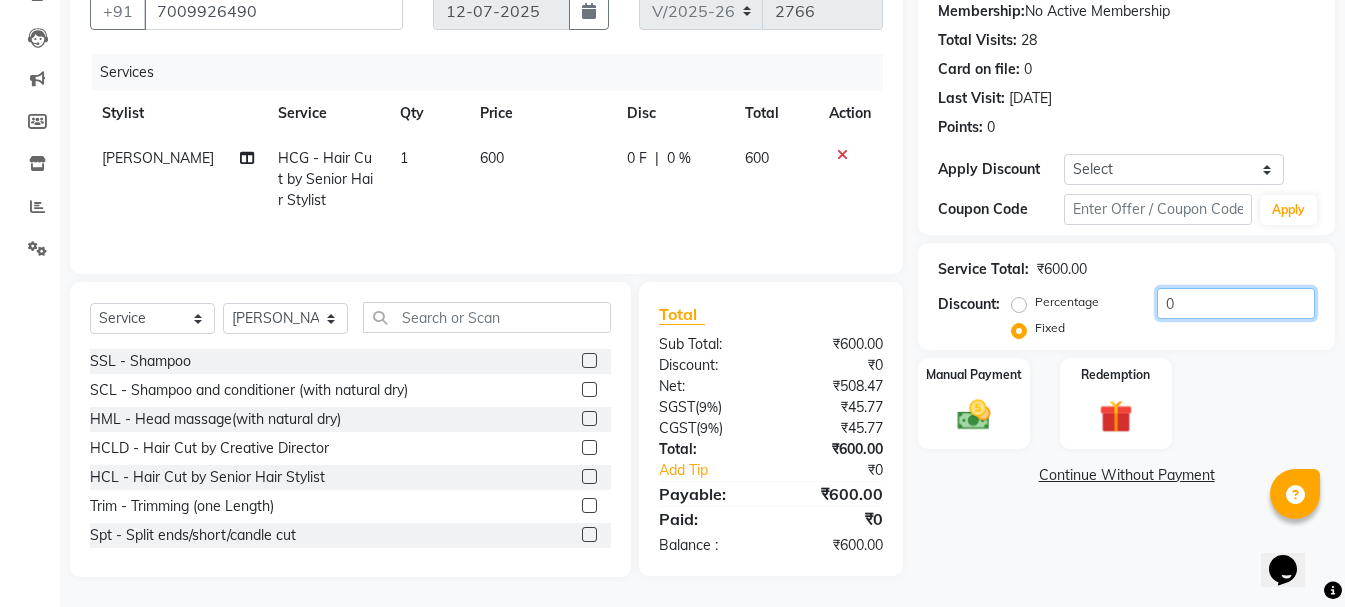 click on "0" 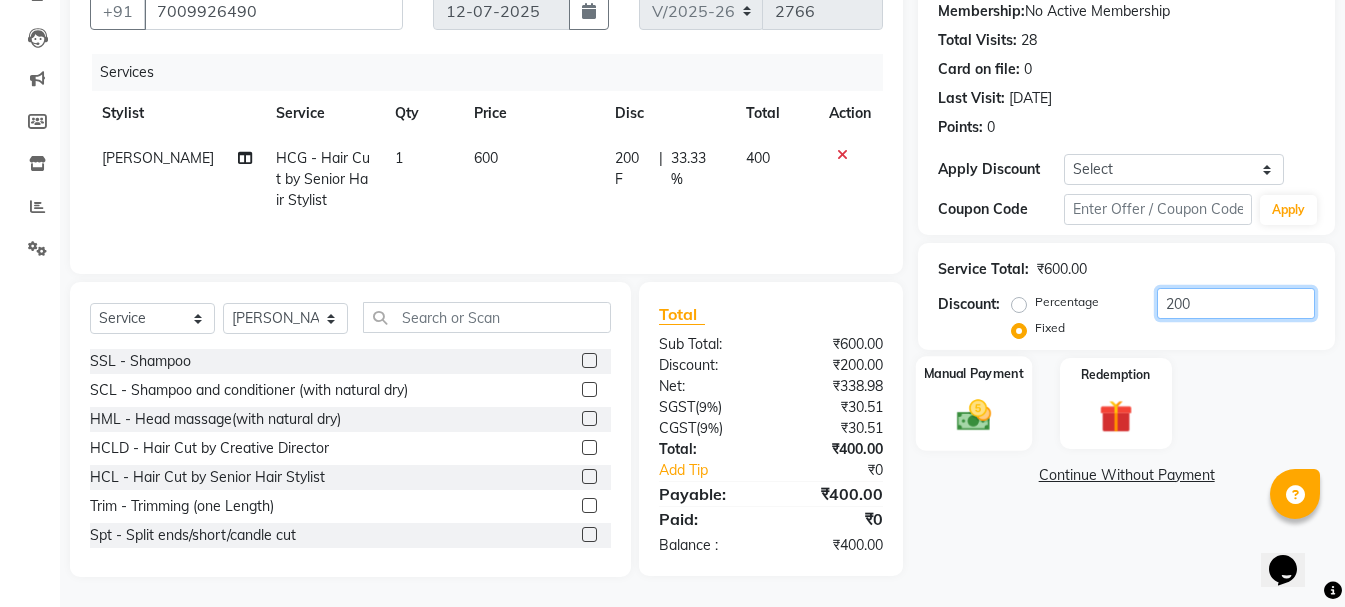 type on "200" 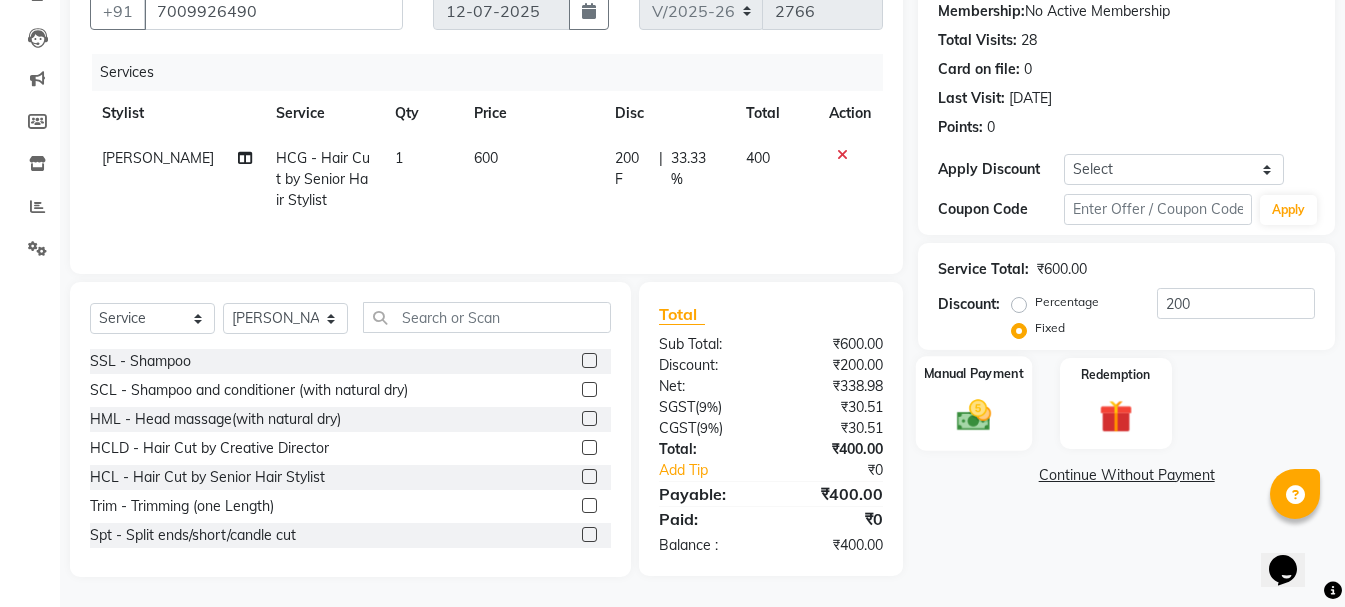 click 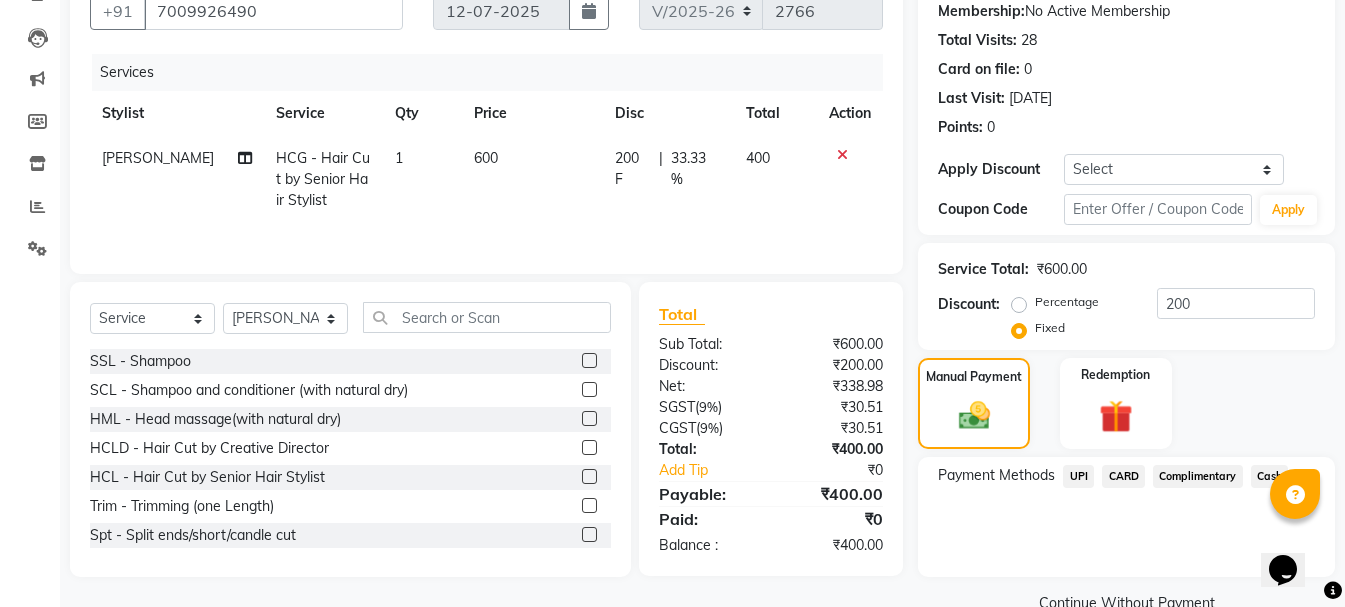 click on "Cash" 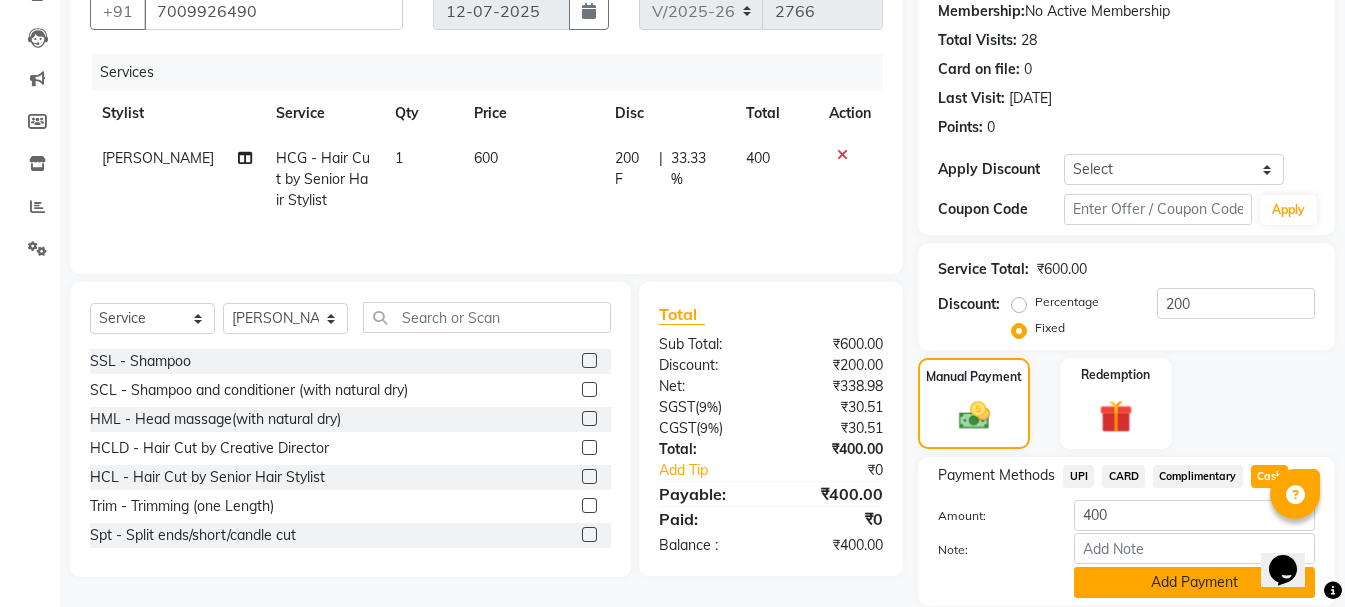 click on "Add Payment" 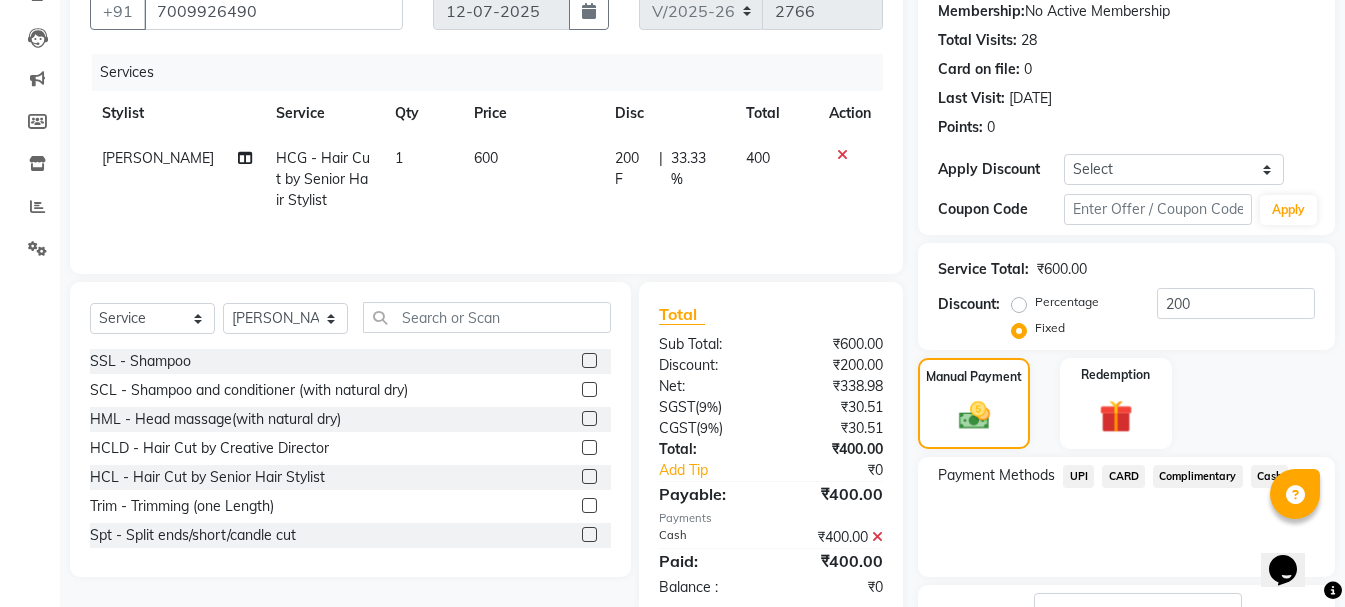scroll, scrollTop: 348, scrollLeft: 0, axis: vertical 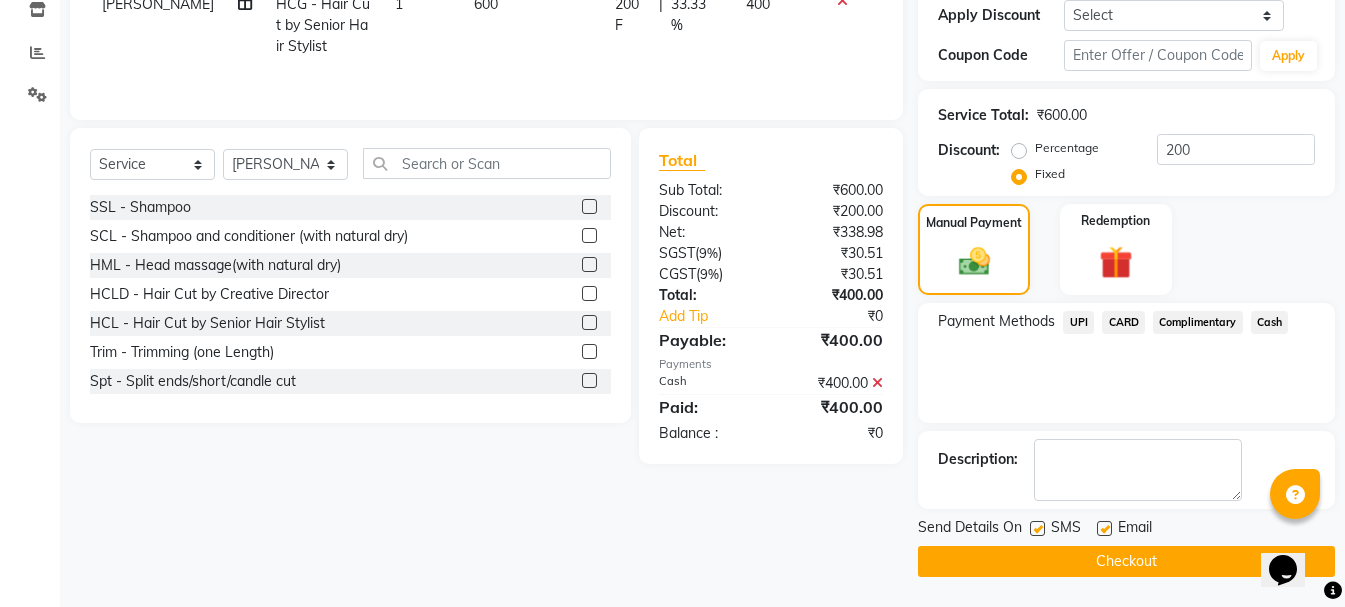 click on "Checkout" 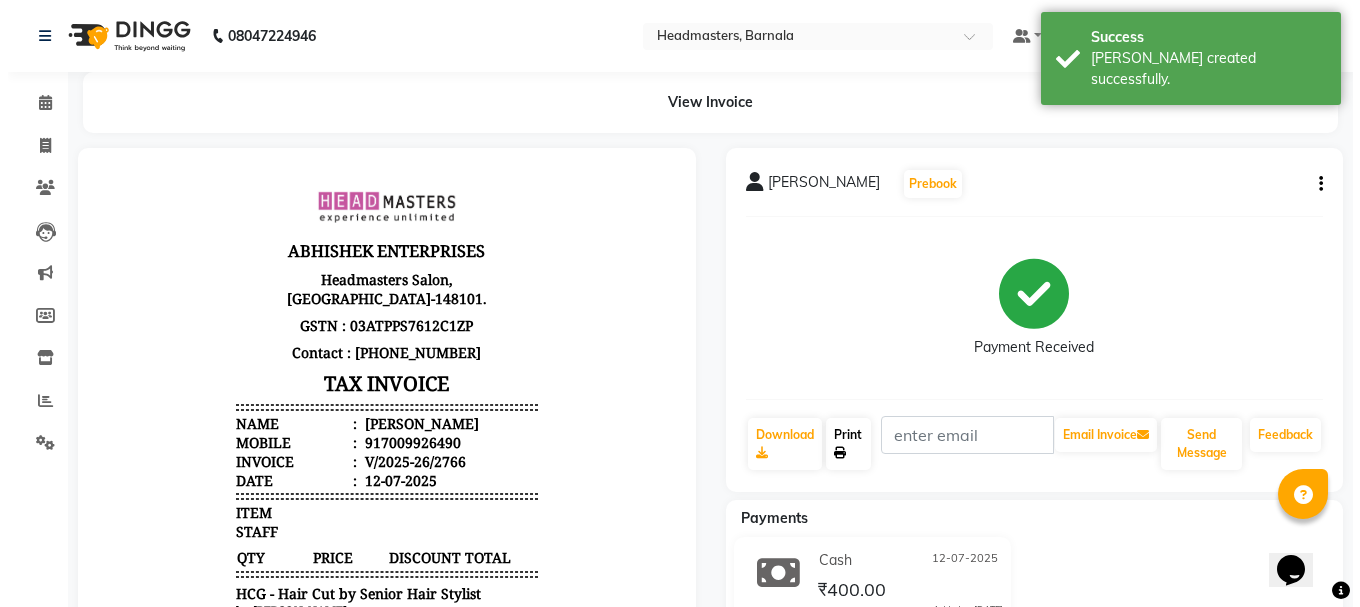 scroll, scrollTop: 0, scrollLeft: 0, axis: both 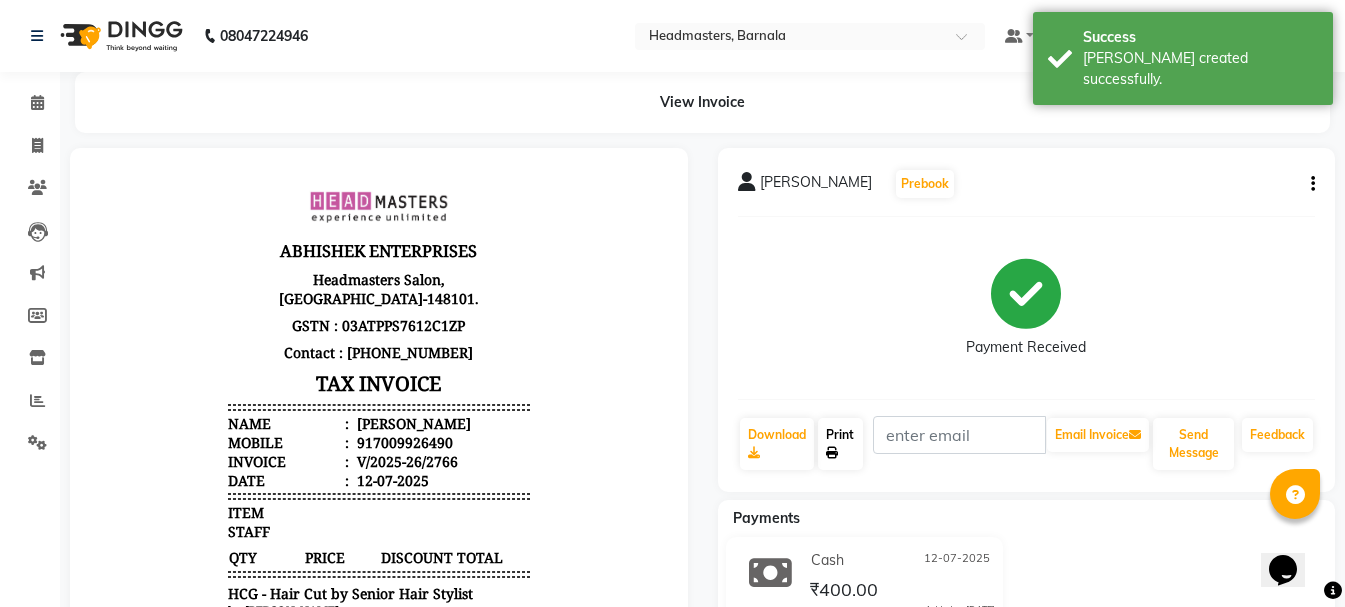 click on "Print" 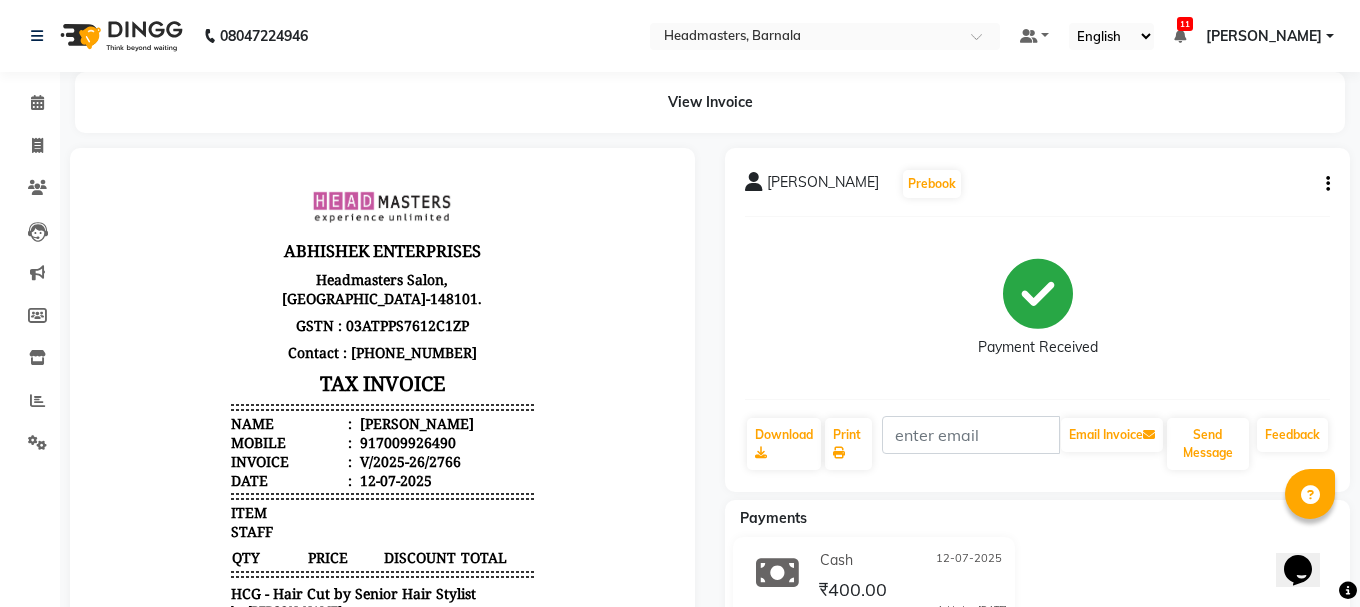 select on "service" 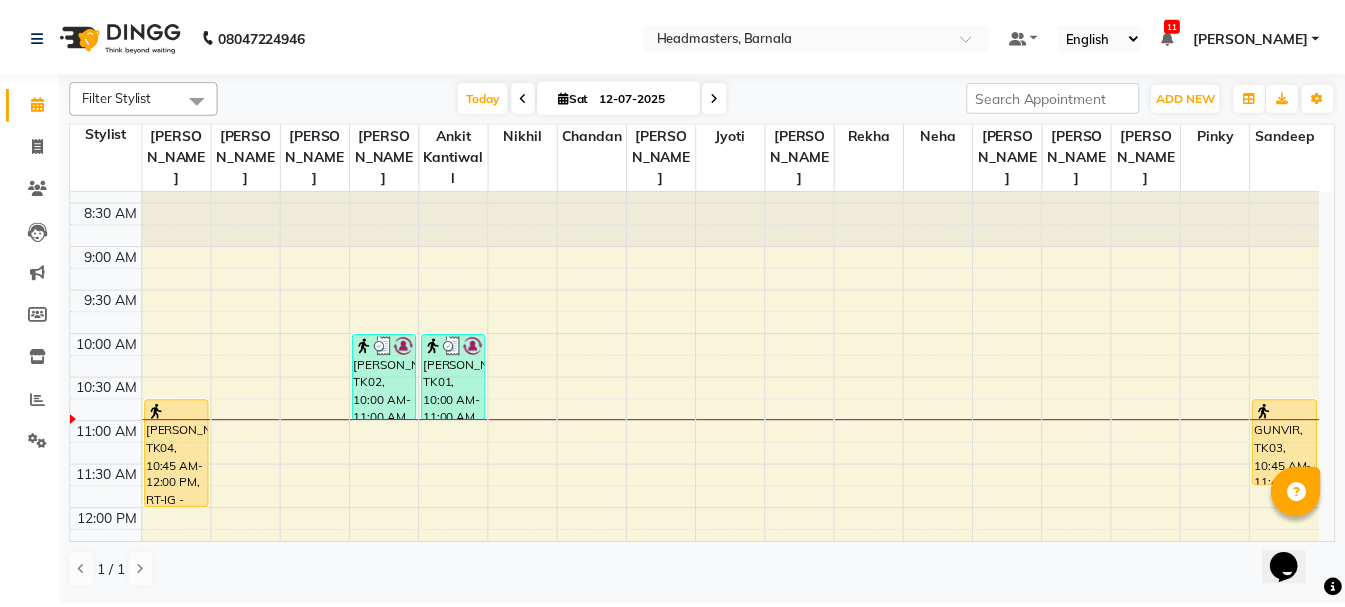 scroll, scrollTop: 0, scrollLeft: 0, axis: both 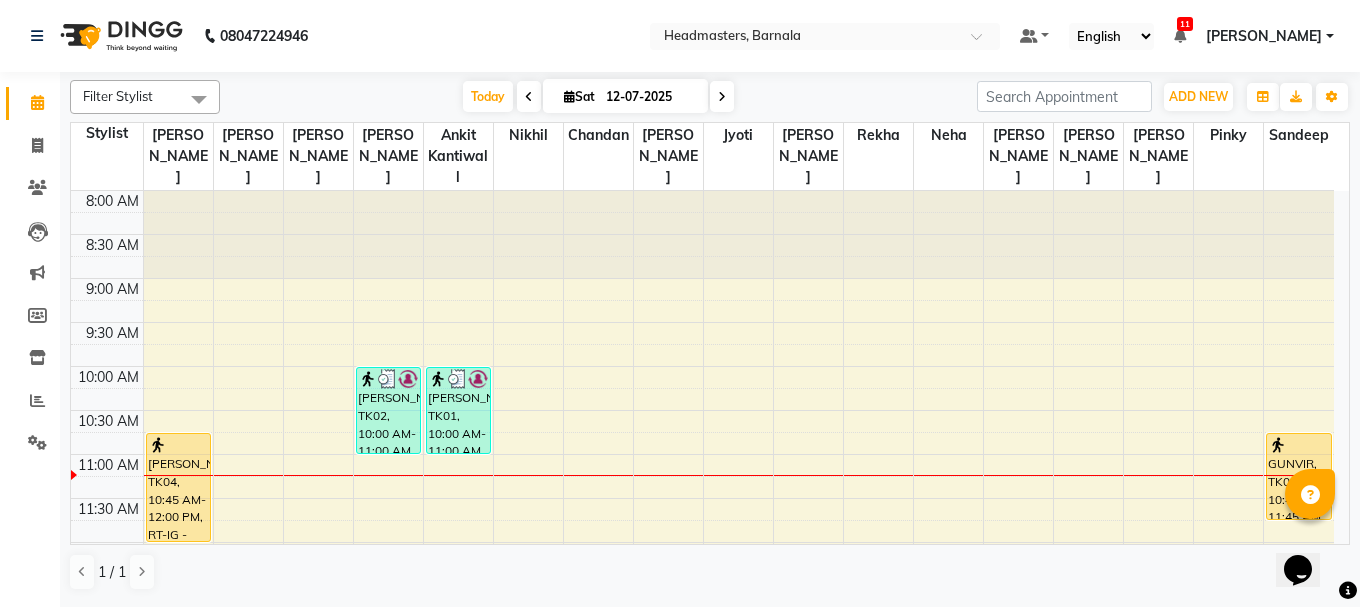 drag, startPoint x: 766, startPoint y: 222, endPoint x: 754, endPoint y: 142, distance: 80.895 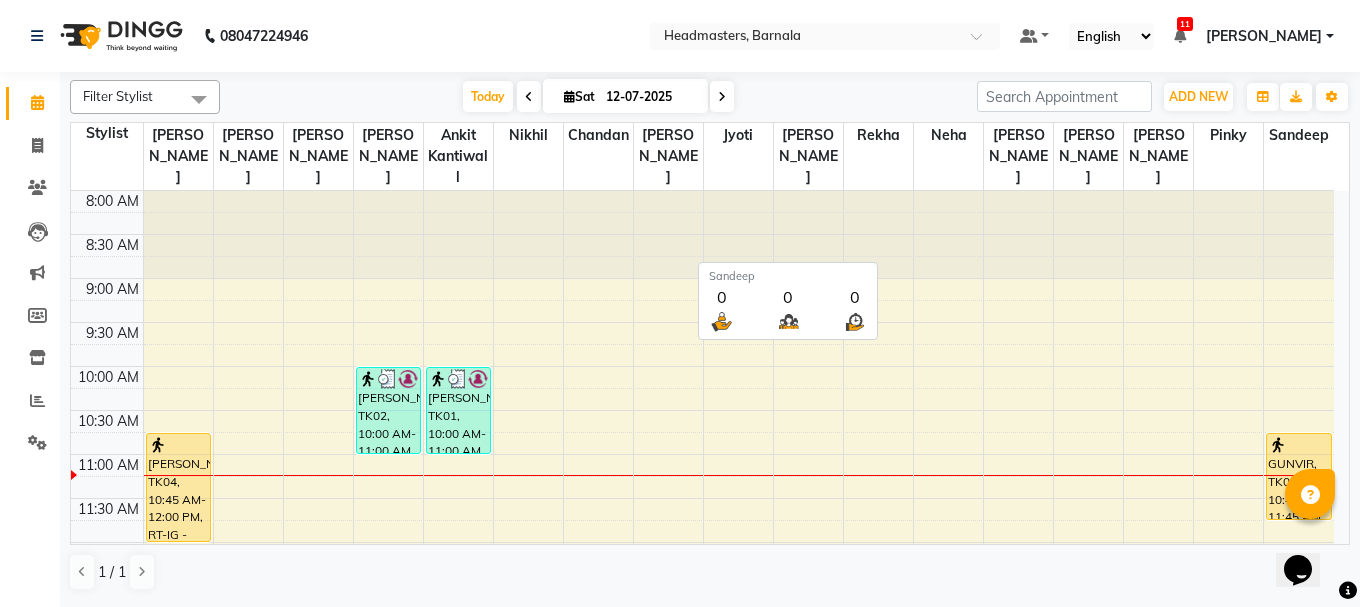drag, startPoint x: 1333, startPoint y: 189, endPoint x: 1359, endPoint y: 149, distance: 47.707443 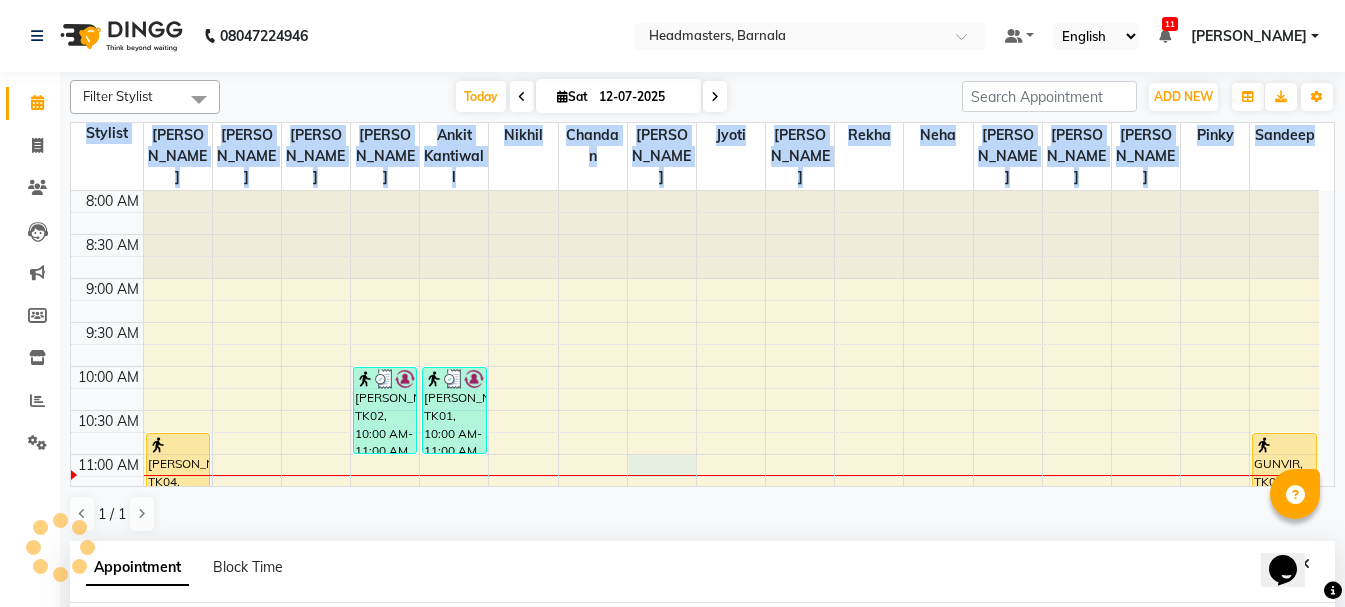 scroll, scrollTop: 389, scrollLeft: 0, axis: vertical 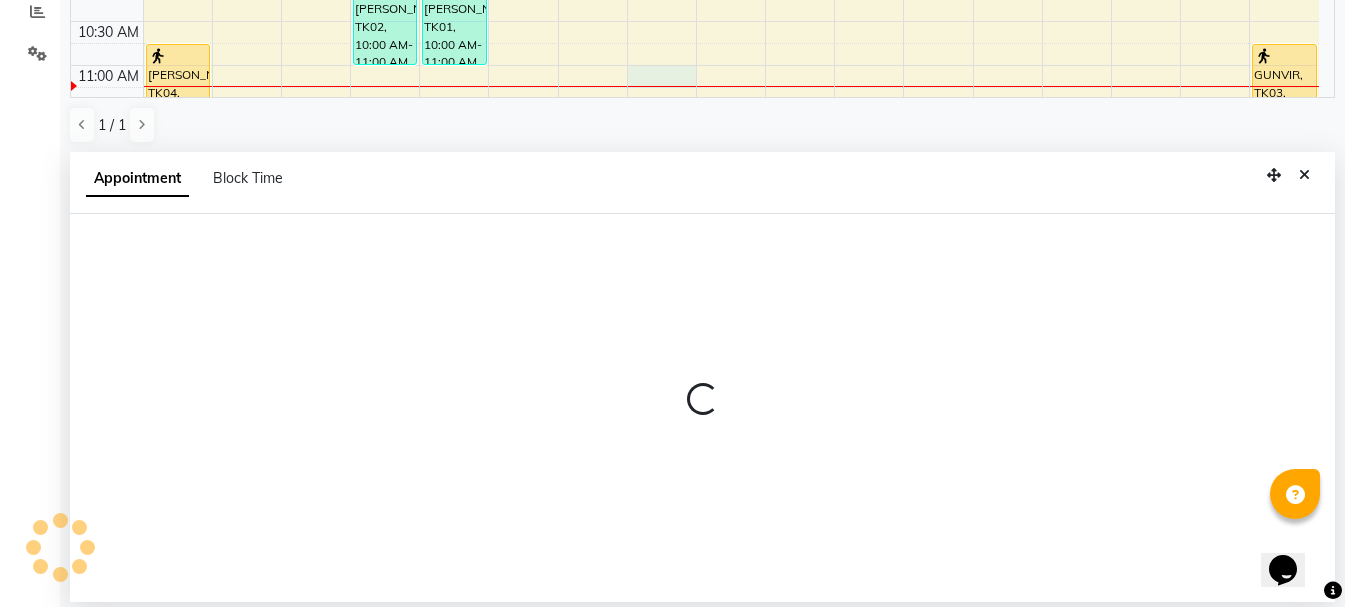 select on "67282" 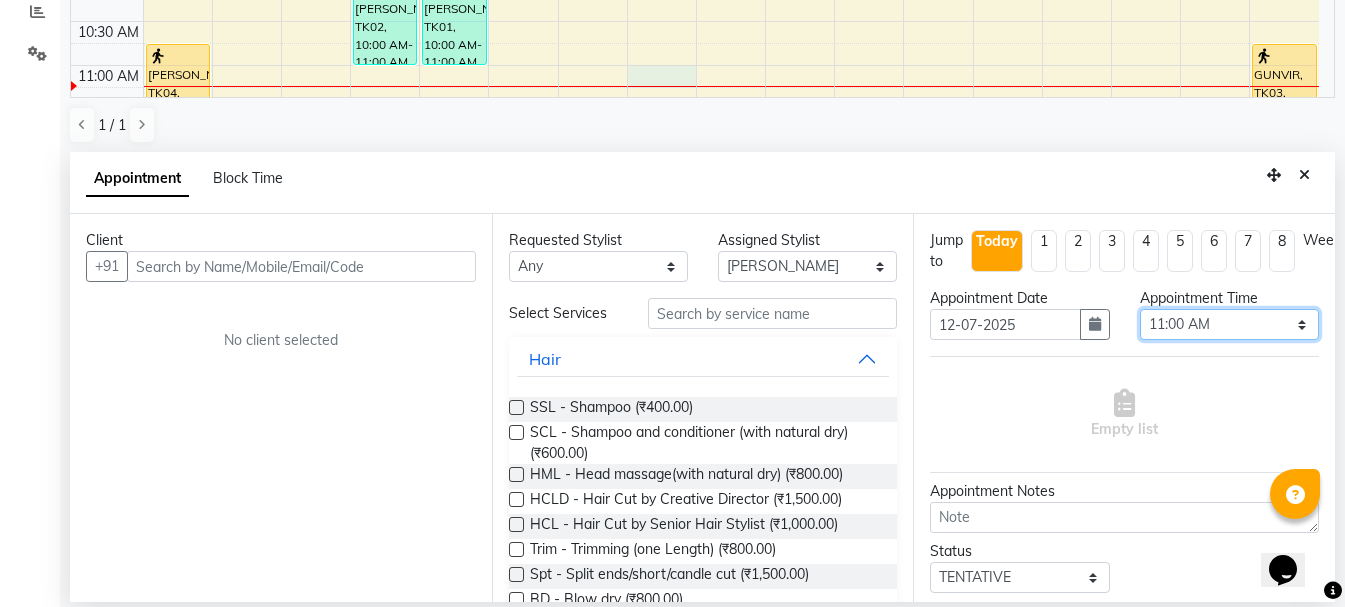 click on "Select 09:00 AM 09:15 AM 09:30 AM 09:45 AM 10:00 AM 10:15 AM 10:30 AM 10:45 AM 11:00 AM 11:15 AM 11:30 AM 11:45 AM 12:00 PM 12:15 PM 12:30 PM 12:45 PM 01:00 PM 01:15 PM 01:30 PM 01:45 PM 02:00 PM 02:15 PM 02:30 PM 02:45 PM 03:00 PM 03:15 PM 03:30 PM 03:45 PM 04:00 PM 04:15 PM 04:30 PM 04:45 PM 05:00 PM 05:15 PM 05:30 PM 05:45 PM 06:00 PM 06:15 PM 06:30 PM 06:45 PM 07:00 PM 07:15 PM 07:30 PM 07:45 PM 08:00 PM" at bounding box center (1229, 324) 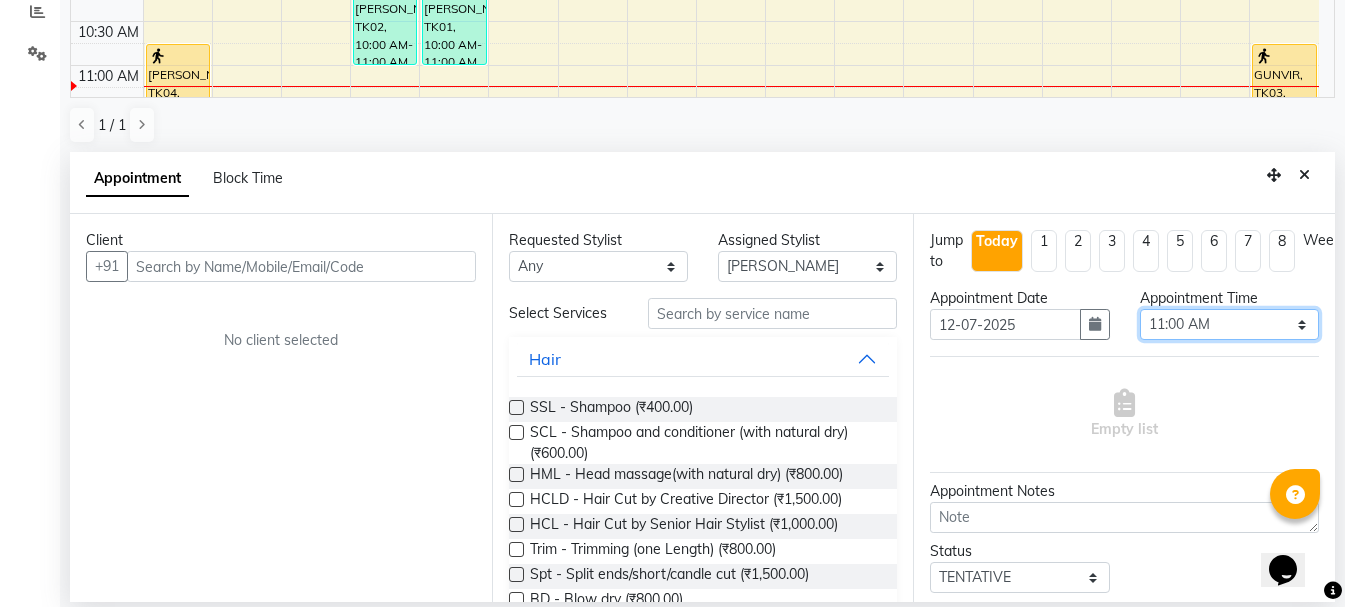 select on "675" 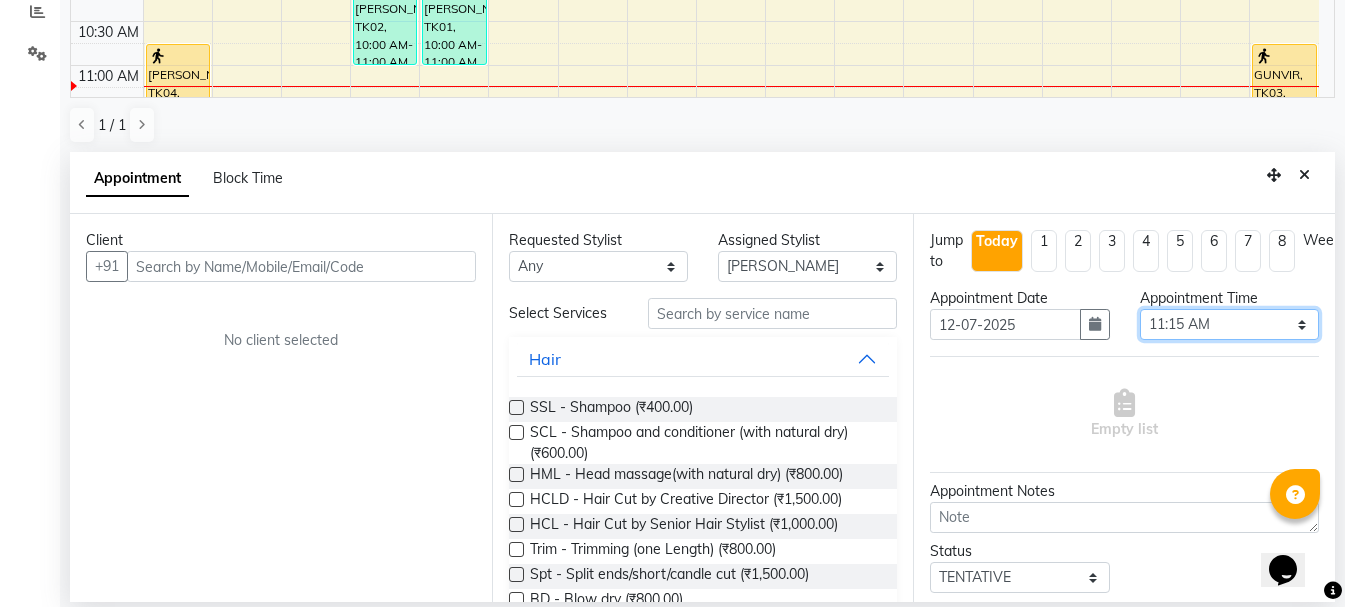 click on "Select 09:00 AM 09:15 AM 09:30 AM 09:45 AM 10:00 AM 10:15 AM 10:30 AM 10:45 AM 11:00 AM 11:15 AM 11:30 AM 11:45 AM 12:00 PM 12:15 PM 12:30 PM 12:45 PM 01:00 PM 01:15 PM 01:30 PM 01:45 PM 02:00 PM 02:15 PM 02:30 PM 02:45 PM 03:00 PM 03:15 PM 03:30 PM 03:45 PM 04:00 PM 04:15 PM 04:30 PM 04:45 PM 05:00 PM 05:15 PM 05:30 PM 05:45 PM 06:00 PM 06:15 PM 06:30 PM 06:45 PM 07:00 PM 07:15 PM 07:30 PM 07:45 PM 08:00 PM" at bounding box center [1229, 324] 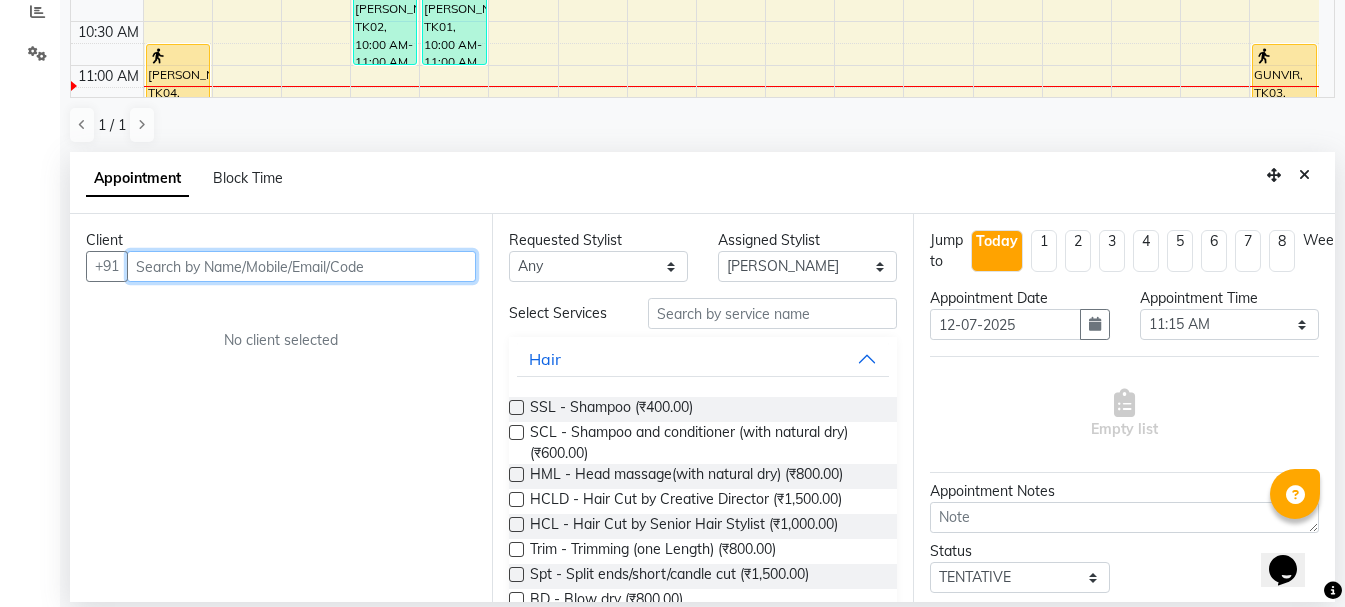 click at bounding box center [301, 266] 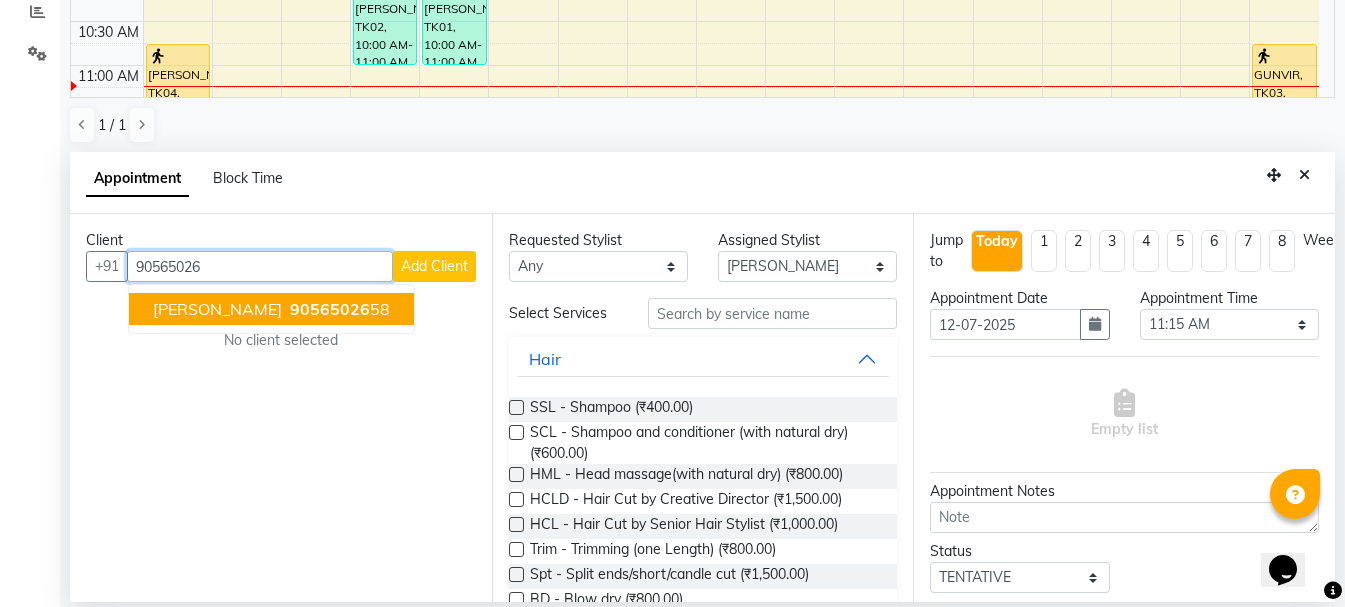 click on "90565026" at bounding box center (330, 309) 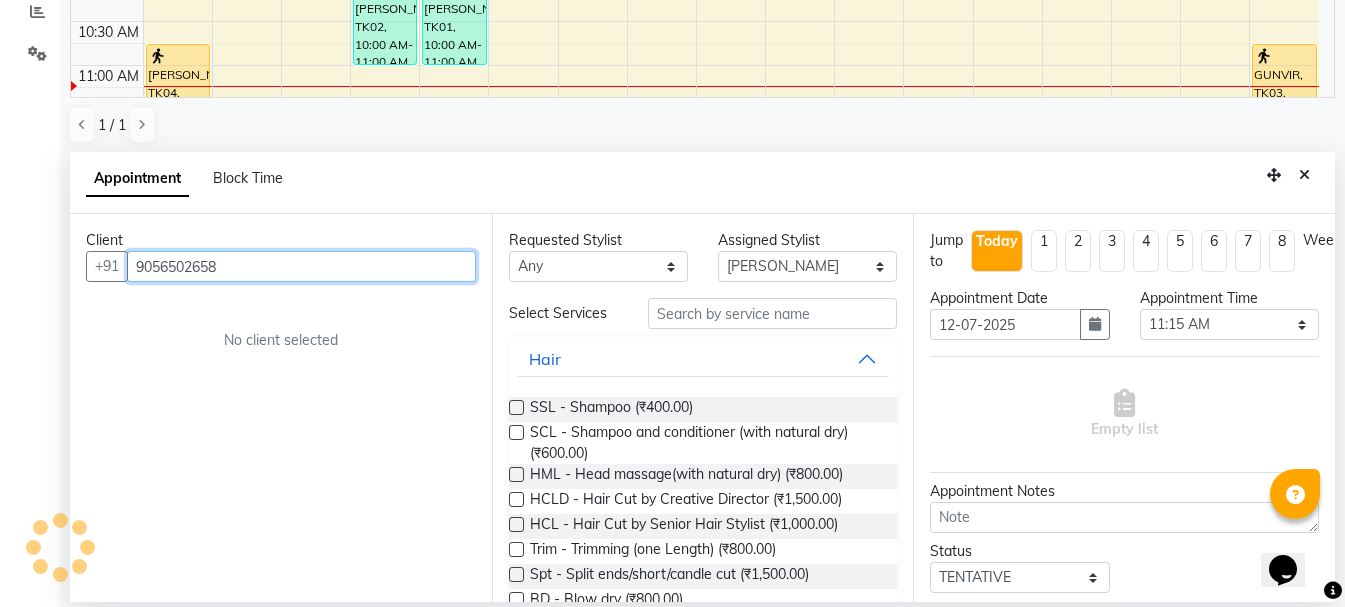 type on "9056502658" 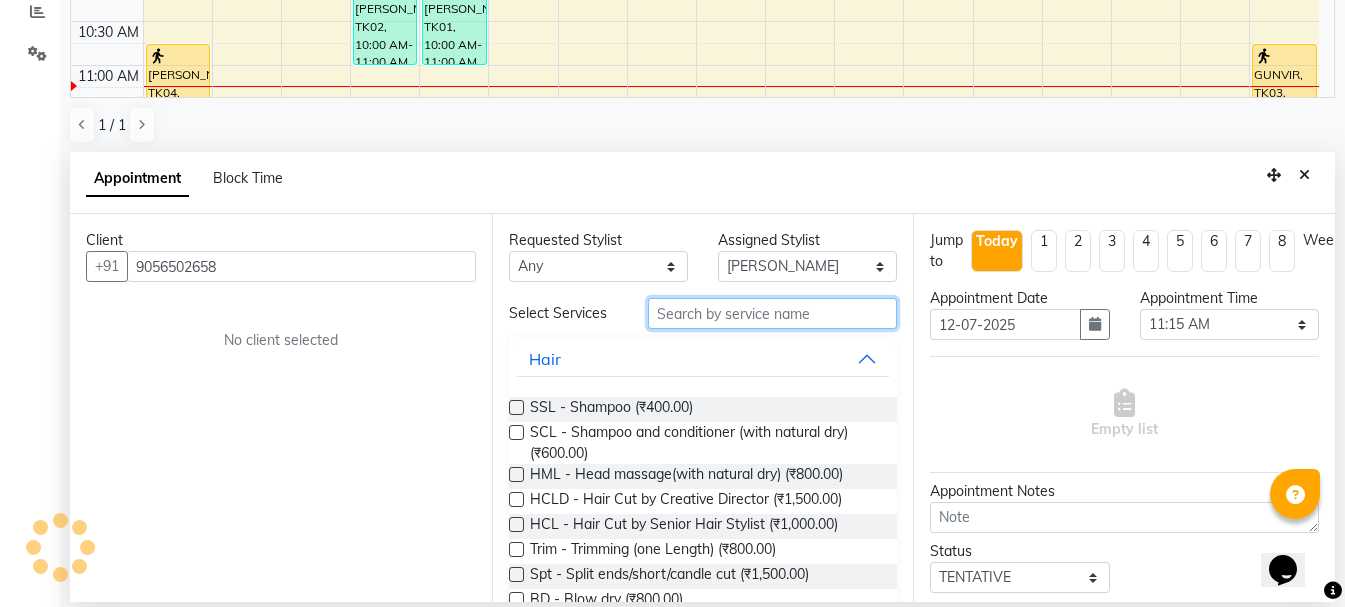 click at bounding box center (772, 313) 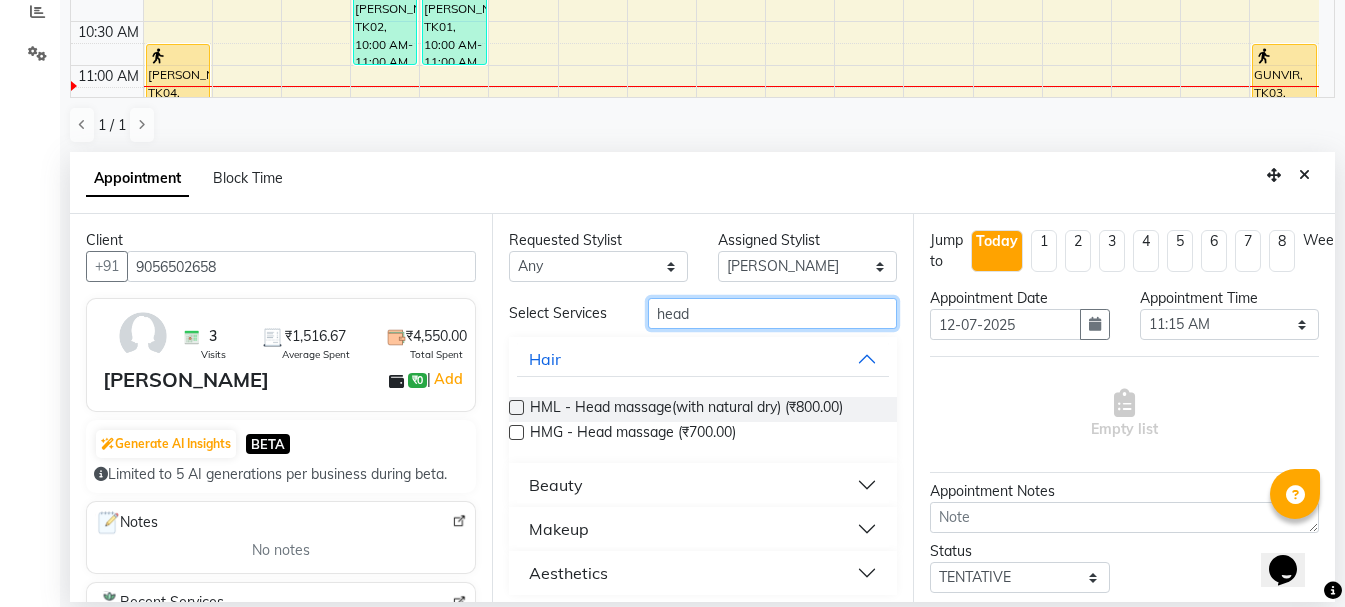 type on "head" 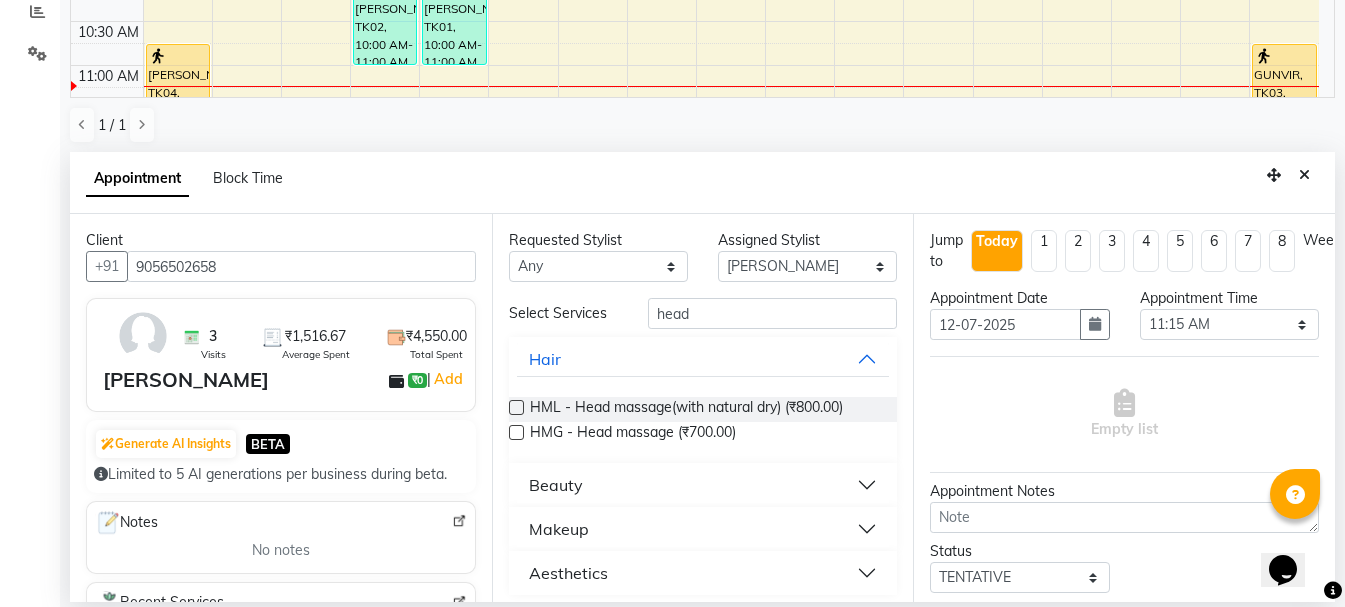 click at bounding box center (516, 407) 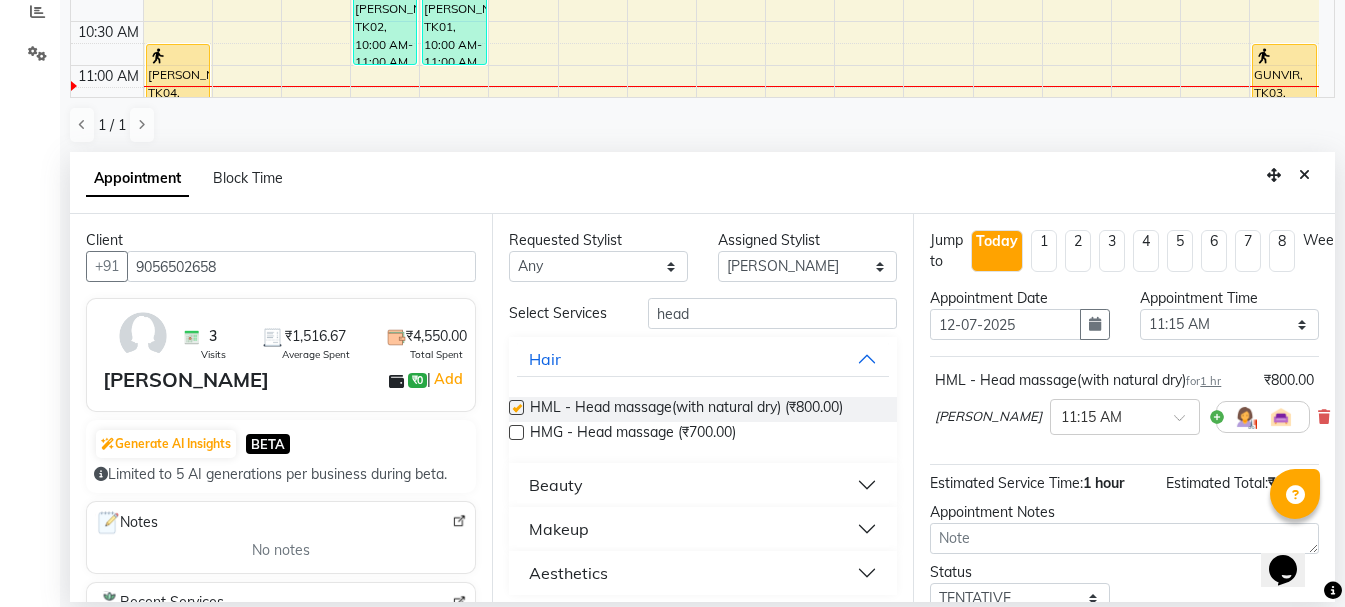 checkbox on "false" 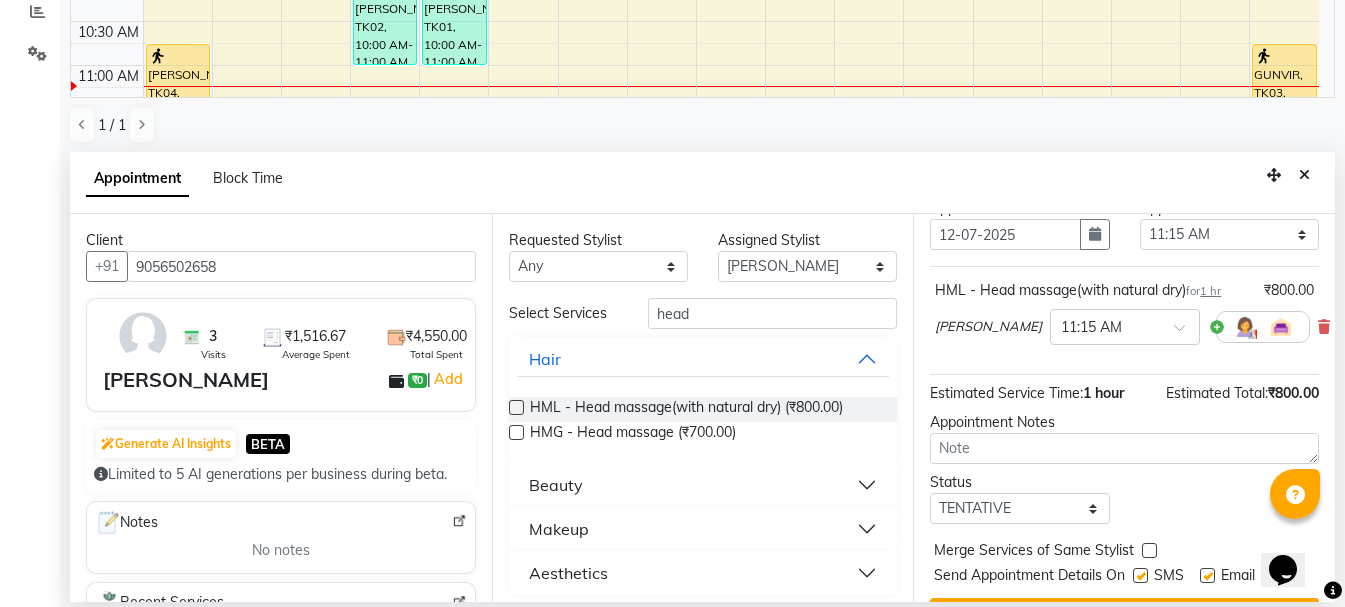 scroll, scrollTop: 156, scrollLeft: 0, axis: vertical 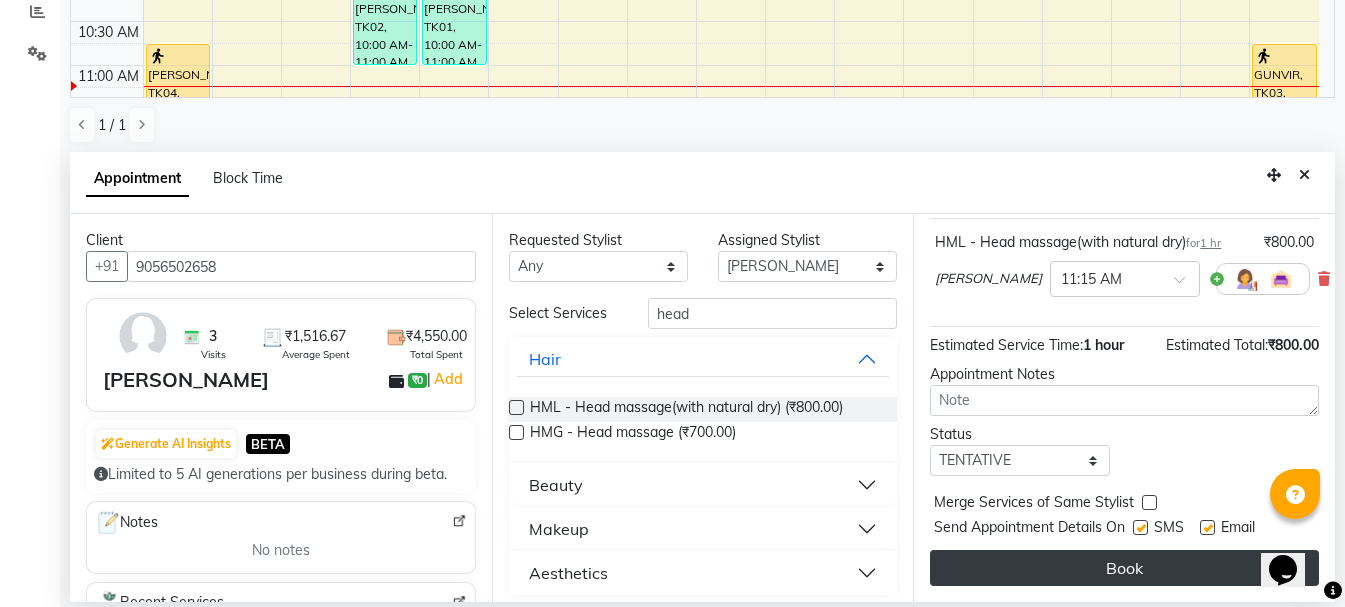 click on "Book" at bounding box center (1124, 568) 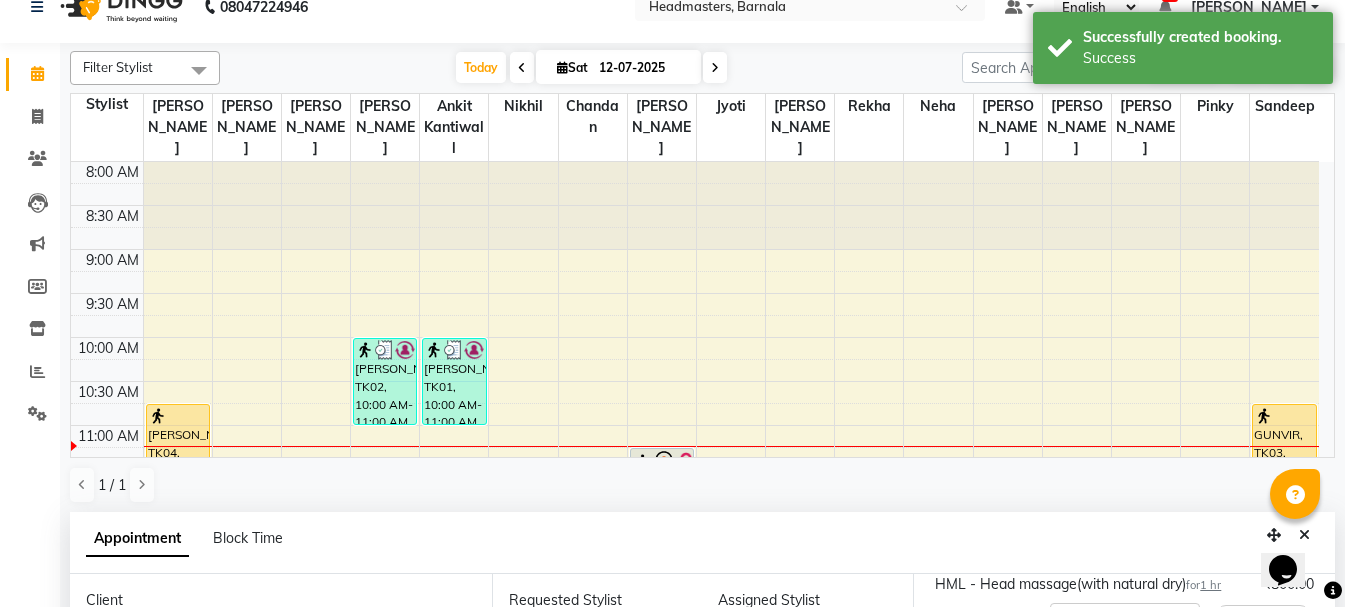 scroll, scrollTop: 0, scrollLeft: 0, axis: both 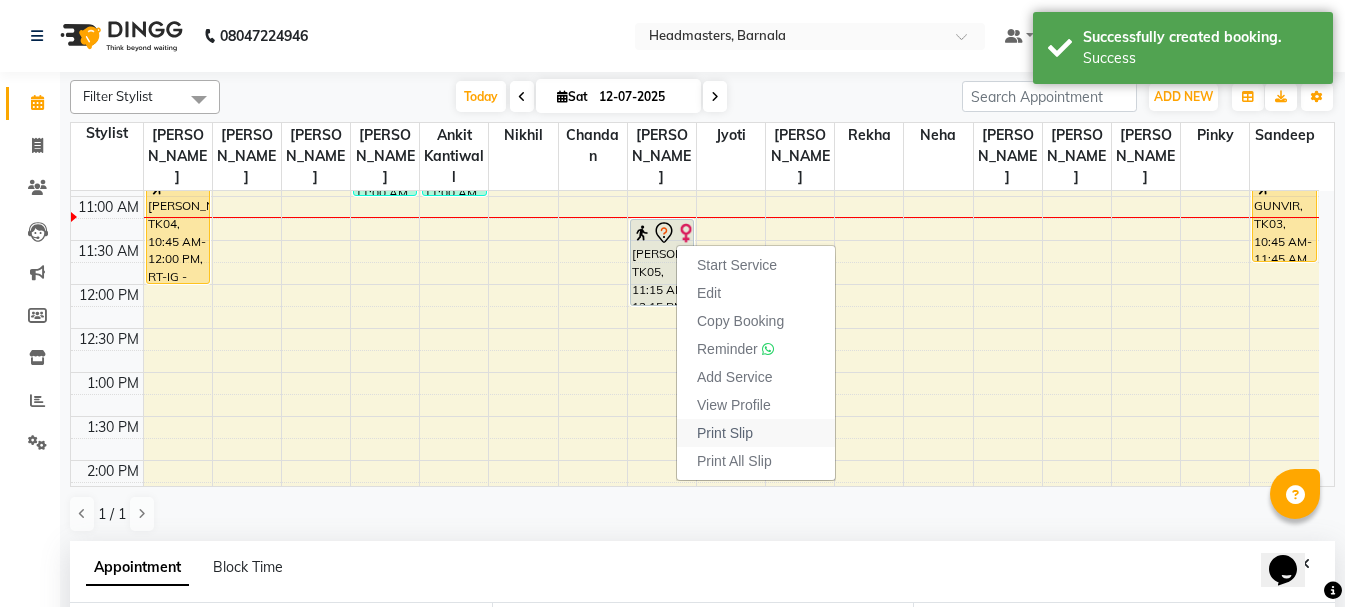 click on "Print Slip" at bounding box center (725, 433) 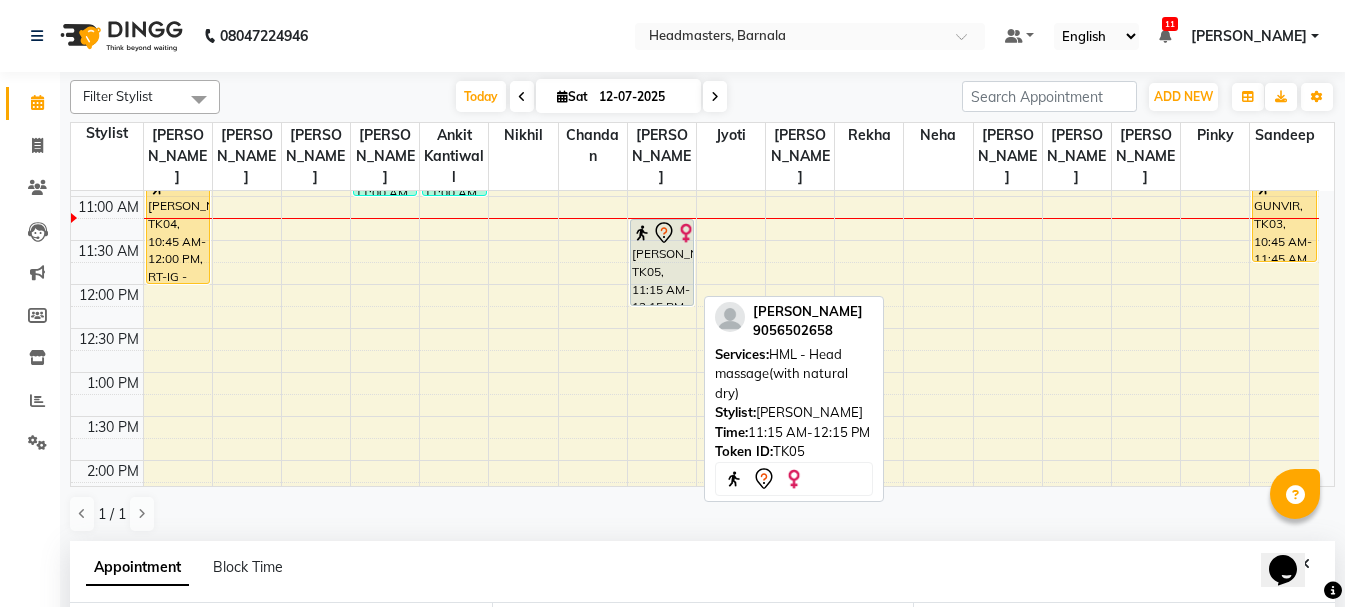 click on "[PERSON_NAME], TK05, 11:15 AM-12:15 PM, HML - Head massage(with natural dry)" at bounding box center [662, 262] 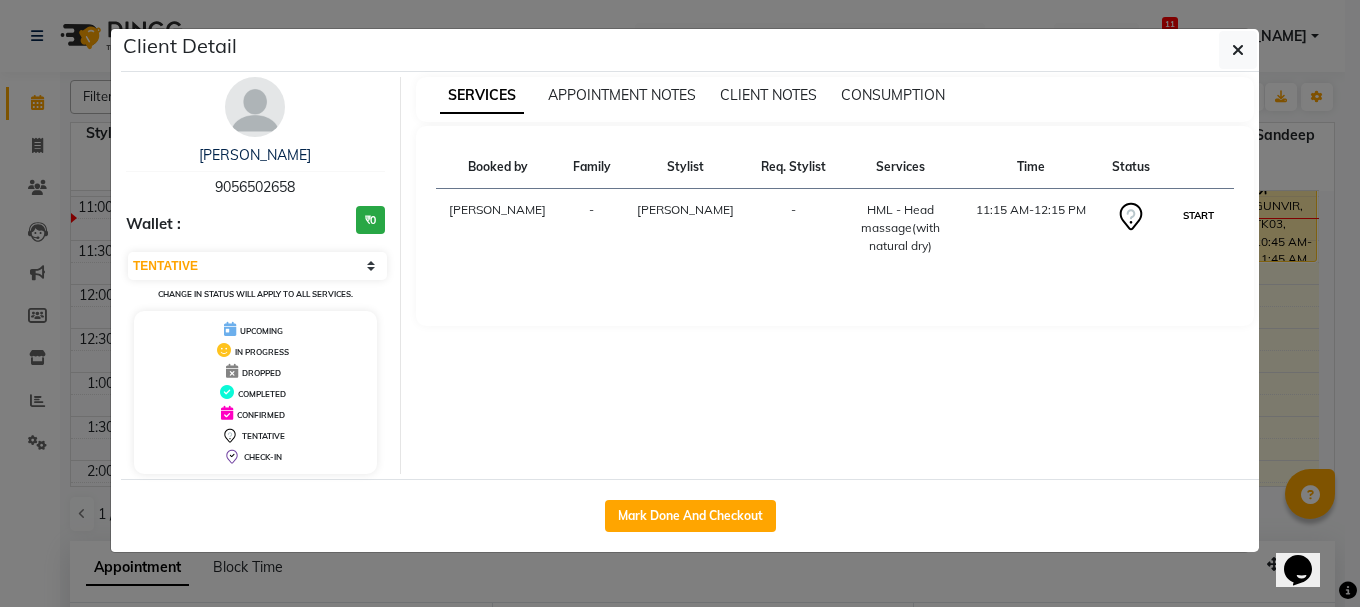 click on "START" at bounding box center (1198, 215) 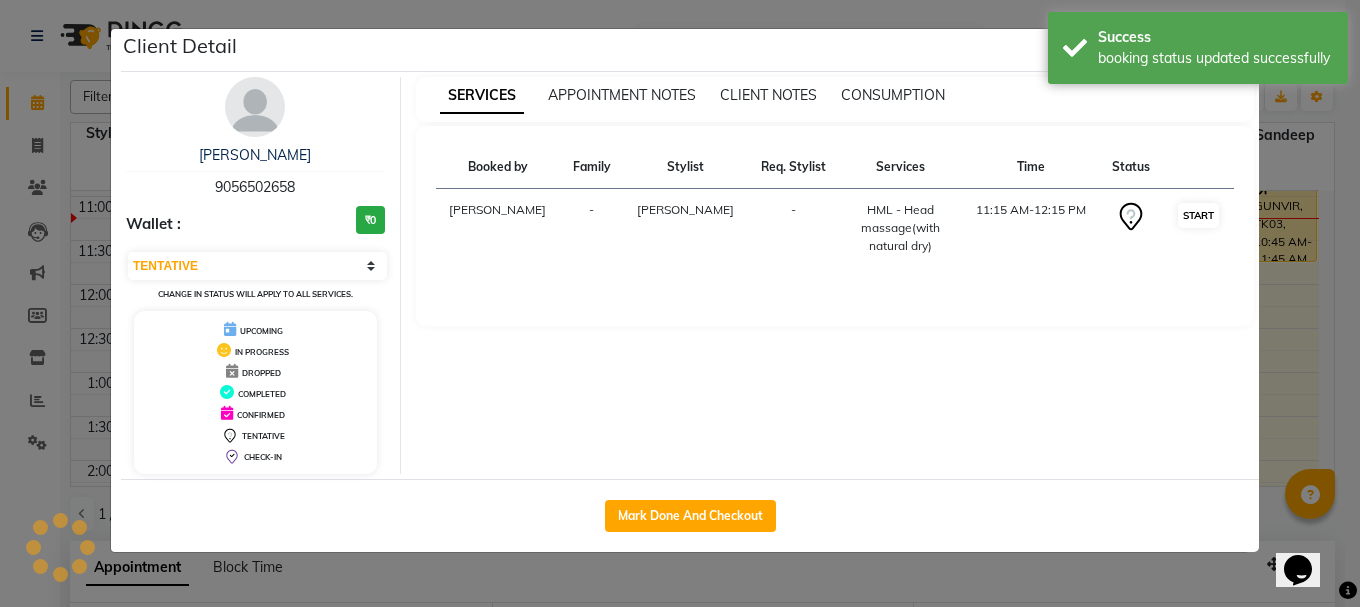 select on "1" 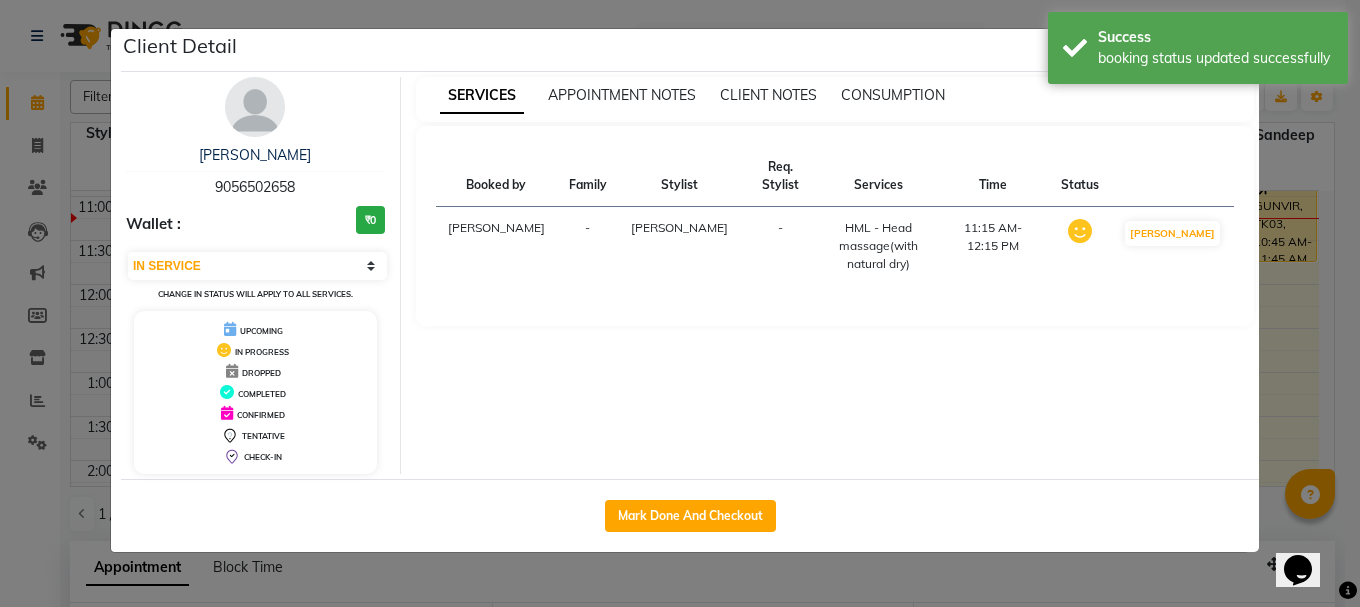 click on "Client Detail  Gagan    9056502658 Wallet : ₹0 Select IN SERVICE CONFIRMED TENTATIVE CHECK IN MARK DONE UPCOMING Change in status will apply to all services. UPCOMING IN PROGRESS DROPPED COMPLETED CONFIRMED TENTATIVE CHECK-IN SERVICES APPOINTMENT NOTES CLIENT NOTES CONSUMPTION Booked by Family Stylist Req. Stylist Services Time Status  Manya  - Lovedeep Singh -  HML - Head massage(with natural dry)   11:15 AM-12:15 PM   MARK DONE   Mark Done And Checkout" 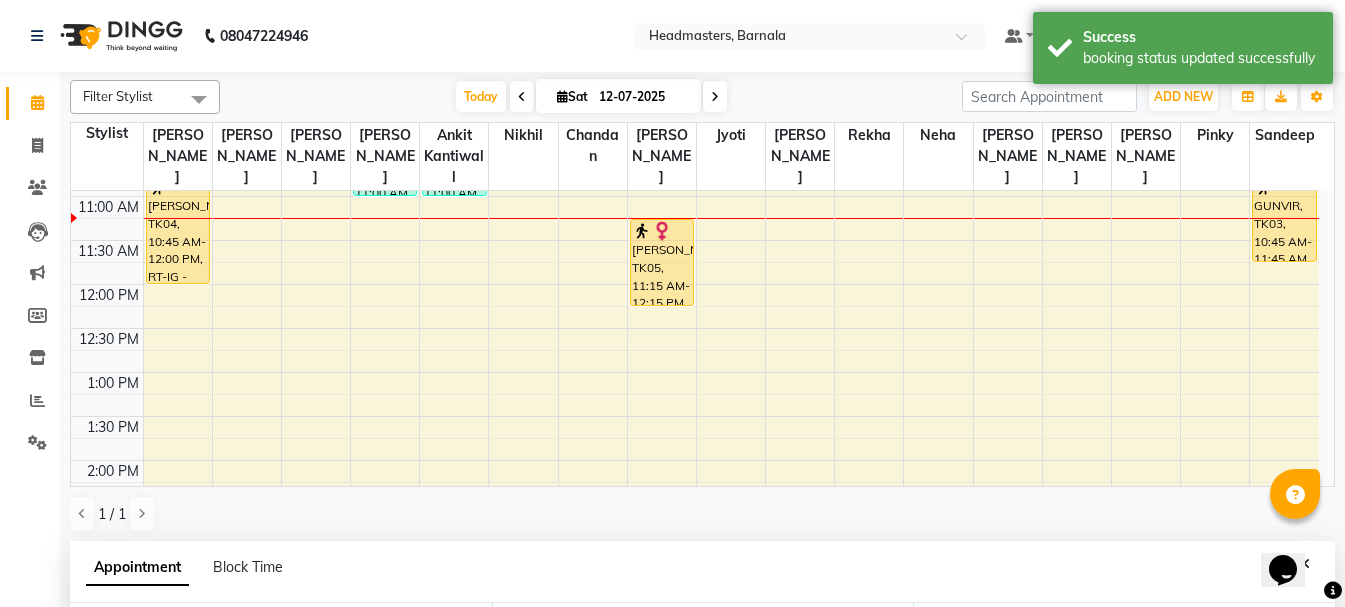 click on "8:00 AM 8:30 AM 9:00 AM 9:30 AM 10:00 AM 10:30 AM 11:00 AM 11:30 AM 12:00 PM 12:30 PM 1:00 PM 1:30 PM 2:00 PM 2:30 PM 3:00 PM 3:30 PM 4:00 PM 4:30 PM 5:00 PM 5:30 PM 6:00 PM 6:30 PM 7:00 PM 7:30 PM 8:00 PM 8:30 PM     sukhvinder, TK04, 10:45 AM-12:00 PM, RT-IG - Igora Root Touchup(one inch only)     Rishav, TK02, 10:00 AM-11:00 AM, HCG - Hair Cut by Senior Hair Stylist     satinderpal, TK01, 10:00 AM-11:00 AM, HCG - Hair Cut by Senior Hair Stylist     Gagan, TK05, 11:15 AM-12:15 PM, HML - Head massage(with natural dry)     GUNVIR, TK03, 10:45 AM-11:45 AM, HCG - Hair Cut by Senior Hair Stylist" at bounding box center (695, 504) 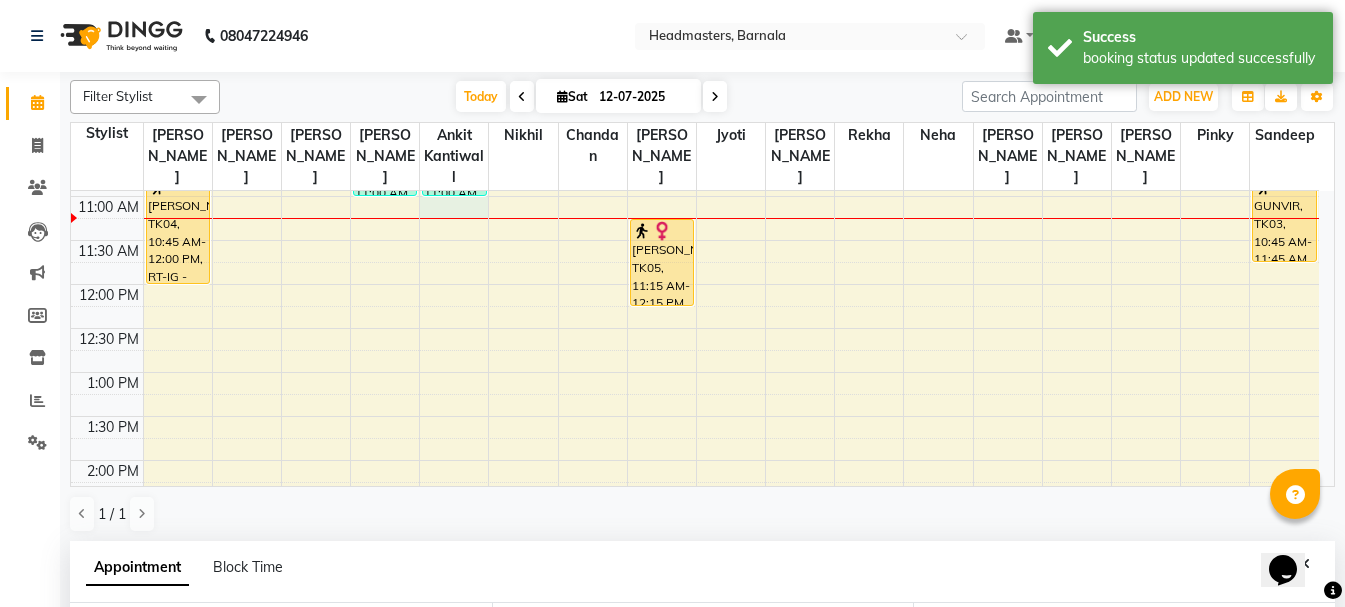 scroll, scrollTop: 389, scrollLeft: 0, axis: vertical 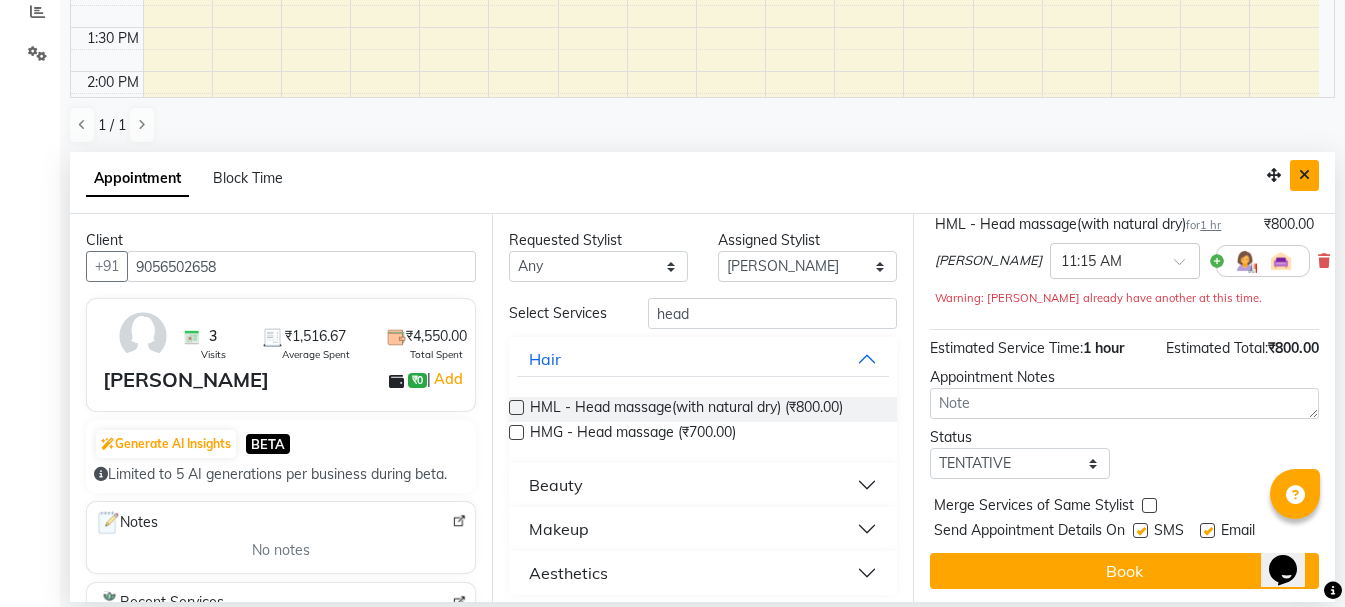 click at bounding box center (1304, 175) 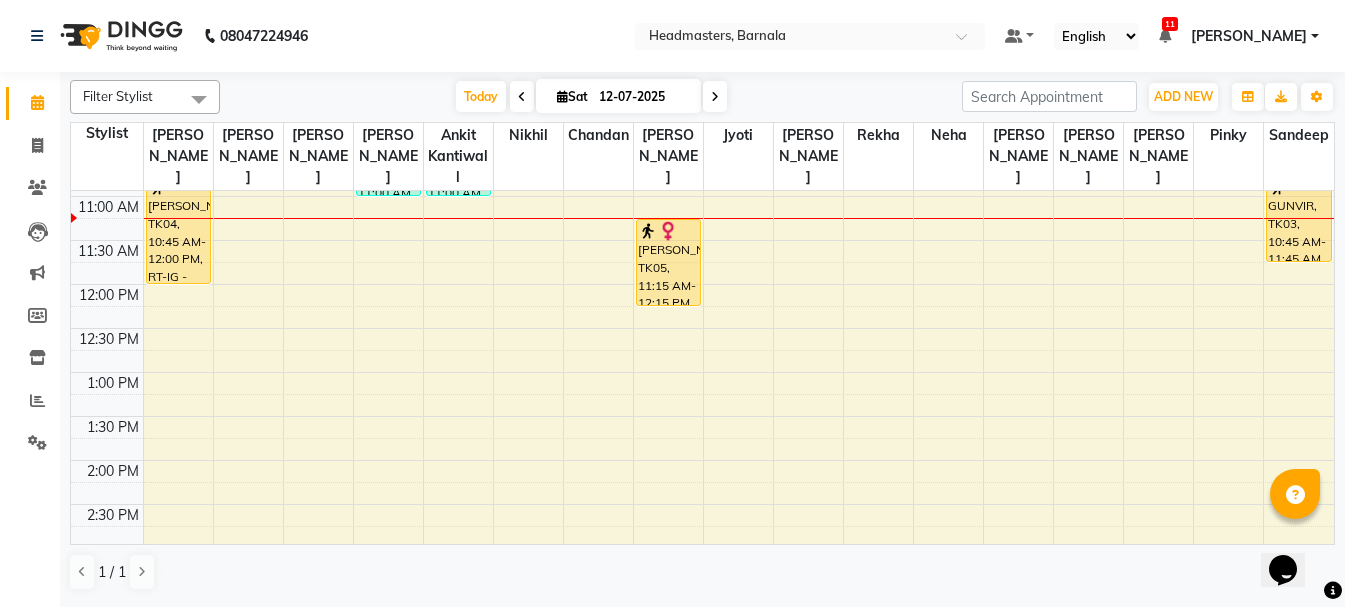 scroll, scrollTop: 0, scrollLeft: 0, axis: both 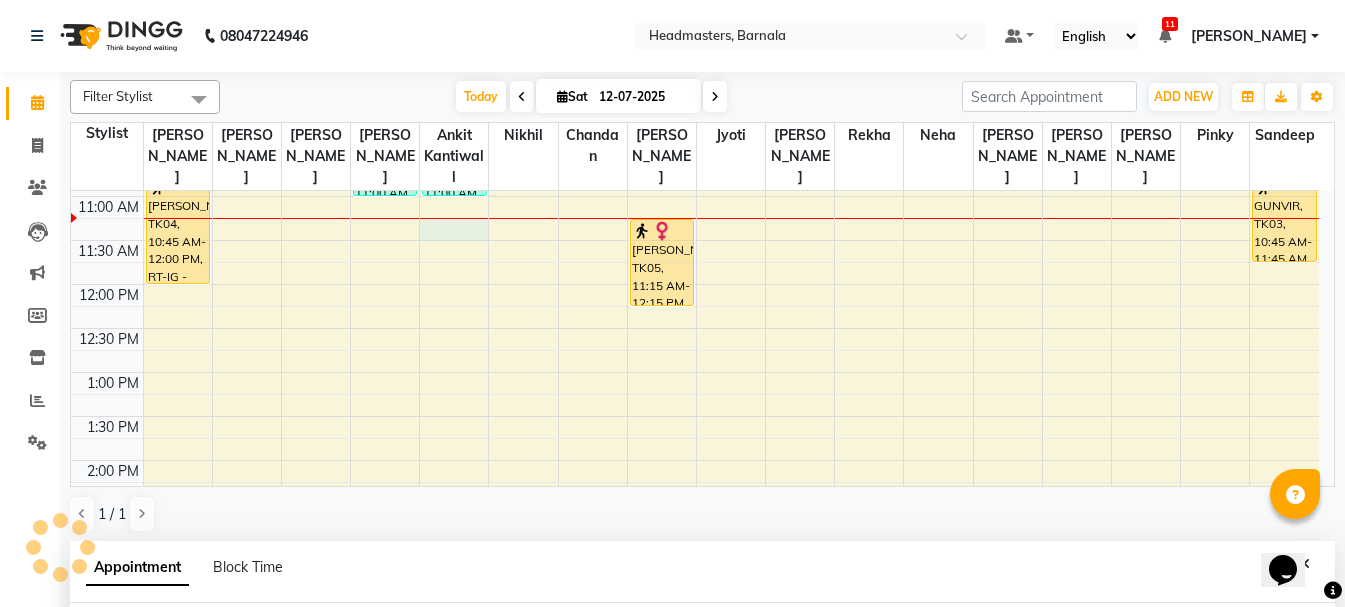 select on "67278" 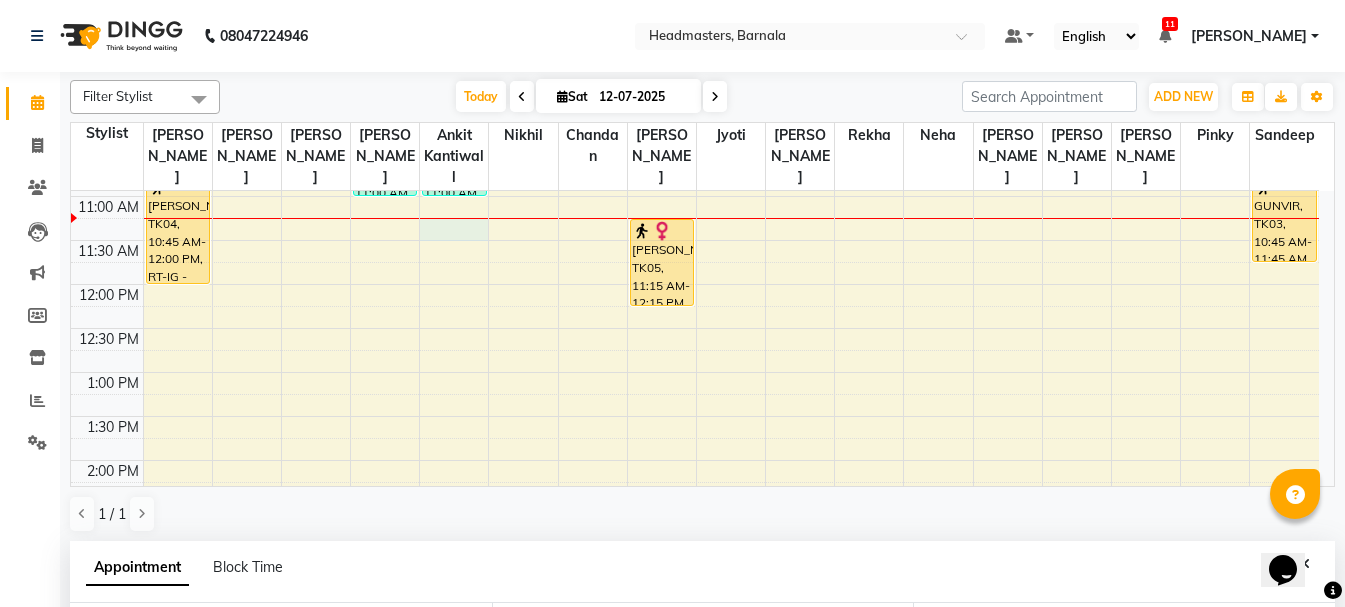 scroll, scrollTop: 389, scrollLeft: 0, axis: vertical 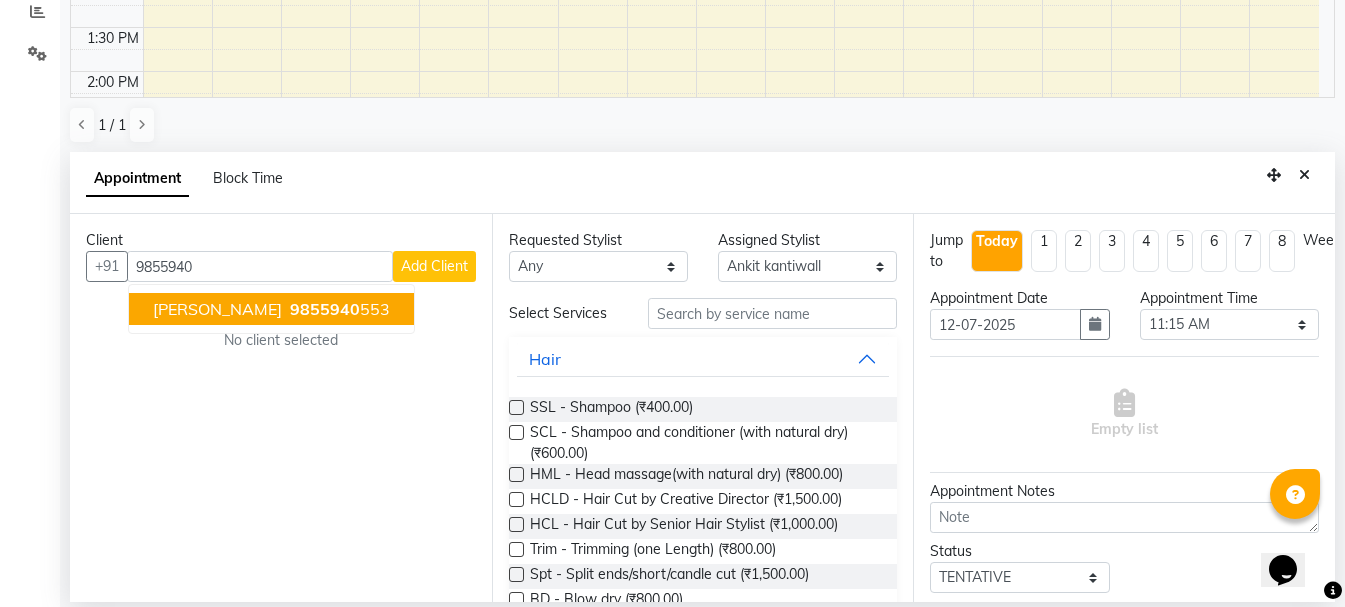 click on "parvinder   9855940 553" at bounding box center [271, 309] 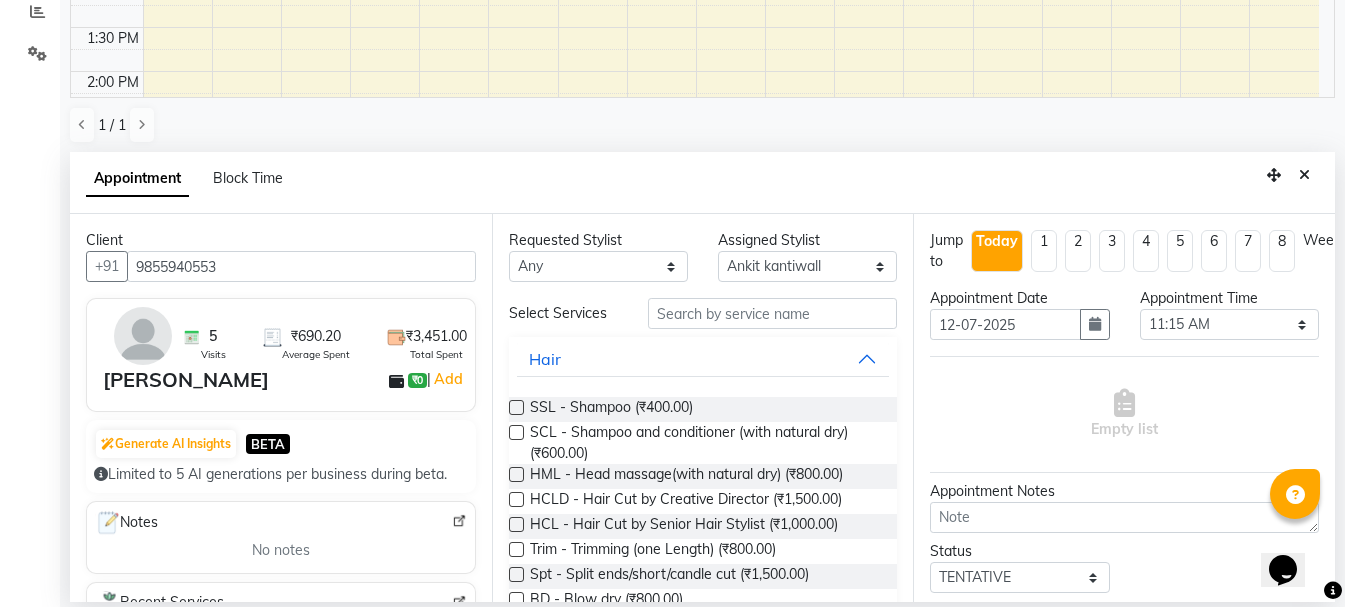 type on "9855940553" 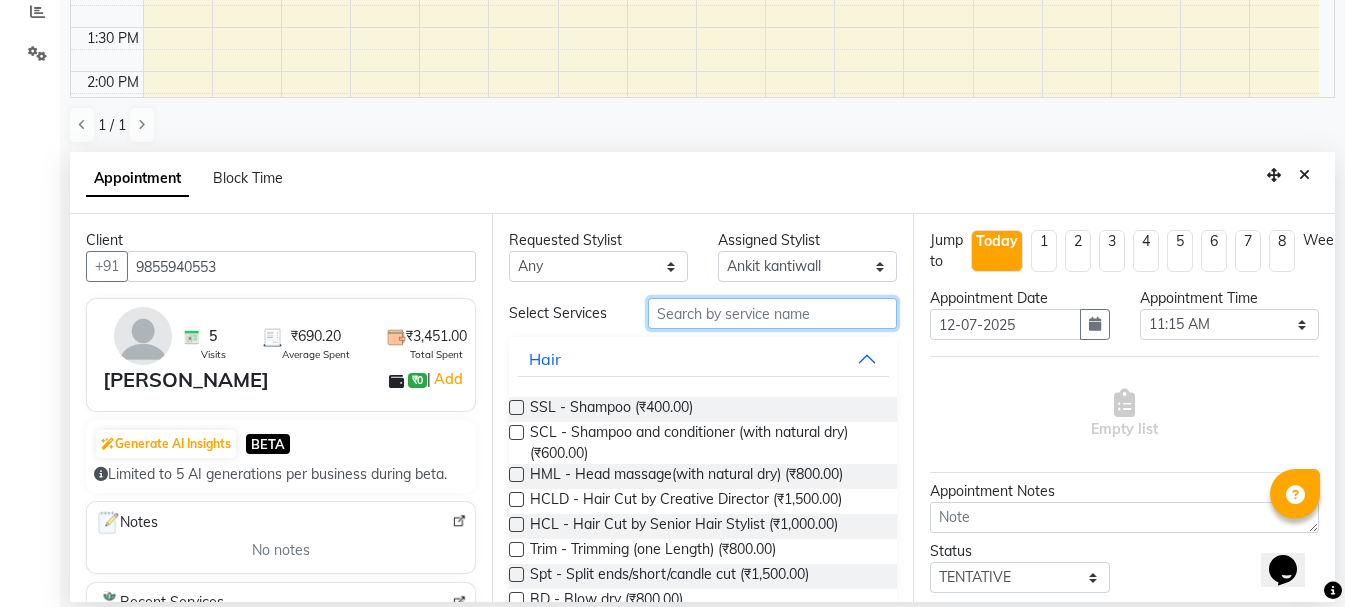 click at bounding box center (772, 313) 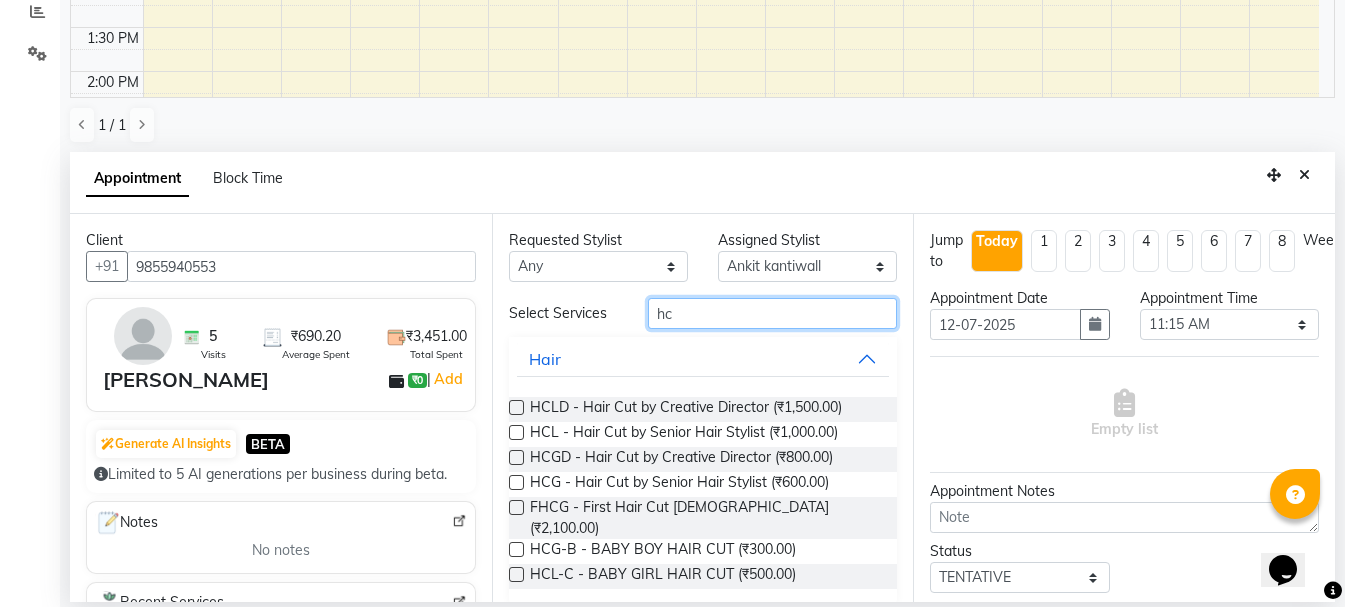 type on "hc" 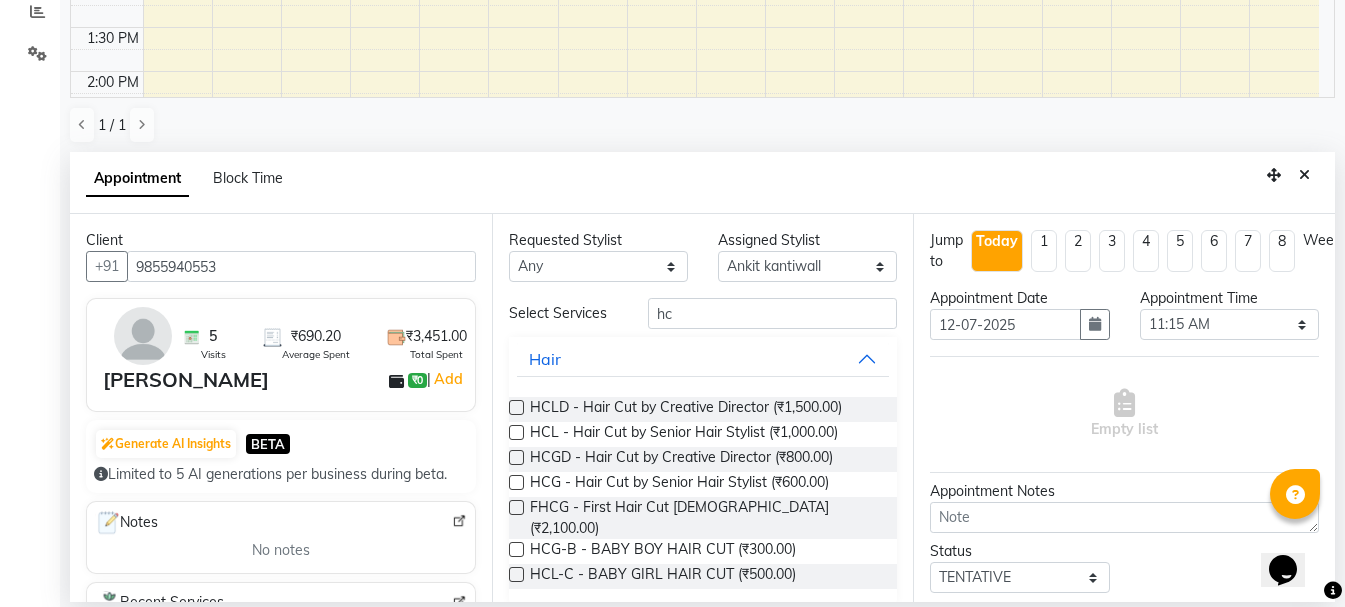 click at bounding box center [516, 482] 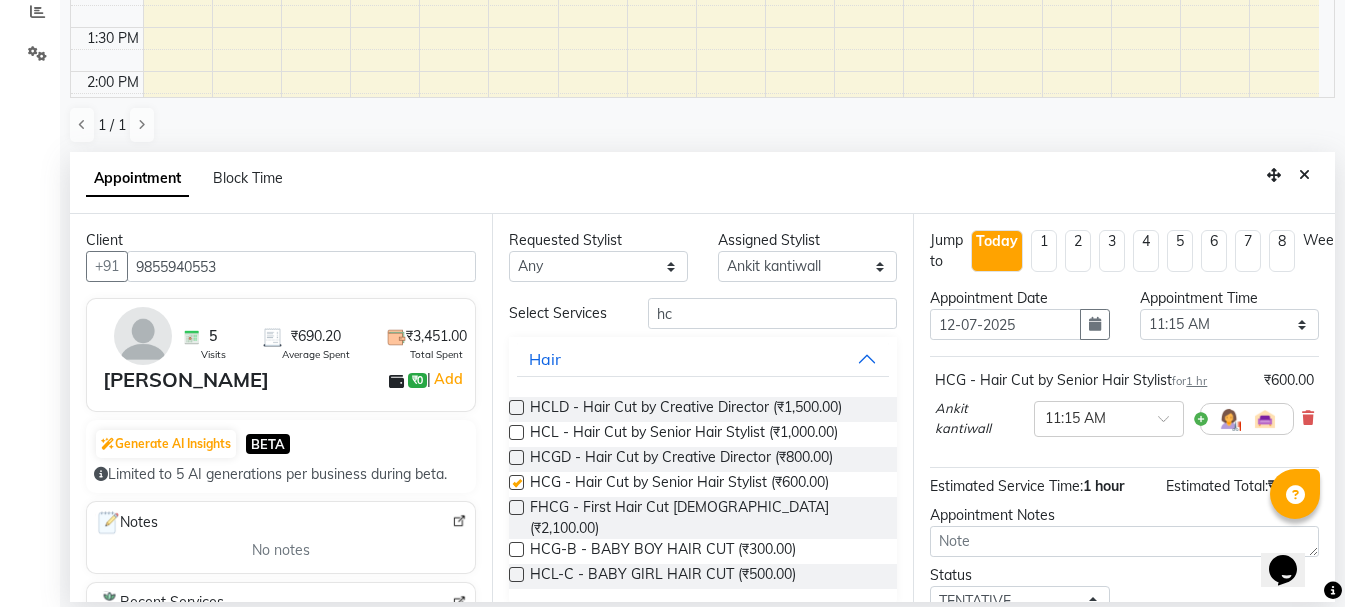 checkbox on "false" 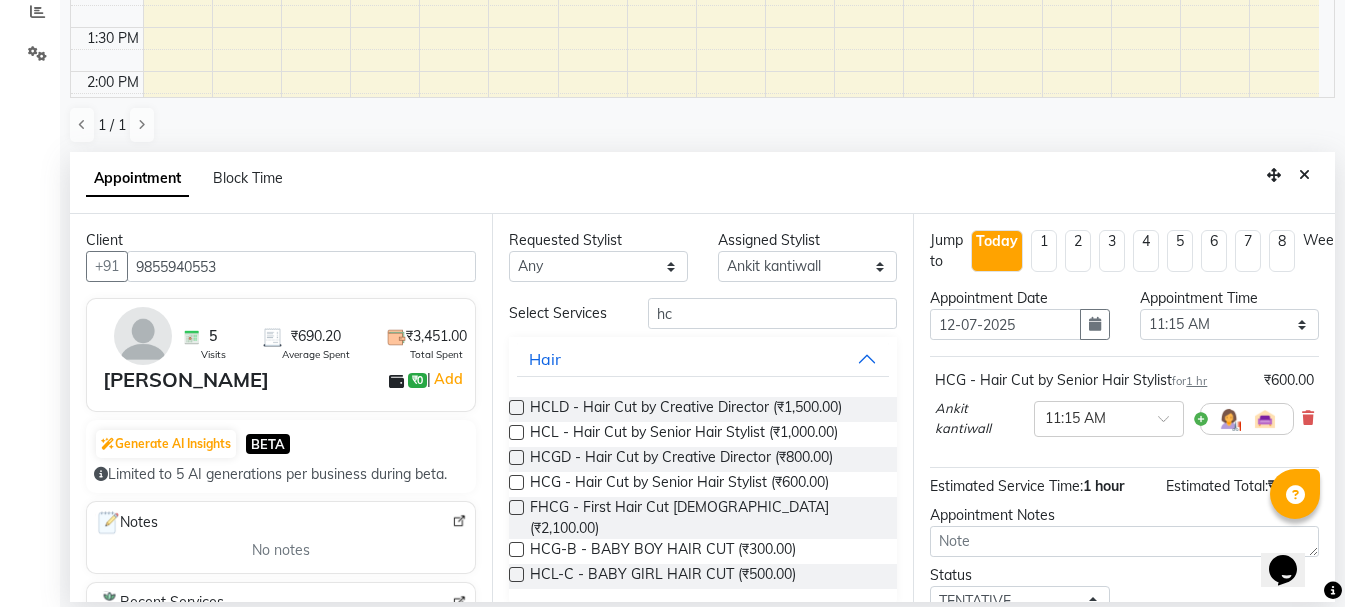 click on "Filter Stylist Select All  Ankit kantiwall  Navdeep  Pardeep kaur  Sameer khan Chandan Garry Jasvir Jyoti Lovedeep Singh Manya Neha Nikhil Pinky Rajveer Rekha Sandeep Toseef Salmani Today  Sat 12-07-2025 Toggle Dropdown Add Appointment Add Invoice Add Attendance Add Client Toggle Dropdown Add Appointment Add Invoice Add Attendance Add Client ADD NEW Toggle Dropdown Add Appointment Add Invoice Add Attendance Add Client Filter Stylist Select All  Ankit kantiwall  Navdeep  Pardeep kaur  Sameer khan Chandan Garry Jasvir Jyoti Lovedeep Singh Manya Neha Nikhil Pinky Rajveer Rekha Sandeep Toseef Salmani Group By  Staff View   Room View  View as Vertical  Vertical - Week View  Horizontal  Horizontal - Week View  List  Toggle Dropdown Calendar Settings Manage Tags   Arrange Stylists   Reset Stylists  Appointment Form Zoom 100% Staff/Room Display Count 17 Stylist Garry Jasvir Toseef Salmani  Sameer khan  Ankit kantiwall Nikhil Chandan Lovedeep Singh Jyoti  Navdeep Rekha Neha  Pardeep kaur Rajveer Manya Pinky Sandeep" 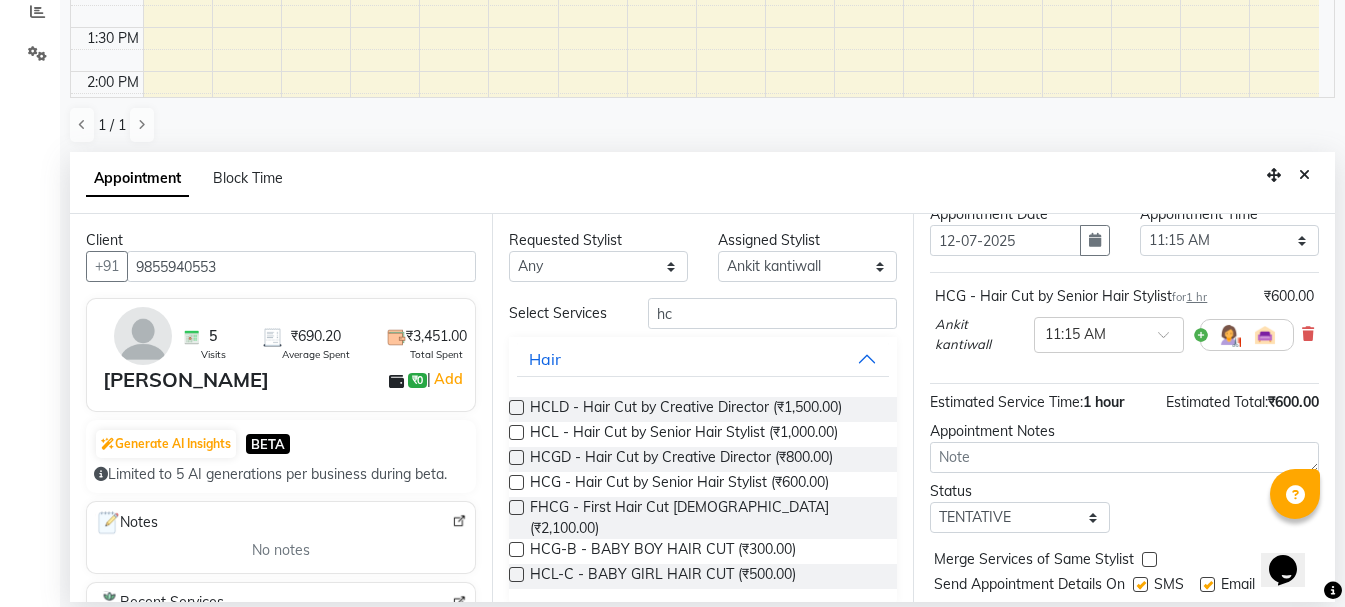 scroll, scrollTop: 156, scrollLeft: 0, axis: vertical 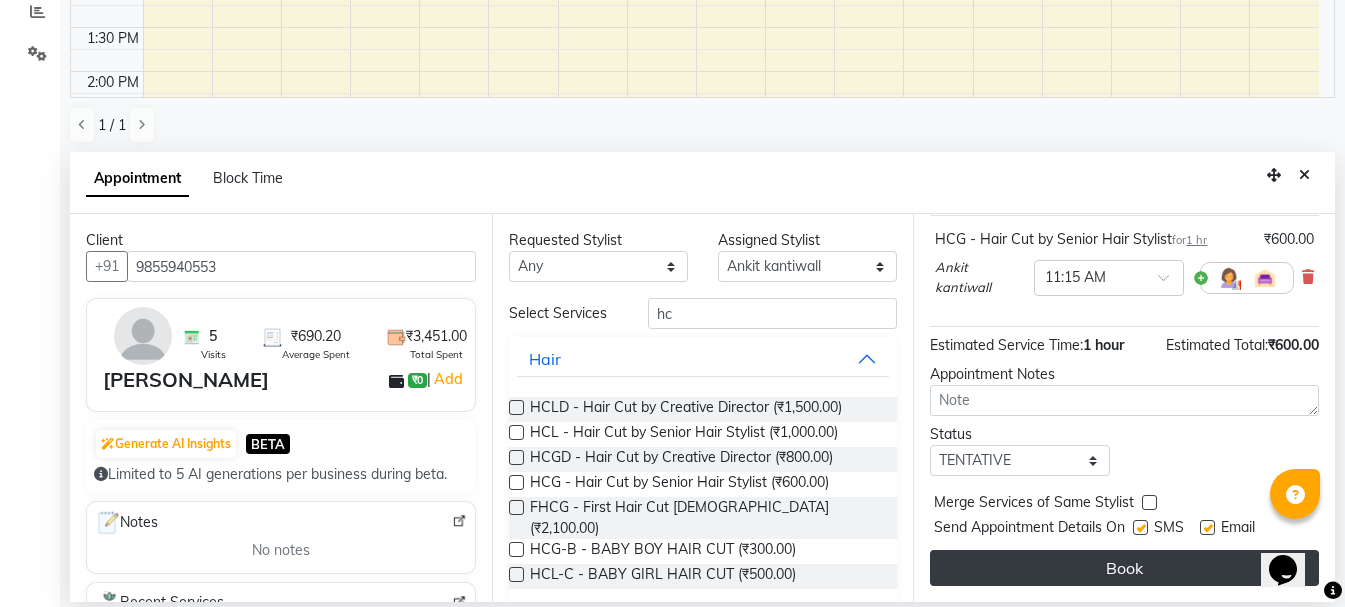 click on "Book" at bounding box center [1124, 568] 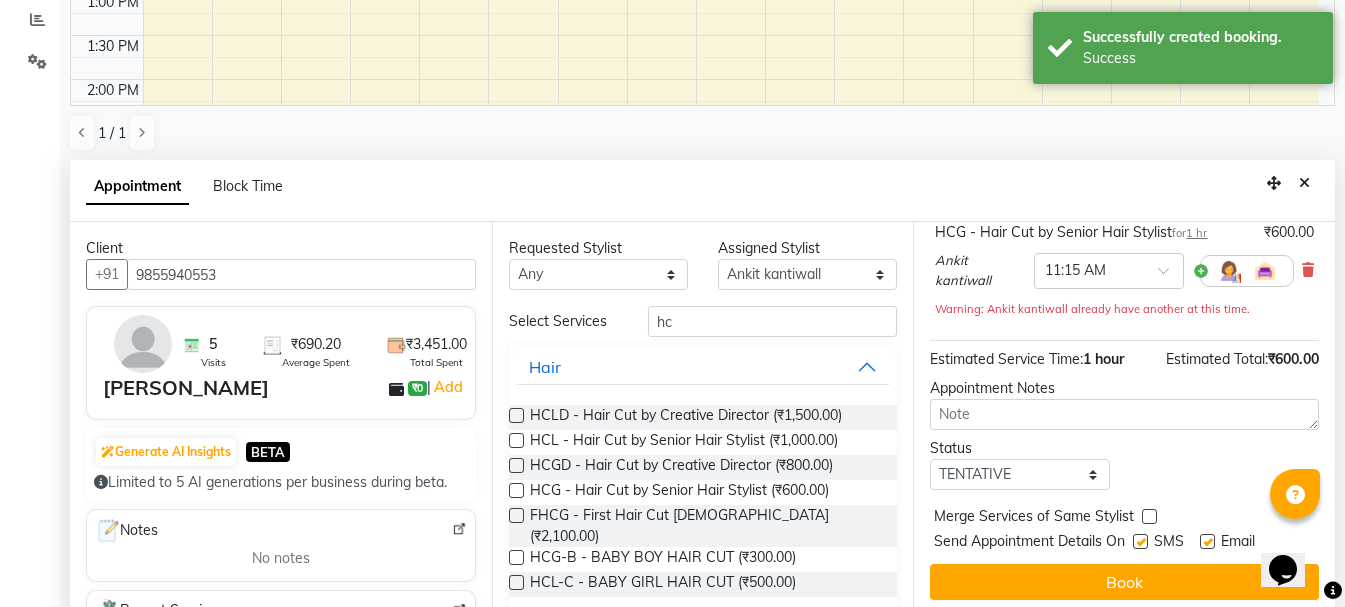 scroll, scrollTop: 0, scrollLeft: 0, axis: both 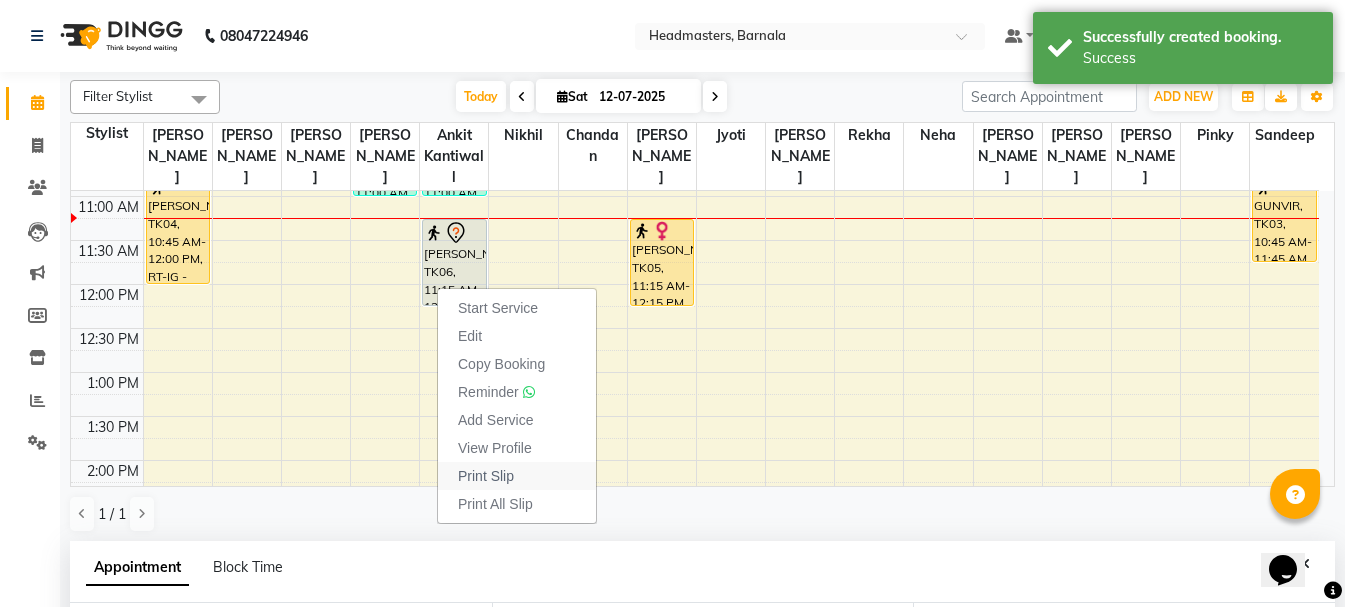 click on "Print Slip" at bounding box center (486, 476) 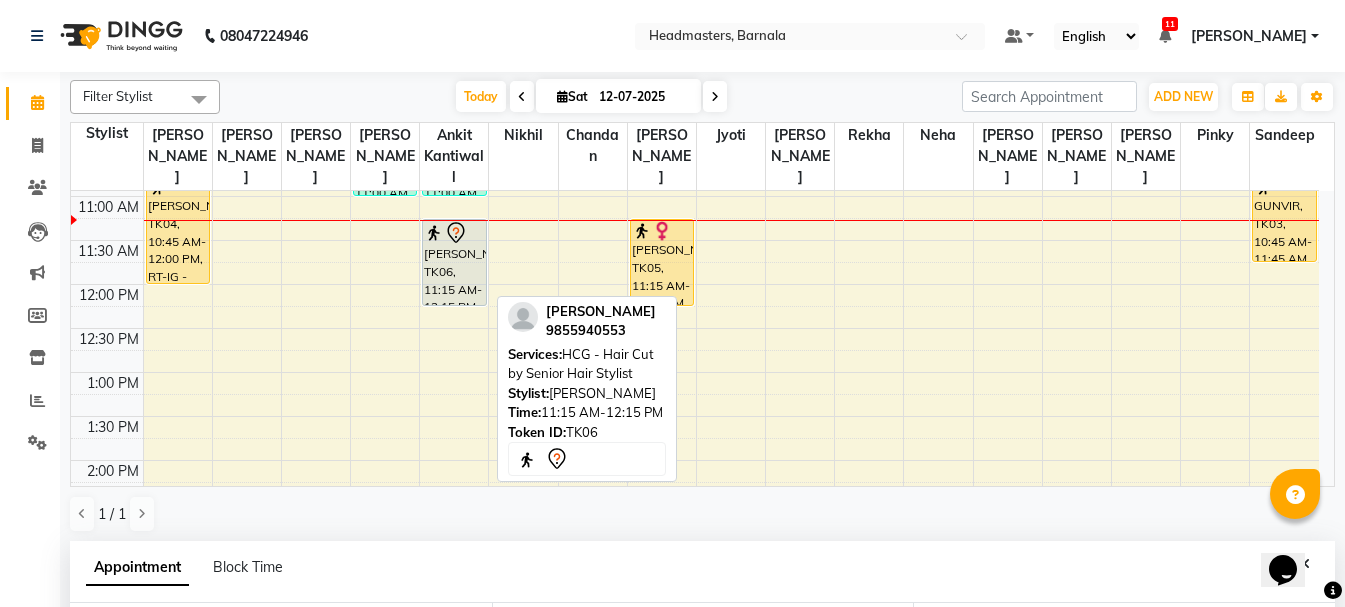 click on "[PERSON_NAME], TK06, 11:15 AM-12:15 PM, HCG - Hair Cut by Senior Hair Stylist" at bounding box center [454, 262] 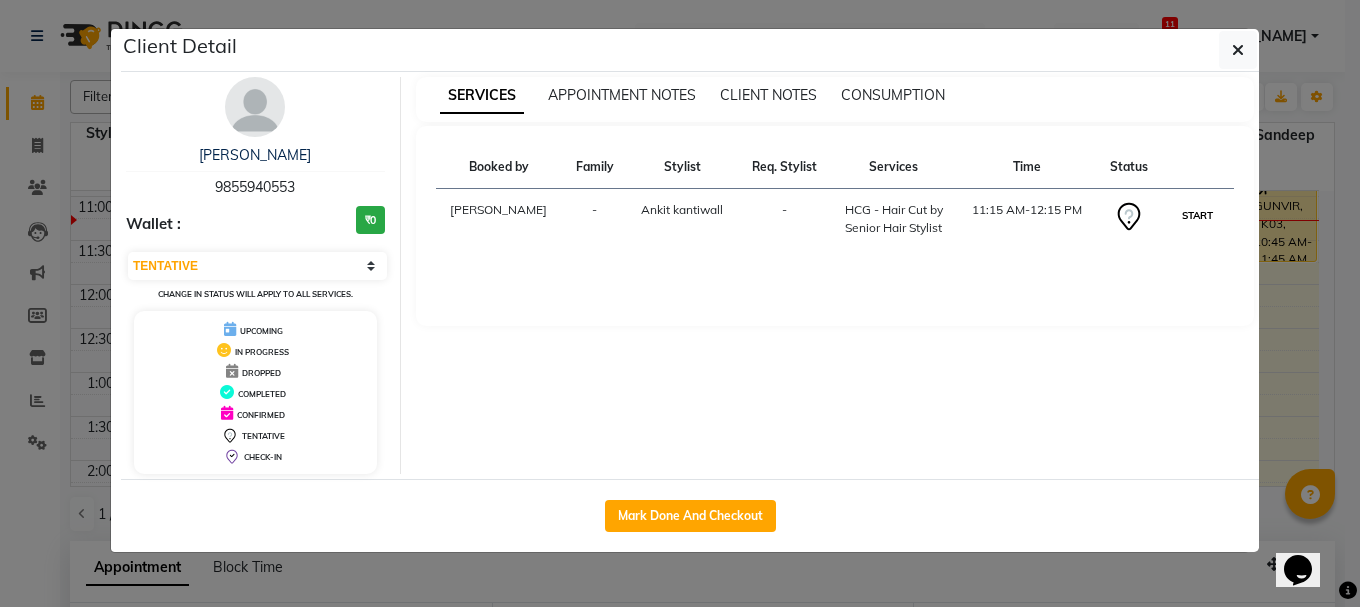 click on "START" at bounding box center [1197, 215] 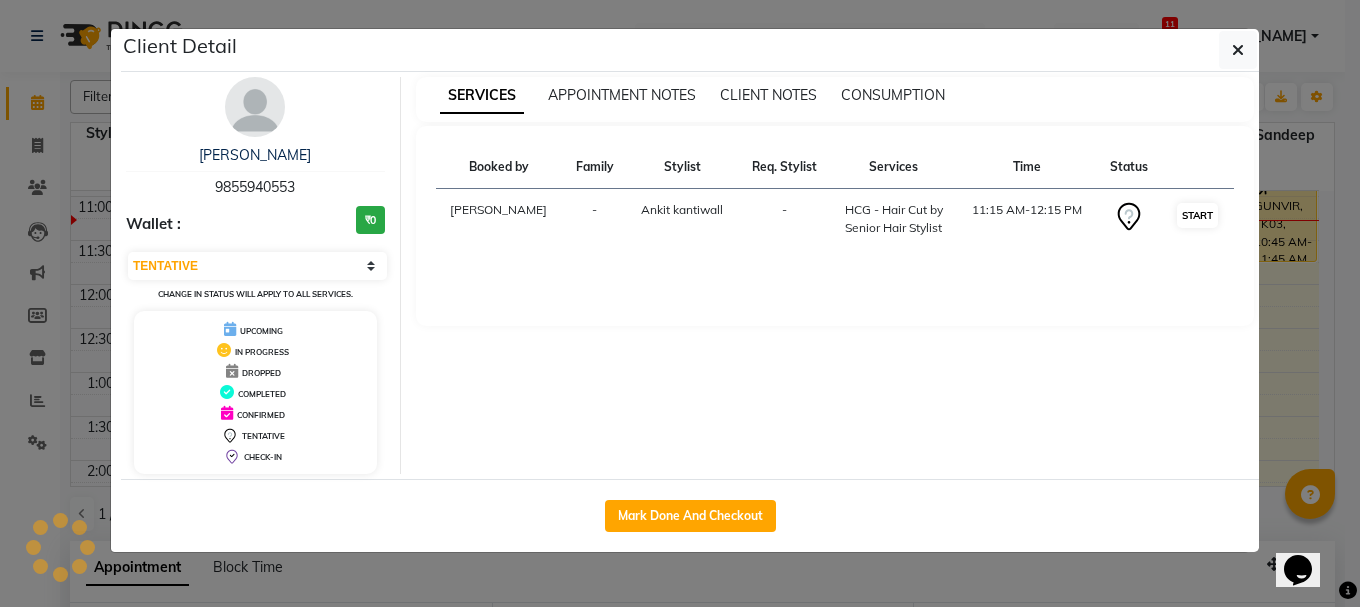 select on "1" 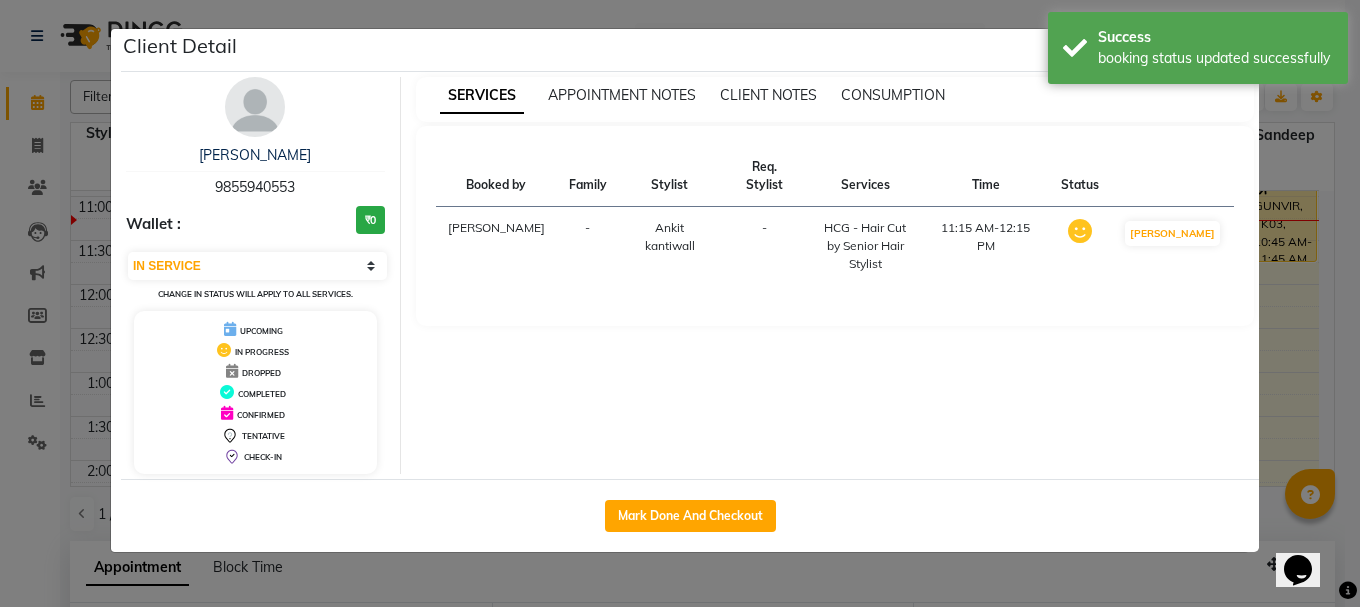 click on "Client Detail  parvinder    9855940553 Wallet : ₹0 Select IN SERVICE CONFIRMED TENTATIVE CHECK IN MARK DONE UPCOMING Change in status will apply to all services. UPCOMING IN PROGRESS DROPPED COMPLETED CONFIRMED TENTATIVE CHECK-IN SERVICES APPOINTMENT NOTES CLIENT NOTES CONSUMPTION Booked by Family Stylist Req. Stylist Services Time Status  Manya  -  Ankit kantiwall -  HCG - Hair Cut by Senior Hair Stylist   11:15 AM-12:15 PM   MARK DONE   Mark Done And Checkout" 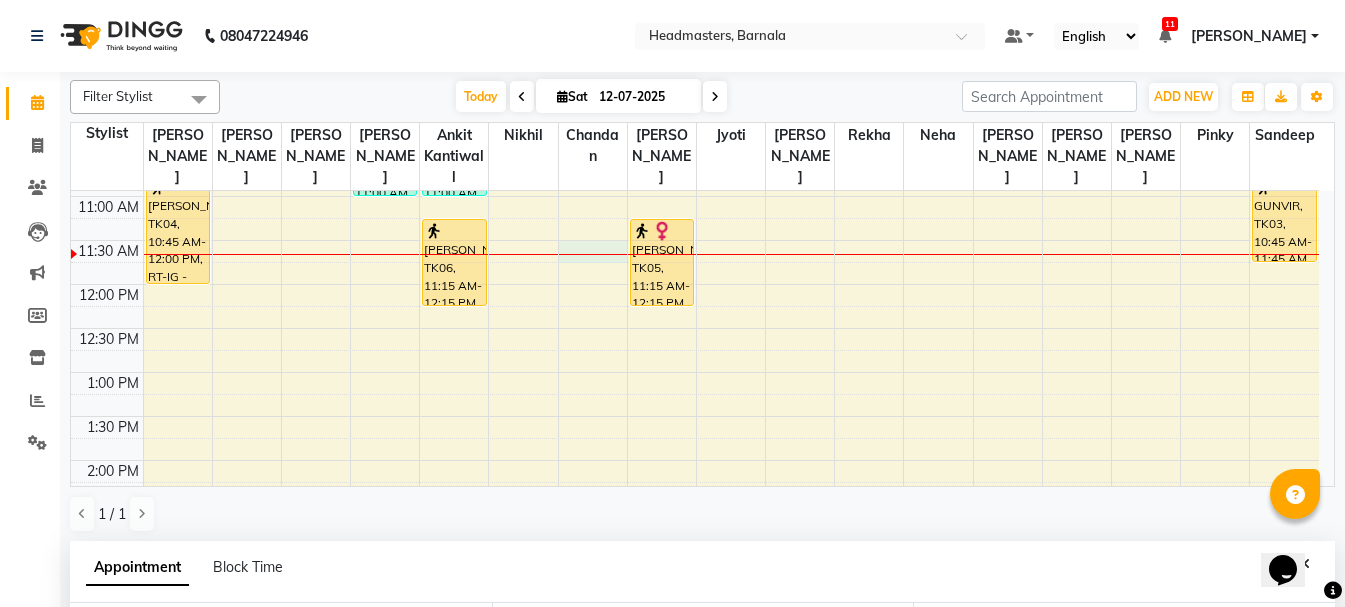 click on "8:00 AM 8:30 AM 9:00 AM 9:30 AM 10:00 AM 10:30 AM 11:00 AM 11:30 AM 12:00 PM 12:30 PM 1:00 PM 1:30 PM 2:00 PM 2:30 PM 3:00 PM 3:30 PM 4:00 PM 4:30 PM 5:00 PM 5:30 PM 6:00 PM 6:30 PM 7:00 PM 7:30 PM 8:00 PM 8:30 PM     sukhvinder, TK04, 10:45 AM-12:00 PM, RT-IG - Igora Root Touchup(one inch only)     Rishav, TK02, 10:00 AM-11:00 AM, HCG - Hair Cut by Senior Hair Stylist     satinderpal, TK01, 10:00 AM-11:00 AM, HCG - Hair Cut by Senior Hair Stylist     parvinder, TK06, 11:15 AM-12:15 PM, HCG - Hair Cut by Senior Hair Stylist     Gagan, TK05, 11:15 AM-12:15 PM, HML - Head massage(with natural dry)     GUNVIR, TK03, 10:45 AM-11:45 AM, HCG - Hair Cut by Senior Hair Stylist" at bounding box center (695, 504) 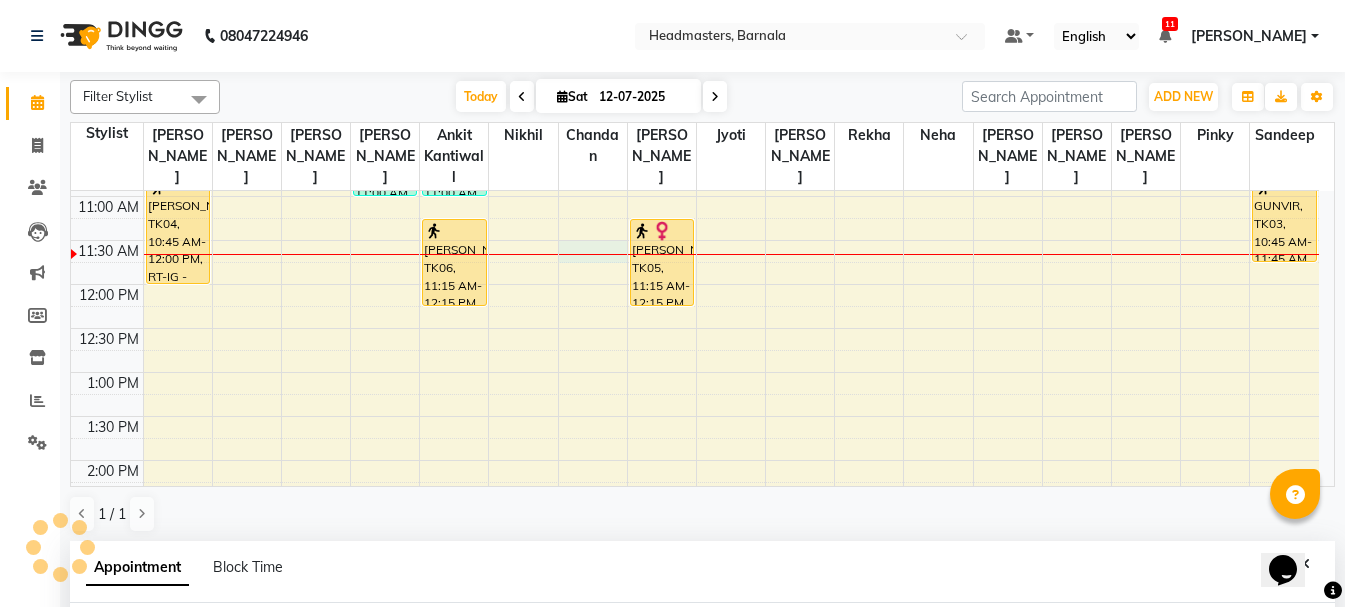 select on "67280" 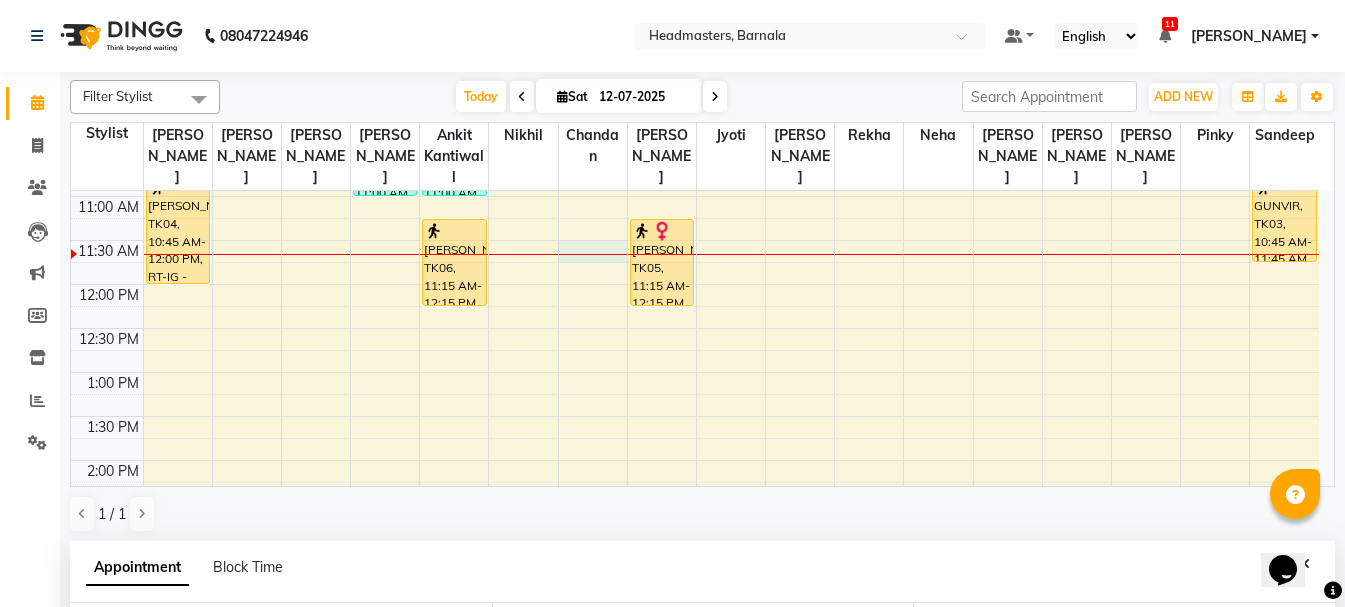 scroll, scrollTop: 389, scrollLeft: 0, axis: vertical 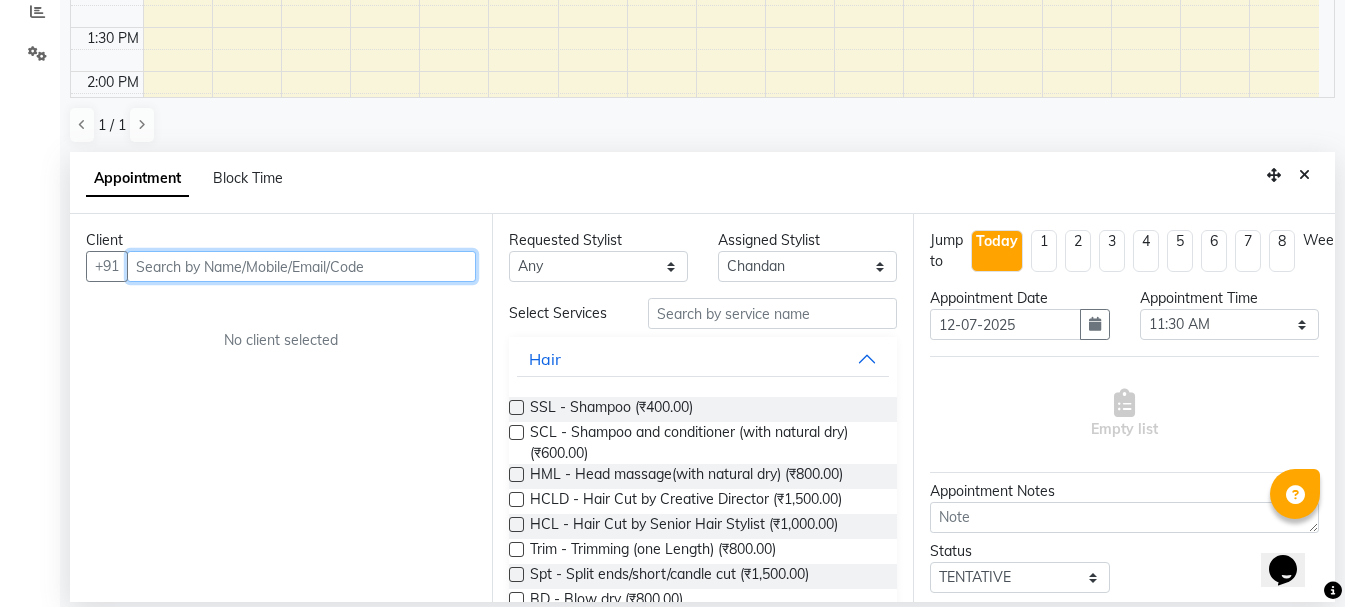 click at bounding box center (301, 266) 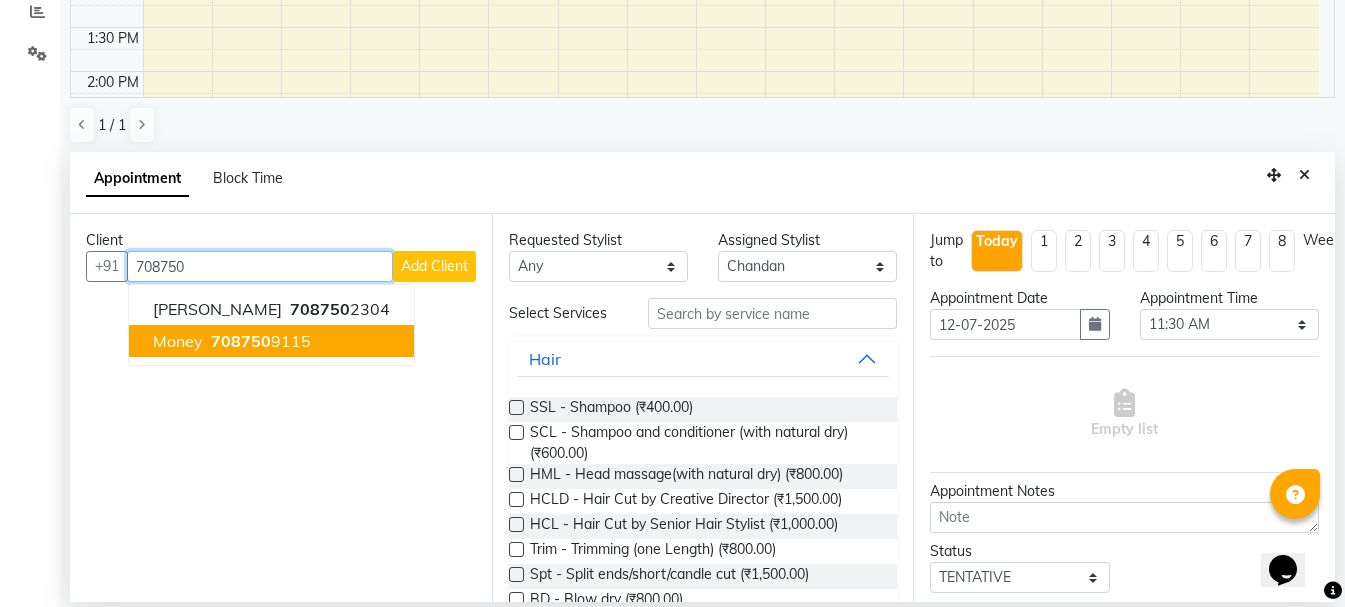 click on "Money   708750 9115" at bounding box center (271, 341) 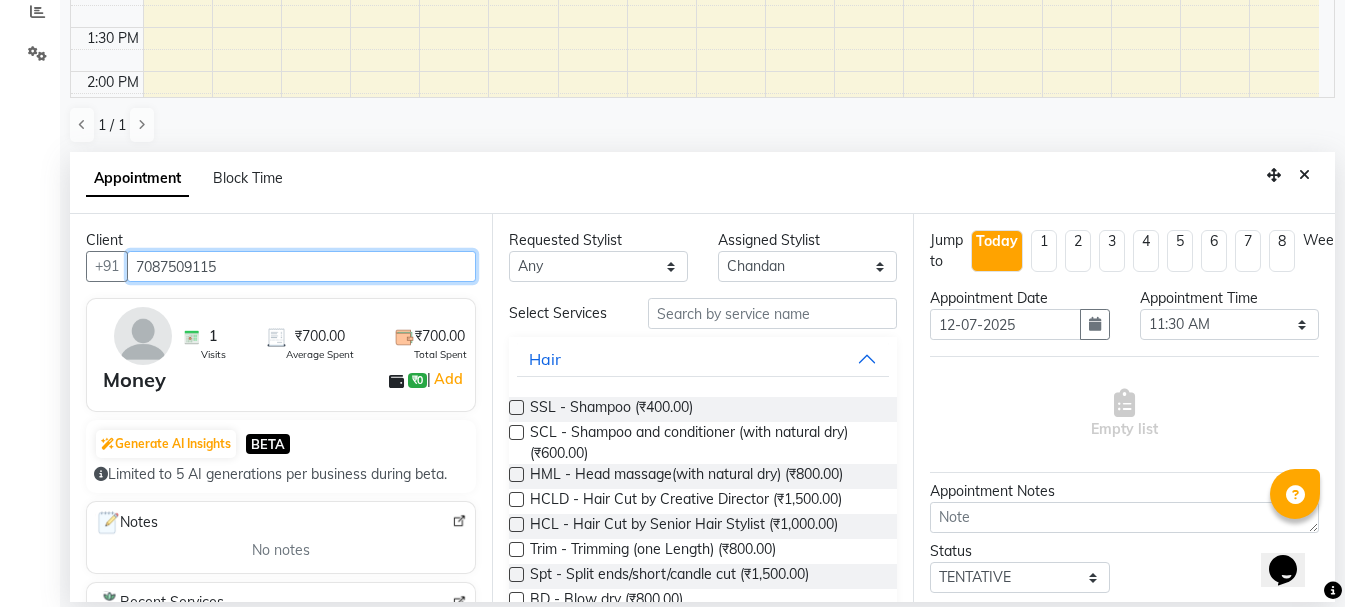 type on "7087509115" 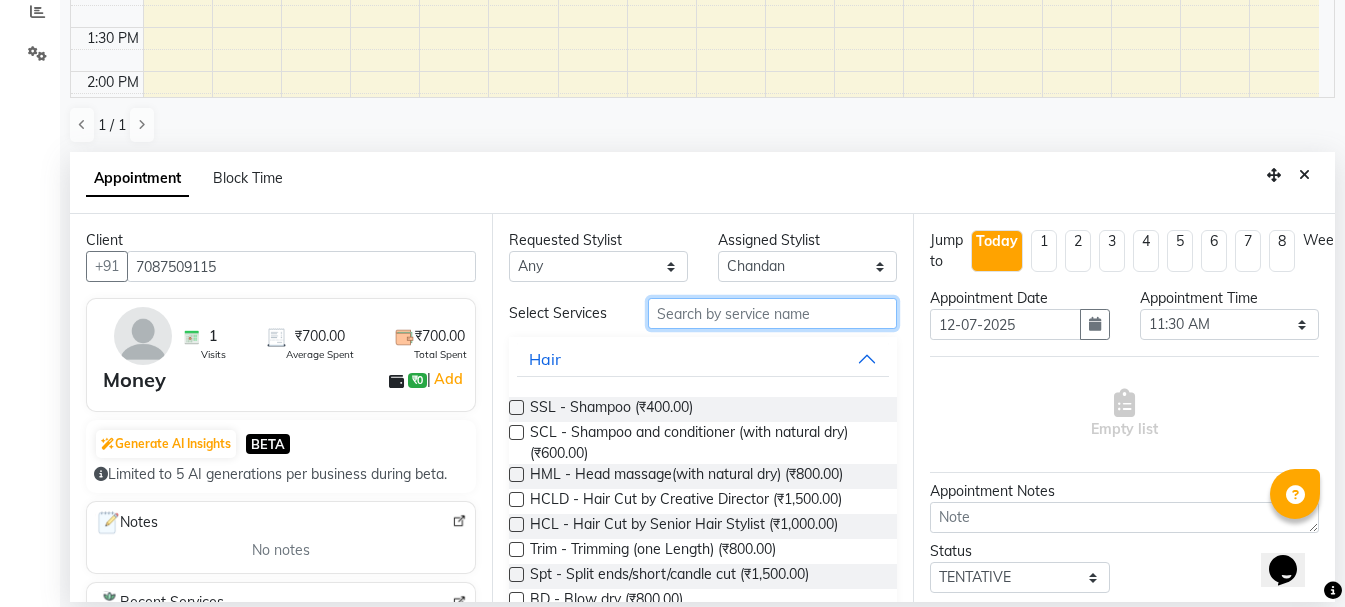click at bounding box center (772, 313) 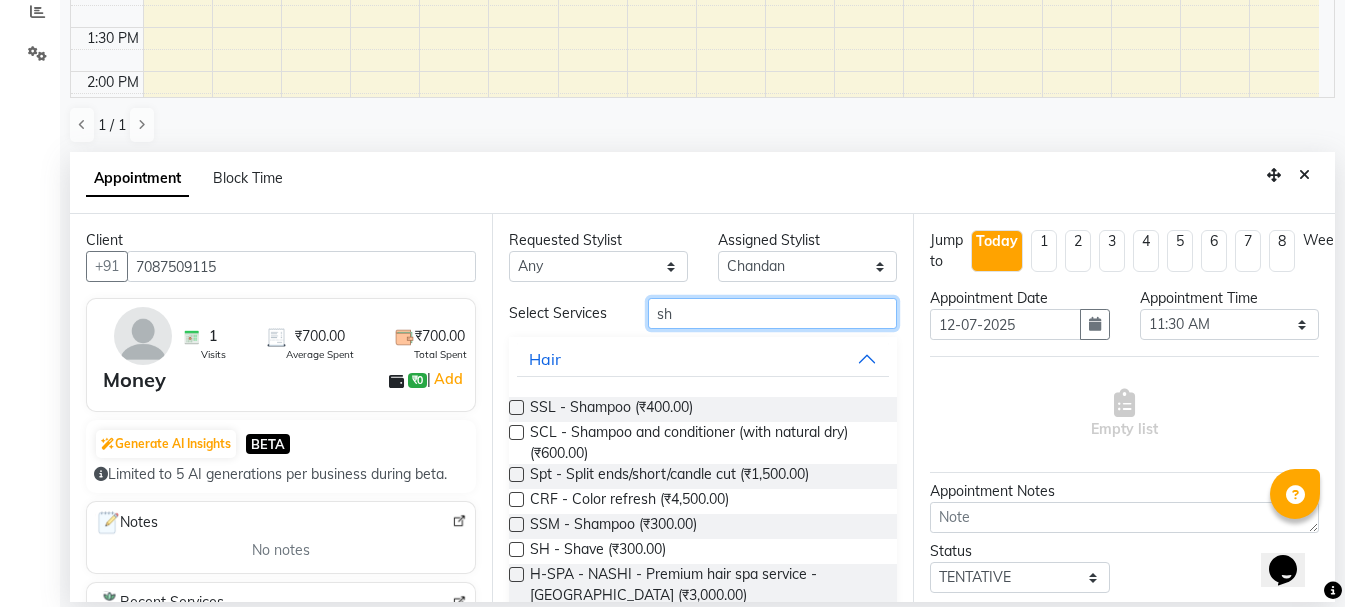 type on "s" 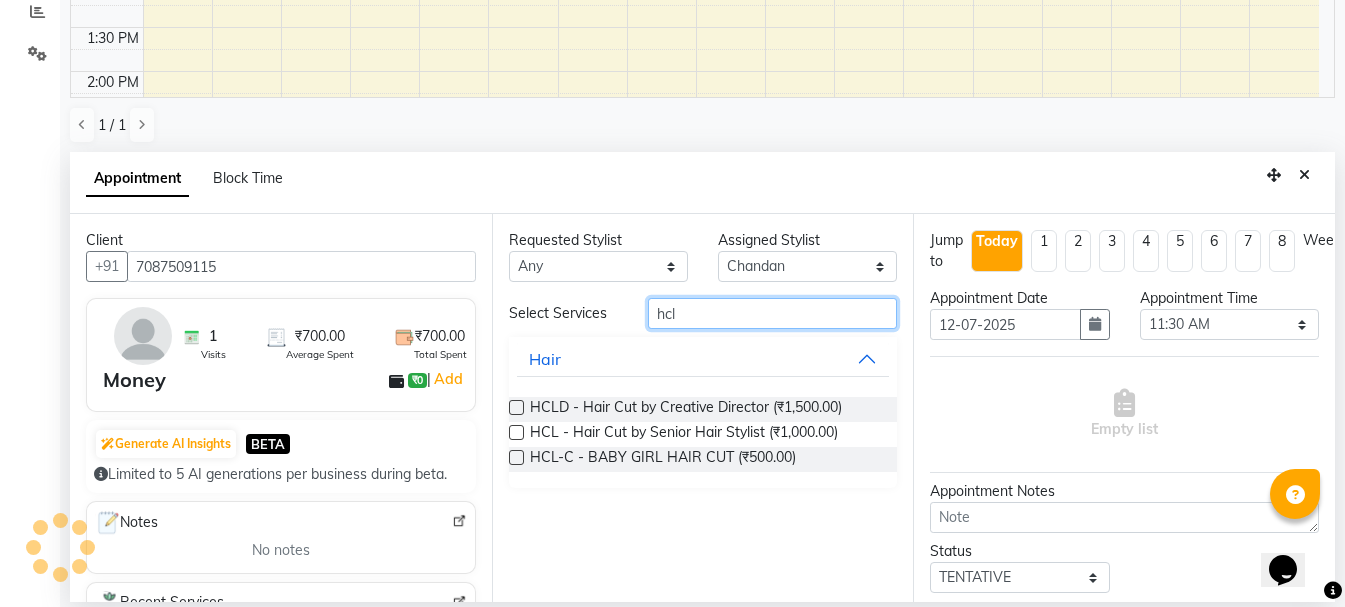 type on "hcl" 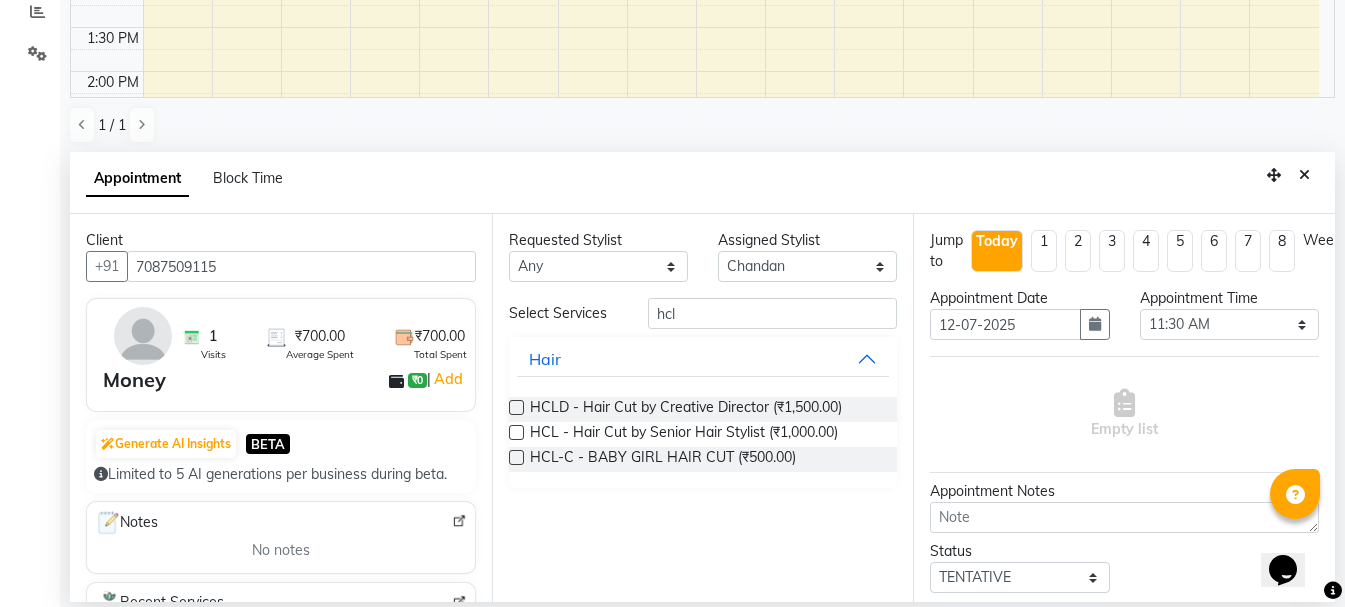 click at bounding box center [516, 432] 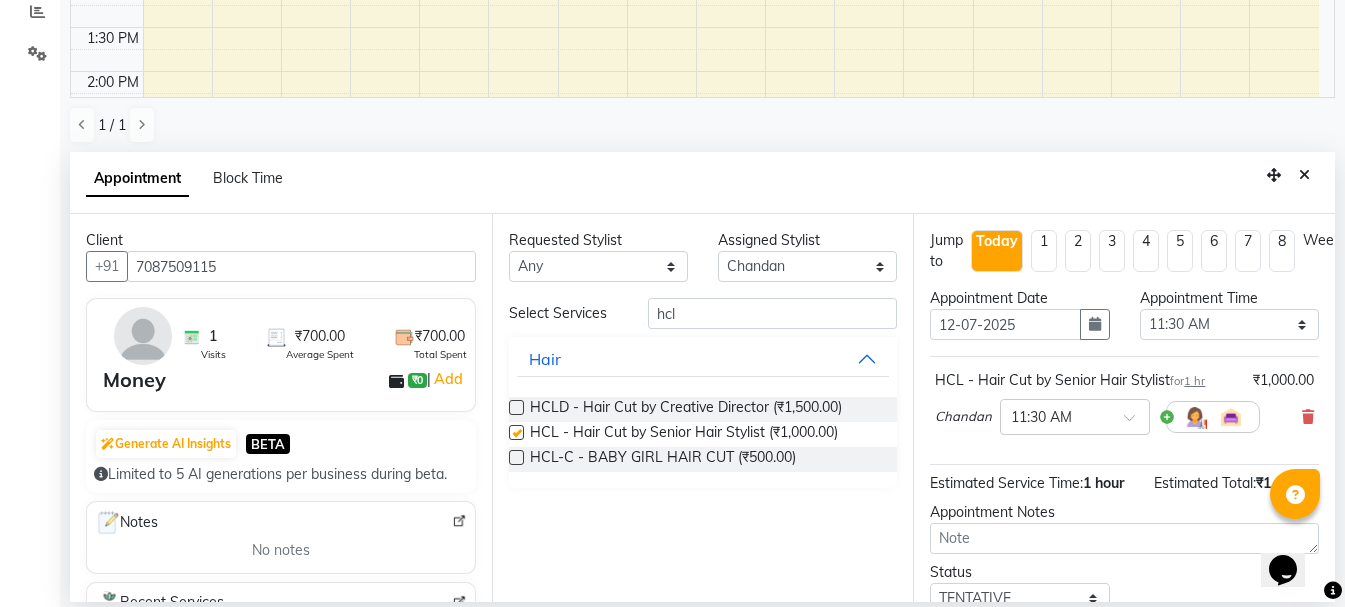 checkbox on "false" 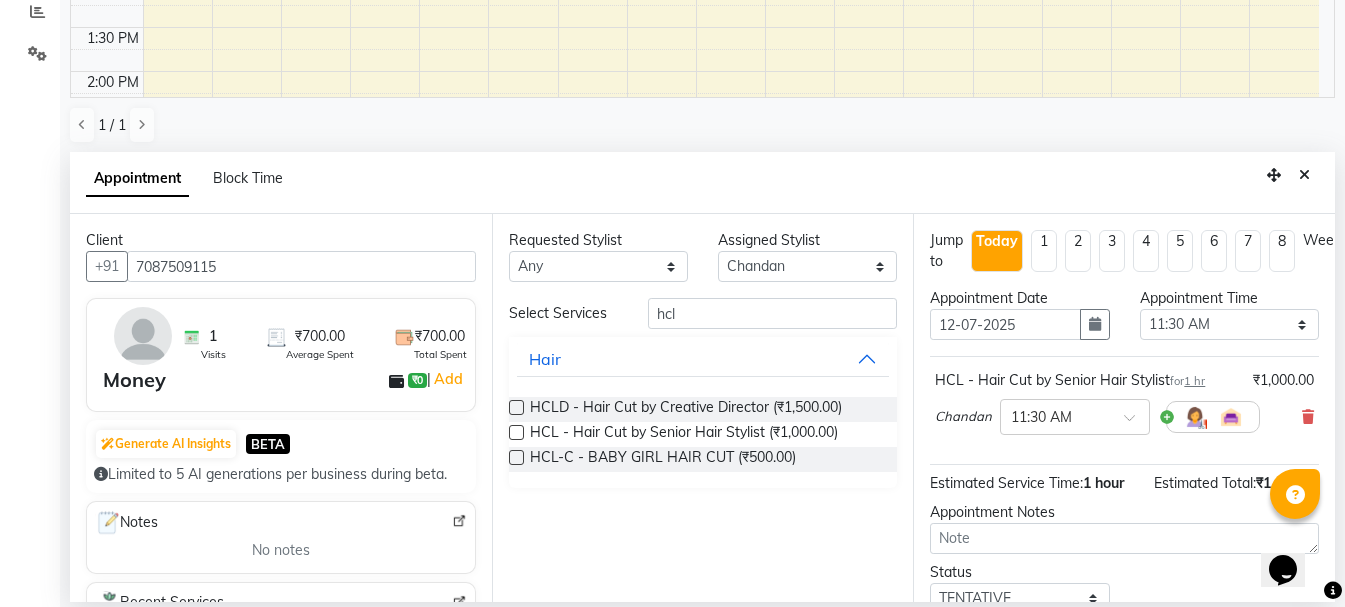 scroll, scrollTop: 174, scrollLeft: 0, axis: vertical 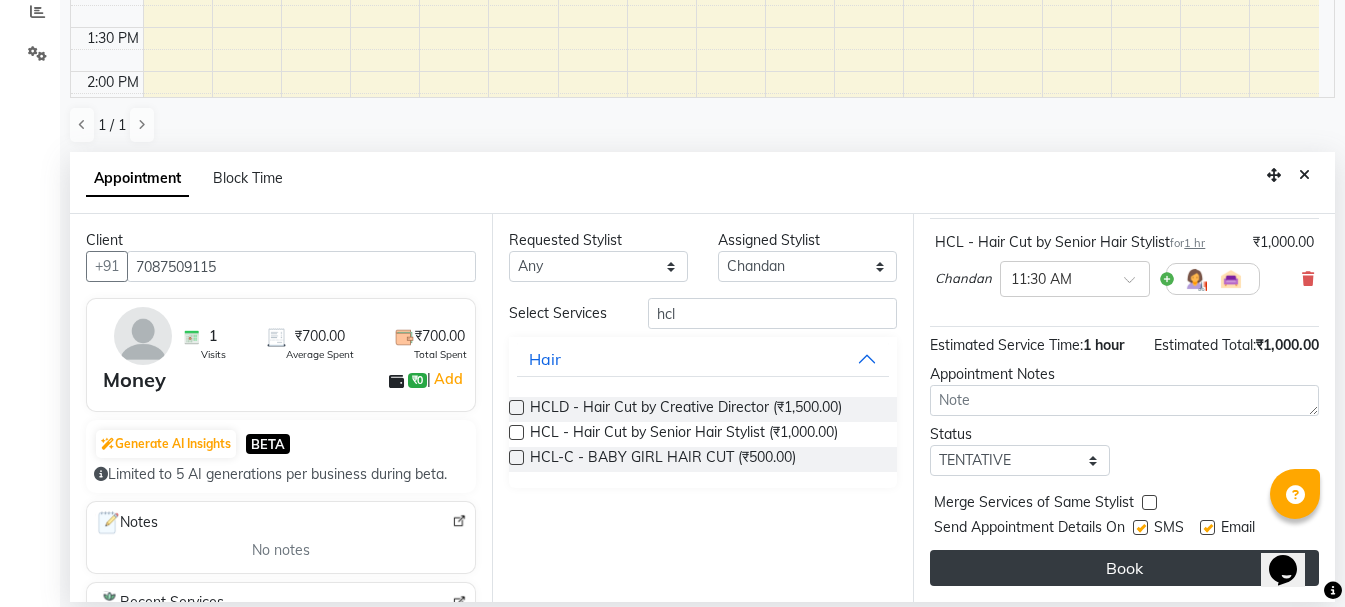 click on "Book" at bounding box center (1124, 568) 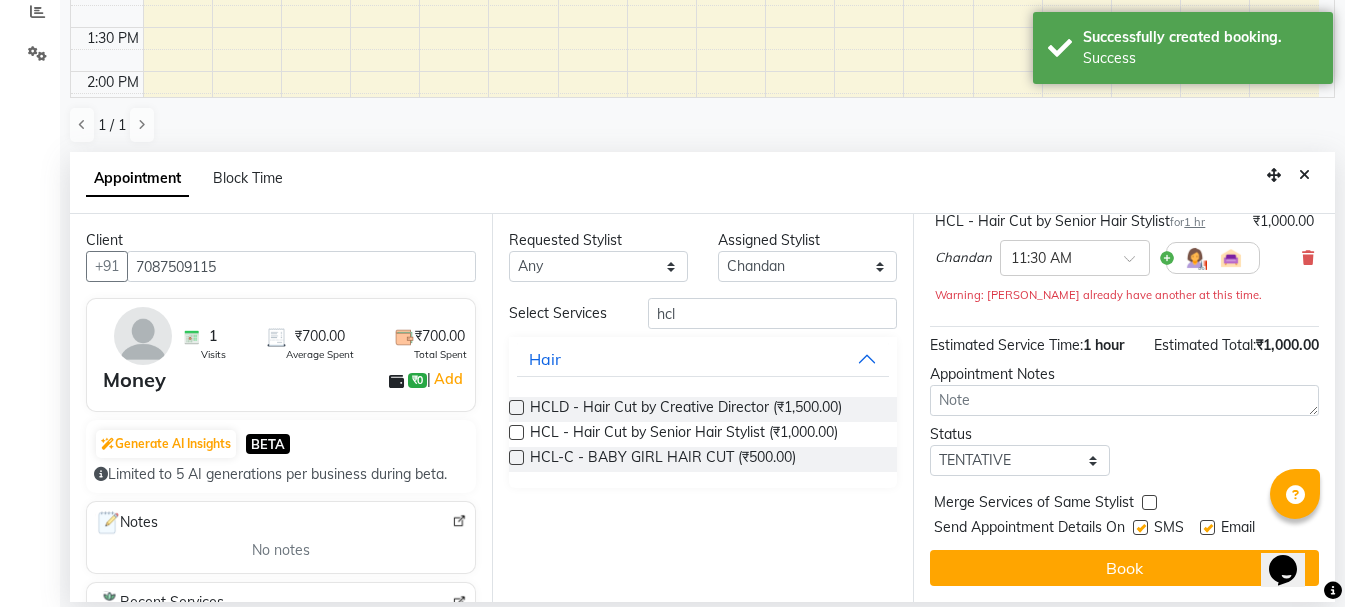 scroll, scrollTop: 0, scrollLeft: 0, axis: both 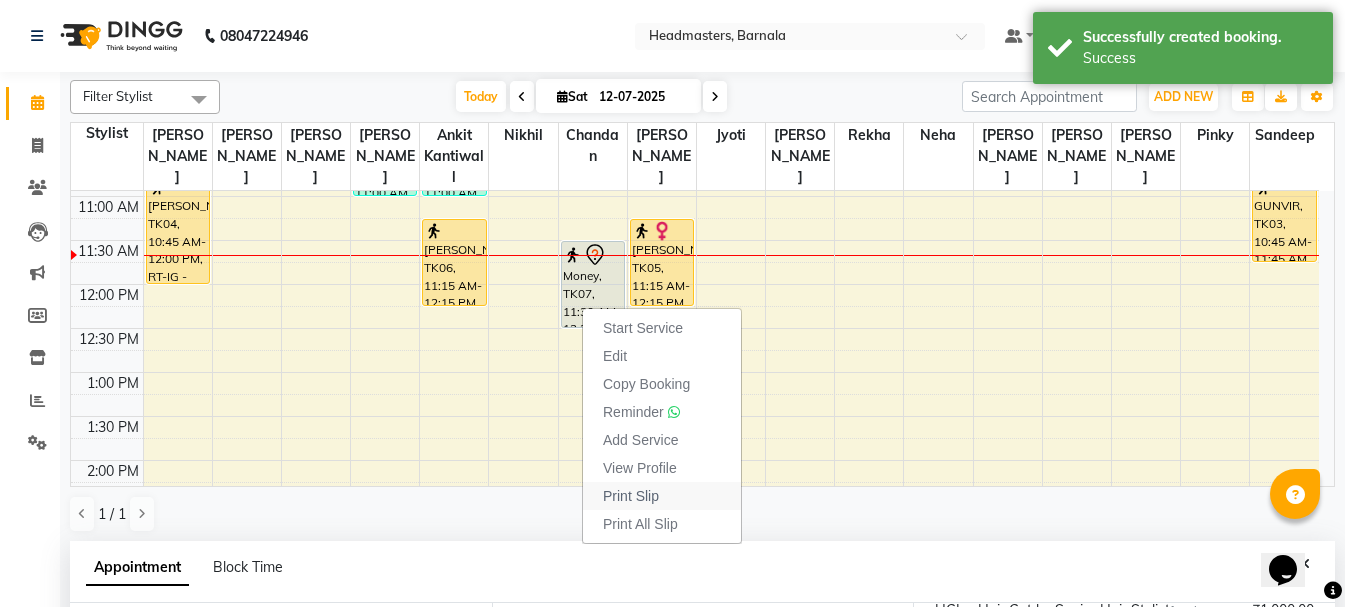 click on "Print Slip" at bounding box center (631, 496) 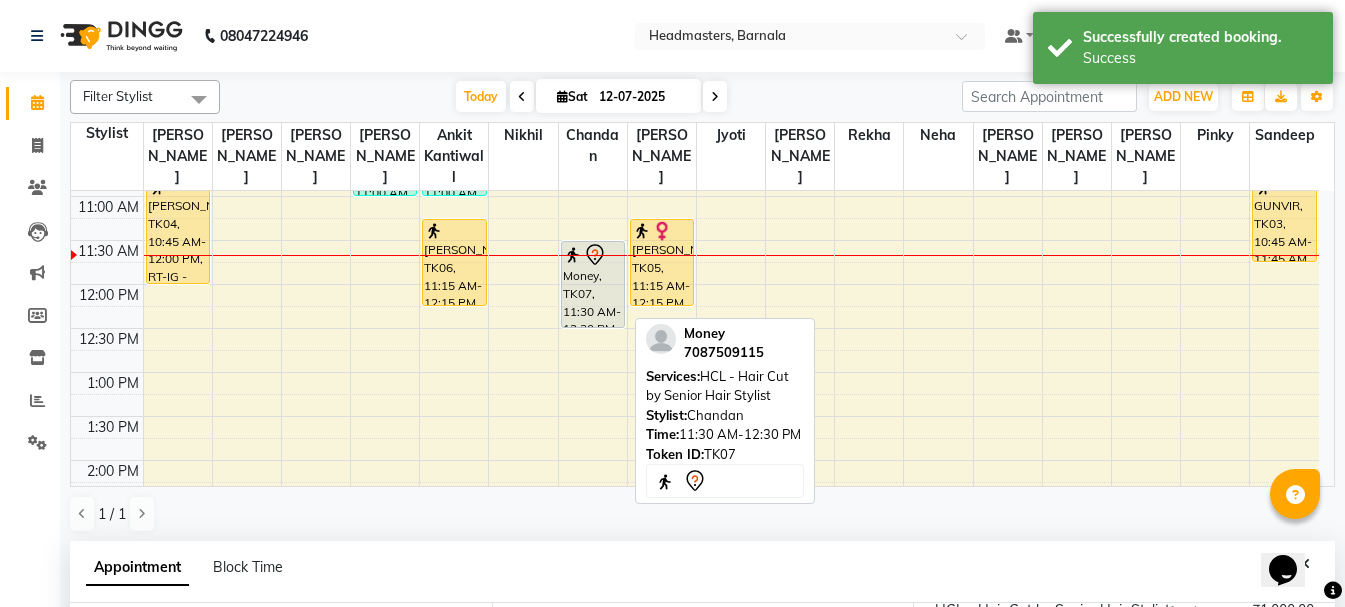 click on "Money, TK07, 11:30 AM-12:30 PM, HCL - Hair Cut by Senior Hair Stylist" at bounding box center [593, 284] 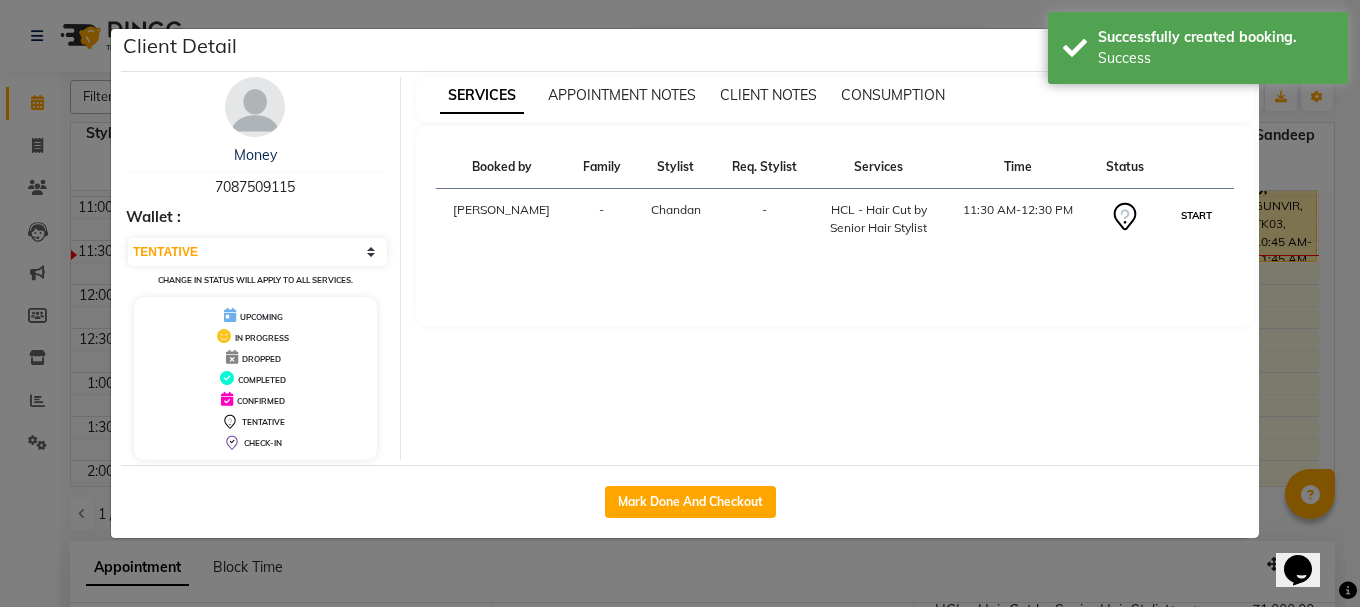 click on "START" at bounding box center (1196, 215) 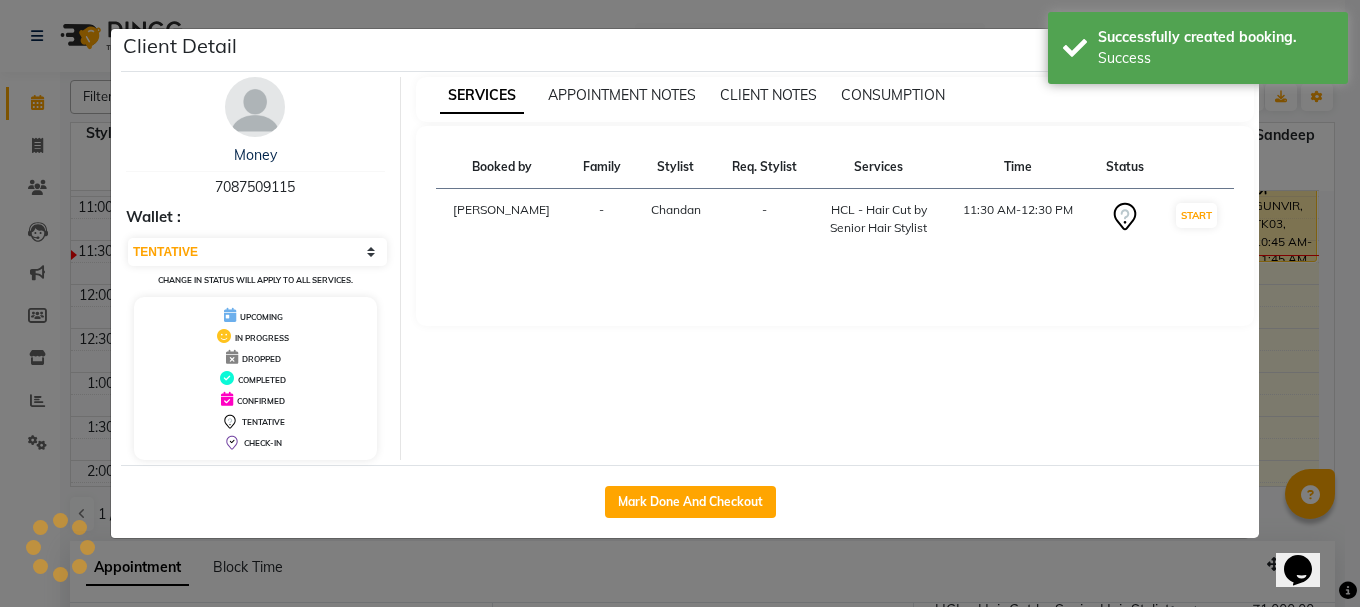 select on "1" 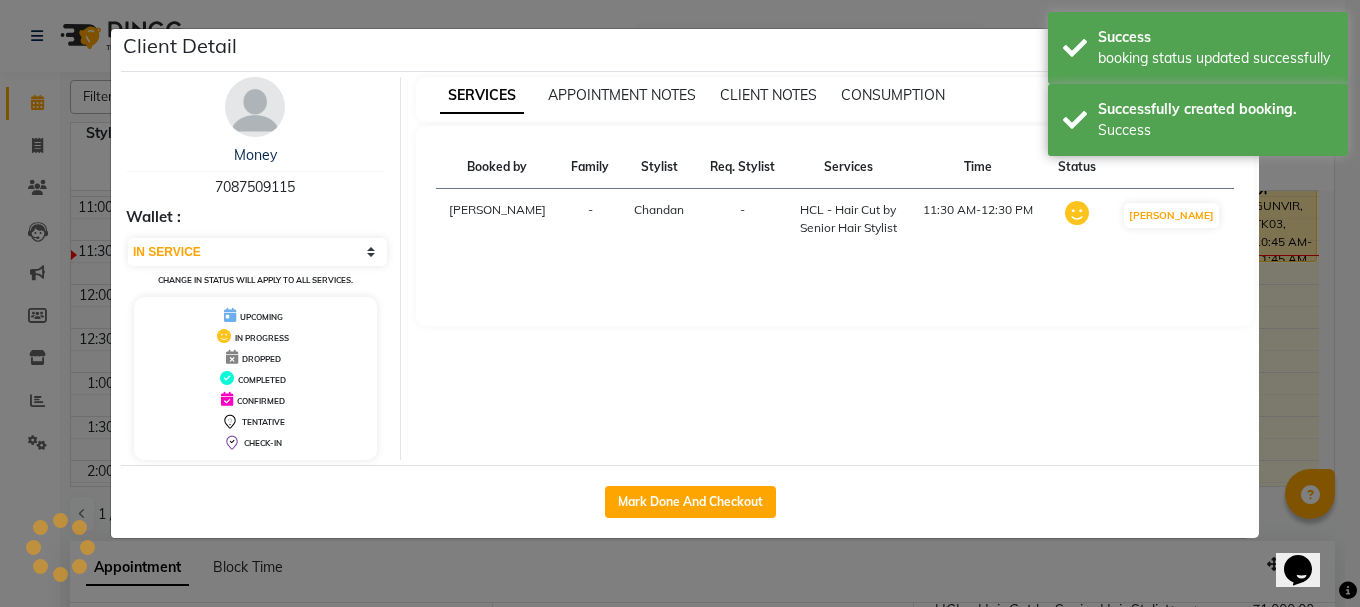 click on "Client Detail  Money    7087509115 Wallet : Select IN SERVICE CONFIRMED TENTATIVE CHECK IN MARK DONE UPCOMING Change in status will apply to all services. UPCOMING IN PROGRESS DROPPED COMPLETED CONFIRMED TENTATIVE CHECK-IN SERVICES APPOINTMENT NOTES CLIENT NOTES CONSUMPTION Booked by Family Stylist Req. Stylist Services Time Status  Manya  - Chandan -  HCL - Hair Cut by Senior Hair Stylist   11:30 AM-12:30 PM   MARK DONE   Mark Done And Checkout" 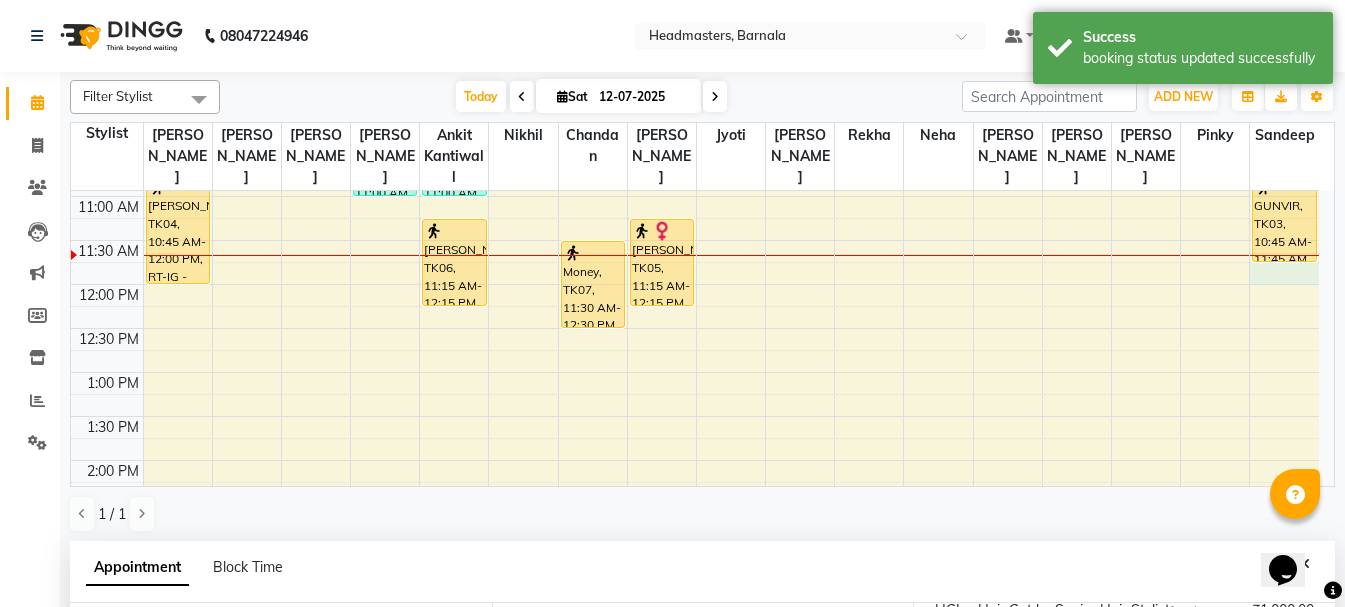 click on "8:00 AM 8:30 AM 9:00 AM 9:30 AM 10:00 AM 10:30 AM 11:00 AM 11:30 AM 12:00 PM 12:30 PM 1:00 PM 1:30 PM 2:00 PM 2:30 PM 3:00 PM 3:30 PM 4:00 PM 4:30 PM 5:00 PM 5:30 PM 6:00 PM 6:30 PM 7:00 PM 7:30 PM 8:00 PM 8:30 PM     sukhvinder, TK04, 10:45 AM-12:00 PM, RT-IG - Igora Root Touchup(one inch only)     Rishav, TK02, 10:00 AM-11:00 AM, HCG - Hair Cut by Senior Hair Stylist     satinderpal, TK01, 10:00 AM-11:00 AM, HCG - Hair Cut by Senior Hair Stylist     parvinder, TK06, 11:15 AM-12:15 PM, HCG - Hair Cut by Senior Hair Stylist     Money, TK07, 11:30 AM-12:30 PM, HCL - Hair Cut by Senior Hair Stylist     Gagan, TK05, 11:15 AM-12:15 PM, HML - Head massage(with natural dry)     GUNVIR, TK03, 10:45 AM-11:45 AM, HCG - Hair Cut by Senior Hair Stylist" at bounding box center [695, 504] 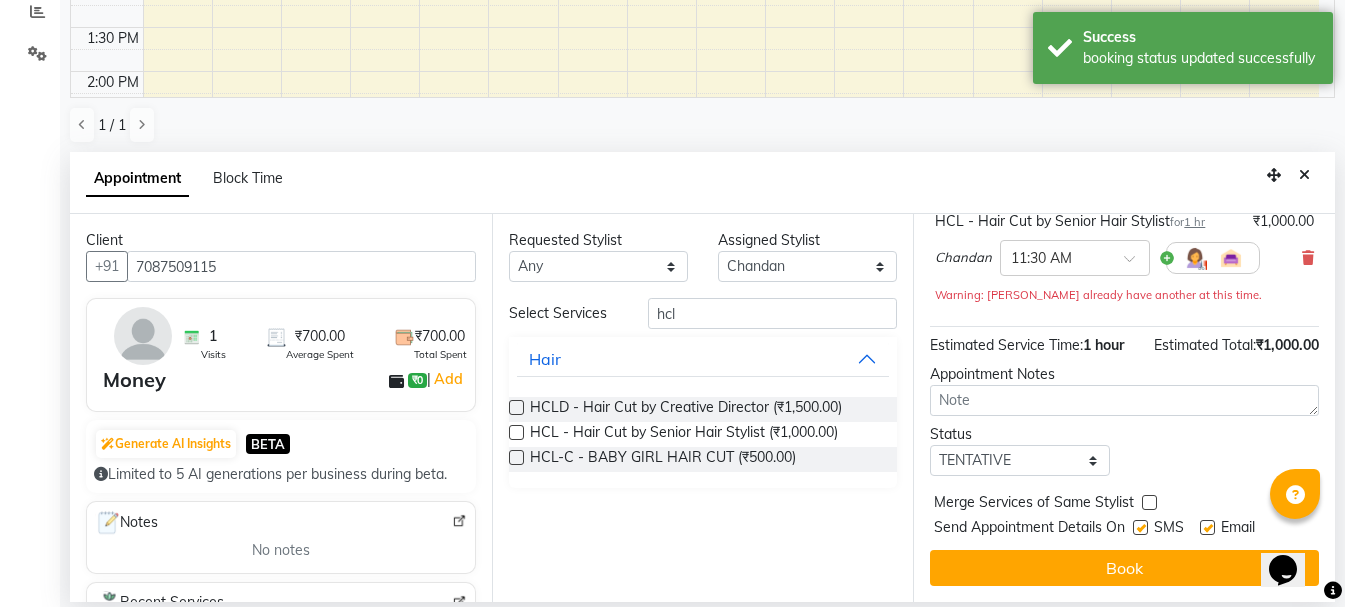 drag, startPoint x: 1303, startPoint y: 172, endPoint x: 1324, endPoint y: 275, distance: 105.11898 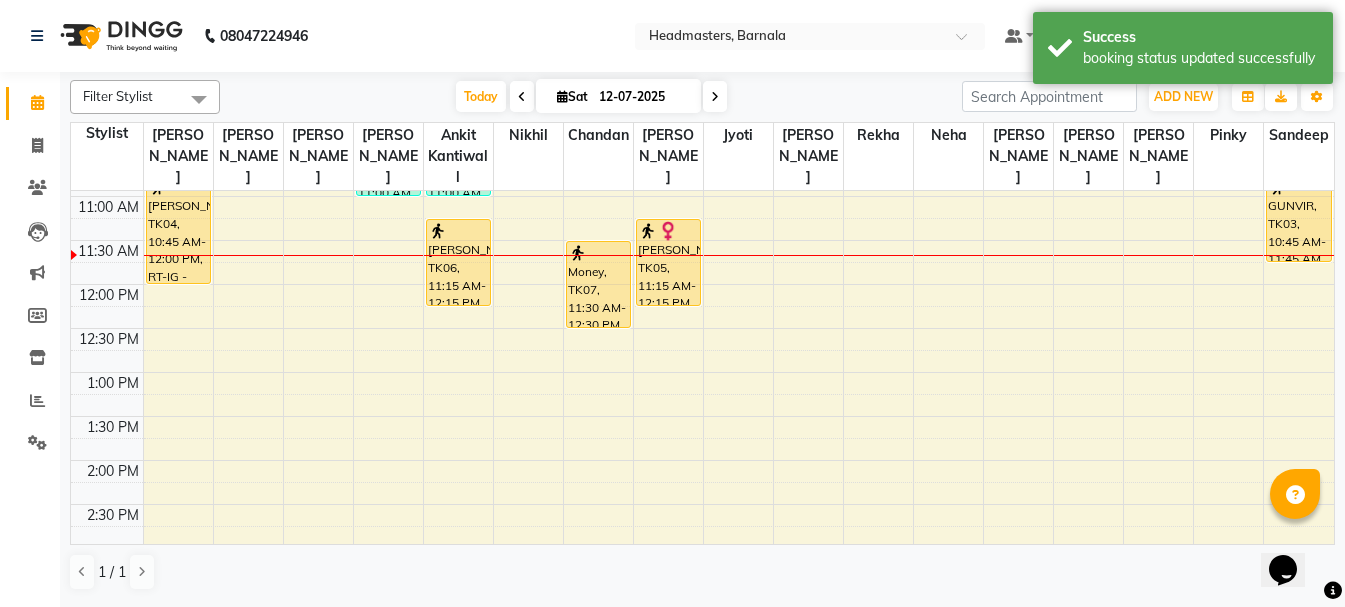 scroll, scrollTop: 0, scrollLeft: 0, axis: both 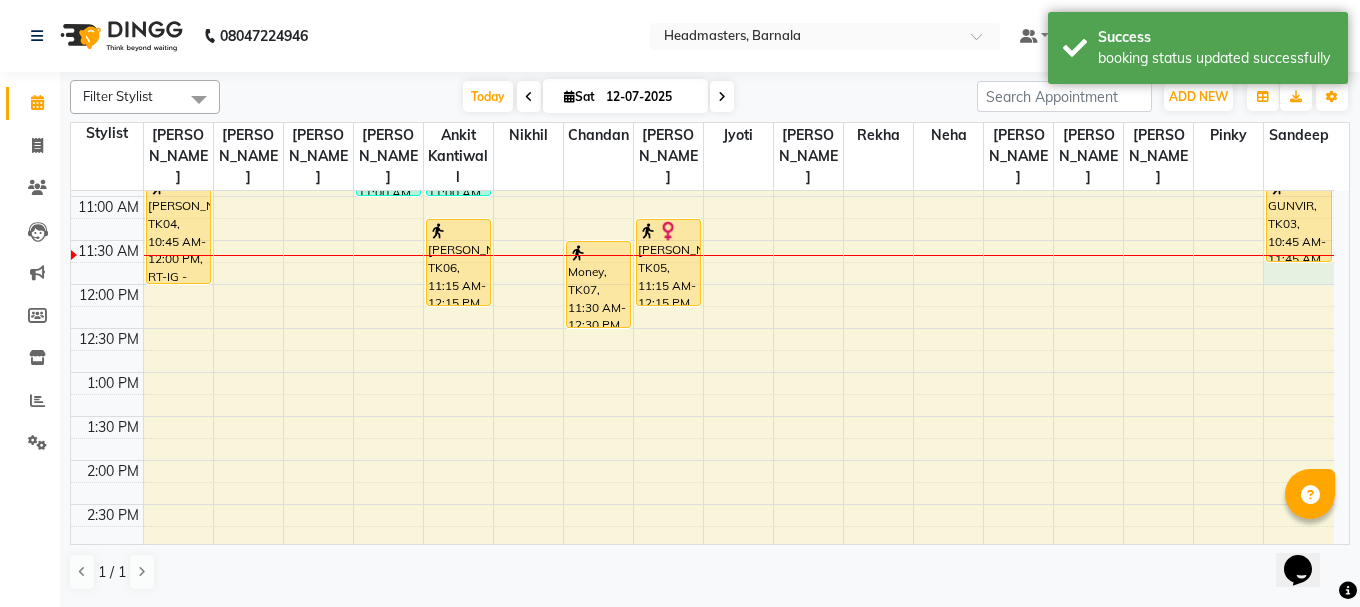 select on "71857" 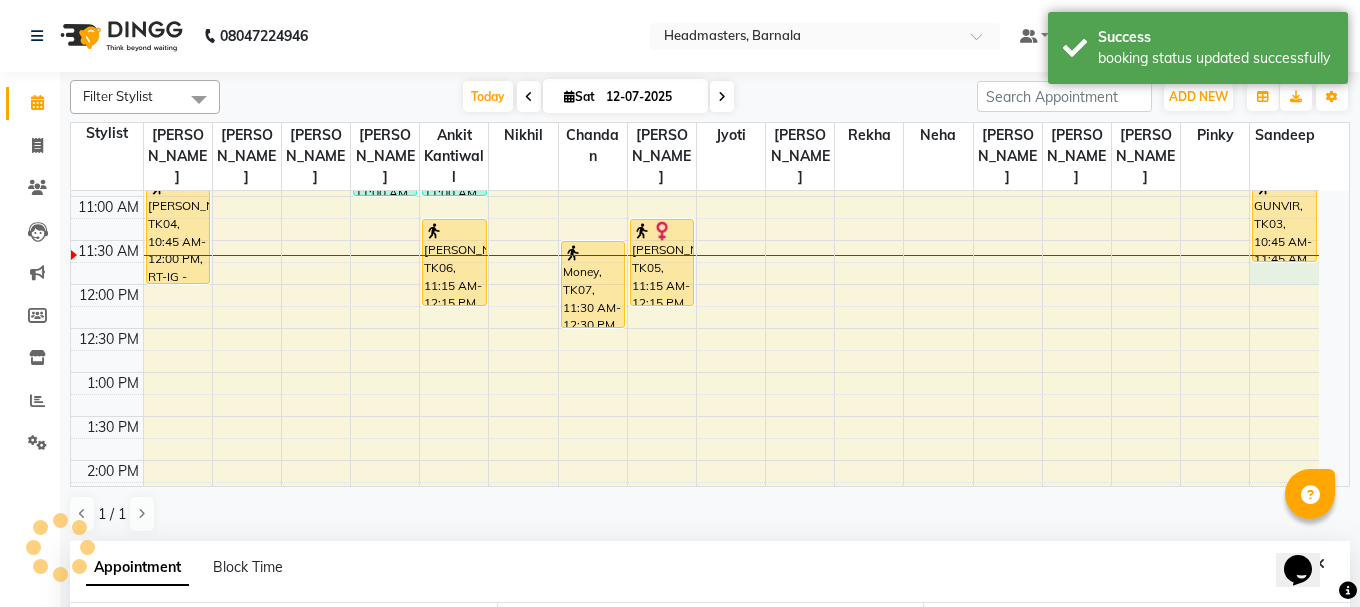 select on "705" 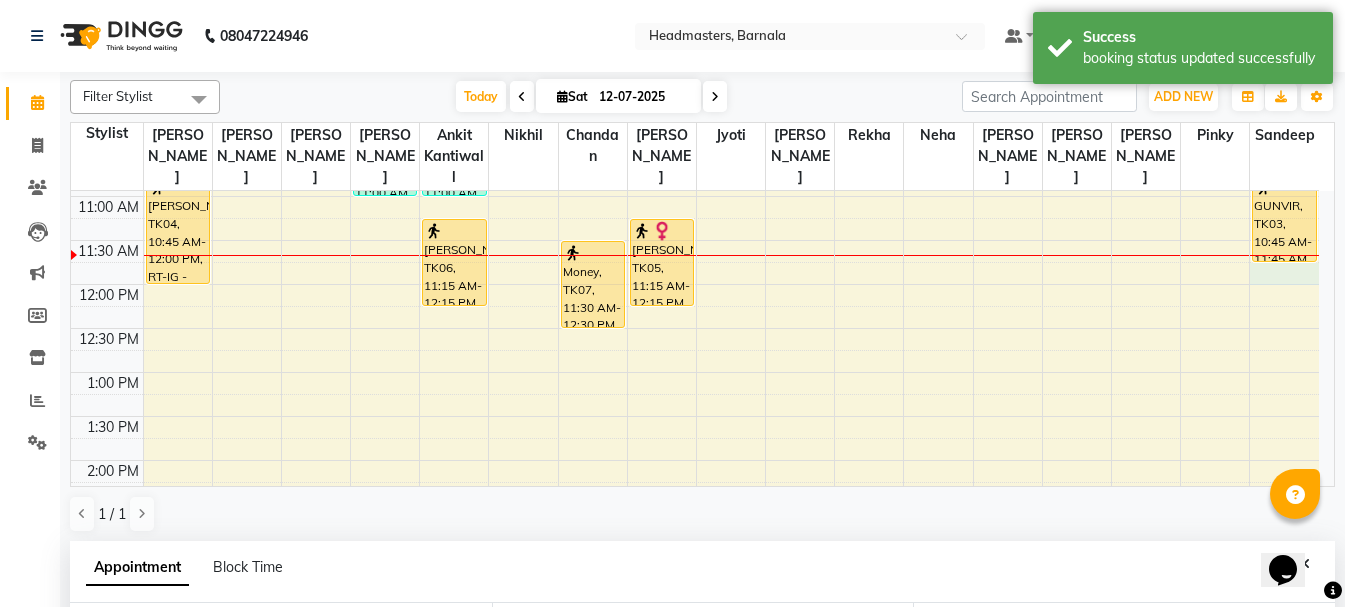 scroll, scrollTop: 352, scrollLeft: 0, axis: vertical 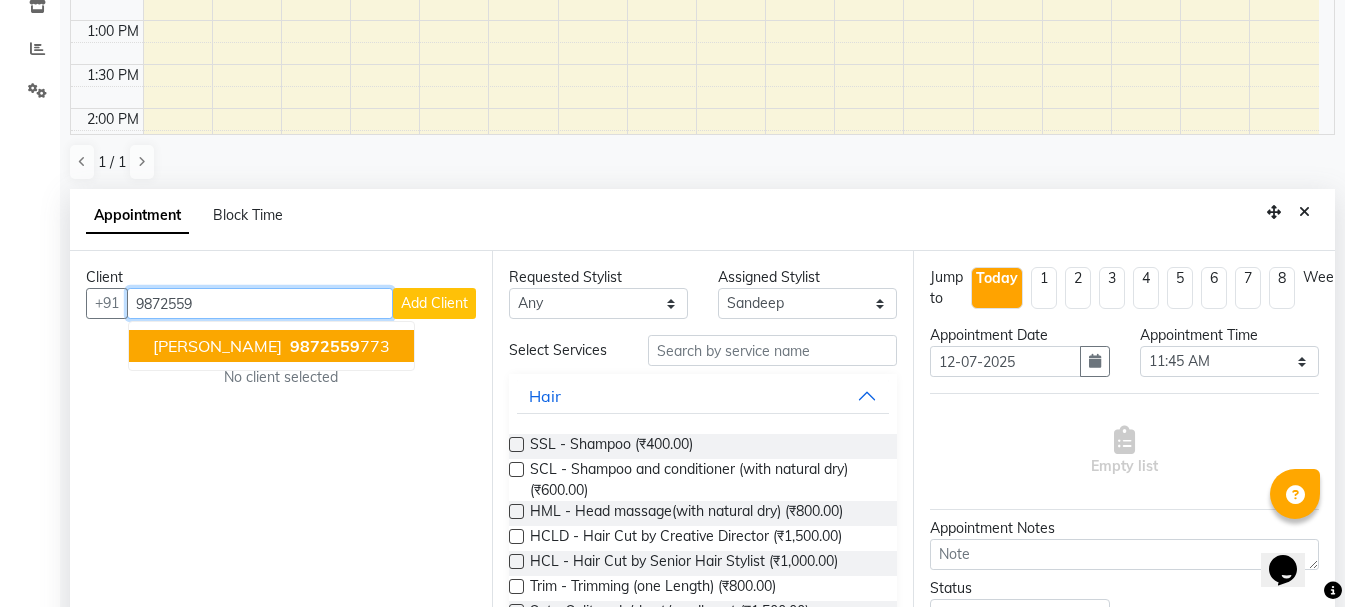 click on "9872559" at bounding box center (325, 346) 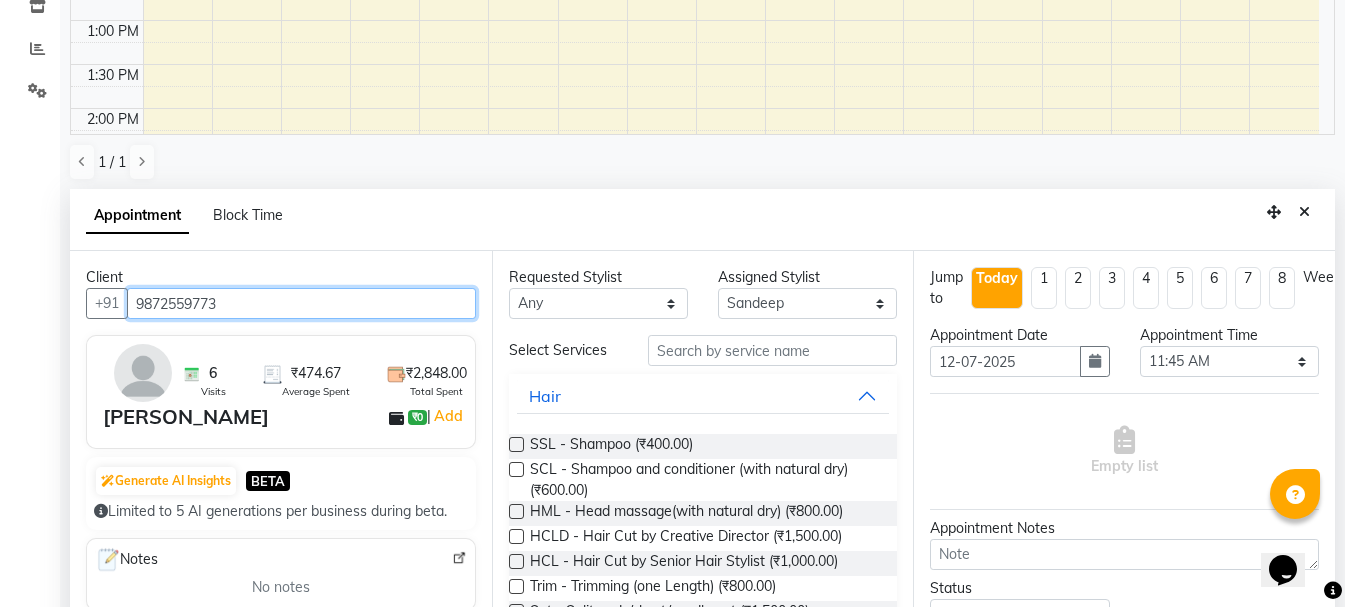 type on "9872559773" 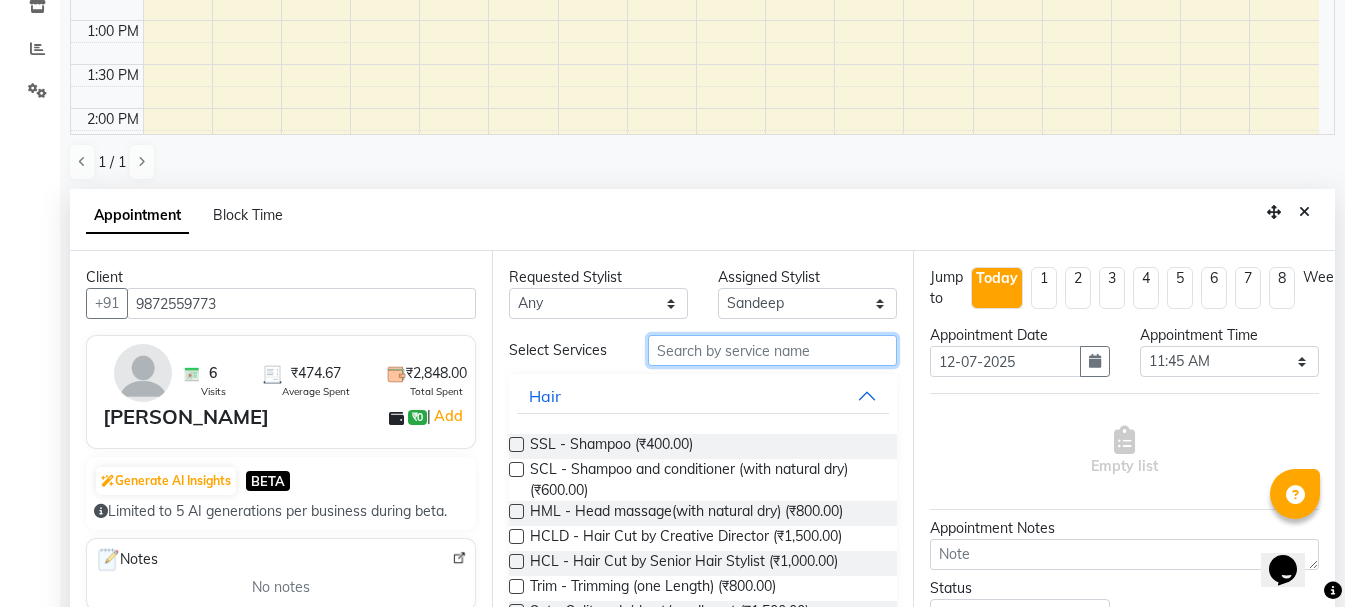 click at bounding box center (772, 350) 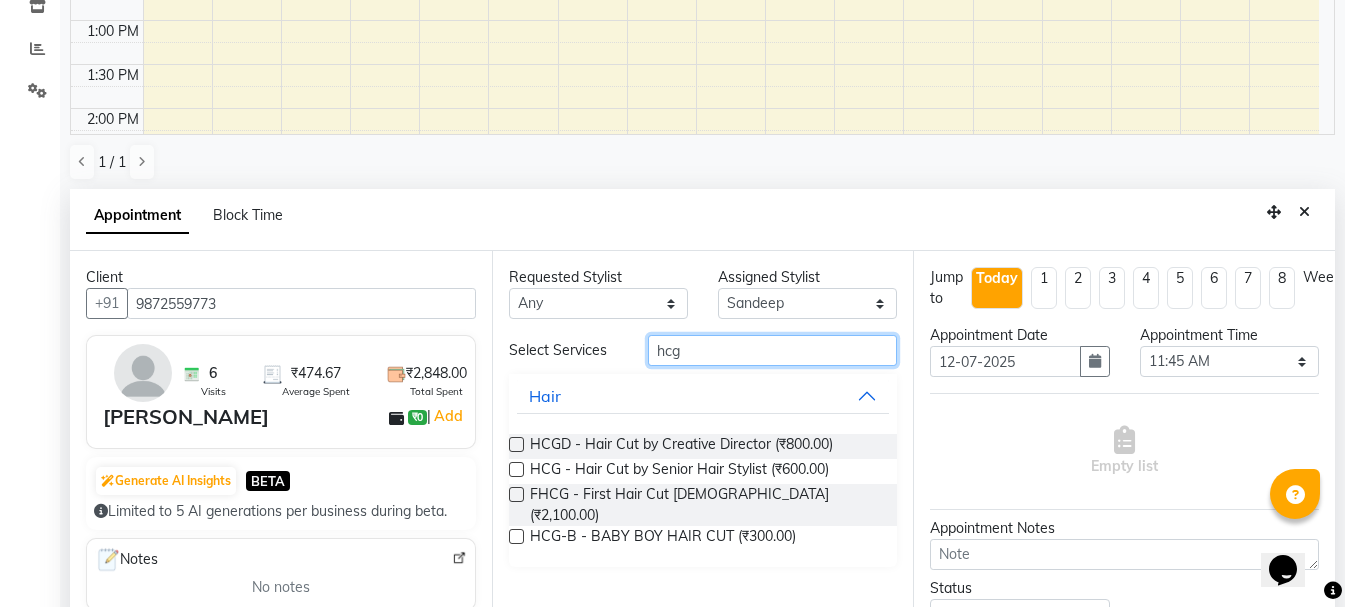 type on "hcg" 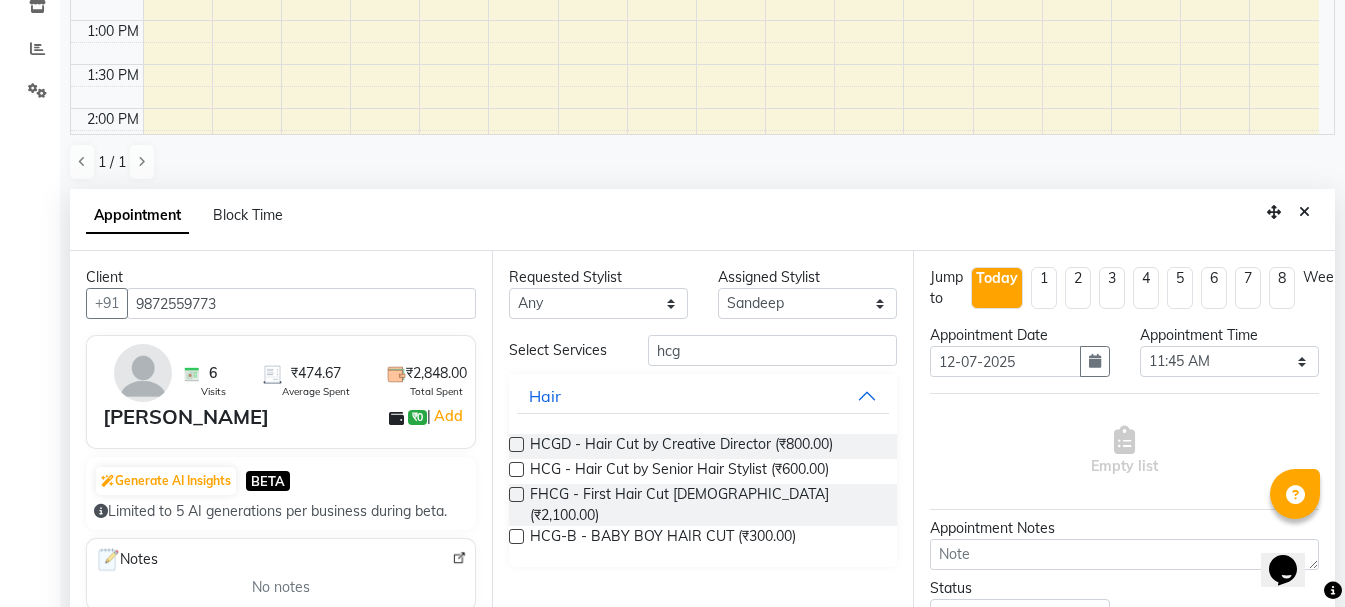 click at bounding box center (516, 469) 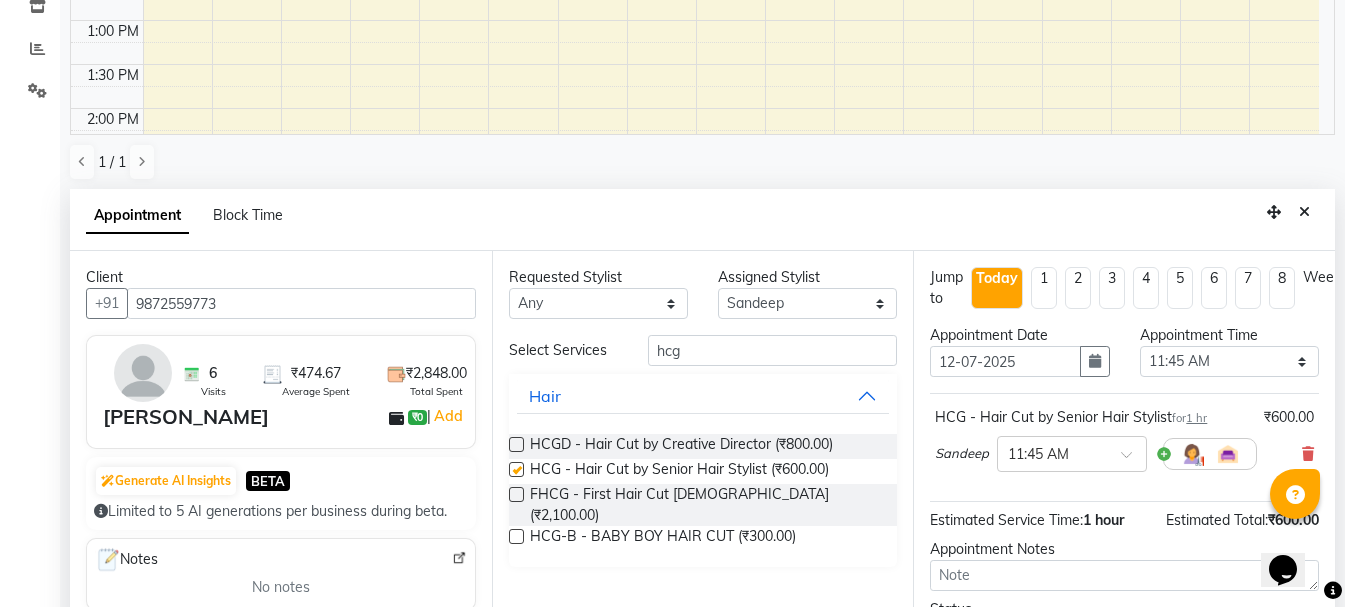 checkbox on "false" 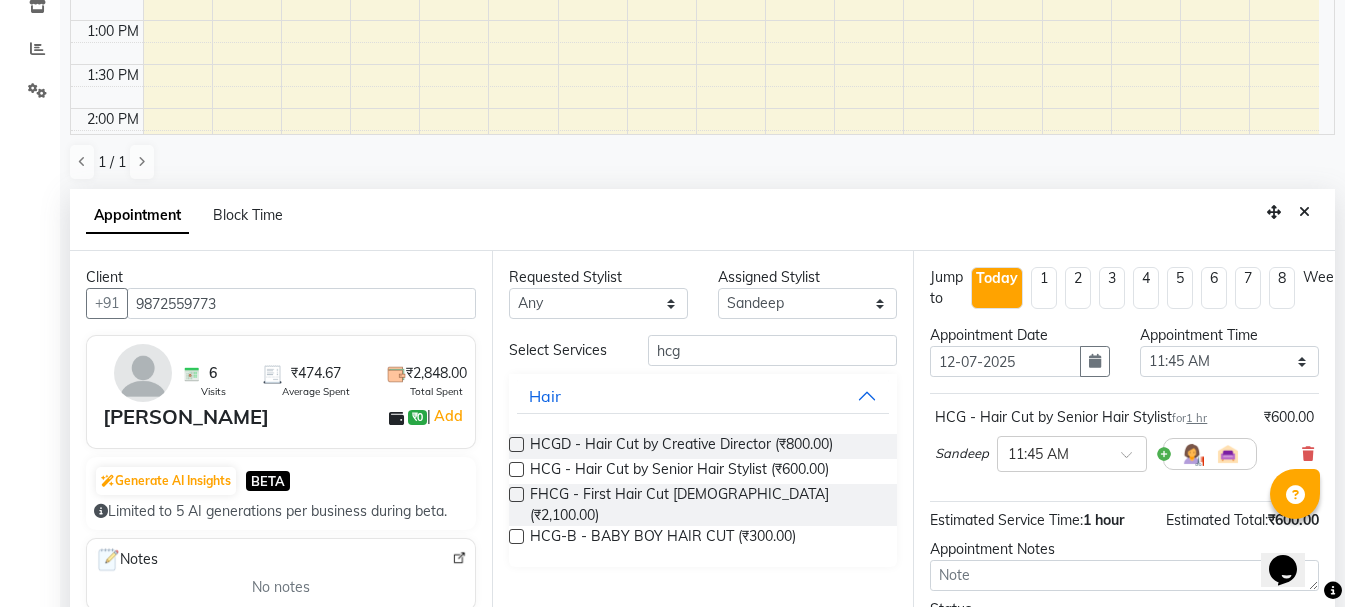 click on "Opens Chat This icon Opens the chat window." at bounding box center (1293, 535) 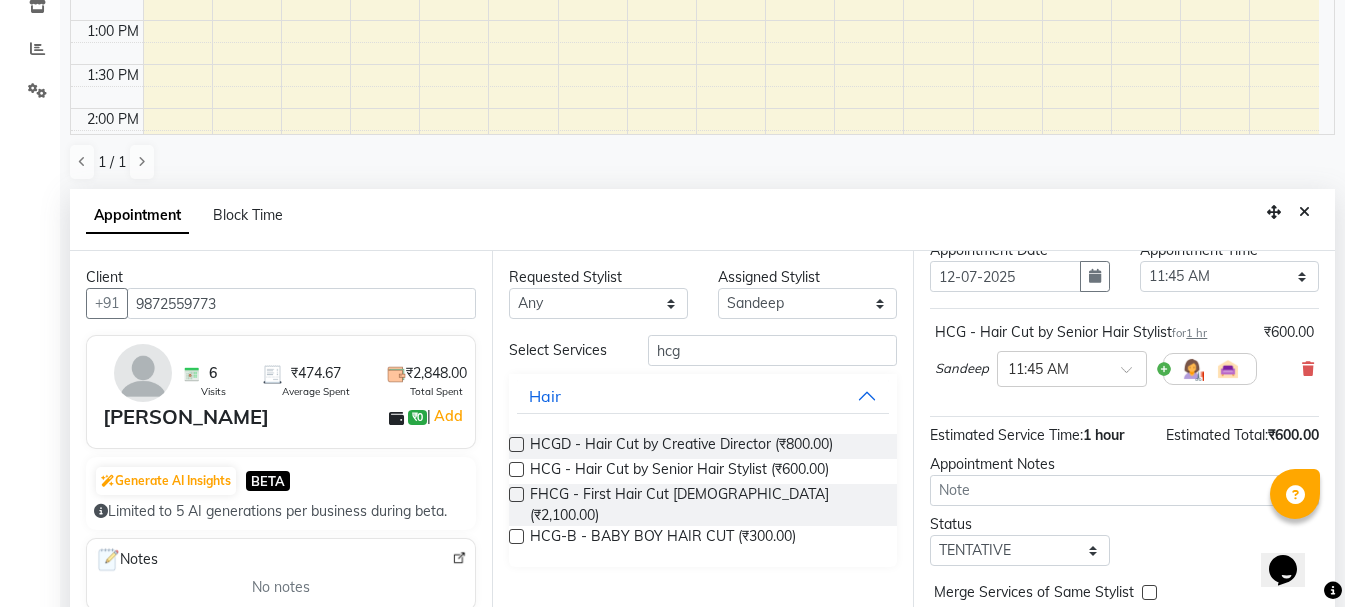 scroll, scrollTop: 153, scrollLeft: 0, axis: vertical 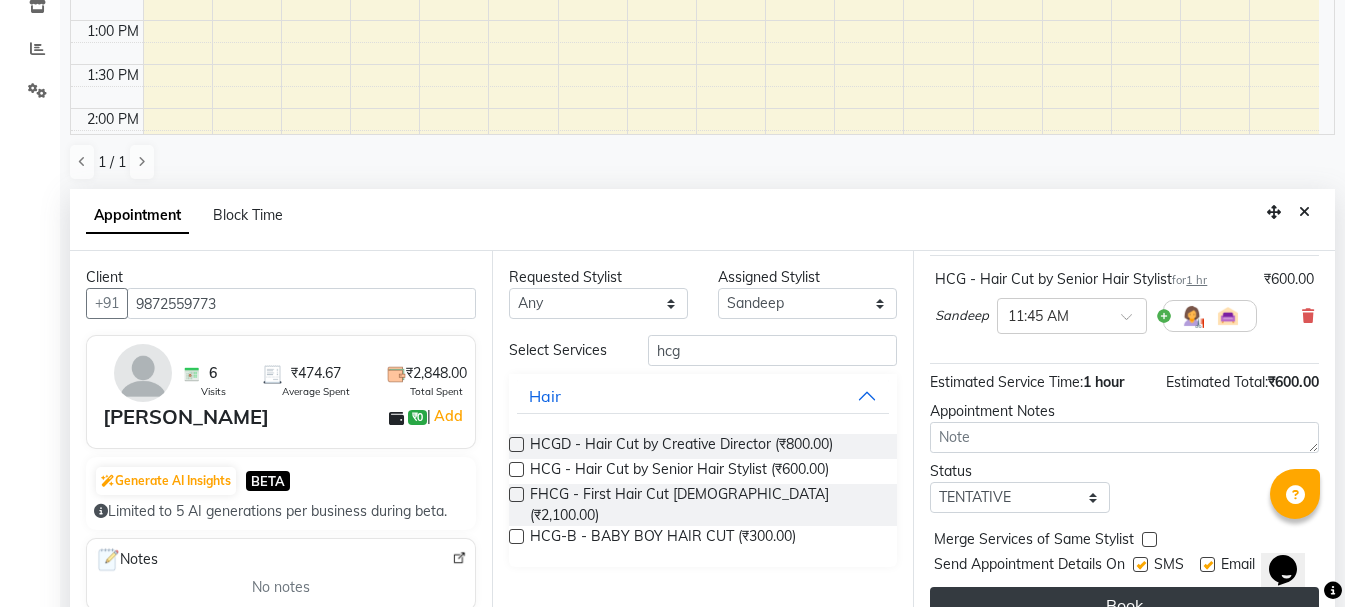 click on "Book" at bounding box center (1124, 605) 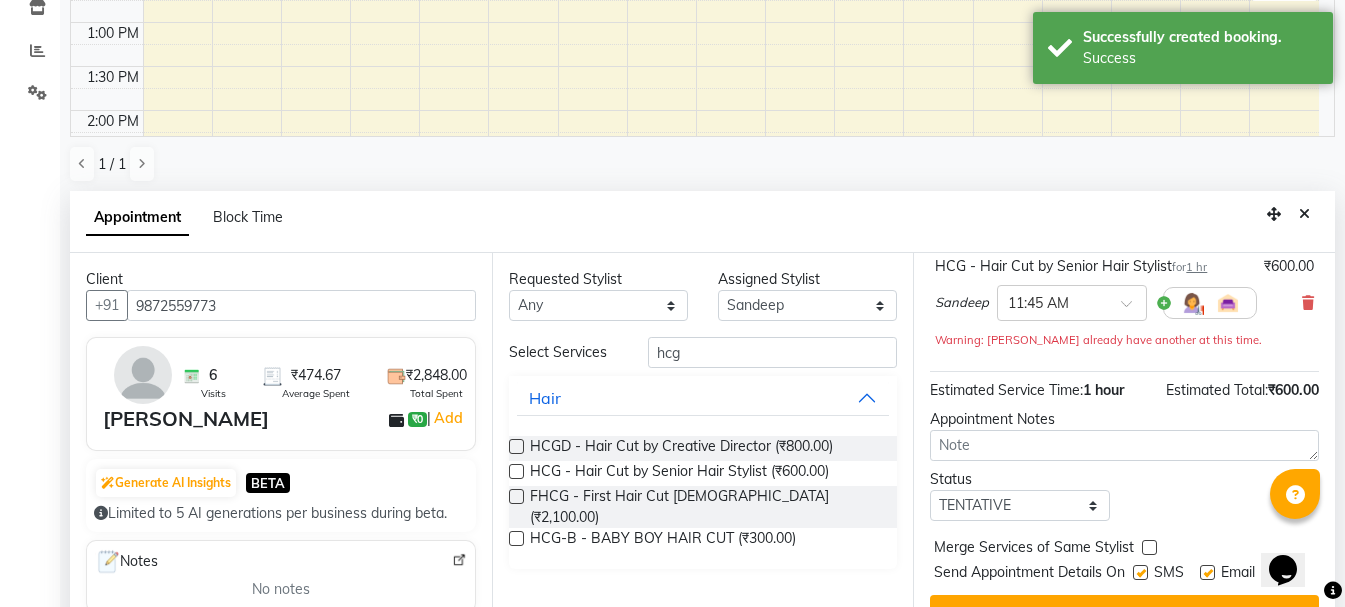 scroll, scrollTop: 0, scrollLeft: 0, axis: both 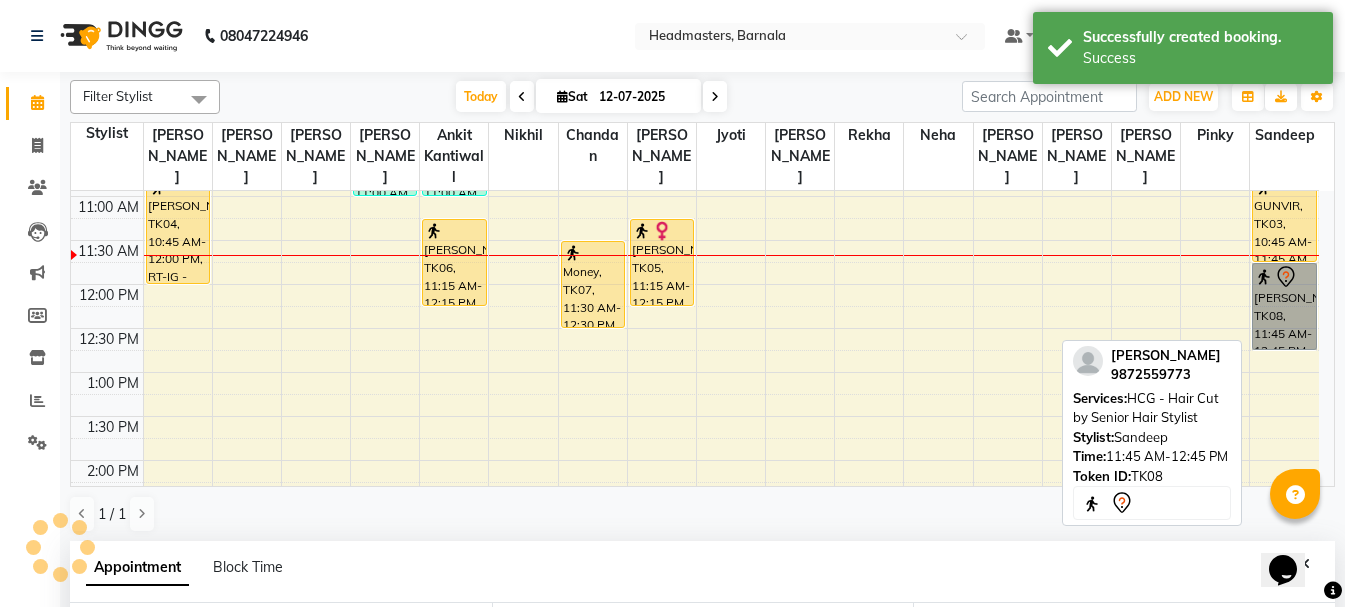 drag, startPoint x: 1278, startPoint y: 350, endPoint x: 1290, endPoint y: 318, distance: 34.176014 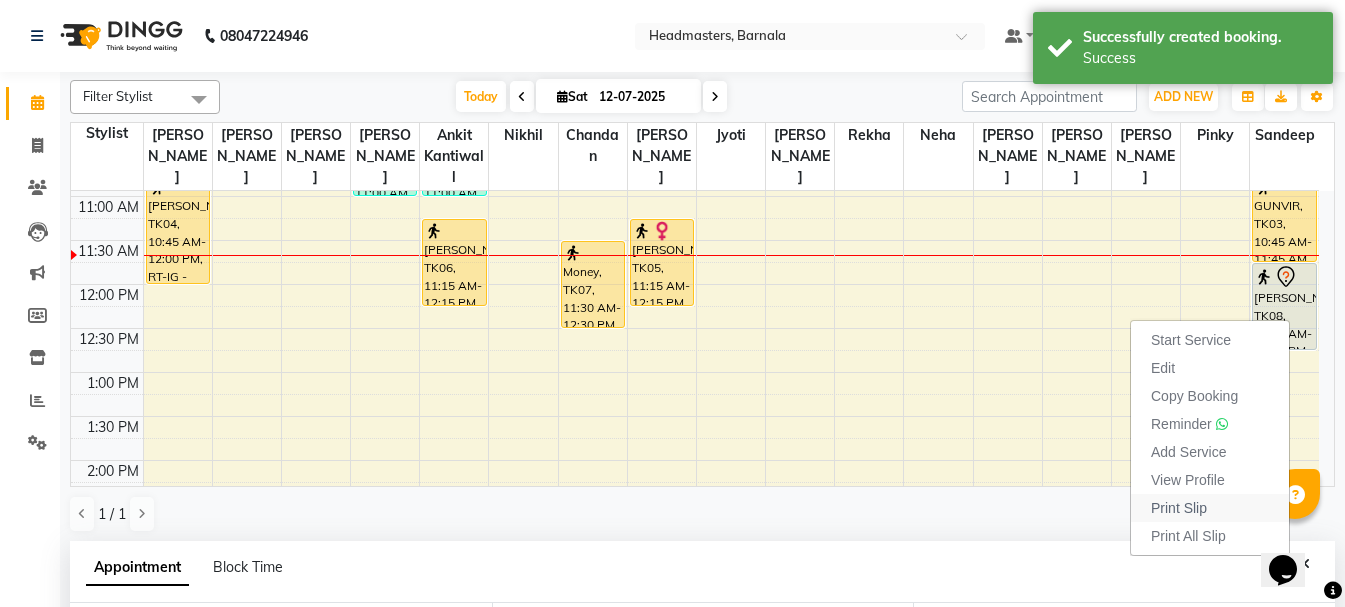 click on "Print Slip" at bounding box center (1179, 508) 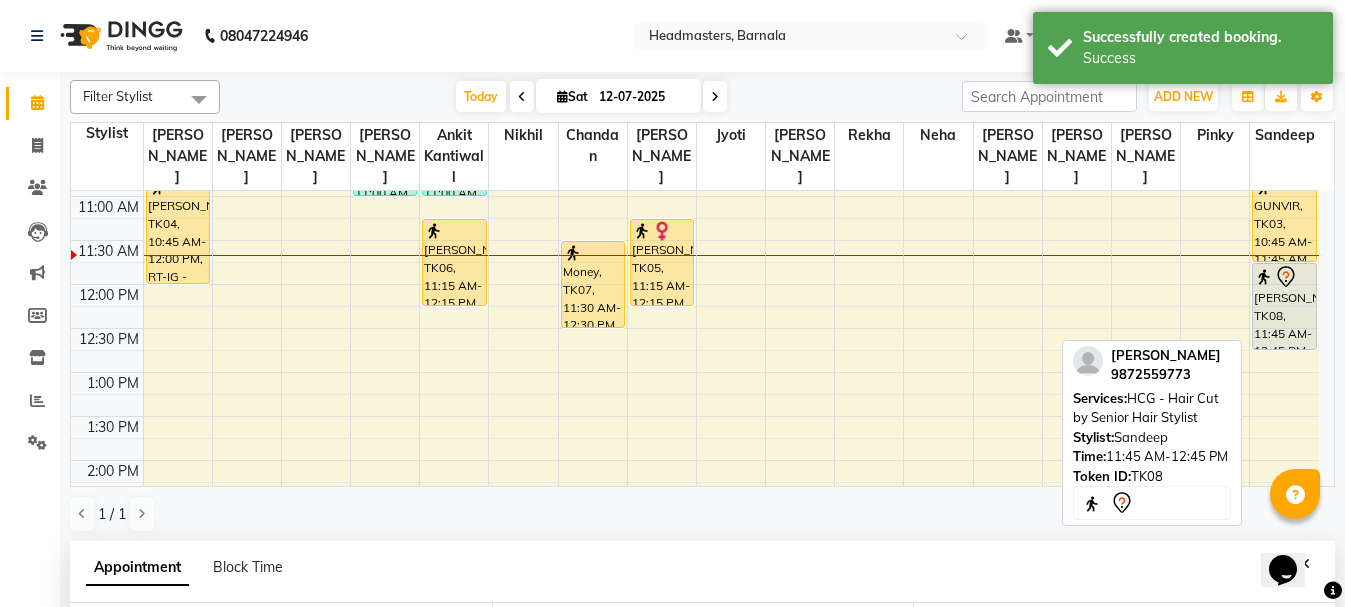 click on "[PERSON_NAME], TK08, 11:45 AM-12:45 PM, HCG - Hair Cut by Senior Hair Stylist" at bounding box center [1284, 306] 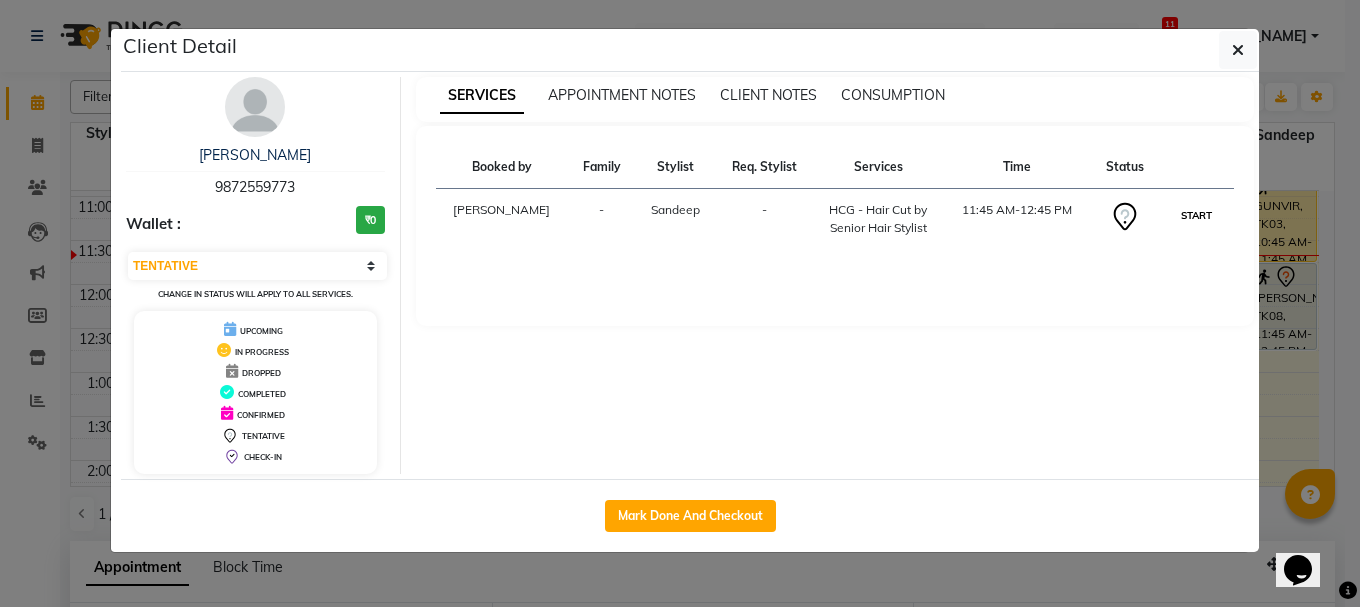 click on "START" at bounding box center (1196, 215) 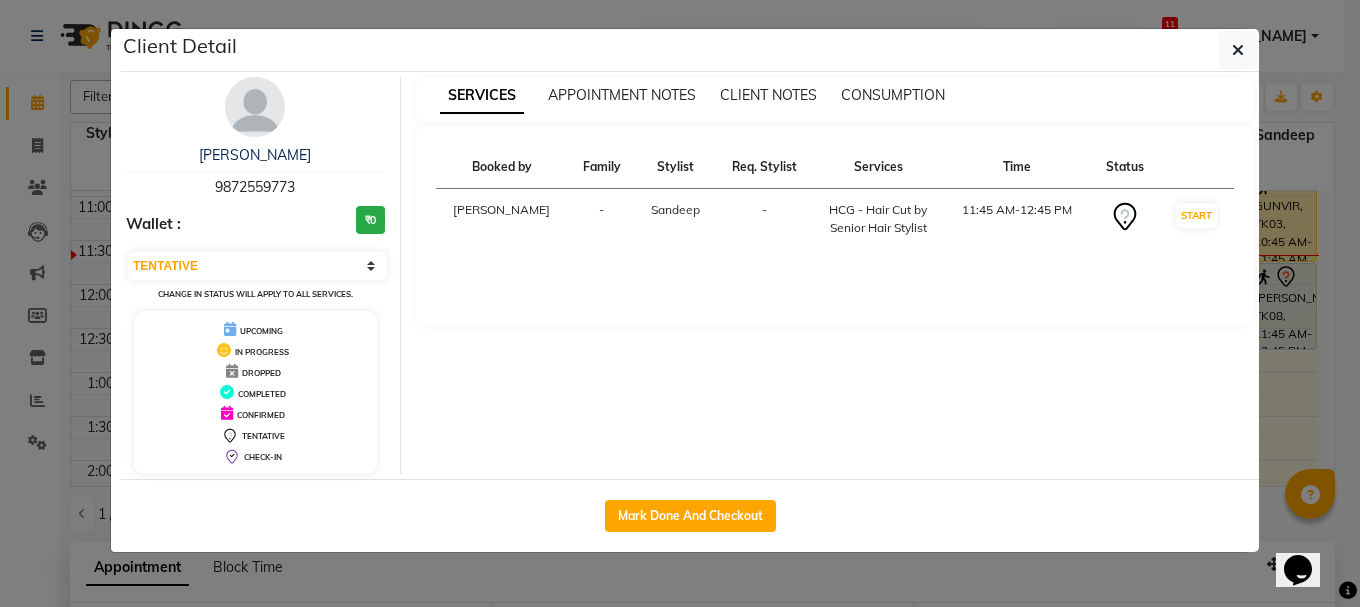 select on "1" 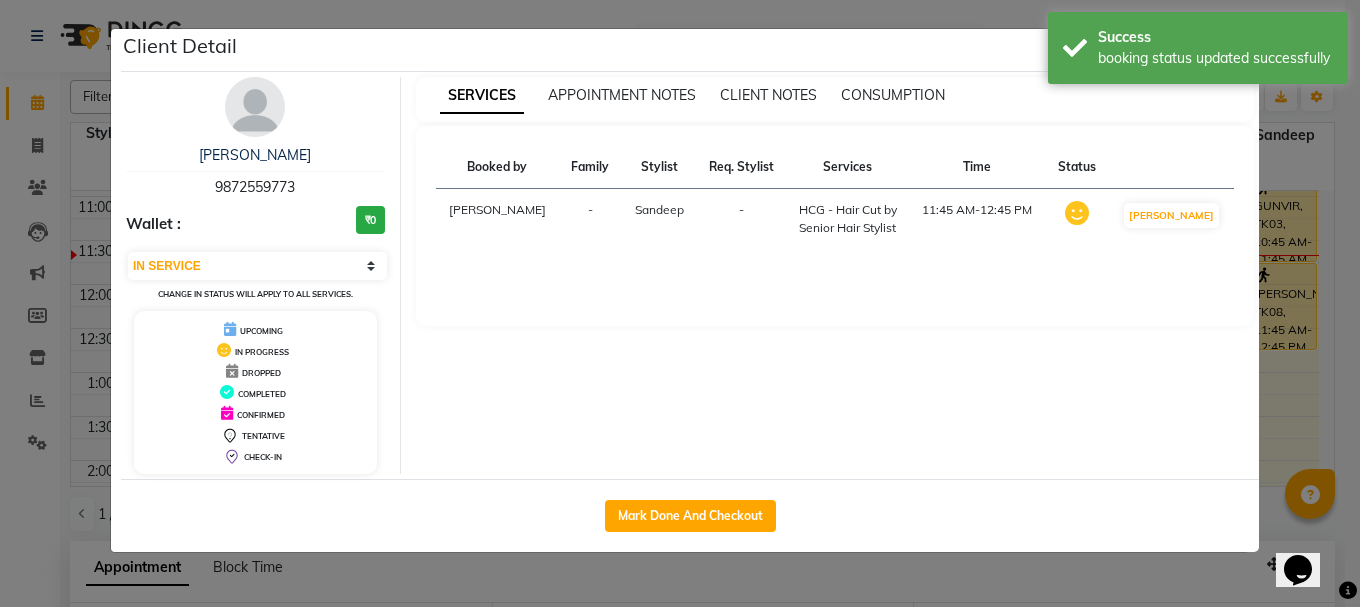 click on "Client Detail  Manik    9872559773 Wallet : ₹0 Select IN SERVICE CONFIRMED TENTATIVE CHECK IN MARK DONE UPCOMING Change in status will apply to all services. UPCOMING IN PROGRESS DROPPED COMPLETED CONFIRMED TENTATIVE CHECK-IN SERVICES APPOINTMENT NOTES CLIENT NOTES CONSUMPTION Booked by Family Stylist Req. Stylist Services Time Status  Manya  - Sandeep -  HCG - Hair Cut by Senior Hair Stylist   11:45 AM-12:45 PM   MARK DONE   Mark Done And Checkout" 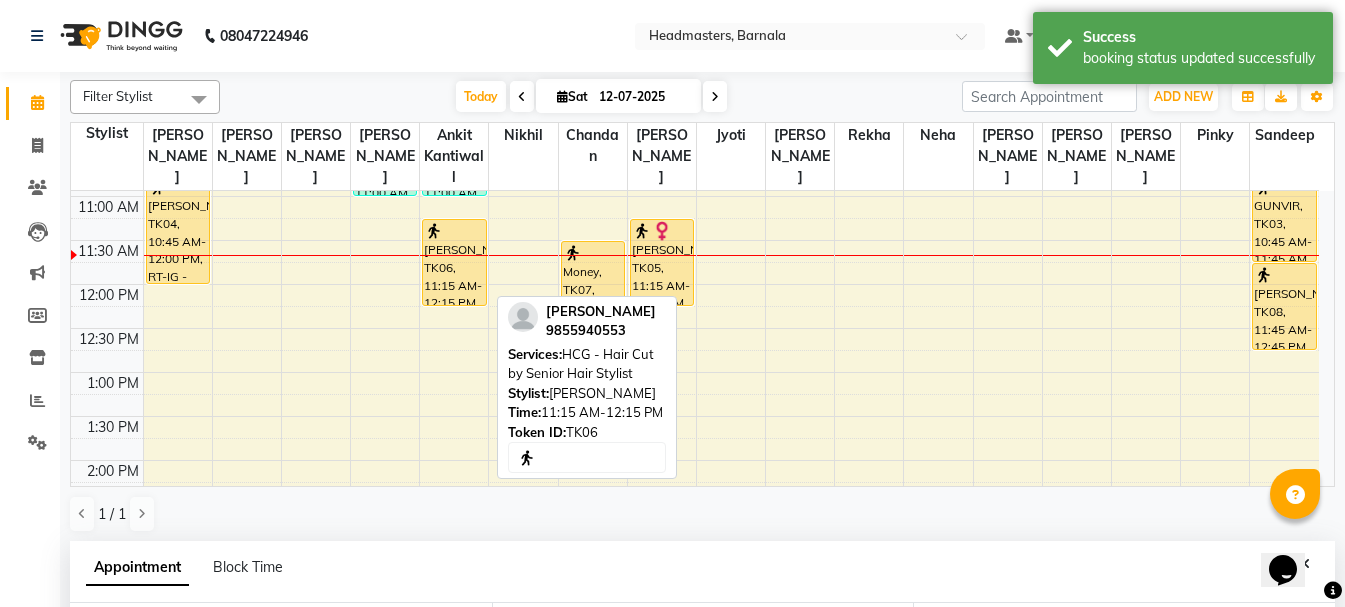 click on "[PERSON_NAME], TK06, 11:15 AM-12:15 PM, HCG - Hair Cut by Senior Hair Stylist" at bounding box center [454, 262] 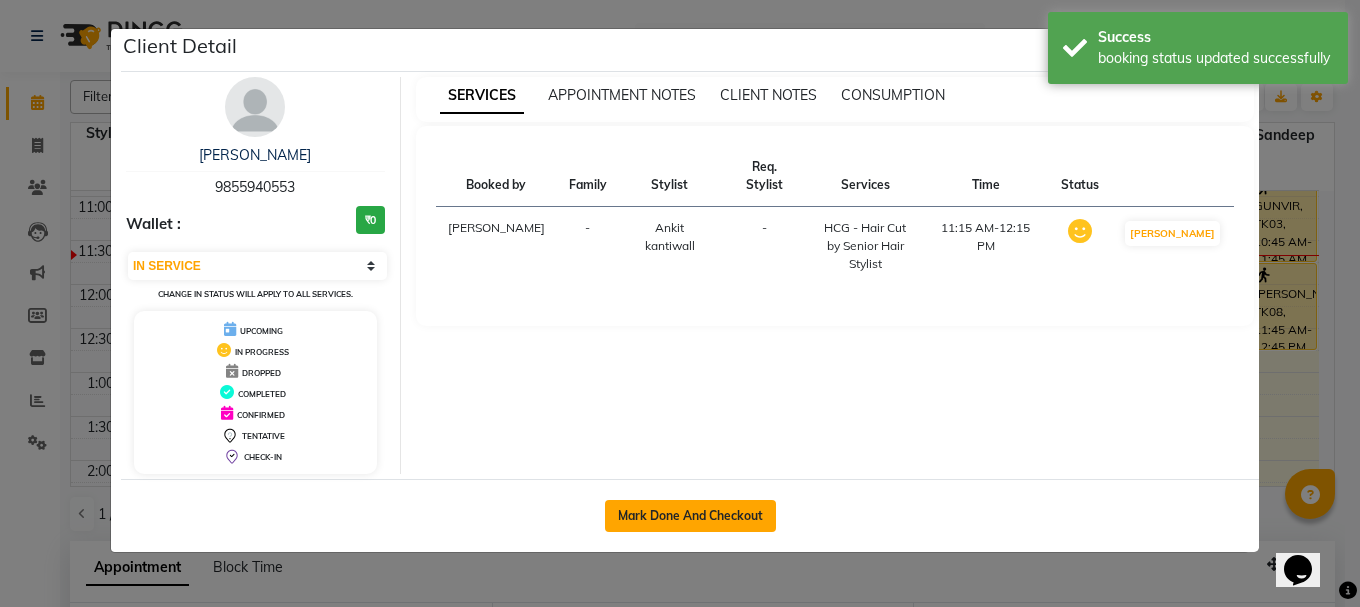 click on "Mark Done And Checkout" 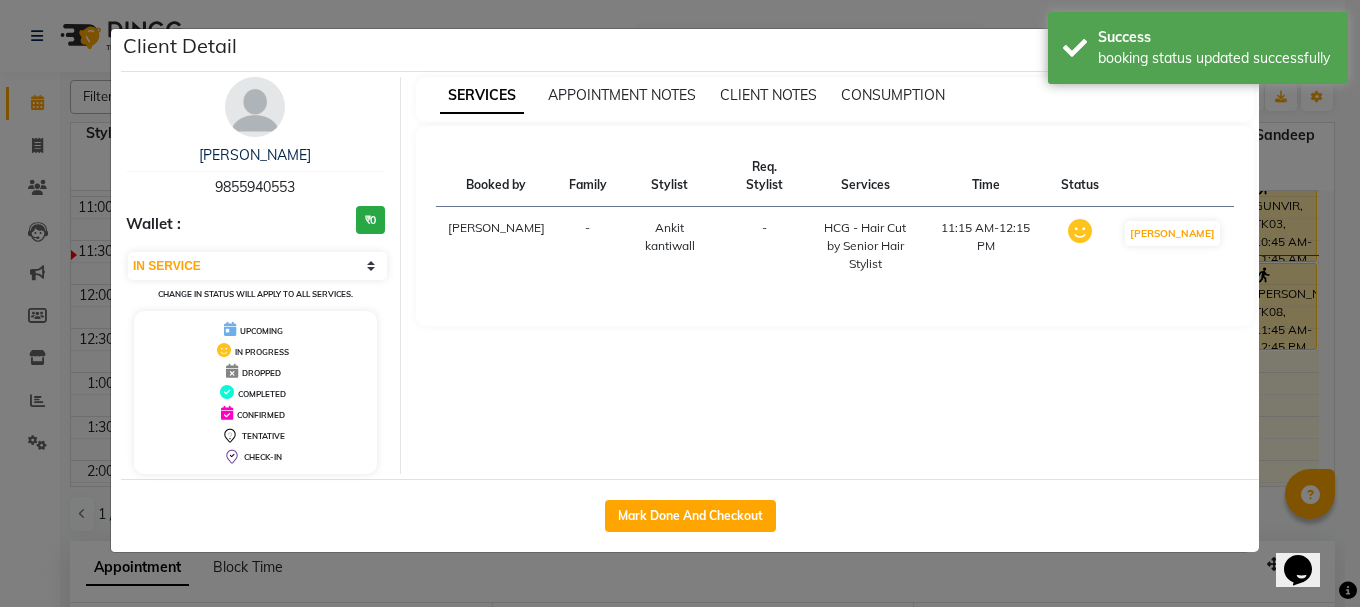 select on "service" 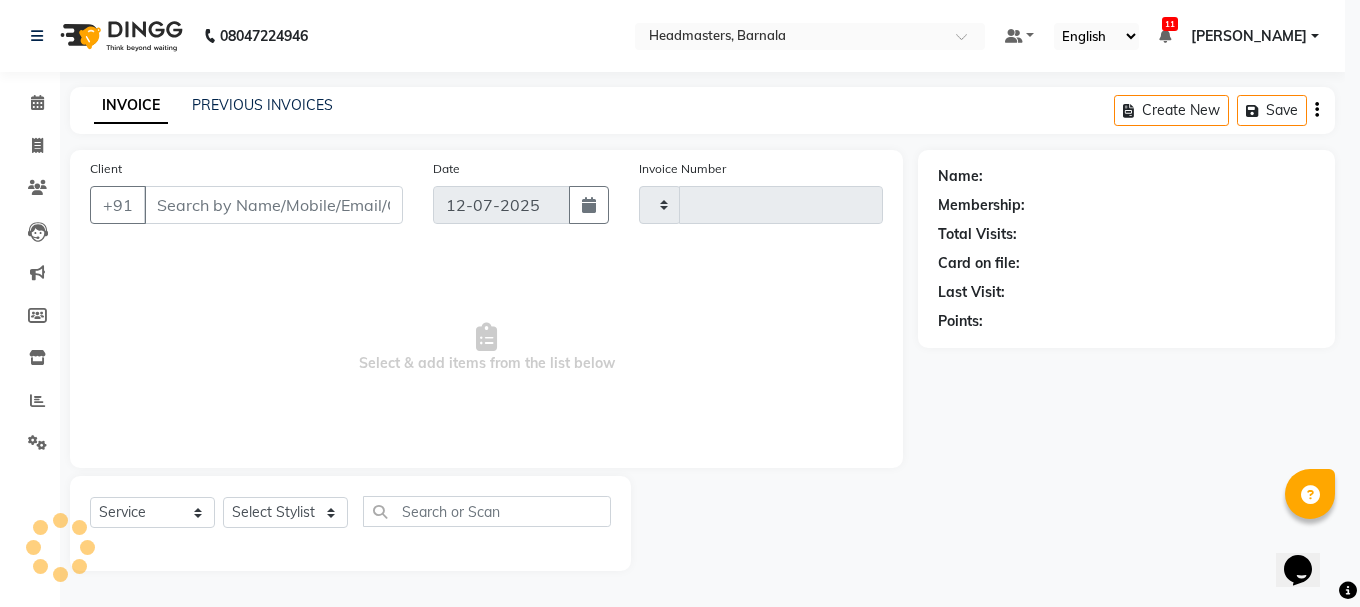 type on "2767" 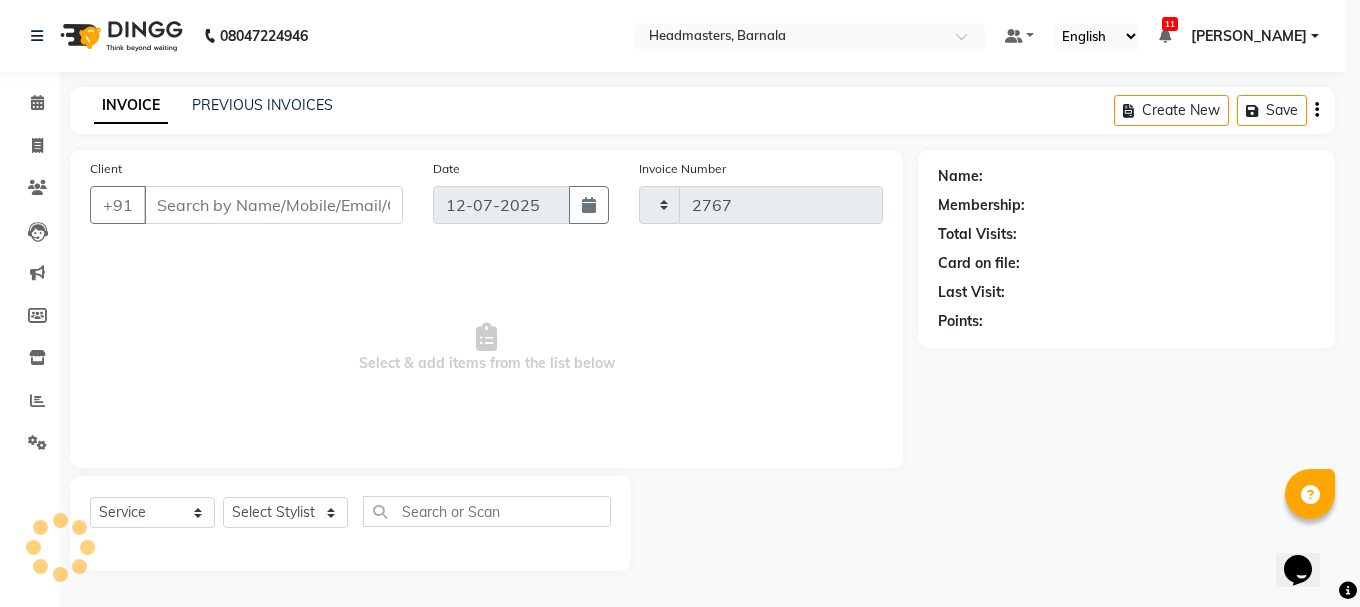 select on "7526" 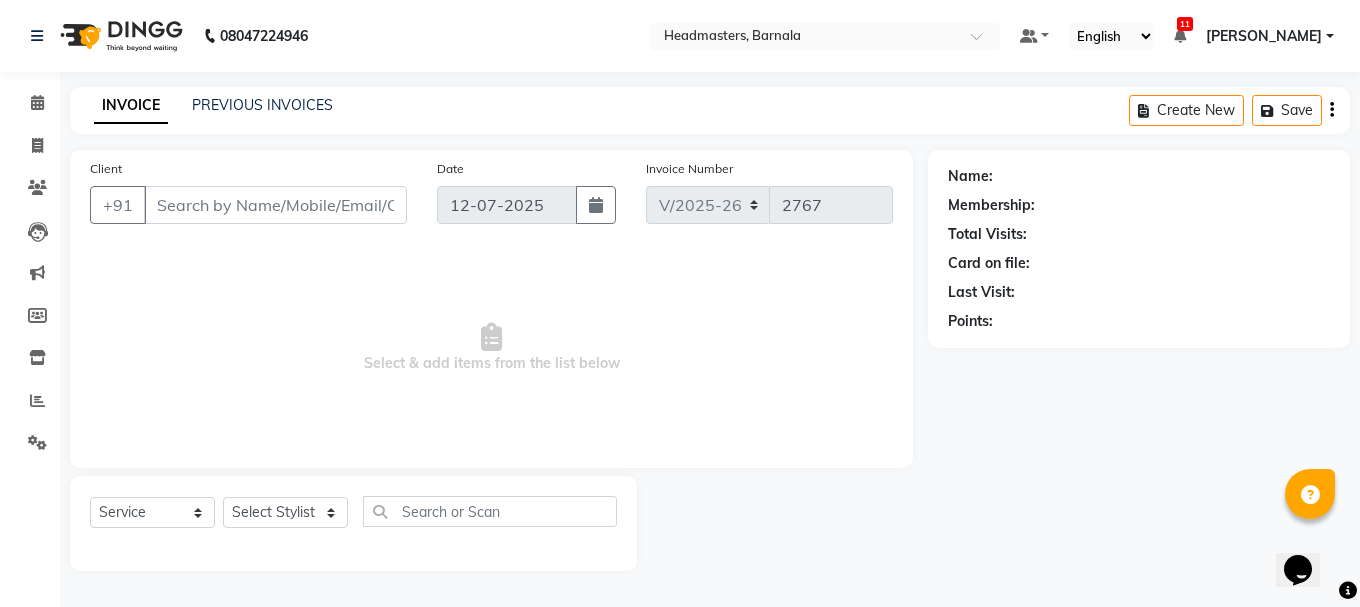 type on "9855940553" 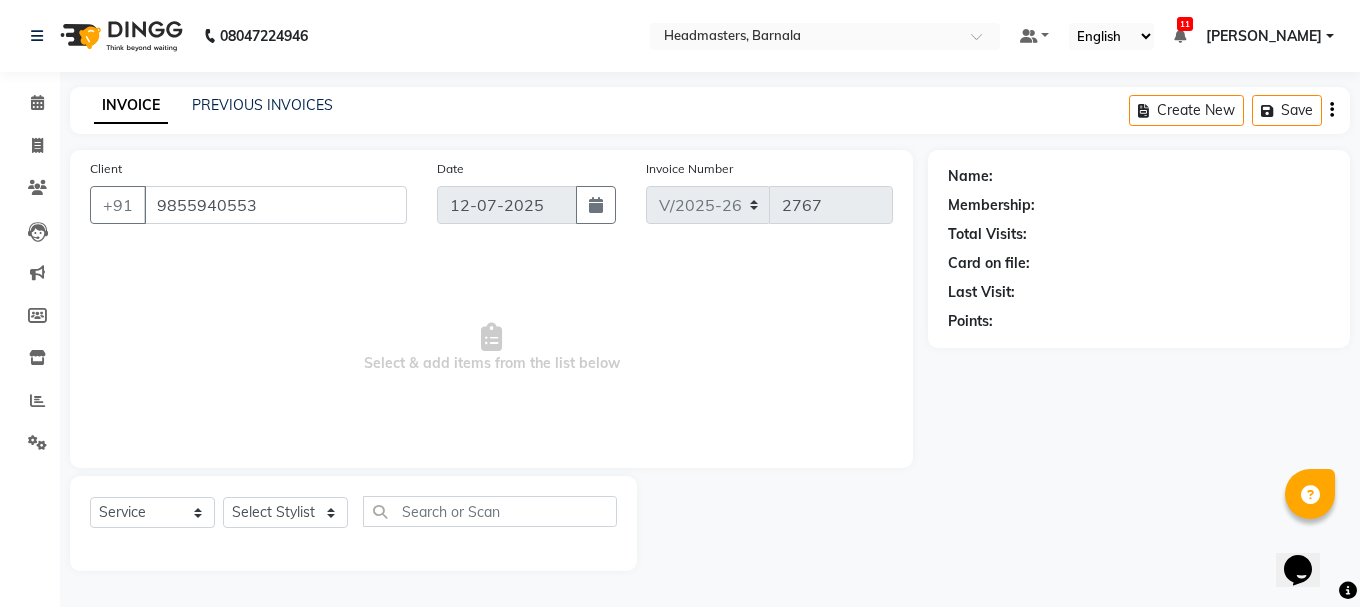 select on "67278" 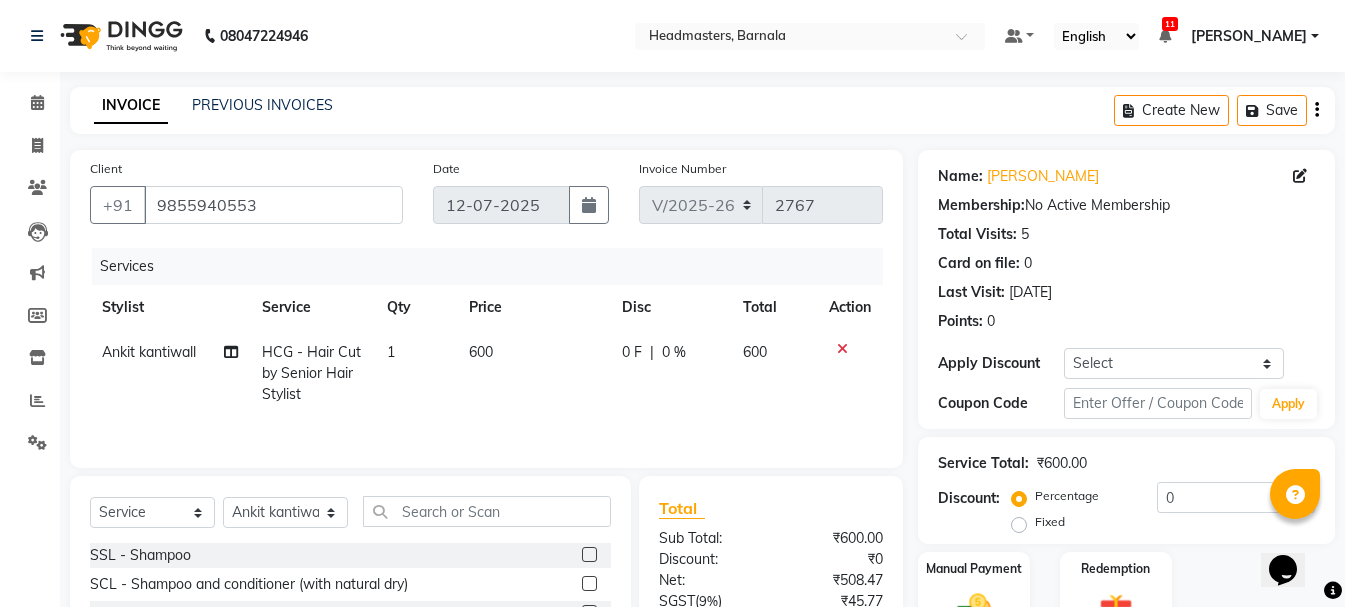 click on "Fixed" 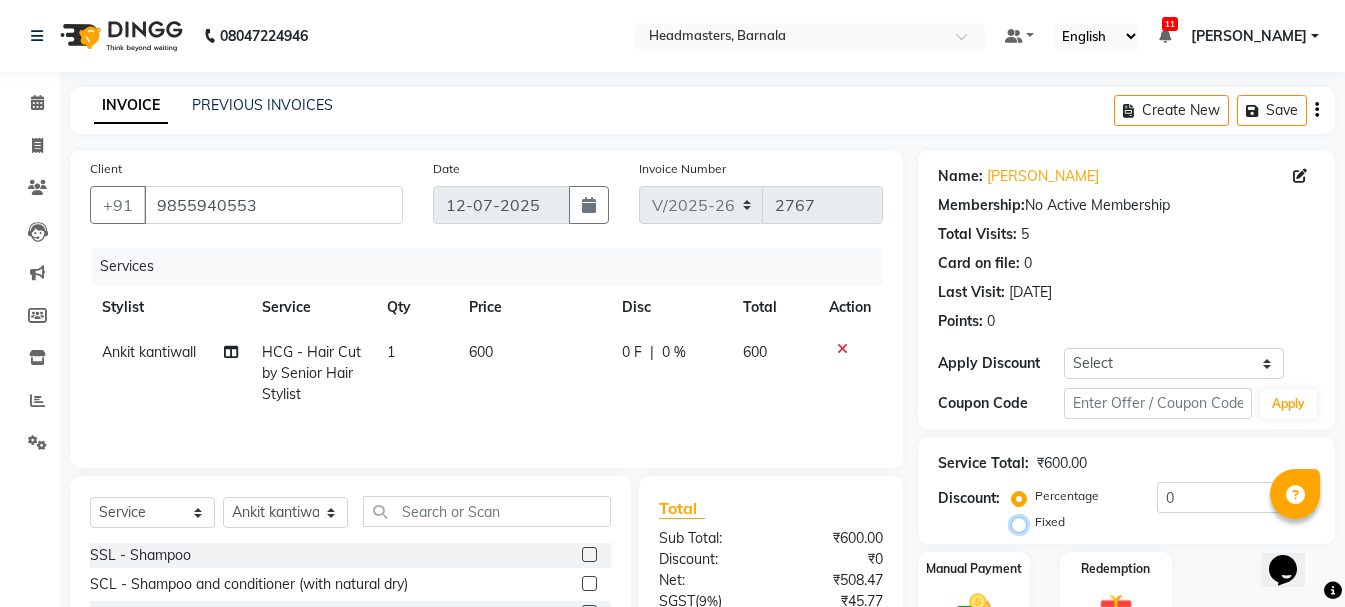 click on "Fixed" at bounding box center (1023, 522) 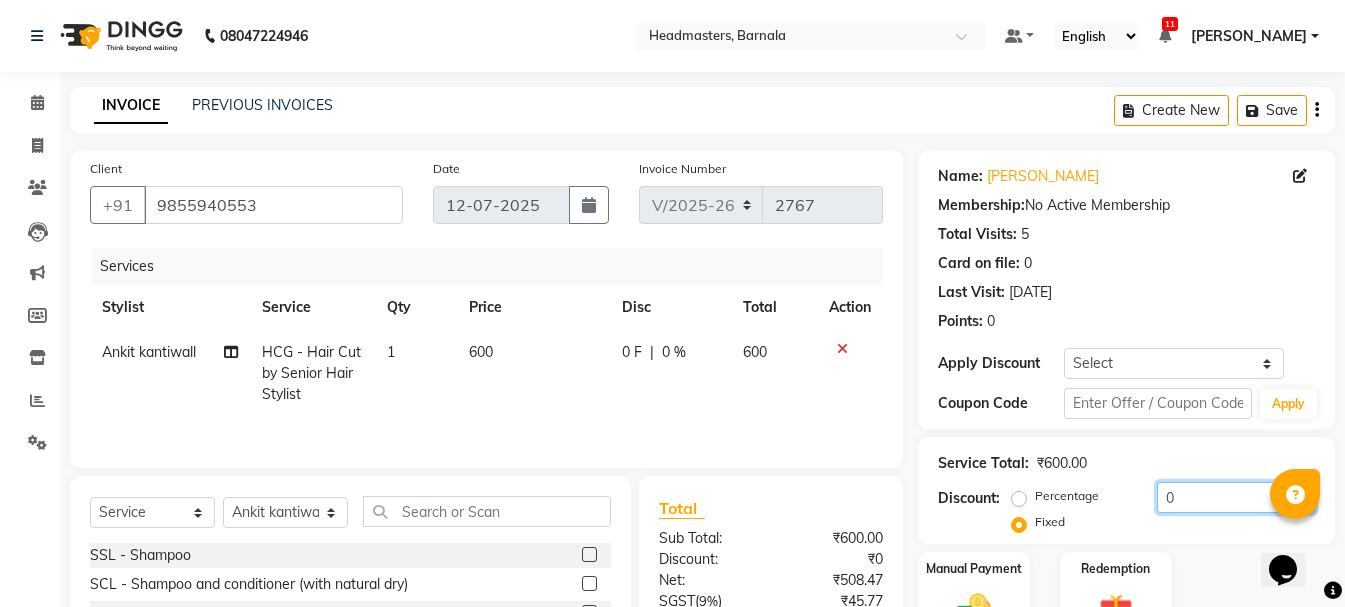 drag, startPoint x: 1196, startPoint y: 500, endPoint x: 844, endPoint y: 409, distance: 363.57254 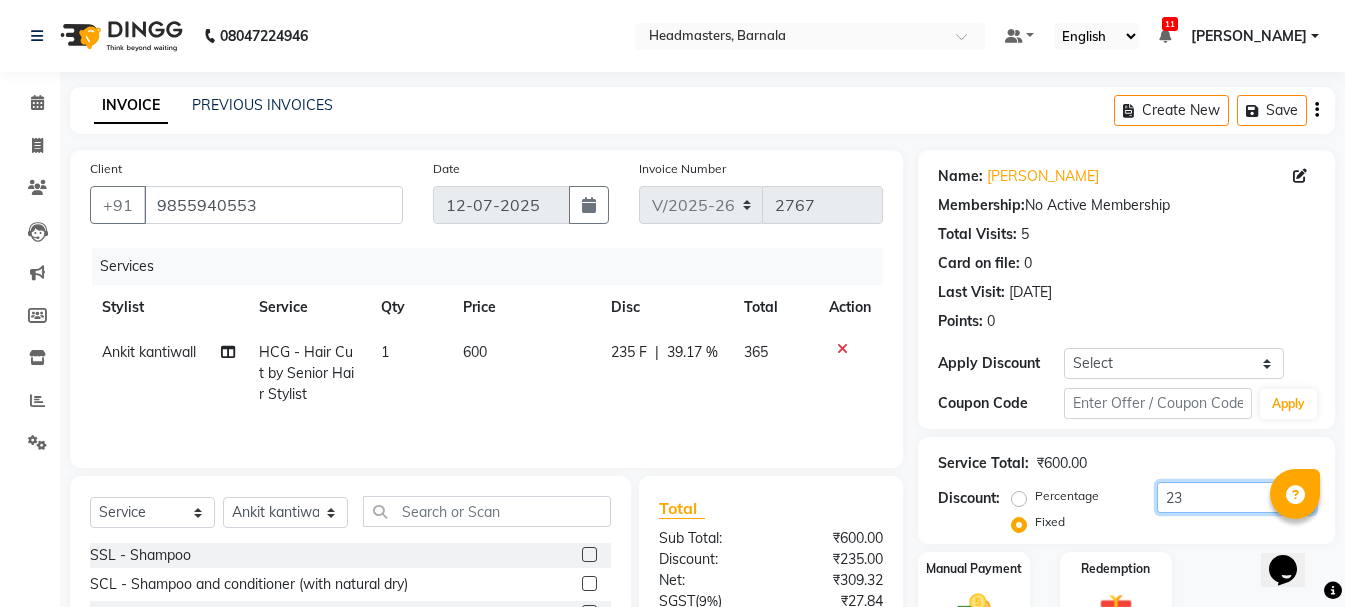 type on "2" 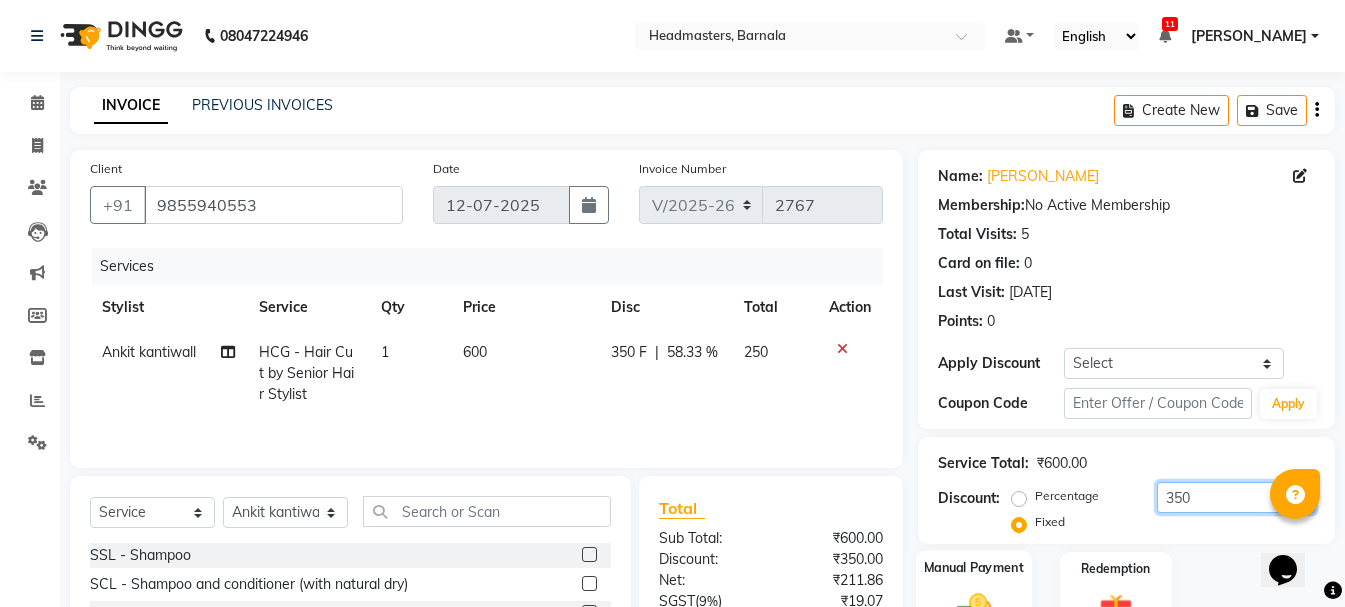 type on "350" 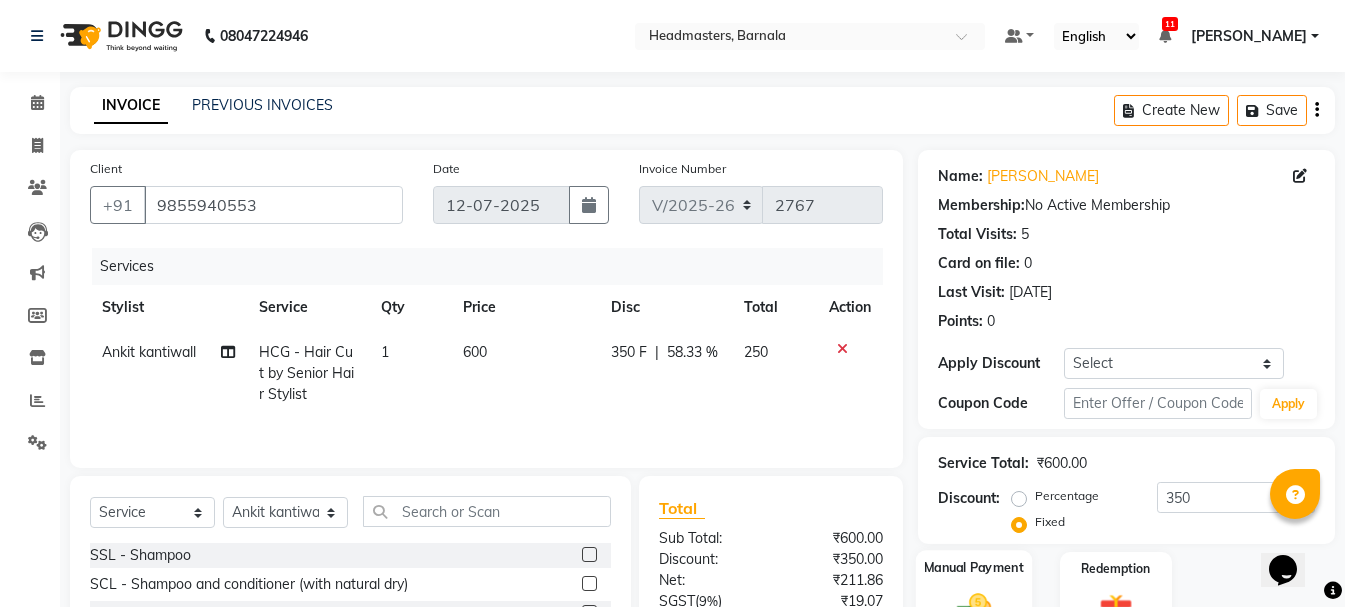 click on "Manual Payment" 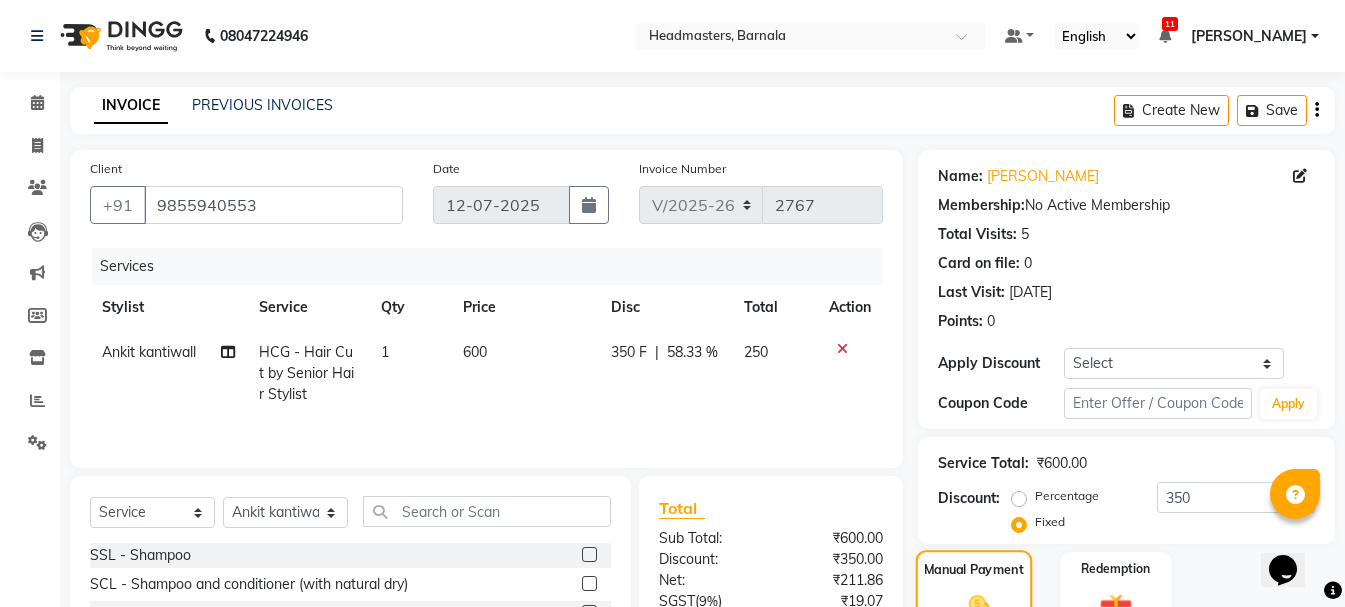 scroll, scrollTop: 194, scrollLeft: 0, axis: vertical 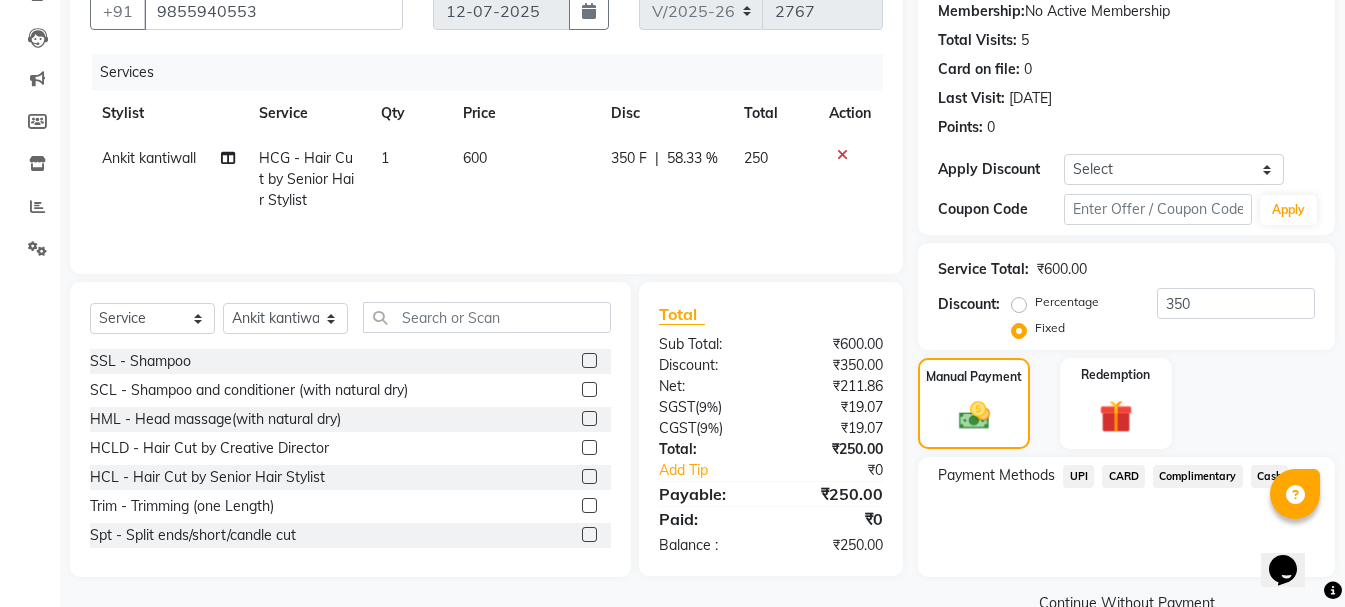 click on "Cash" 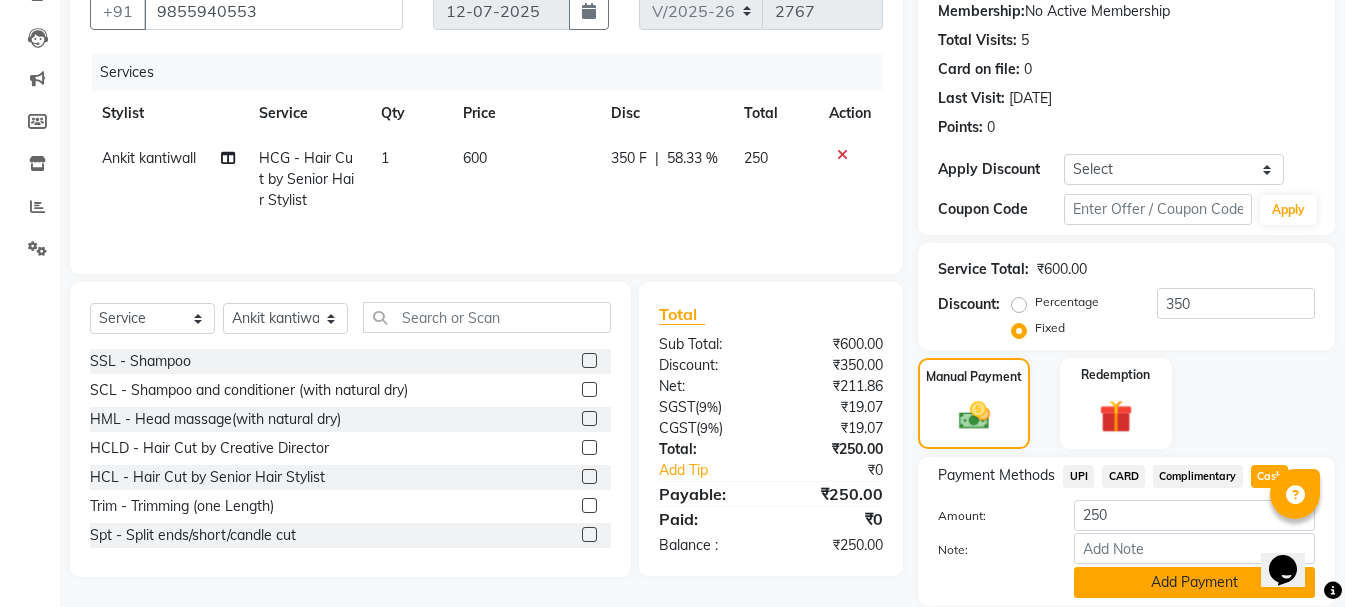 click on "Add Payment" 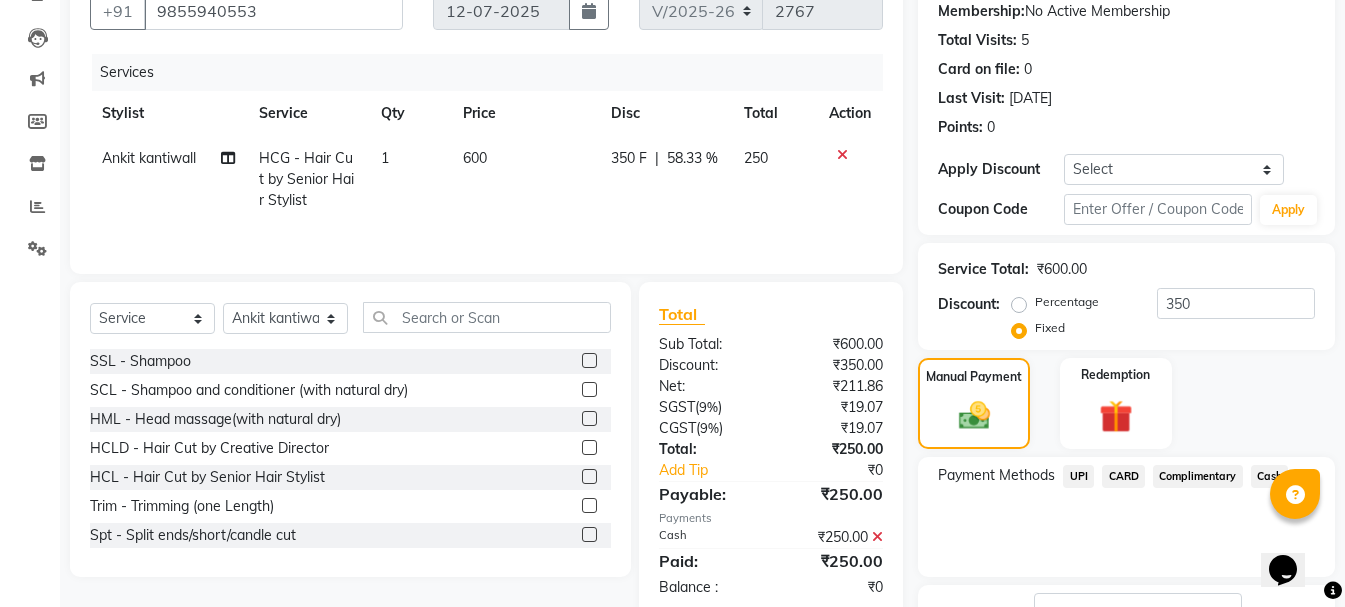 scroll, scrollTop: 348, scrollLeft: 0, axis: vertical 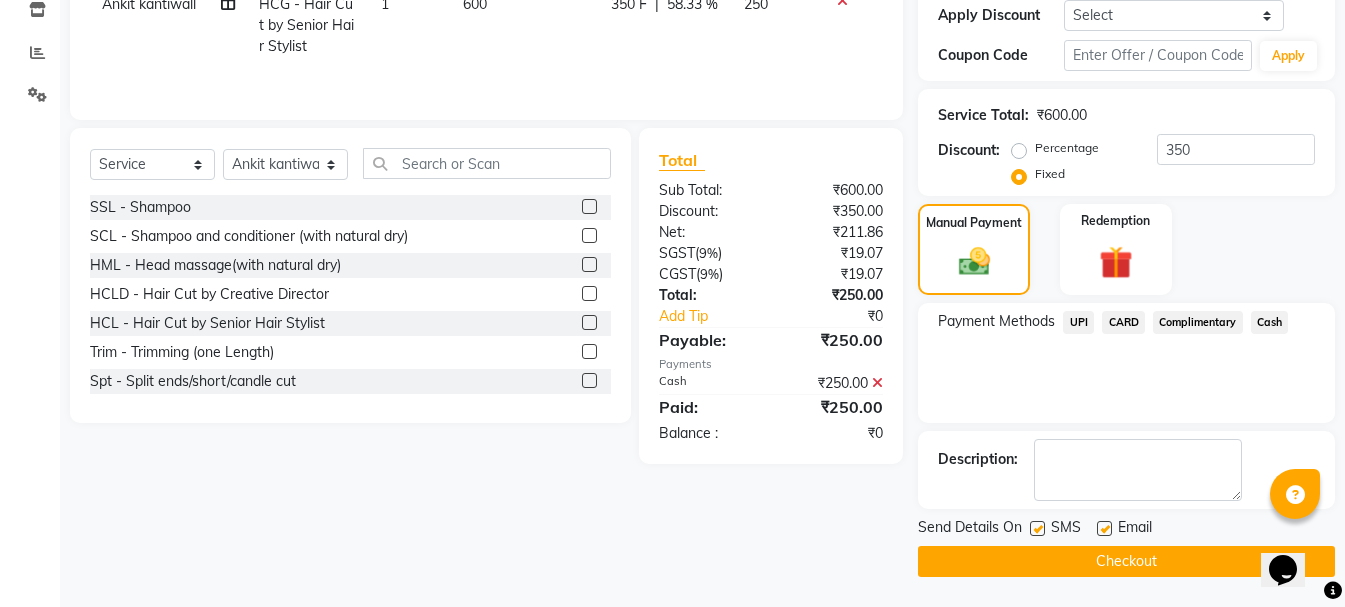 click on "Checkout" 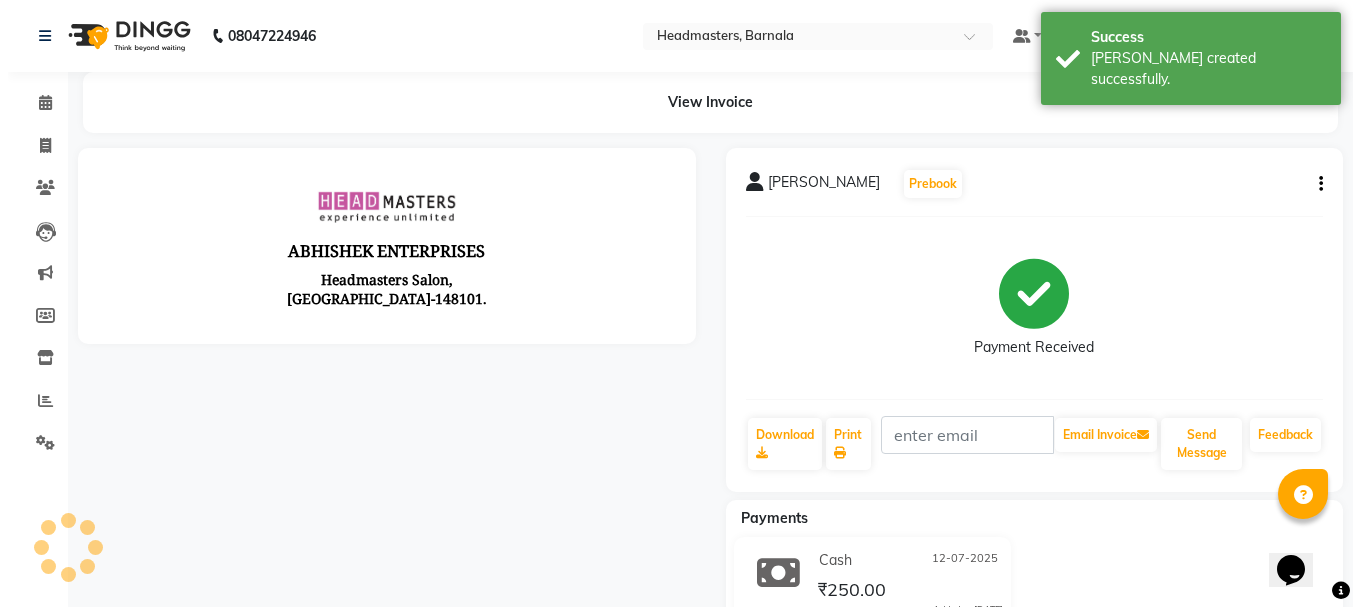 scroll, scrollTop: 0, scrollLeft: 0, axis: both 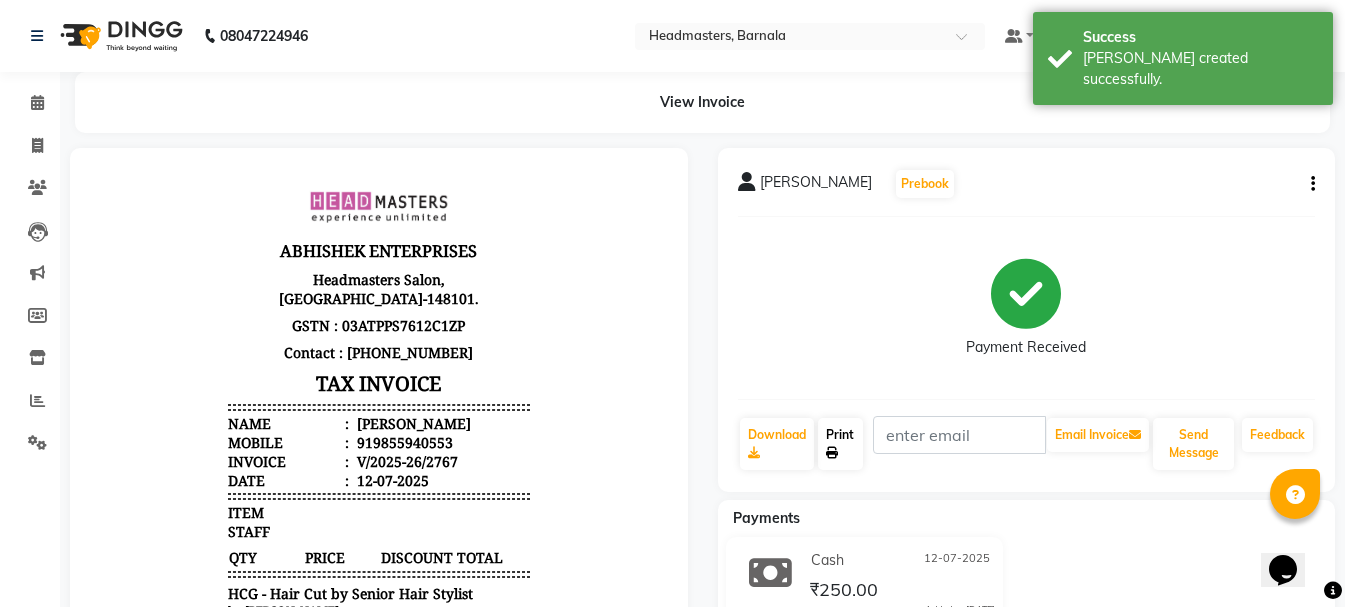 click on "Print" 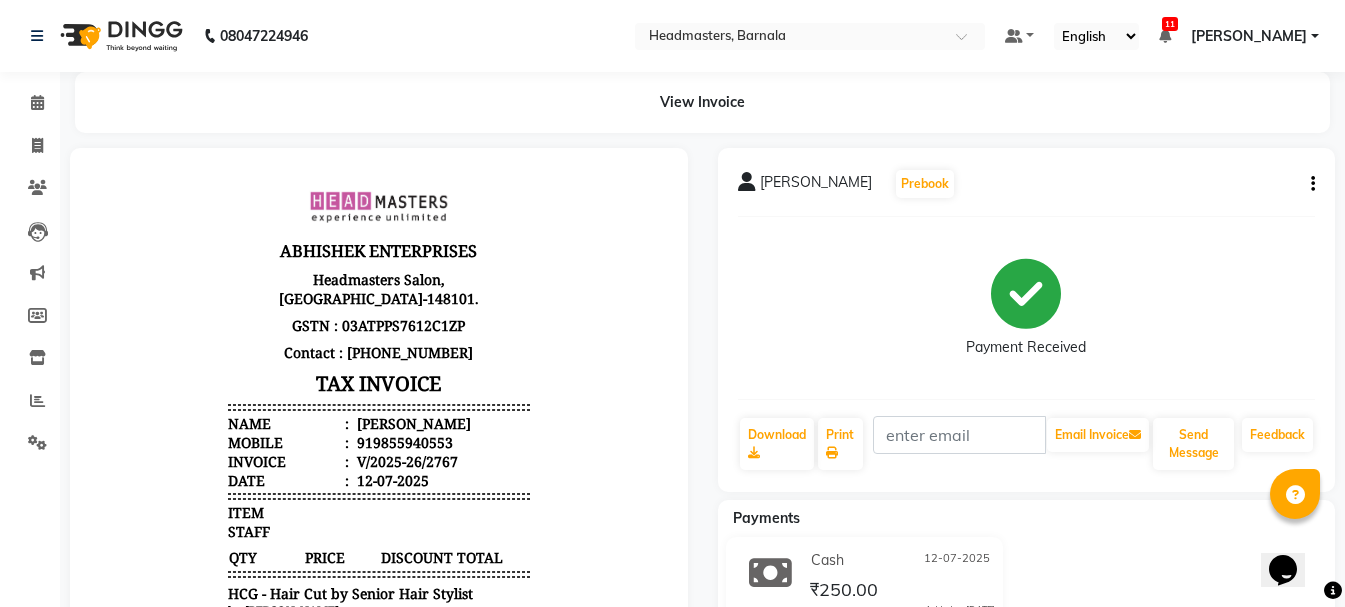select on "service" 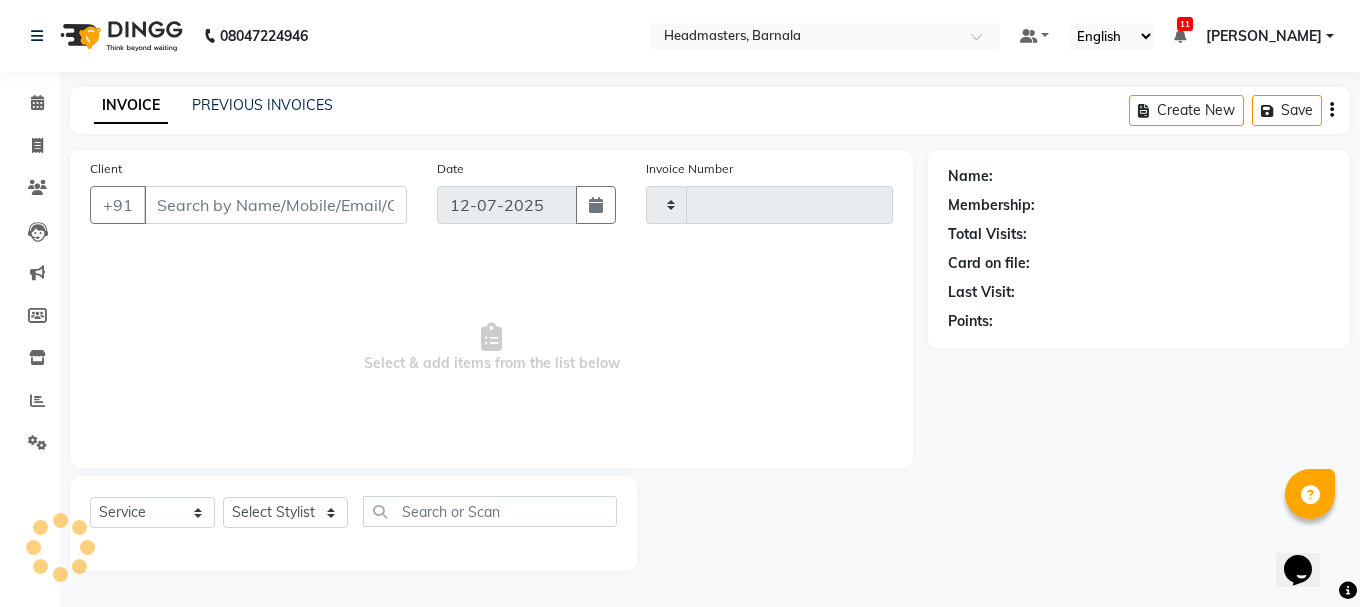 type on "2768" 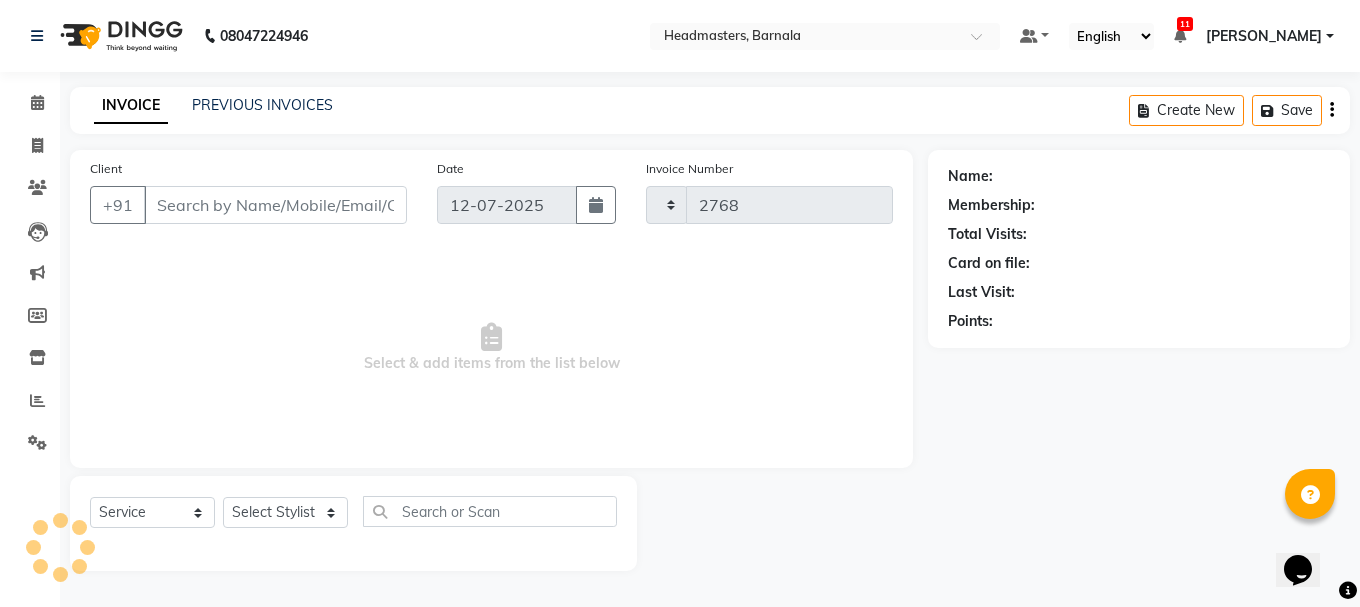 select on "7526" 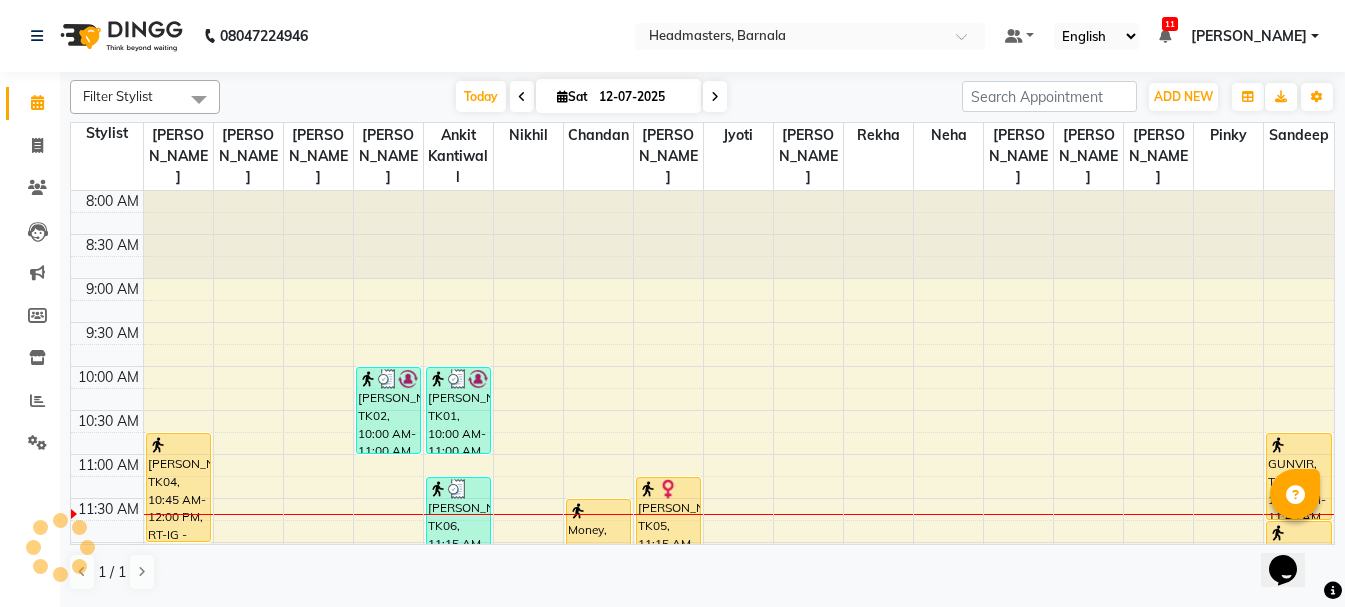 scroll, scrollTop: 0, scrollLeft: 0, axis: both 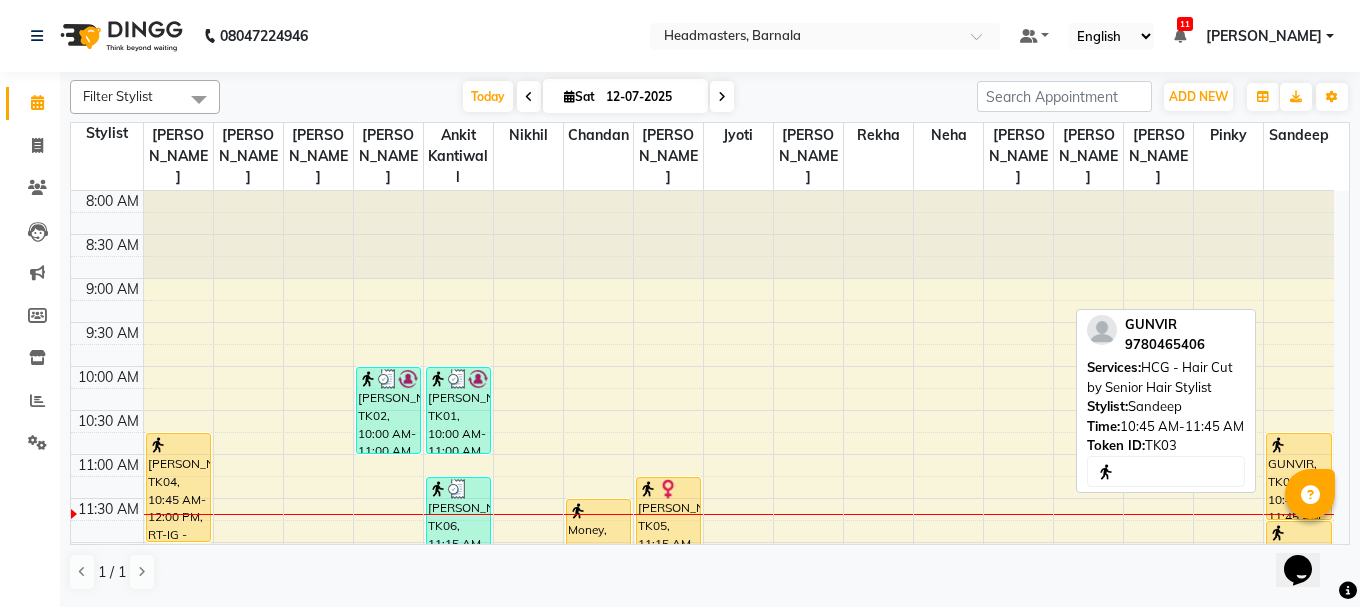 click on "GUNVIR, TK03, 10:45 AM-11:45 AM, HCG - Hair Cut by Senior Hair Stylist" at bounding box center [1299, 476] 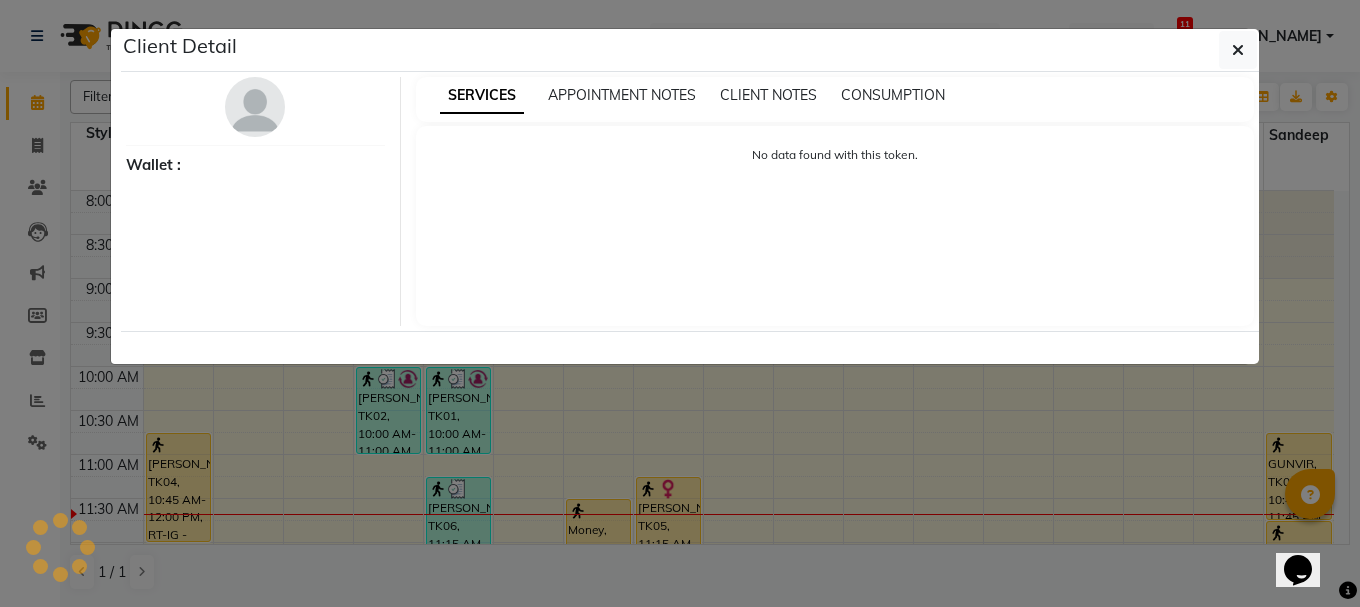 select on "1" 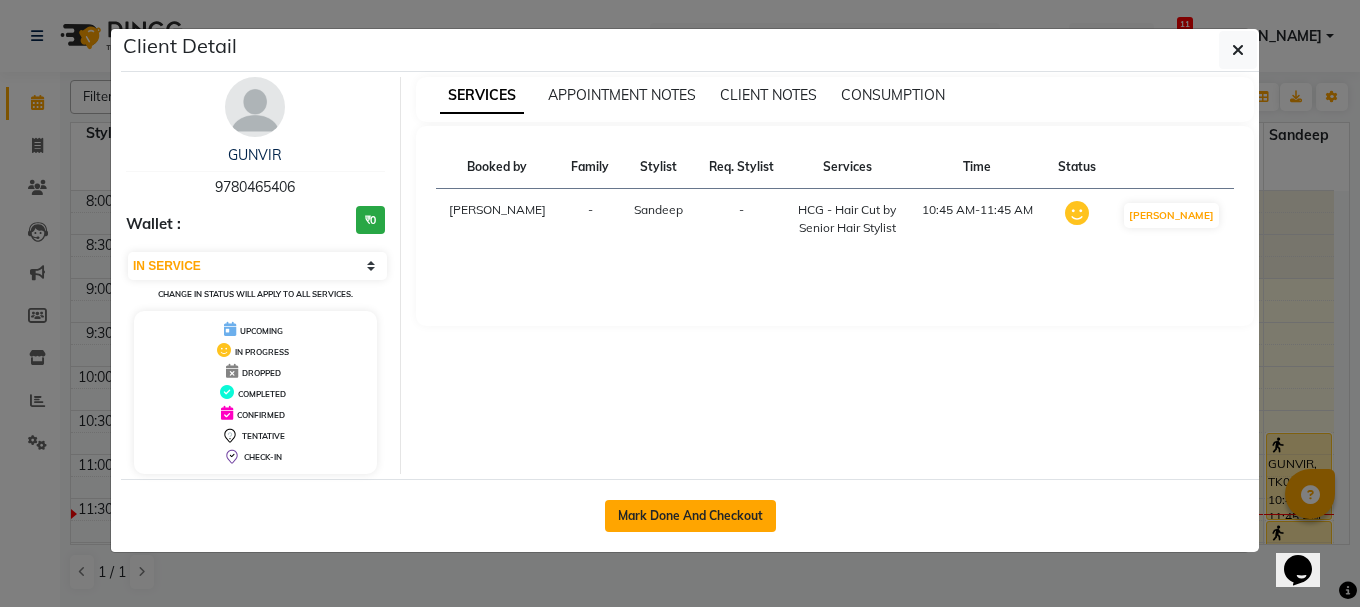 click on "Mark Done And Checkout" 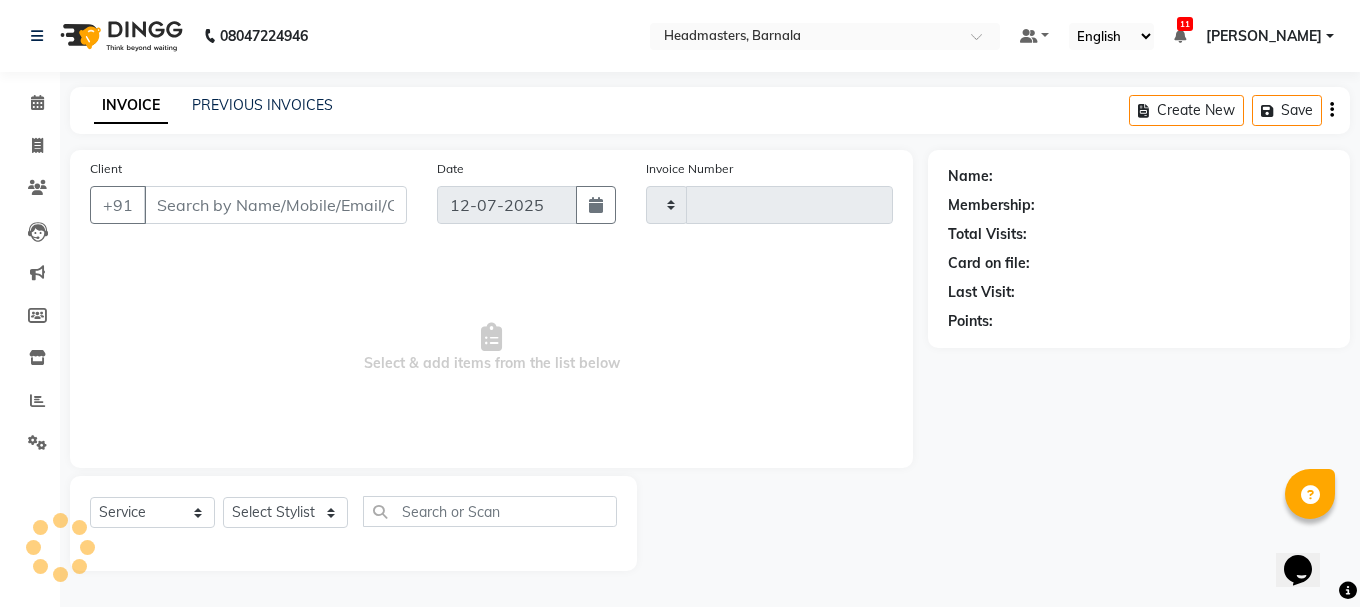 type on "2768" 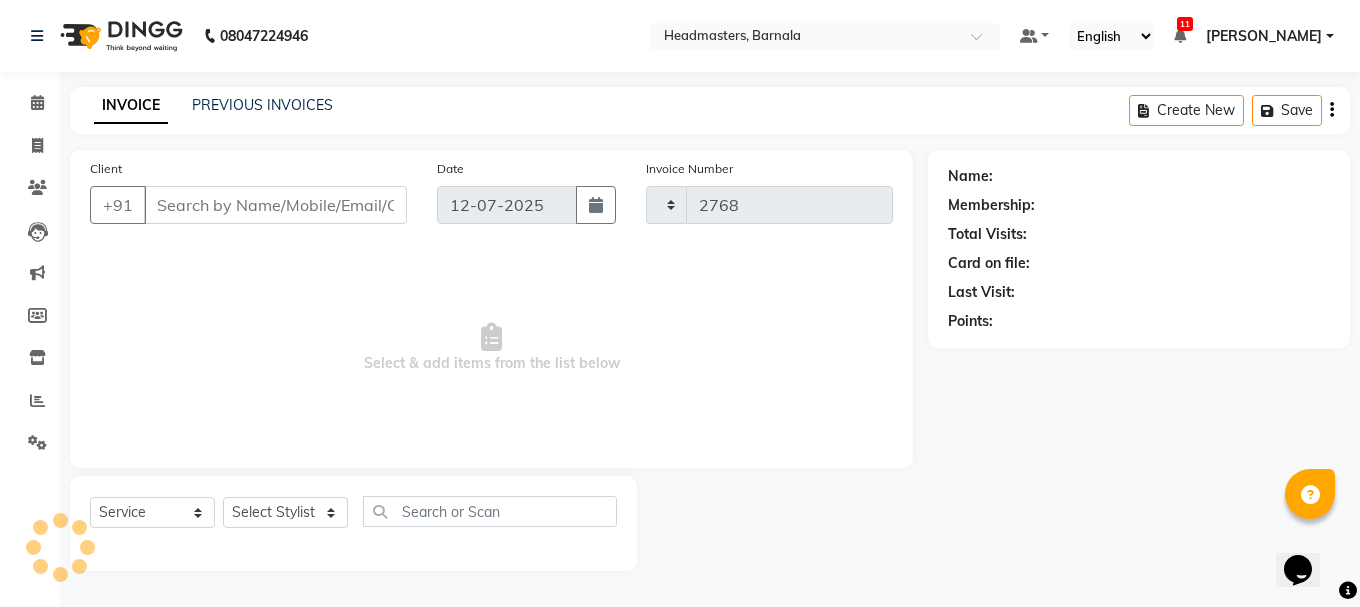 select on "7526" 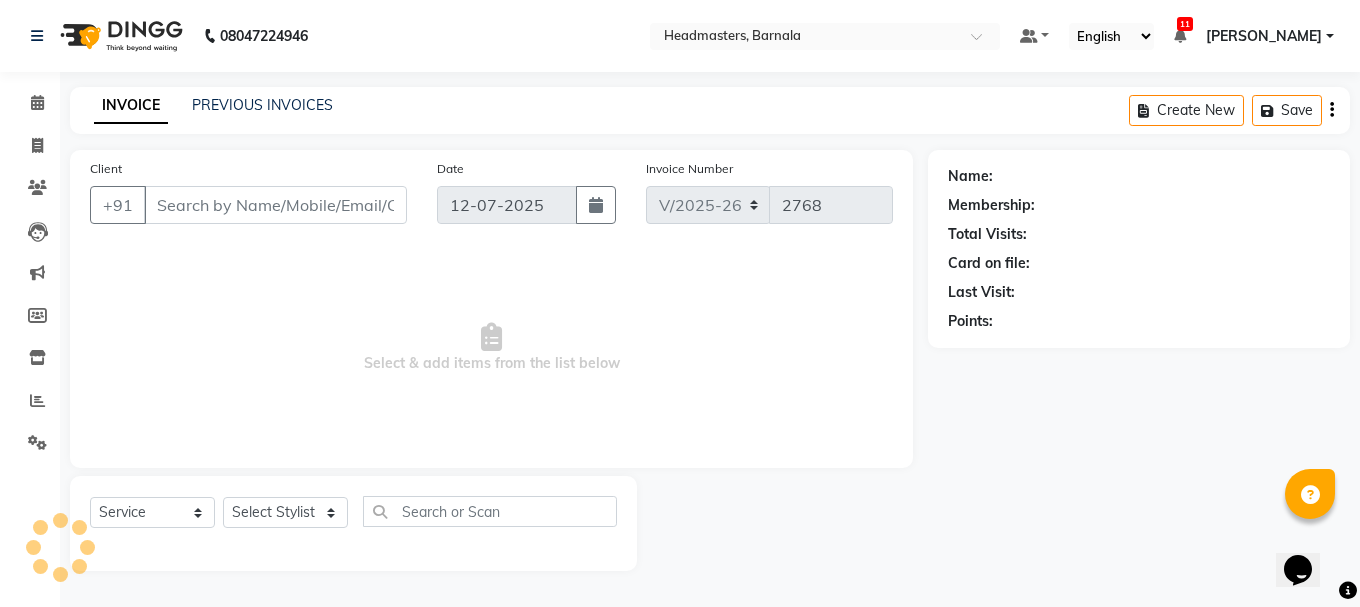 type on "9780465406" 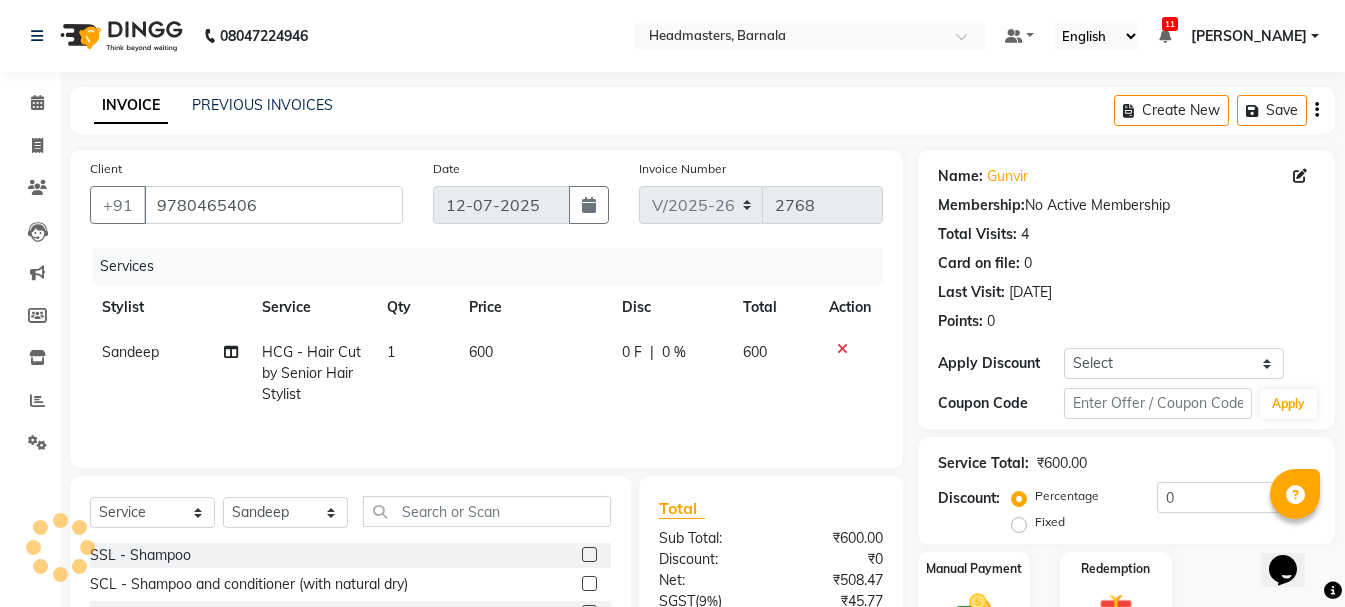 click on "Fixed" 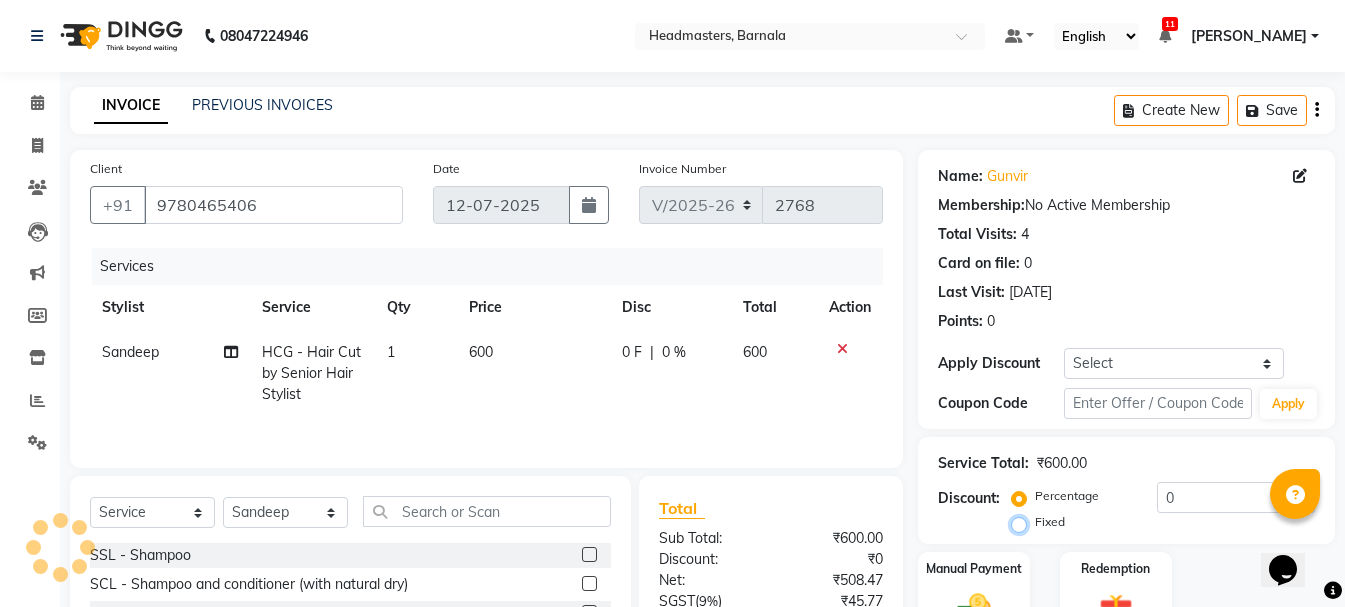 click on "Fixed" at bounding box center (1023, 522) 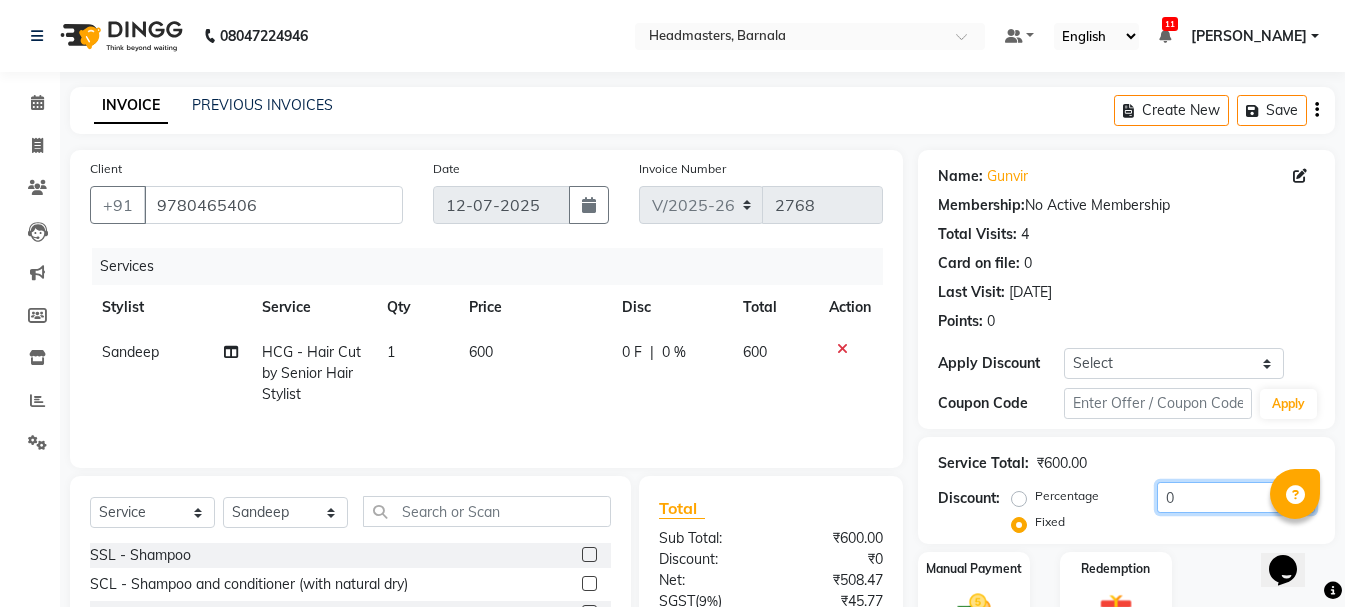 drag, startPoint x: 1203, startPoint y: 498, endPoint x: 900, endPoint y: 511, distance: 303.27875 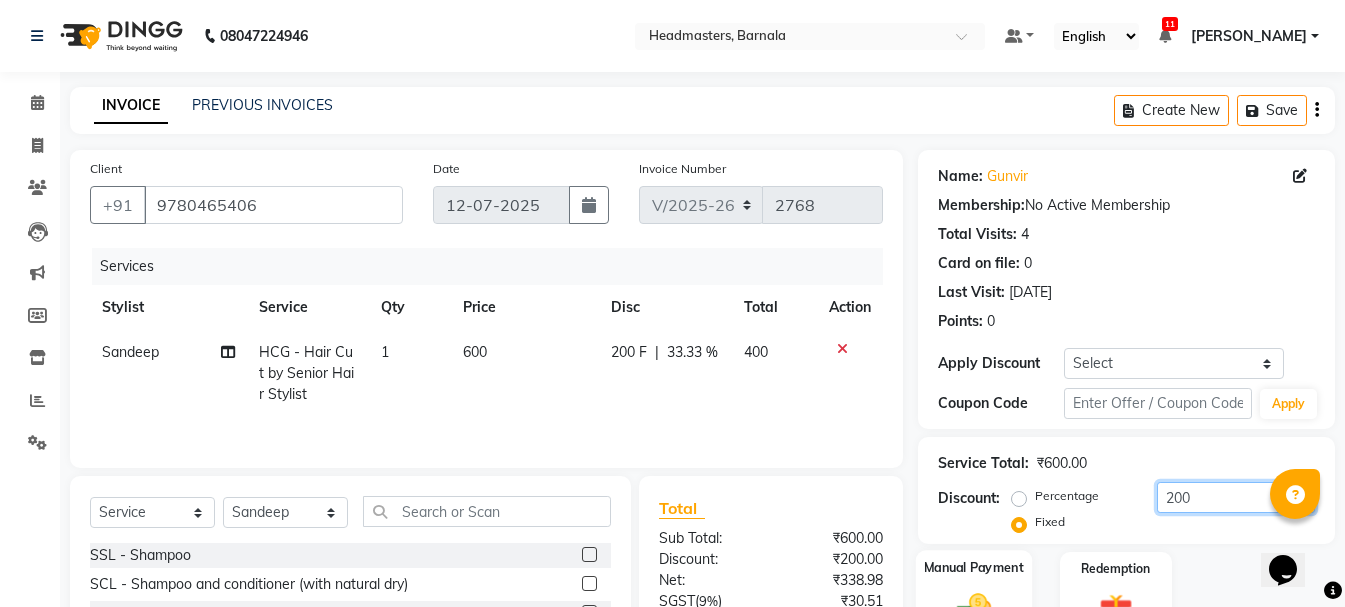 type on "200" 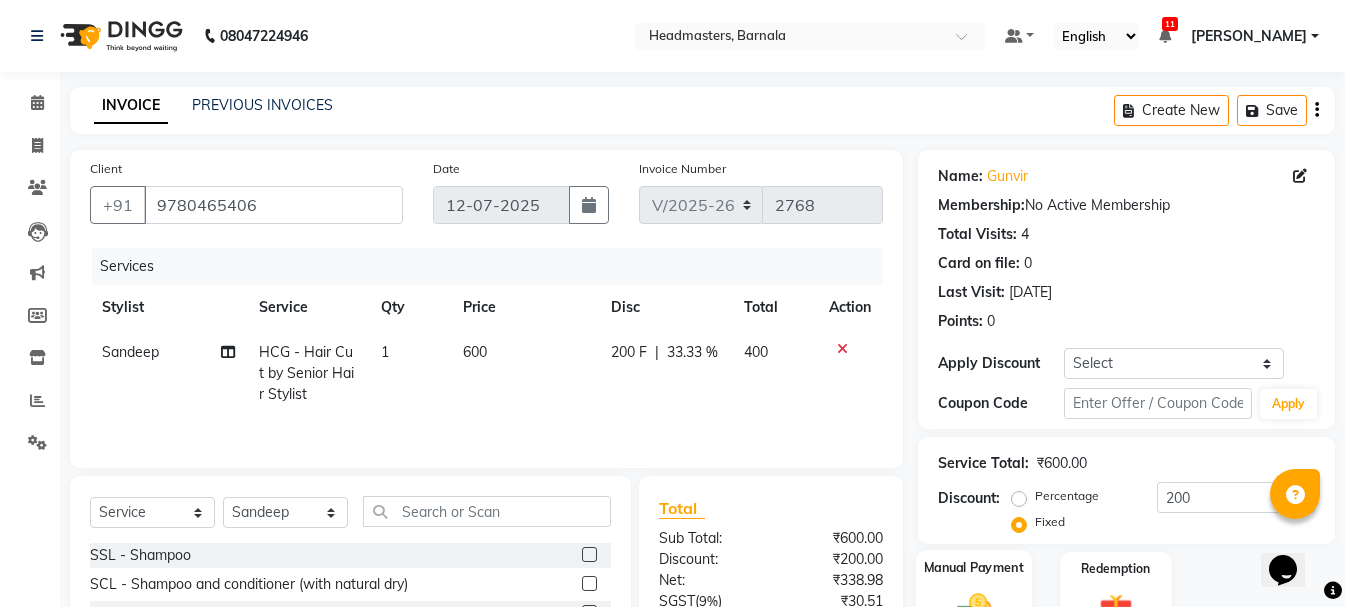 scroll, scrollTop: 194, scrollLeft: 0, axis: vertical 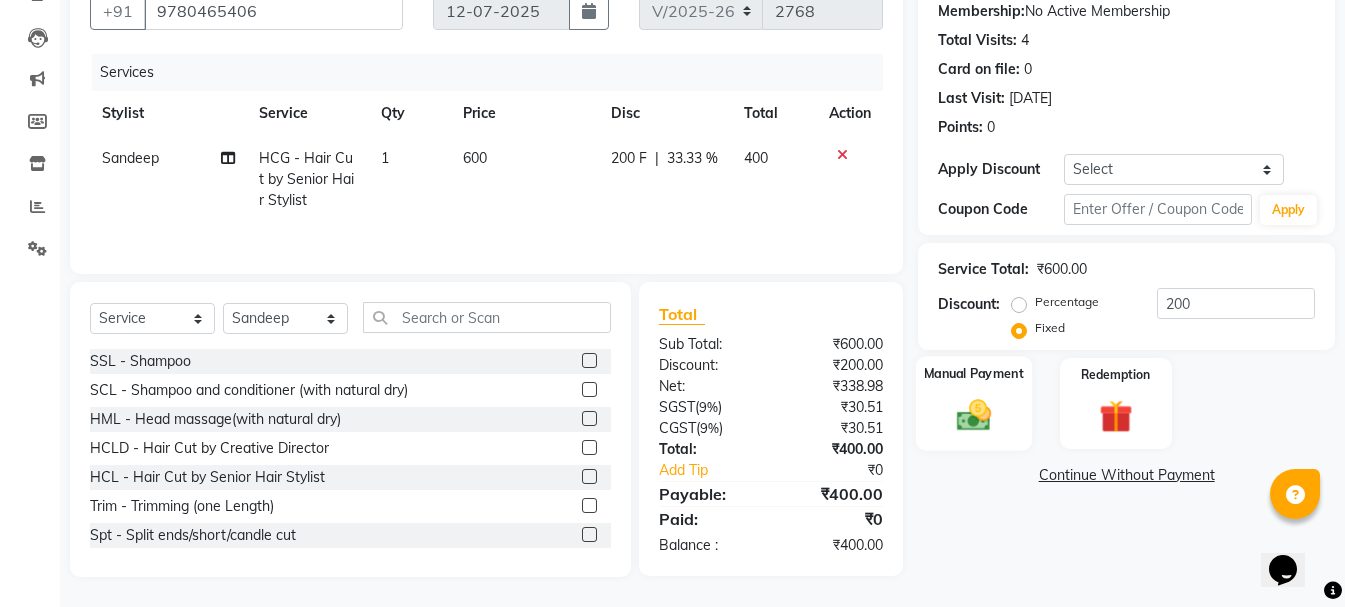 click 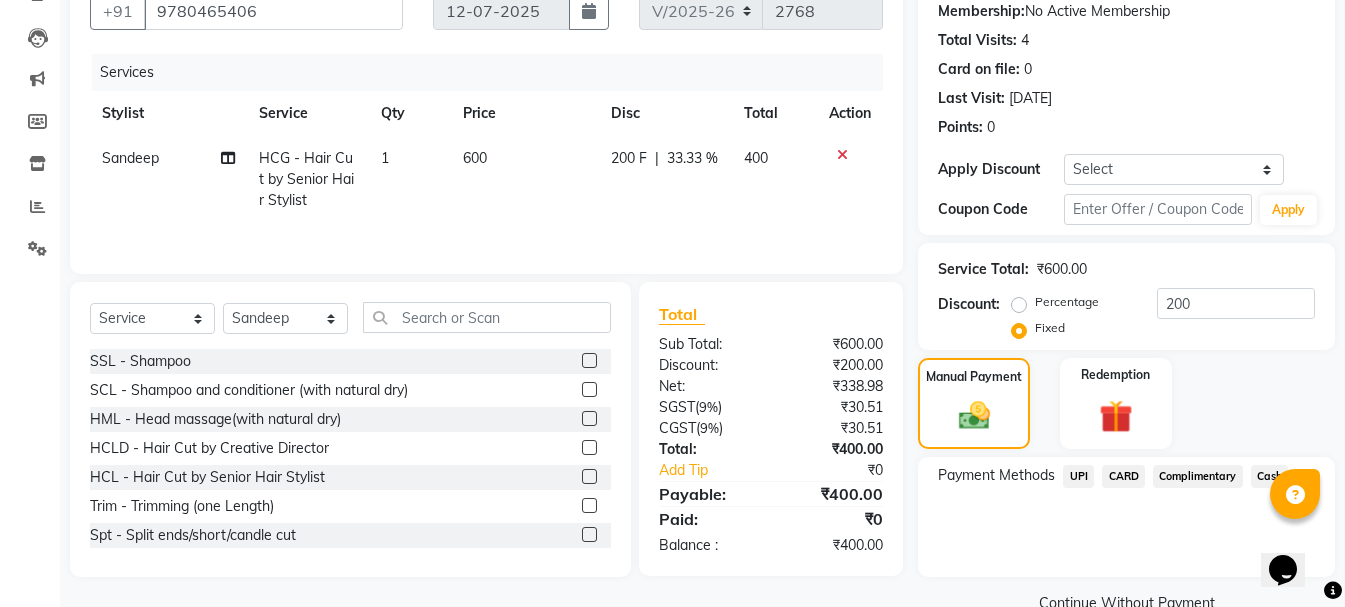click on "UPI" 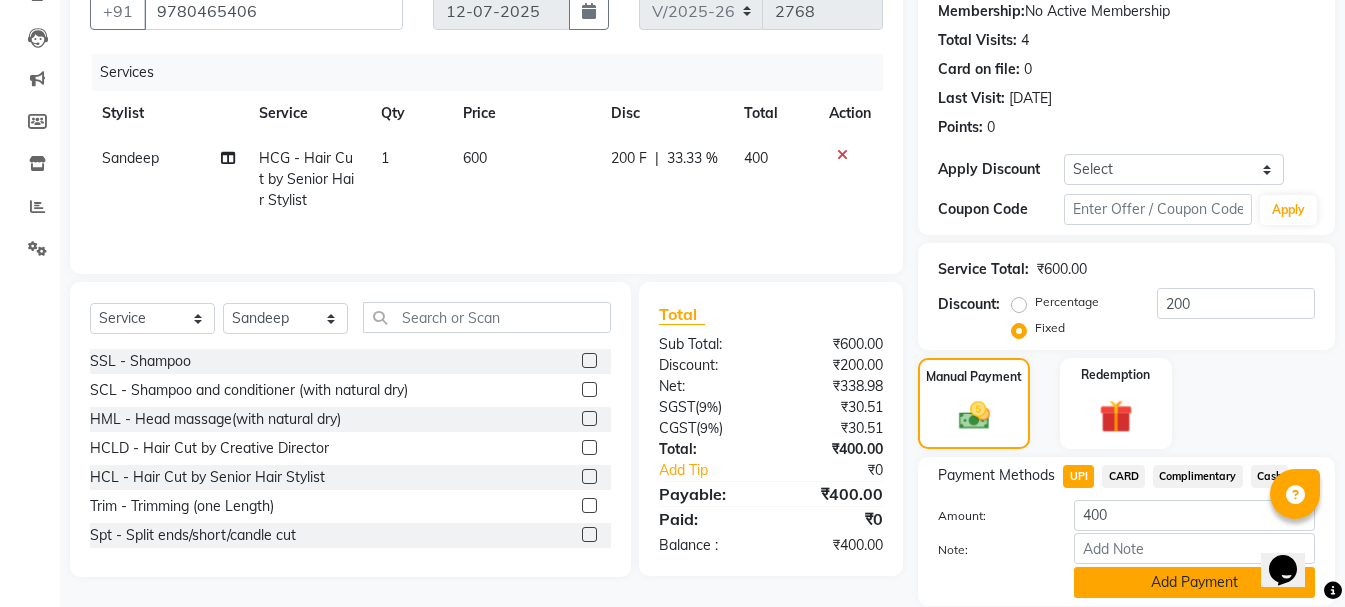 click on "Add Payment" 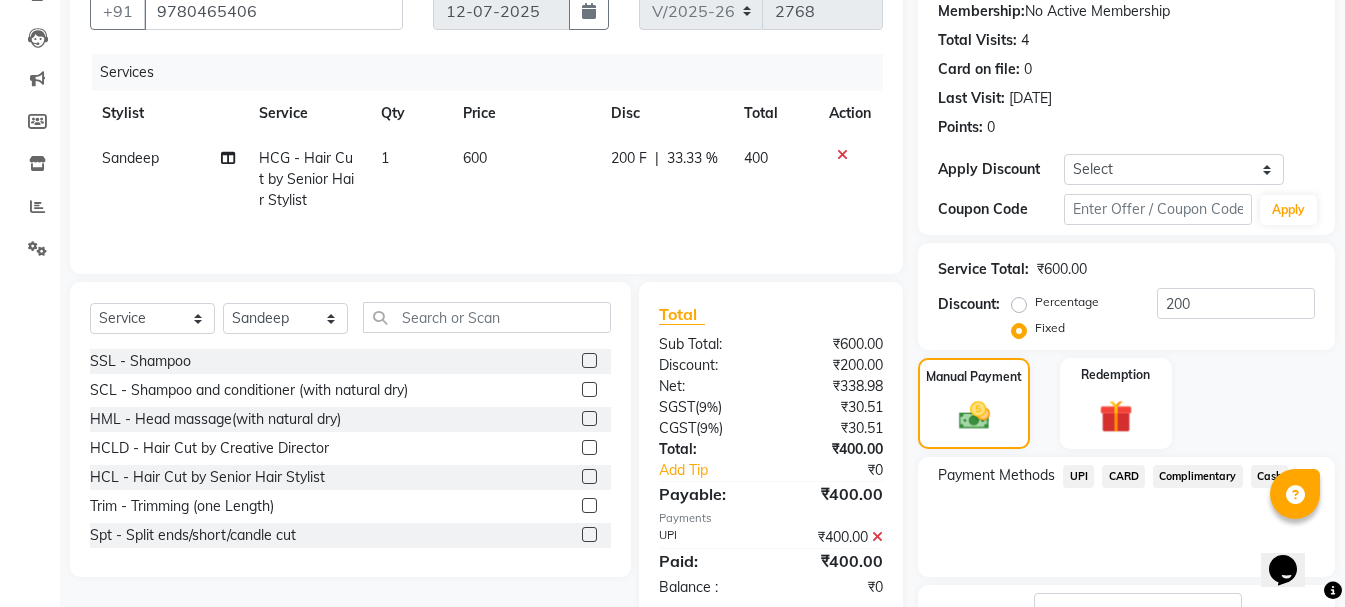 click on "Checkout" 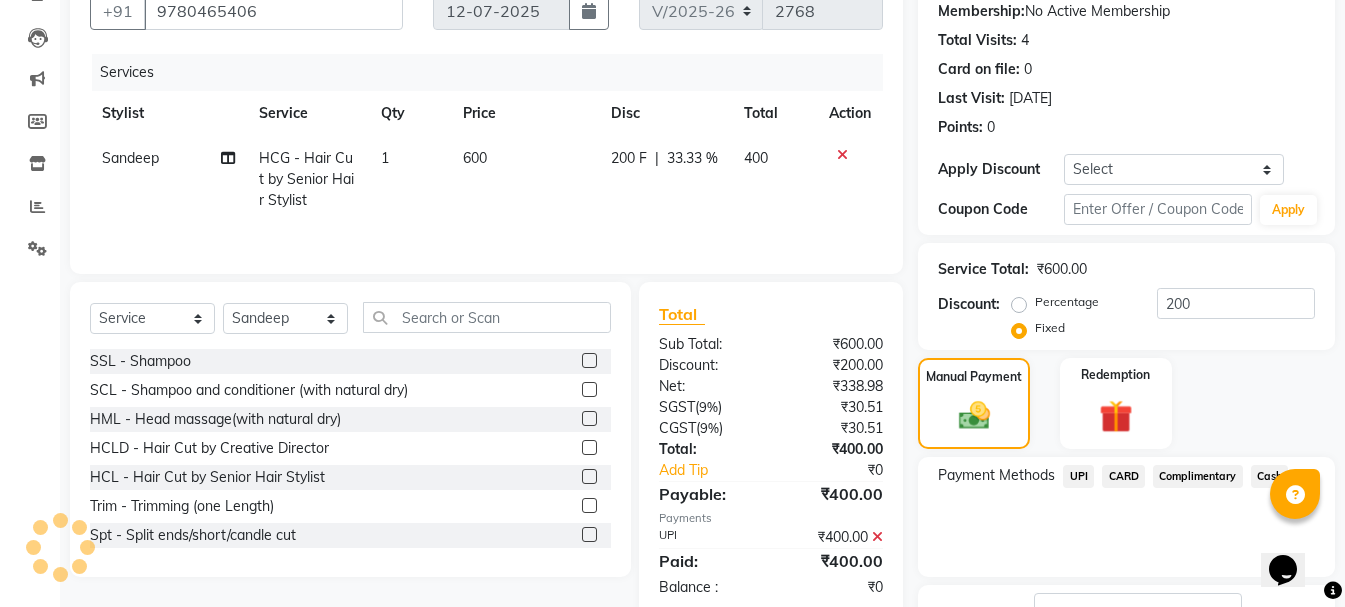scroll, scrollTop: 348, scrollLeft: 0, axis: vertical 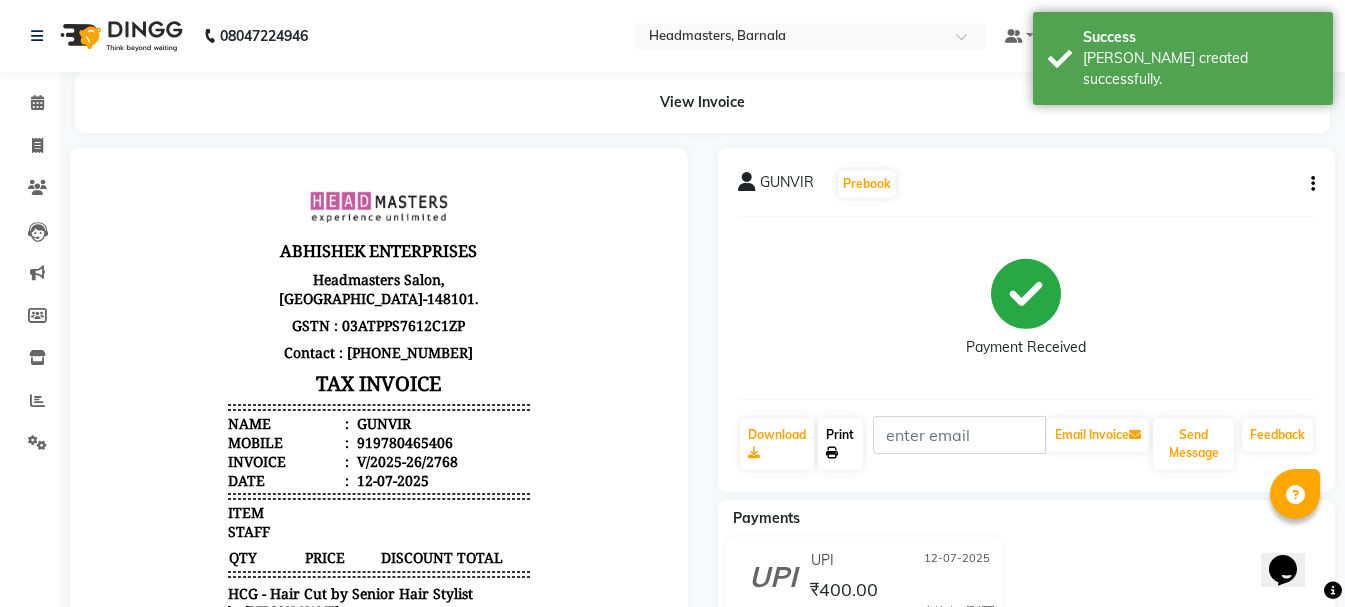 click on "Print" 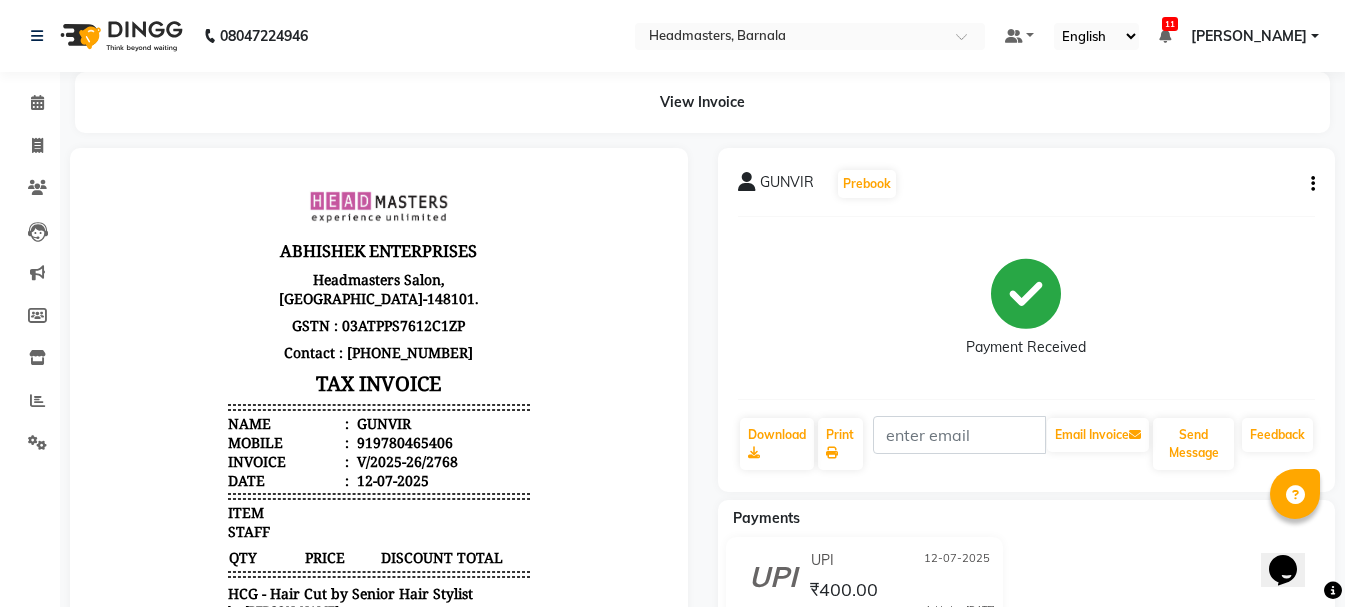 select on "service" 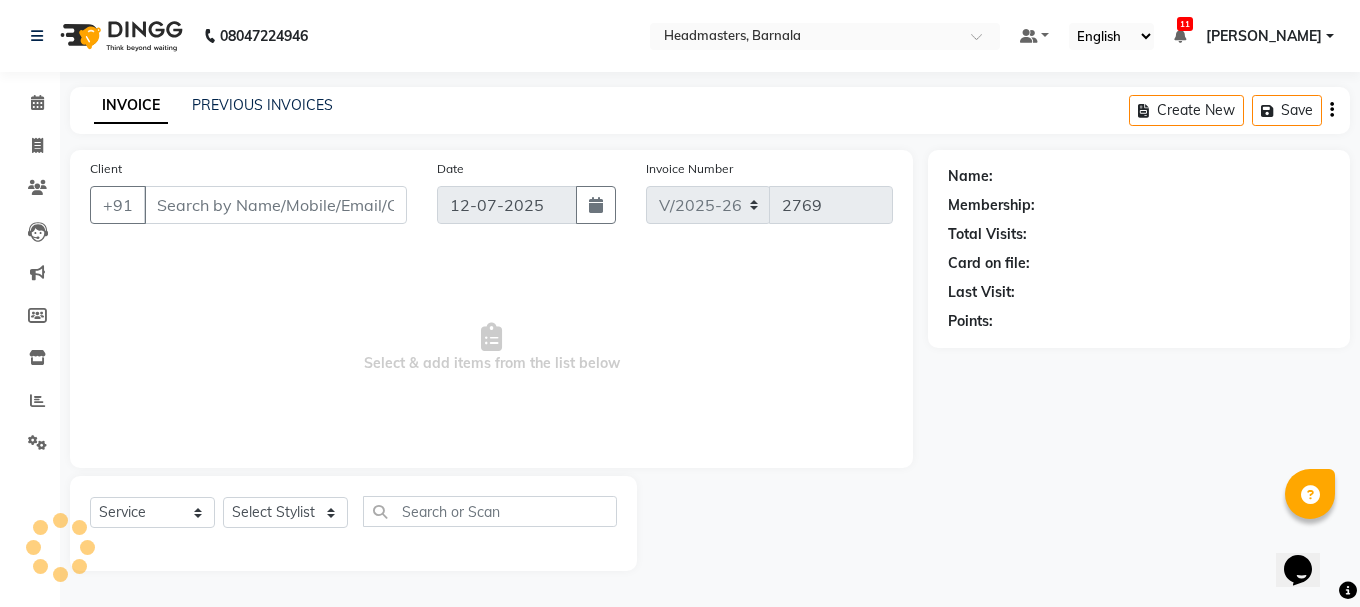 type on "9780465406" 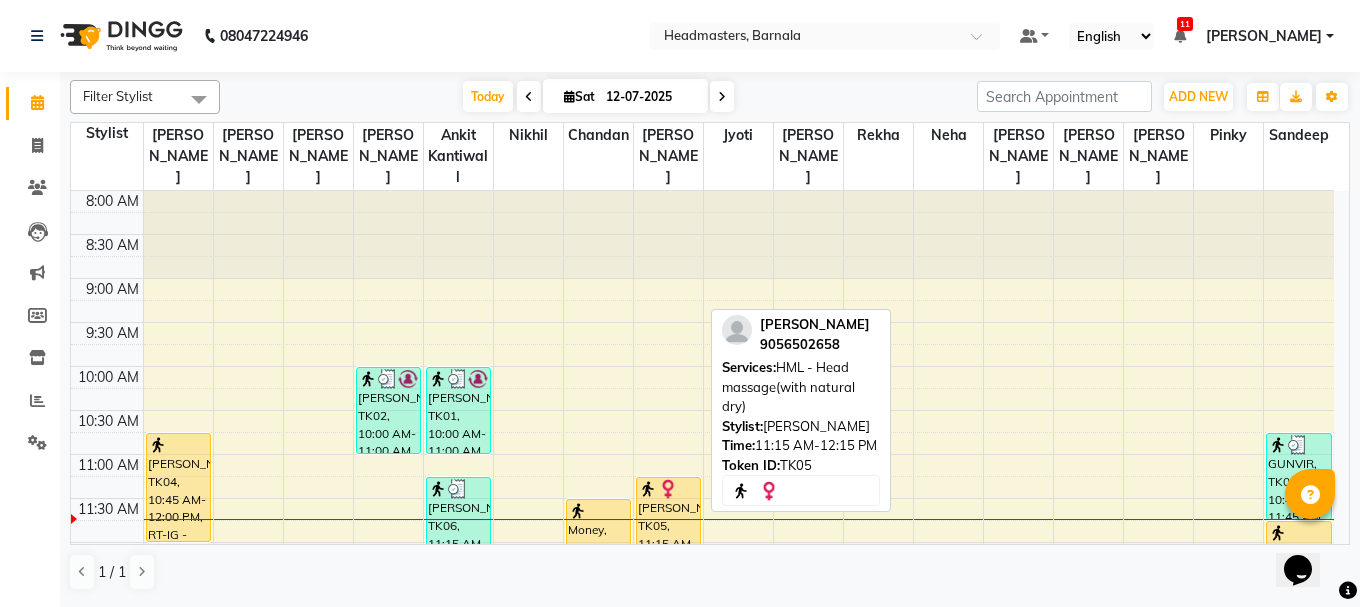 click at bounding box center (668, 489) 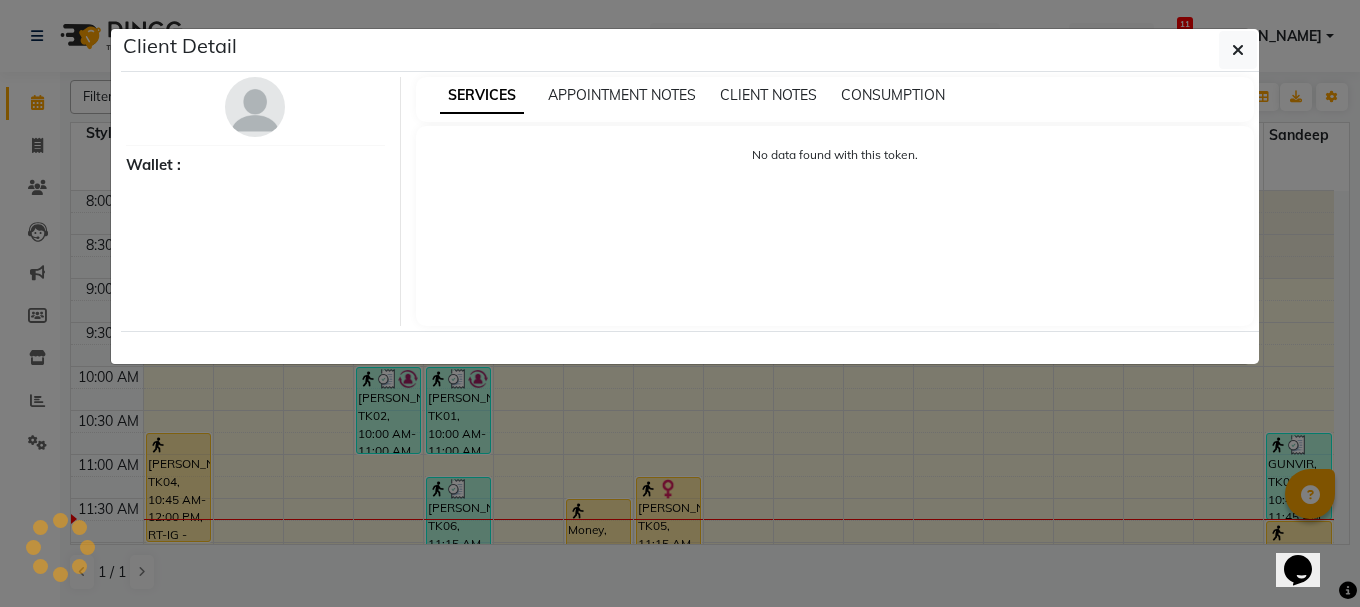 select on "1" 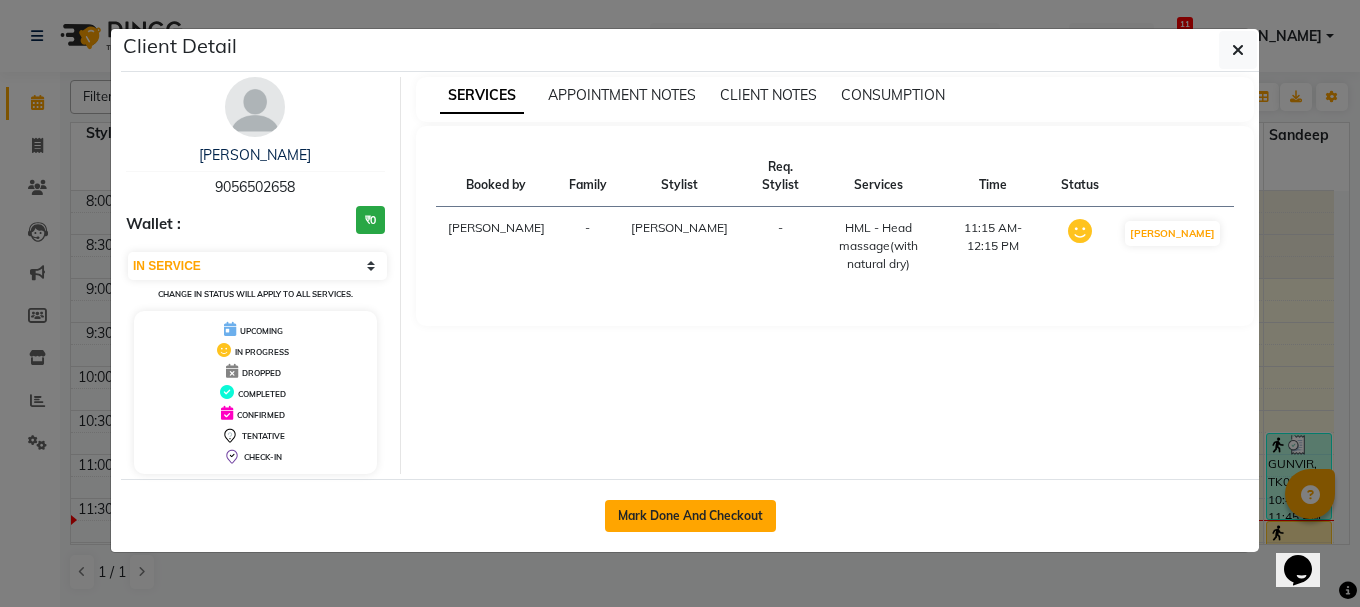 click on "Mark Done And Checkout" 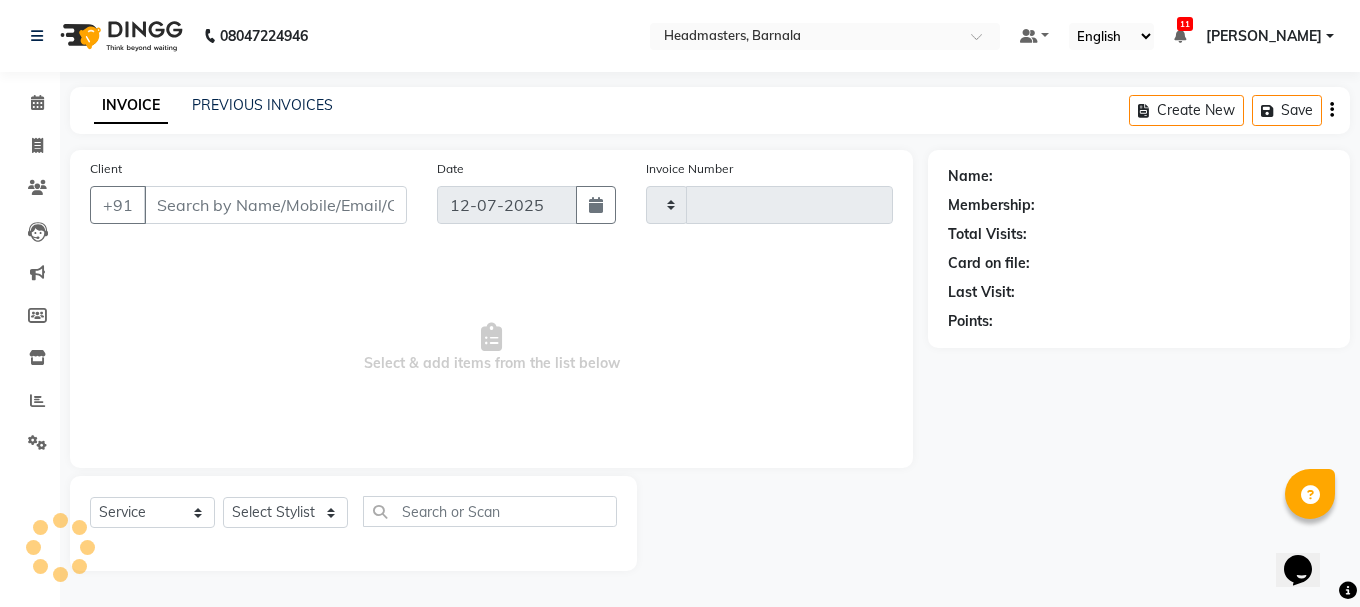 type on "2769" 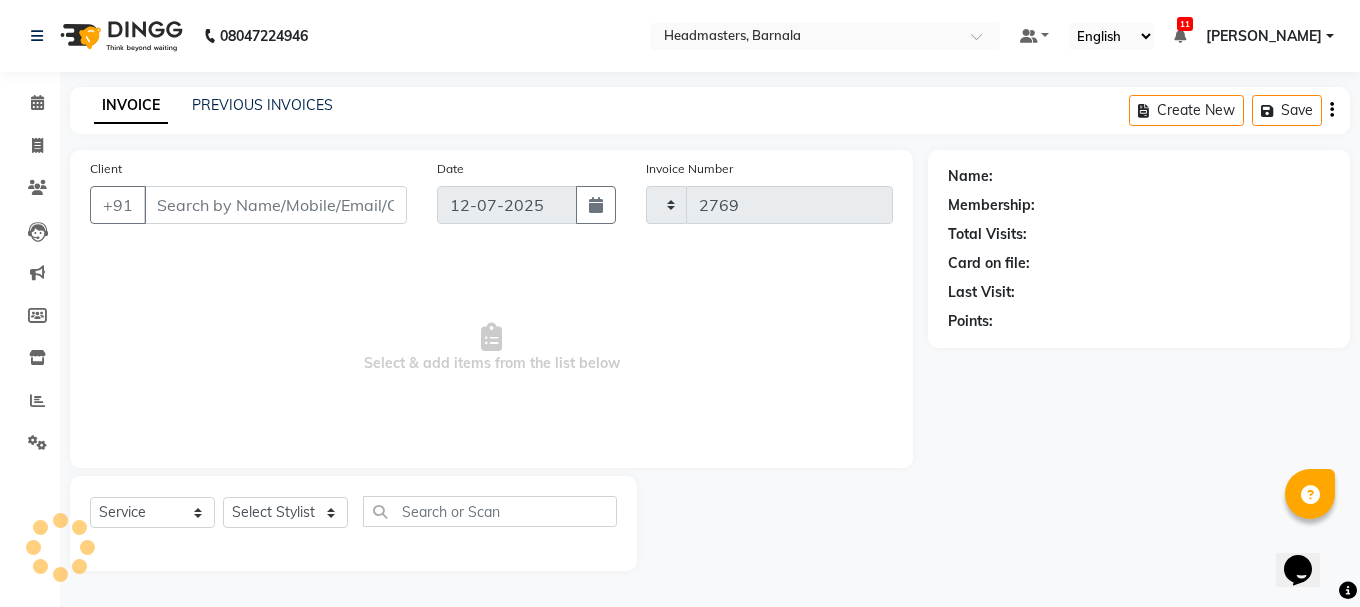 select on "7526" 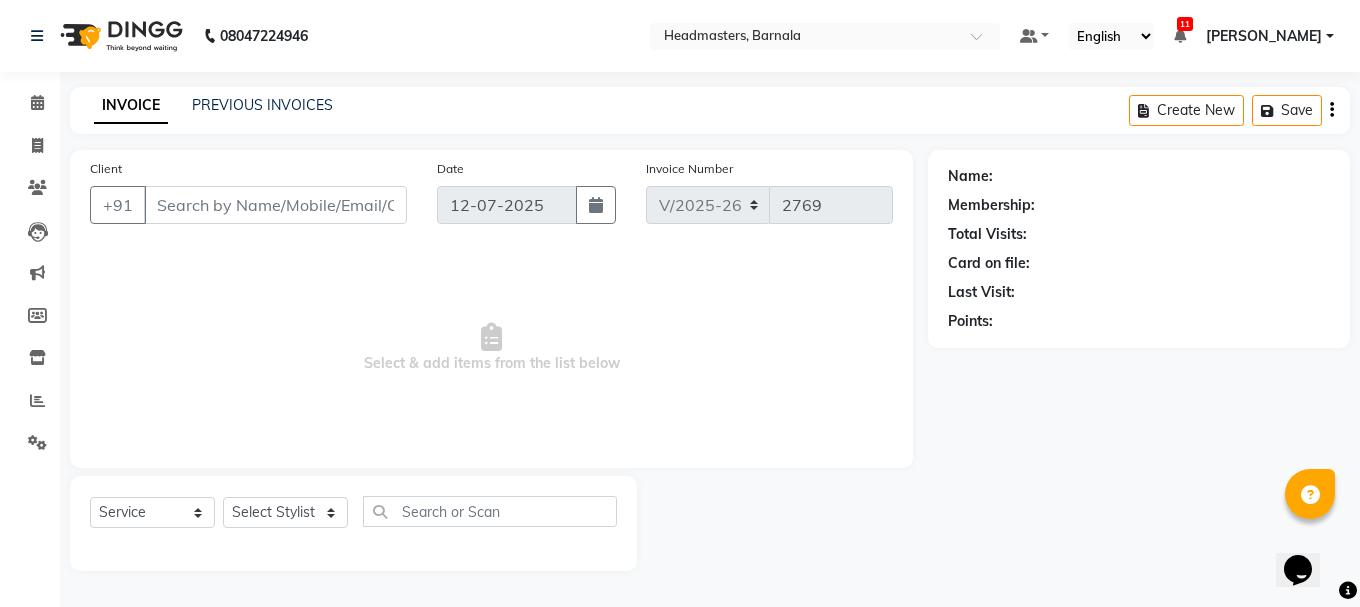 type on "9056502658" 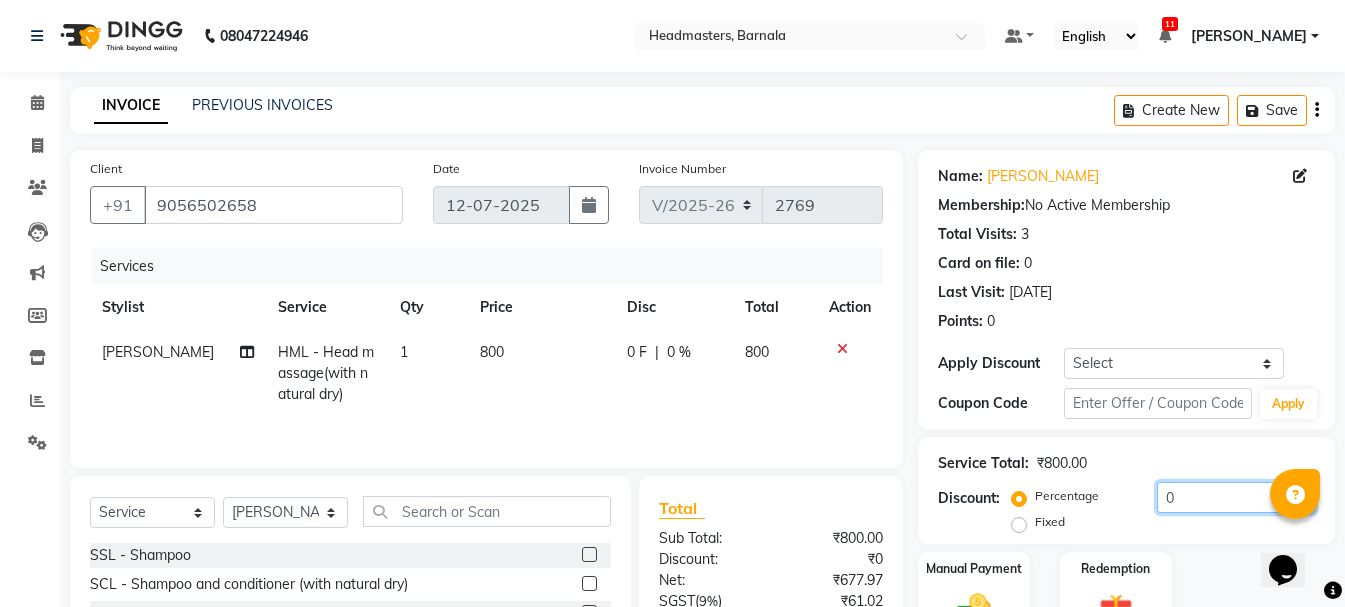 drag, startPoint x: 1213, startPoint y: 498, endPoint x: 681, endPoint y: 477, distance: 532.4143 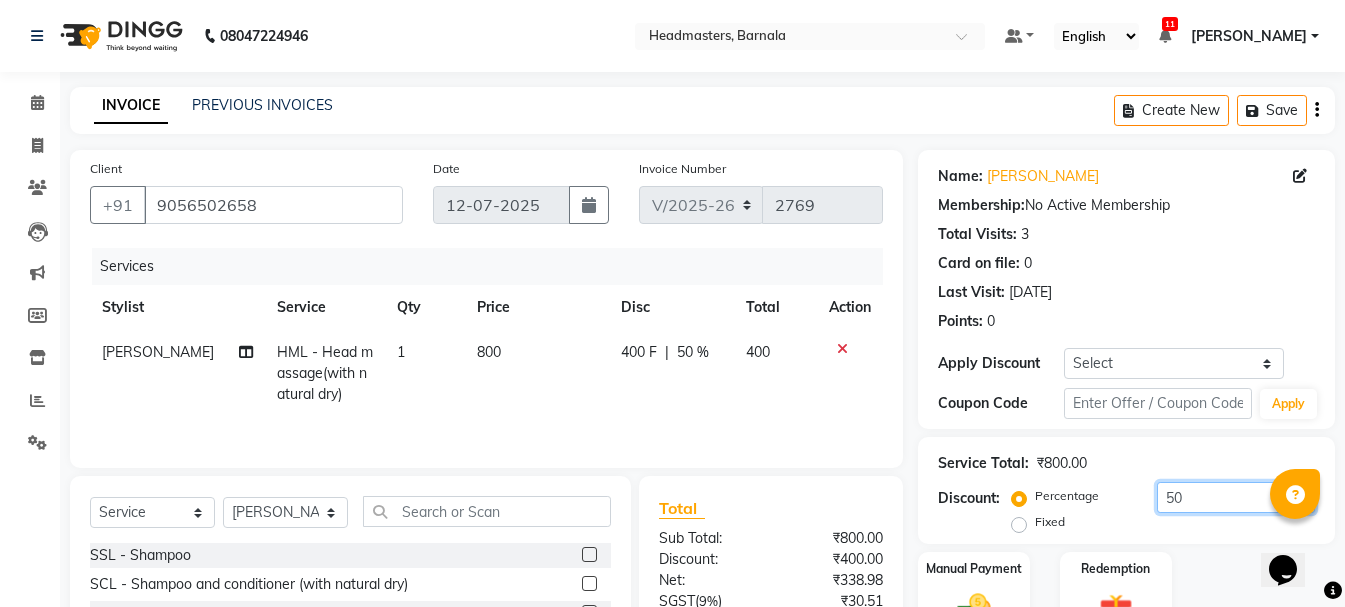scroll, scrollTop: 194, scrollLeft: 0, axis: vertical 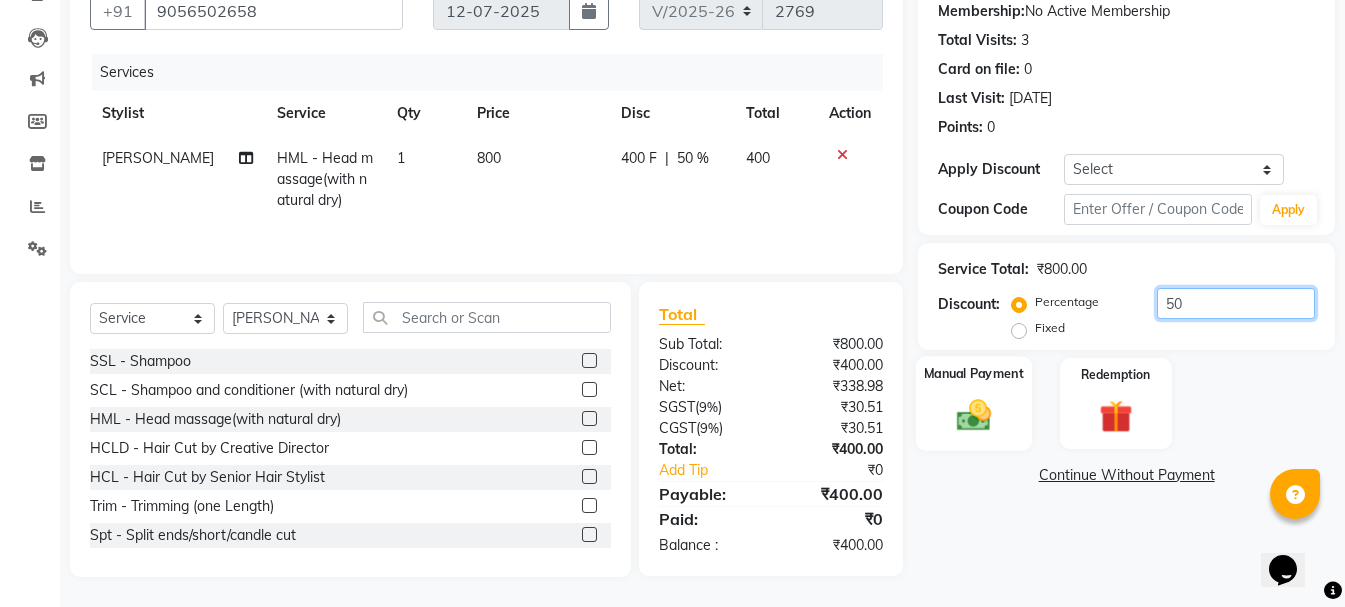 type on "50" 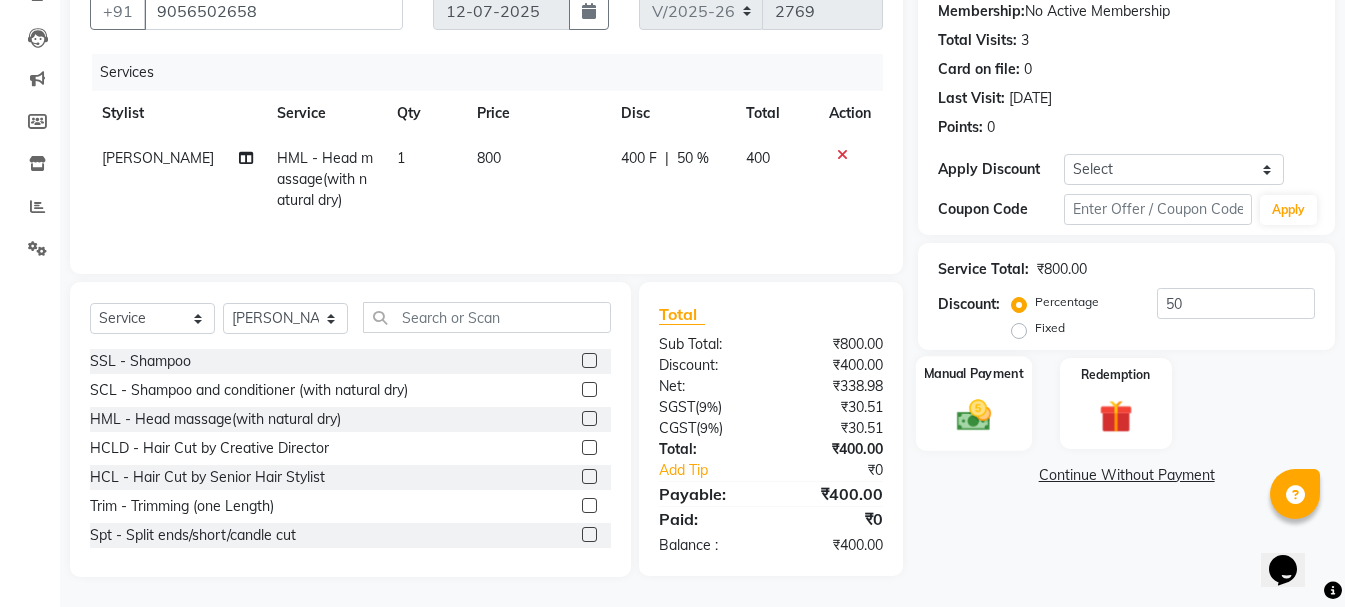 click 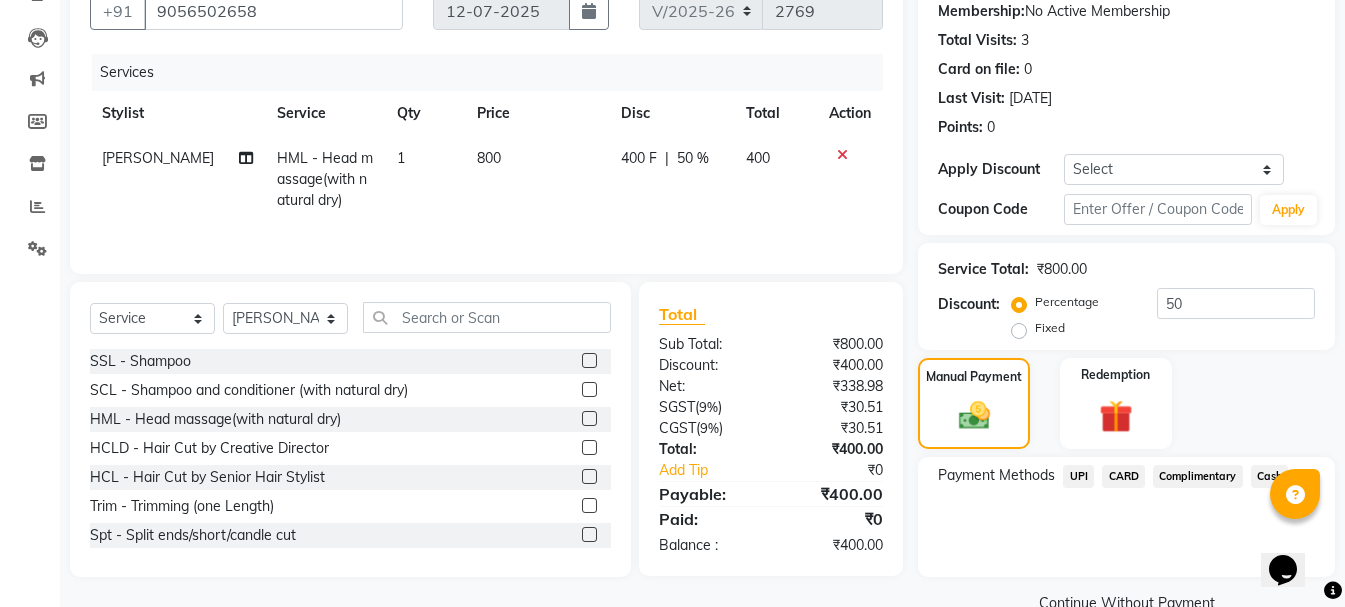 click on "Cash" 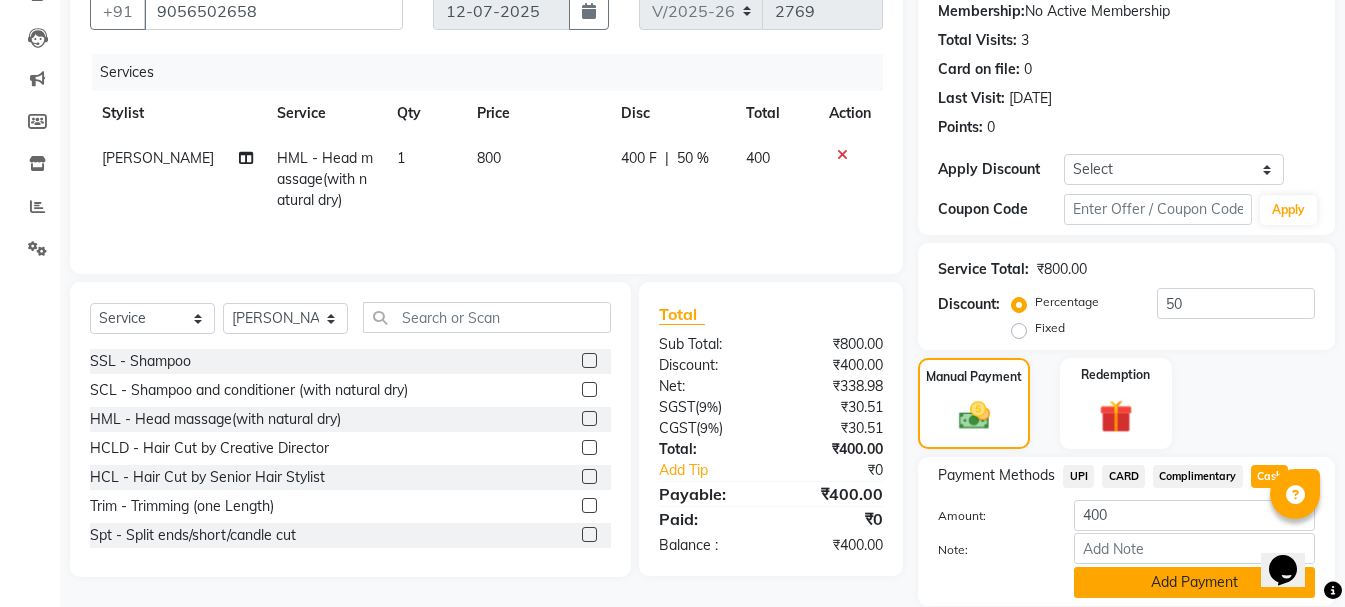 click on "Add Payment" 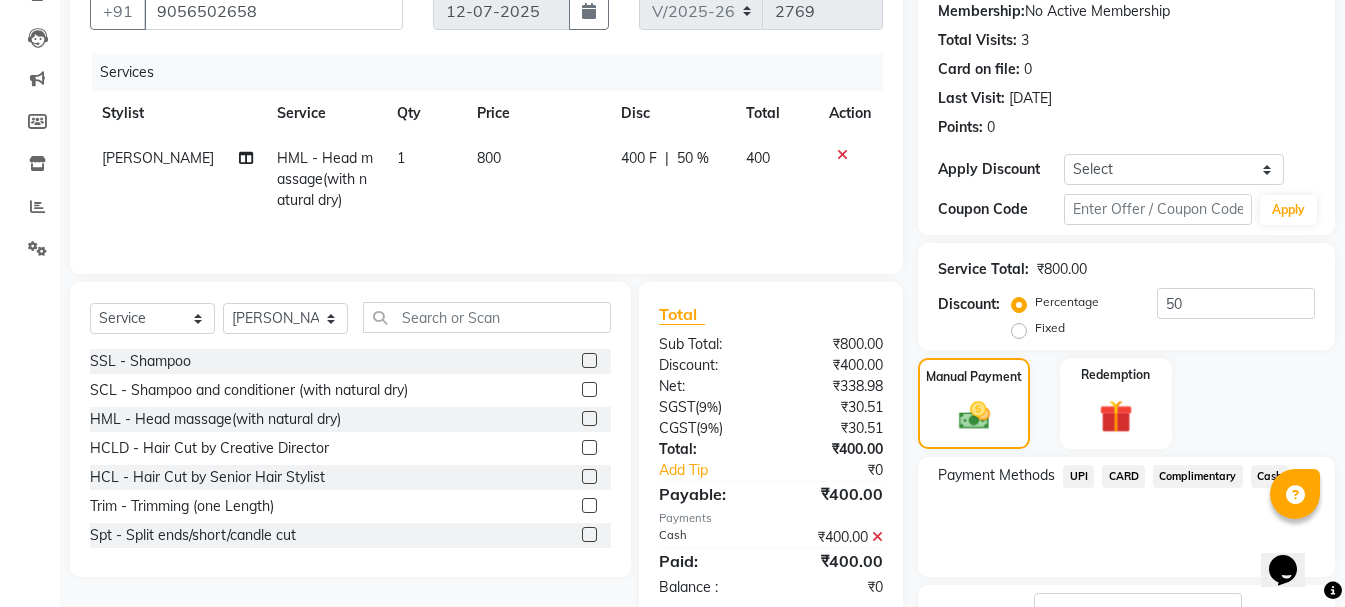 click on "Checkout" 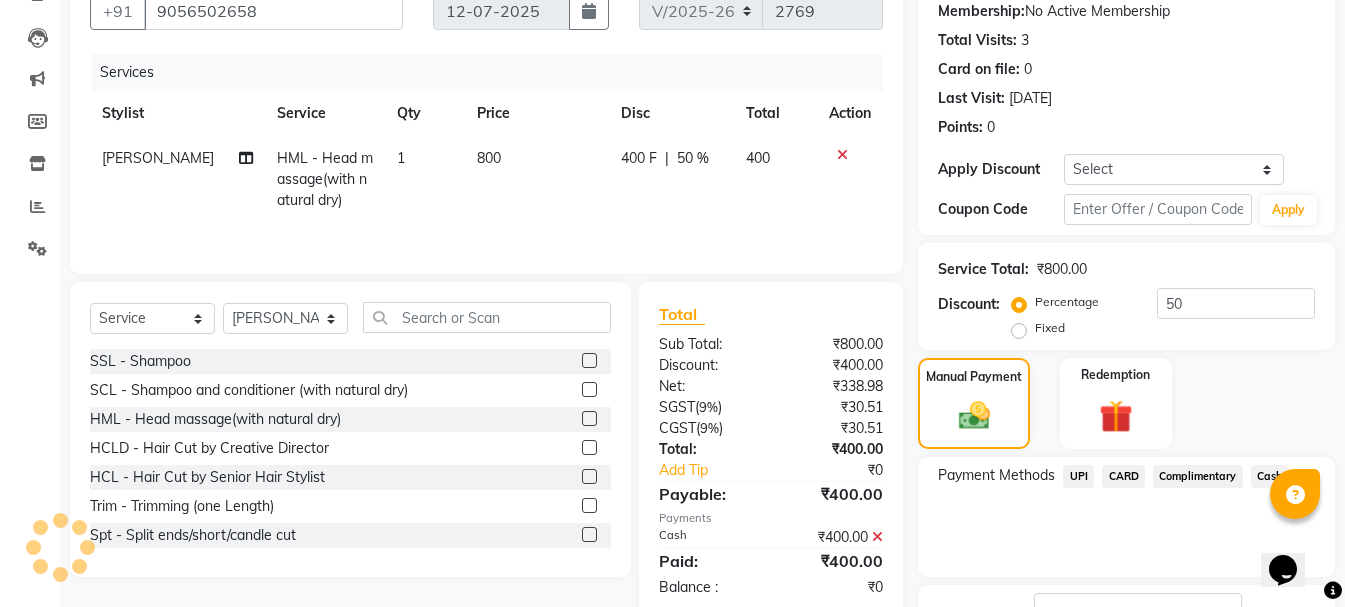 scroll, scrollTop: 348, scrollLeft: 0, axis: vertical 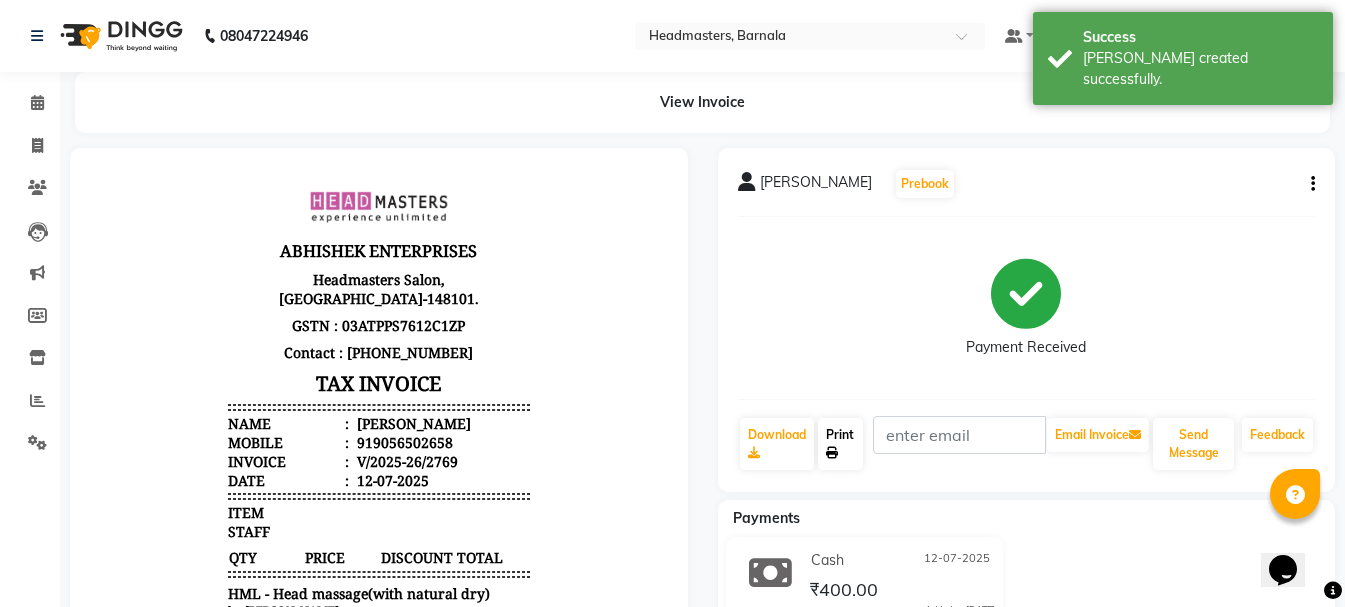 click on "Print" 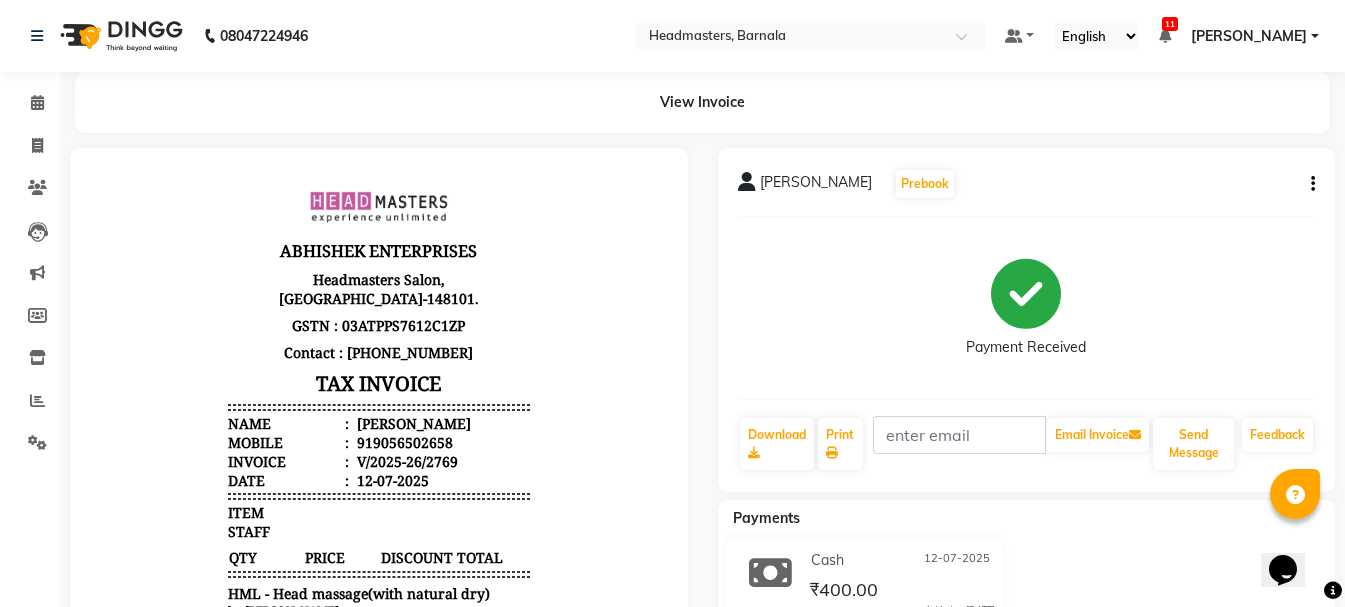 select on "service" 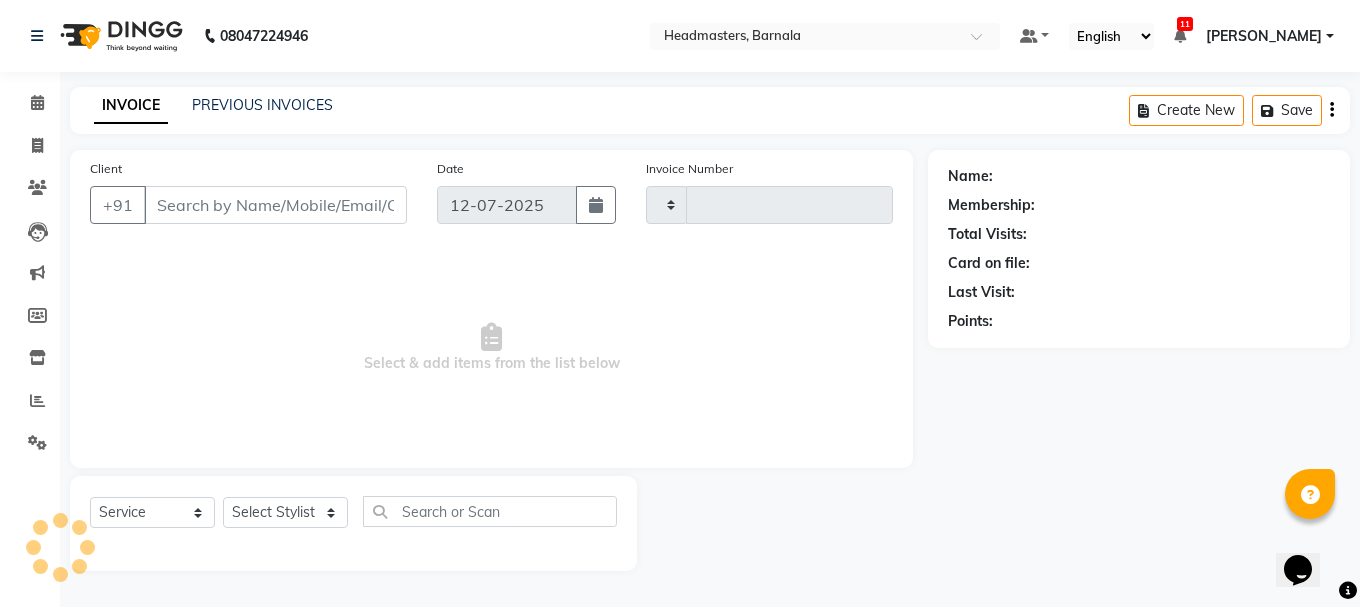 type on "2770" 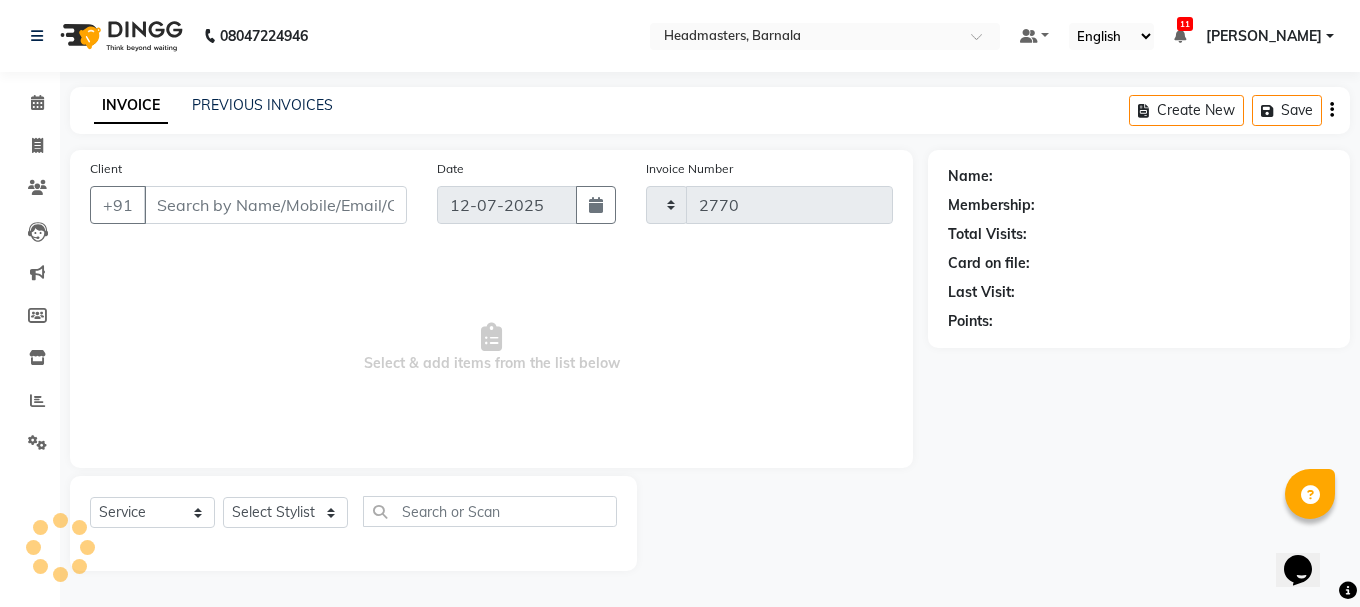 select on "7526" 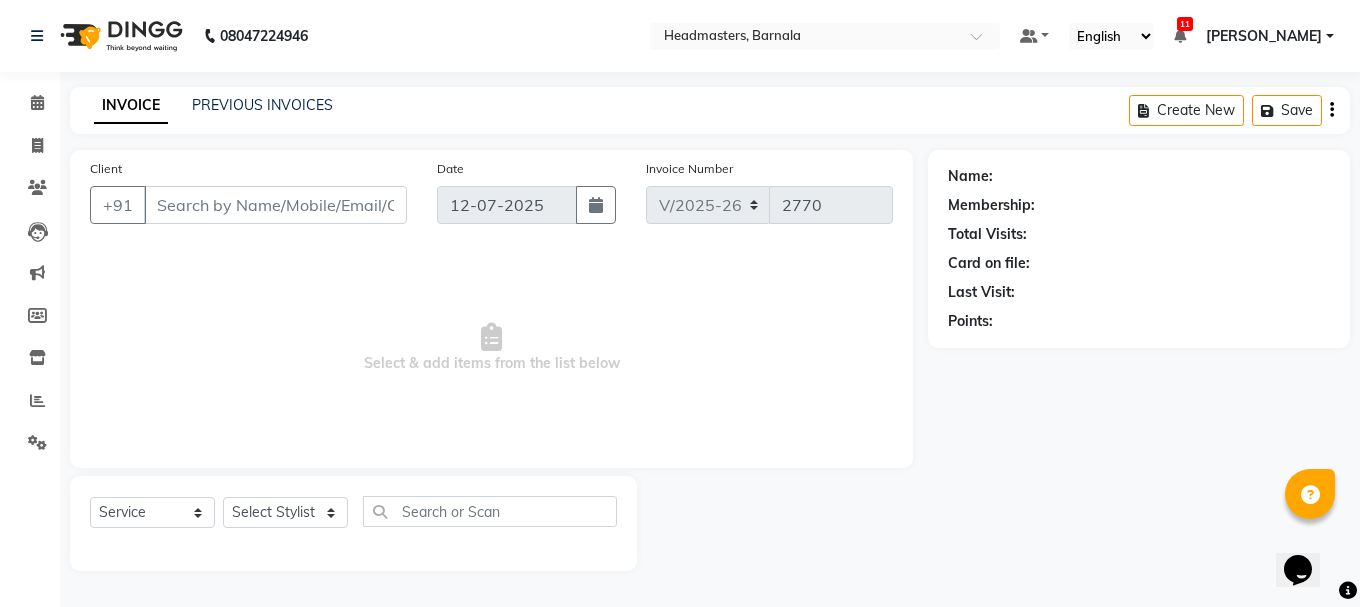type on "9056502658" 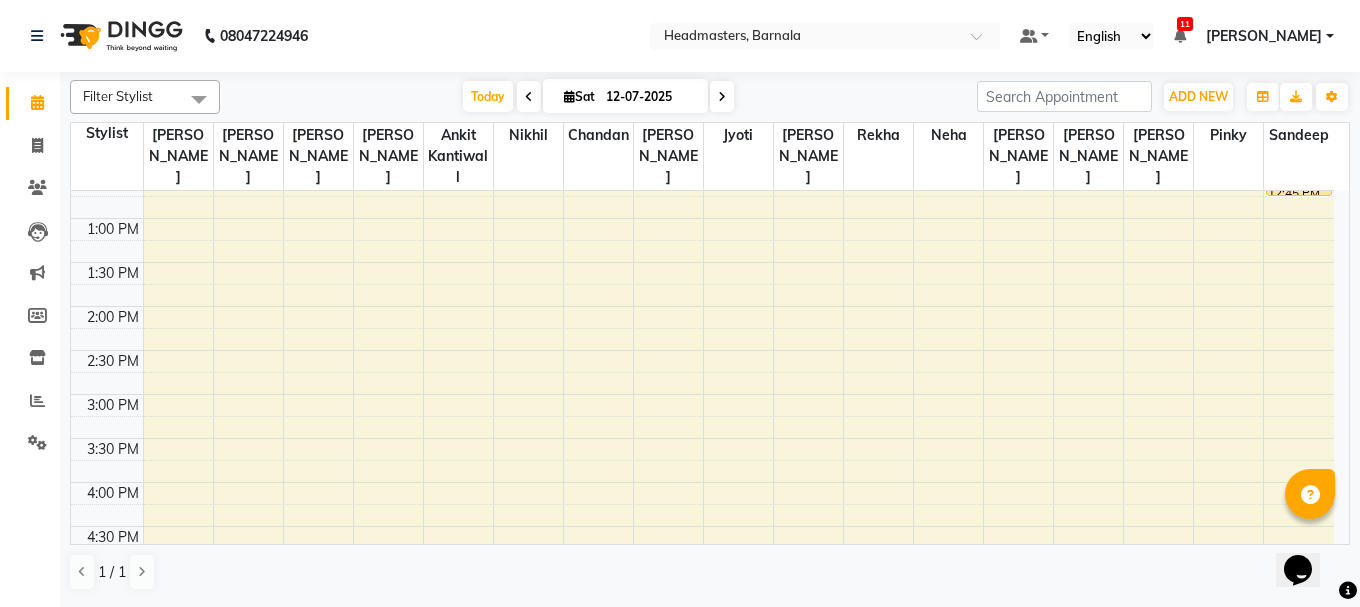 scroll, scrollTop: 451, scrollLeft: 0, axis: vertical 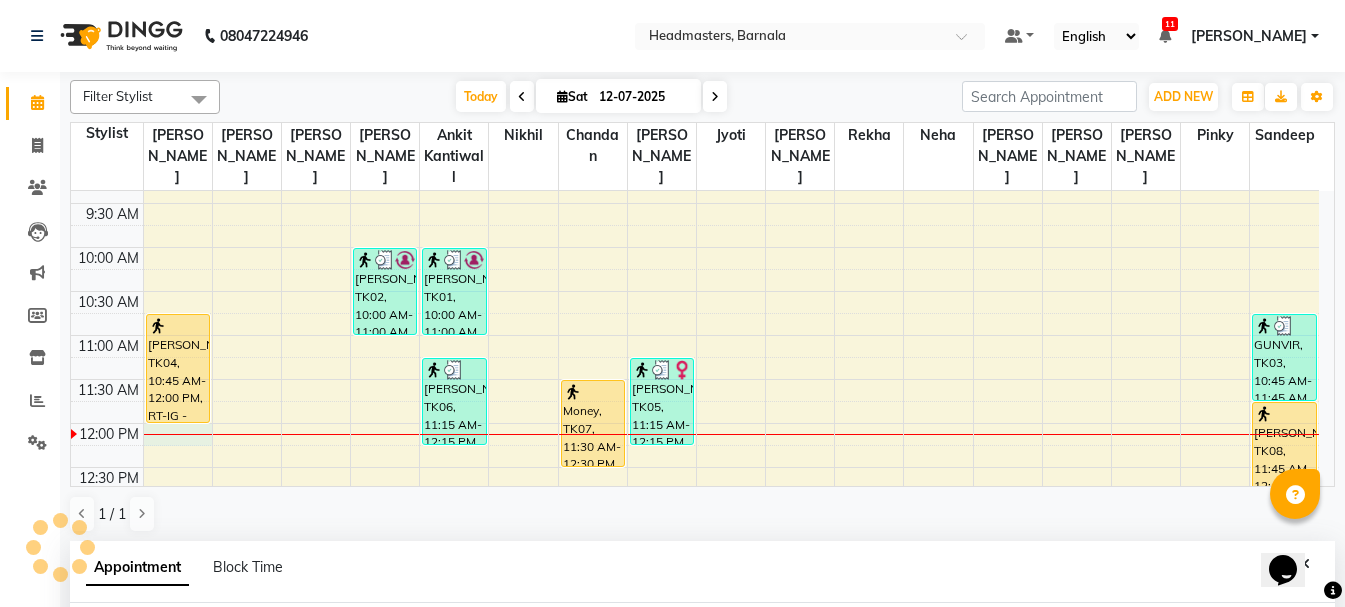select on "67274" 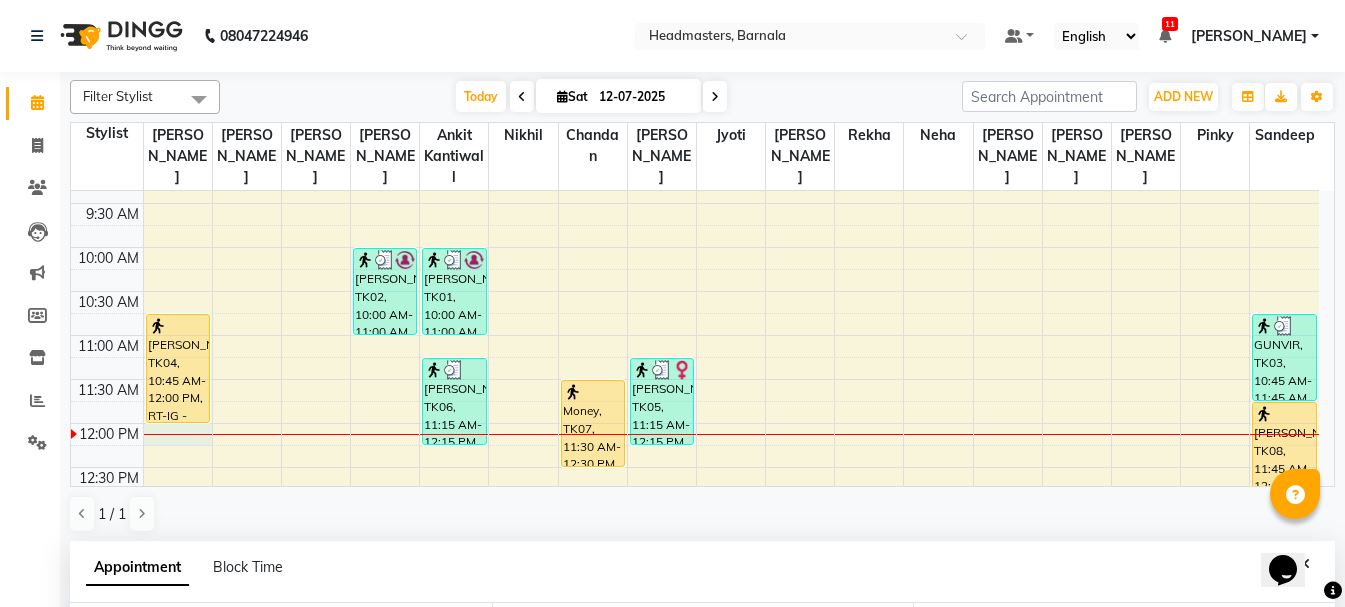 scroll, scrollTop: 389, scrollLeft: 0, axis: vertical 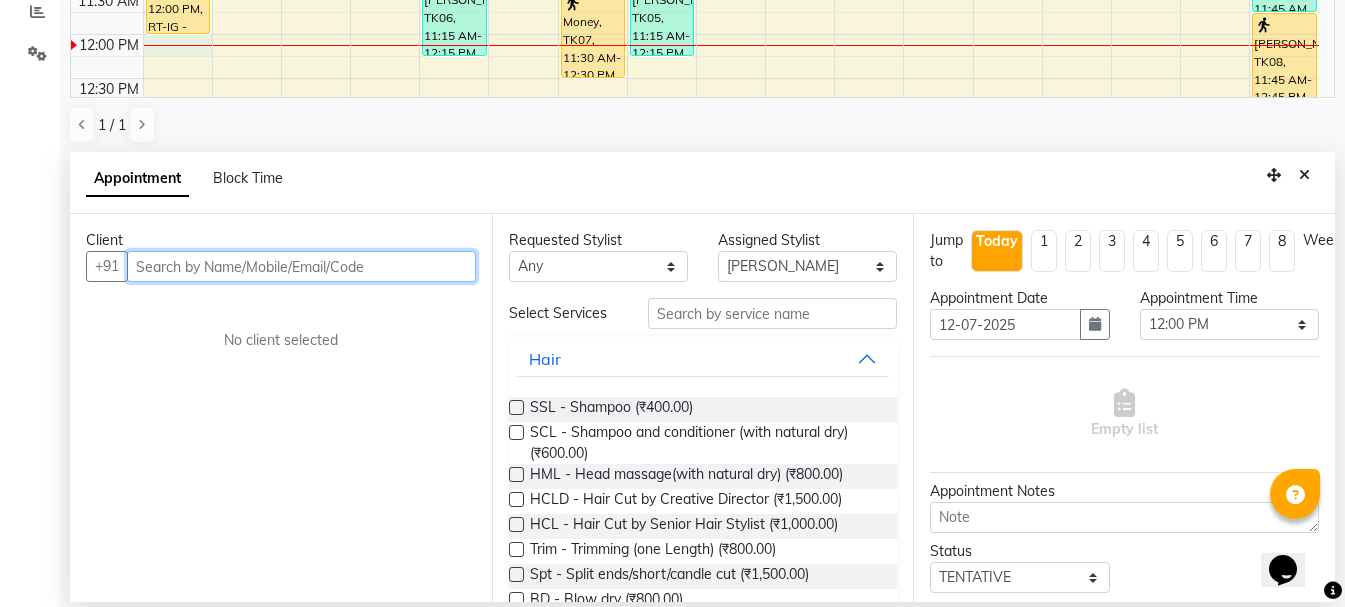 click at bounding box center (301, 266) 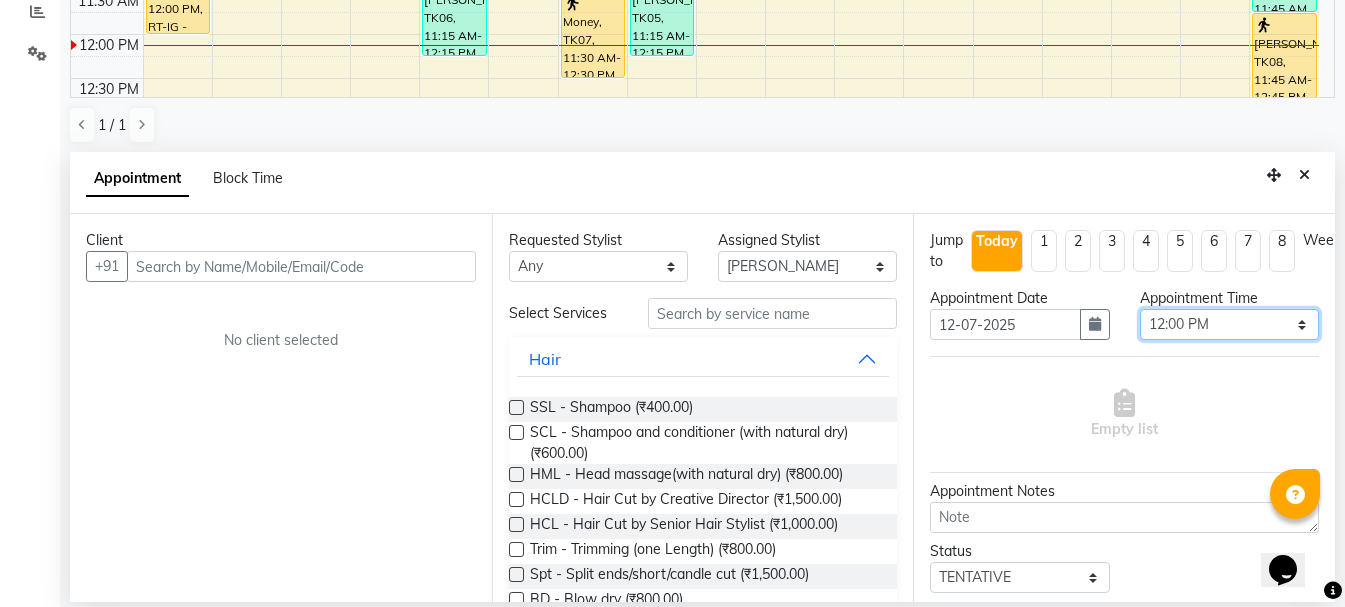 click on "Select 09:00 AM 09:15 AM 09:30 AM 09:45 AM 10:00 AM 10:15 AM 10:30 AM 10:45 AM 11:00 AM 11:15 AM 11:30 AM 11:45 AM 12:00 PM 12:15 PM 12:30 PM 12:45 PM 01:00 PM 01:15 PM 01:30 PM 01:45 PM 02:00 PM 02:15 PM 02:30 PM 02:45 PM 03:00 PM 03:15 PM 03:30 PM 03:45 PM 04:00 PM 04:15 PM 04:30 PM 04:45 PM 05:00 PM 05:15 PM 05:30 PM 05:45 PM 06:00 PM 06:15 PM 06:30 PM 06:45 PM 07:00 PM 07:15 PM 07:30 PM 07:45 PM 08:00 PM" at bounding box center [1229, 324] 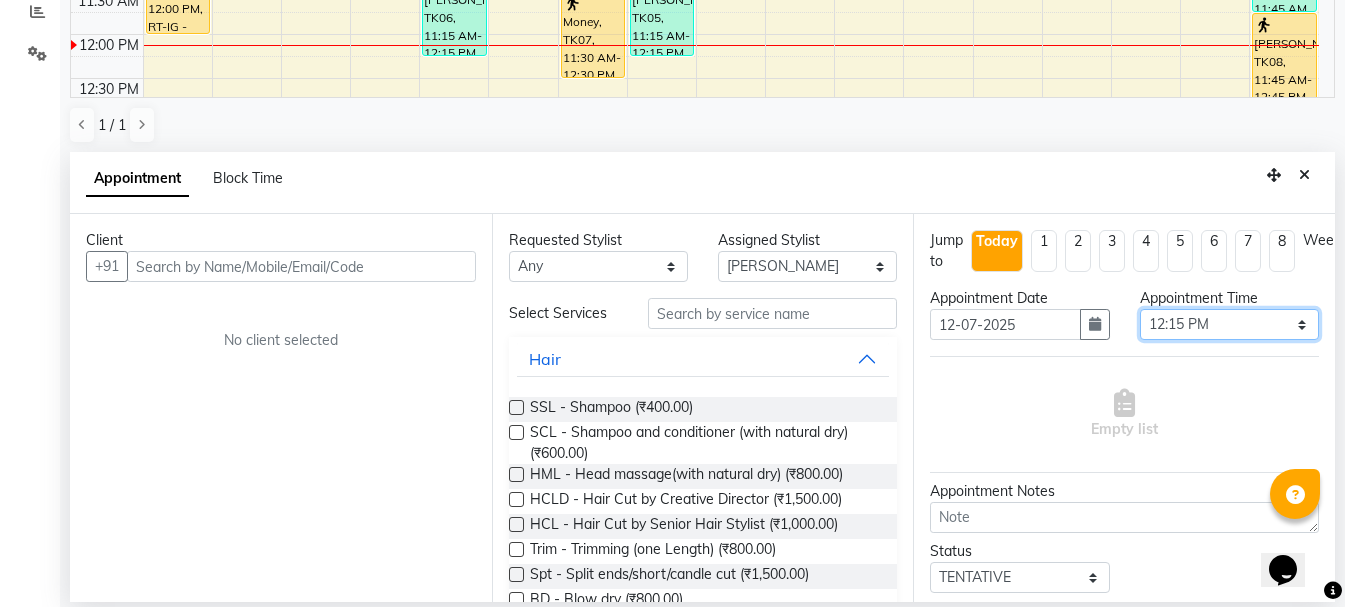 click on "Select 09:00 AM 09:15 AM 09:30 AM 09:45 AM 10:00 AM 10:15 AM 10:30 AM 10:45 AM 11:00 AM 11:15 AM 11:30 AM 11:45 AM 12:00 PM 12:15 PM 12:30 PM 12:45 PM 01:00 PM 01:15 PM 01:30 PM 01:45 PM 02:00 PM 02:15 PM 02:30 PM 02:45 PM 03:00 PM 03:15 PM 03:30 PM 03:45 PM 04:00 PM 04:15 PM 04:30 PM 04:45 PM 05:00 PM 05:15 PM 05:30 PM 05:45 PM 06:00 PM 06:15 PM 06:30 PM 06:45 PM 07:00 PM 07:15 PM 07:30 PM 07:45 PM 08:00 PM" at bounding box center (1229, 324) 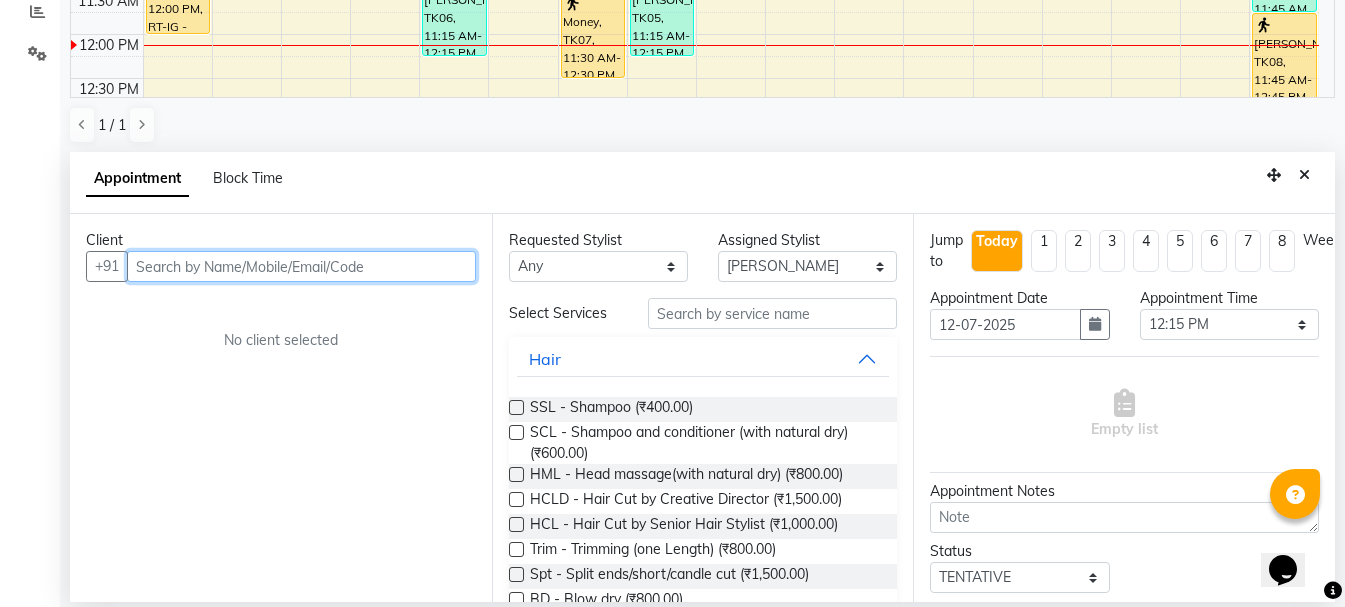 click at bounding box center (301, 266) 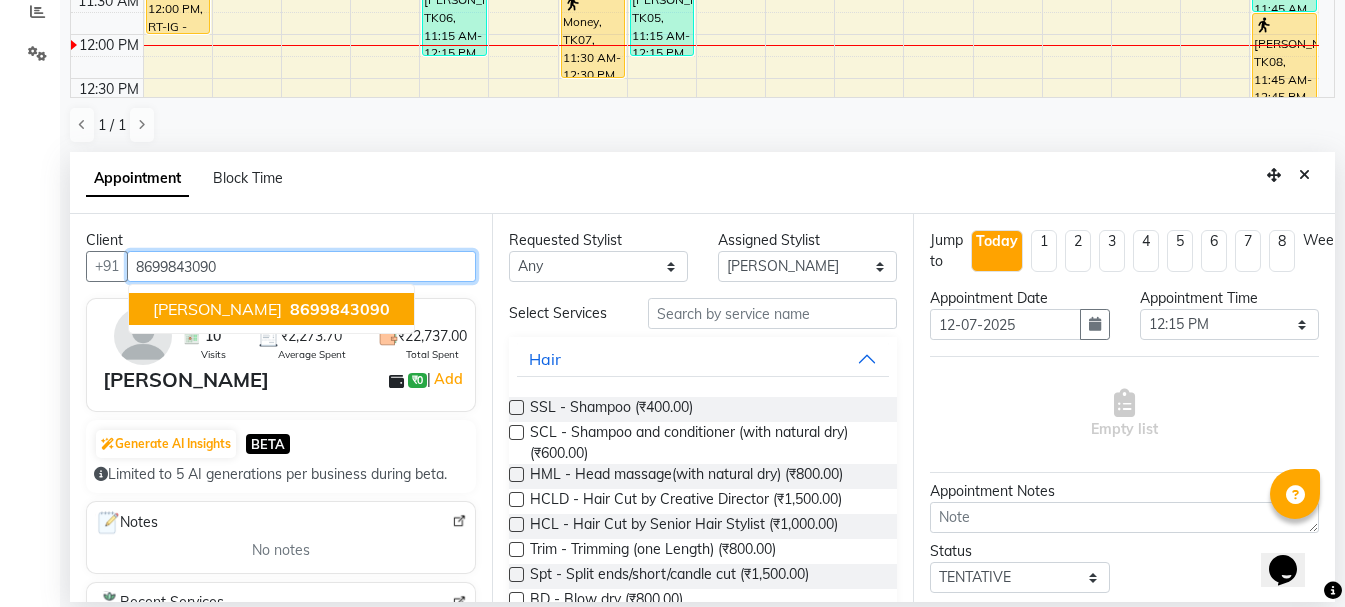 click on "8699843090" at bounding box center [340, 309] 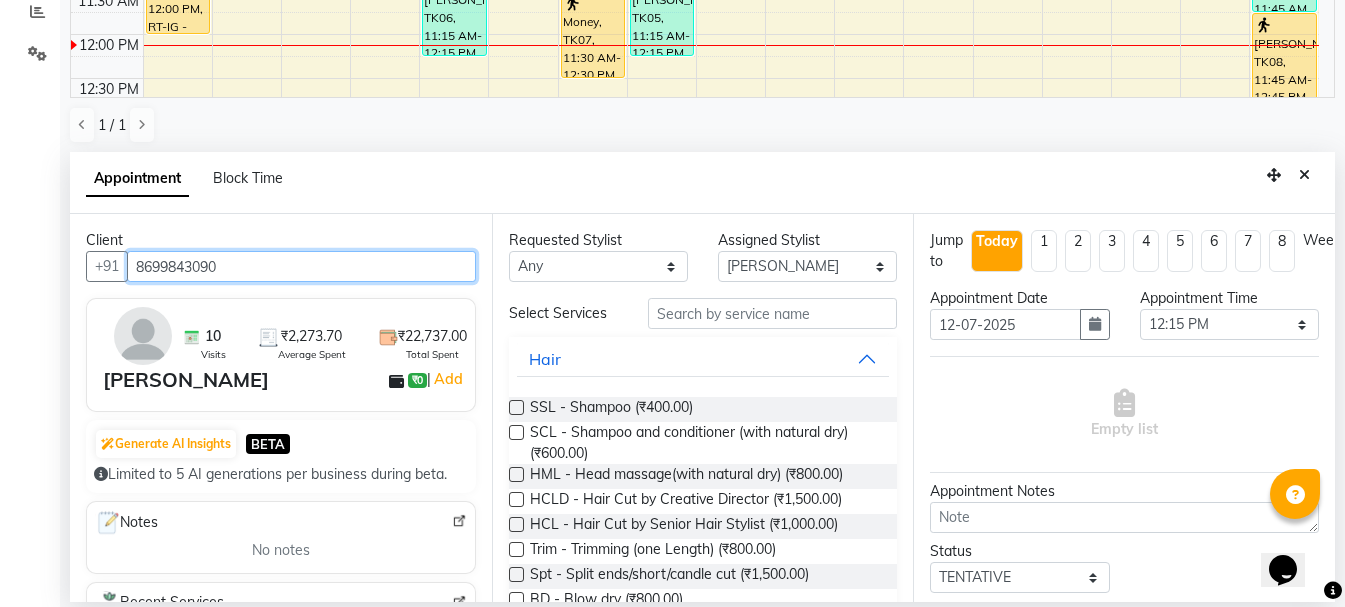 type on "8699843090" 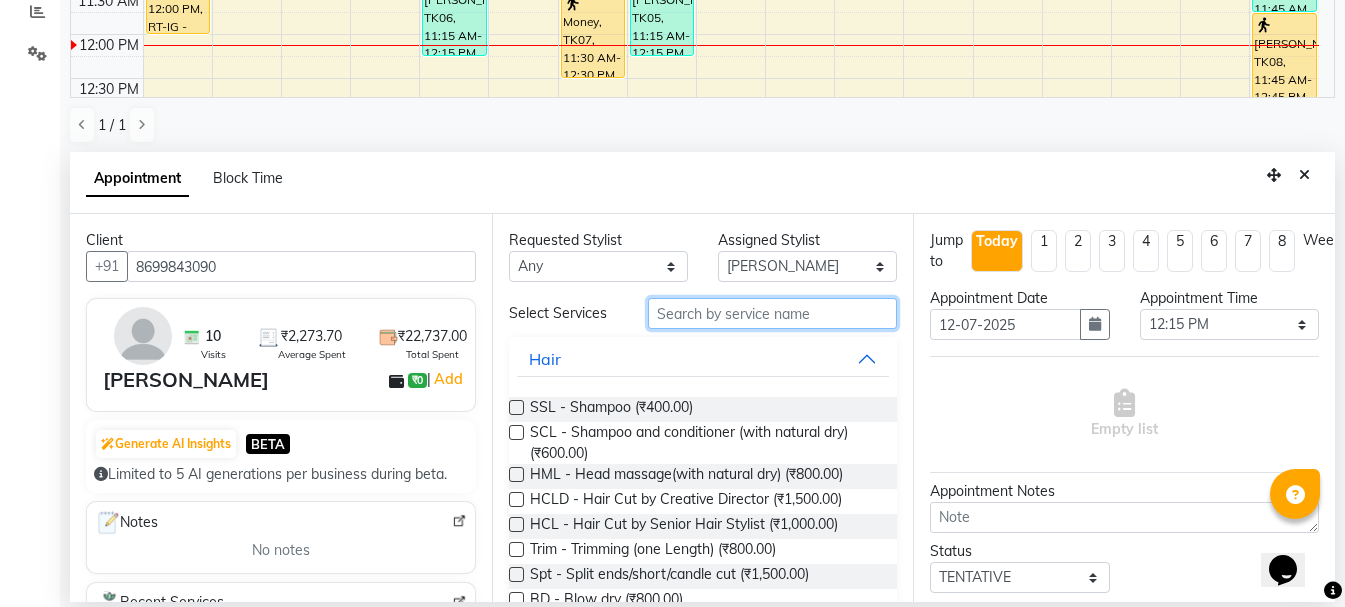 click at bounding box center (772, 313) 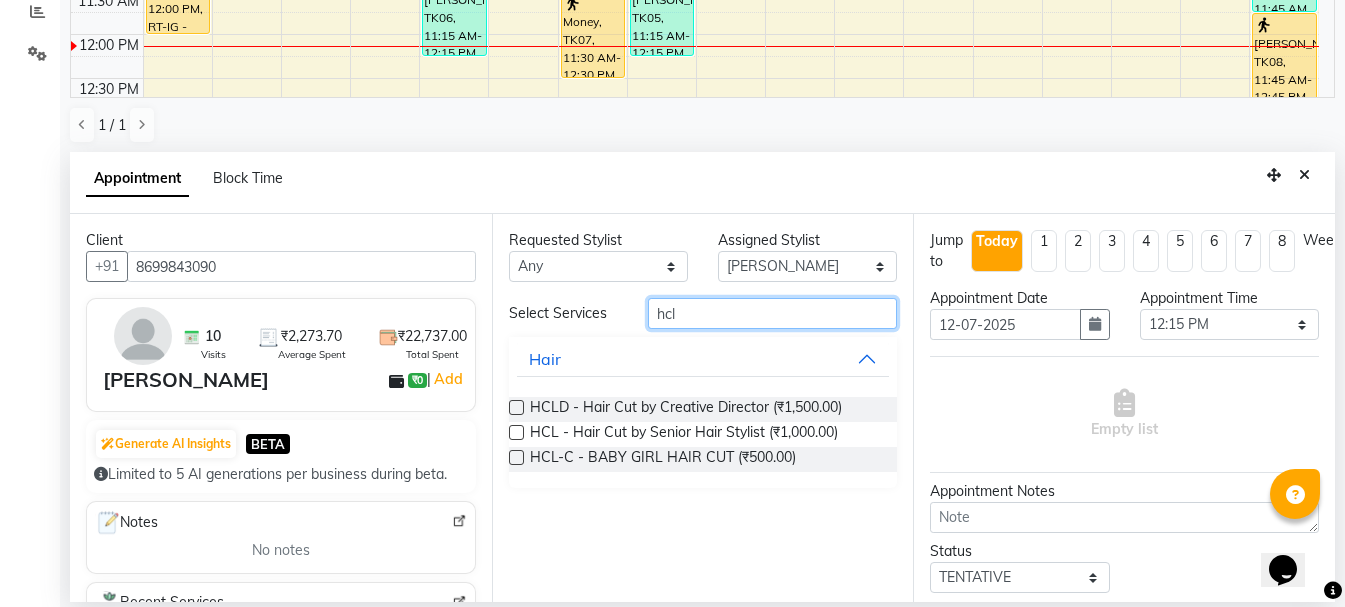 type on "hcl" 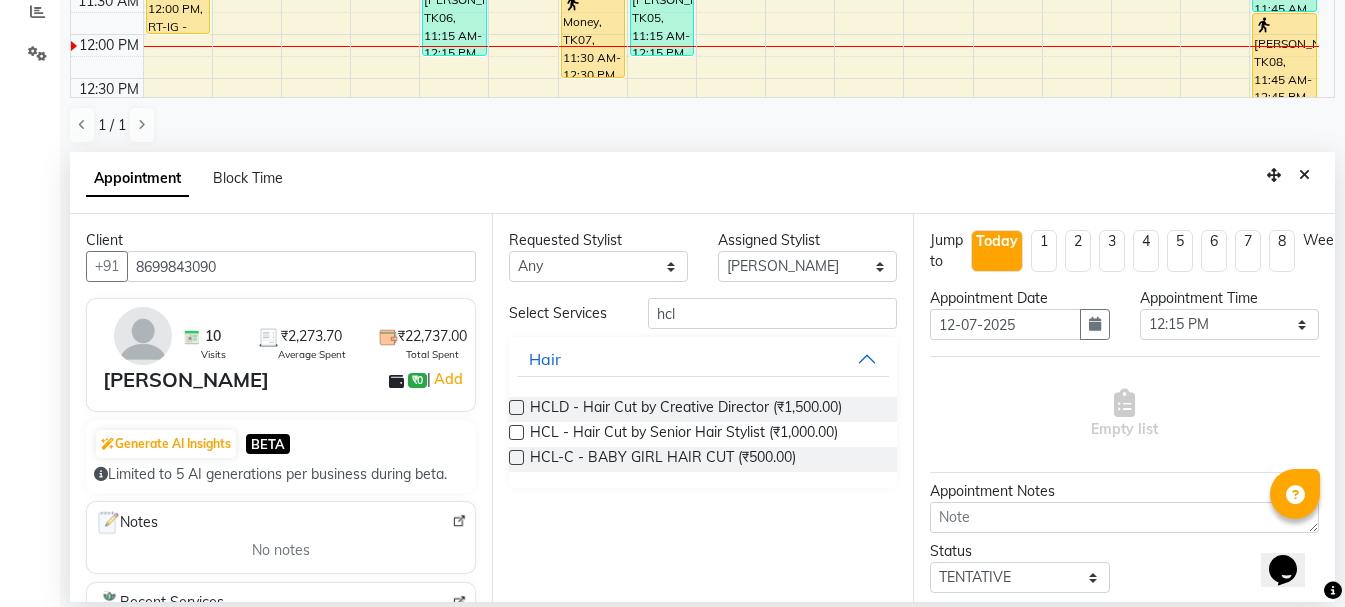 click at bounding box center (516, 432) 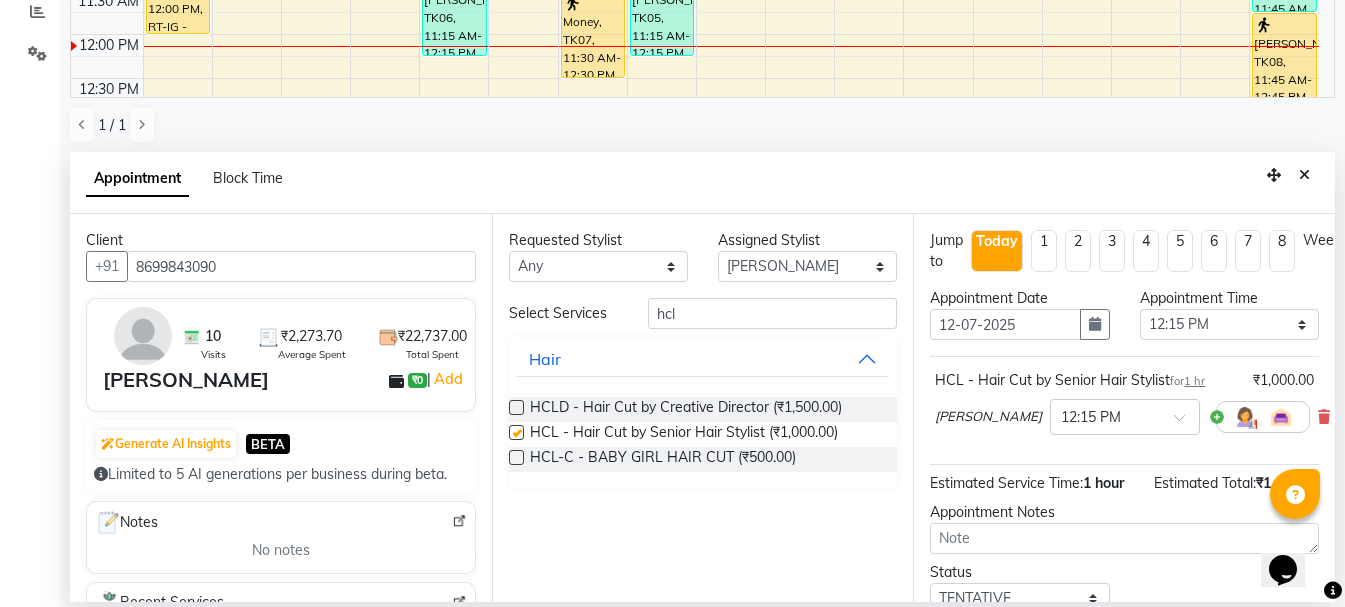checkbox on "false" 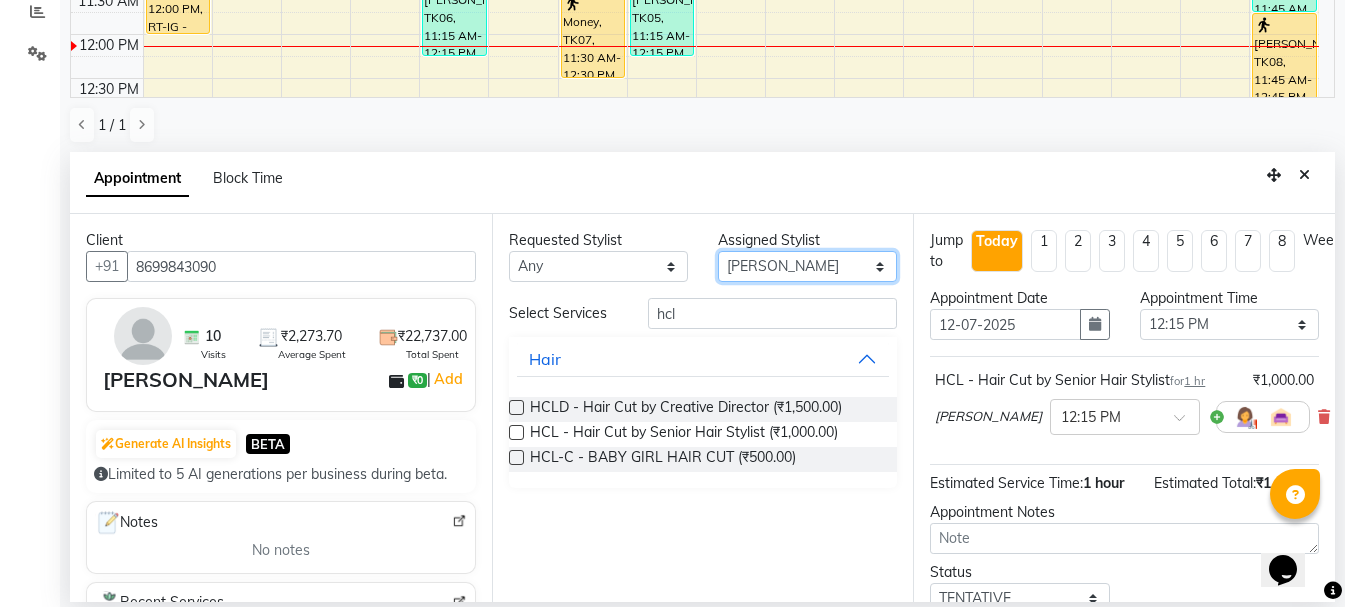drag, startPoint x: 790, startPoint y: 269, endPoint x: 624, endPoint y: 288, distance: 167.08382 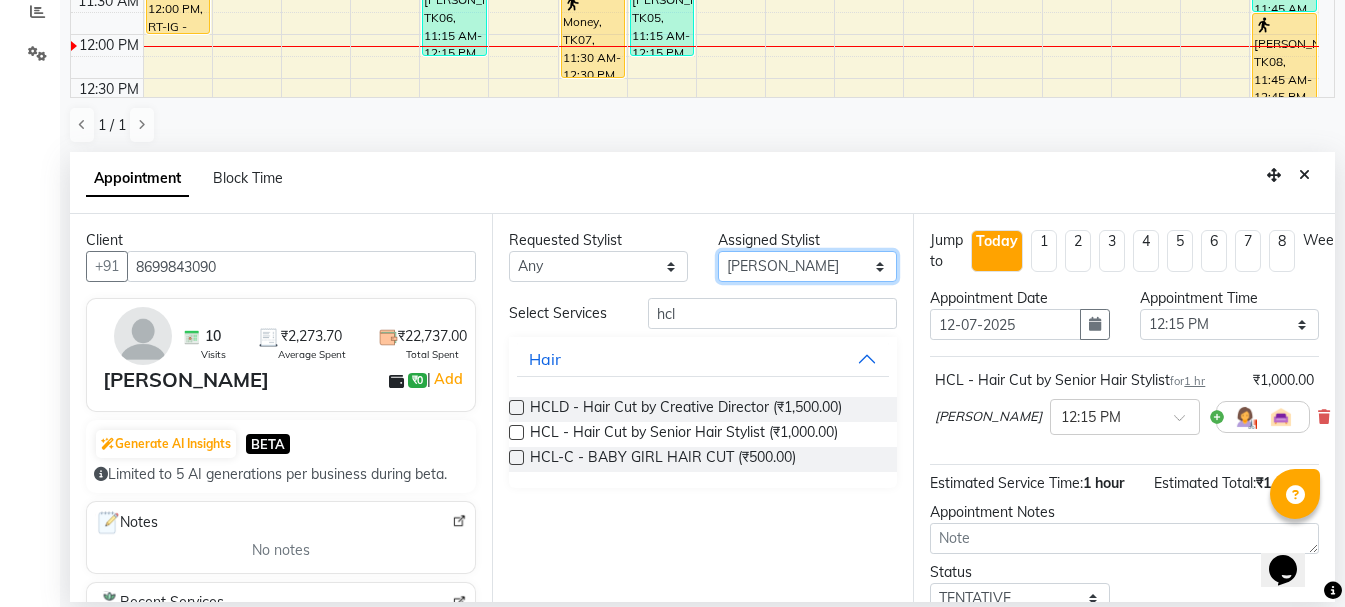 select on "67287" 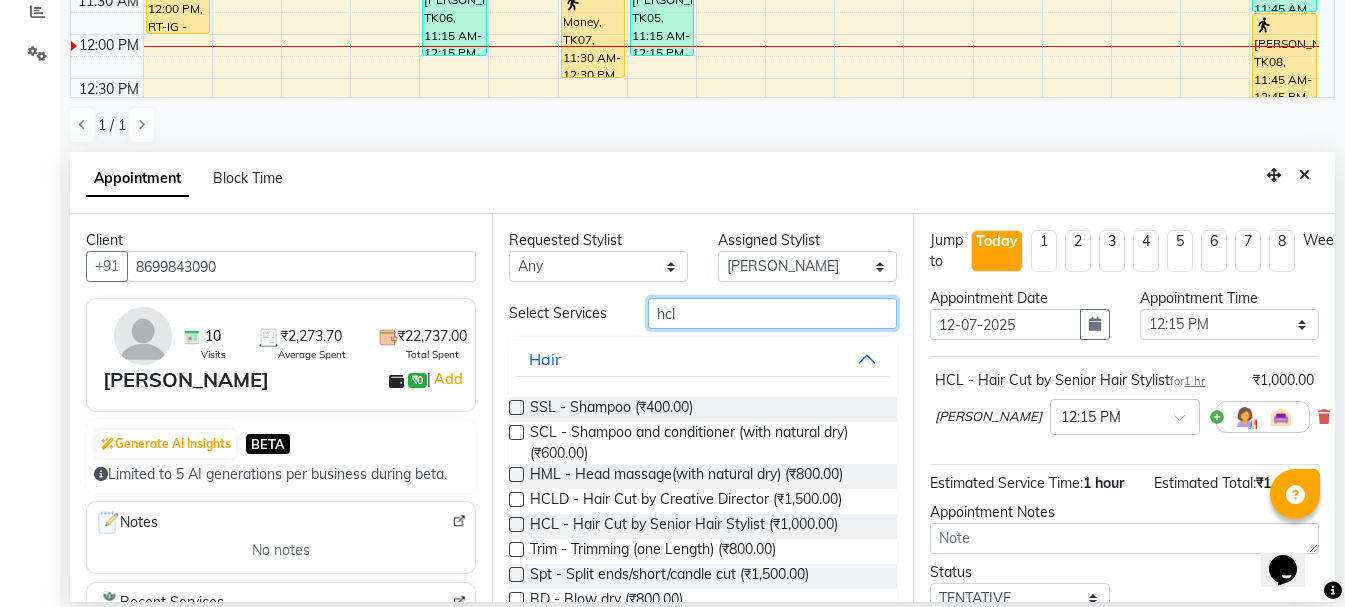 drag, startPoint x: 673, startPoint y: 318, endPoint x: 496, endPoint y: 345, distance: 179.04749 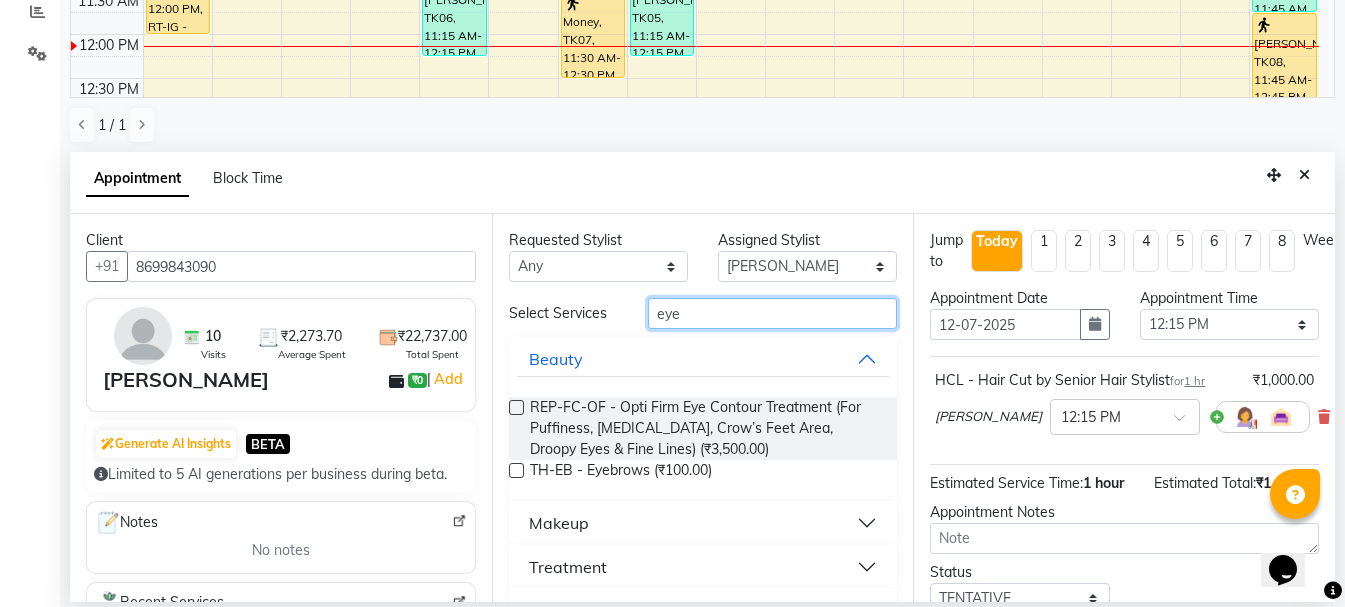 type on "eye" 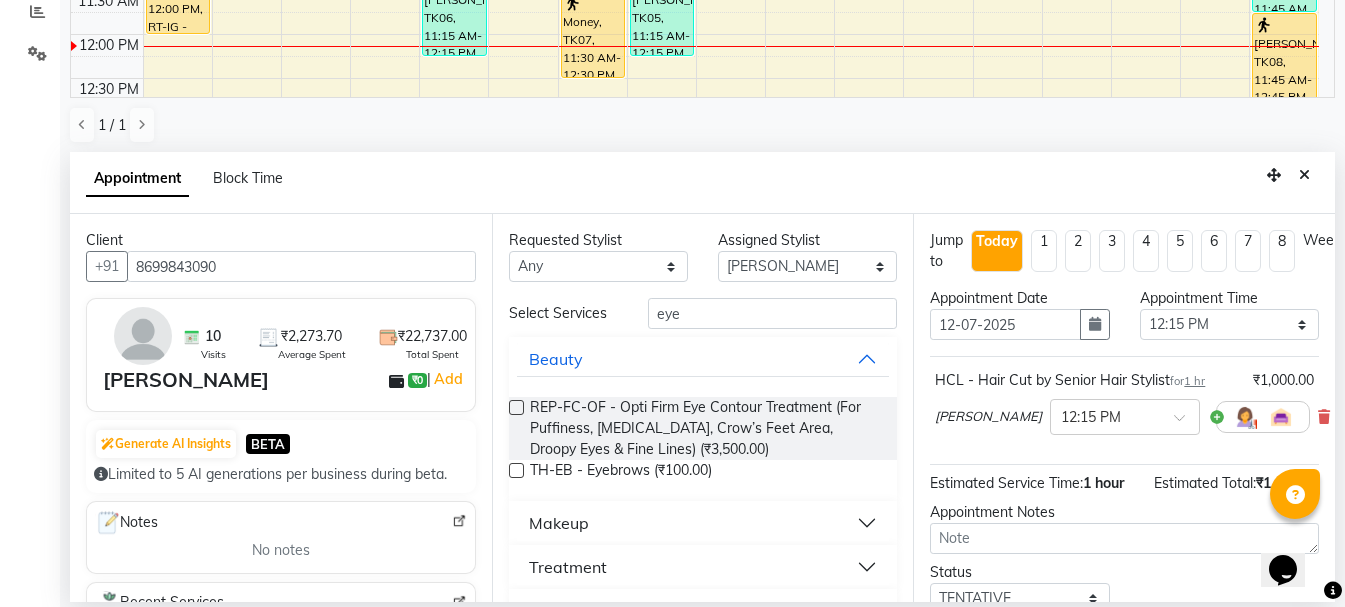 click at bounding box center [516, 470] 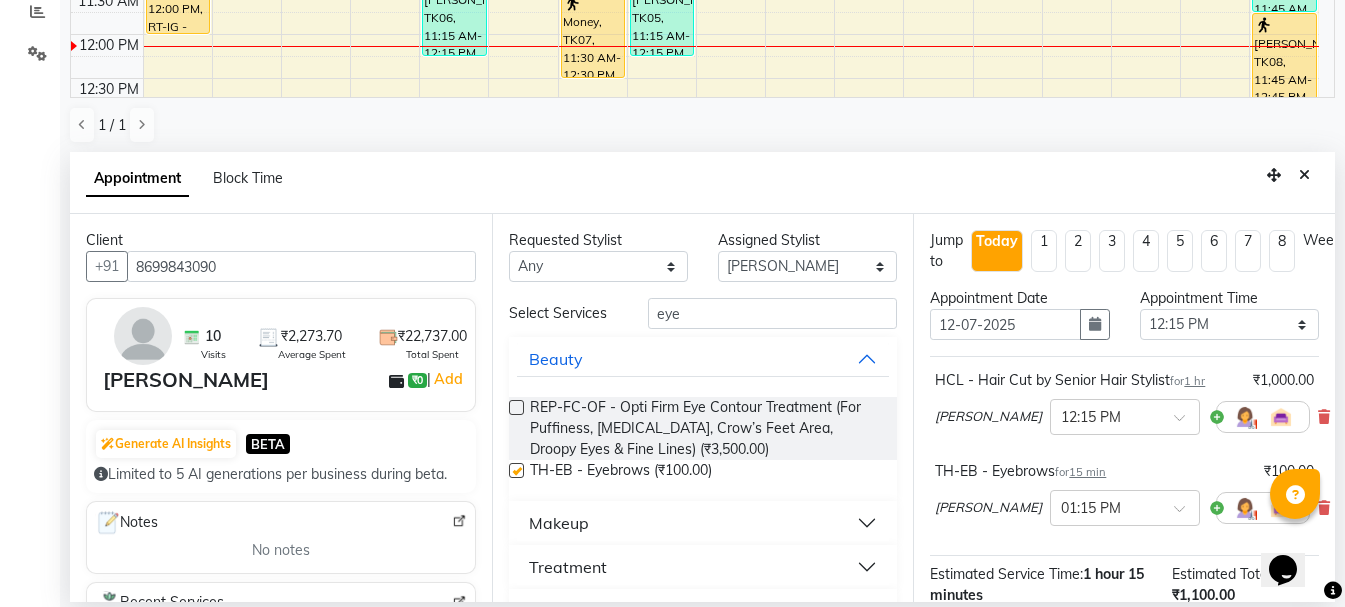 checkbox on "false" 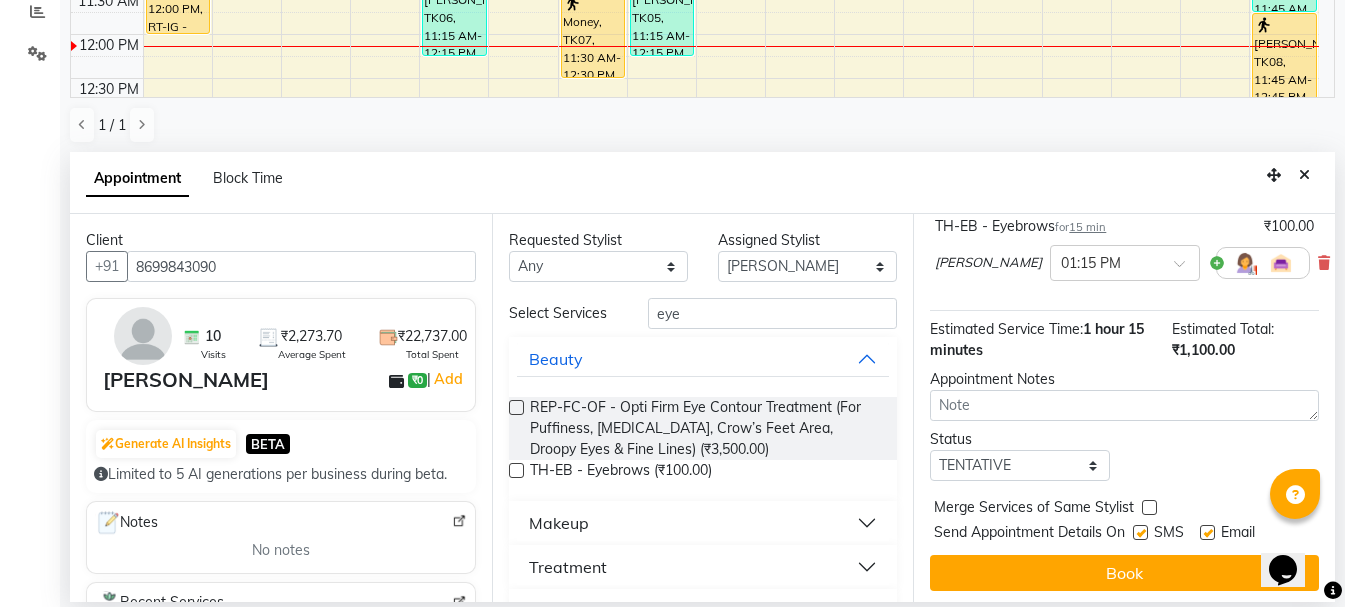 scroll, scrollTop: 268, scrollLeft: 0, axis: vertical 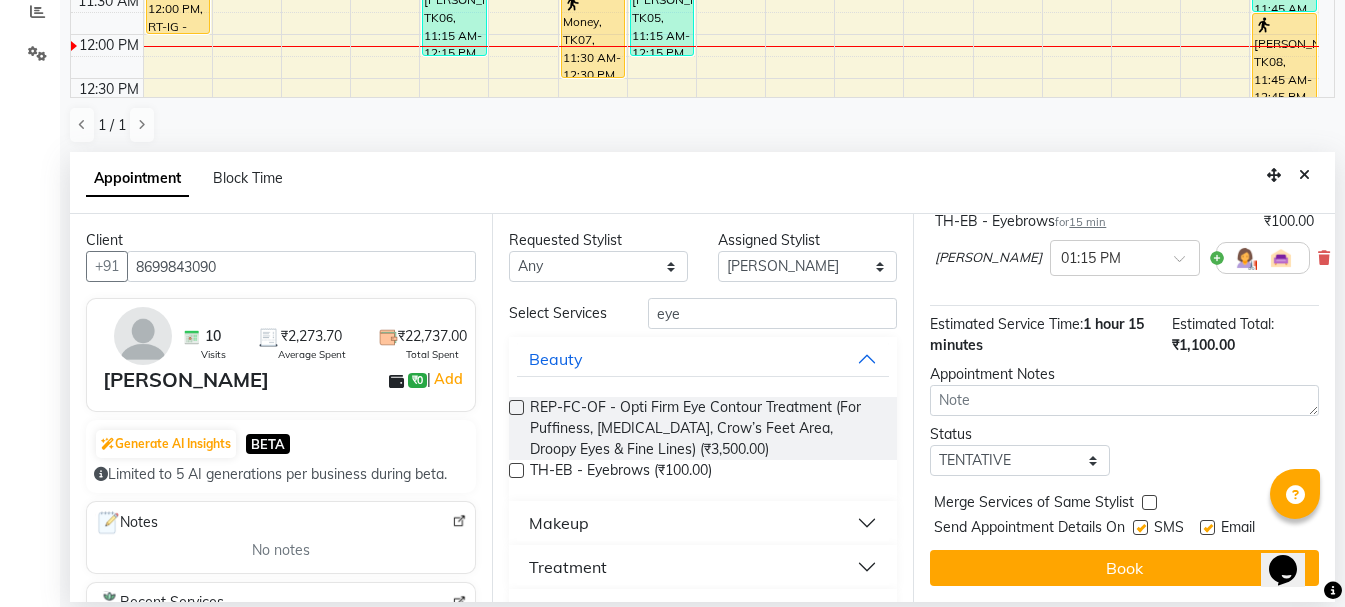 drag, startPoint x: 1325, startPoint y: 538, endPoint x: 22, endPoint y: 27, distance: 1399.6178 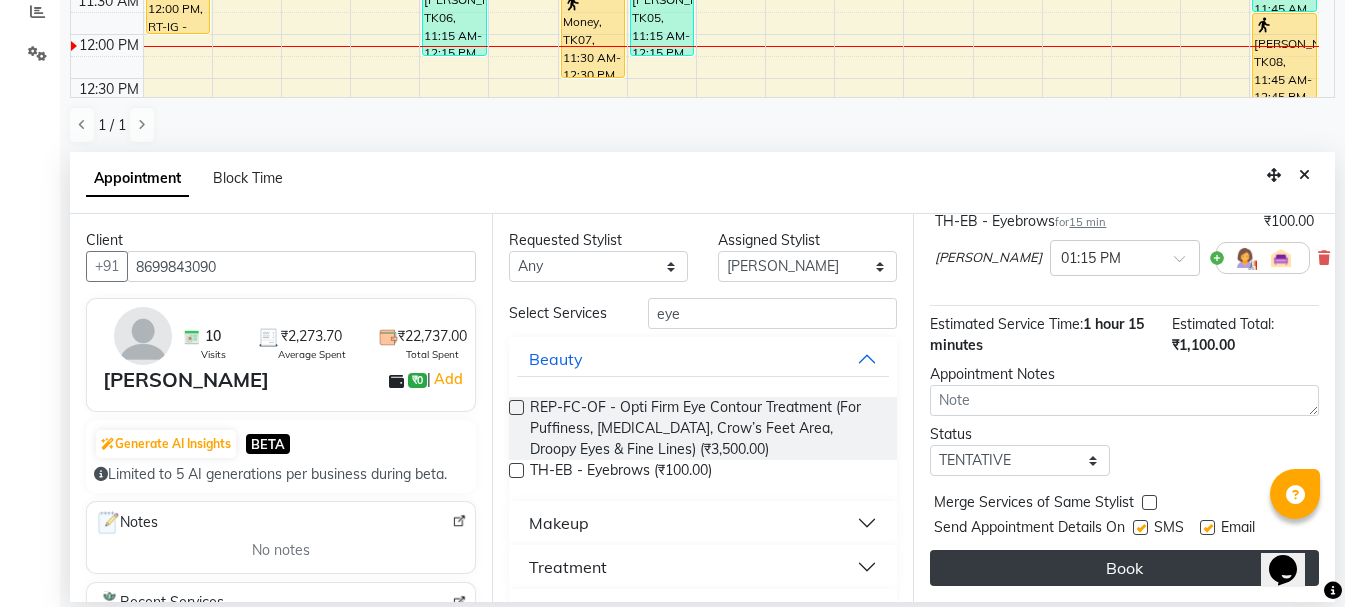 click on "Book" at bounding box center (1124, 568) 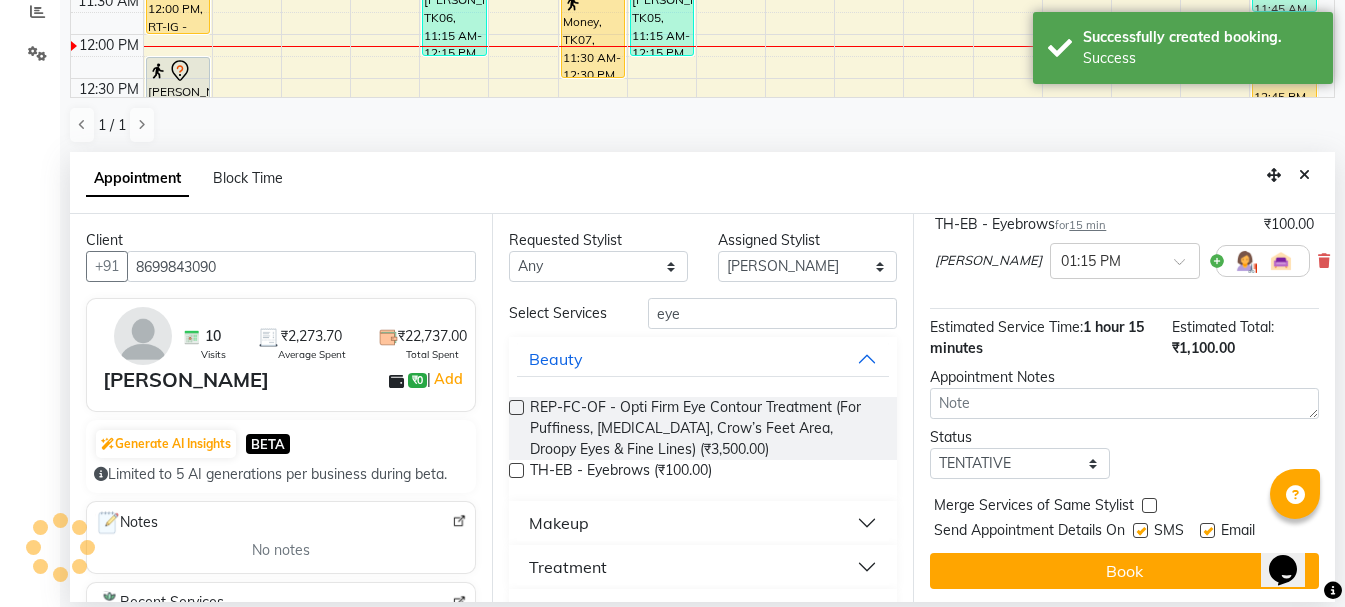 scroll, scrollTop: 289, scrollLeft: 0, axis: vertical 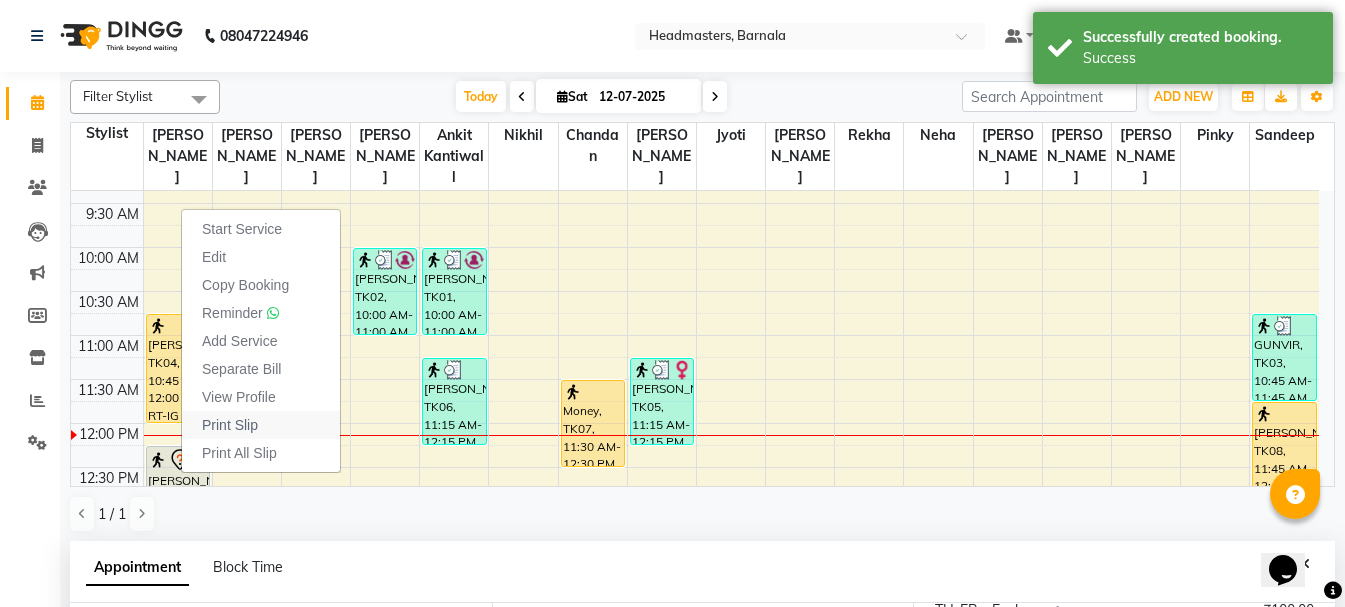 click on "Print Slip" at bounding box center [230, 425] 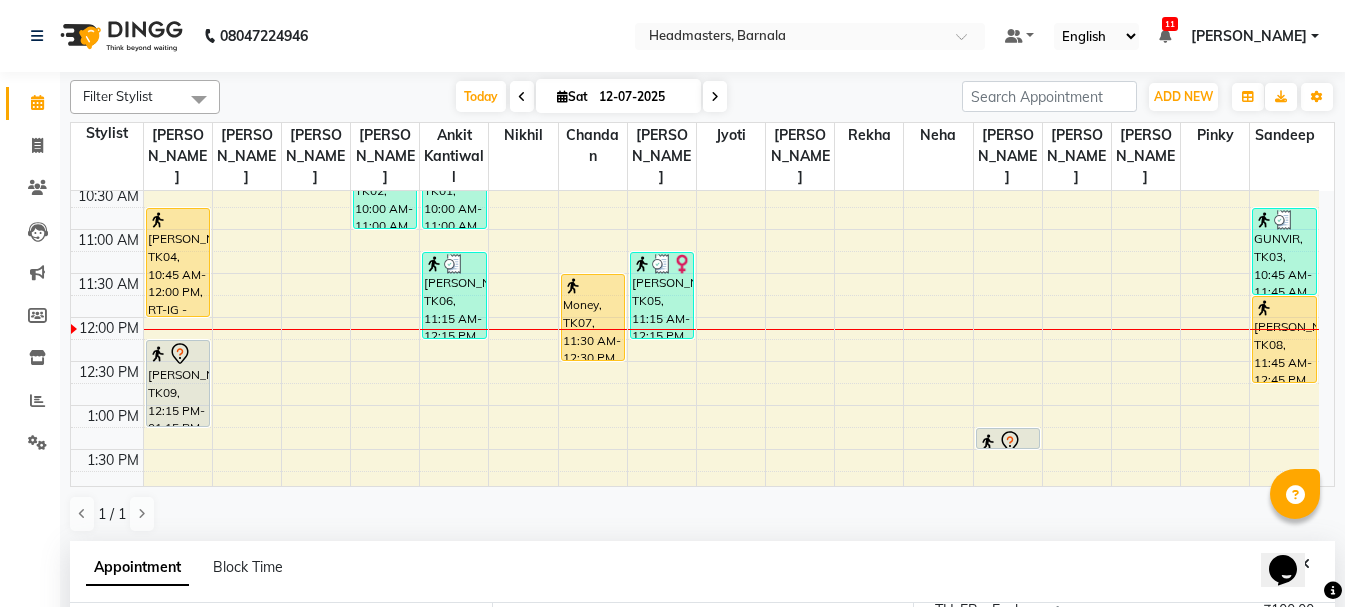 scroll, scrollTop: 265, scrollLeft: 0, axis: vertical 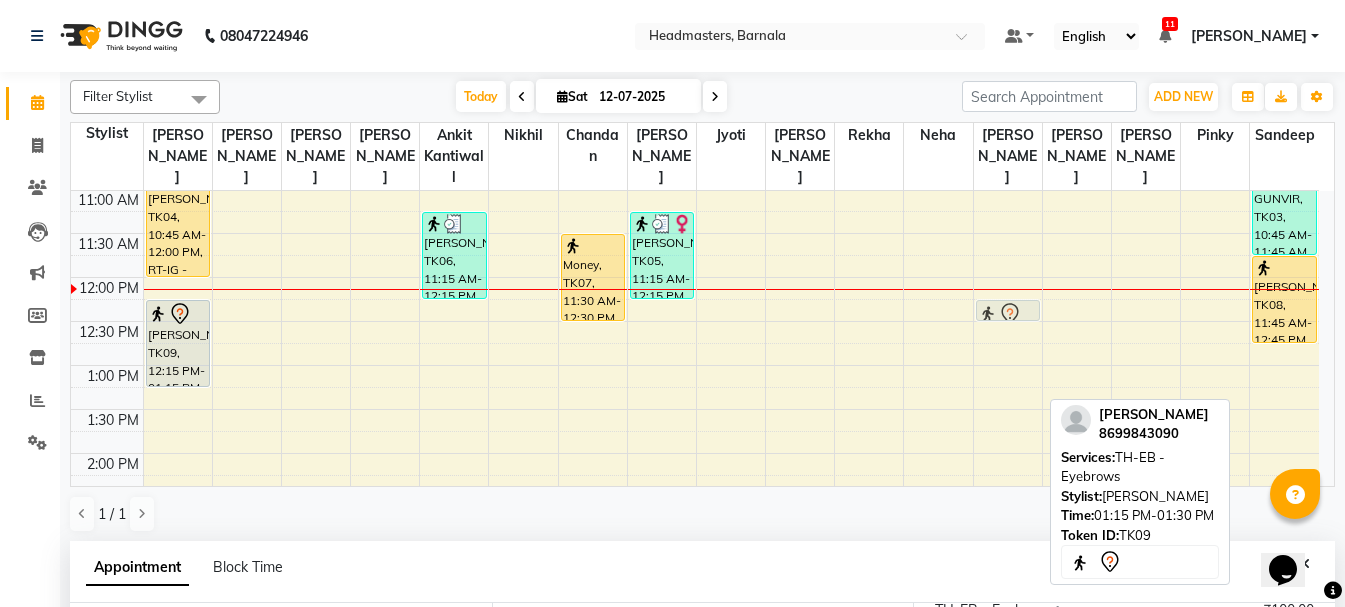 drag, startPoint x: 998, startPoint y: 398, endPoint x: 1003, endPoint y: 314, distance: 84.14868 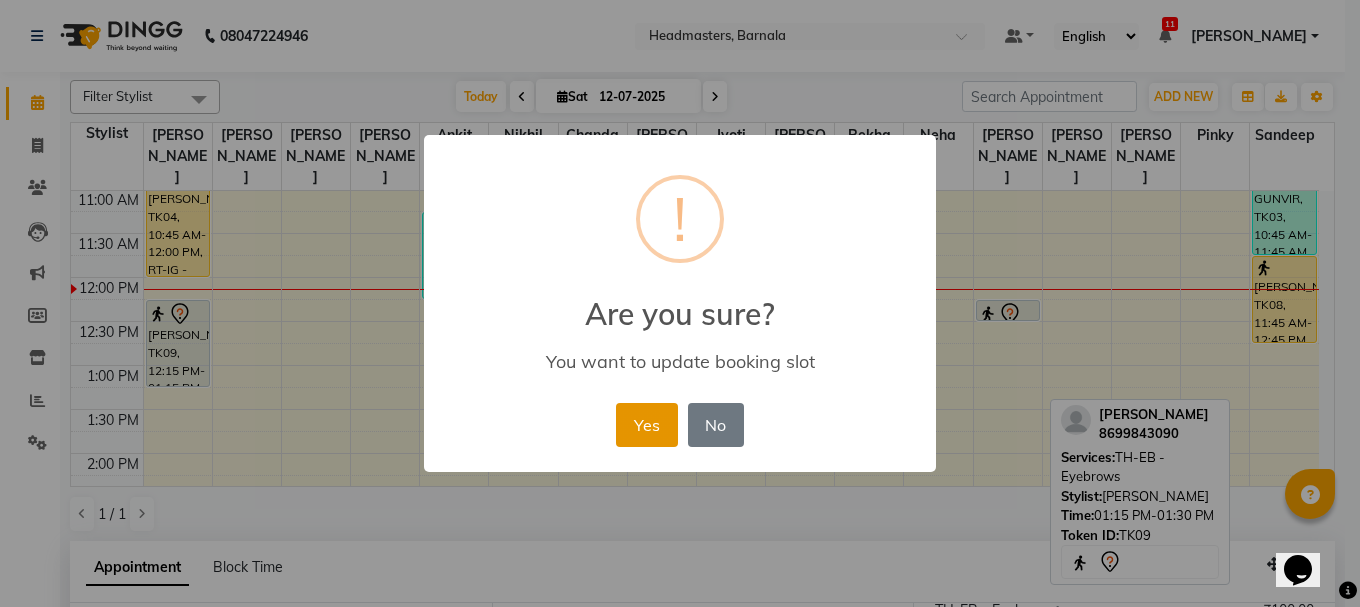 click on "Yes" at bounding box center (646, 425) 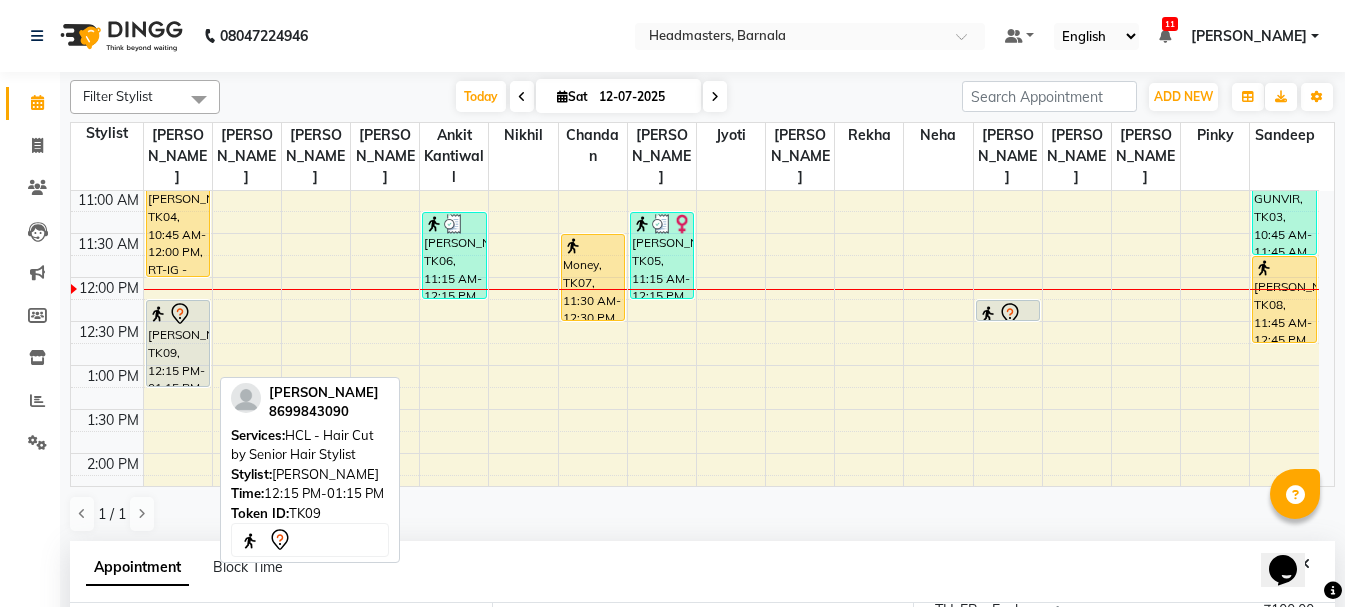 click on "[PERSON_NAME], TK09, 12:15 PM-01:15 PM, HCL - Hair Cut by Senior Hair Stylist" at bounding box center [178, 343] 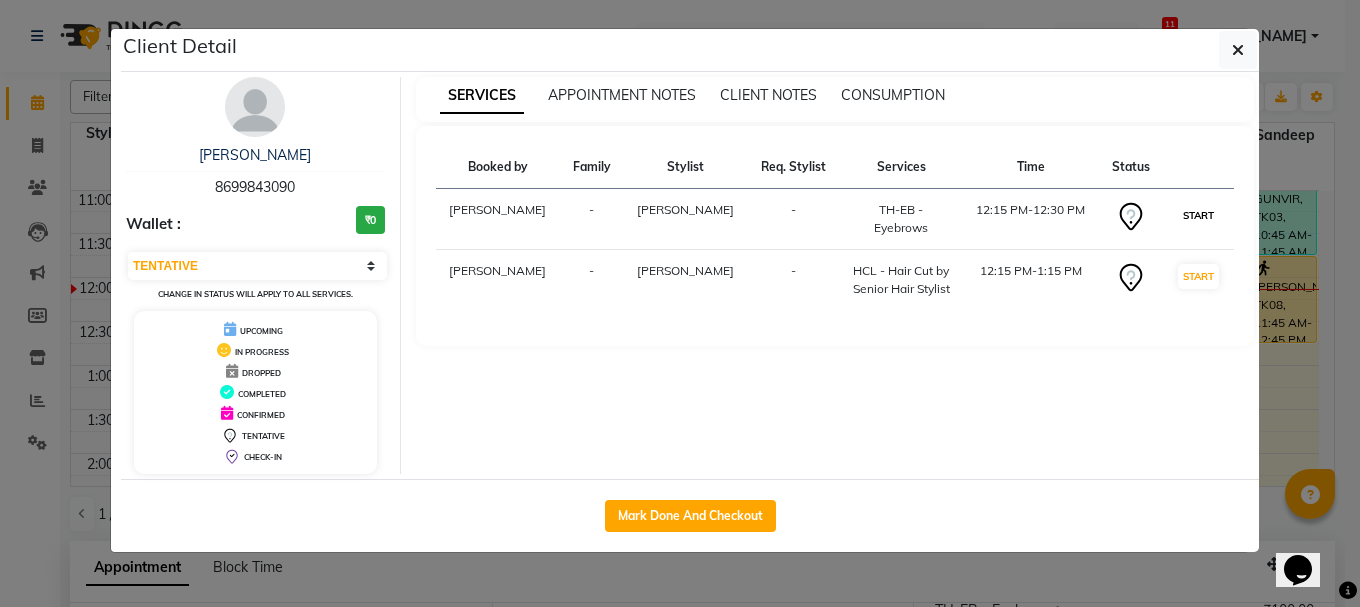 click on "START" at bounding box center (1198, 215) 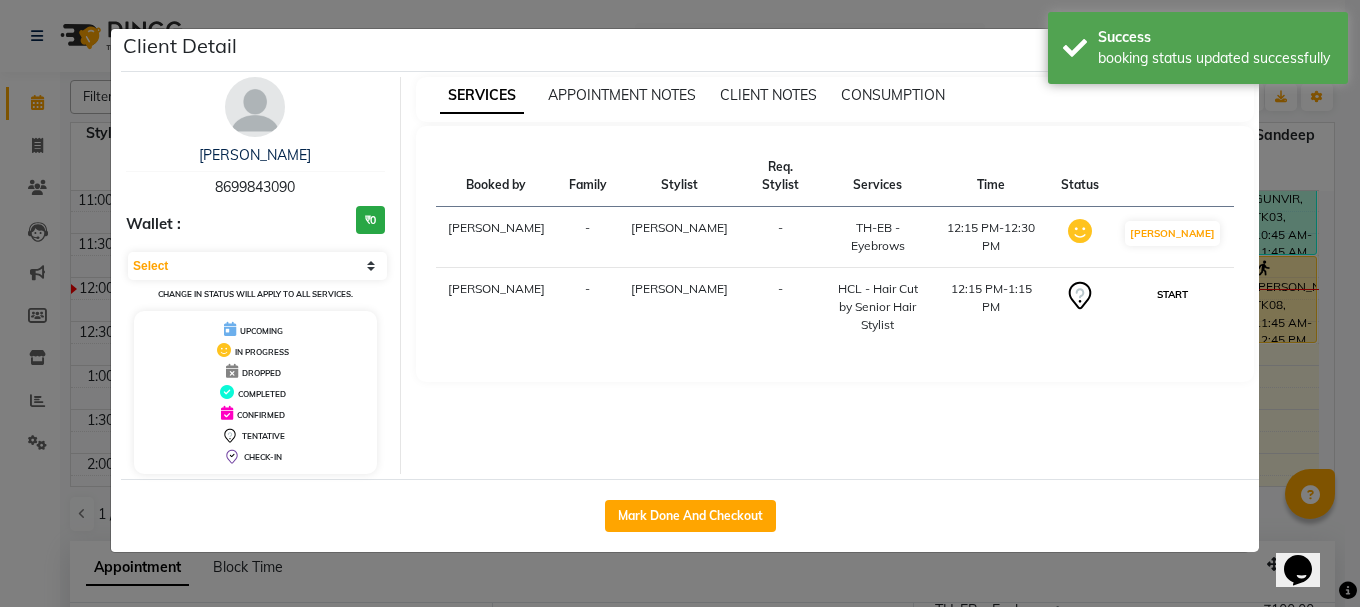 drag, startPoint x: 1182, startPoint y: 229, endPoint x: 1192, endPoint y: 267, distance: 39.293766 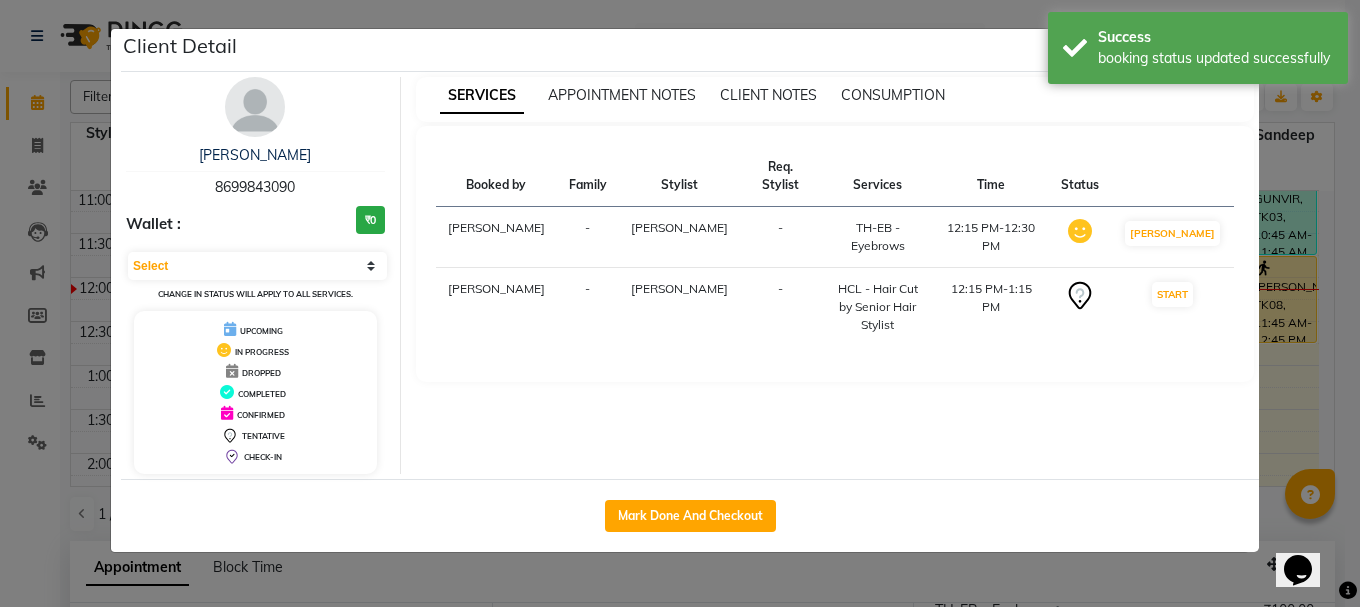 select on "1" 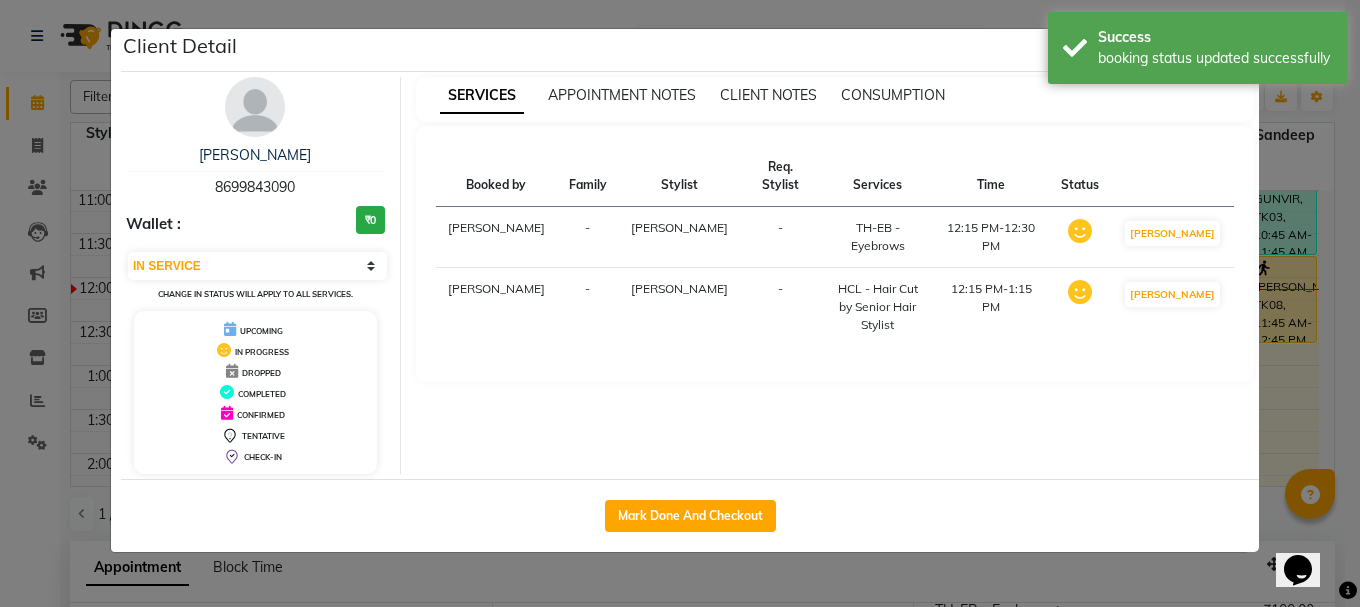 click on "Client Detail  sherral    8699843090 Wallet : ₹0 Select IN SERVICE CONFIRMED TENTATIVE CHECK IN MARK DONE UPCOMING Change in status will apply to all services. UPCOMING IN PROGRESS DROPPED COMPLETED CONFIRMED TENTATIVE CHECK-IN SERVICES APPOINTMENT NOTES CLIENT NOTES CONSUMPTION Booked by Family Stylist Req. Stylist Services Time Status  Manya  -  Pardeep kaur -  TH-EB - Eyebrows   12:15 PM-12:30 PM   MARK DONE   Manya  - Garry -  HCL - Hair Cut by Senior Hair Stylist   12:15 PM-1:15 PM   MARK DONE   Mark Done And Checkout" 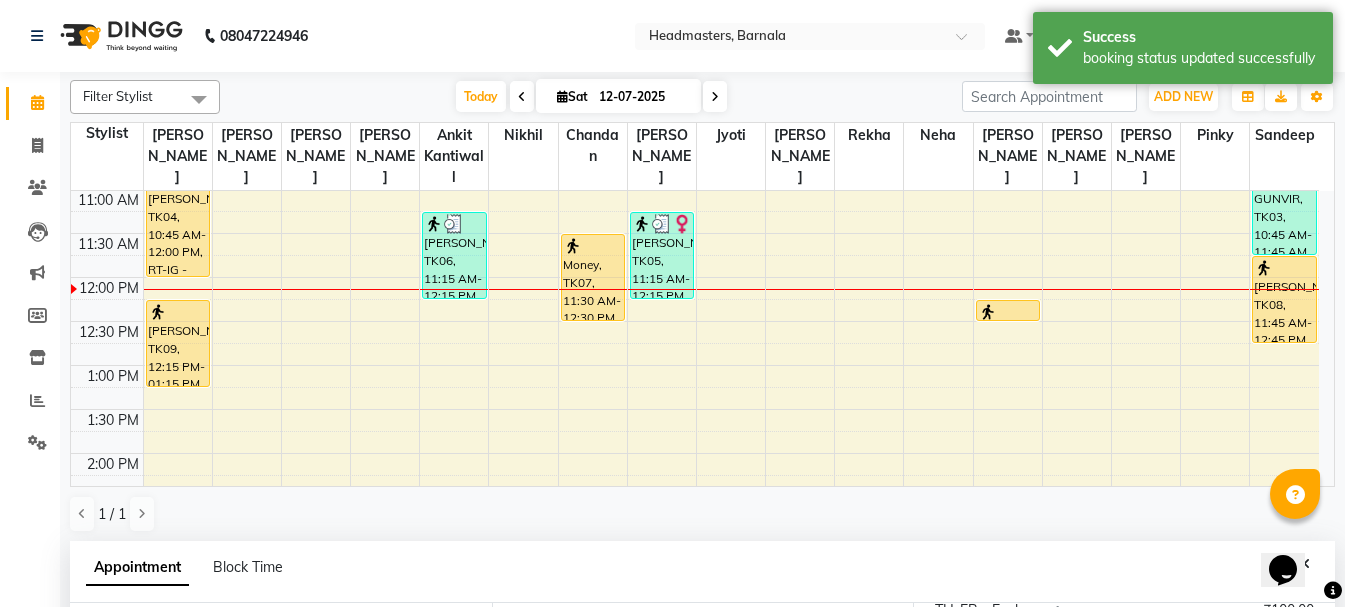 click on "8:00 AM 8:30 AM 9:00 AM 9:30 AM 10:00 AM 10:30 AM 11:00 AM 11:30 AM 12:00 PM 12:30 PM 1:00 PM 1:30 PM 2:00 PM 2:30 PM 3:00 PM 3:30 PM 4:00 PM 4:30 PM 5:00 PM 5:30 PM 6:00 PM 6:30 PM 7:00 PM 7:30 PM 8:00 PM 8:30 PM     sukhvinder, TK04, 10:45 AM-12:00 PM, RT-IG - Igora Root Touchup(one inch only)     sherral, TK09, 12:15 PM-01:15 PM, HCL - Hair Cut by Senior Hair Stylist     Rishav, TK02, 10:00 AM-11:00 AM, HCG - Hair Cut by Senior Hair Stylist     satinderpal, TK01, 10:00 AM-11:00 AM, HCG - Hair Cut by Senior Hair Stylist     parvinder, TK06, 11:15 AM-12:15 PM, HCG - Hair Cut by Senior Hair Stylist     Money, TK07, 11:30 AM-12:30 PM, HCL - Hair Cut by Senior Hair Stylist     Gagan, TK05, 11:15 AM-12:15 PM, HML - Head massage(with natural dry)     sherral, TK09, 12:15 PM-12:30 PM, TH-EB - Eyebrows     GUNVIR, TK03, 10:45 AM-11:45 AM, HCG - Hair Cut by Senior Hair Stylist     Manik, TK08, 11:45 AM-12:45 PM, HCG - Hair Cut by Senior Hair Stylist" at bounding box center (695, 497) 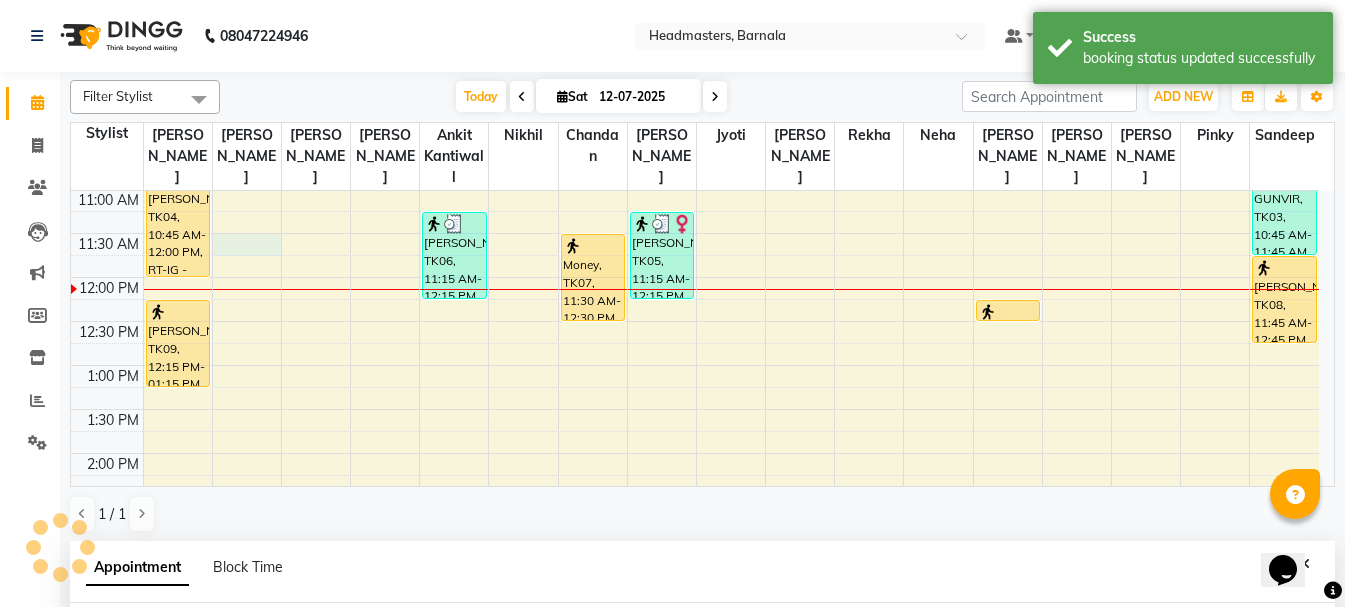 select on "67275" 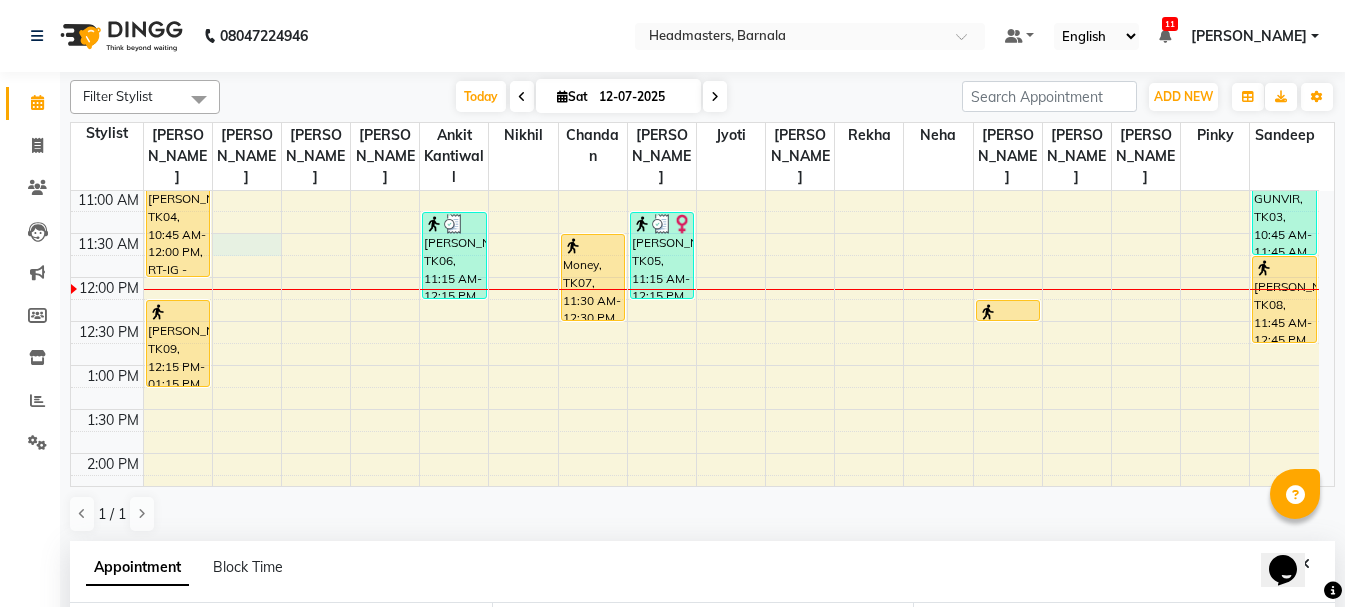 select on "690" 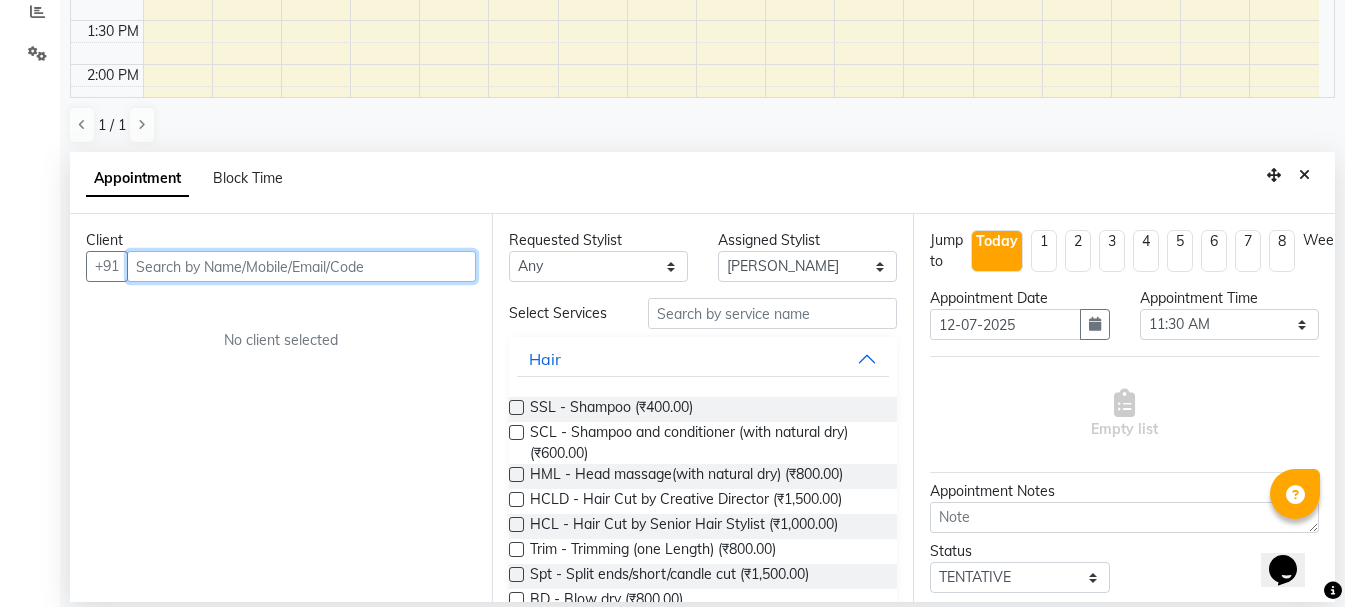 click at bounding box center [301, 266] 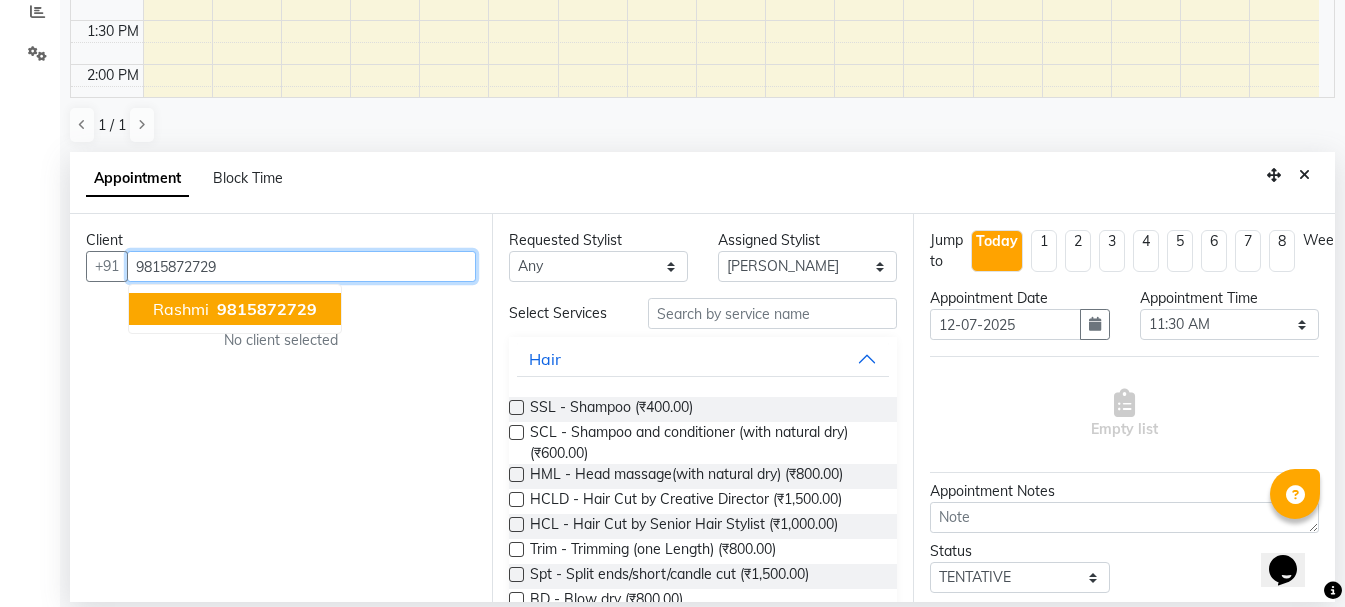 click on "9815872729" at bounding box center [267, 309] 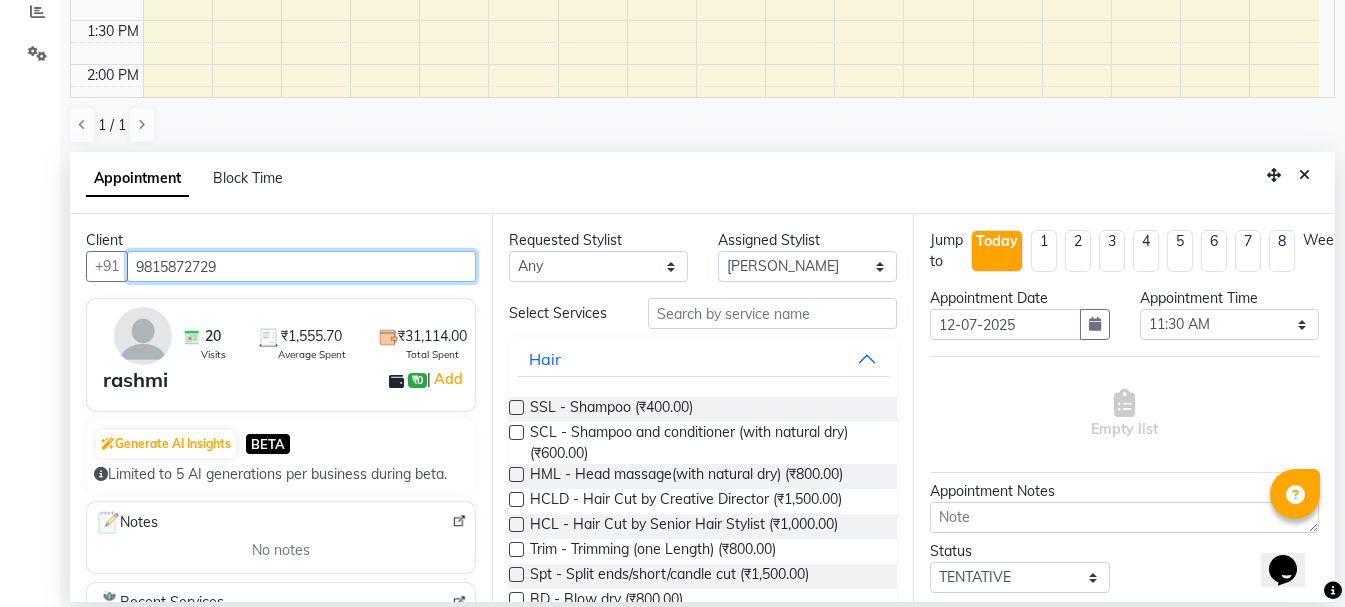 type on "9815872729" 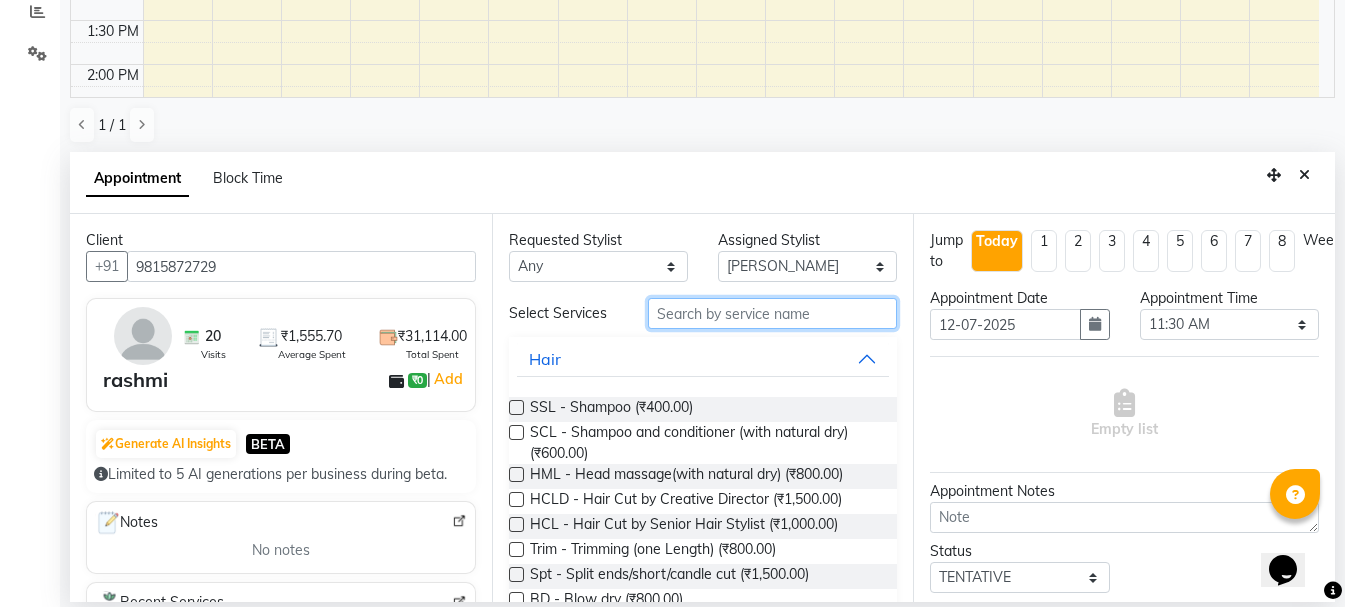 click at bounding box center (772, 313) 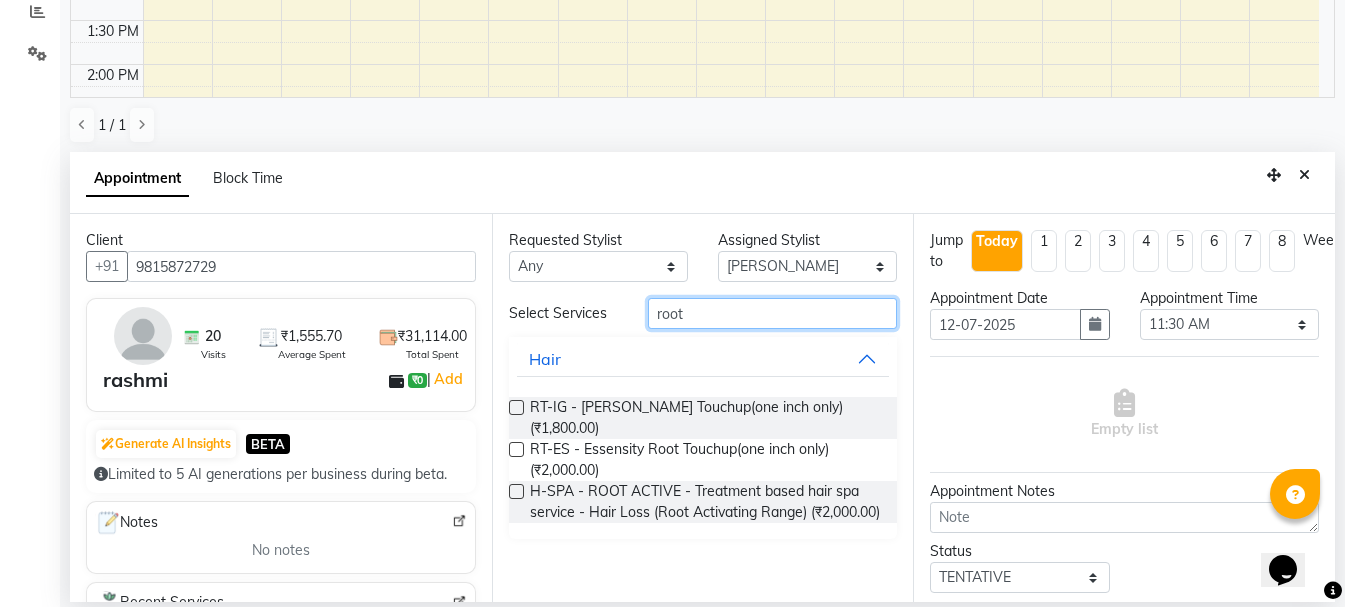 type on "root" 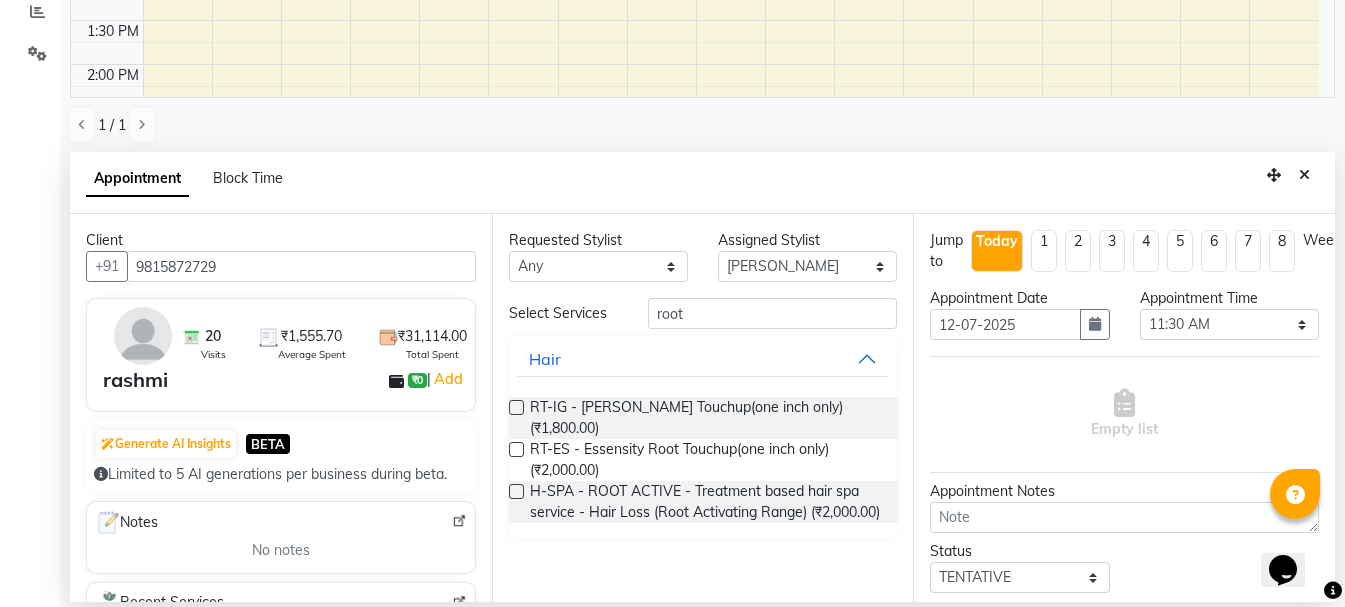 click at bounding box center [516, 407] 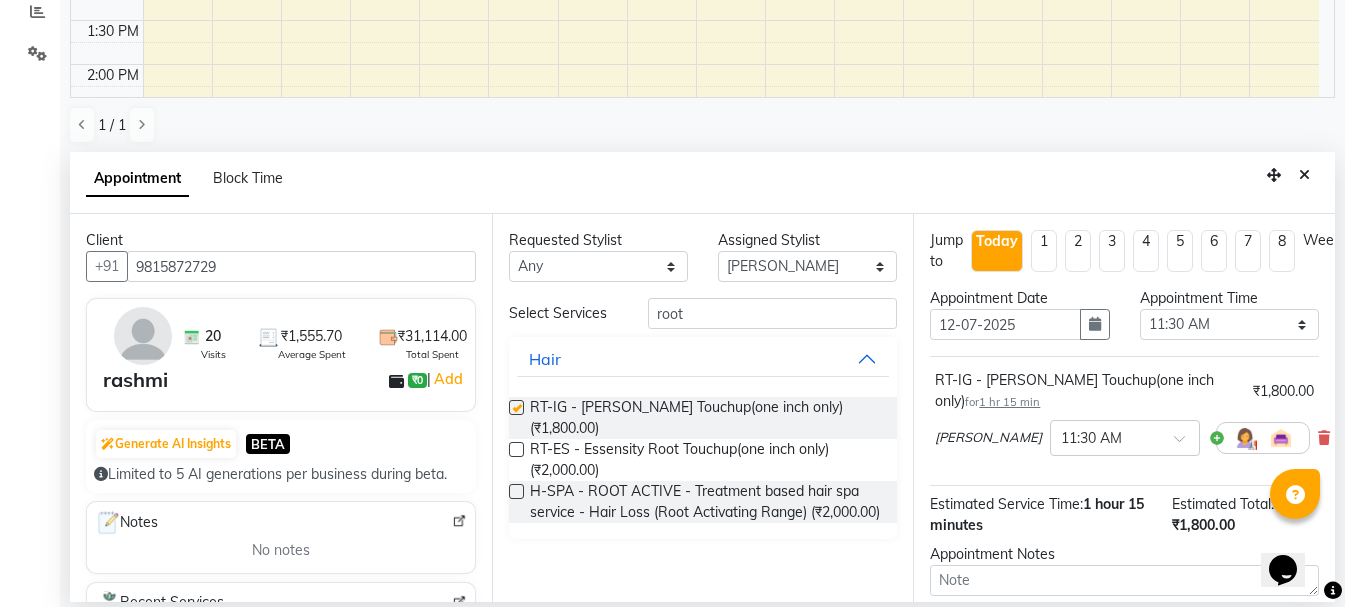 checkbox on "false" 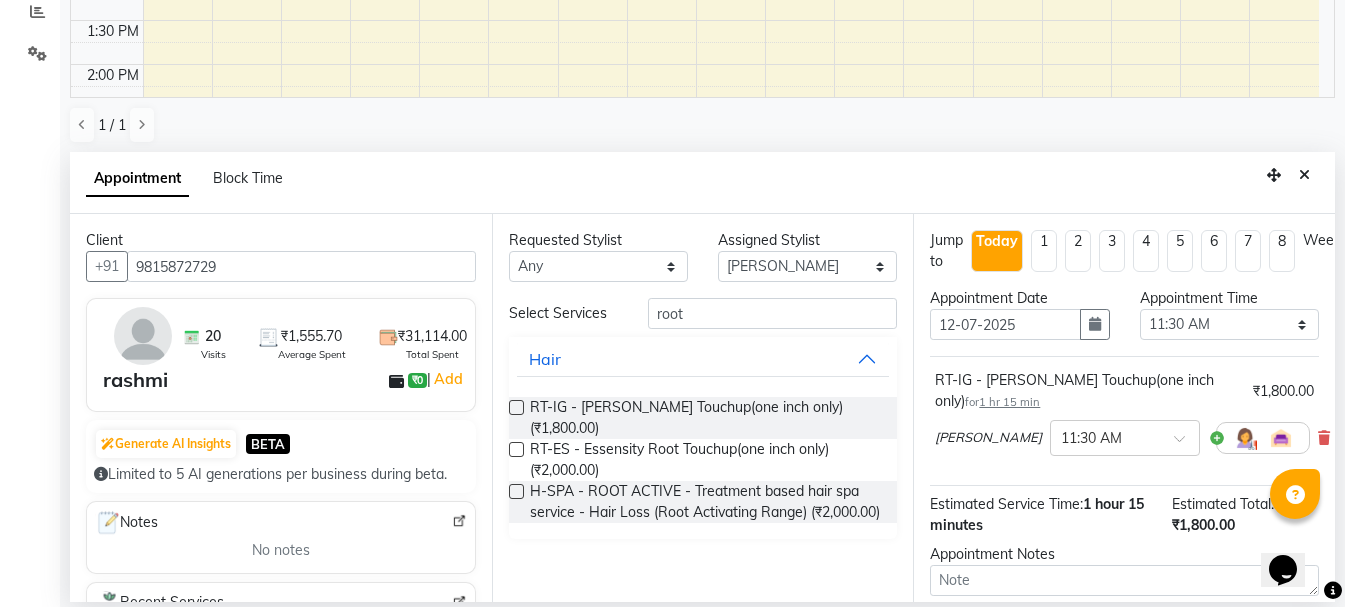 scroll, scrollTop: 195, scrollLeft: 0, axis: vertical 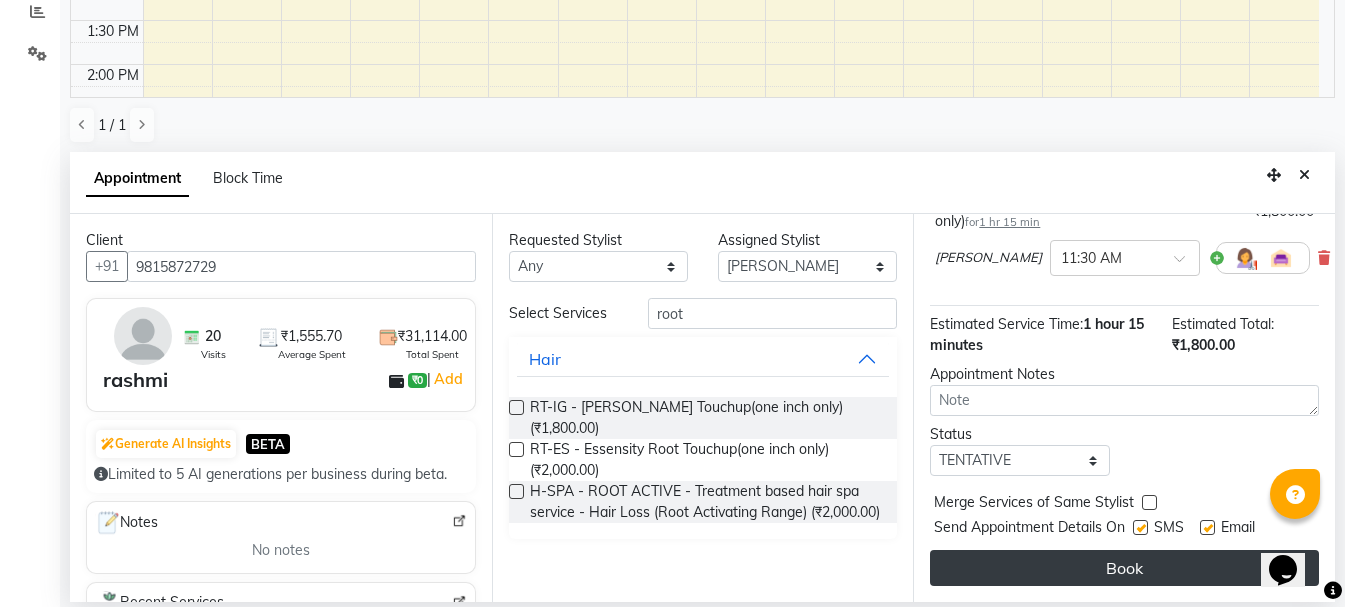 click on "Book" at bounding box center (1124, 568) 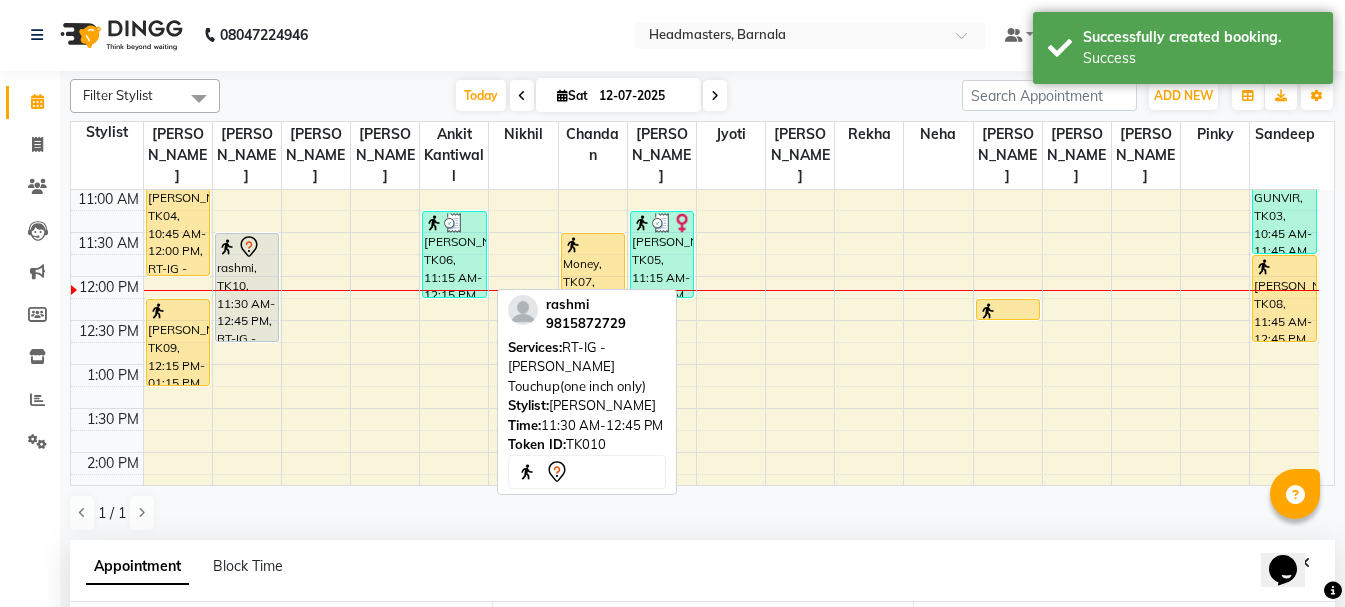 scroll, scrollTop: 0, scrollLeft: 0, axis: both 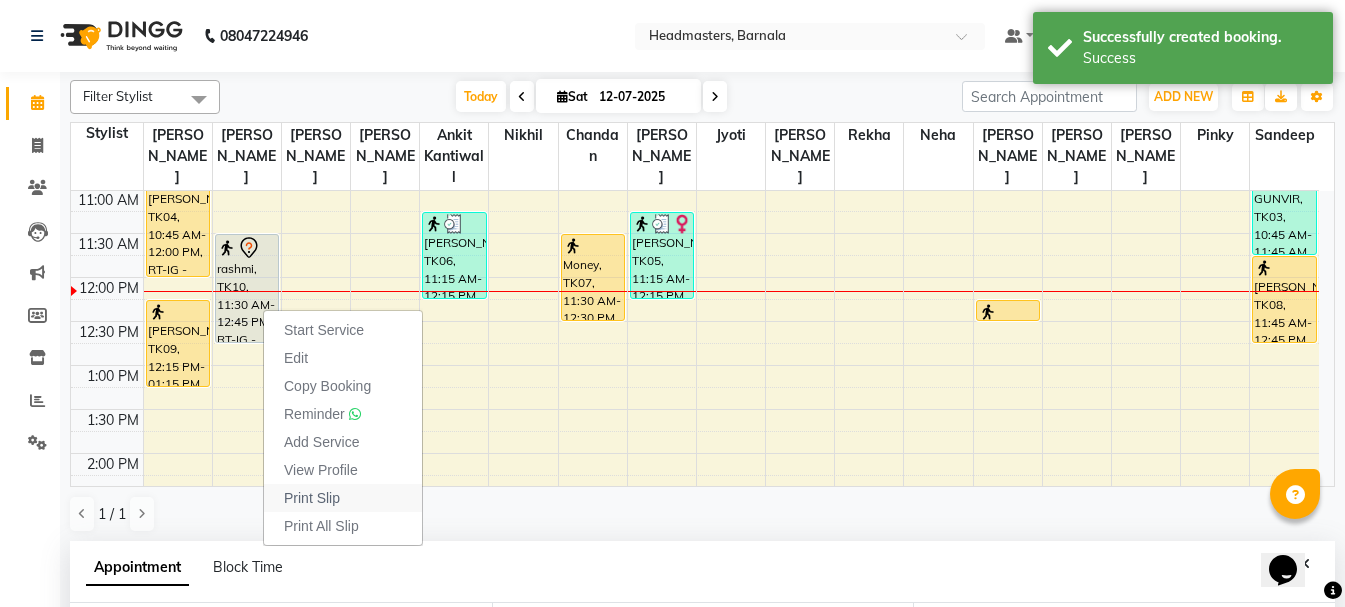 click on "Print Slip" at bounding box center [343, 498] 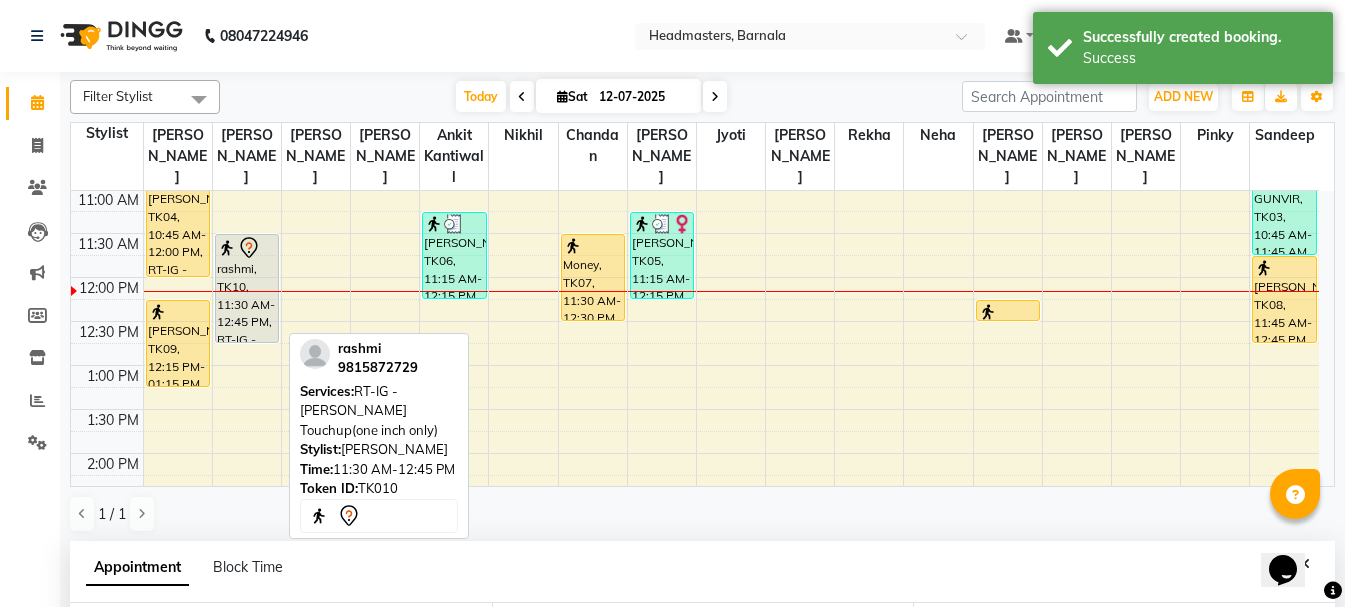 click on "rashmi, TK10, 11:30 AM-12:45 PM, RT-IG - [PERSON_NAME] Touchup(one inch only)" at bounding box center (247, 288) 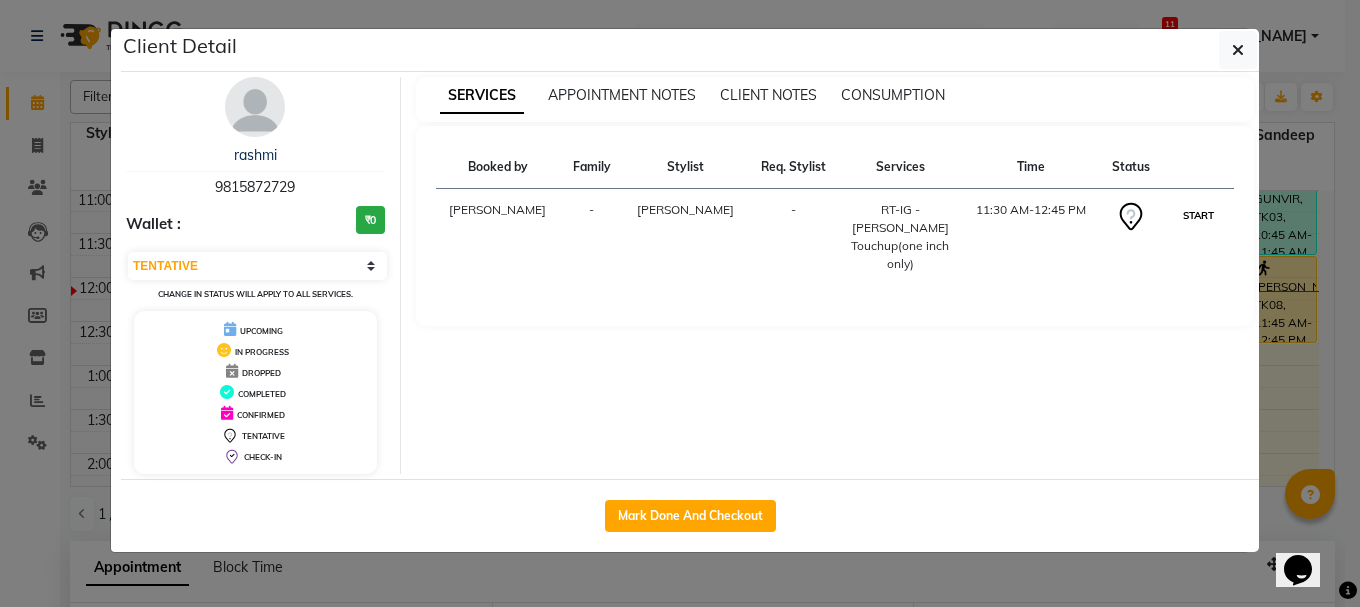 click on "START" at bounding box center (1198, 215) 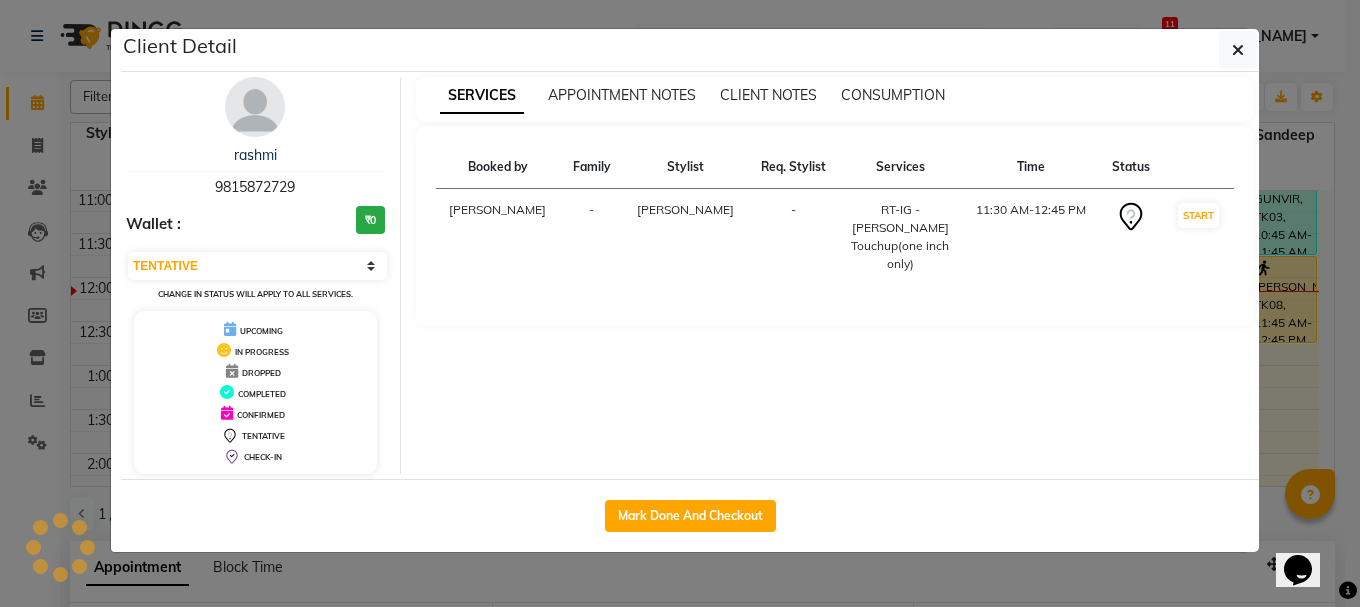 select on "1" 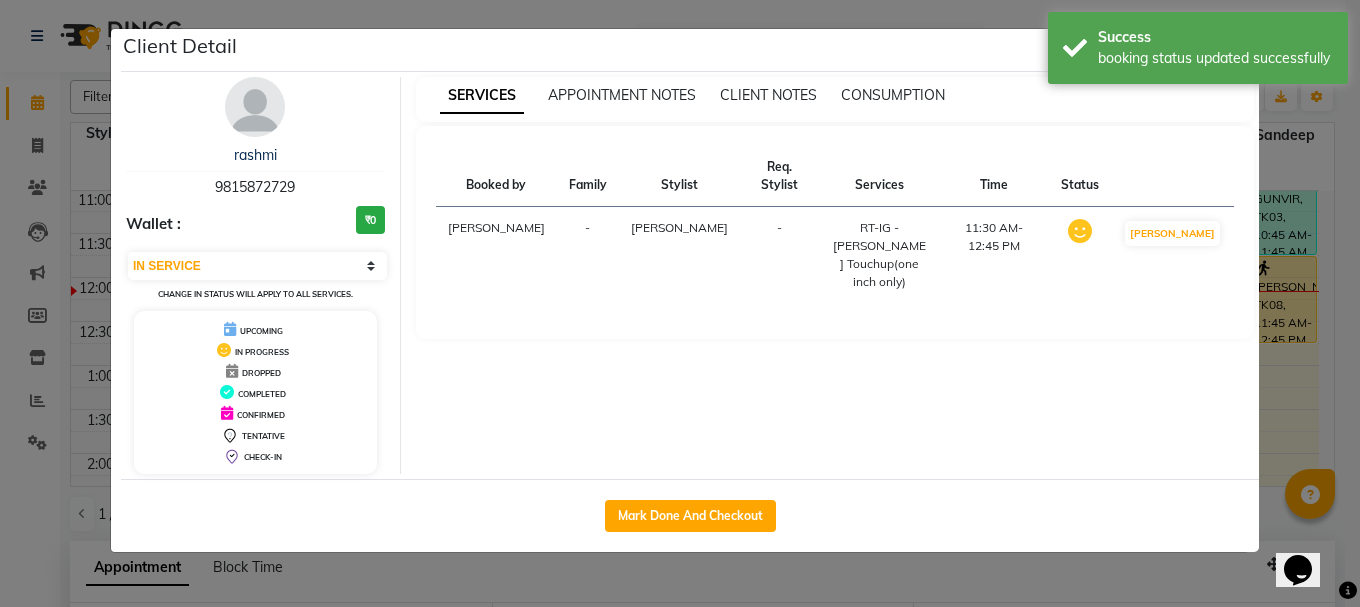 click on "Client Detail  rashmi    9815872729 Wallet : ₹0 Select IN SERVICE CONFIRMED TENTATIVE CHECK IN MARK DONE UPCOMING Change in status will apply to all services. UPCOMING IN PROGRESS DROPPED COMPLETED CONFIRMED TENTATIVE CHECK-IN SERVICES APPOINTMENT NOTES CLIENT NOTES CONSUMPTION Booked by Family Stylist Req. Stylist Services Time Status  Manya  - Jasvir -  RT-IG - Igora Root Touchup(one inch only)   11:30 AM-12:45 PM   MARK DONE   Mark Done And Checkout" 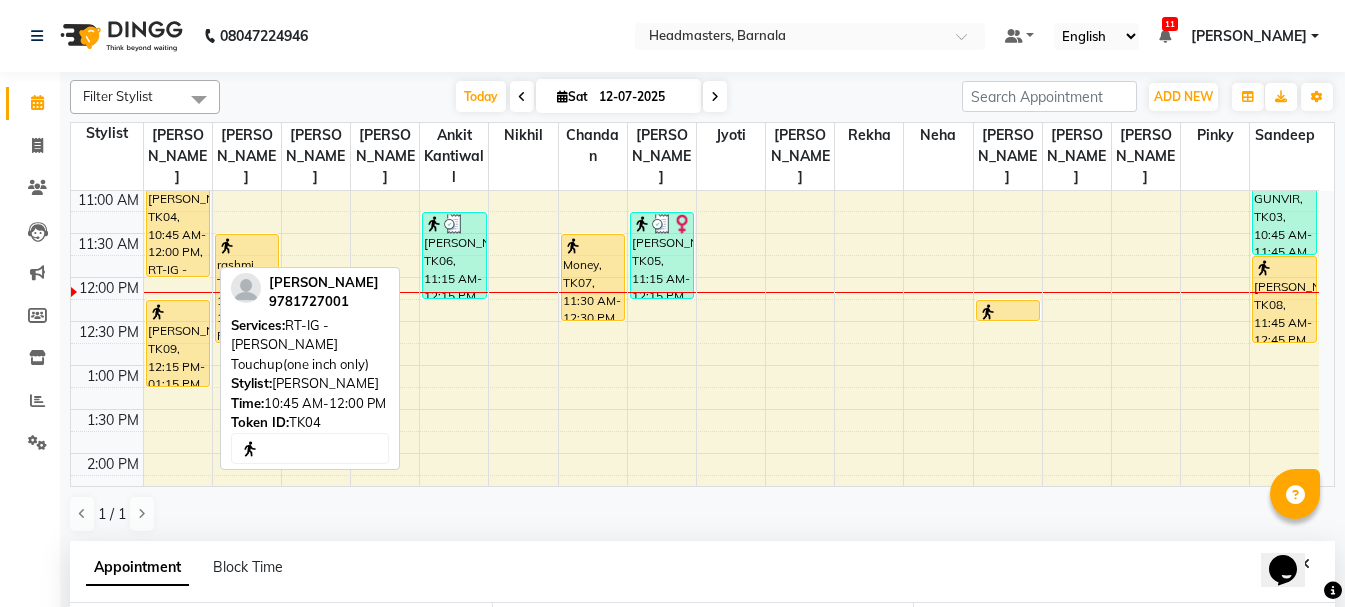 click on "[PERSON_NAME], TK04, 10:45 AM-12:00 PM, RT-IG - [PERSON_NAME] Touchup(one inch only)" at bounding box center [178, 222] 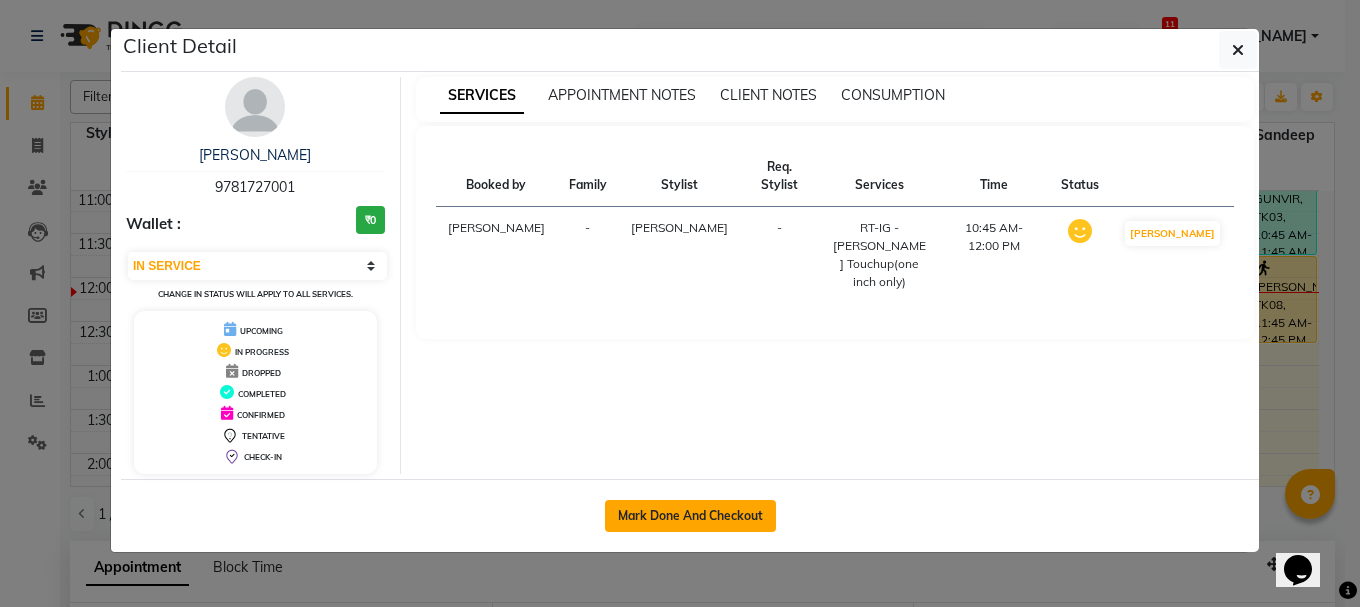 click on "Mark Done And Checkout" 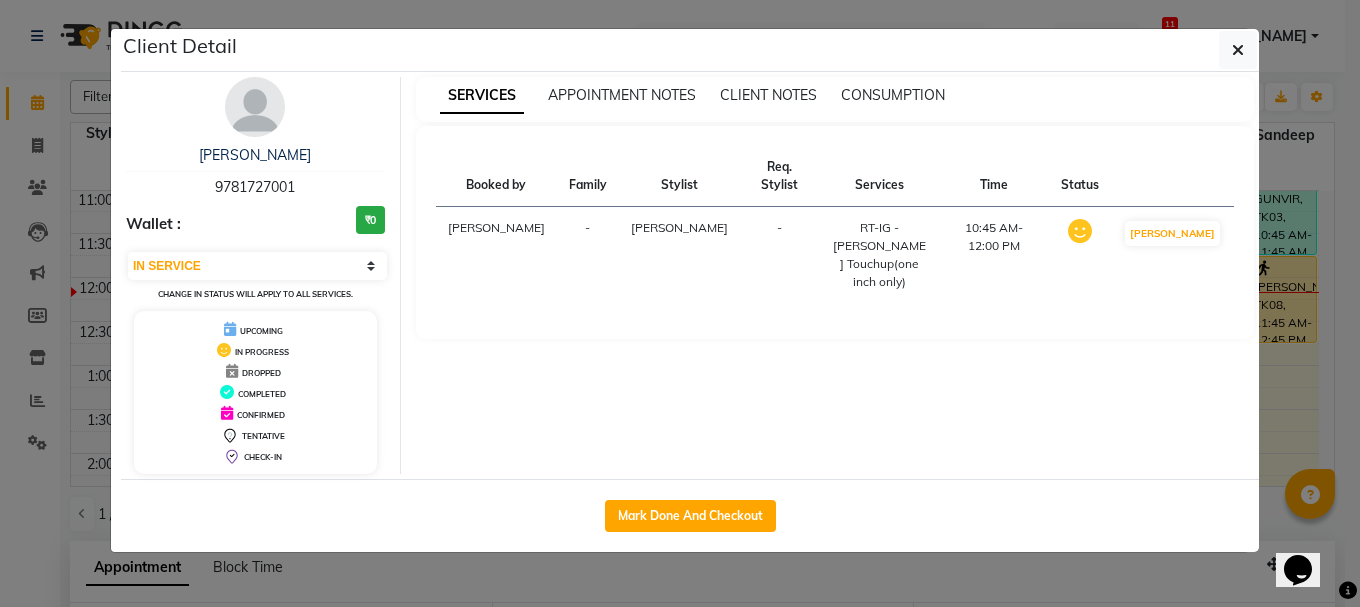 select on "service" 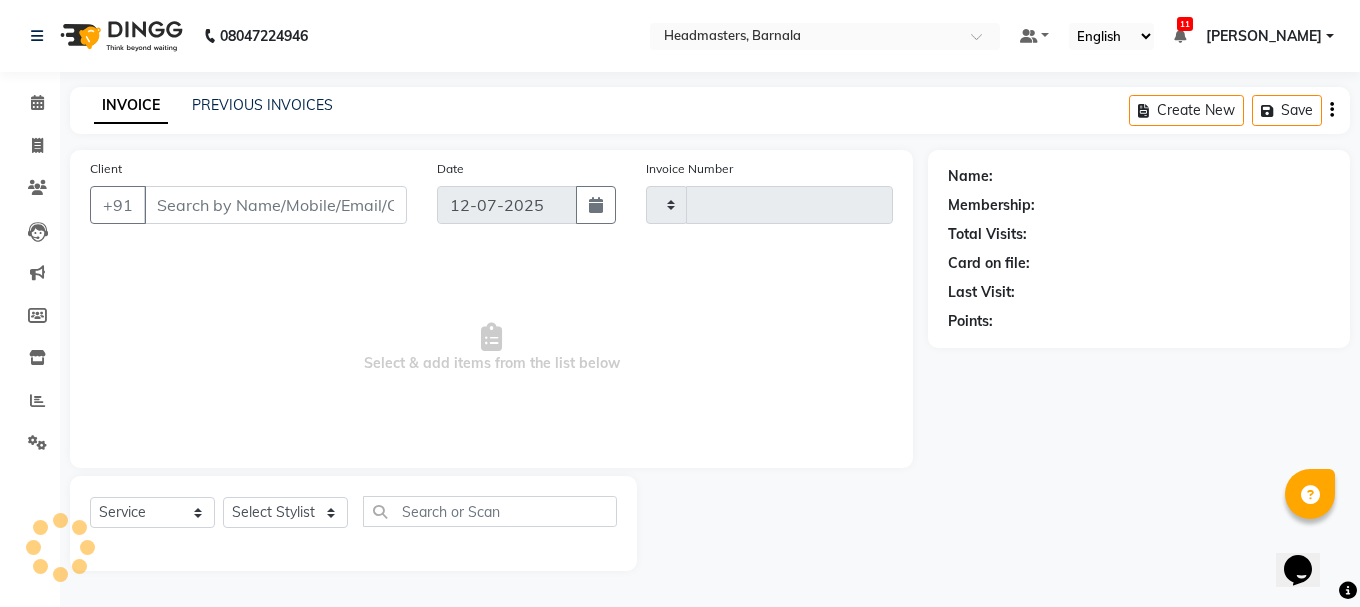 type on "2770" 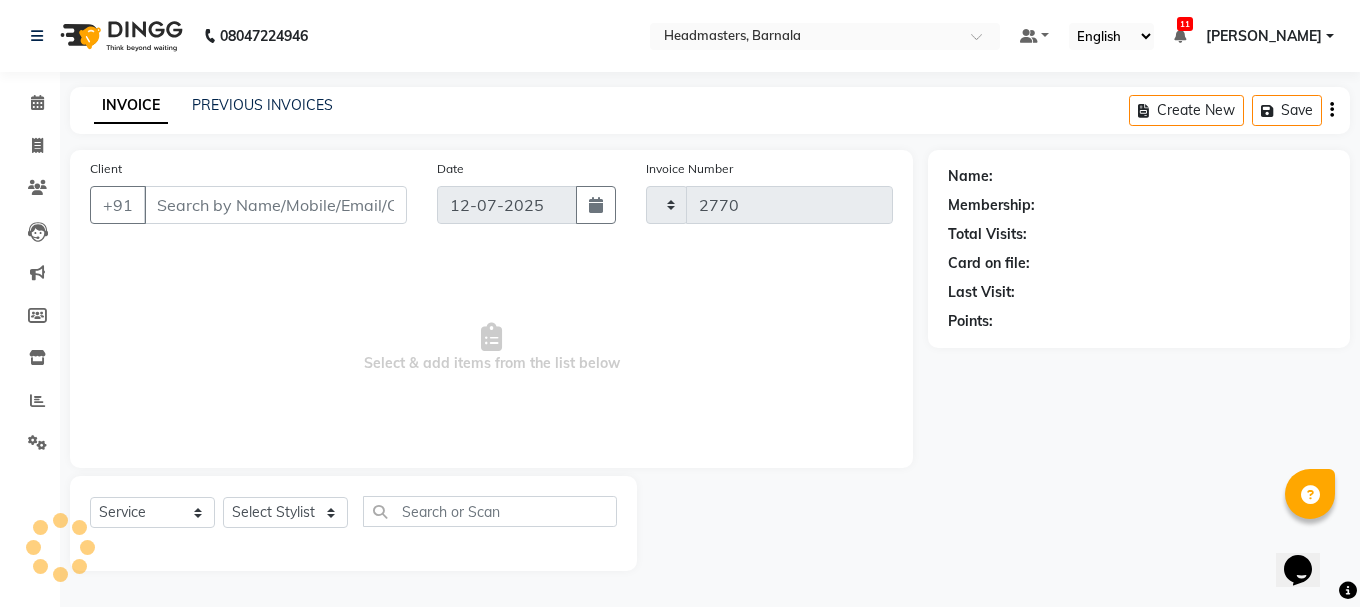 select on "7526" 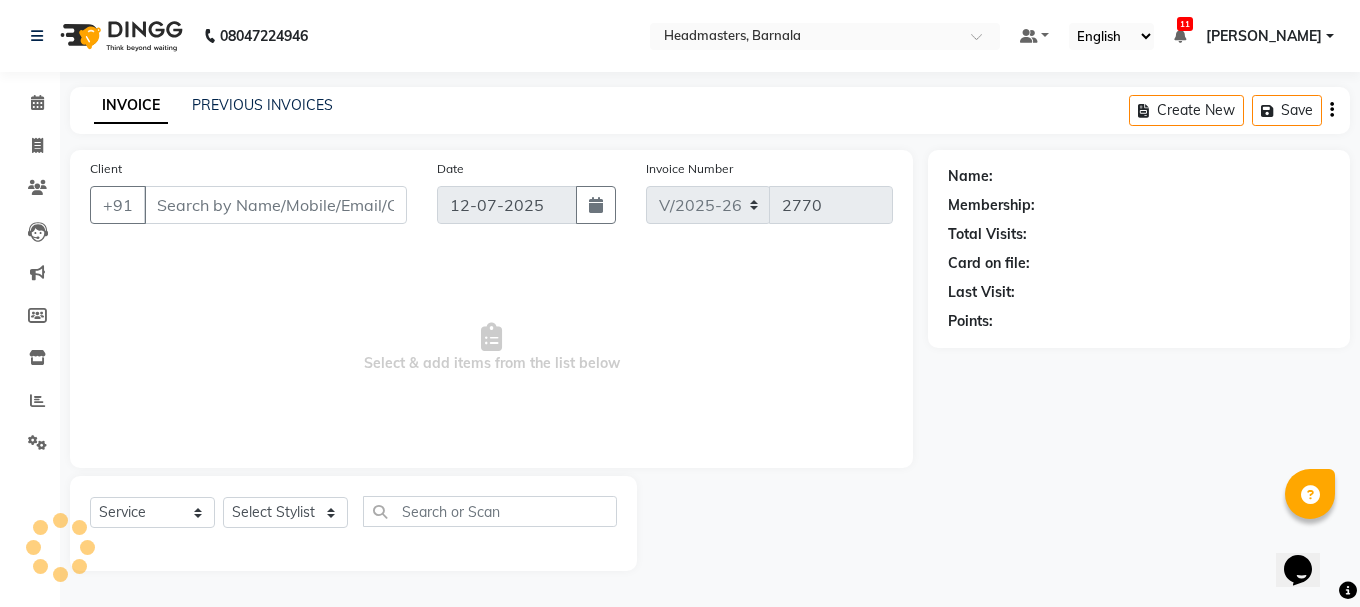 type on "9781727001" 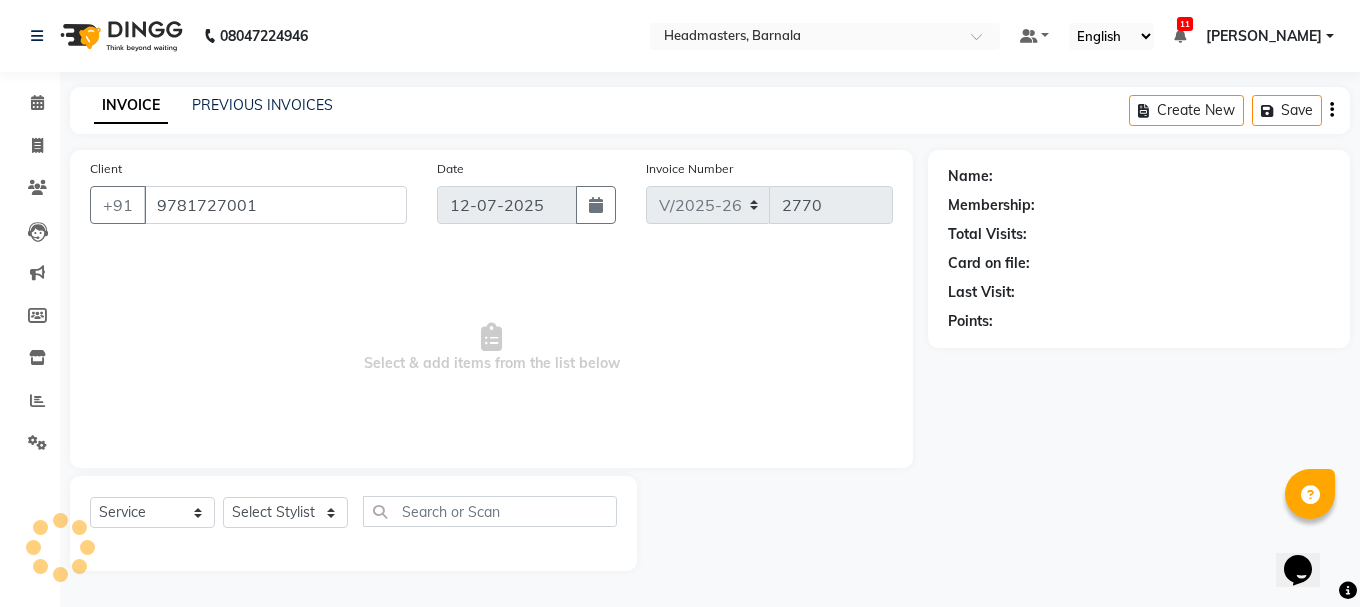 select on "67274" 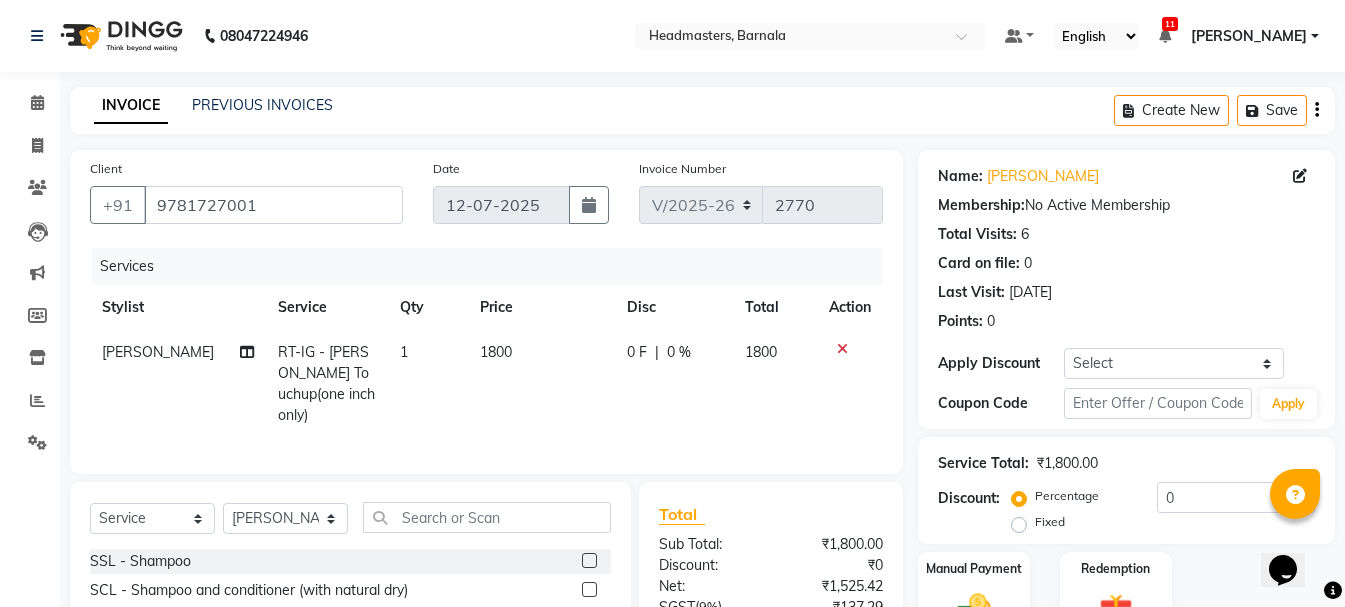 click on "Fixed" 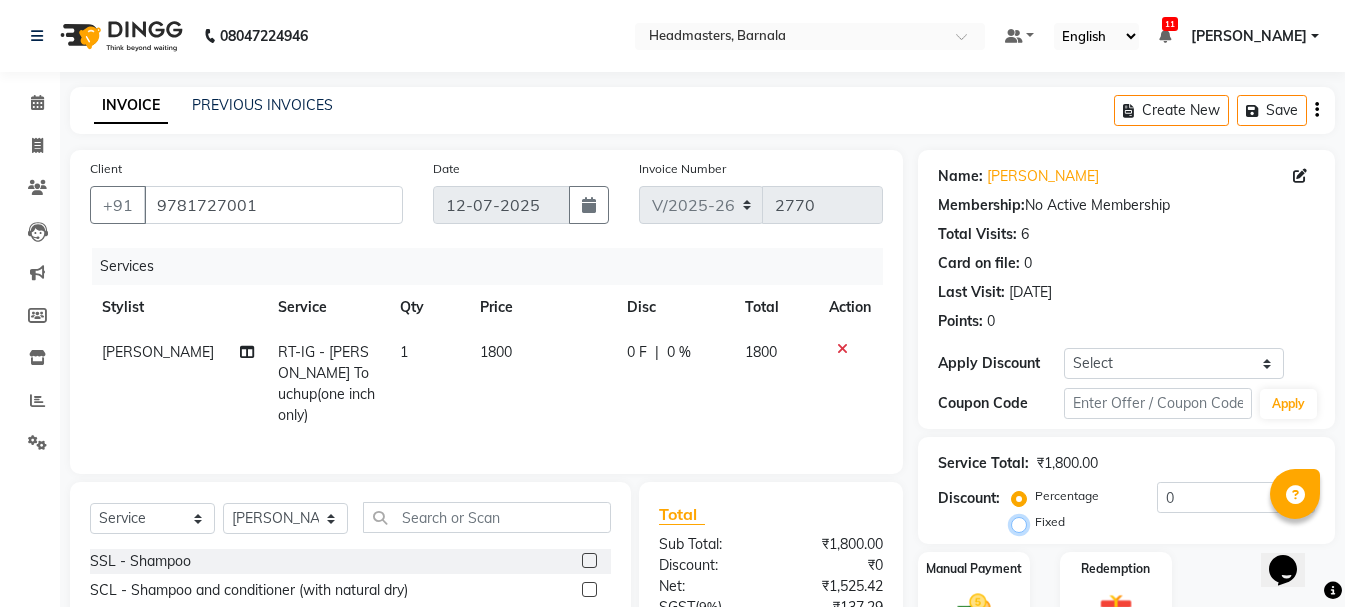 click on "Fixed" at bounding box center [1023, 522] 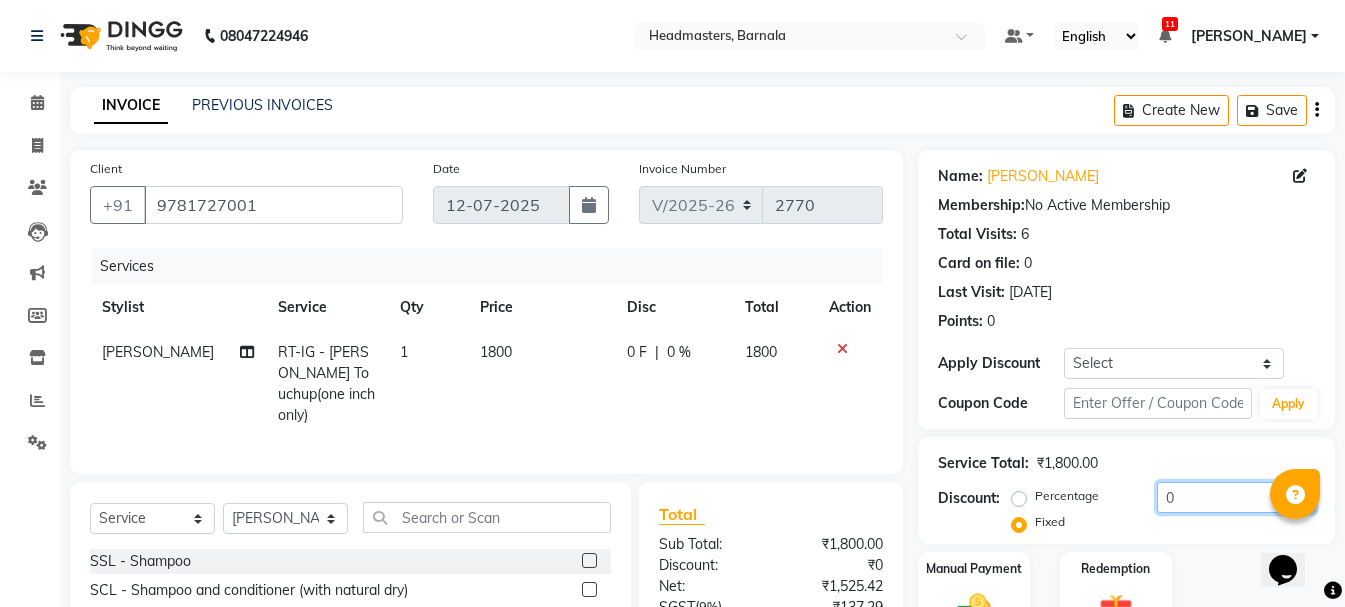 click on "0" 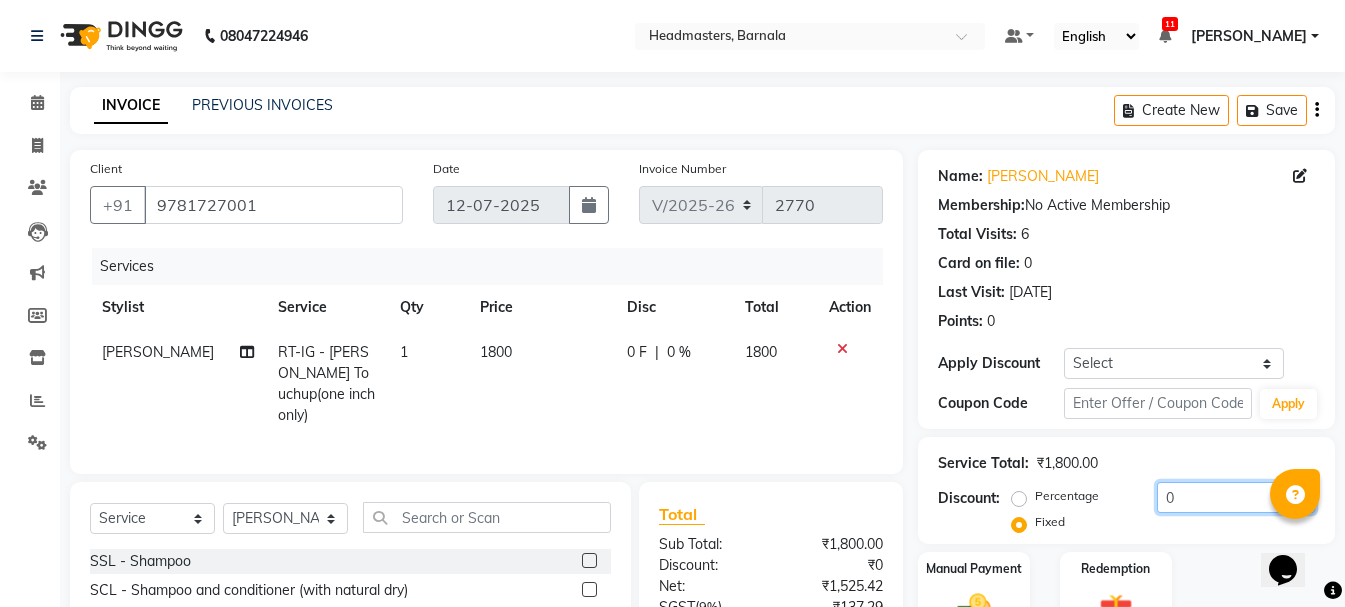 drag, startPoint x: 1174, startPoint y: 492, endPoint x: 1127, endPoint y: 508, distance: 49.648766 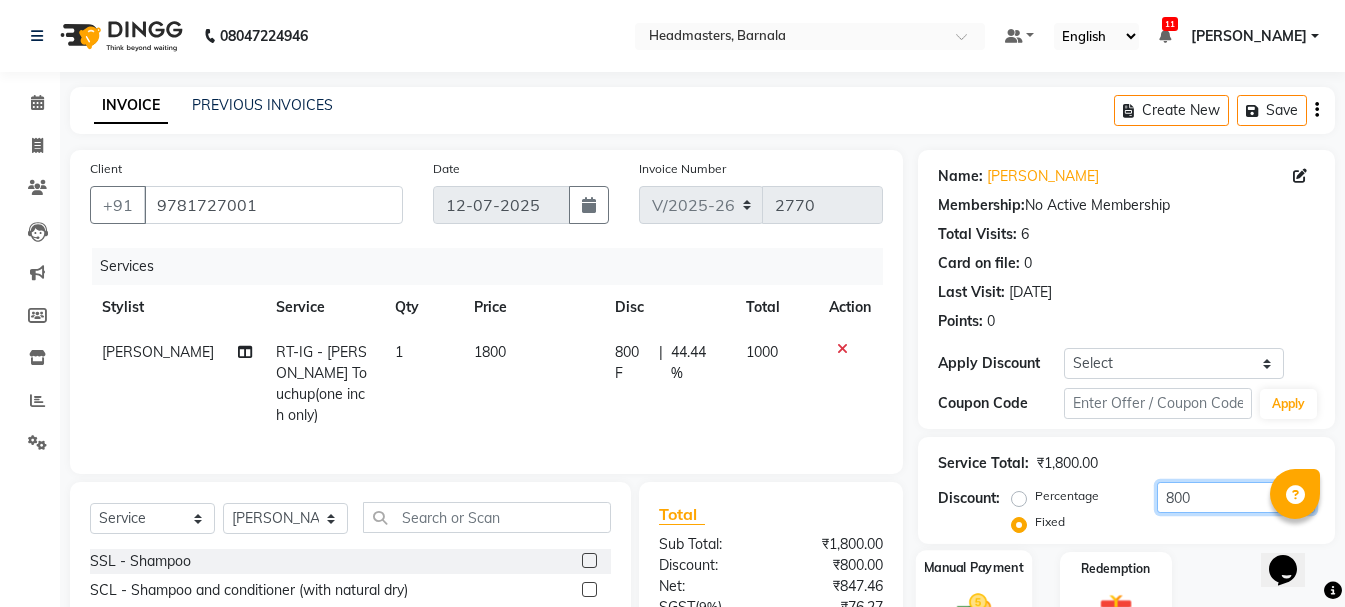type on "800" 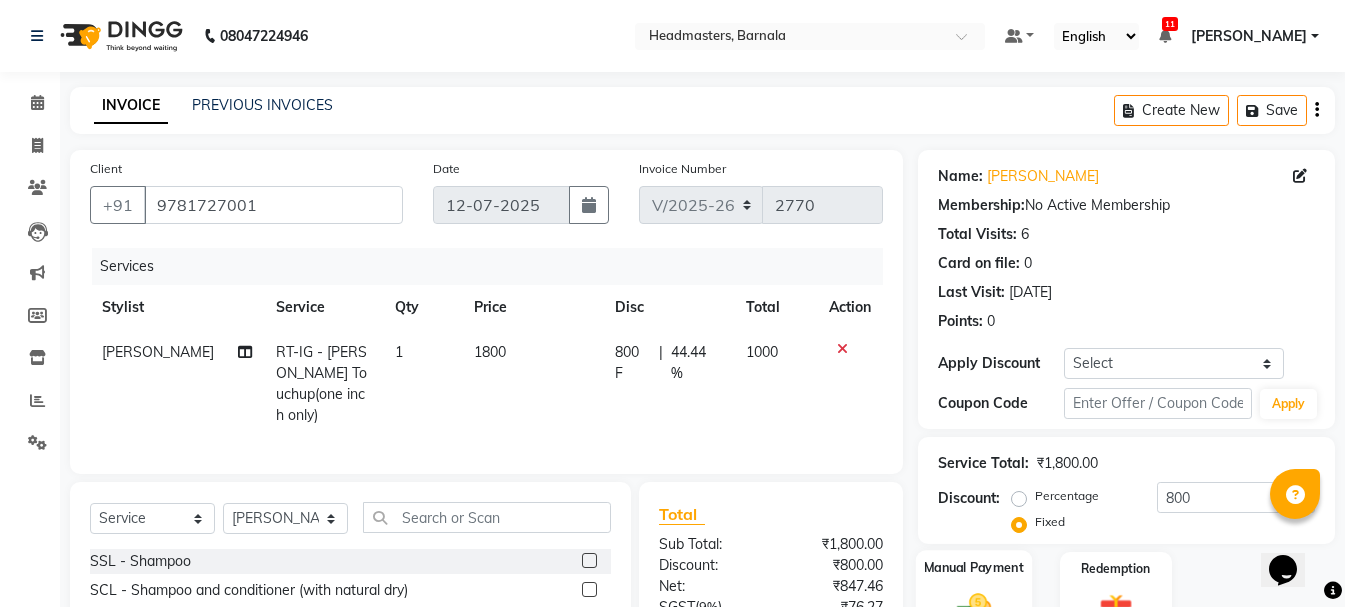 click on "Manual Payment" 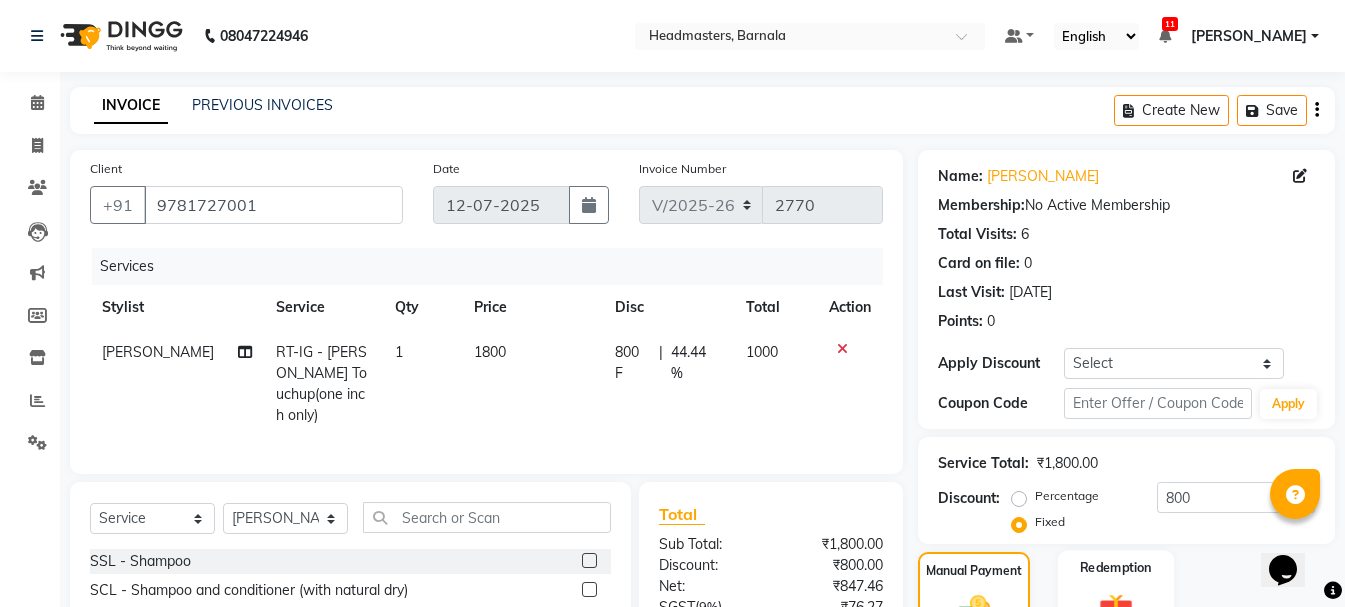 scroll, scrollTop: 194, scrollLeft: 0, axis: vertical 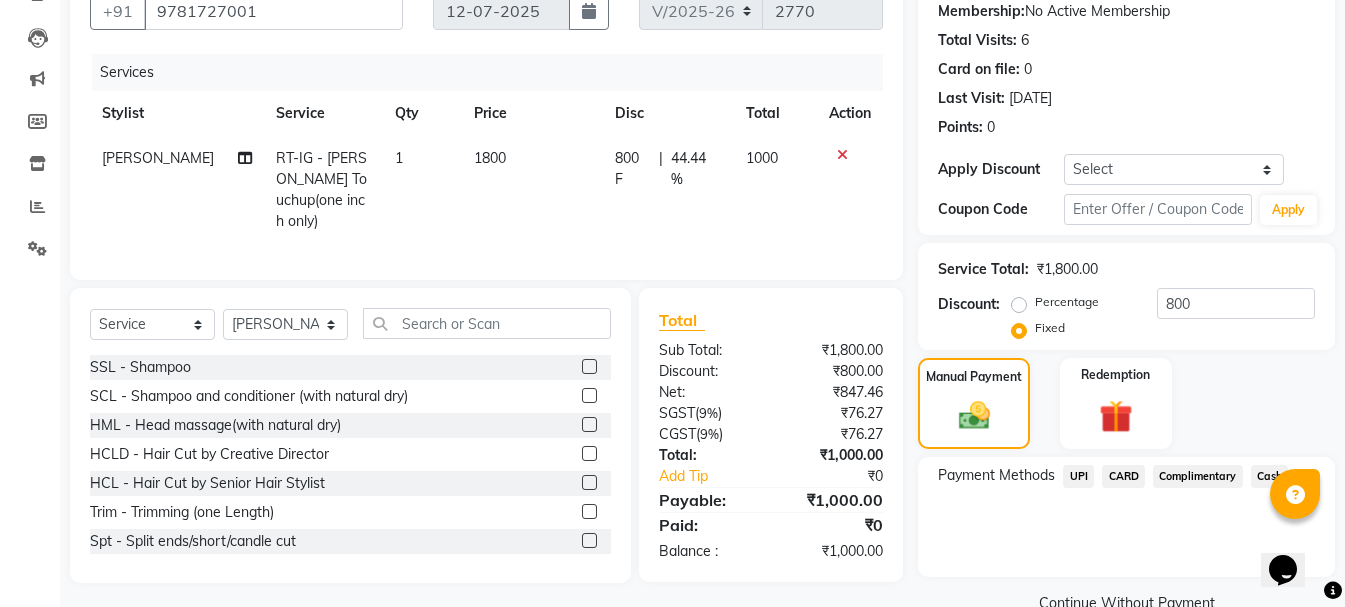 click on "Cash" 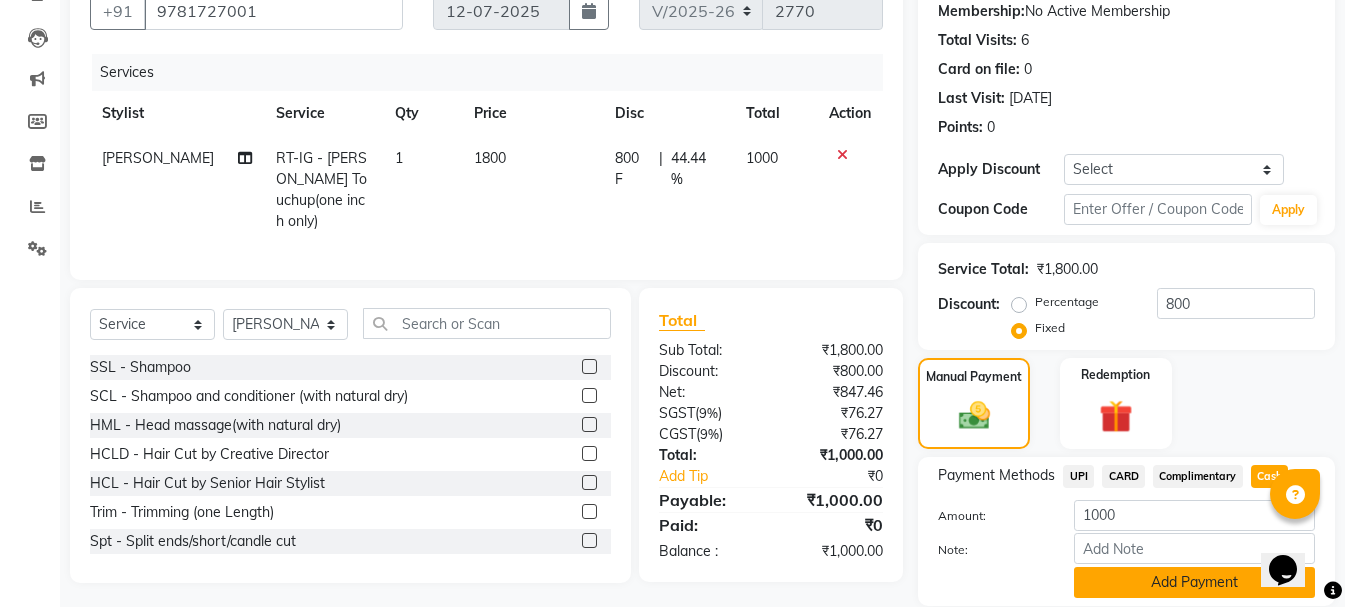 click on "Add Payment" 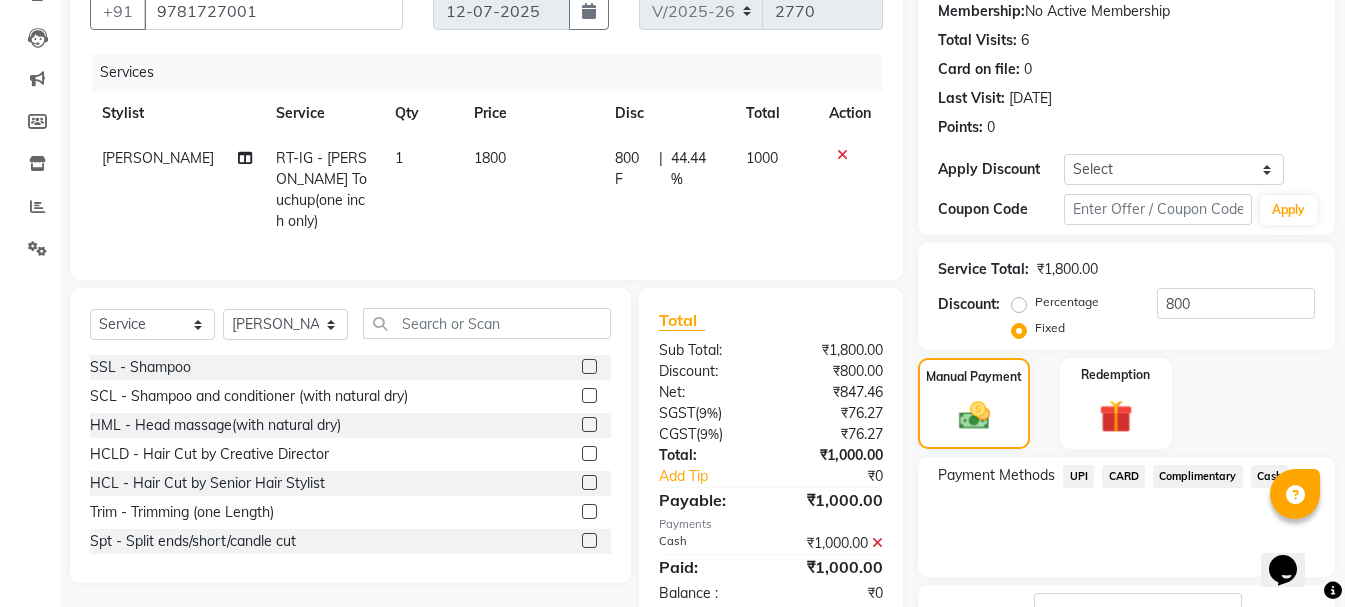 scroll, scrollTop: 348, scrollLeft: 0, axis: vertical 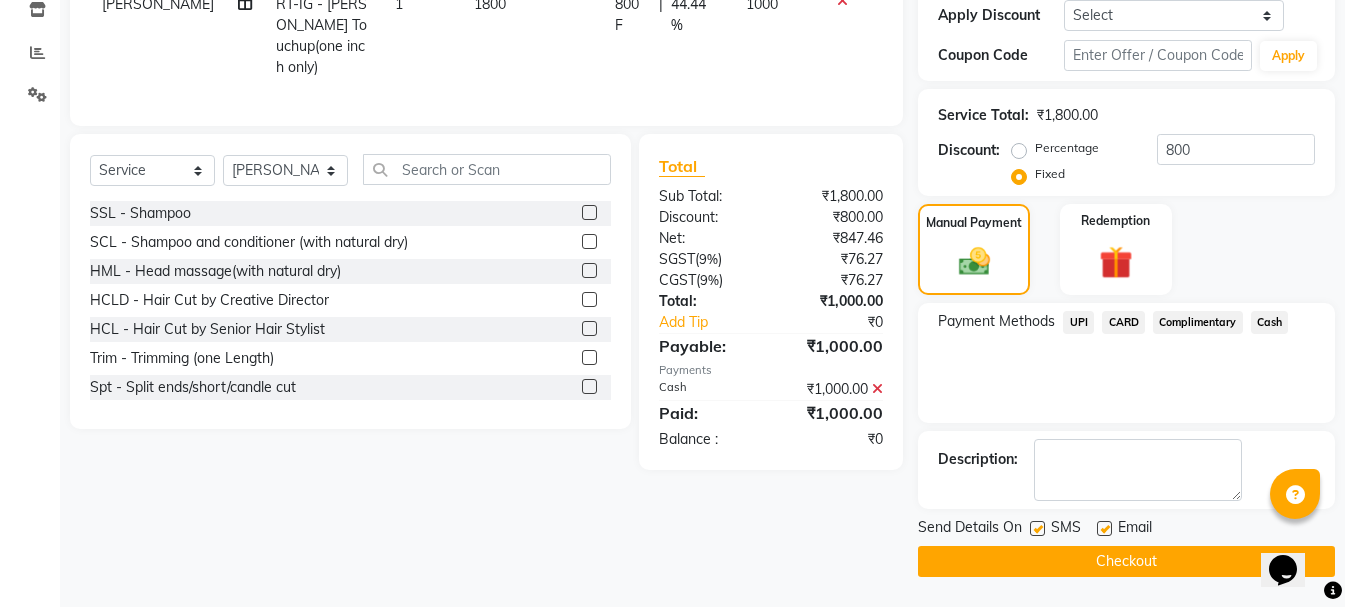 click on "Cash" 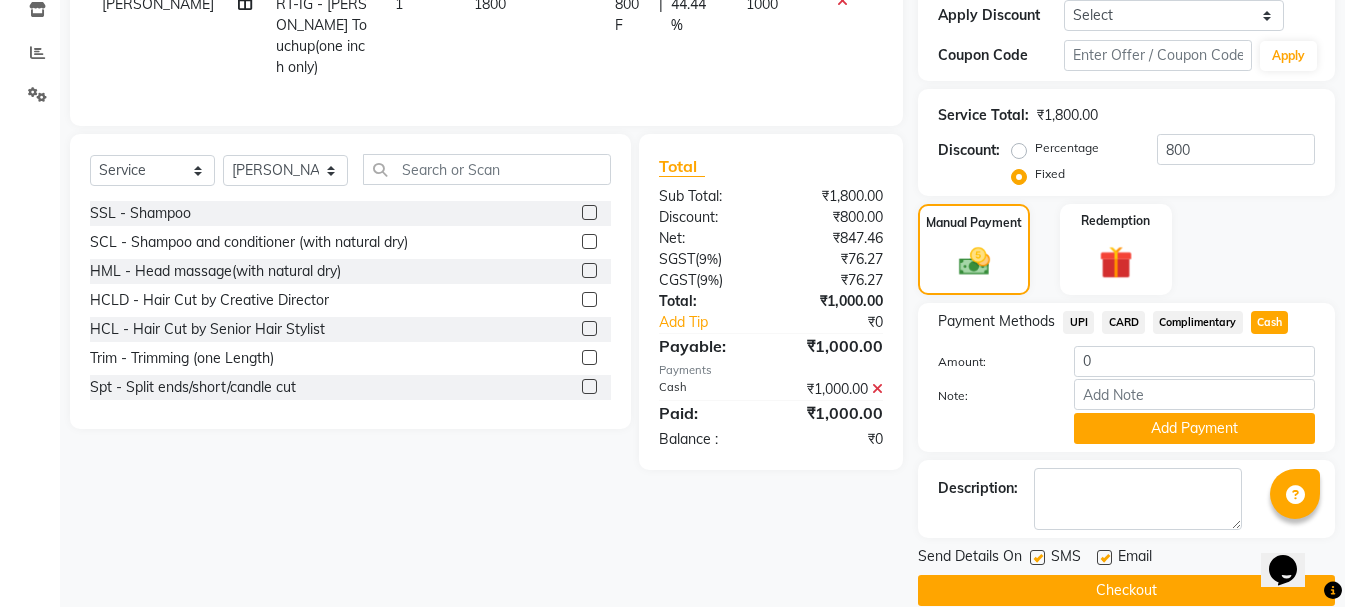 click on "Checkout" 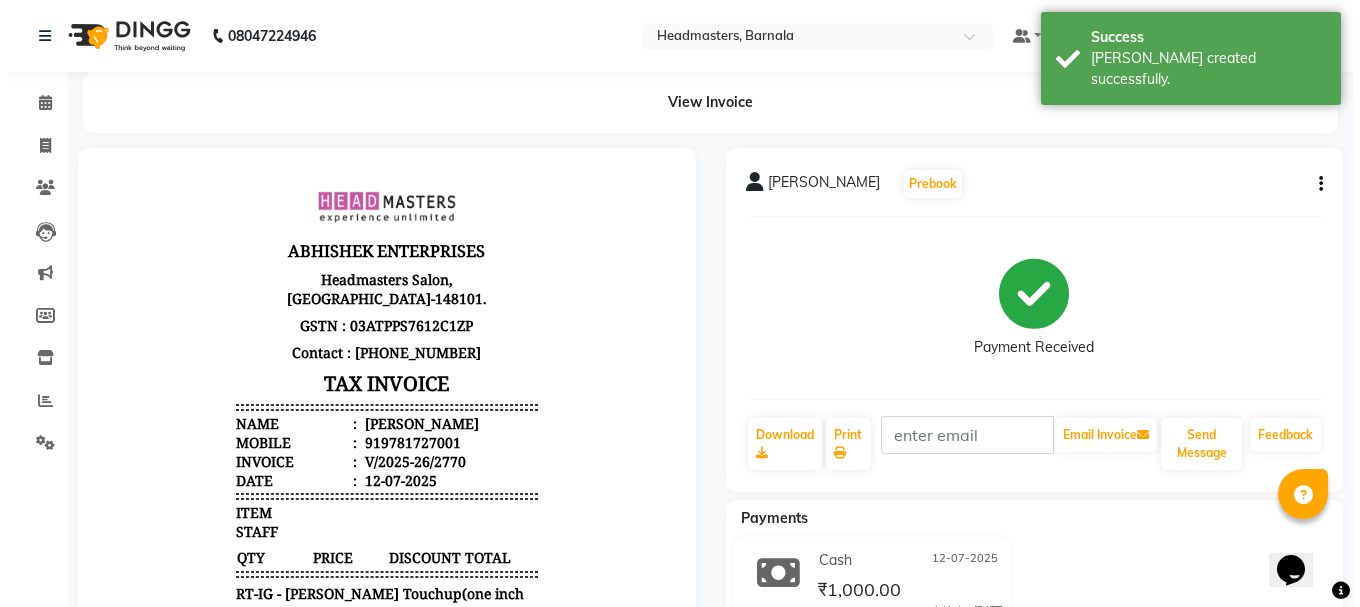 scroll, scrollTop: 0, scrollLeft: 0, axis: both 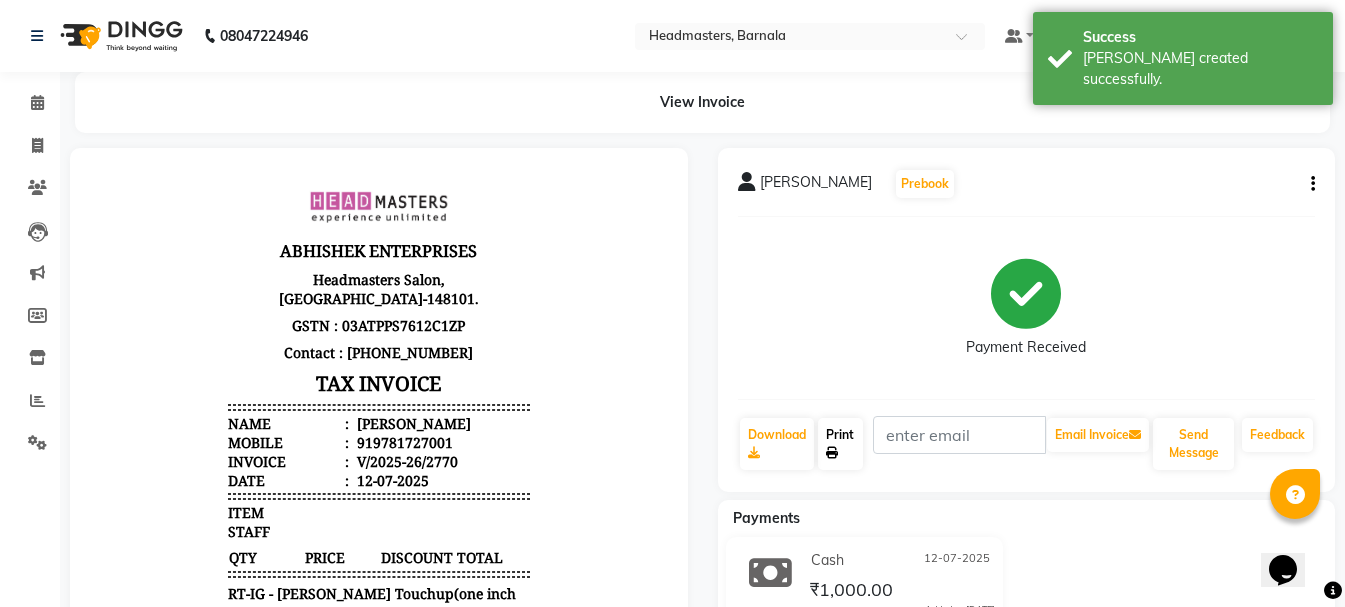 click on "Print" 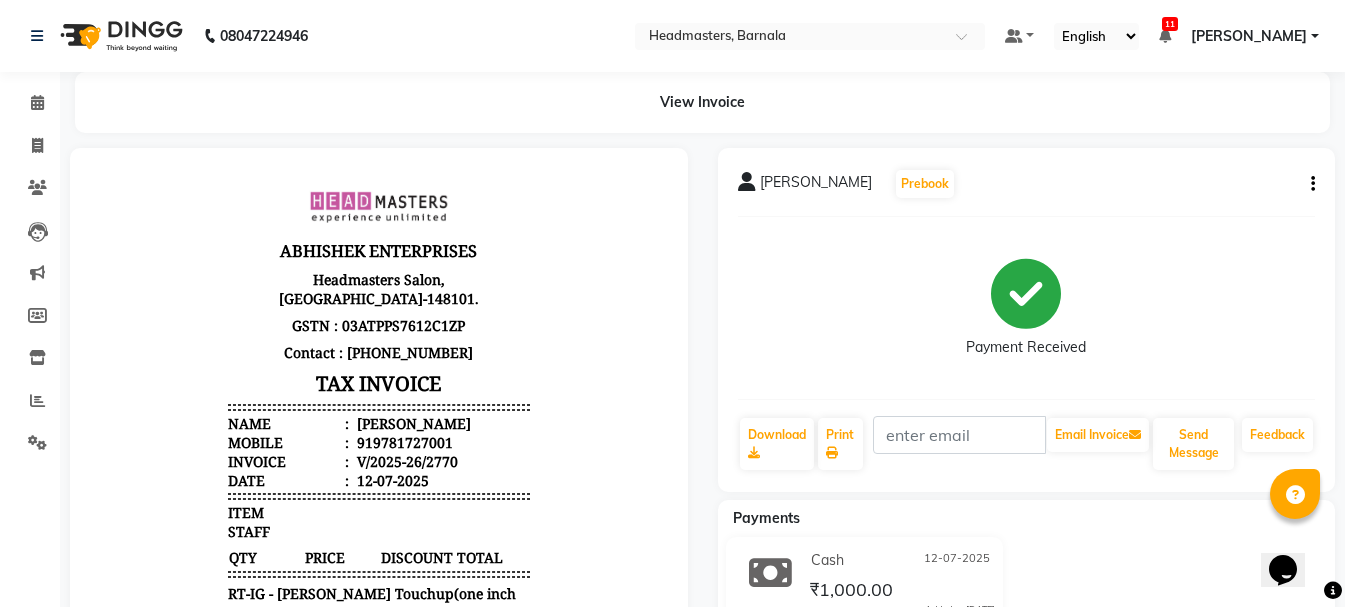 select on "service" 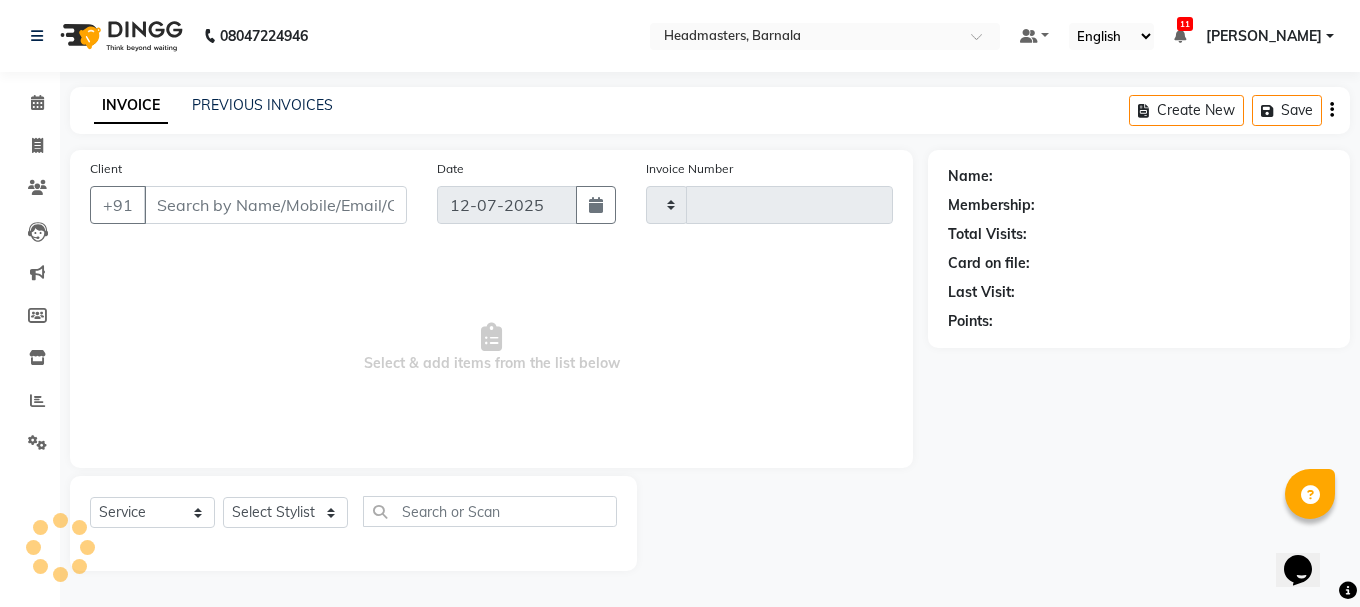 type on "2771" 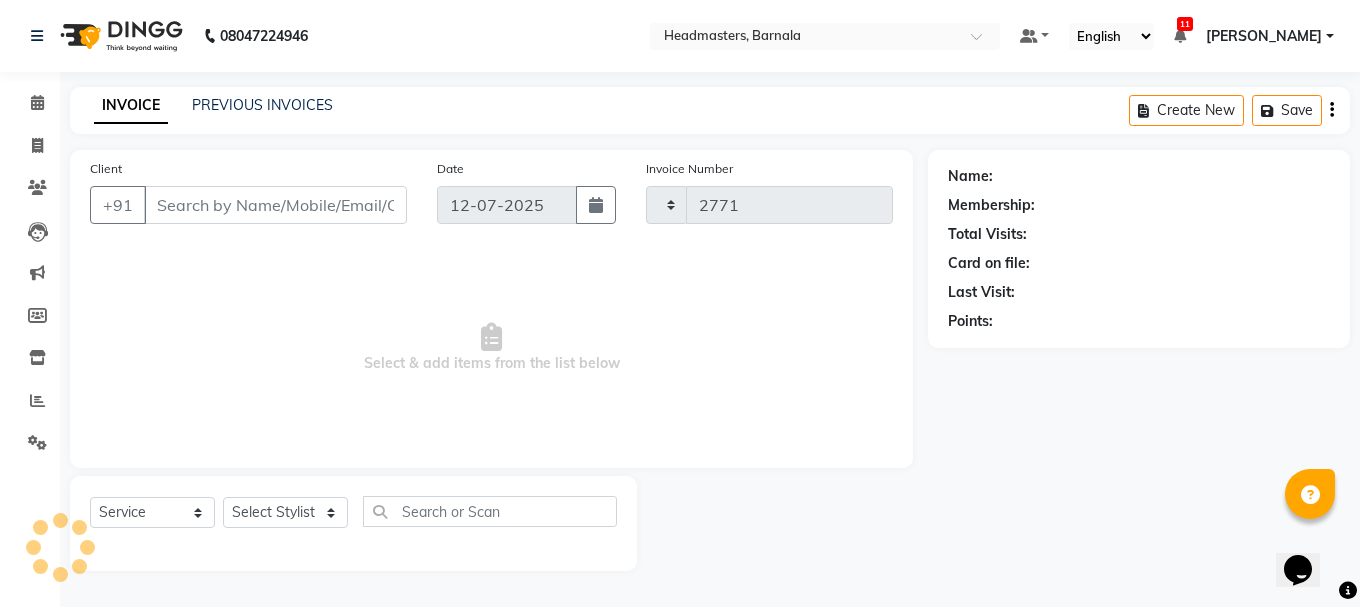 select on "7526" 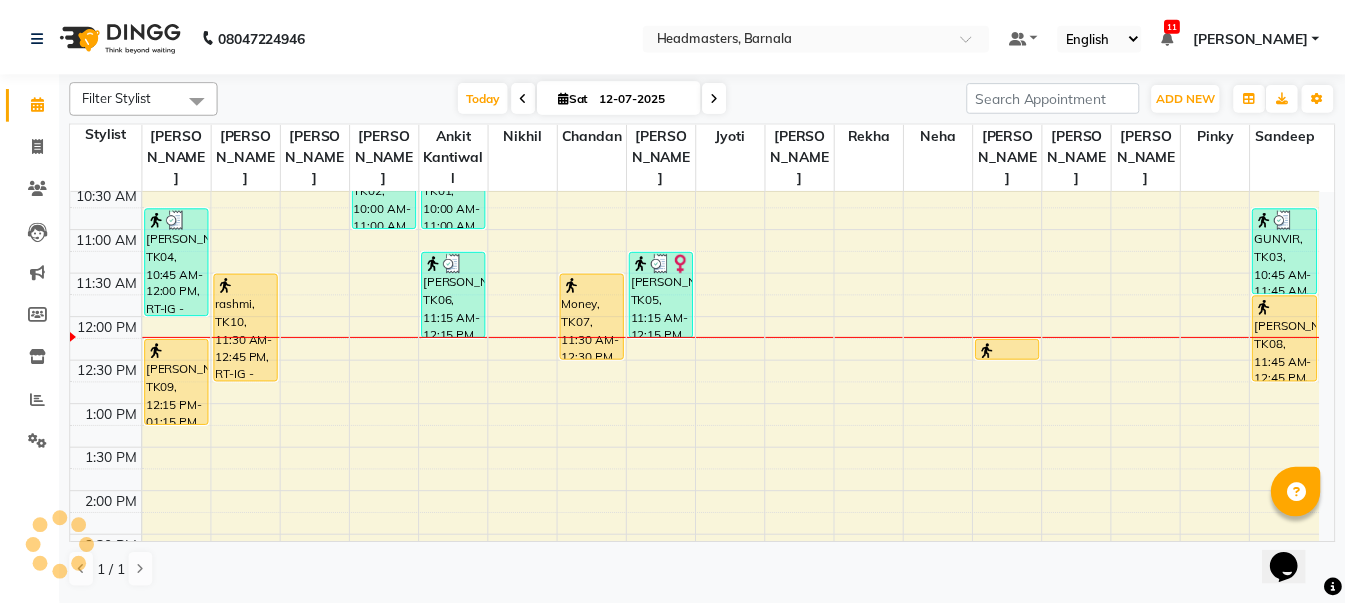 scroll, scrollTop: 265, scrollLeft: 0, axis: vertical 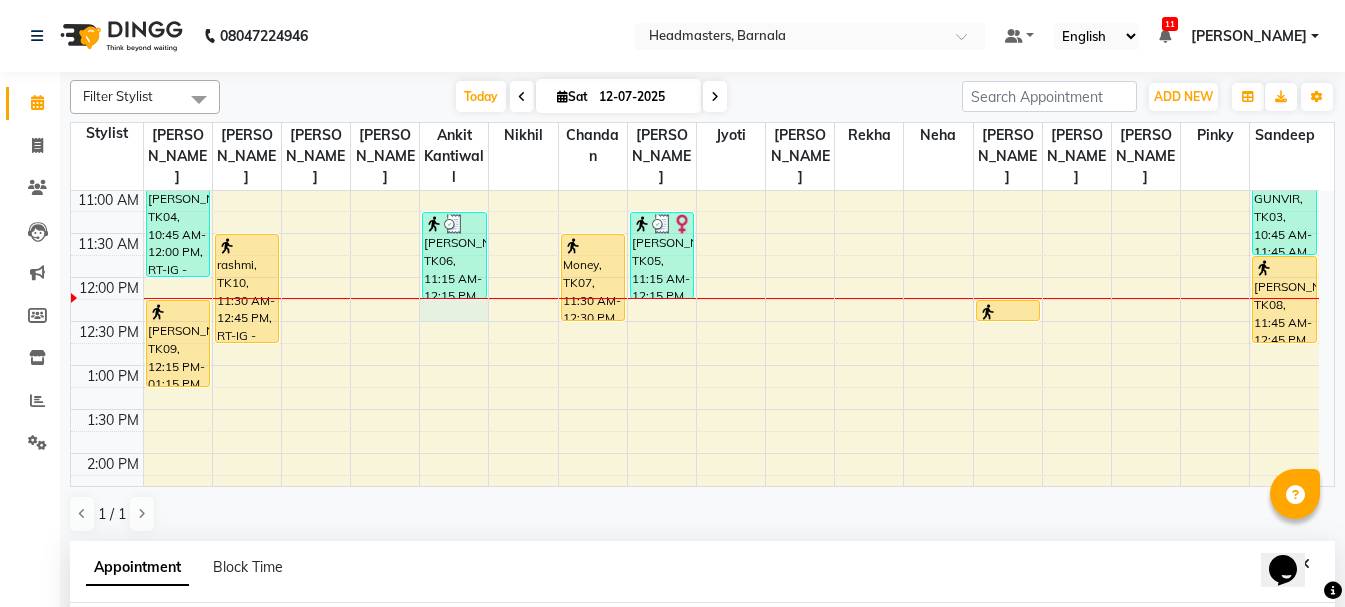 select on "67278" 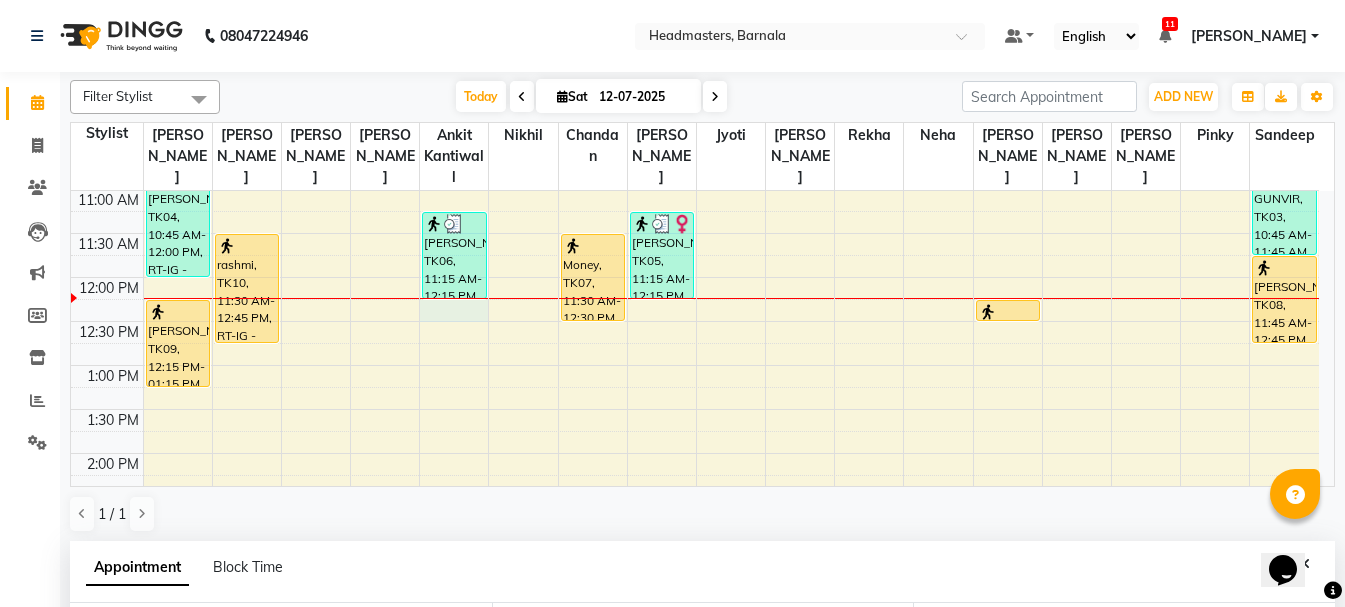 scroll, scrollTop: 389, scrollLeft: 0, axis: vertical 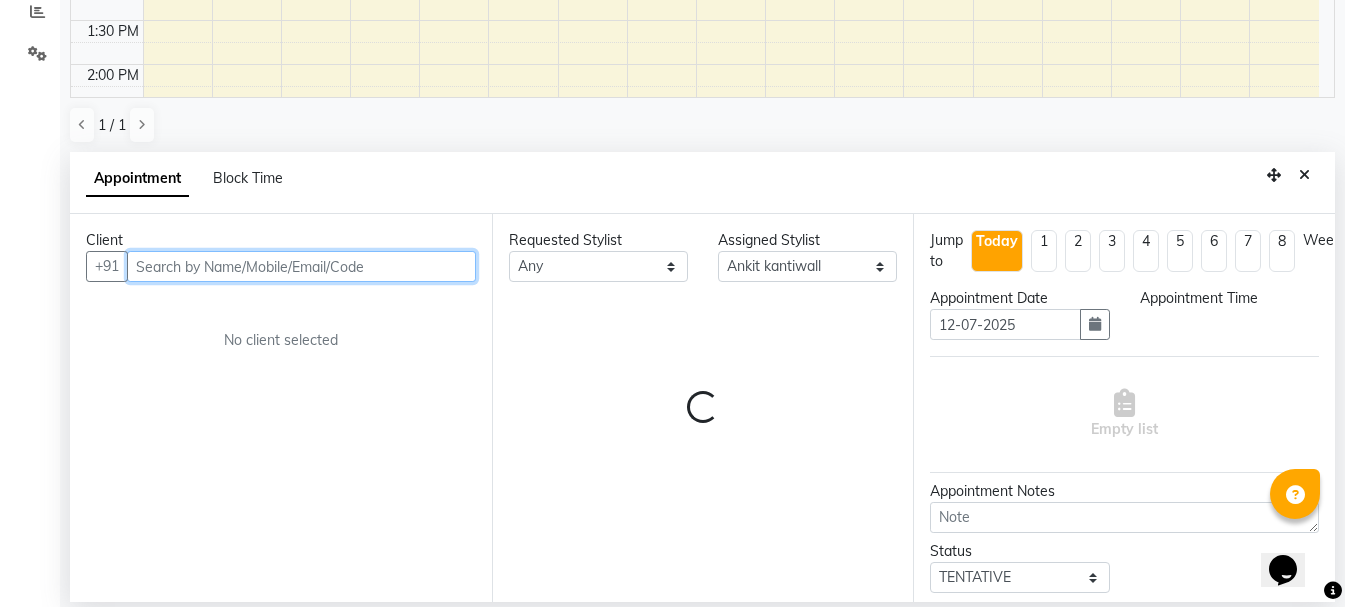 select on "735" 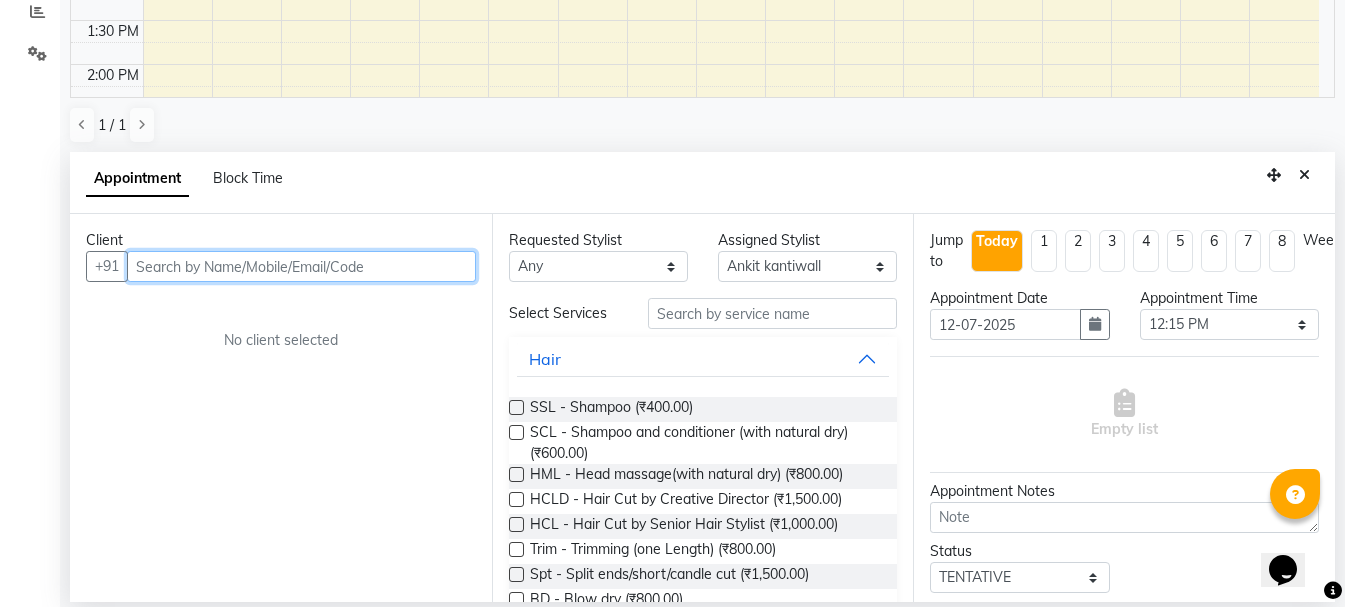 drag, startPoint x: 214, startPoint y: 261, endPoint x: 175, endPoint y: 259, distance: 39.051247 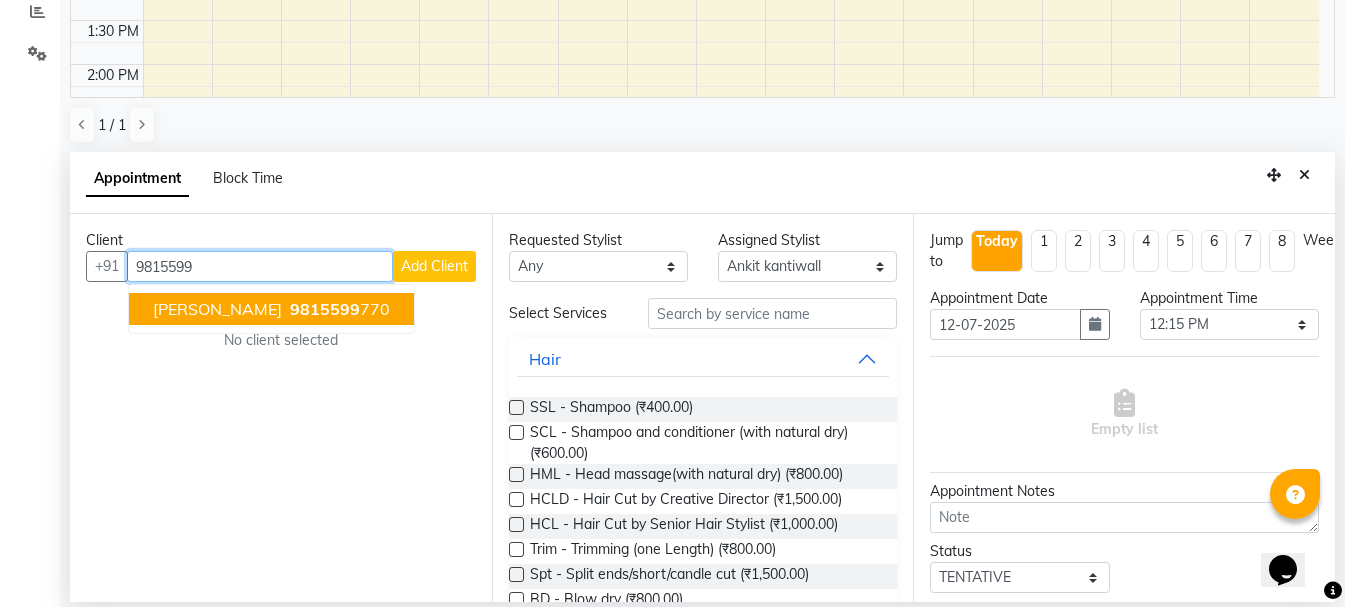 click on "[PERSON_NAME]" at bounding box center [217, 309] 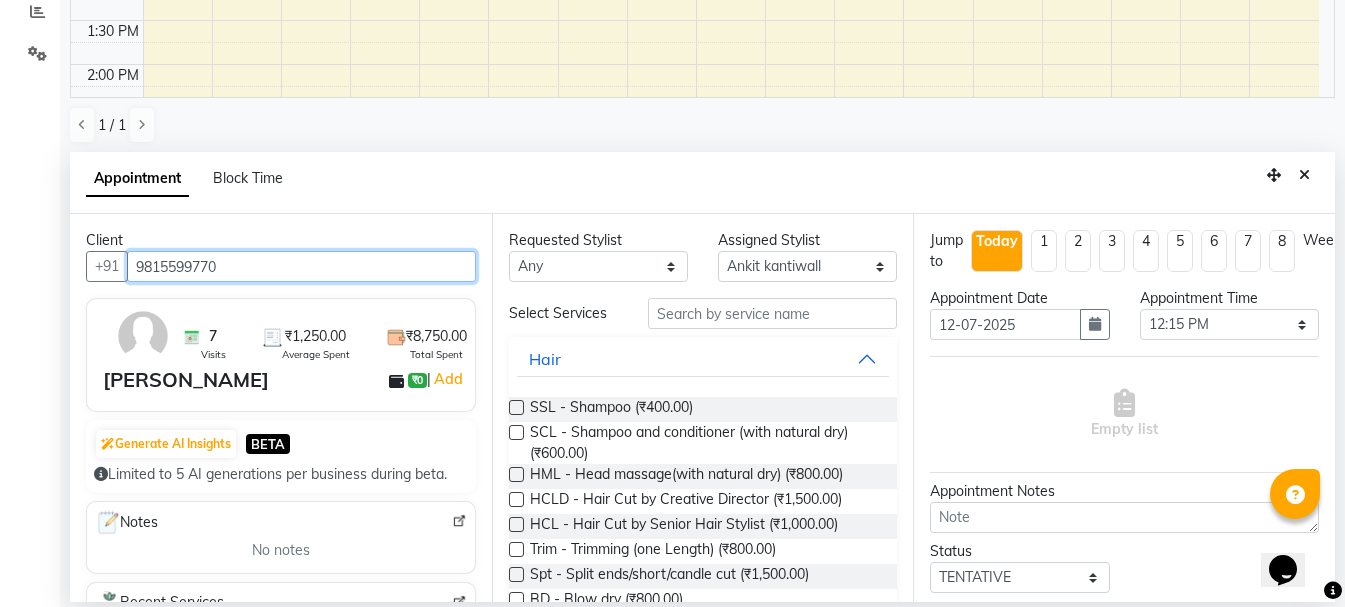 type on "9815599770" 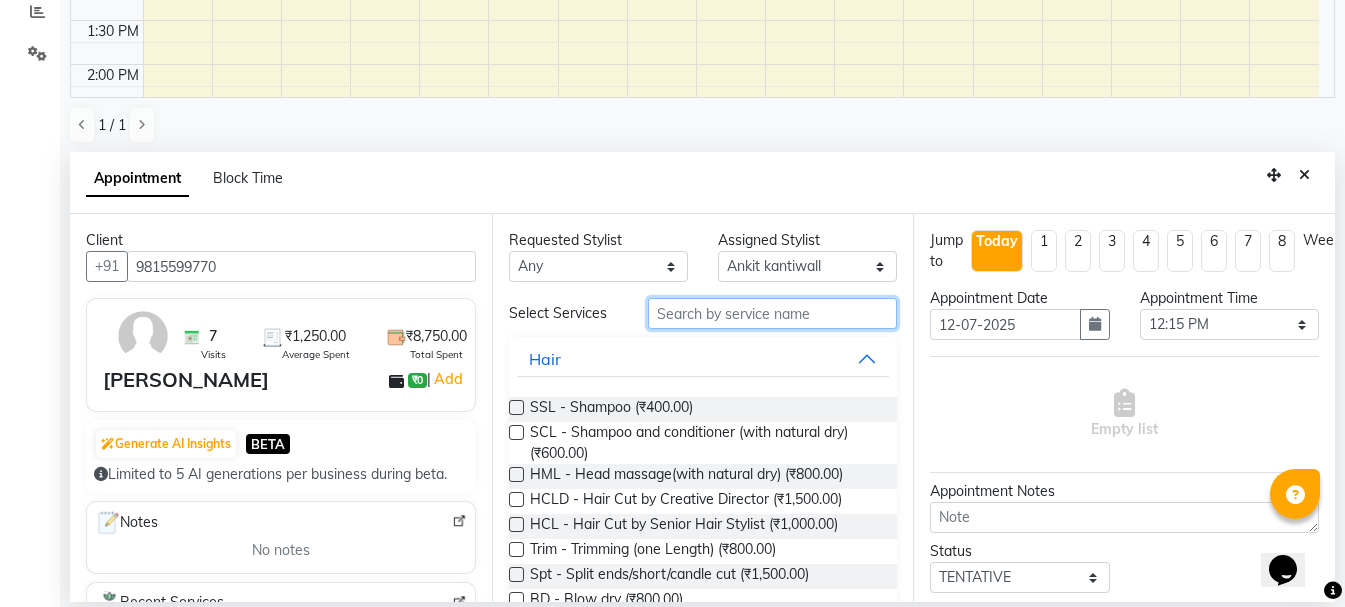click at bounding box center (772, 313) 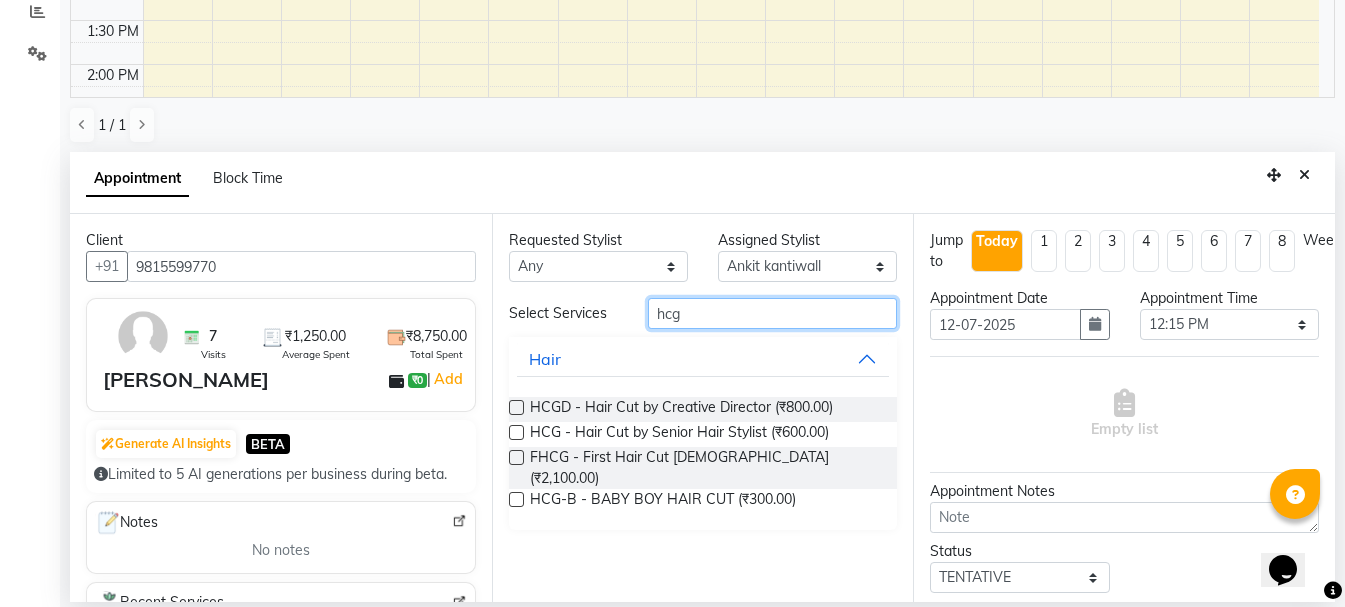 type on "hcg" 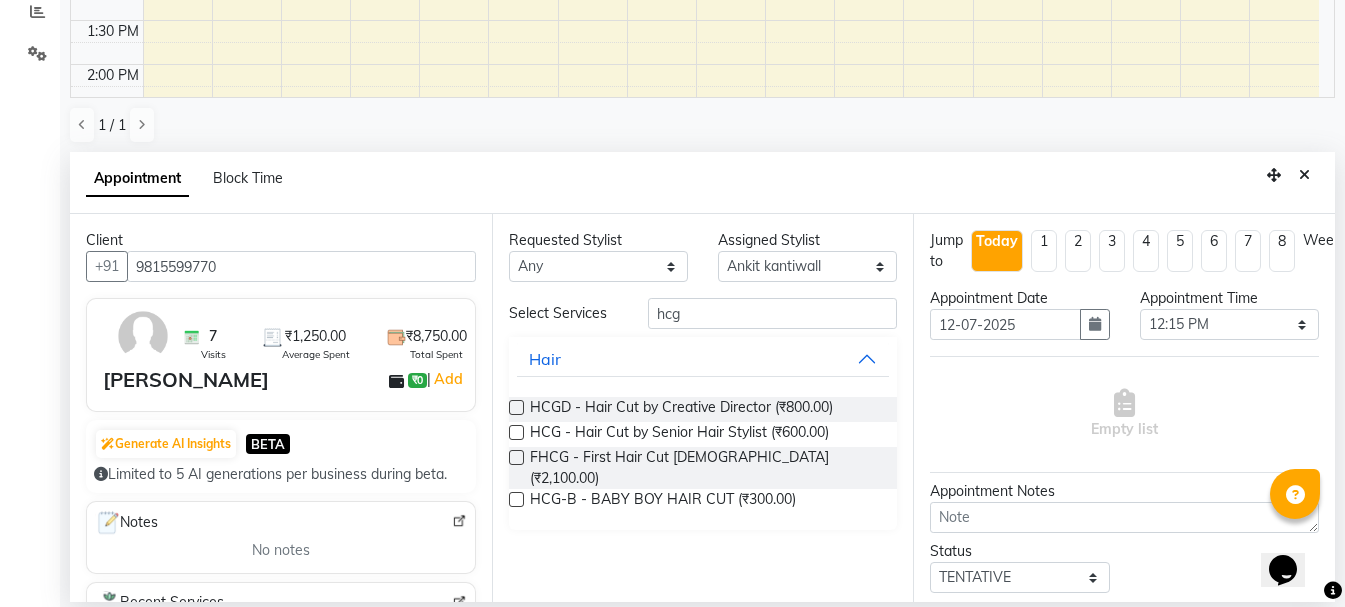 click at bounding box center [516, 432] 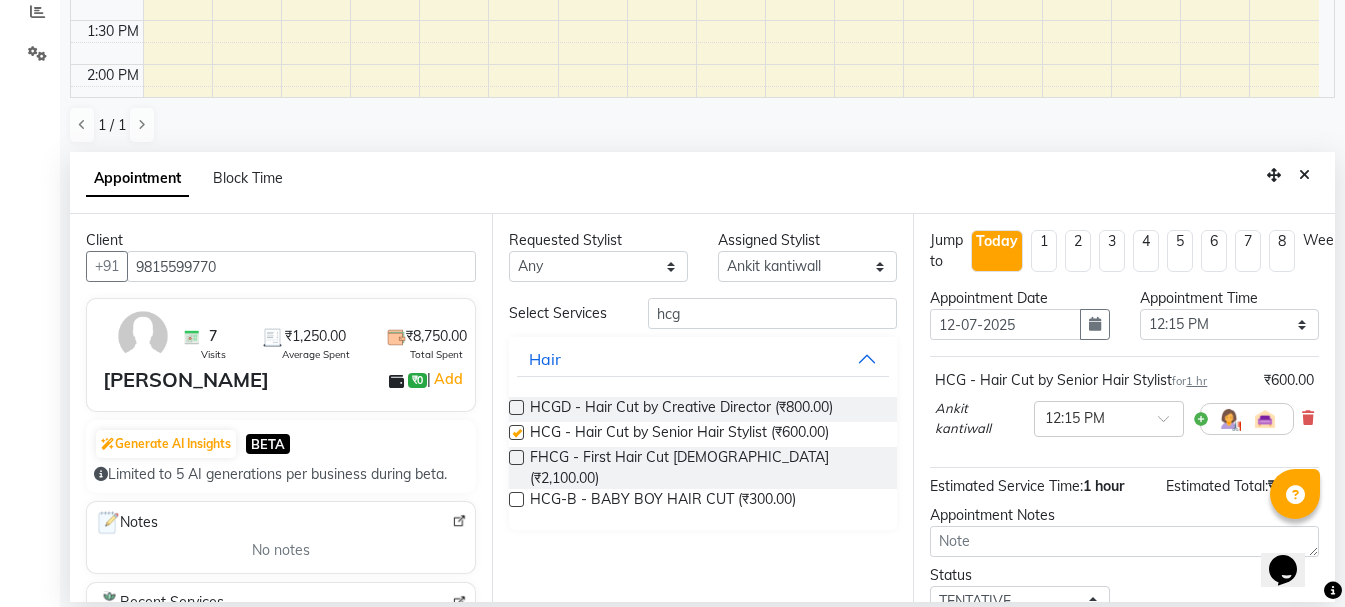 checkbox on "false" 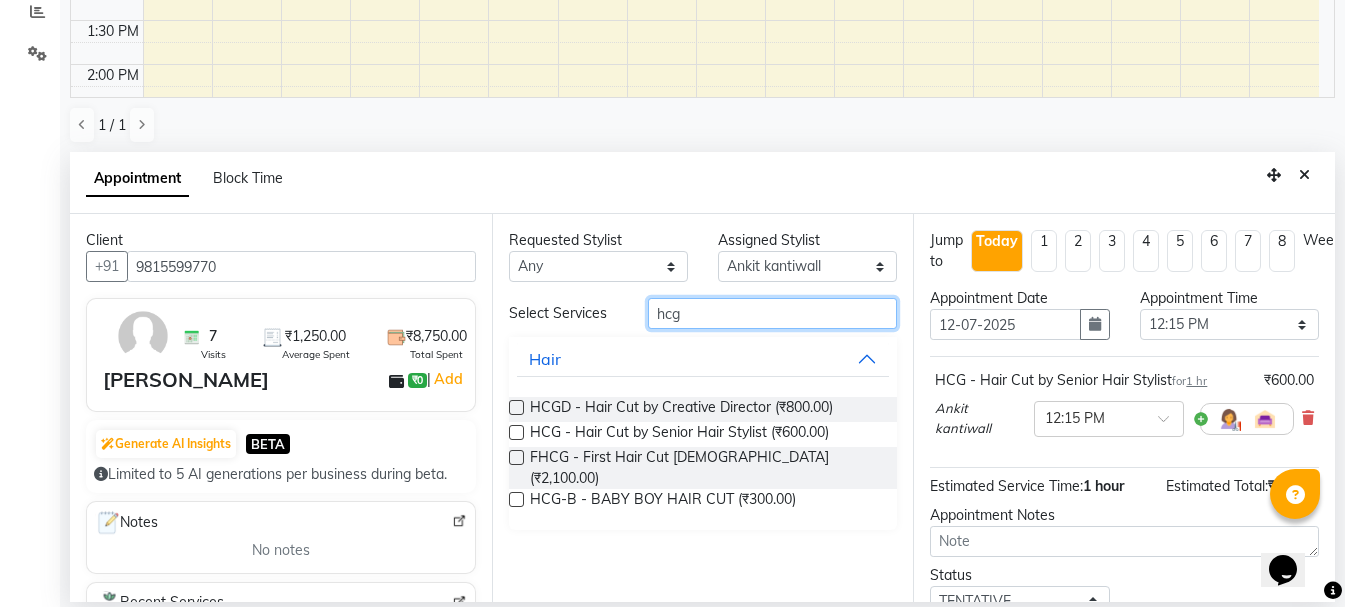 drag, startPoint x: 714, startPoint y: 328, endPoint x: 561, endPoint y: 348, distance: 154.30165 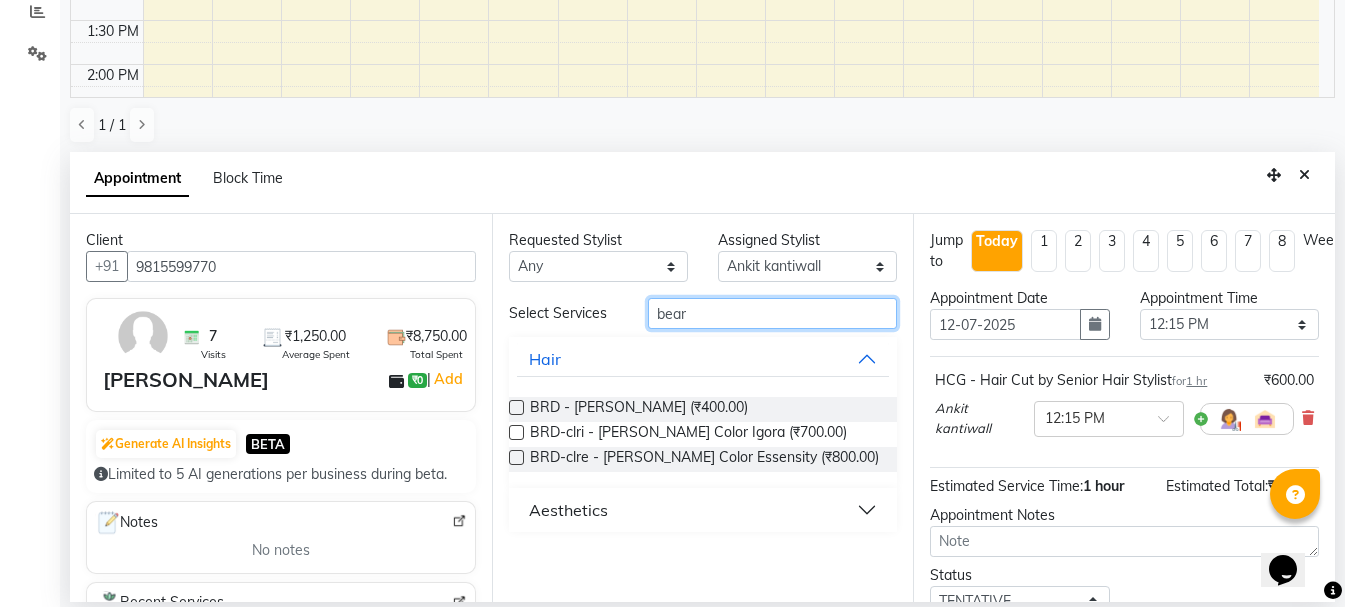 type on "bear" 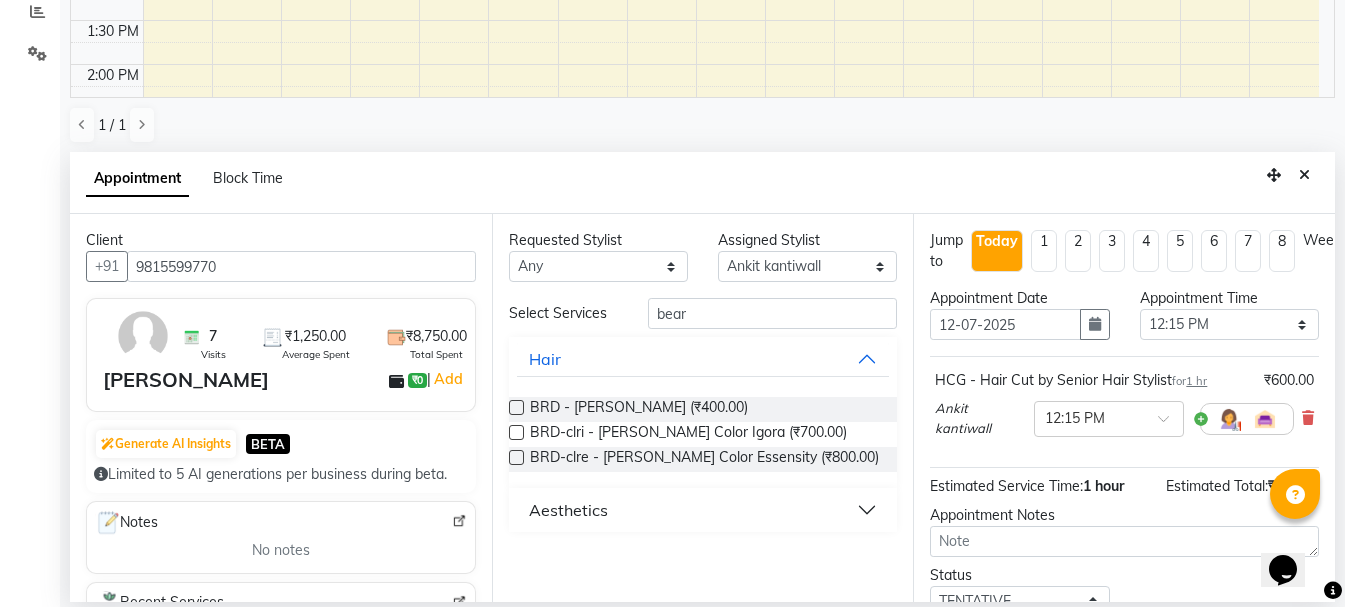 click at bounding box center [516, 457] 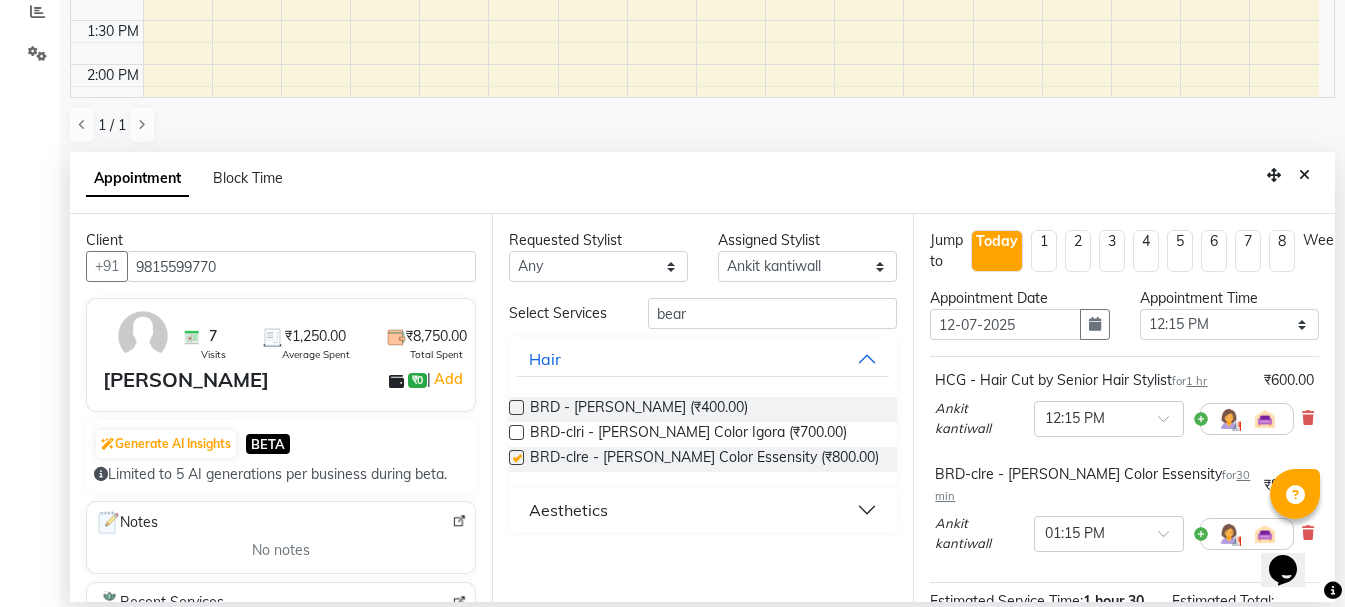 checkbox on "false" 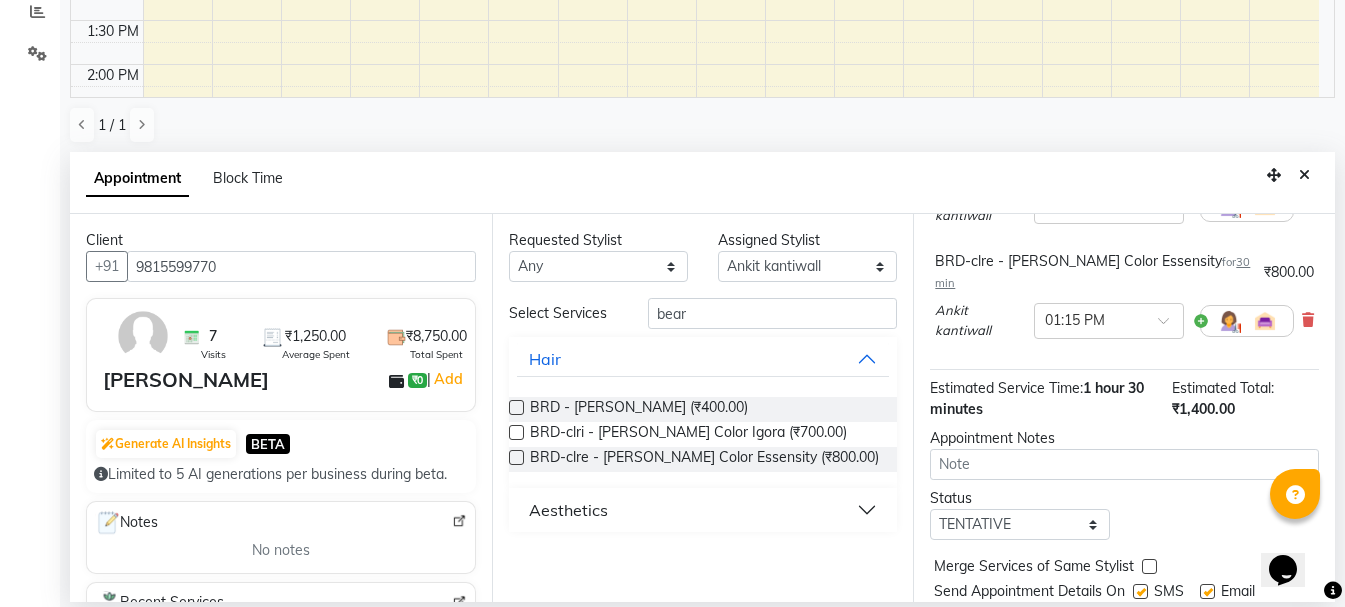 scroll, scrollTop: 271, scrollLeft: 0, axis: vertical 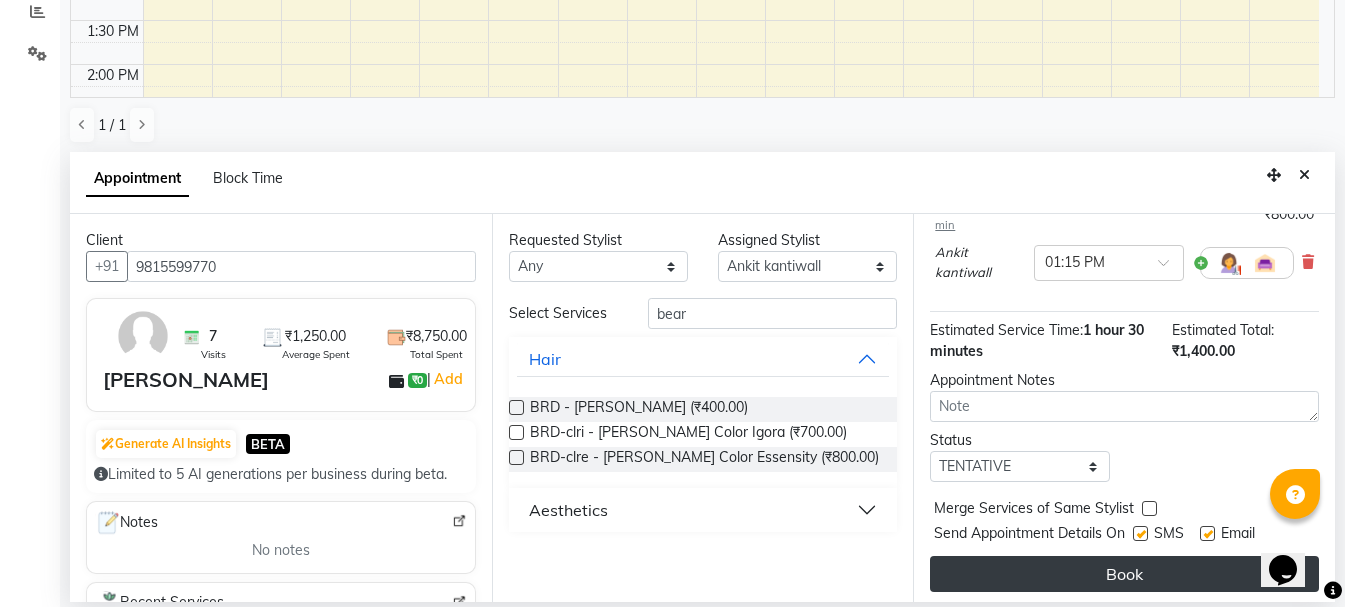 click on "Book" at bounding box center [1124, 574] 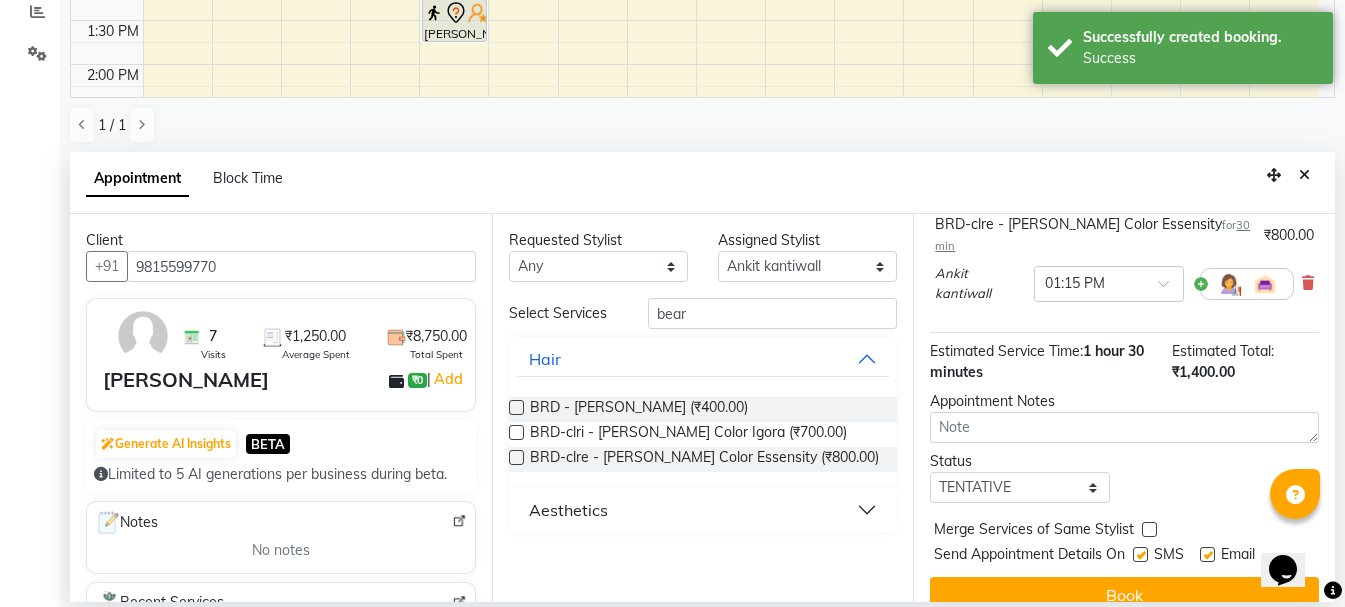 scroll, scrollTop: 0, scrollLeft: 0, axis: both 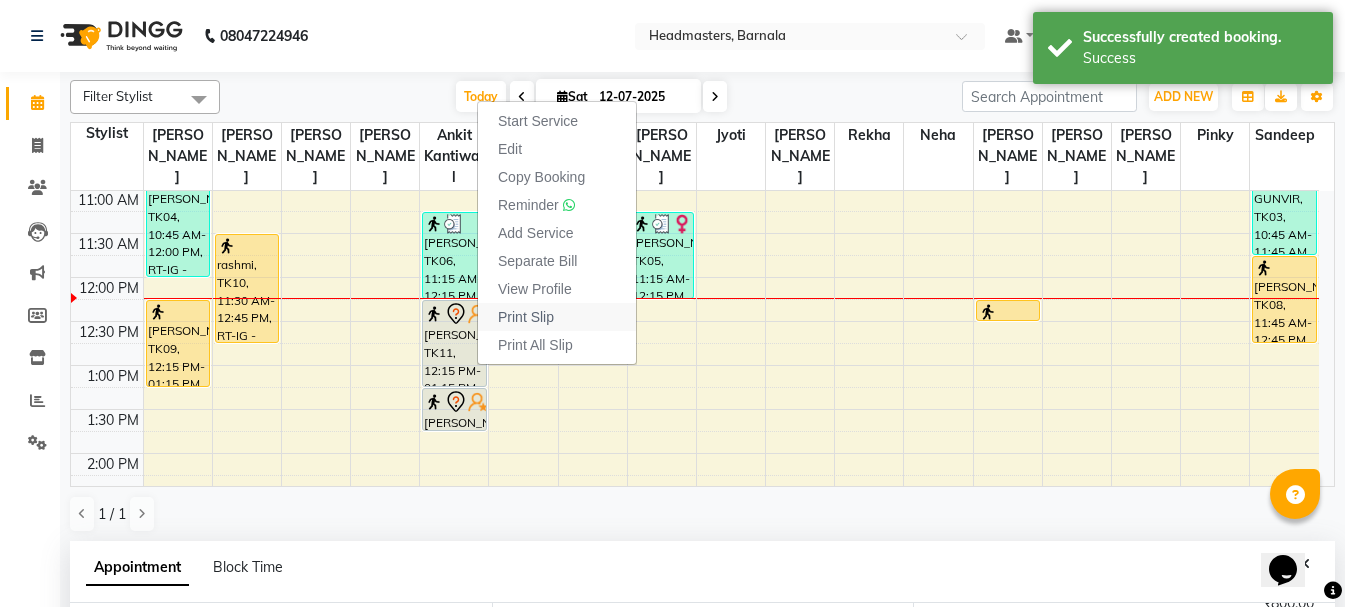 click on "Print Slip" at bounding box center [526, 317] 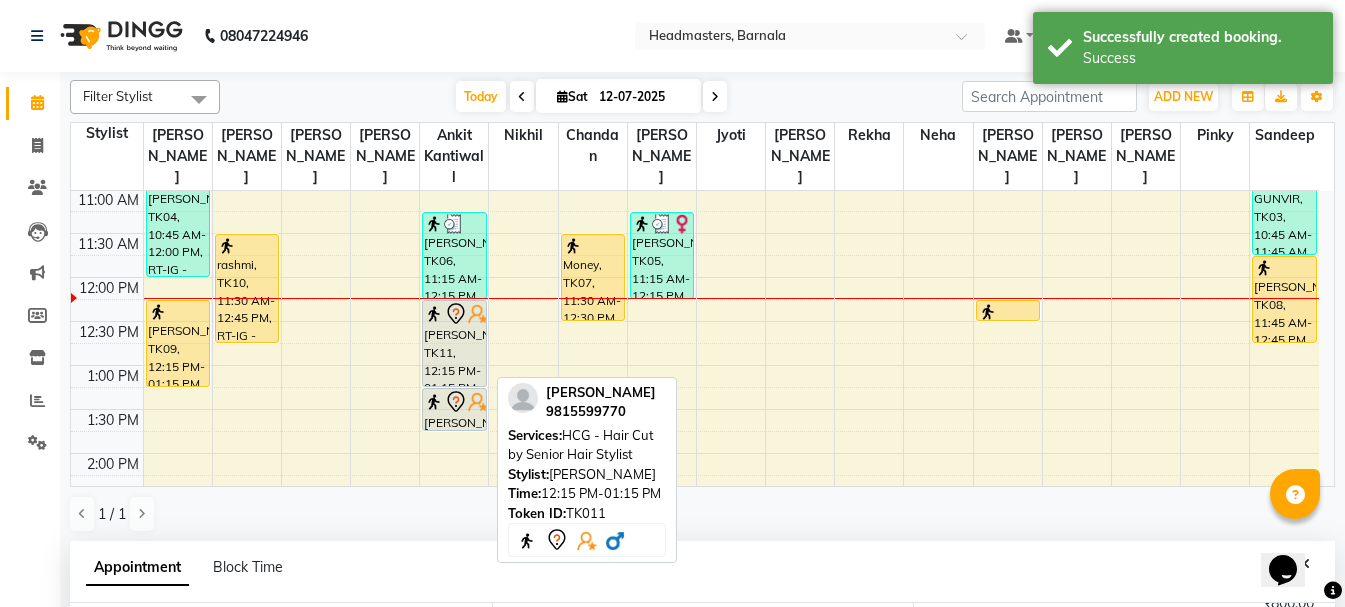 click on "[PERSON_NAME], TK11, 12:15 PM-01:15 PM, HCG - Hair Cut by Senior Hair Stylist" at bounding box center [454, 343] 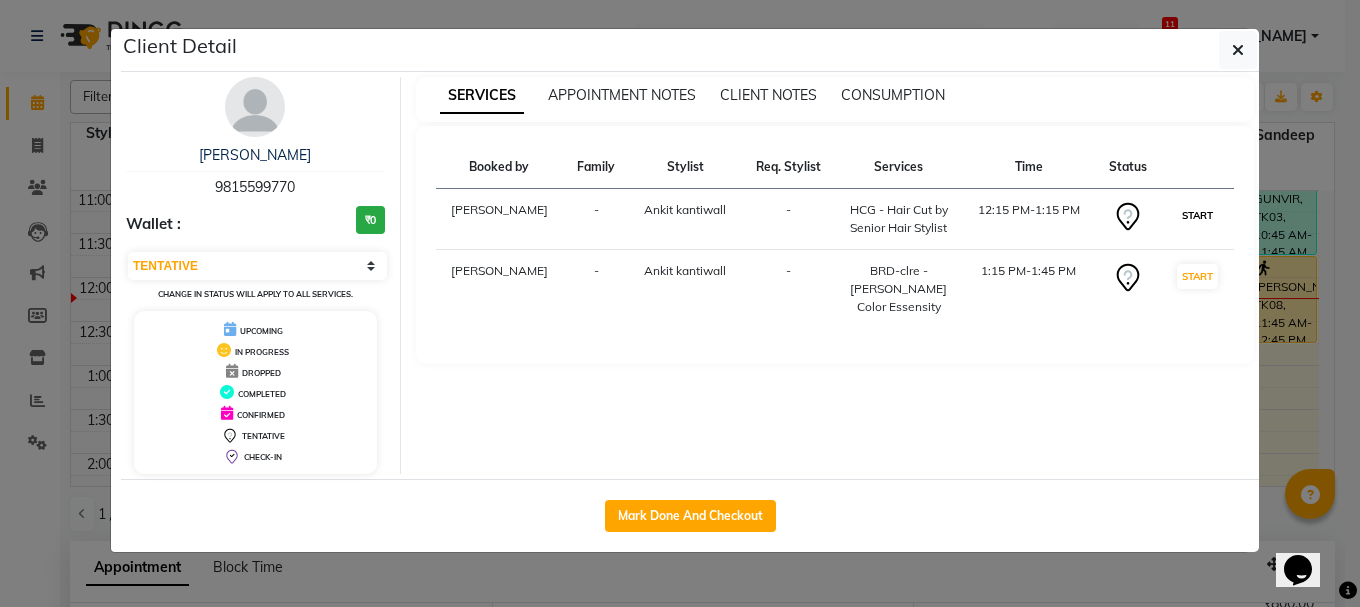 click on "START" at bounding box center [1197, 215] 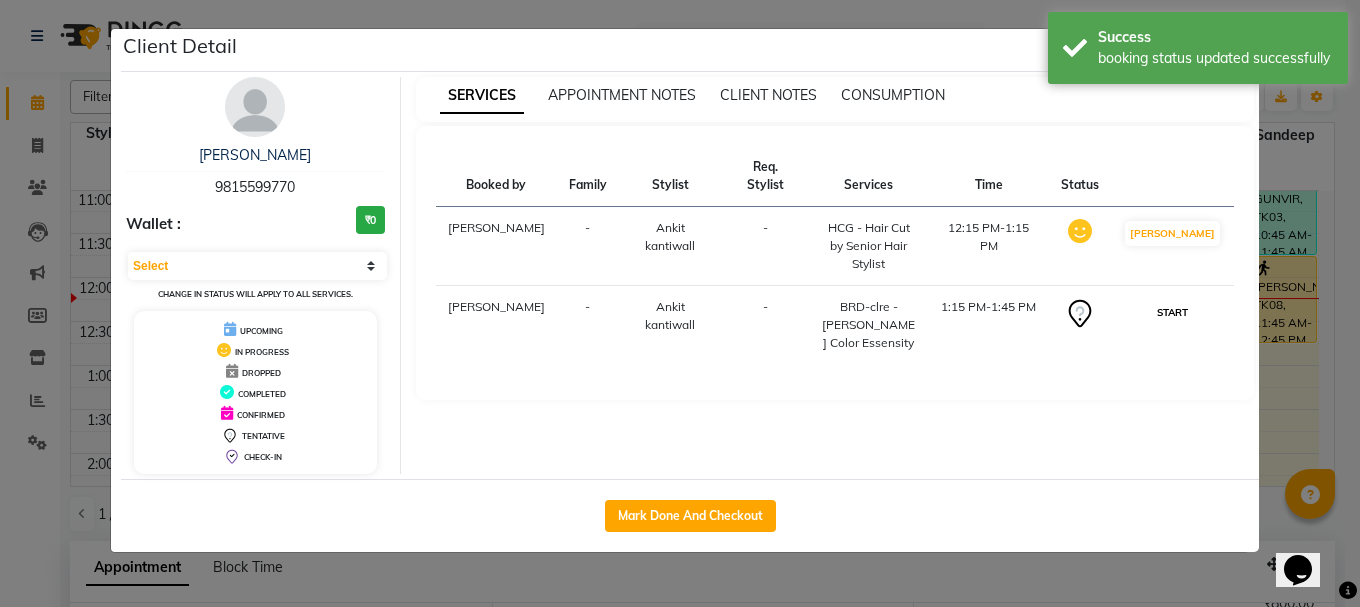 click on "START" at bounding box center (1172, 312) 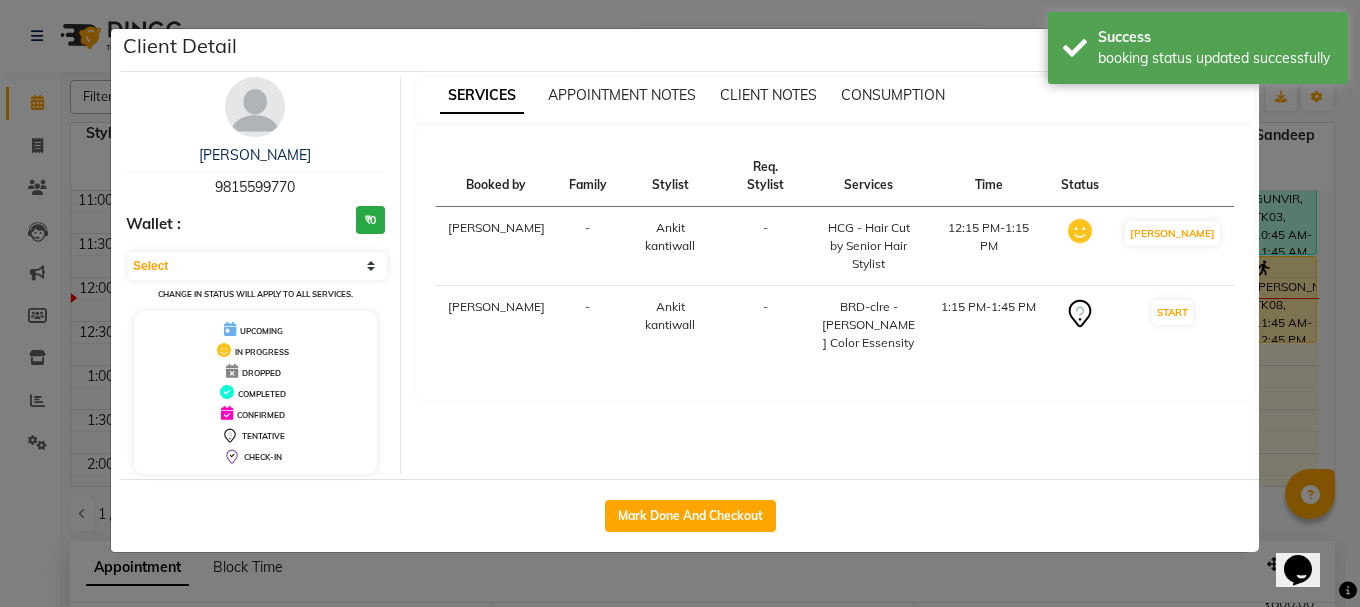 select on "1" 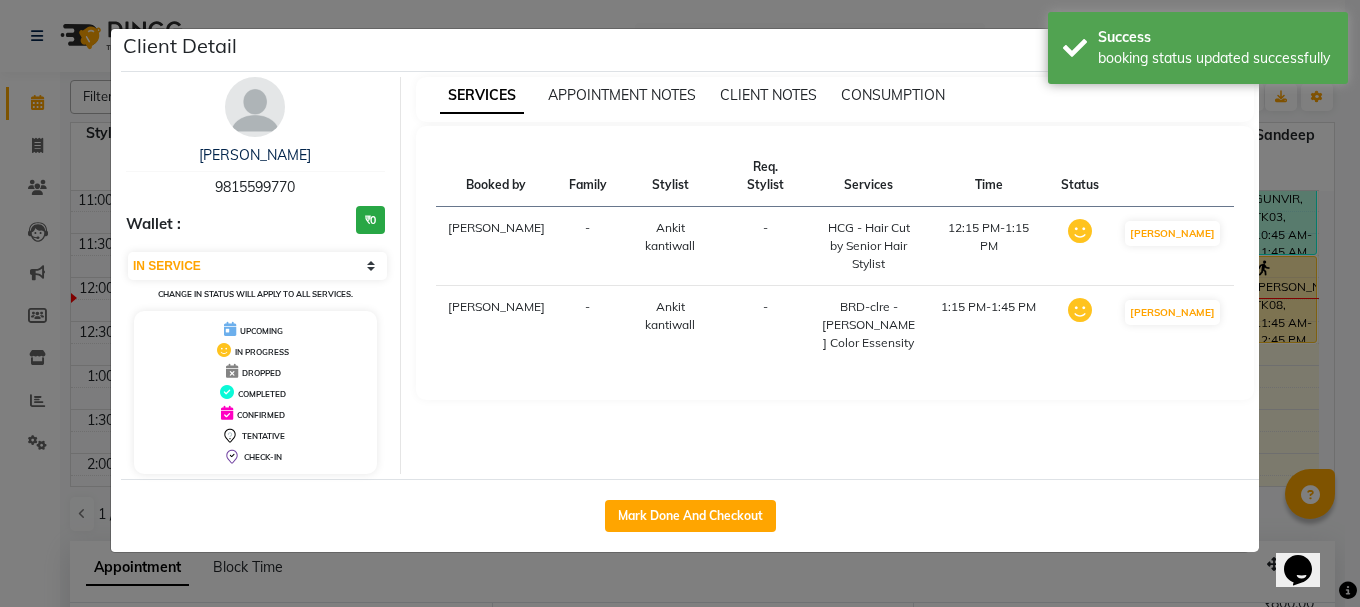 click on "Client Detail  Harpreet    9815599770 Wallet : ₹0 Select IN SERVICE CONFIRMED TENTATIVE CHECK IN MARK DONE UPCOMING Change in status will apply to all services. UPCOMING IN PROGRESS DROPPED COMPLETED CONFIRMED TENTATIVE CHECK-IN SERVICES APPOINTMENT NOTES CLIENT NOTES CONSUMPTION Booked by Family Stylist Req. Stylist Services Time Status  Manya  -  Ankit kantiwall -  HCG - Hair Cut by Senior Hair Stylist   12:15 PM-1:15 PM   MARK DONE   Manya  -  Ankit kantiwall -  BRD-clre - Beard Color Essensity   1:15 PM-1:45 PM   MARK DONE   Mark Done And Checkout" 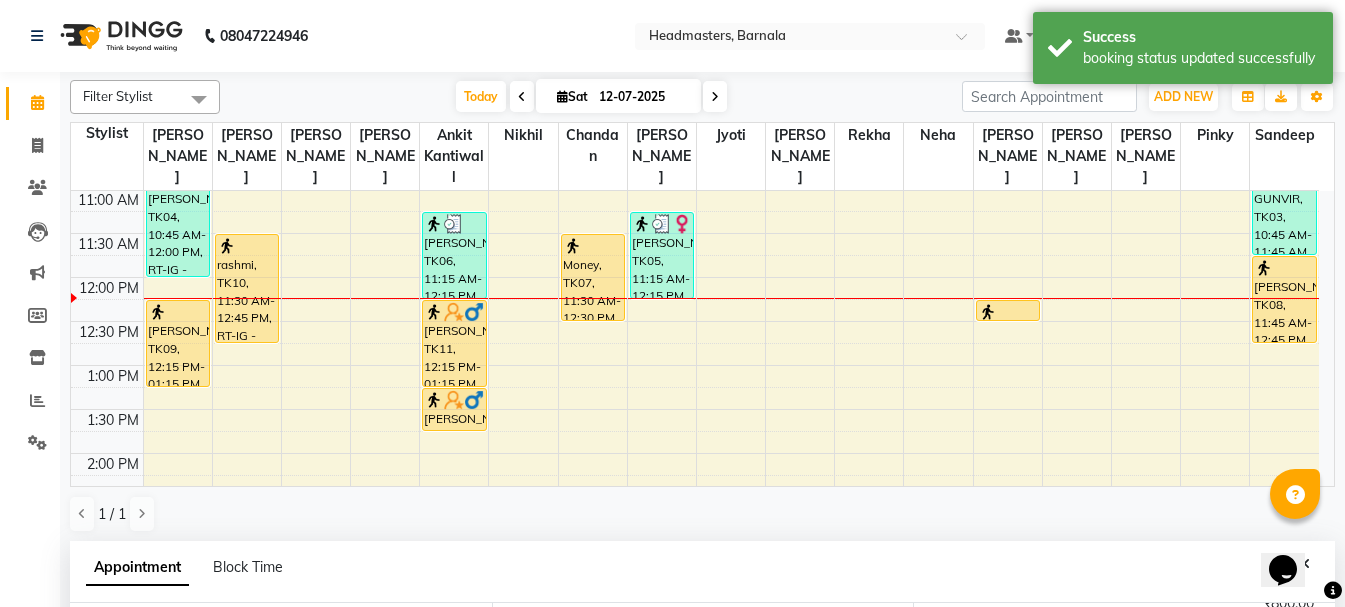 click on "8:00 AM 8:30 AM 9:00 AM 9:30 AM 10:00 AM 10:30 AM 11:00 AM 11:30 AM 12:00 PM 12:30 PM 1:00 PM 1:30 PM 2:00 PM 2:30 PM 3:00 PM 3:30 PM 4:00 PM 4:30 PM 5:00 PM 5:30 PM 6:00 PM 6:30 PM 7:00 PM 7:30 PM 8:00 PM 8:30 PM     sukhvinder, TK04, 10:45 AM-12:00 PM, RT-IG - Igora Root Touchup(one inch only)     sherral, TK09, 12:15 PM-01:15 PM, HCL - Hair Cut by Senior Hair Stylist     rashmi, TK10, 11:30 AM-12:45 PM, RT-IG - Igora Root Touchup(one inch only)     Rishav, TK02, 10:00 AM-11:00 AM, HCG - Hair Cut by Senior Hair Stylist     satinderpal, TK01, 10:00 AM-11:00 AM, HCG - Hair Cut by Senior Hair Stylist     parvinder, TK06, 11:15 AM-12:15 PM, HCG - Hair Cut by Senior Hair Stylist     Harpreet, TK11, 12:15 PM-01:15 PM, HCG - Hair Cut by Senior Hair Stylist     Harpreet, TK11, 01:15 PM-01:45 PM, BRD-clre - Beard Color Essensity     Money, TK07, 11:30 AM-12:30 PM, HCL - Hair Cut by Senior Hair Stylist     Gagan, TK05, 11:15 AM-12:15 PM, HML - Head massage(with natural dry)" at bounding box center (695, 497) 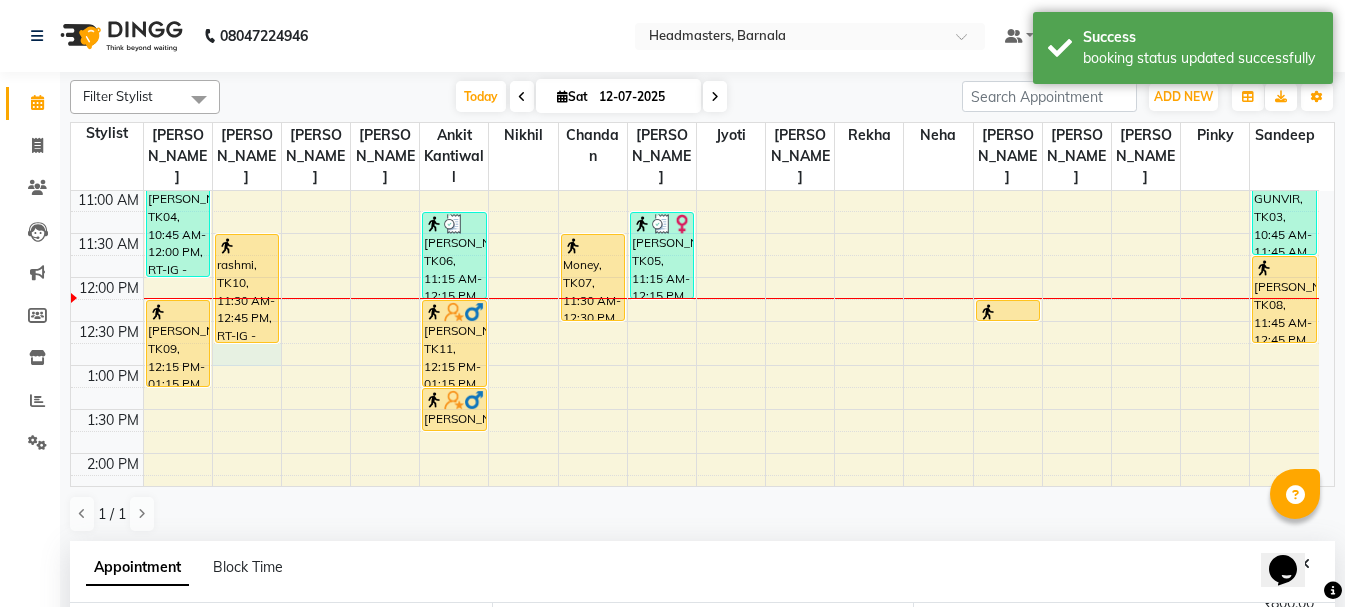 scroll, scrollTop: 389, scrollLeft: 0, axis: vertical 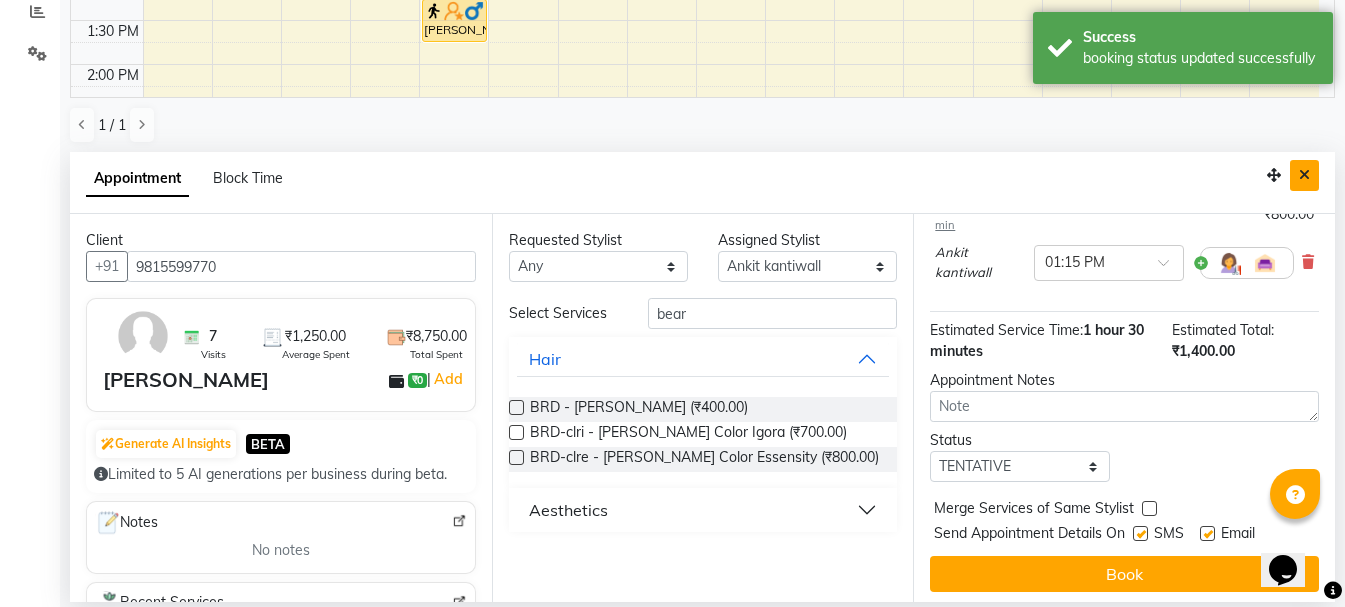 click at bounding box center [1304, 175] 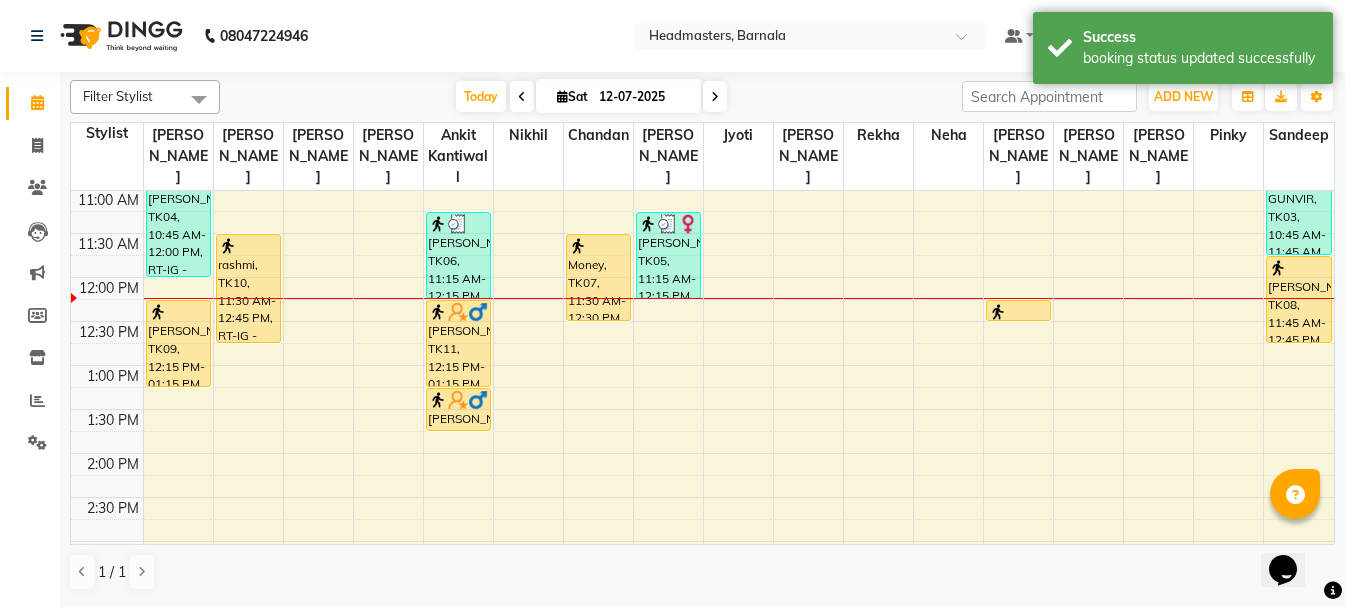 scroll, scrollTop: 0, scrollLeft: 0, axis: both 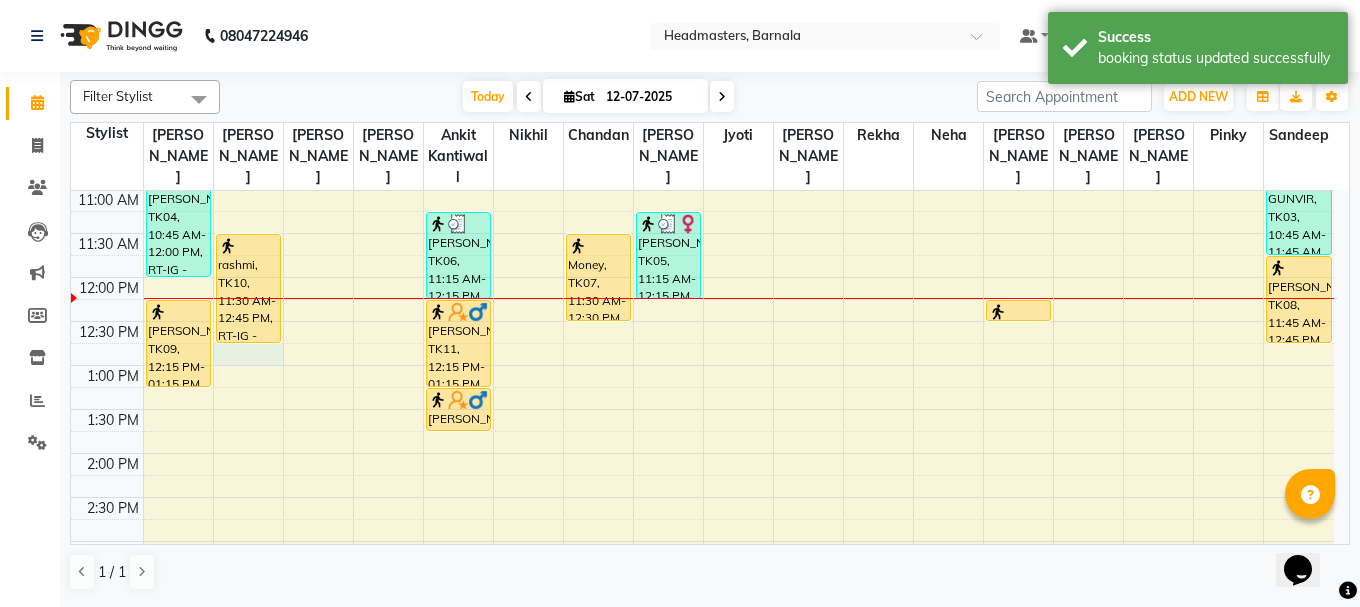 select on "67275" 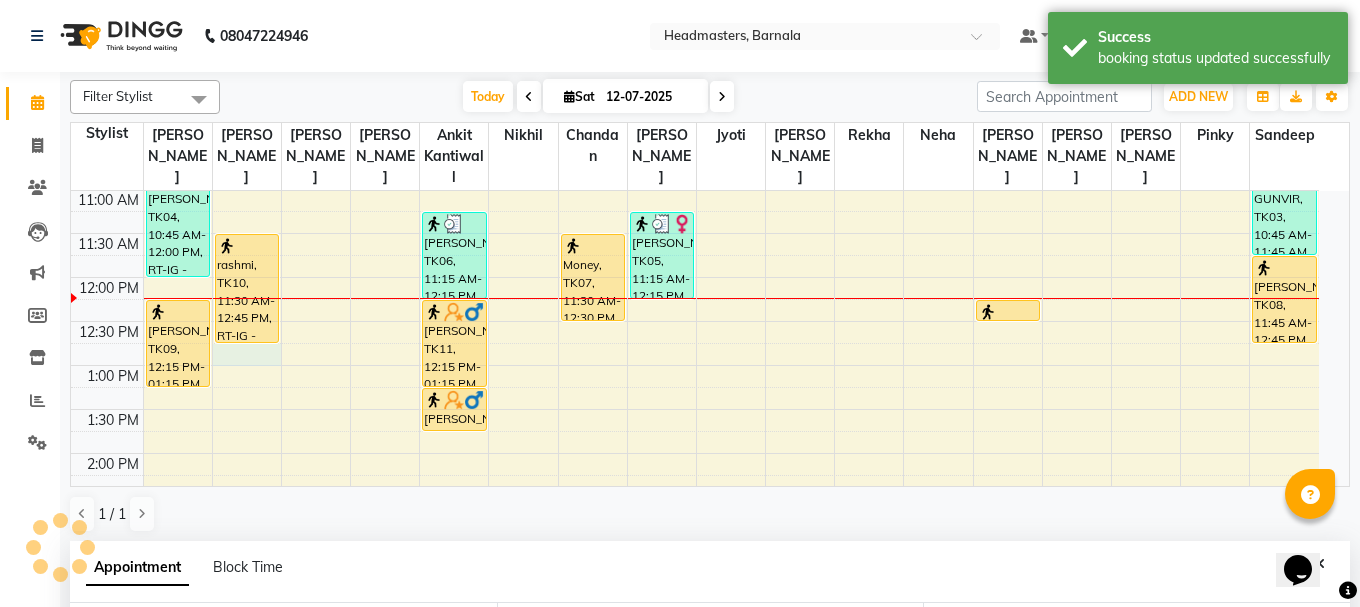 select on "765" 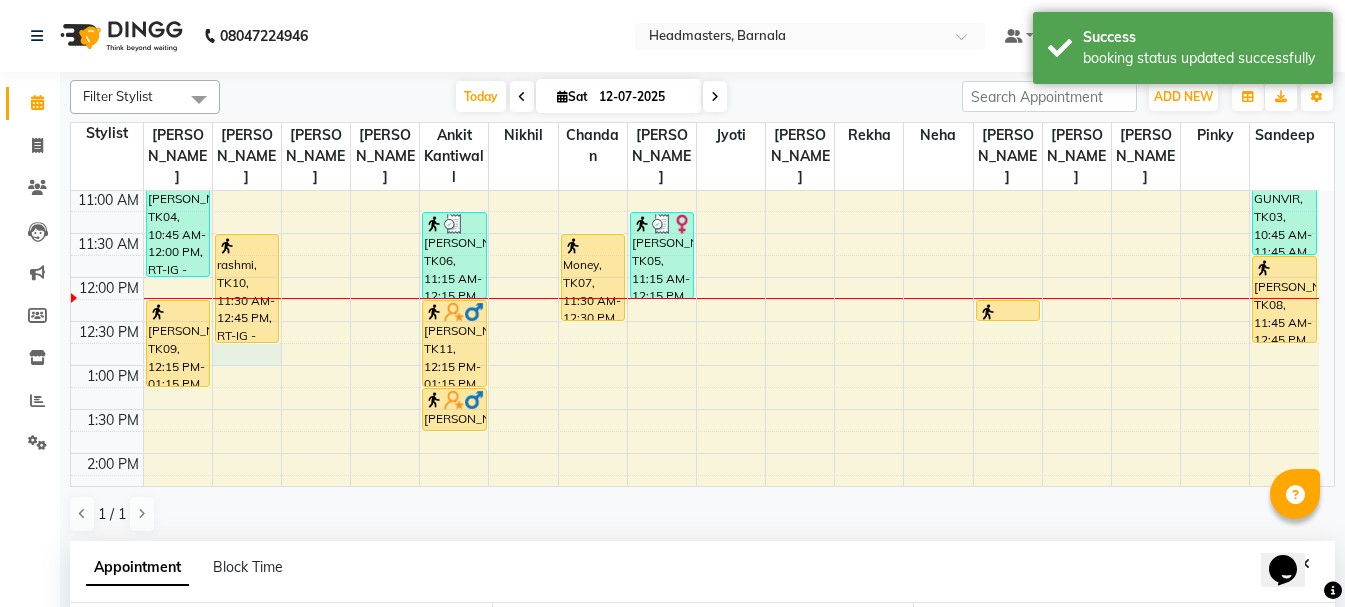 scroll, scrollTop: 352, scrollLeft: 0, axis: vertical 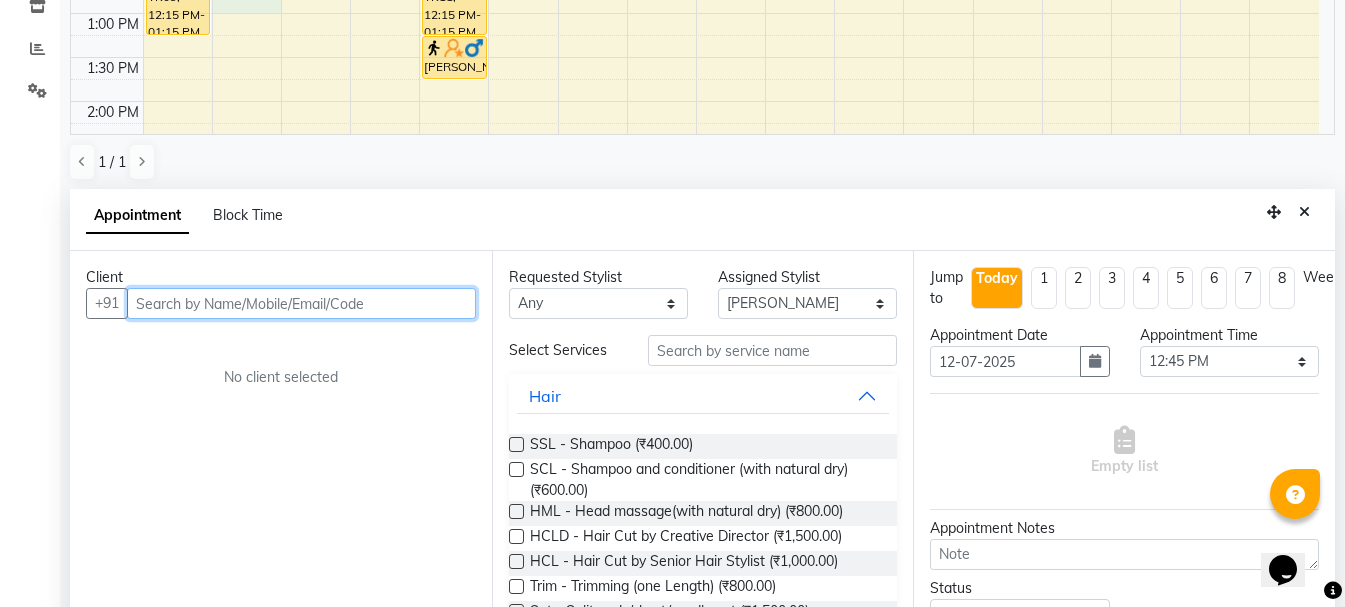 click at bounding box center (301, 303) 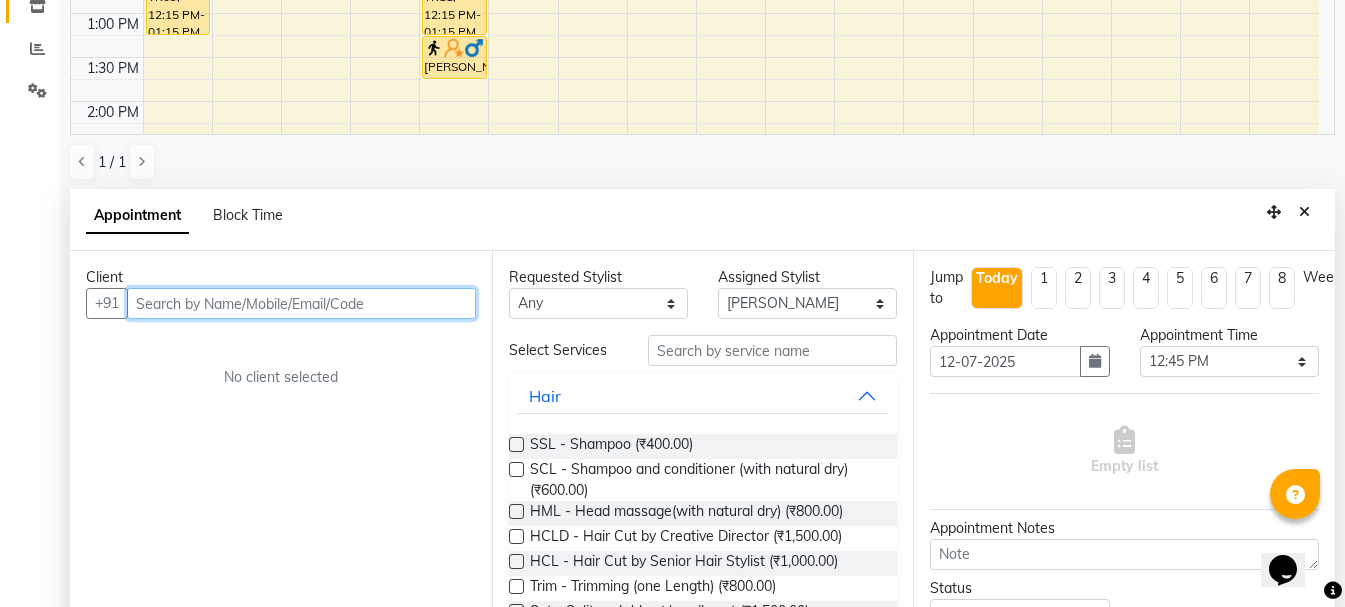 type on "0" 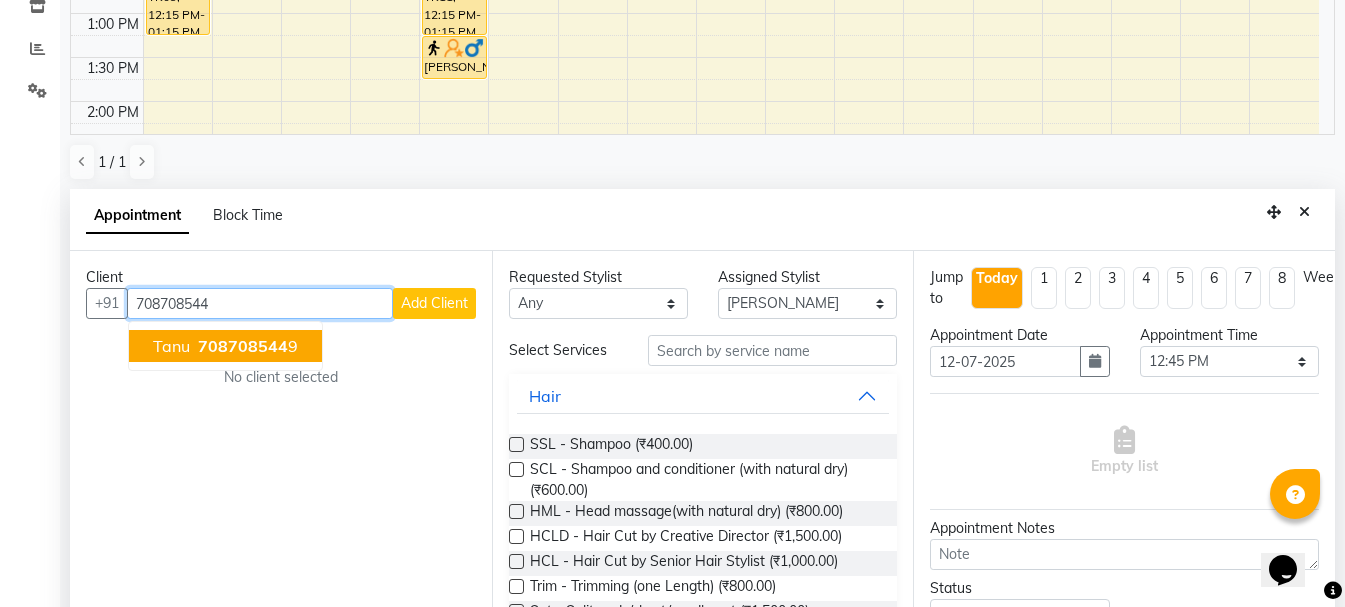click on "708708544" at bounding box center [243, 346] 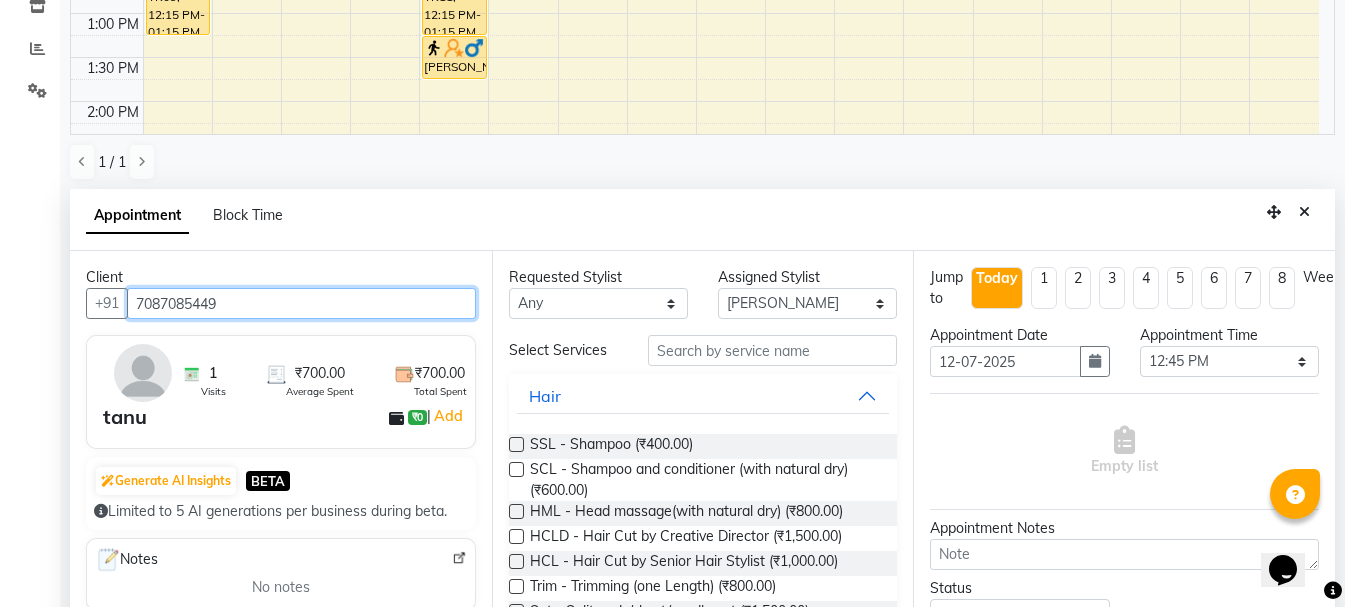 type on "7087085449" 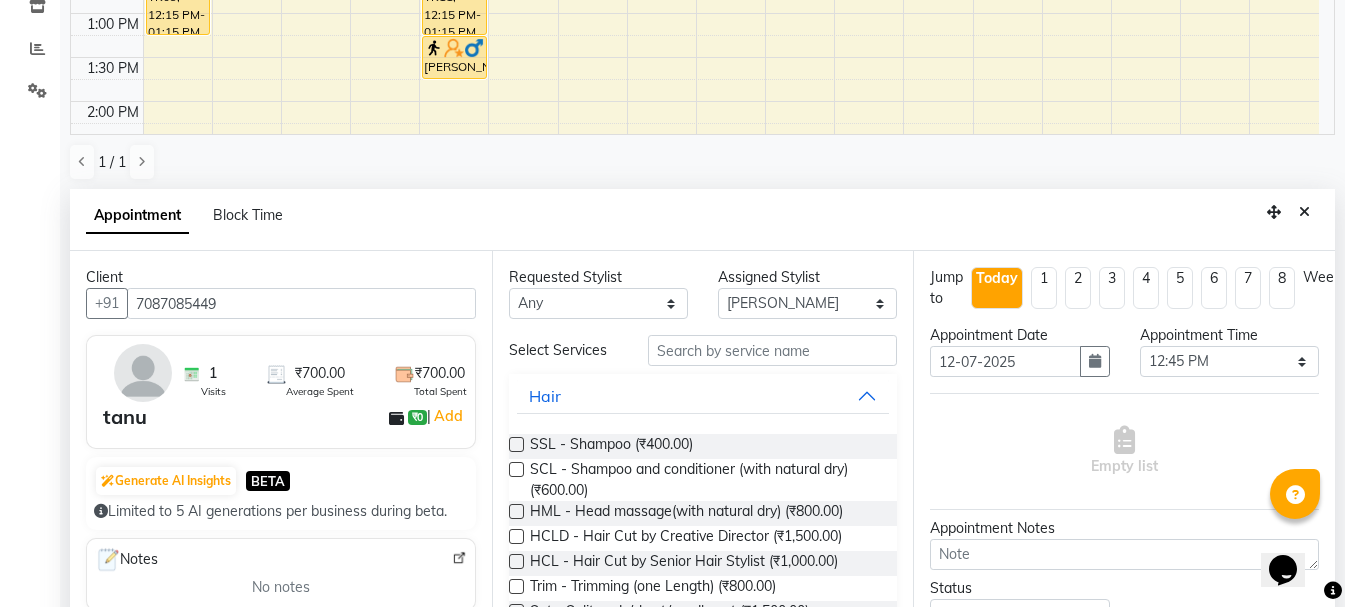 click on "Requested Stylist Any  Ankit kantiwall Chandan Garry Jasvir Jyoti Lovedeep Singh Manya  Navdeep Neha Nikhil  Pardeep kaur Pinky Rajveer Rekha  Sameer khan Sandeep Toseef Salmani Assigned Stylist Select  Ankit kantiwall Chandan Garry Jasvir Jyoti Lovedeep Singh Manya  Navdeep Neha Nikhil  Pardeep kaur Pinky Rajveer Rekha  Sameer khan Sandeep Toseef Salmani Select Services    Hair SSL - Shampoo (₹400.00) SCL - Shampoo and conditioner (with natural dry) (₹600.00) HML - Head massage(with natural dry) (₹800.00) HCLD - Hair Cut by Creative Director (₹1,500.00) HCL - Hair Cut by Senior Hair Stylist (₹1,000.00) Trim - Trimming (one Length) (₹800.00) Spt - Split ends/short/candle cut (₹1,500.00) BD - Blow dry (₹800.00) OS - Open styling (₹1,200.00) GL-igora - Igora Global (₹7,000.00) GL-essensity - Essensity Global (₹8,000.00) Hlts-L - Highlights (₹8,000.00) Bal - Balayage (₹12,000.00) Chunks  - Chunks (₹1,500.00) CR  - Color removal (₹4,000.00) CRF - Color refresh (₹4,500.00)    Beauty" at bounding box center [703, 445] 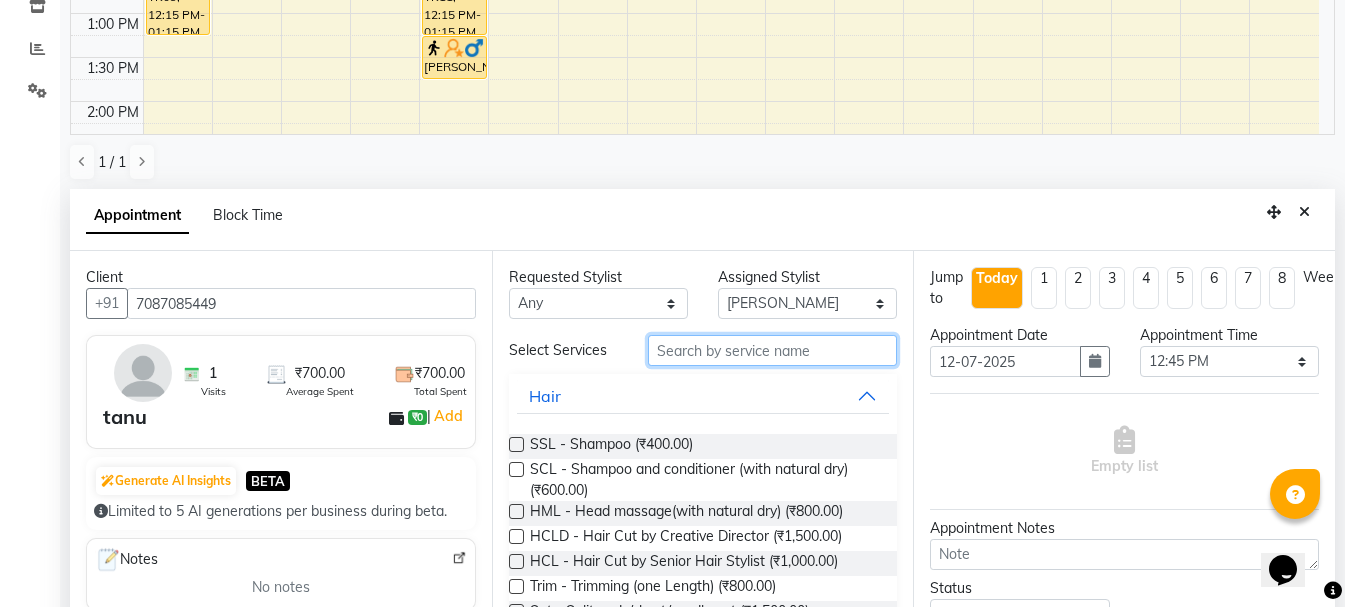 click at bounding box center (772, 350) 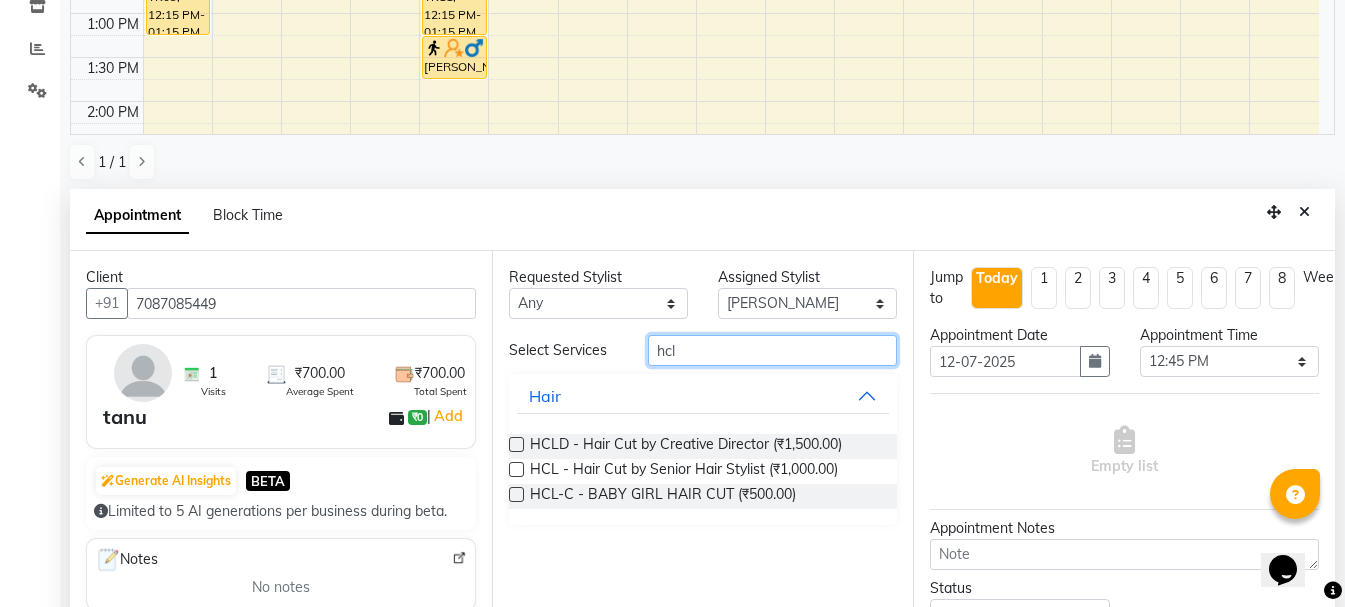 type on "hcl" 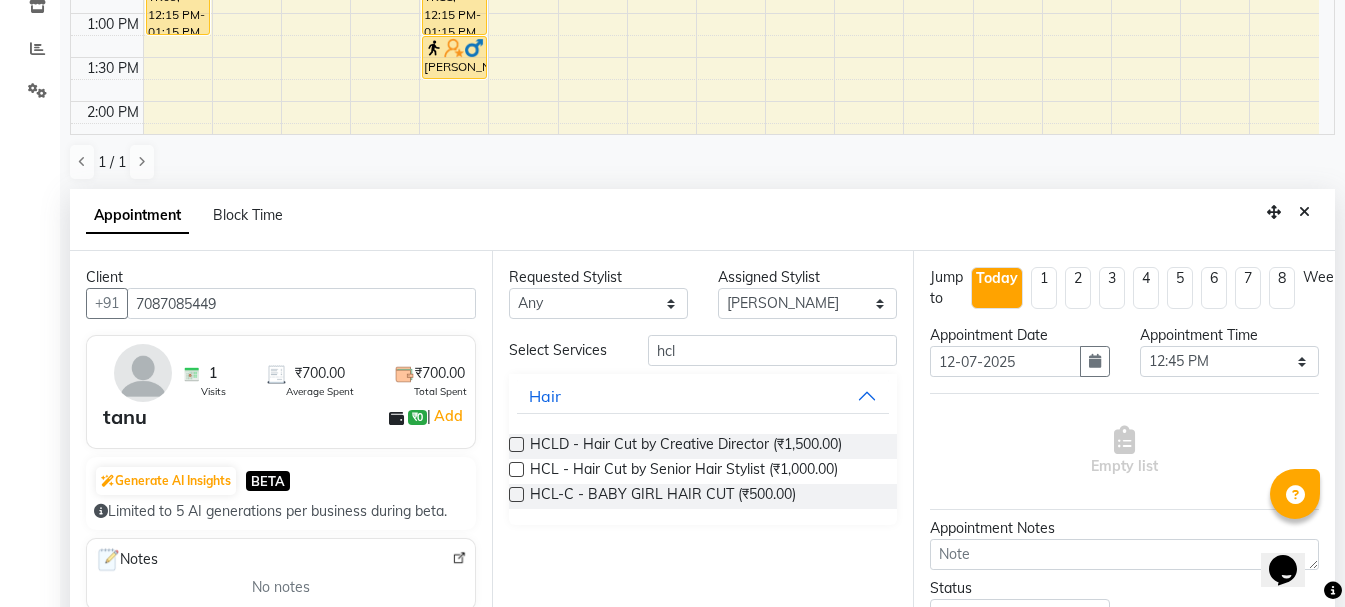 click at bounding box center (516, 469) 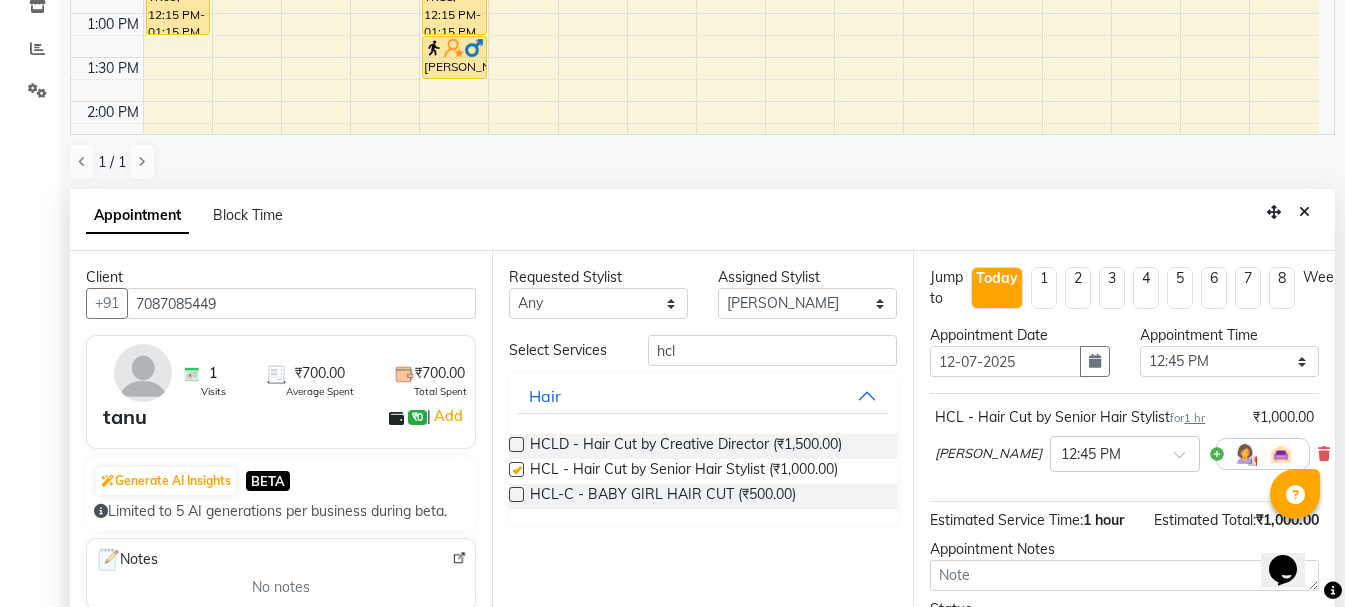 checkbox on "false" 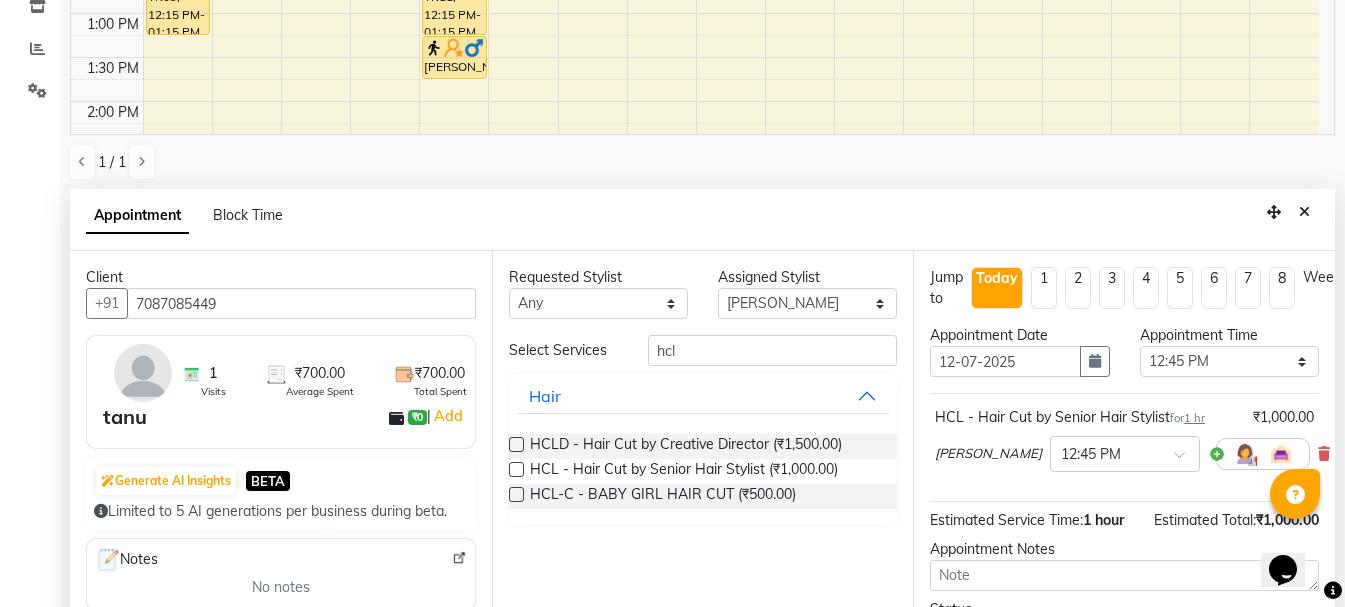 click on "Filter Stylist Select All  Ankit kantiwall  Navdeep  Pardeep kaur  Sameer khan Chandan Garry Jasvir Jyoti Lovedeep Singh Manya Neha Nikhil Pinky Rajveer Rekha Sandeep Toseef Salmani Today  Sat 12-07-2025 Toggle Dropdown Add Appointment Add Invoice Add Attendance Add Client Toggle Dropdown Add Appointment Add Invoice Add Attendance Add Client ADD NEW Toggle Dropdown Add Appointment Add Invoice Add Attendance Add Client Filter Stylist Select All  Ankit kantiwall  Navdeep  Pardeep kaur  Sameer khan Chandan Garry Jasvir Jyoti Lovedeep Singh Manya Neha Nikhil Pinky Rajveer Rekha Sandeep Toseef Salmani Group By  Staff View   Room View  View as Vertical  Vertical - Week View  Horizontal  Horizontal - Week View  List  Toggle Dropdown Calendar Settings Manage Tags   Arrange Stylists   Reset Stylists  Appointment Form Zoom 100% Staff/Room Display Count 17 Stylist Garry Jasvir Toseef Salmani  Sameer khan  Ankit kantiwall Nikhil Chandan Lovedeep Singh Jyoti  Navdeep Rekha Neha  Pardeep kaur Rajveer Manya Pinky Sandeep" 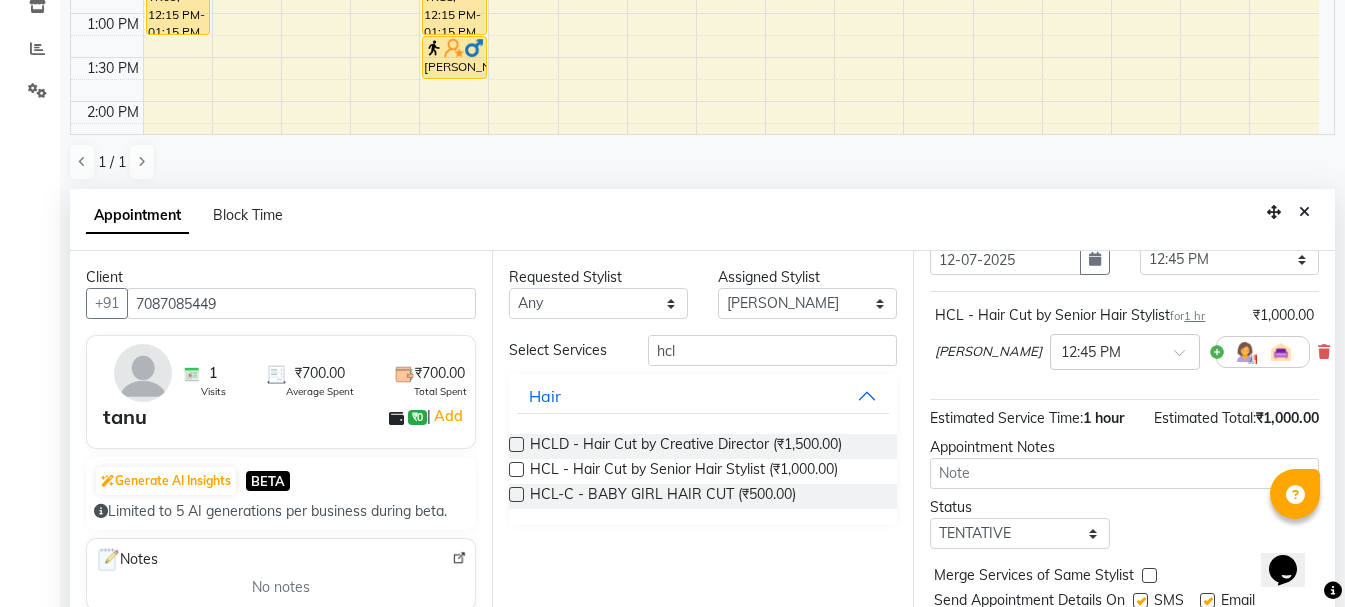 scroll, scrollTop: 174, scrollLeft: 0, axis: vertical 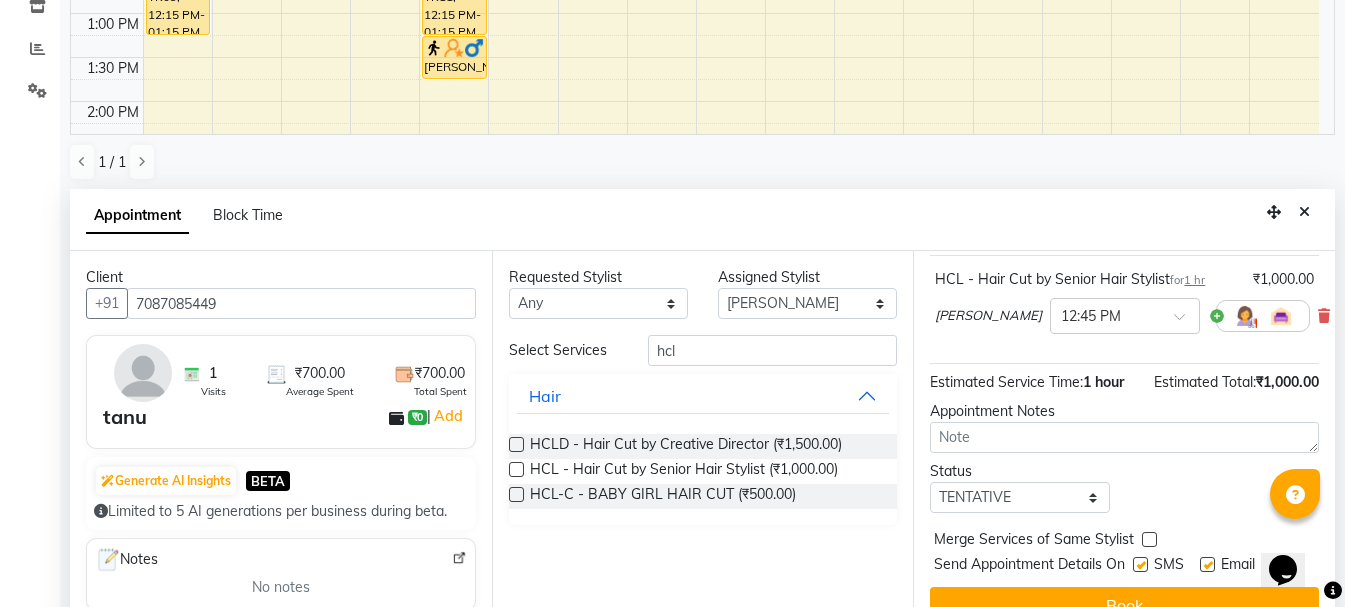 drag, startPoint x: 1322, startPoint y: 523, endPoint x: 29, endPoint y: 17, distance: 1388.483 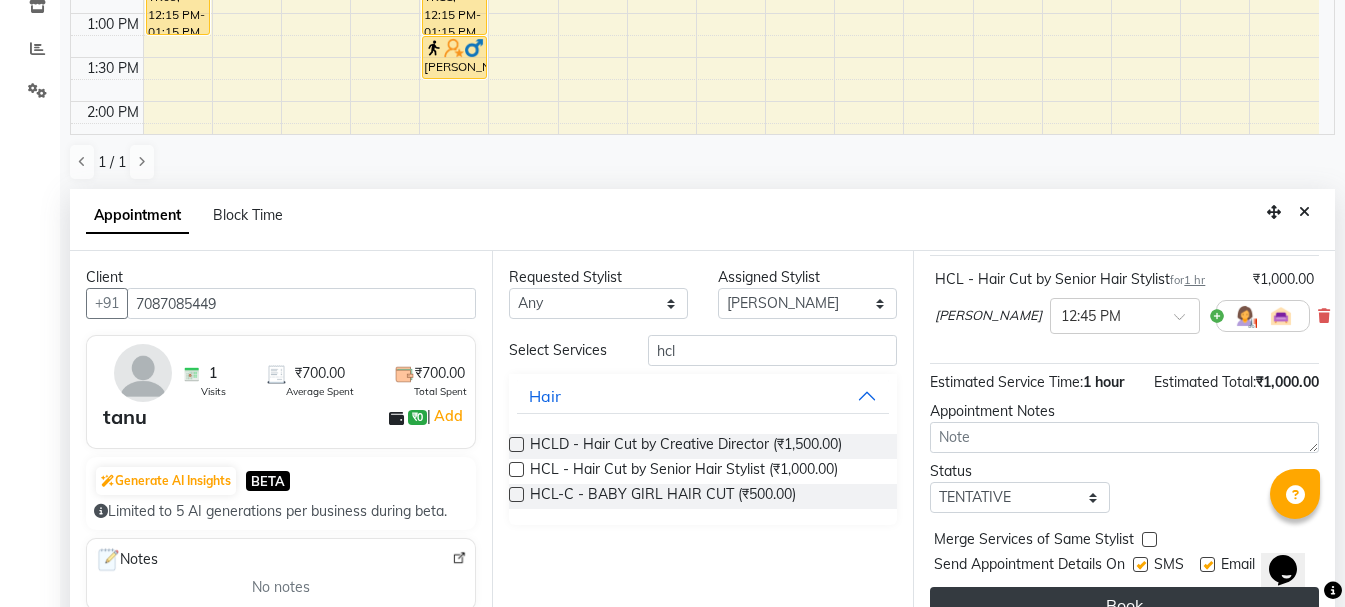 click on "Book" at bounding box center [1124, 605] 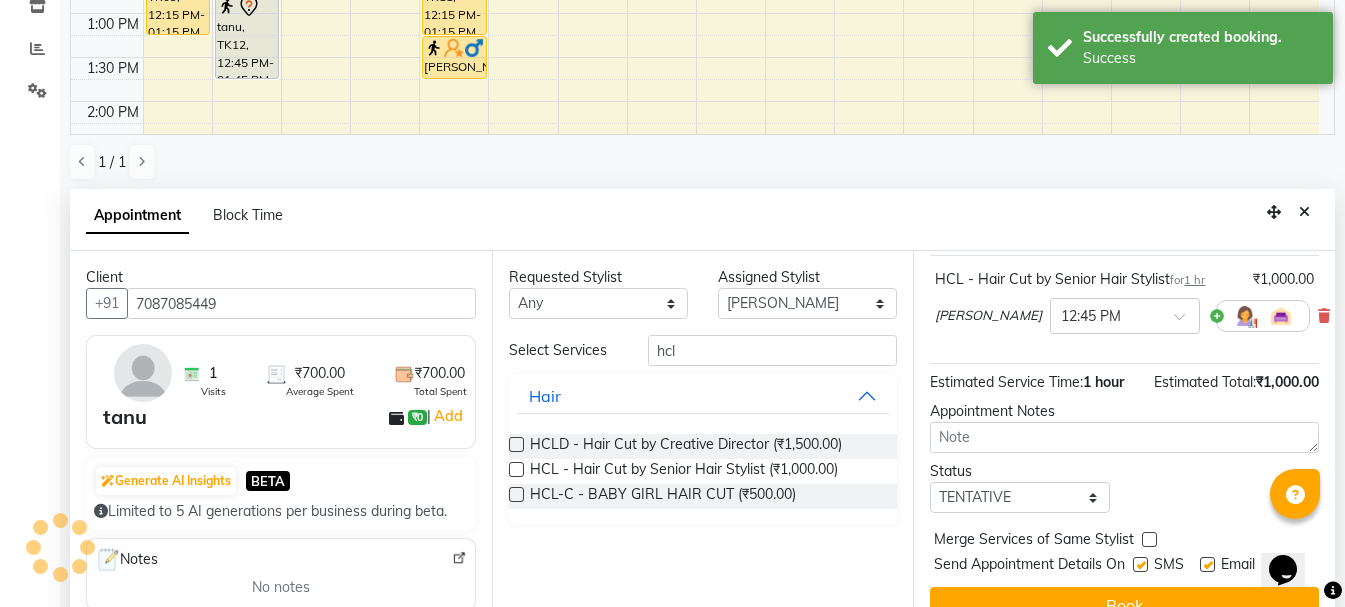 scroll, scrollTop: 0, scrollLeft: 0, axis: both 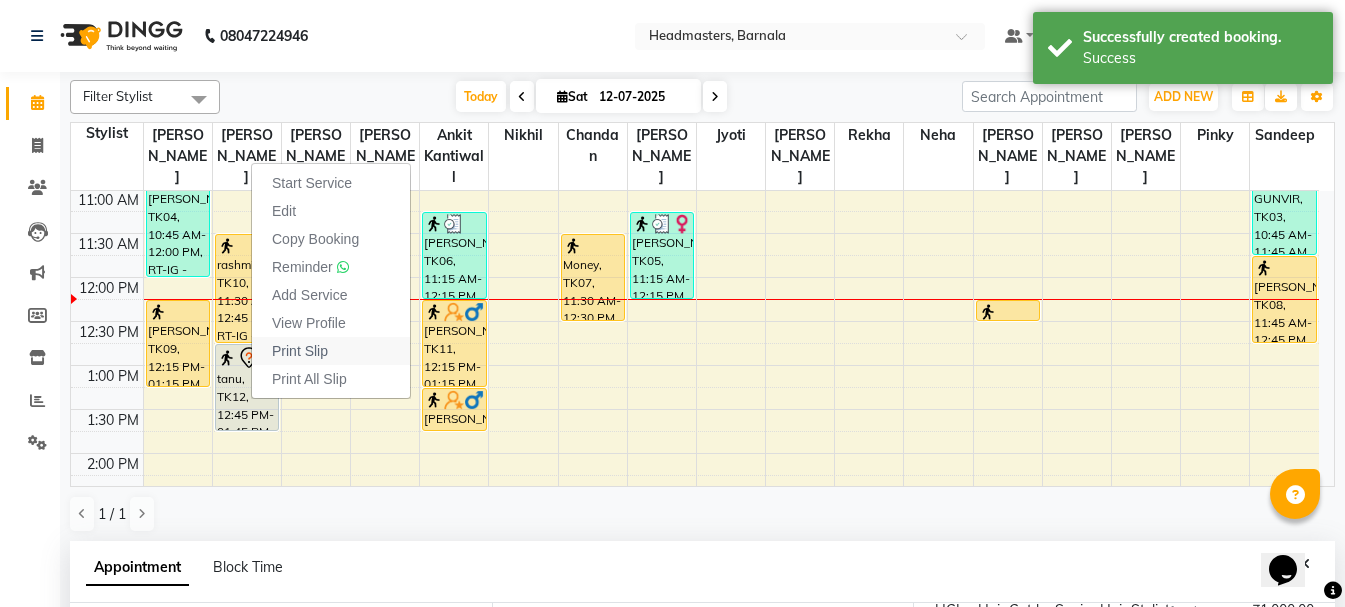 click on "Print Slip" at bounding box center (300, 351) 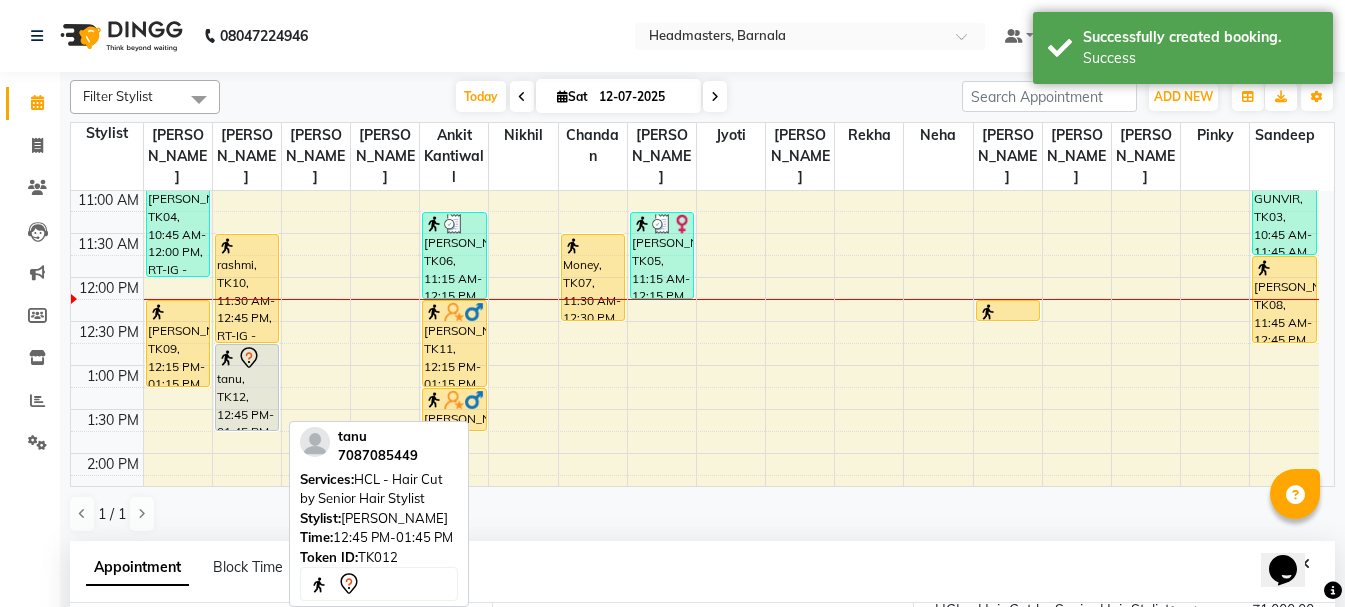 click on "tanu, TK12, 12:45 PM-01:45 PM, HCL - Hair Cut by Senior Hair Stylist" at bounding box center (247, 387) 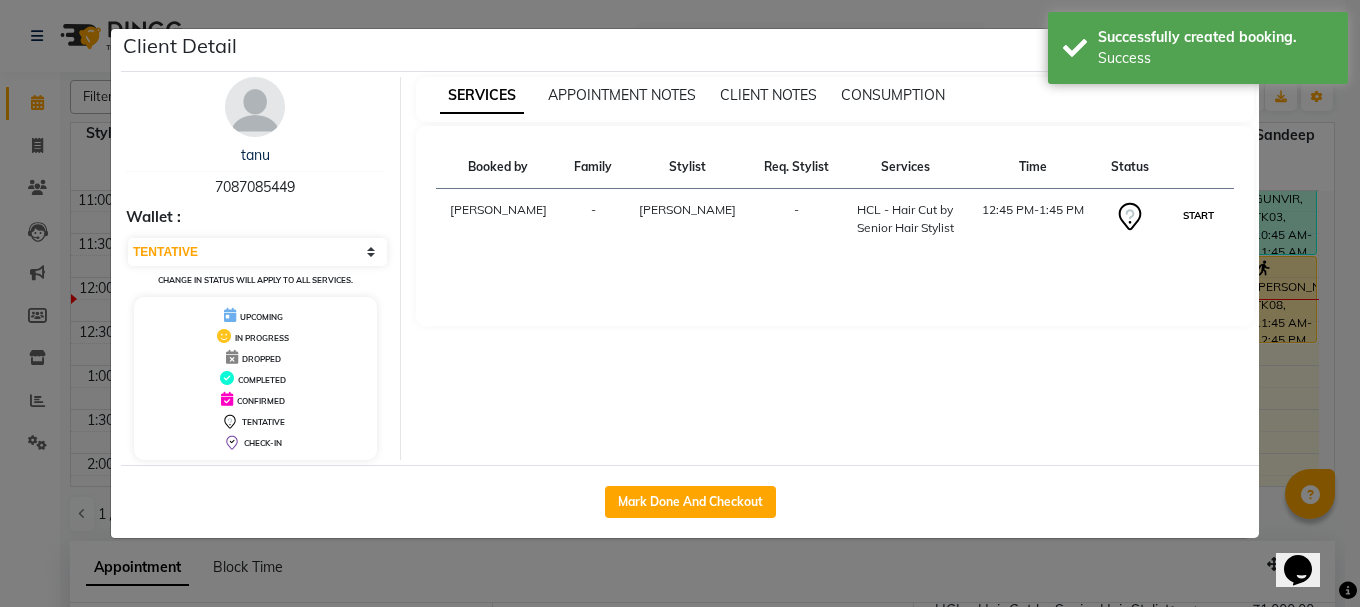 click on "START" at bounding box center [1198, 215] 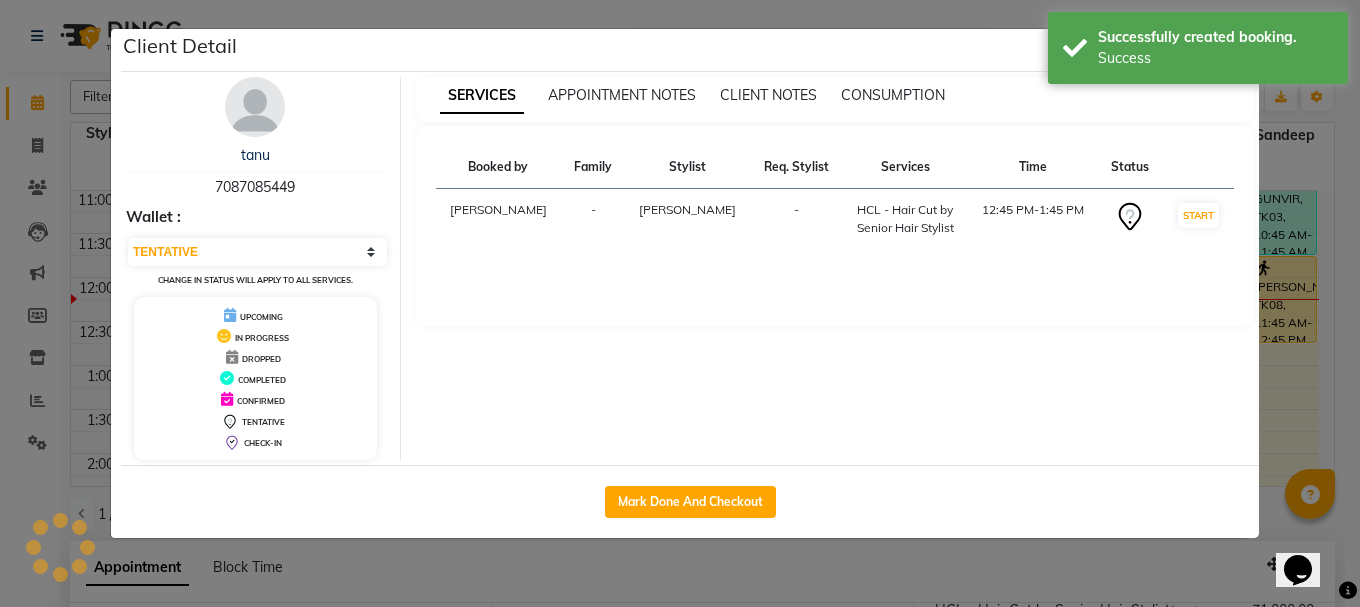 select on "1" 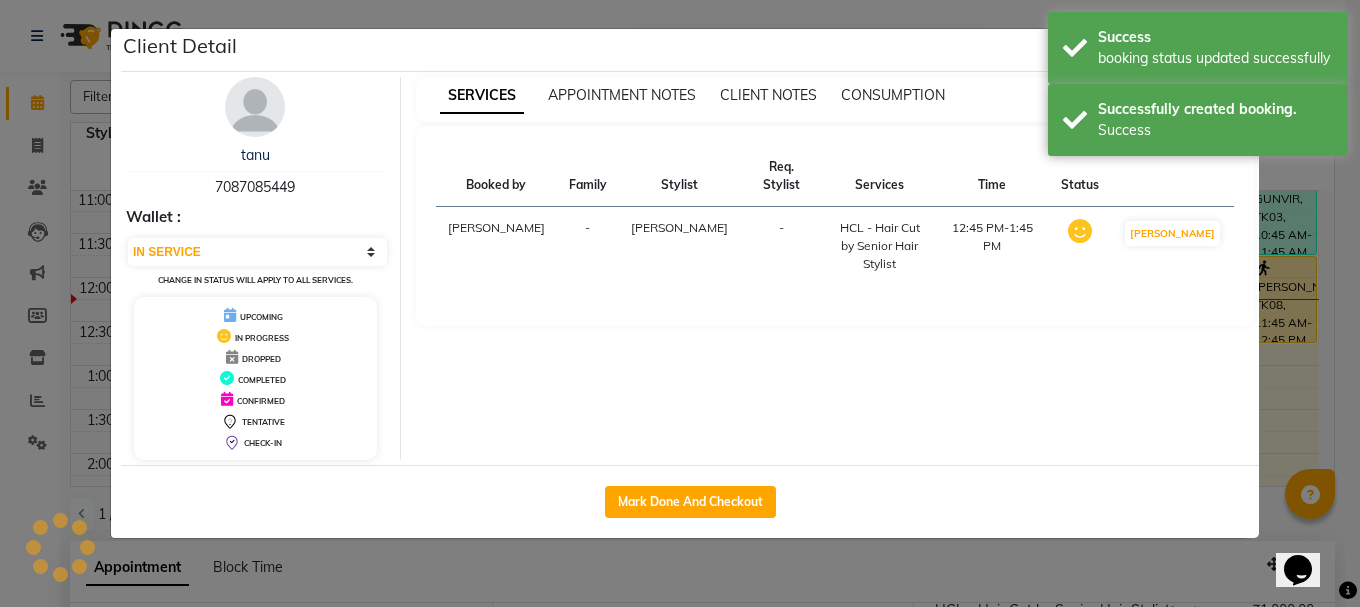 click on "Client Detail  tanu    7087085449 Wallet : Select IN SERVICE CONFIRMED TENTATIVE CHECK IN MARK DONE UPCOMING Change in status will apply to all services. UPCOMING IN PROGRESS DROPPED COMPLETED CONFIRMED TENTATIVE CHECK-IN SERVICES APPOINTMENT NOTES CLIENT NOTES CONSUMPTION Booked by Family Stylist Req. Stylist Services Time Status  Manya  - Jasvir -  HCL - Hair Cut by Senior Hair Stylist   12:45 PM-1:45 PM   MARK DONE   Mark Done And Checkout" 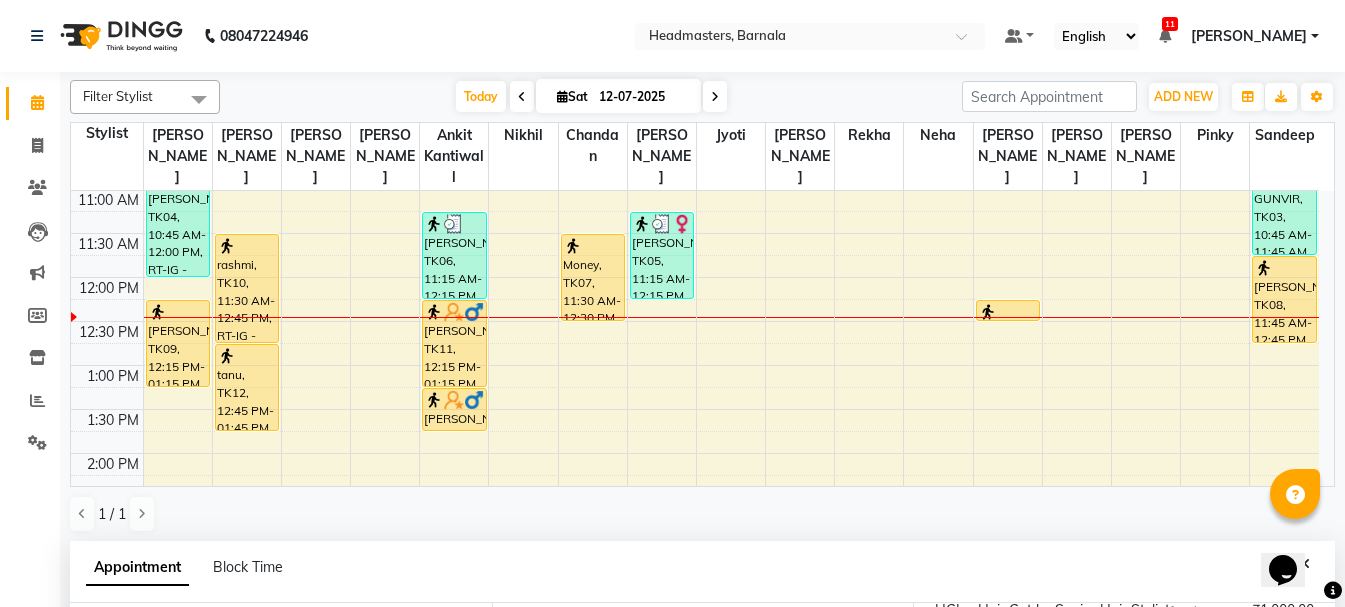 click on "8:00 AM 8:30 AM 9:00 AM 9:30 AM 10:00 AM 10:30 AM 11:00 AM 11:30 AM 12:00 PM 12:30 PM 1:00 PM 1:30 PM 2:00 PM 2:30 PM 3:00 PM 3:30 PM 4:00 PM 4:30 PM 5:00 PM 5:30 PM 6:00 PM 6:30 PM 7:00 PM 7:30 PM 8:00 PM 8:30 PM" at bounding box center [695, 497] 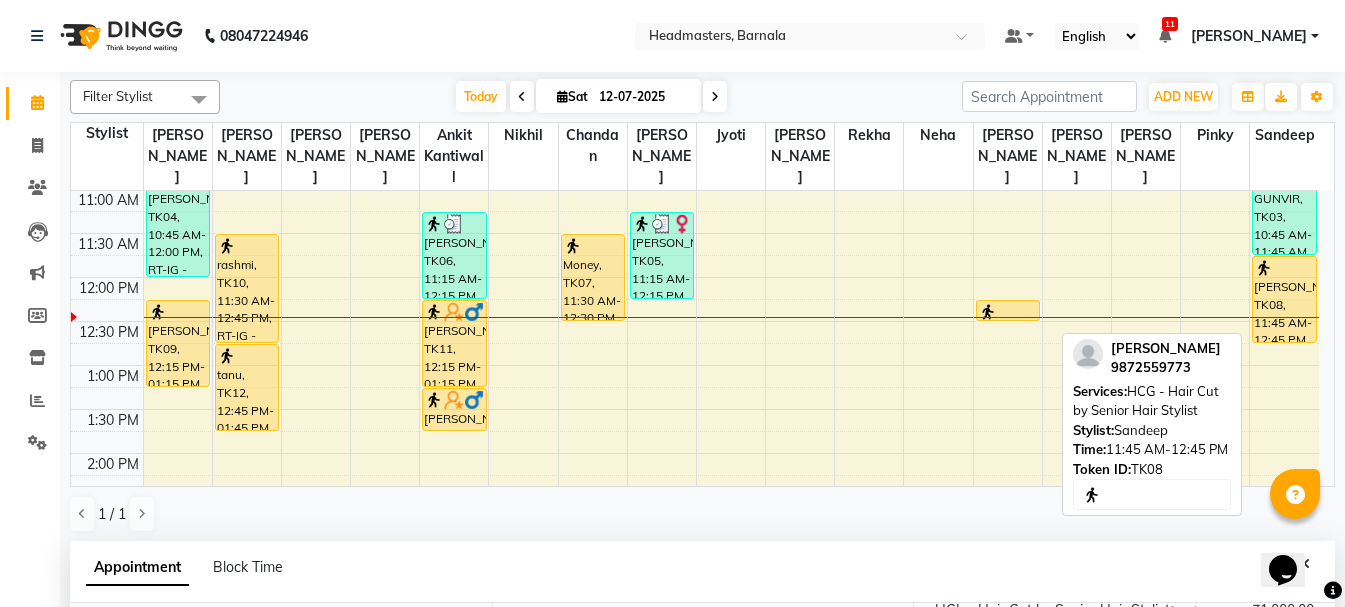 click at bounding box center (1264, 268) 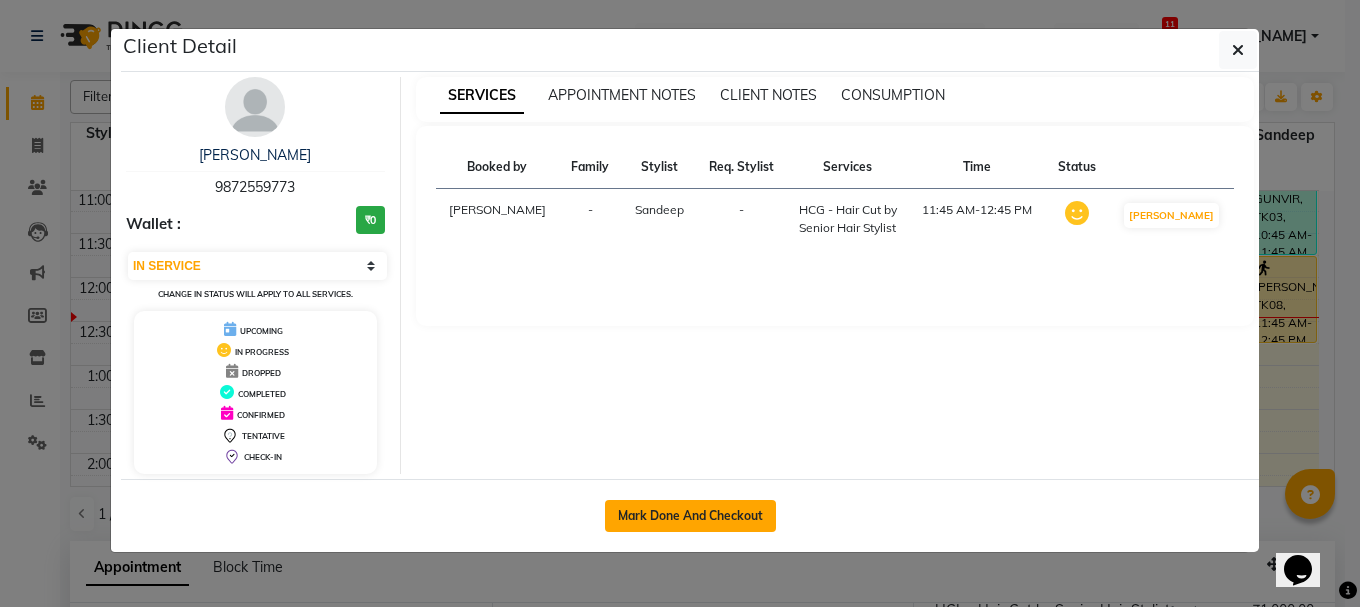 click on "Mark Done And Checkout" 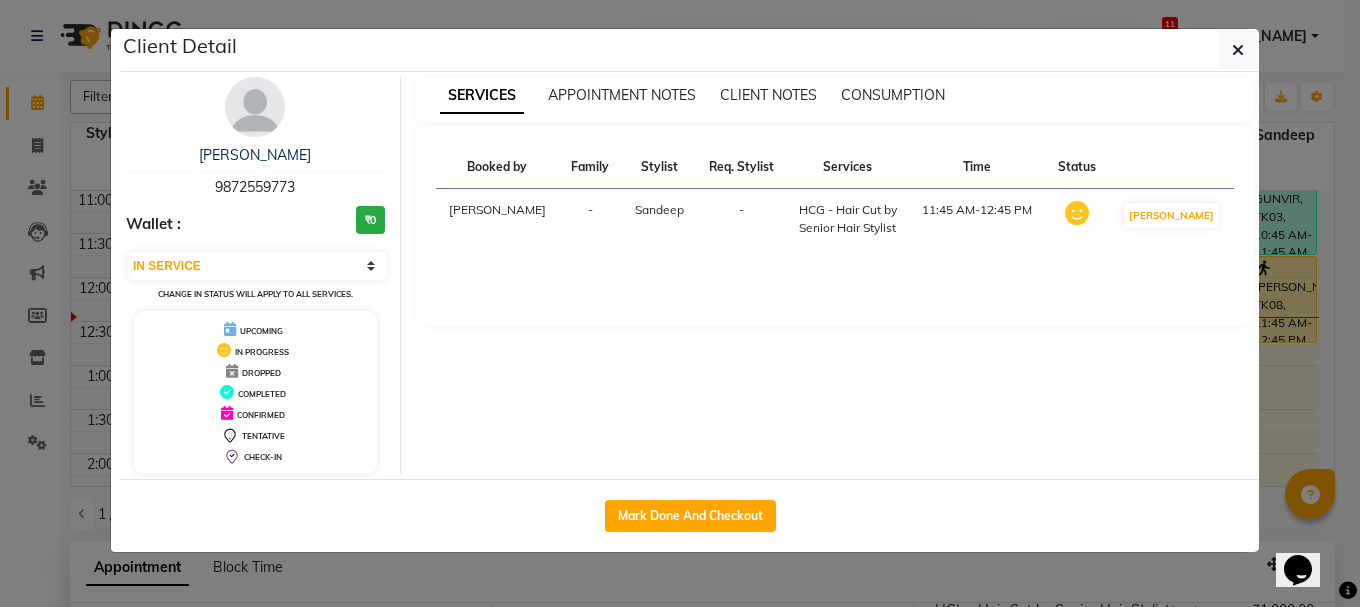 select on "service" 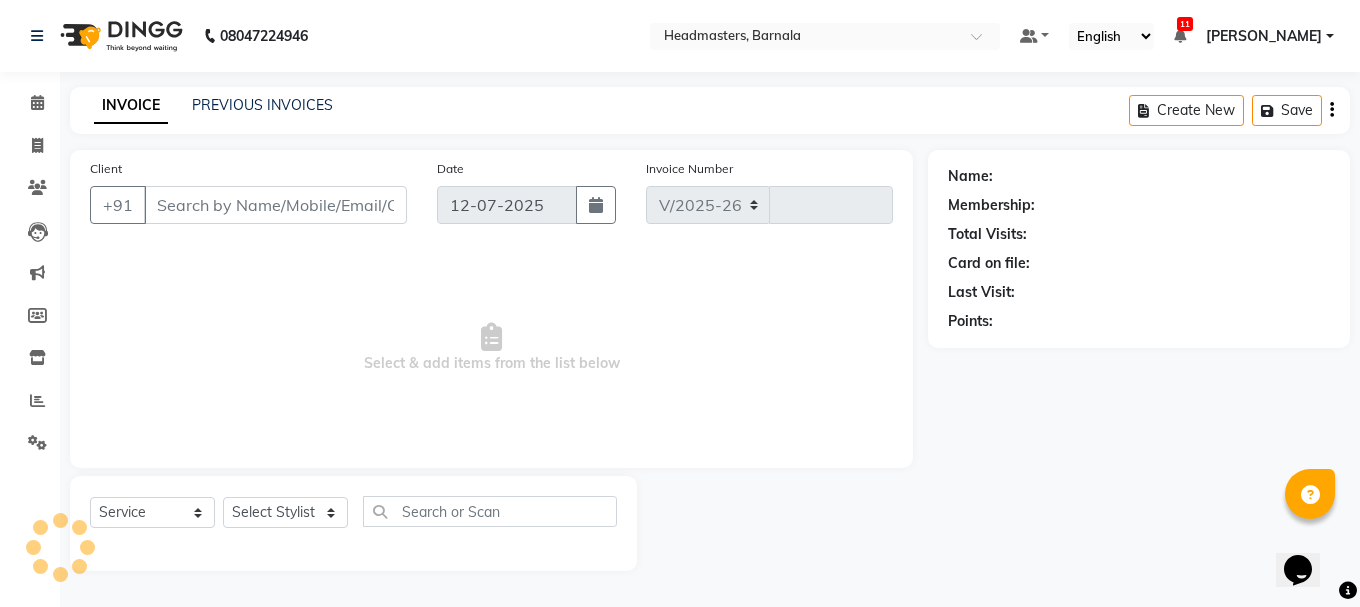 select on "7526" 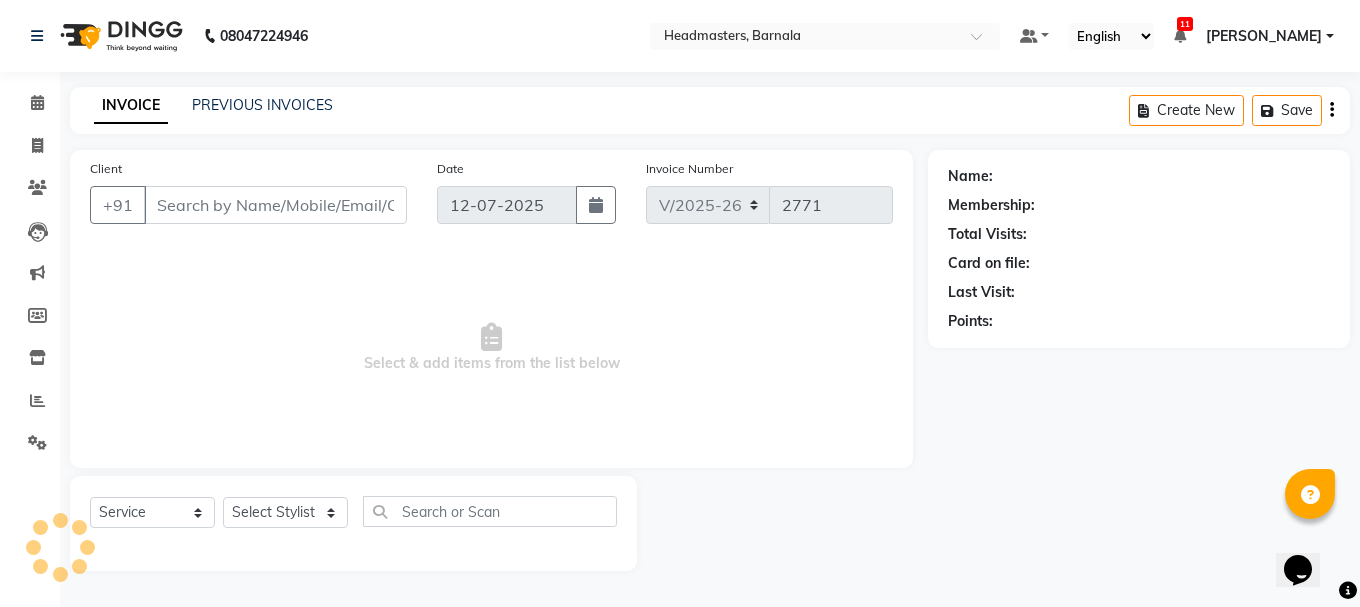 type on "9872559773" 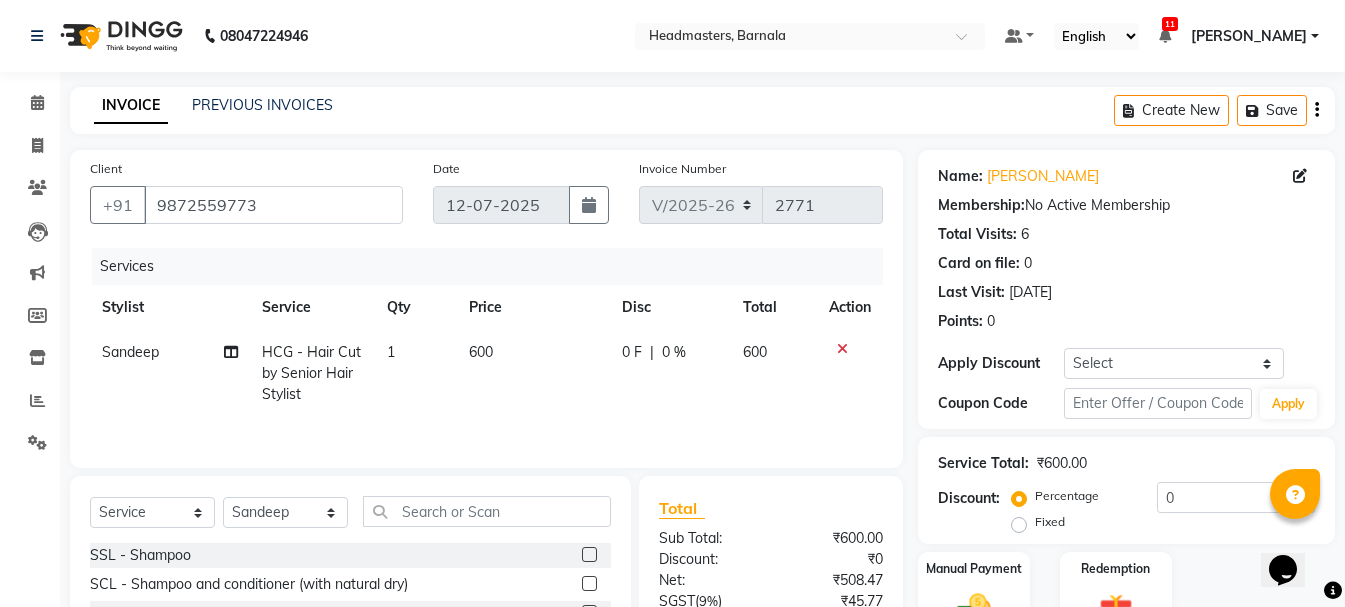 click on "Fixed" 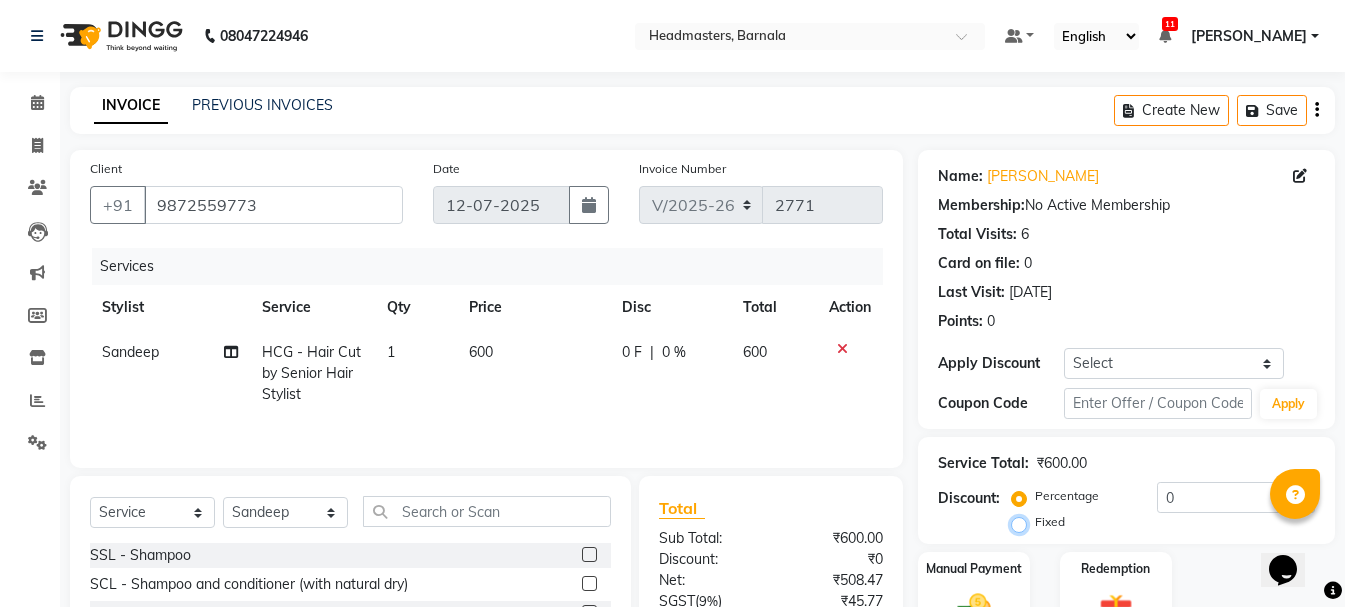 click on "Fixed" at bounding box center (1023, 522) 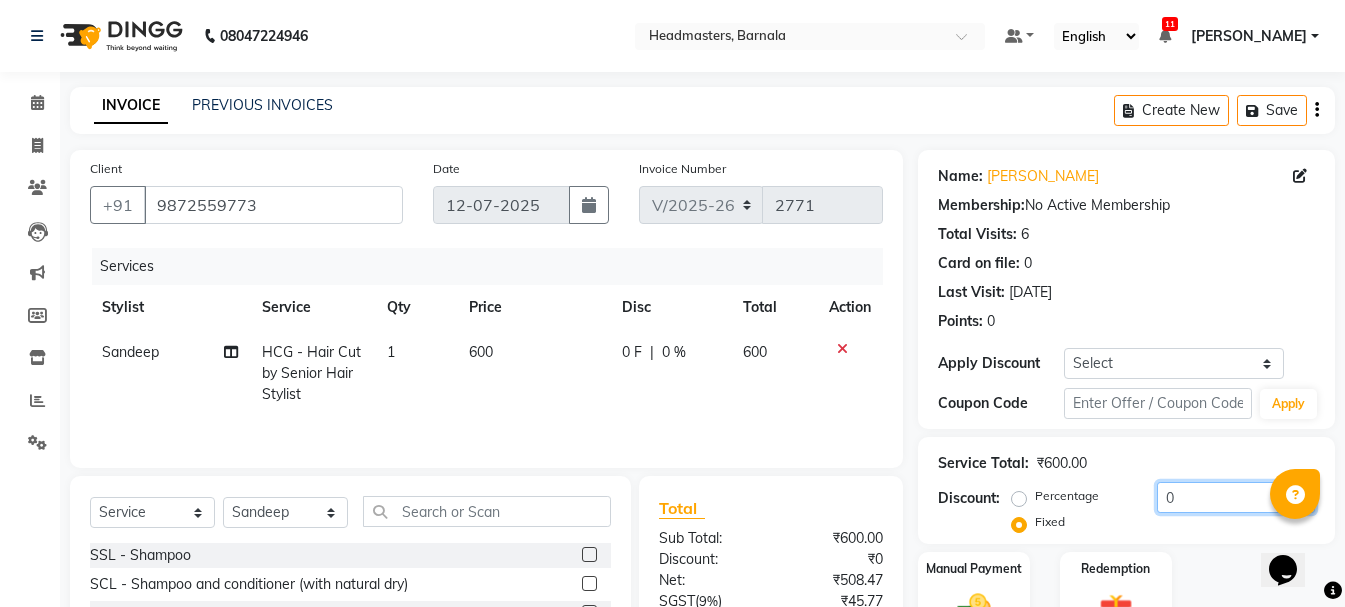 drag, startPoint x: 1108, startPoint y: 504, endPoint x: 842, endPoint y: 558, distance: 271.42587 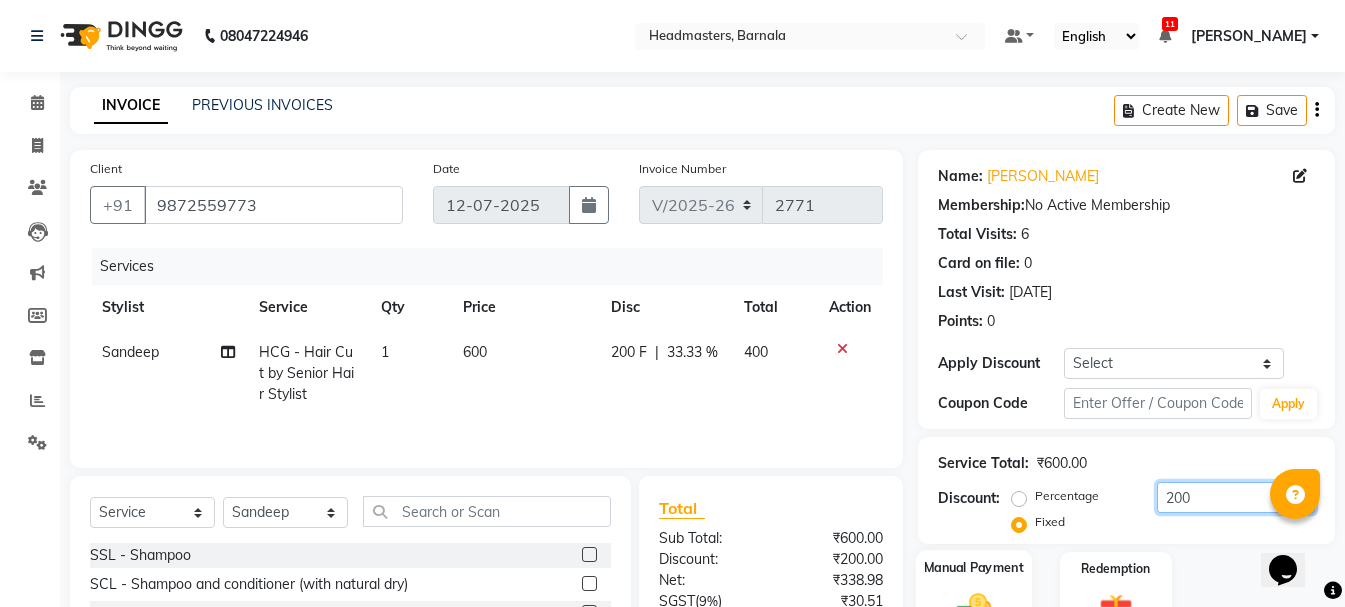 type on "200" 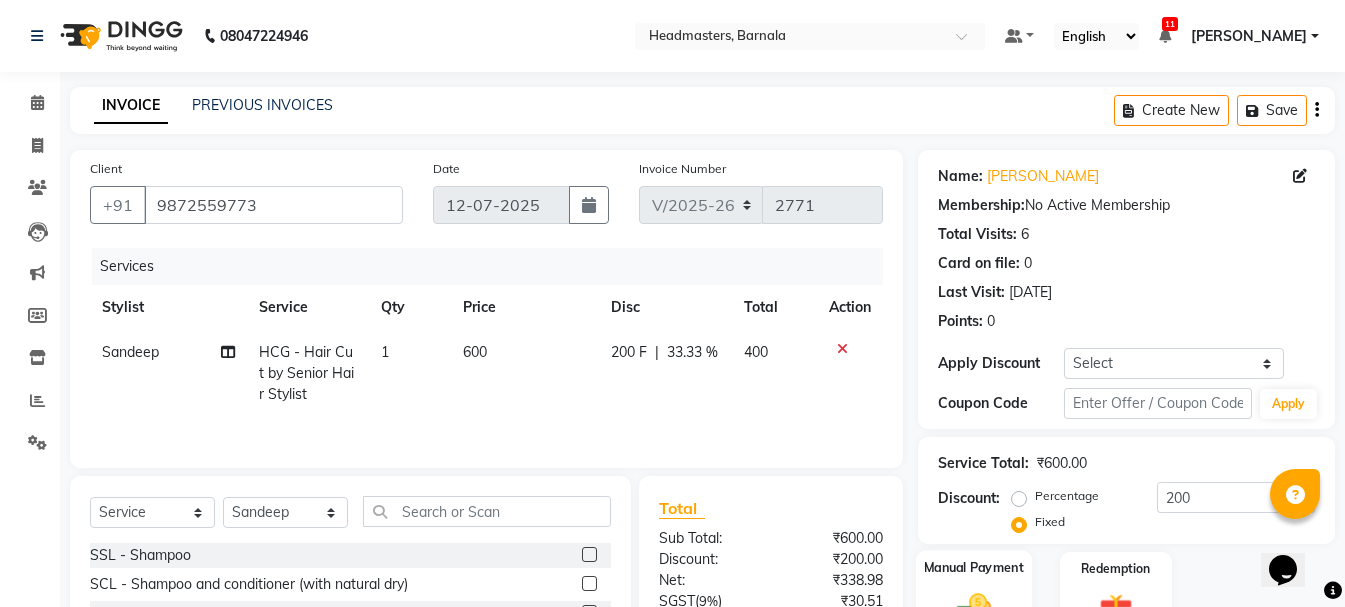 click on "Manual Payment" 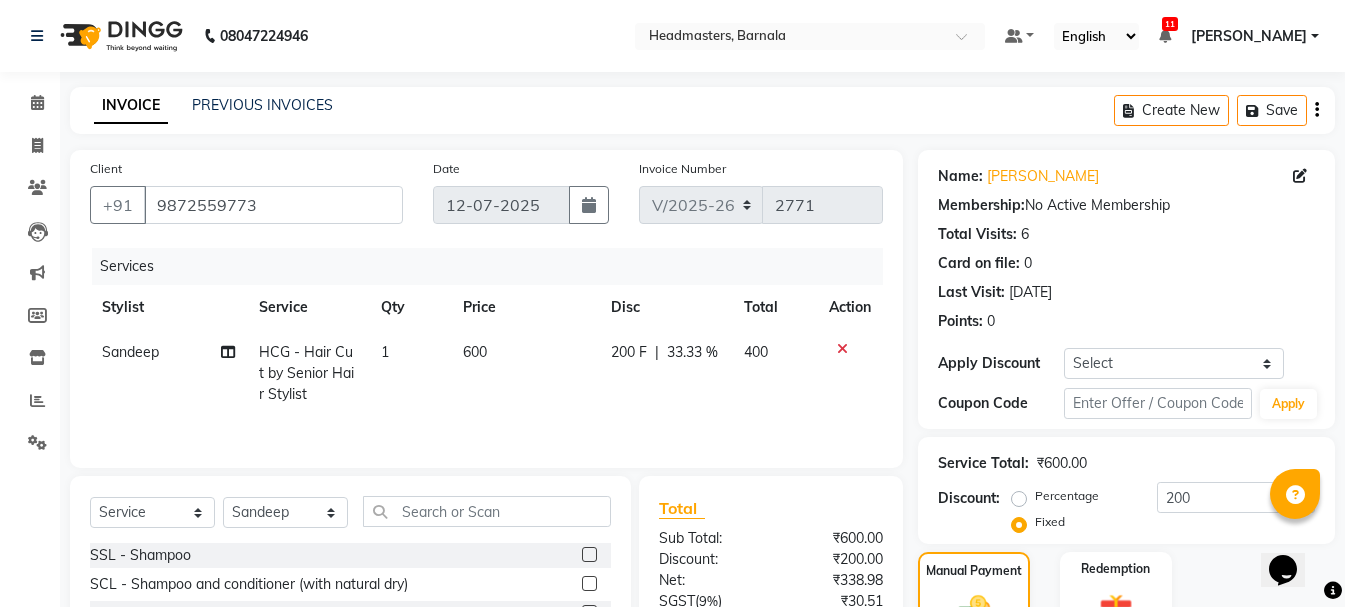scroll, scrollTop: 194, scrollLeft: 0, axis: vertical 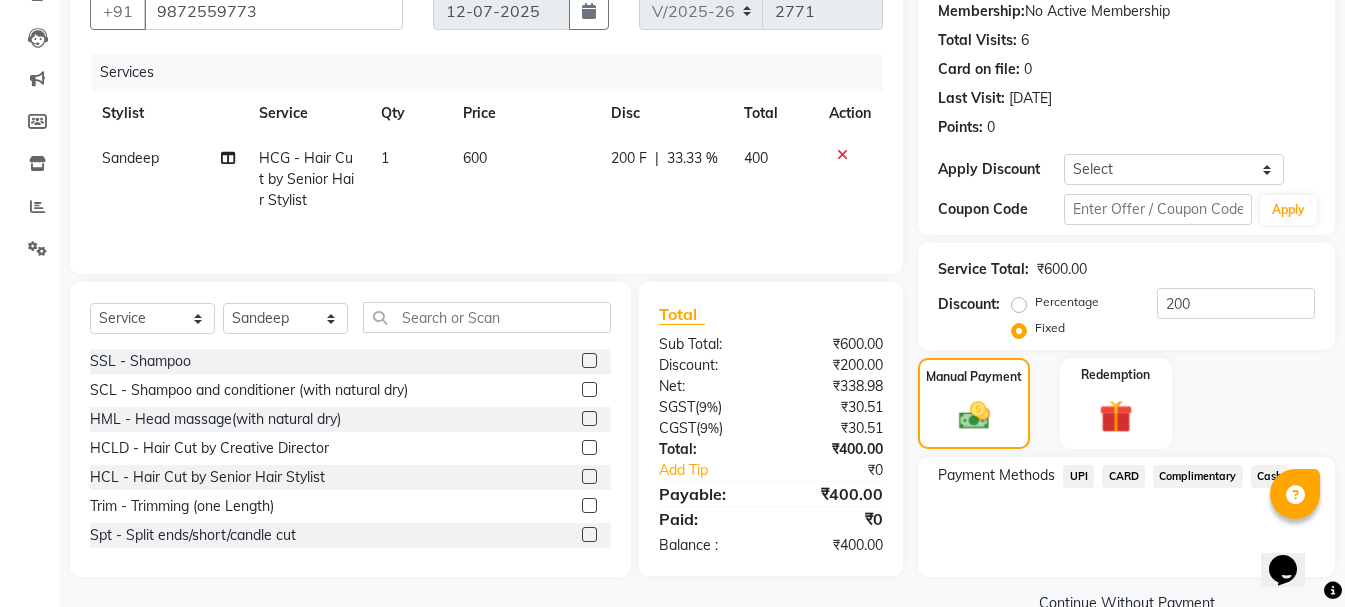 click on "UPI" 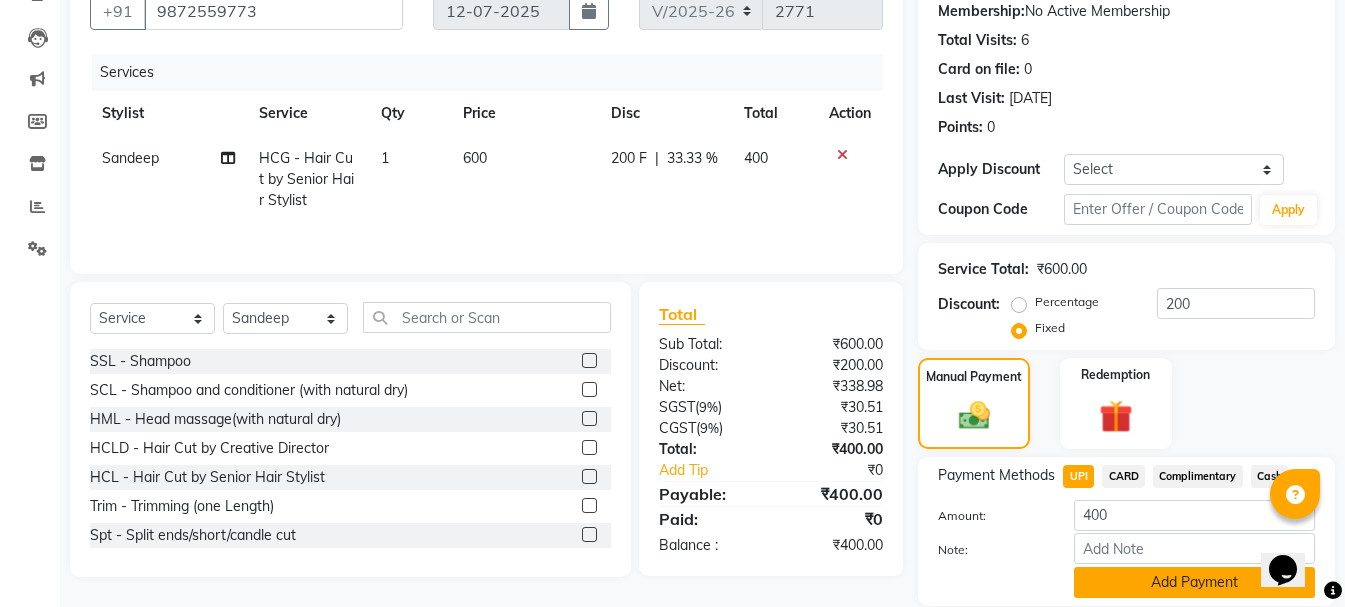 click on "Add Payment" 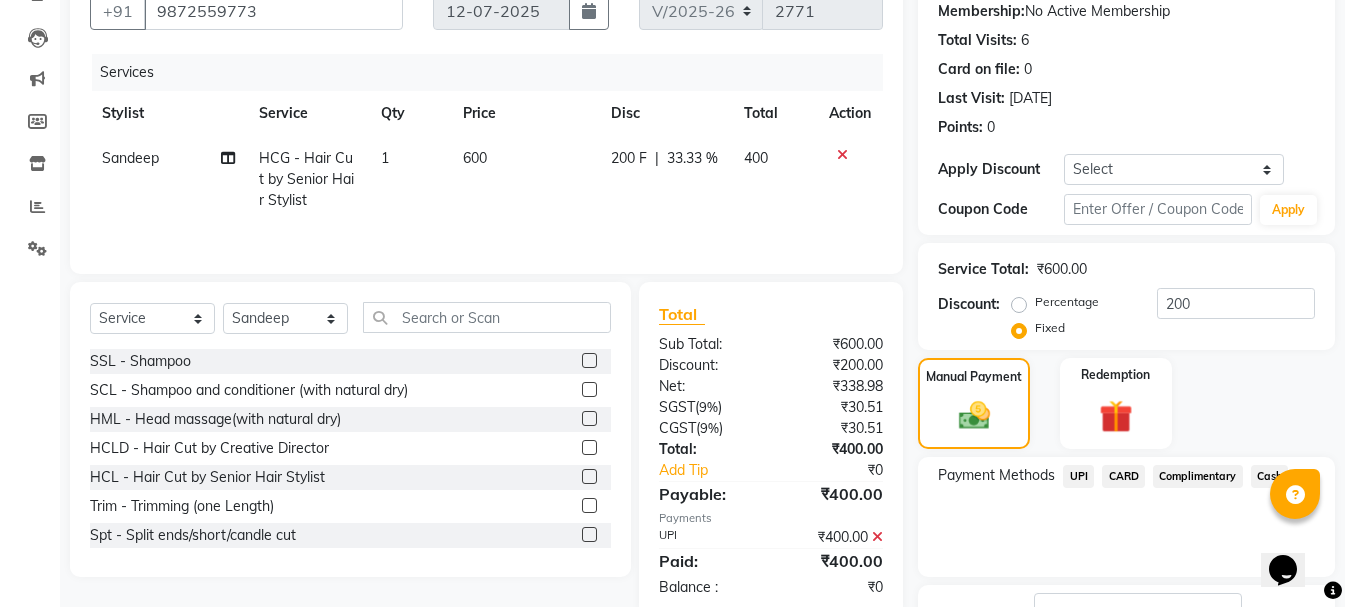 scroll, scrollTop: 264, scrollLeft: 0, axis: vertical 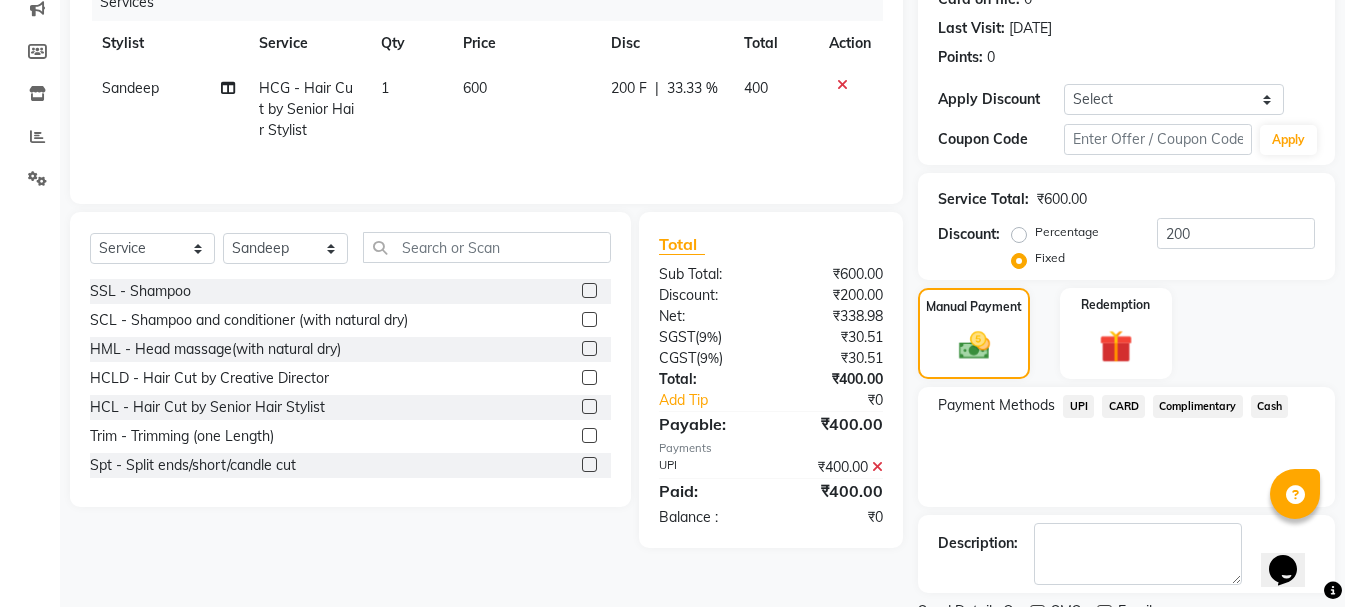 click on "Checkout" 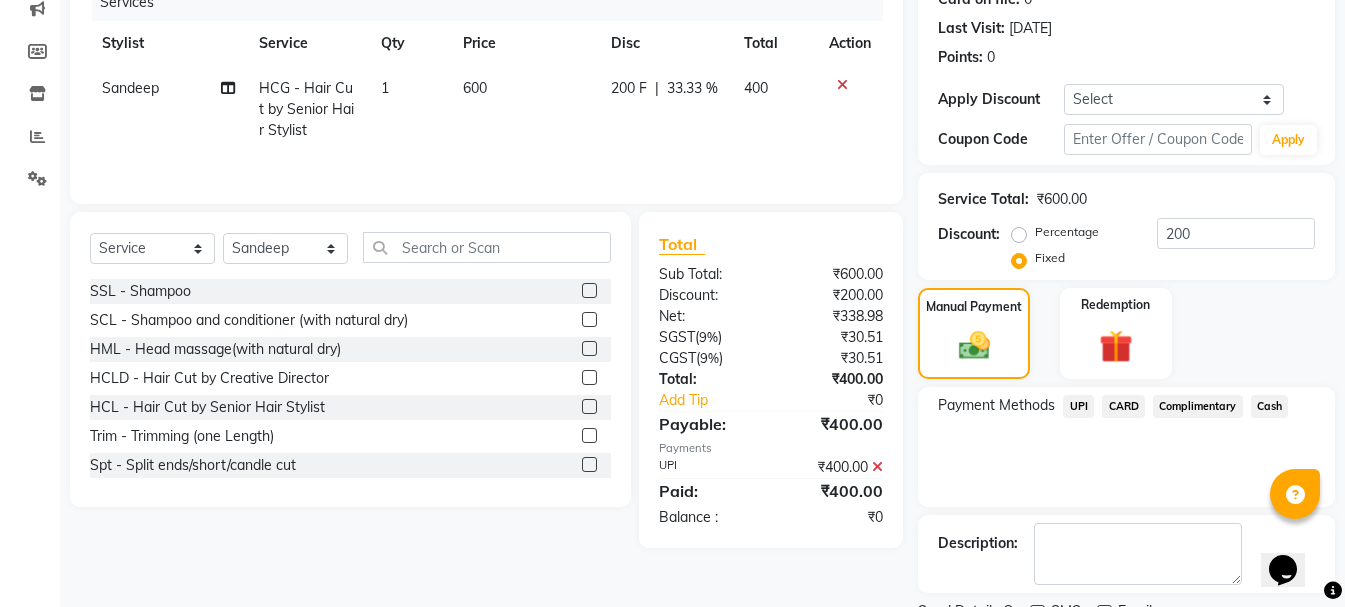 scroll, scrollTop: 348, scrollLeft: 0, axis: vertical 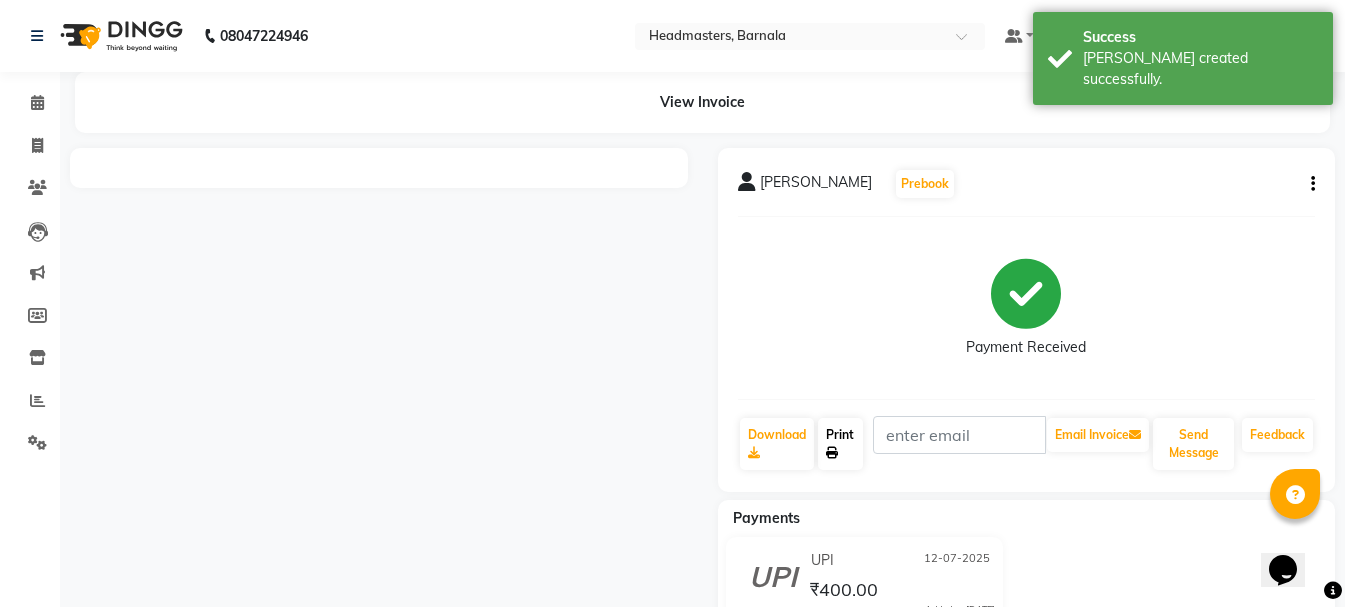 click on "Print" 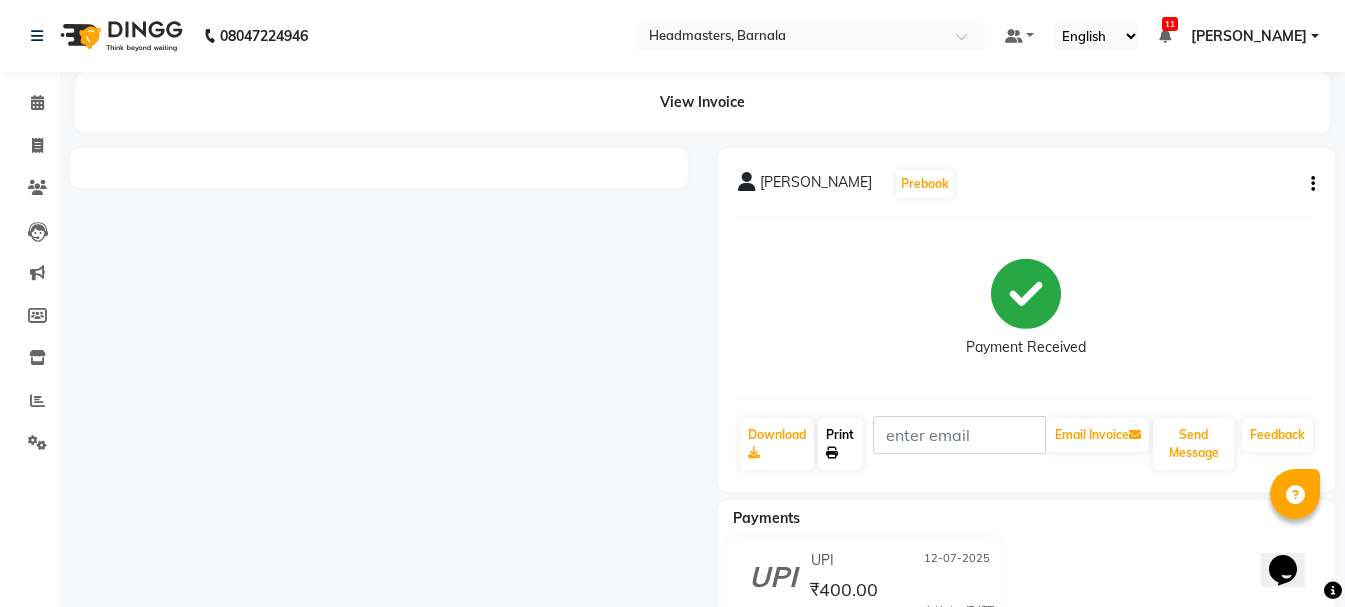 scroll, scrollTop: 72, scrollLeft: 0, axis: vertical 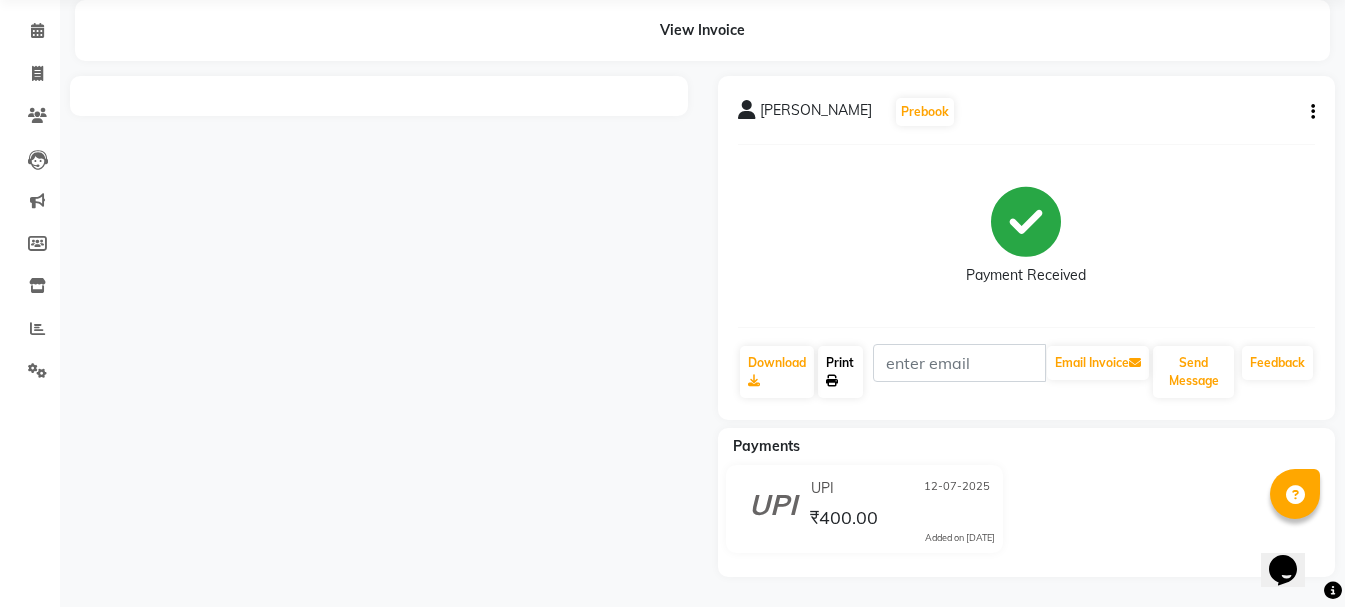 click on "Print" 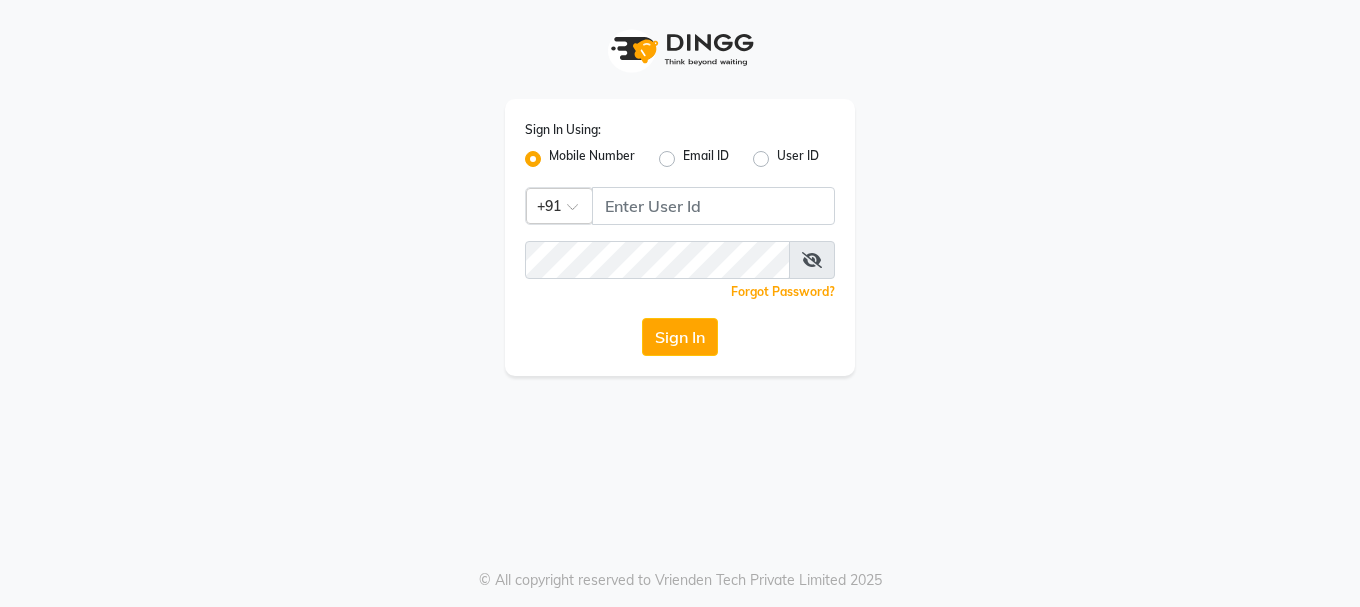 scroll, scrollTop: 0, scrollLeft: 0, axis: both 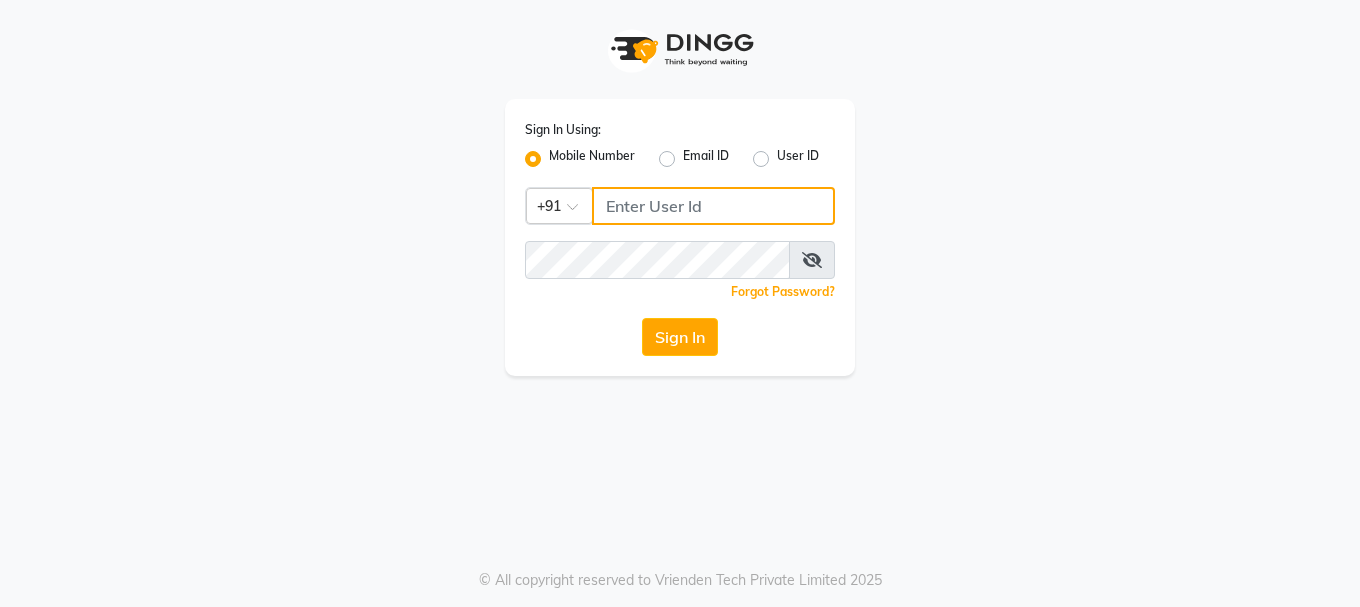 click 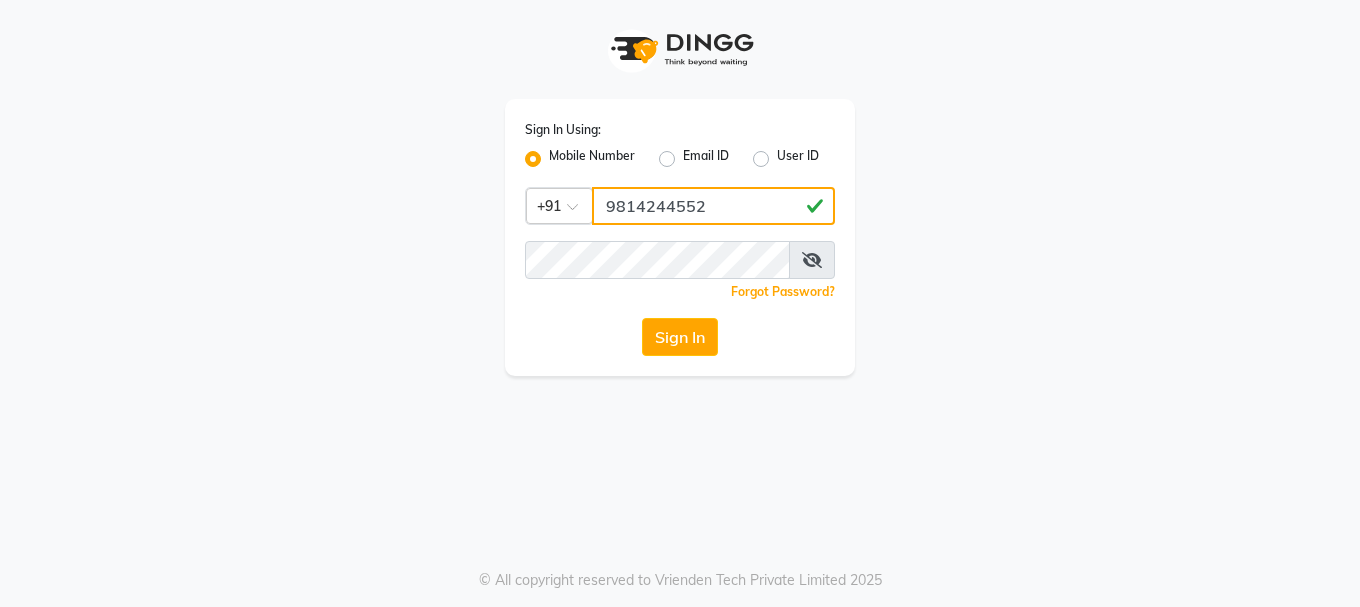 type on "9814244552" 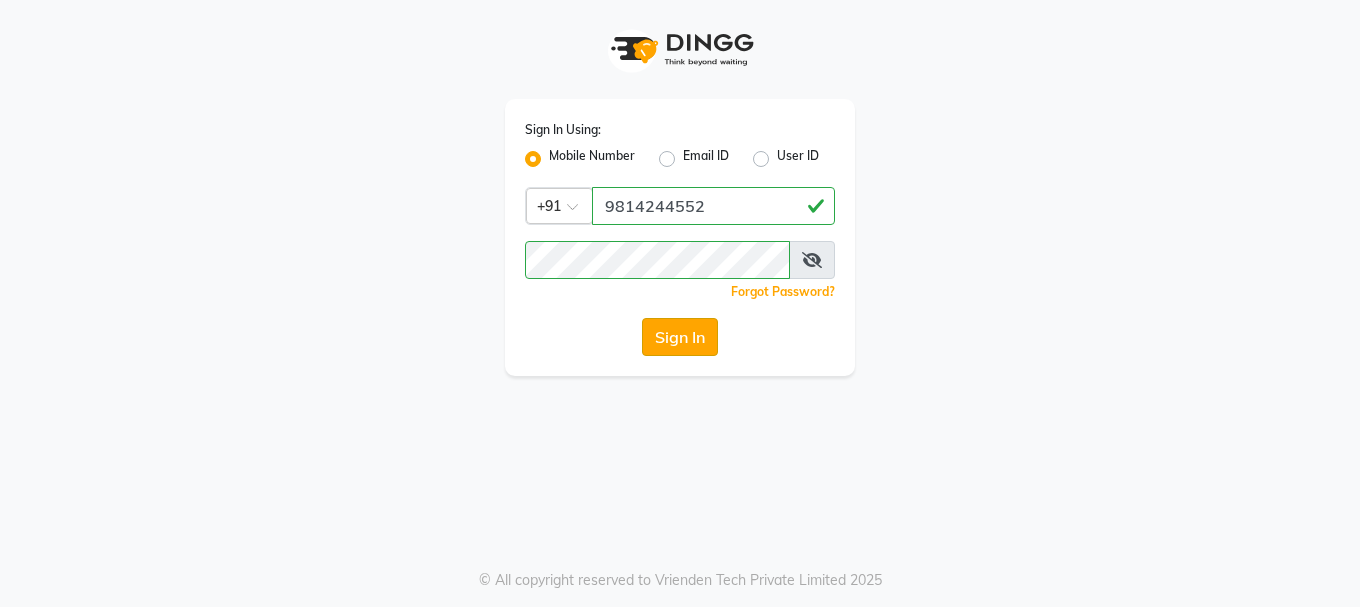 click on "Sign In" 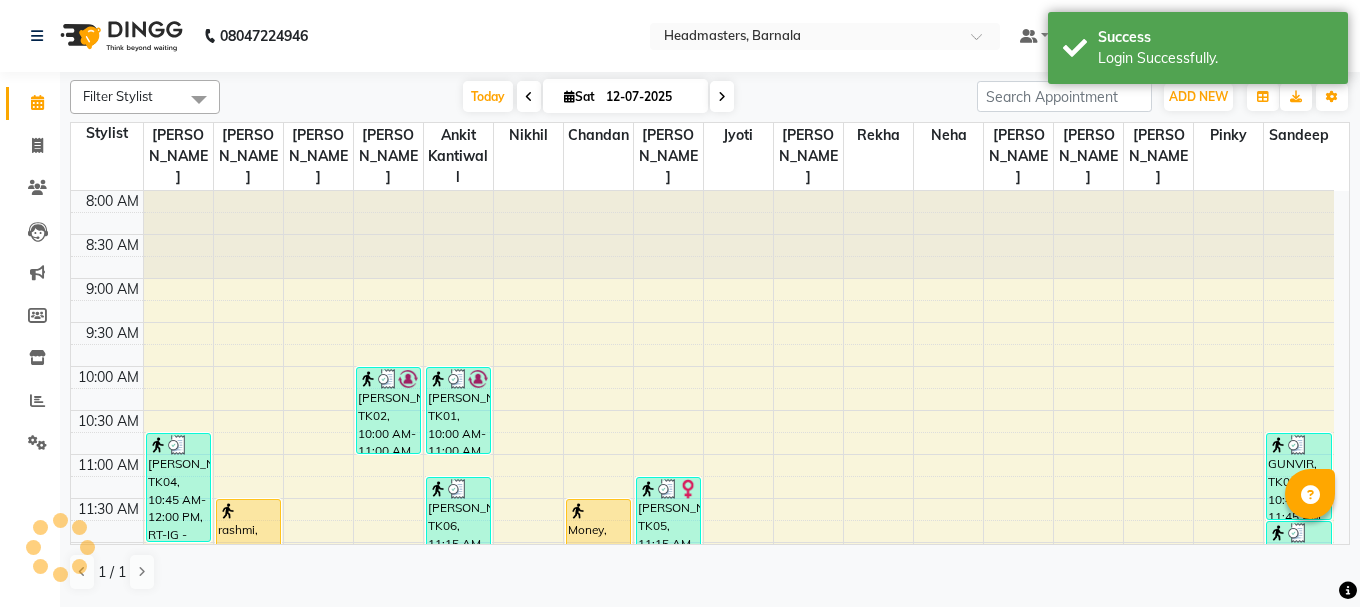 scroll, scrollTop: 0, scrollLeft: 0, axis: both 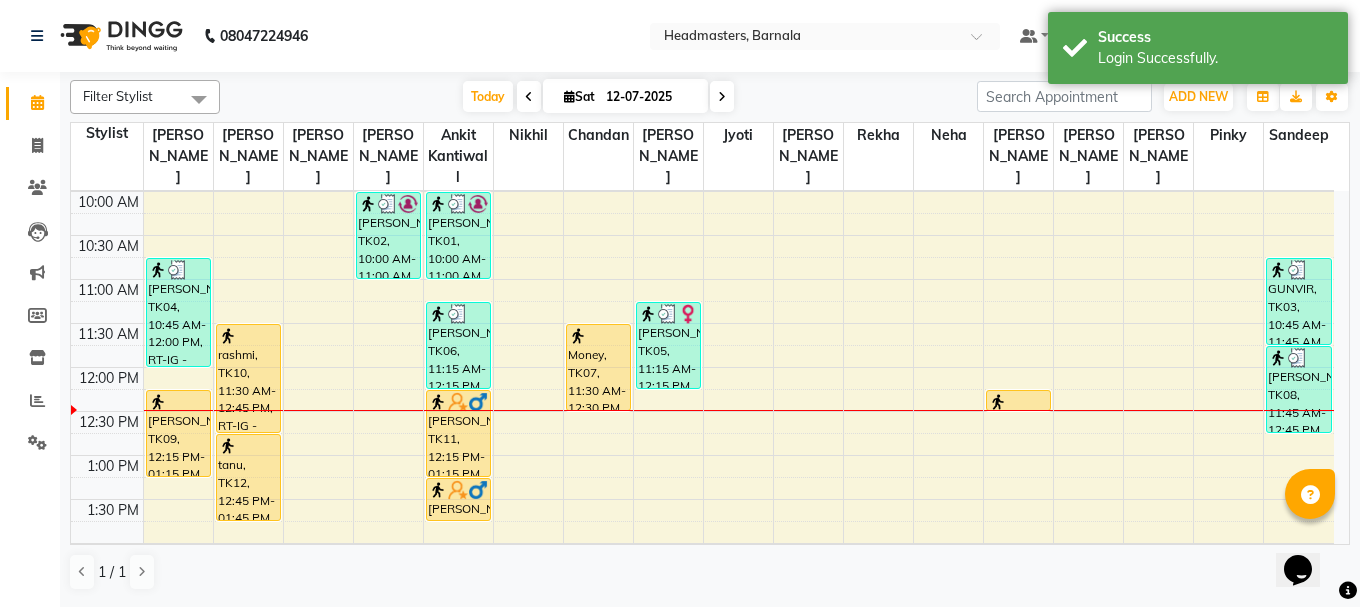 drag, startPoint x: 1341, startPoint y: 540, endPoint x: 57, endPoint y: 4, distance: 1391.3849 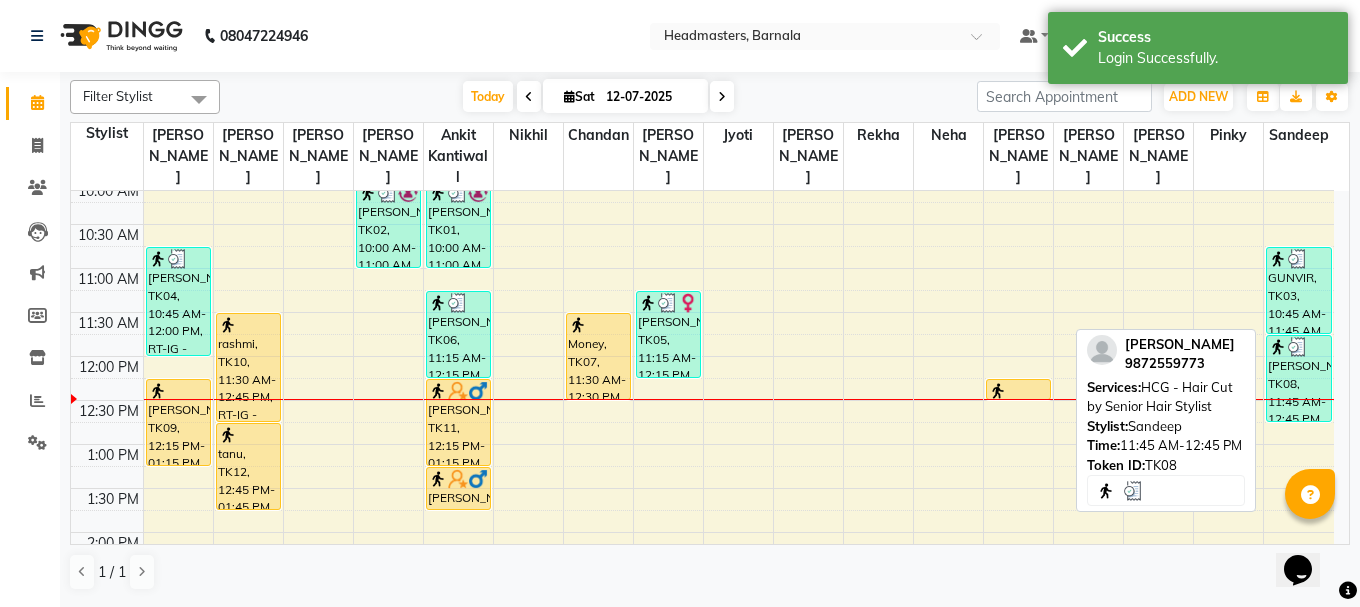 click on "[PERSON_NAME], TK08, 11:45 AM-12:45 PM, HCG - Hair Cut by Senior Hair Stylist" at bounding box center [1299, 378] 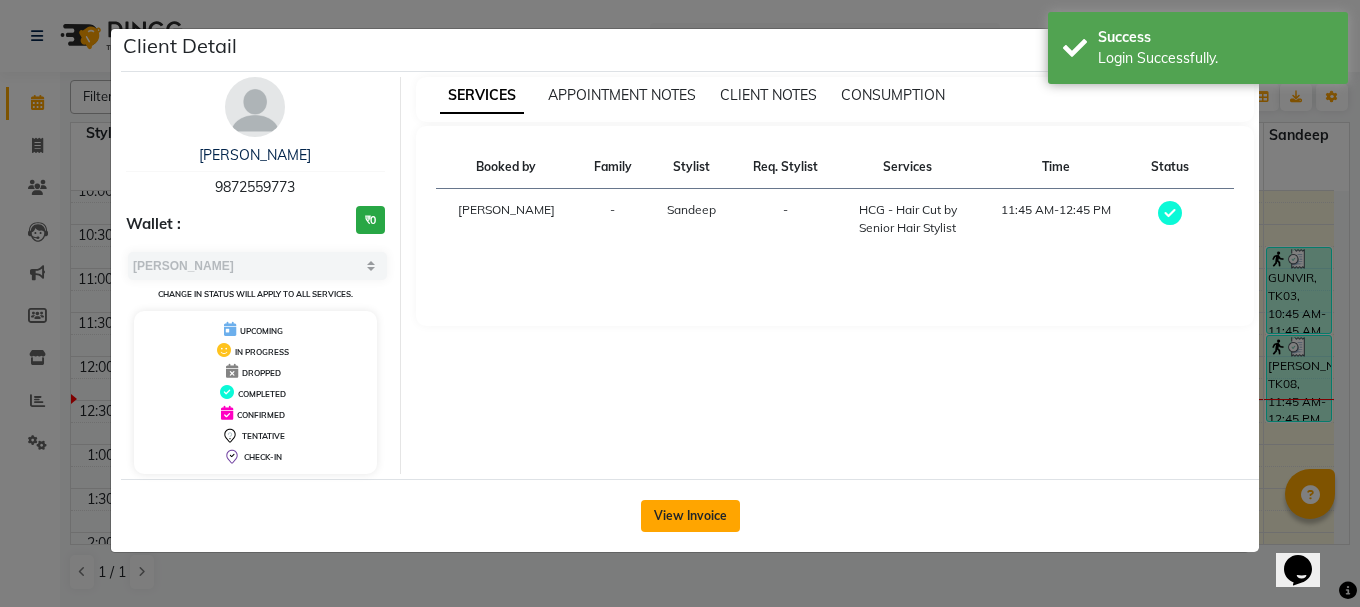 click on "View Invoice" 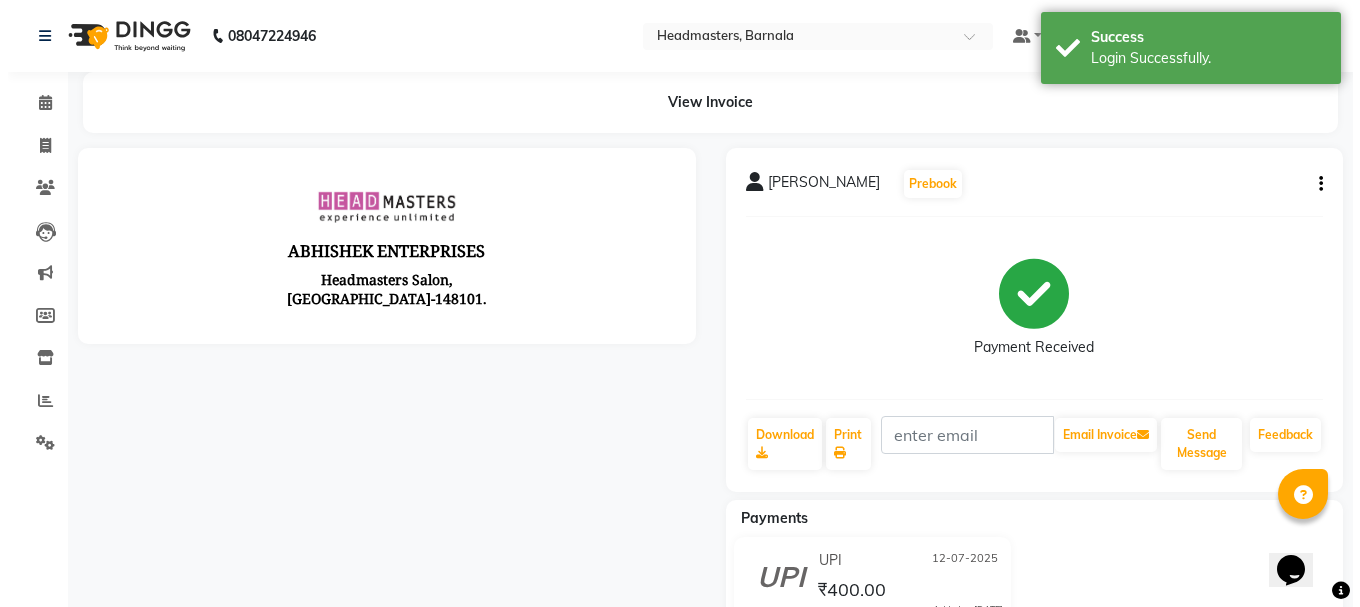 scroll, scrollTop: 0, scrollLeft: 0, axis: both 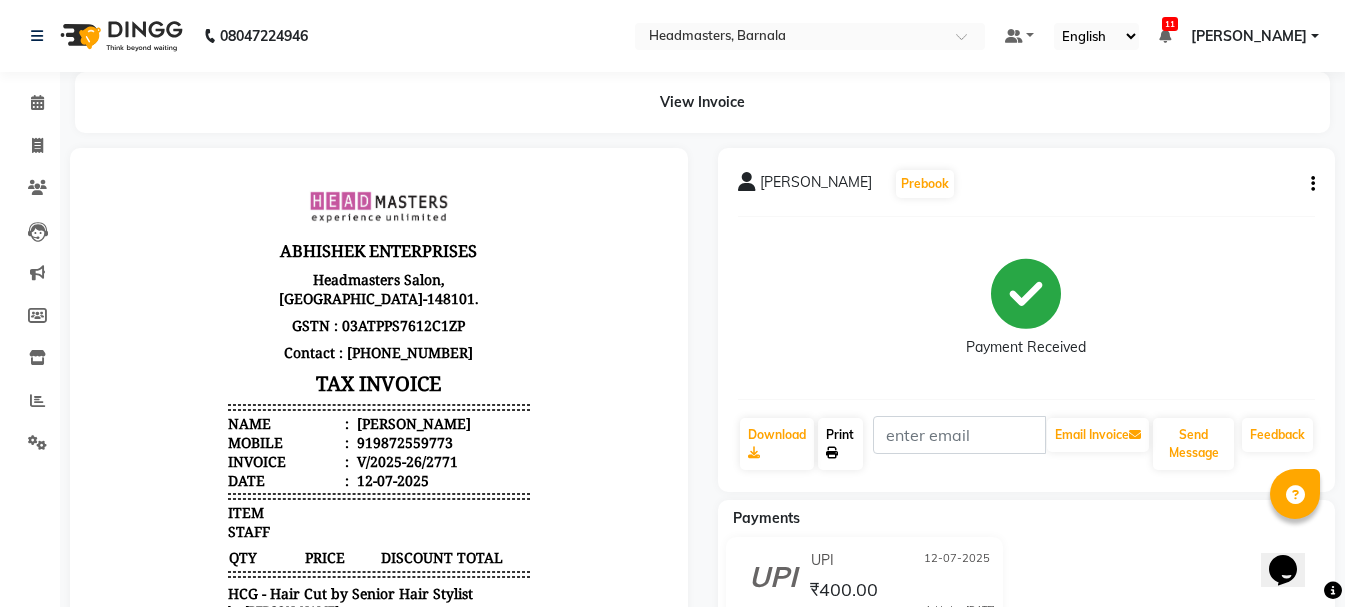 click on "Print" 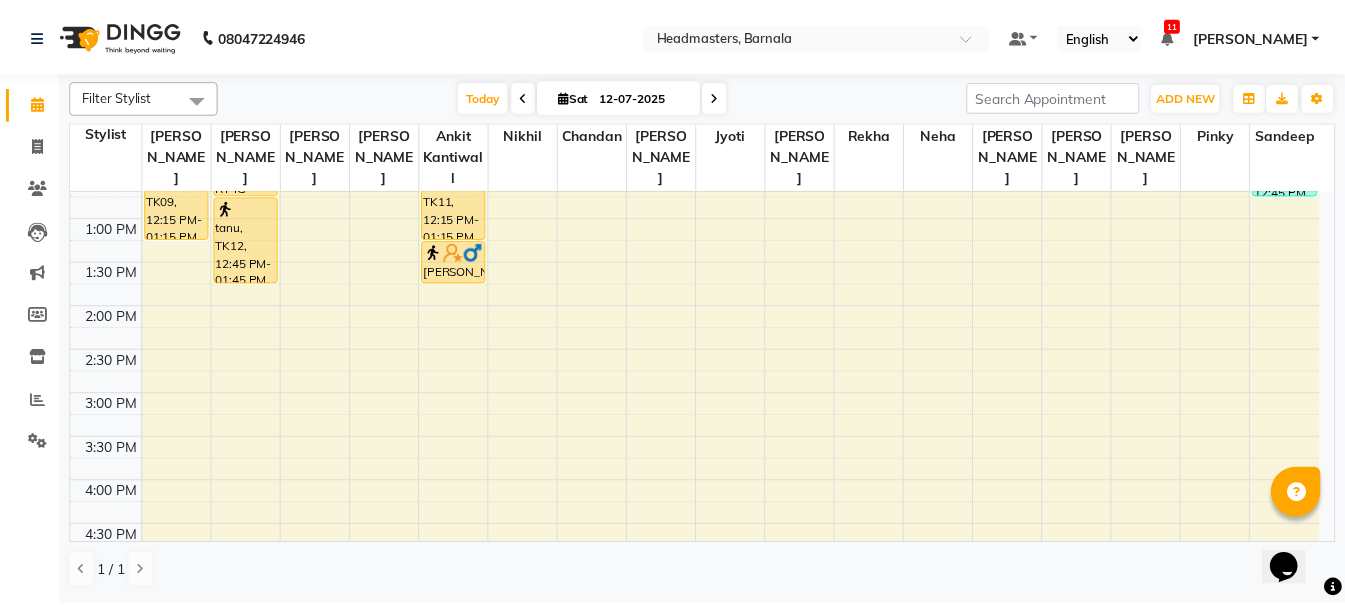 scroll, scrollTop: 425, scrollLeft: 0, axis: vertical 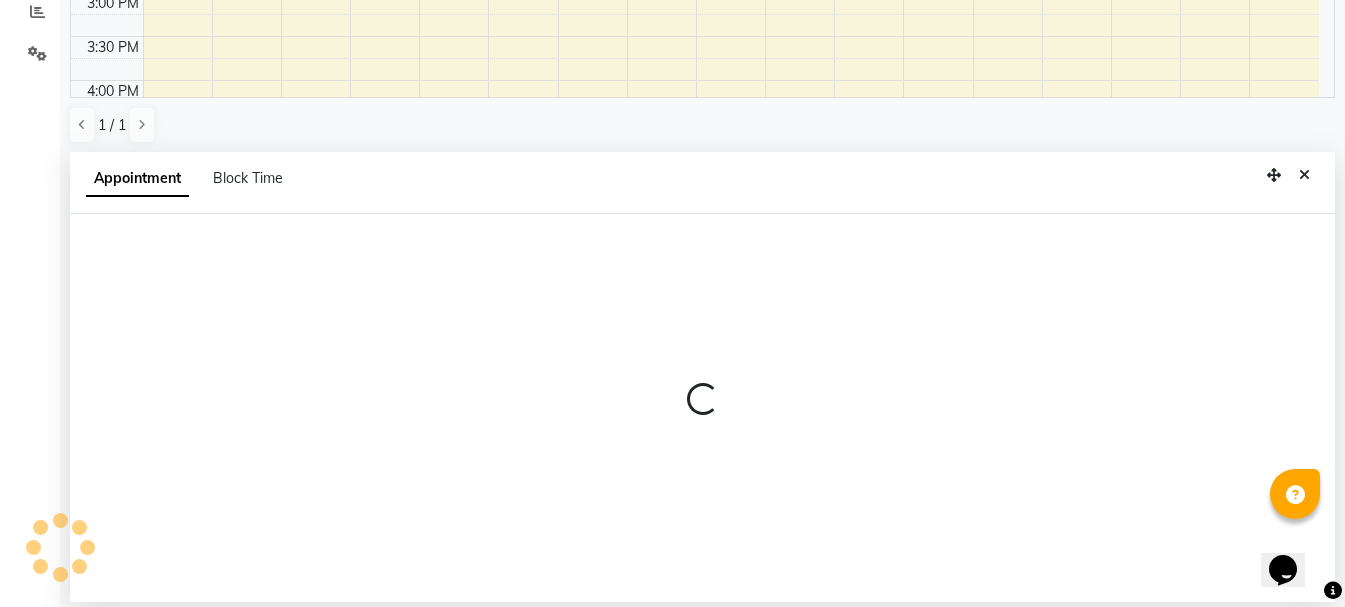 select on "67278" 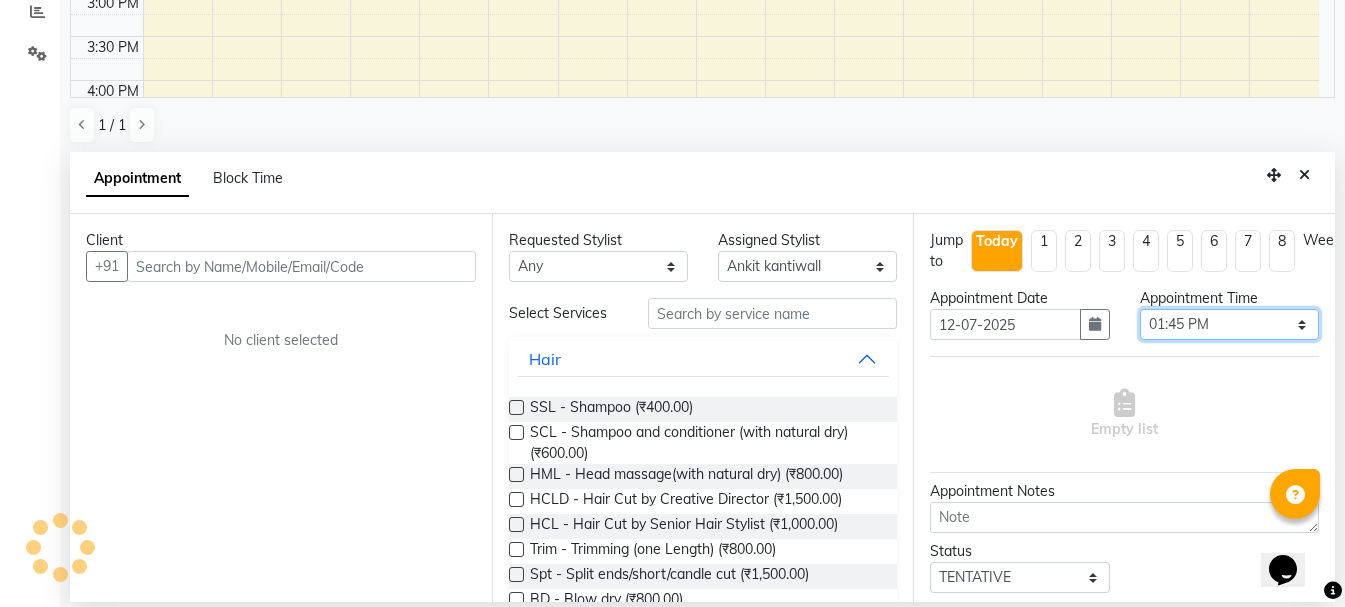 click on "Select 09:00 AM 09:15 AM 09:30 AM 09:45 AM 10:00 AM 10:15 AM 10:30 AM 10:45 AM 11:00 AM 11:15 AM 11:30 AM 11:45 AM 12:00 PM 12:15 PM 12:30 PM 12:45 PM 01:00 PM 01:15 PM 01:30 PM 01:45 PM 02:00 PM 02:15 PM 02:30 PM 02:45 PM 03:00 PM 03:15 PM 03:30 PM 03:45 PM 04:00 PM 04:15 PM 04:30 PM 04:45 PM 05:00 PM 05:15 PM 05:30 PM 05:45 PM 06:00 PM 06:15 PM 06:30 PM 06:45 PM 07:00 PM 07:15 PM 07:30 PM 07:45 PM 08:00 PM" at bounding box center [1229, 324] 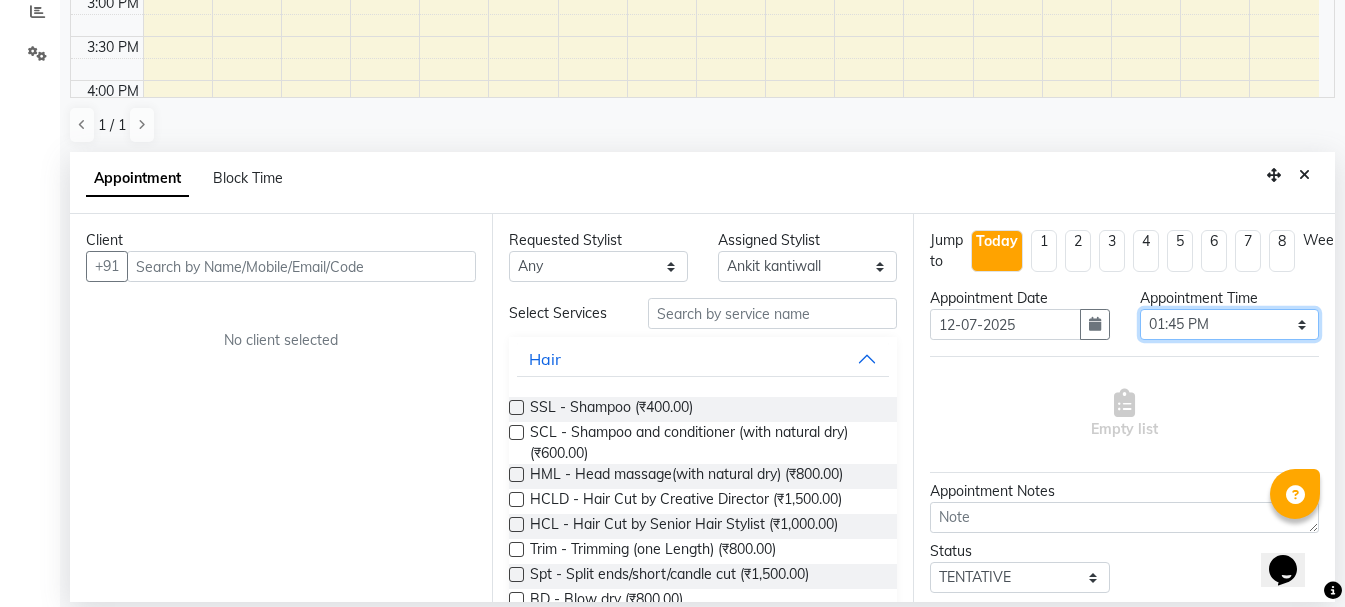select on "750" 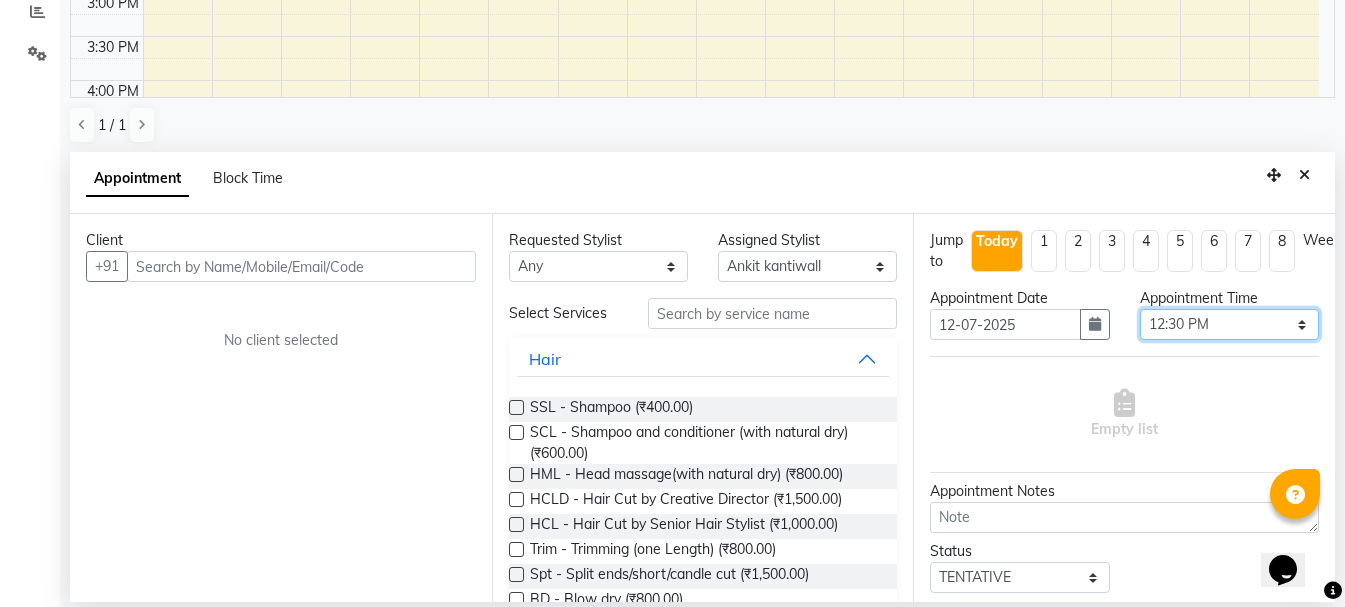 click on "Select 09:00 AM 09:15 AM 09:30 AM 09:45 AM 10:00 AM 10:15 AM 10:30 AM 10:45 AM 11:00 AM 11:15 AM 11:30 AM 11:45 AM 12:00 PM 12:15 PM 12:30 PM 12:45 PM 01:00 PM 01:15 PM 01:30 PM 01:45 PM 02:00 PM 02:15 PM 02:30 PM 02:45 PM 03:00 PM 03:15 PM 03:30 PM 03:45 PM 04:00 PM 04:15 PM 04:30 PM 04:45 PM 05:00 PM 05:15 PM 05:30 PM 05:45 PM 06:00 PM 06:15 PM 06:30 PM 06:45 PM 07:00 PM 07:15 PM 07:30 PM 07:45 PM 08:00 PM" at bounding box center [1229, 324] 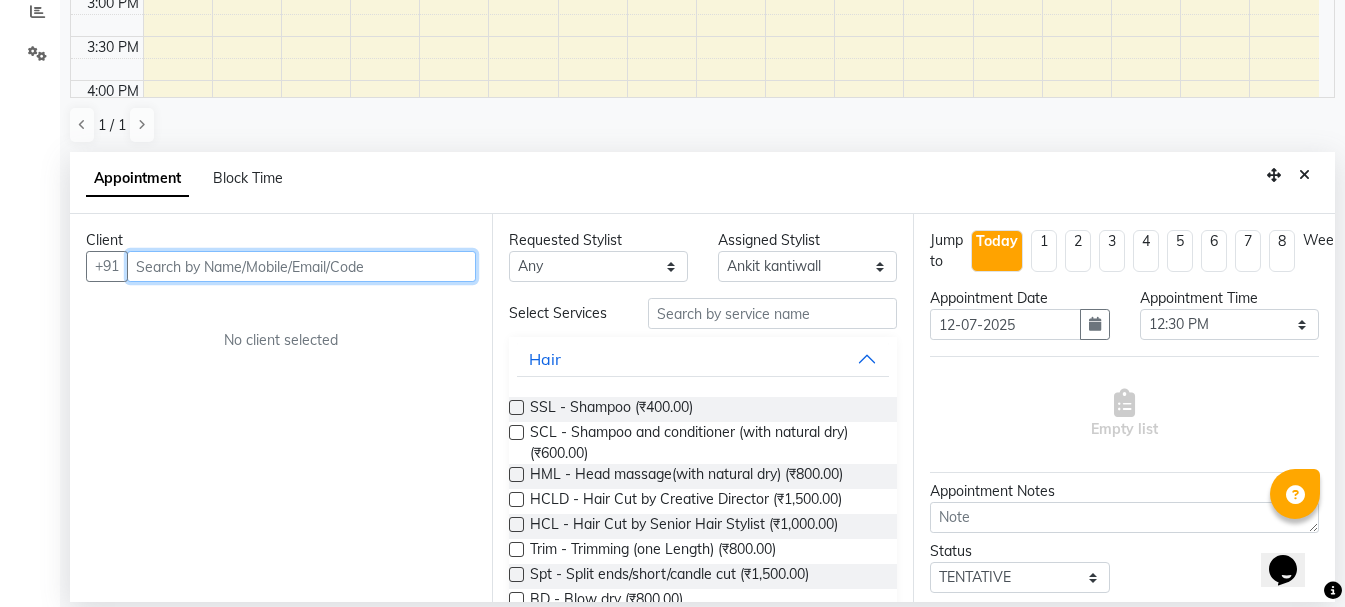 click at bounding box center [301, 266] 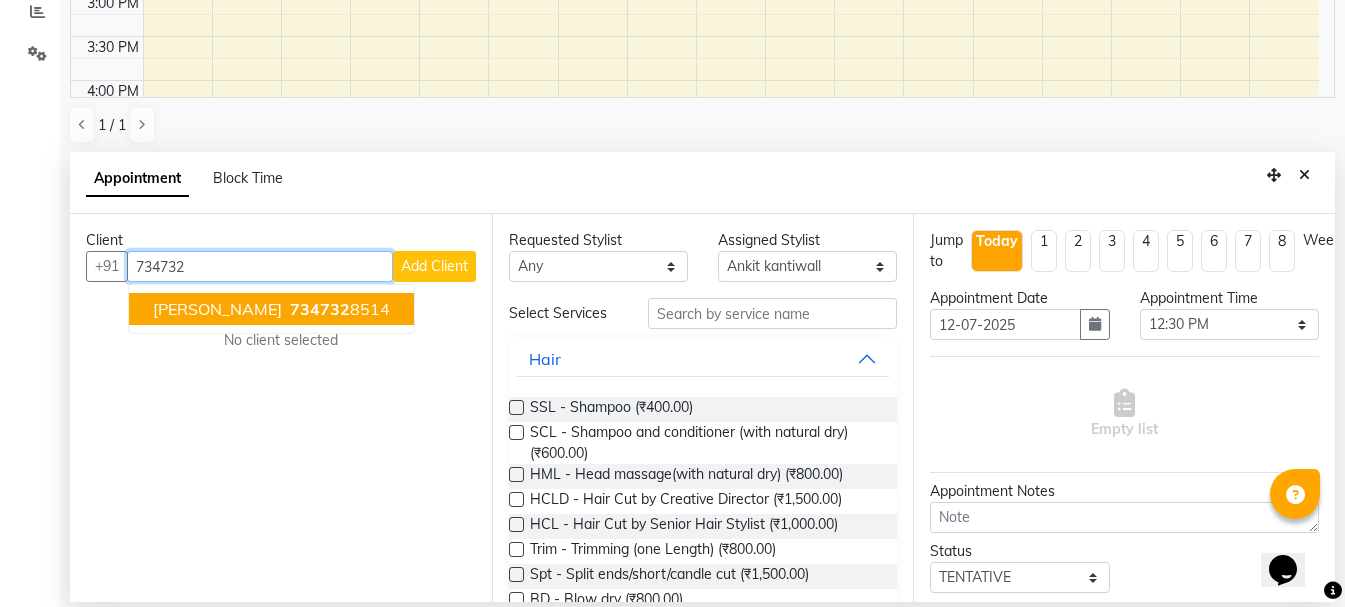 click on "734732" at bounding box center (320, 309) 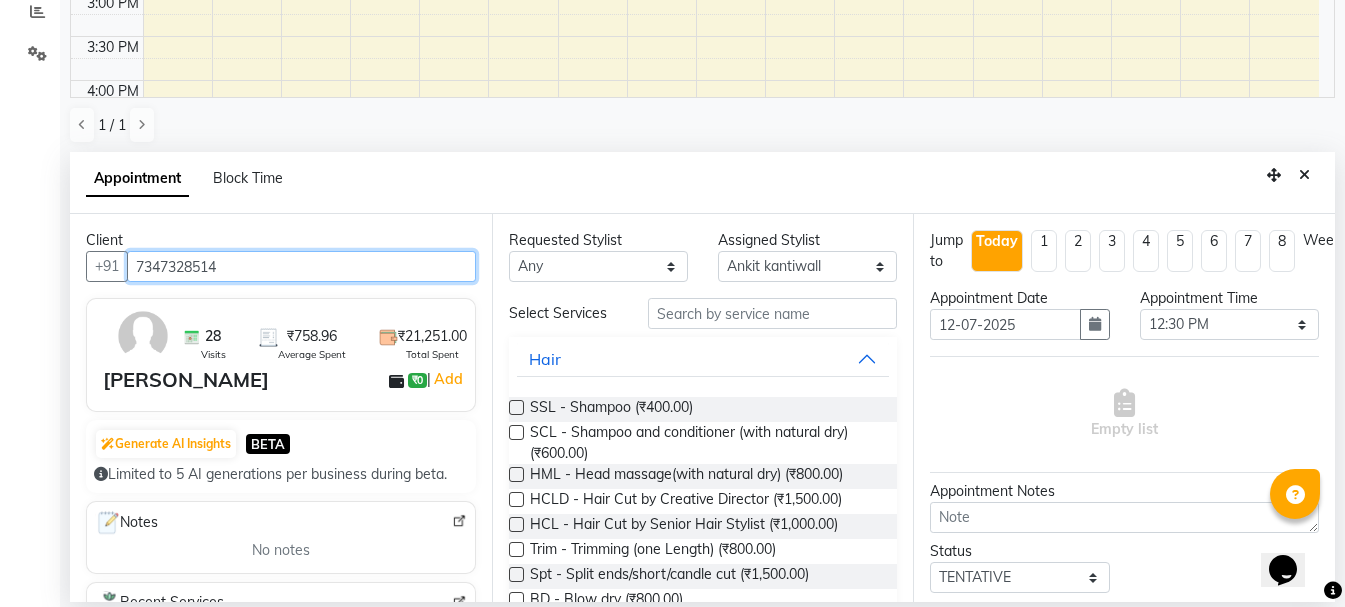 type on "7347328514" 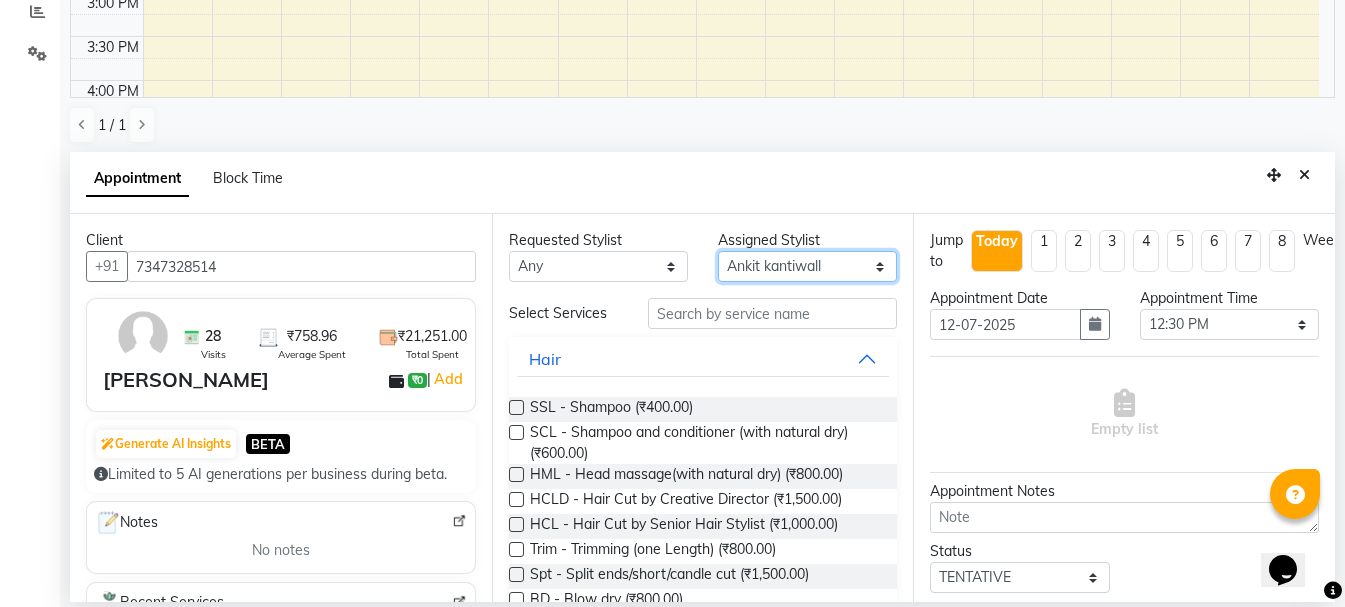 click on "Select  Ankit kantiwall Chandan [PERSON_NAME] [PERSON_NAME] [PERSON_NAME] Neha Nikhil  [PERSON_NAME] [PERSON_NAME] [PERSON_NAME] [PERSON_NAME] [PERSON_NAME]" at bounding box center [807, 266] 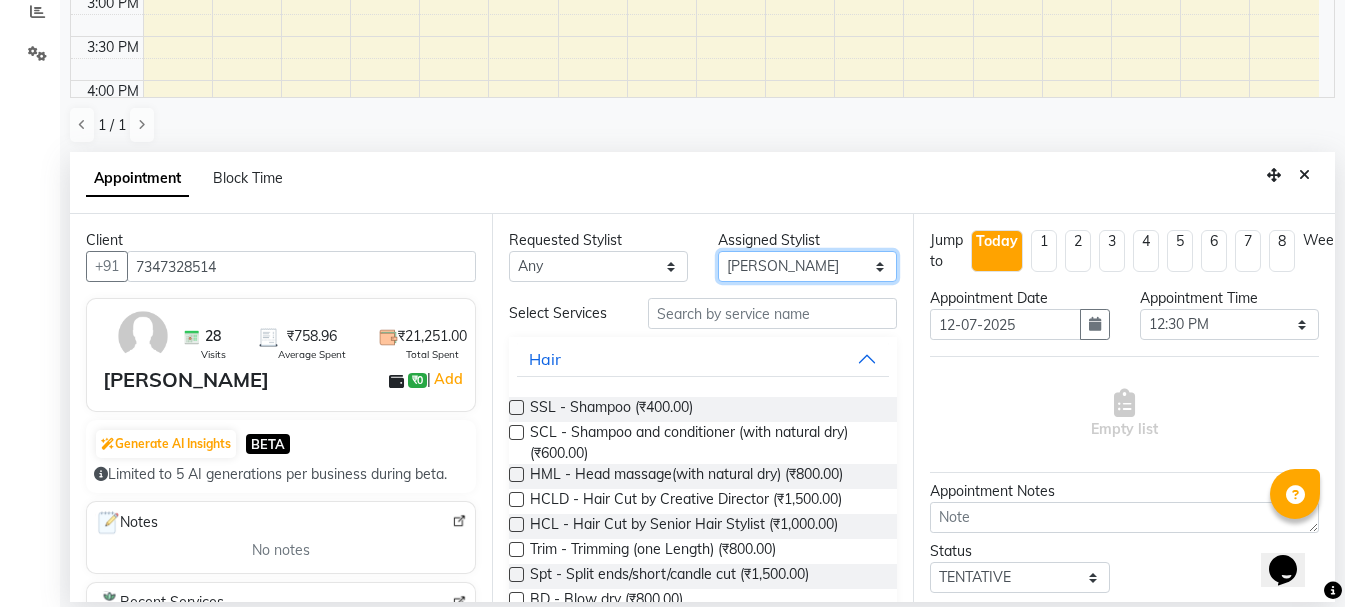 click on "Select  Ankit kantiwall Chandan [PERSON_NAME] [PERSON_NAME] [PERSON_NAME] Neha Nikhil  [PERSON_NAME] [PERSON_NAME] [PERSON_NAME] [PERSON_NAME] [PERSON_NAME]" at bounding box center (807, 266) 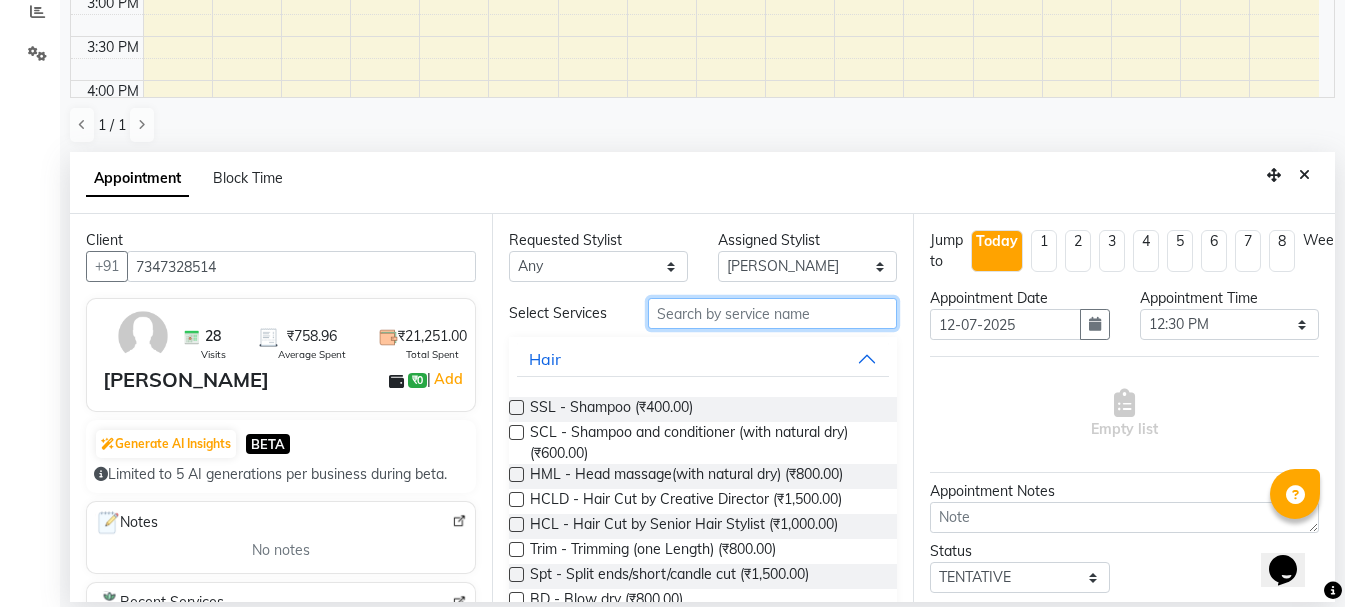 click at bounding box center [772, 313] 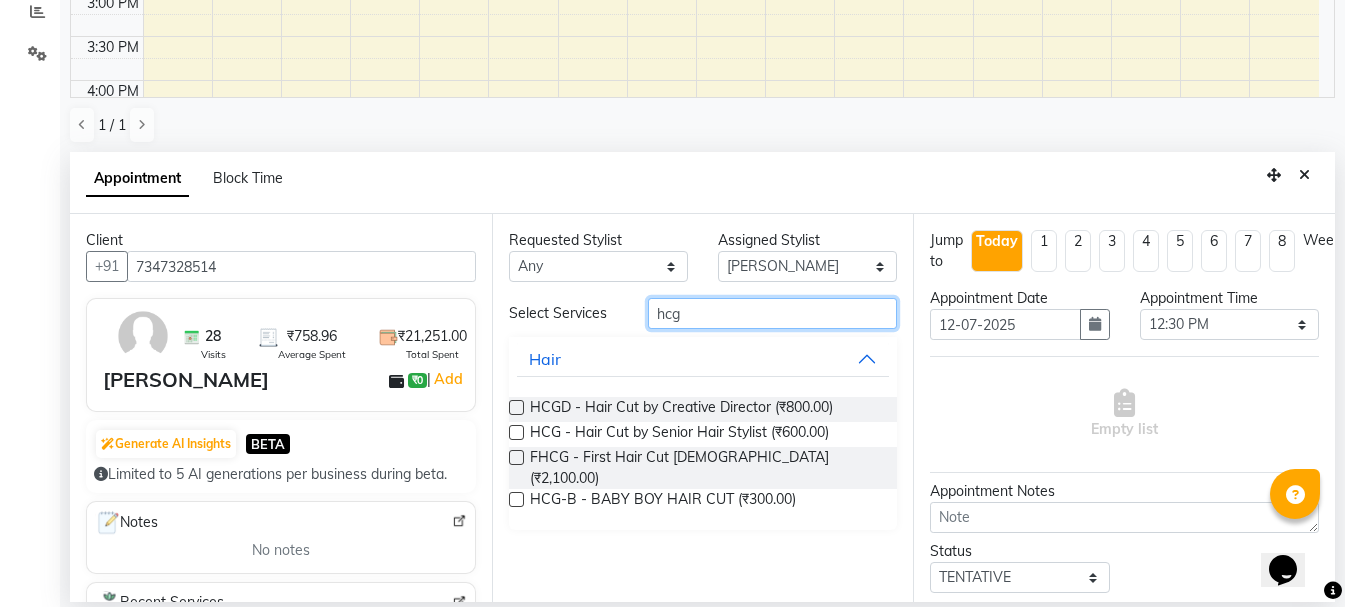 type on "hcg" 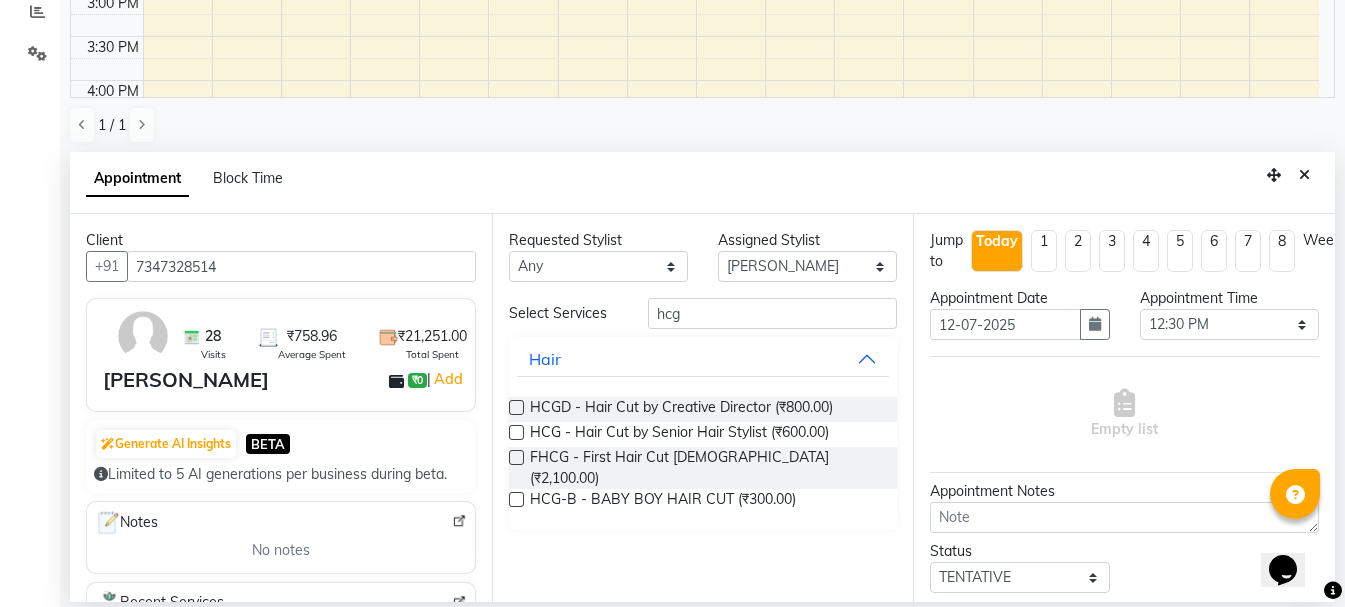 click at bounding box center (516, 432) 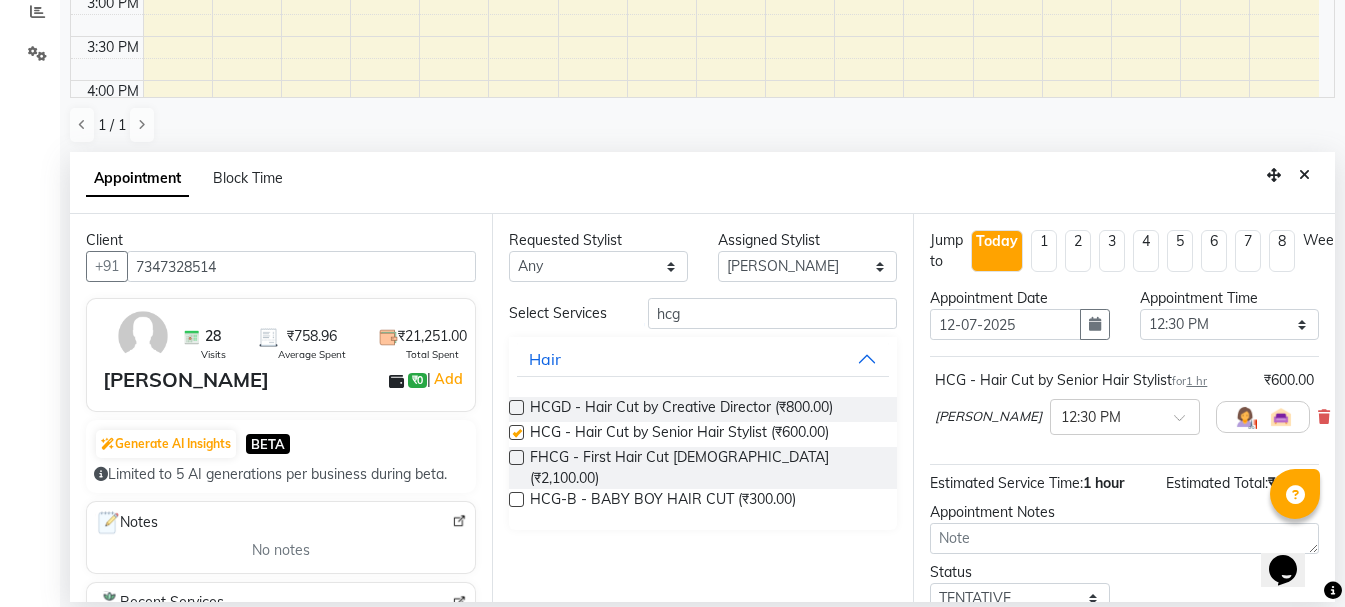 checkbox on "false" 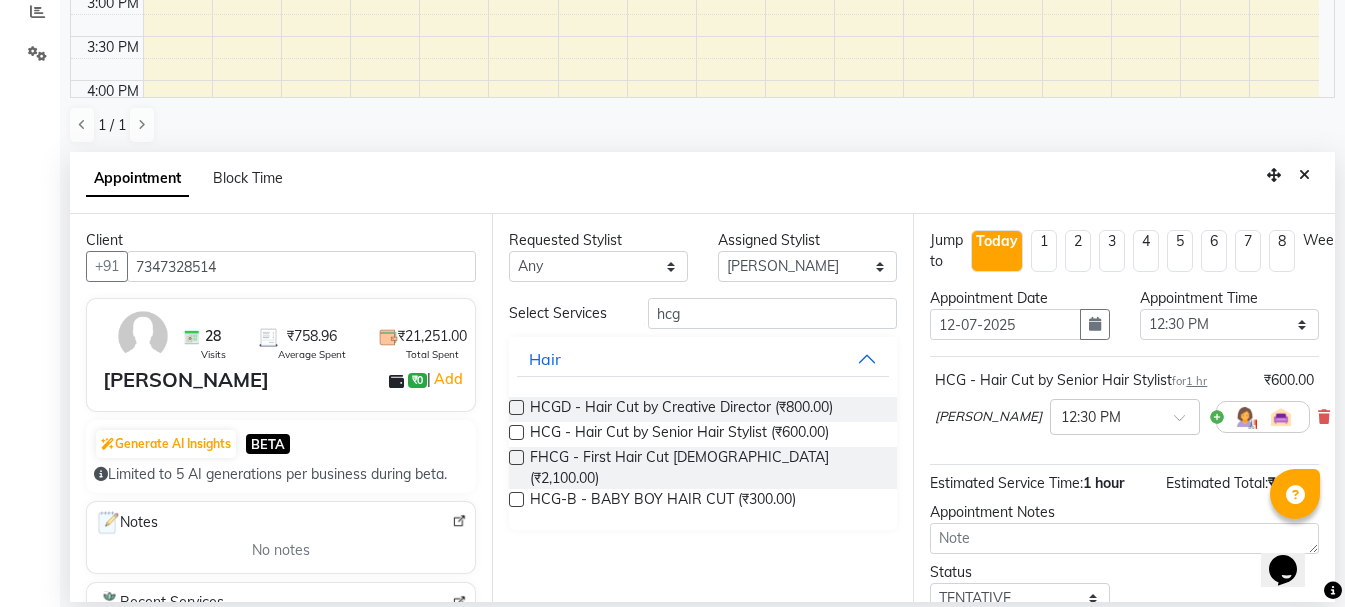 scroll, scrollTop: 156, scrollLeft: 0, axis: vertical 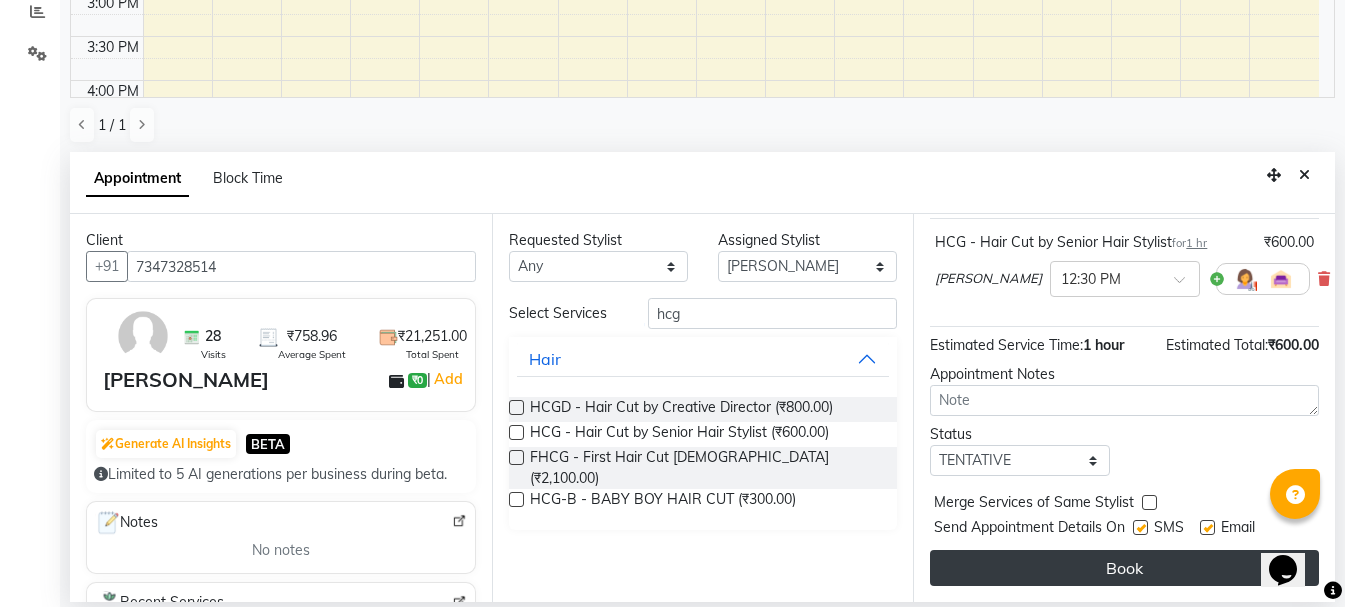 click on "Book" at bounding box center (1124, 568) 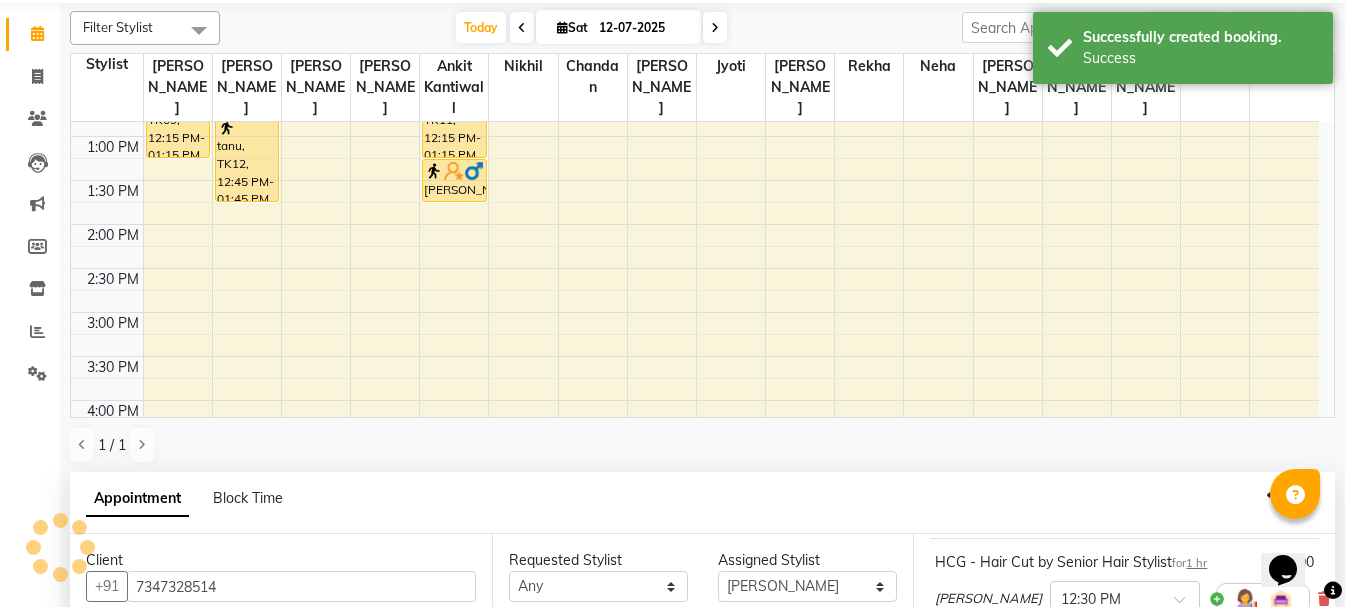 scroll, scrollTop: 0, scrollLeft: 0, axis: both 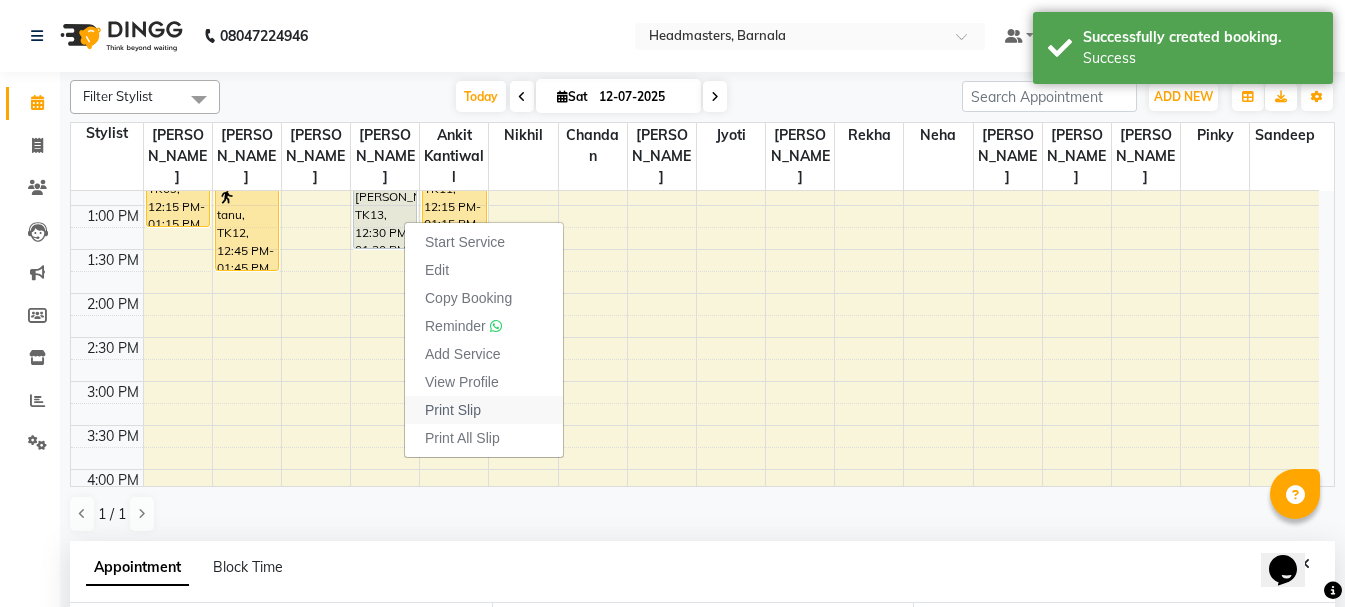 click on "Print Slip" at bounding box center (453, 410) 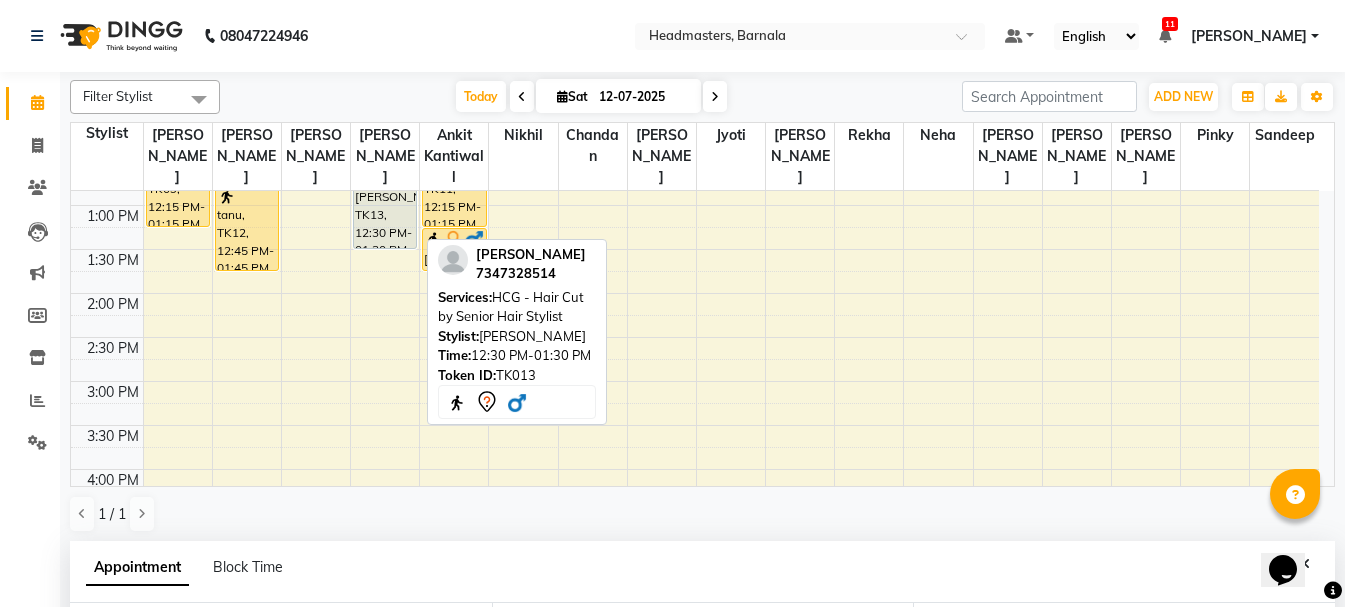 click on "[PERSON_NAME], TK13, 12:30 PM-01:30 PM, HCG - Hair Cut by Senior Hair Stylist" at bounding box center [385, 205] 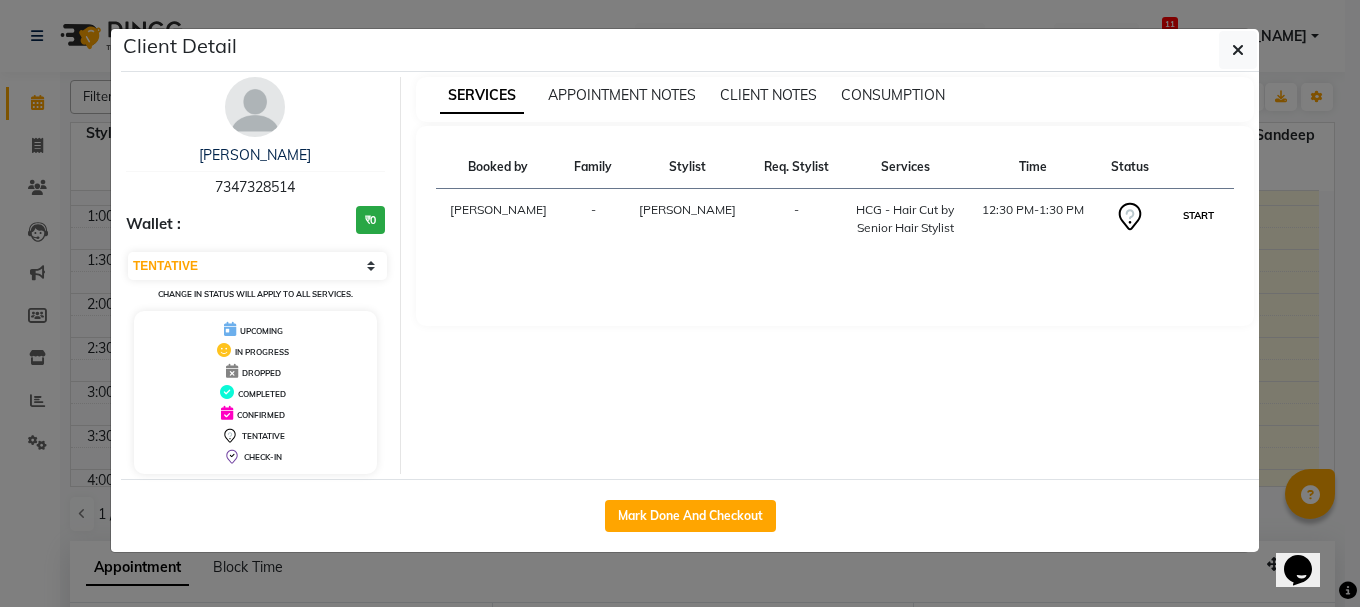 click on "START" at bounding box center [1198, 215] 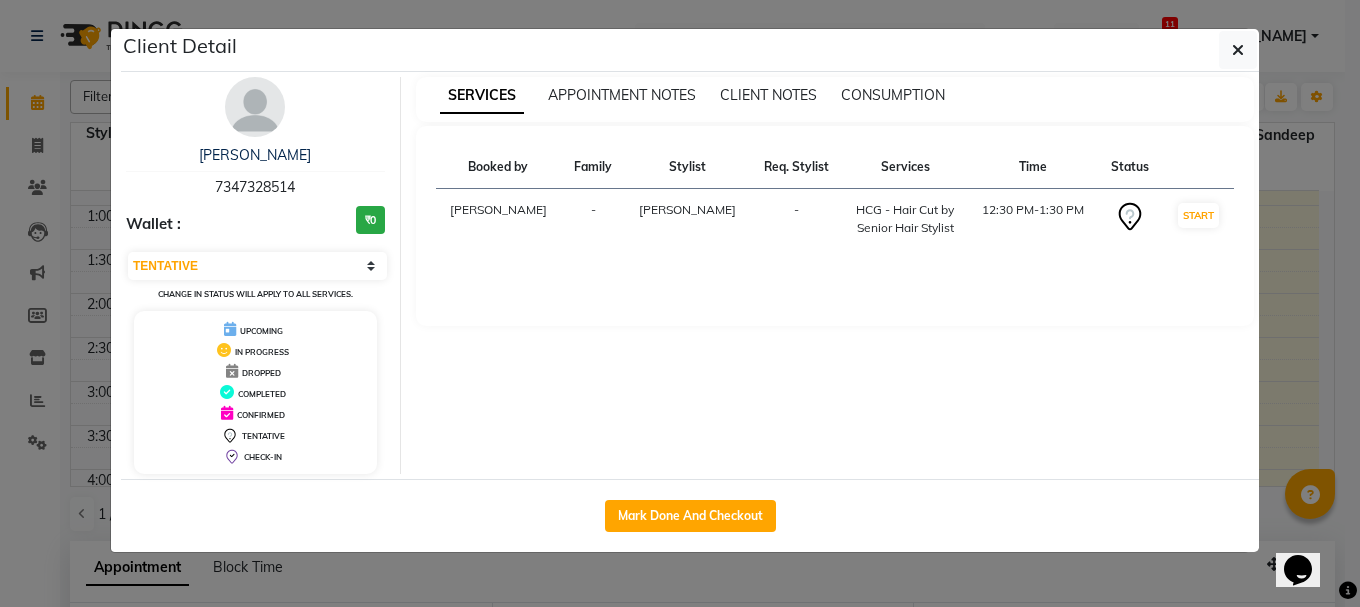 select on "1" 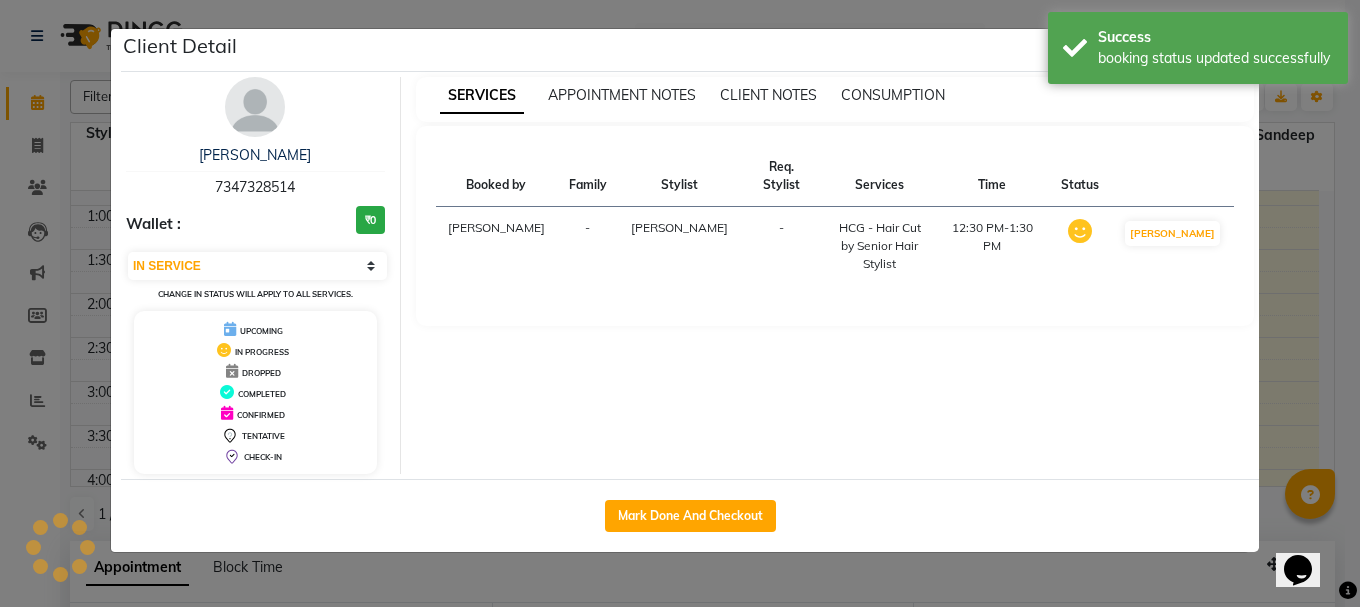 click on "SERVICES APPOINTMENT NOTES CLIENT NOTES CONSUMPTION Booked by Family Stylist Req. Stylist Services Time Status  [PERSON_NAME]  -  [PERSON_NAME] -  HCG - Hair Cut by Senior Hair Stylist   12:30 PM-1:30 PM   MARK DONE" at bounding box center (835, 275) 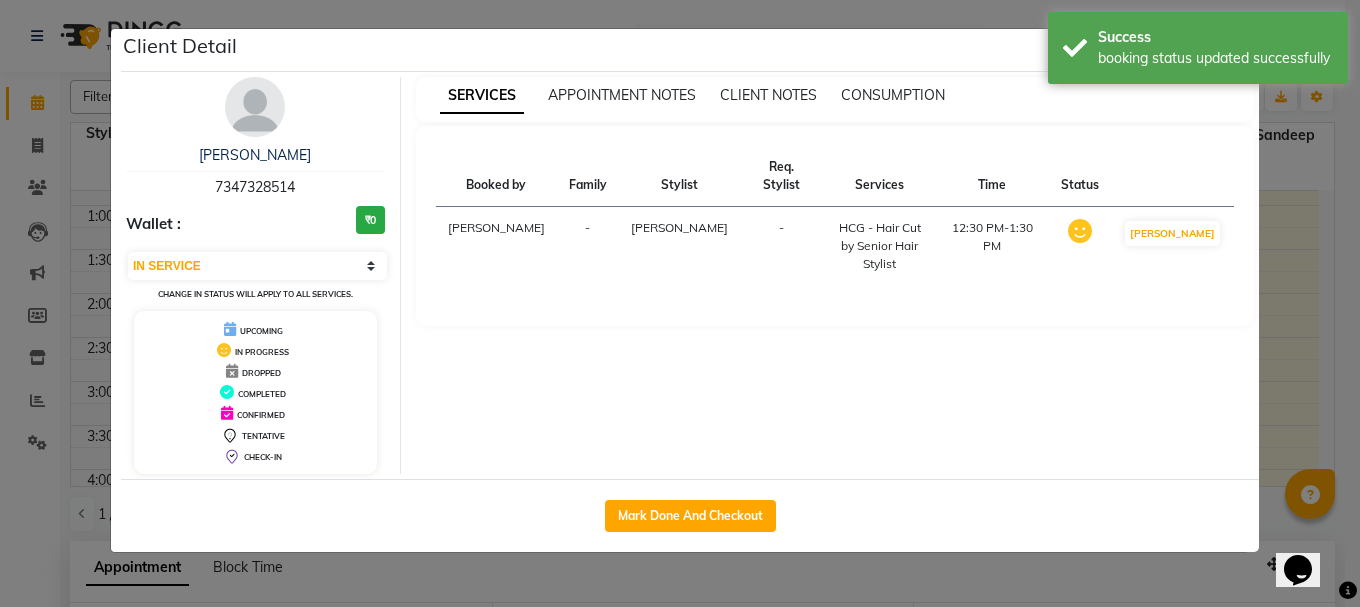 click on "Client Detail  [PERSON_NAME]    7347328514 Wallet : ₹0 Select IN SERVICE CONFIRMED TENTATIVE CHECK IN MARK DONE UPCOMING Change in status will apply to all services. UPCOMING IN PROGRESS DROPPED COMPLETED CONFIRMED TENTATIVE CHECK-IN SERVICES APPOINTMENT NOTES CLIENT NOTES CONSUMPTION Booked by Family Stylist Req. Stylist Services Time Status  [PERSON_NAME]  -  [PERSON_NAME] -  HCG - Hair Cut by Senior Hair Stylist   12:30 PM-1:30 PM   MARK DONE   Mark Done And Checkout" 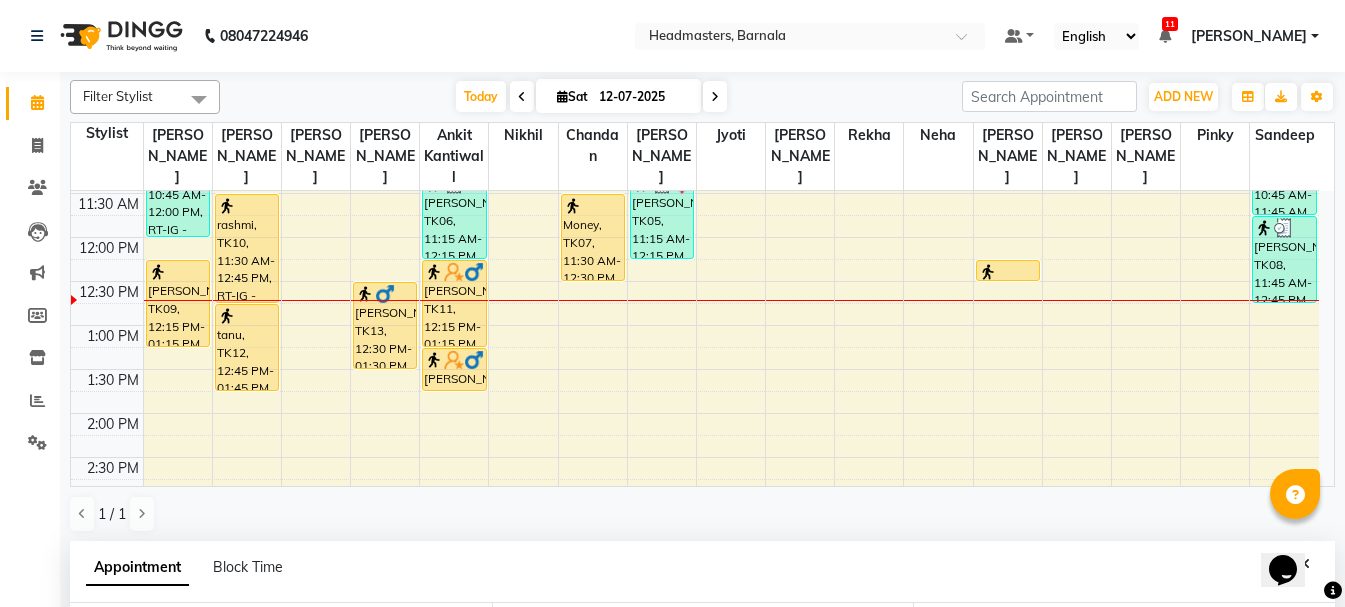 scroll, scrollTop: 265, scrollLeft: 0, axis: vertical 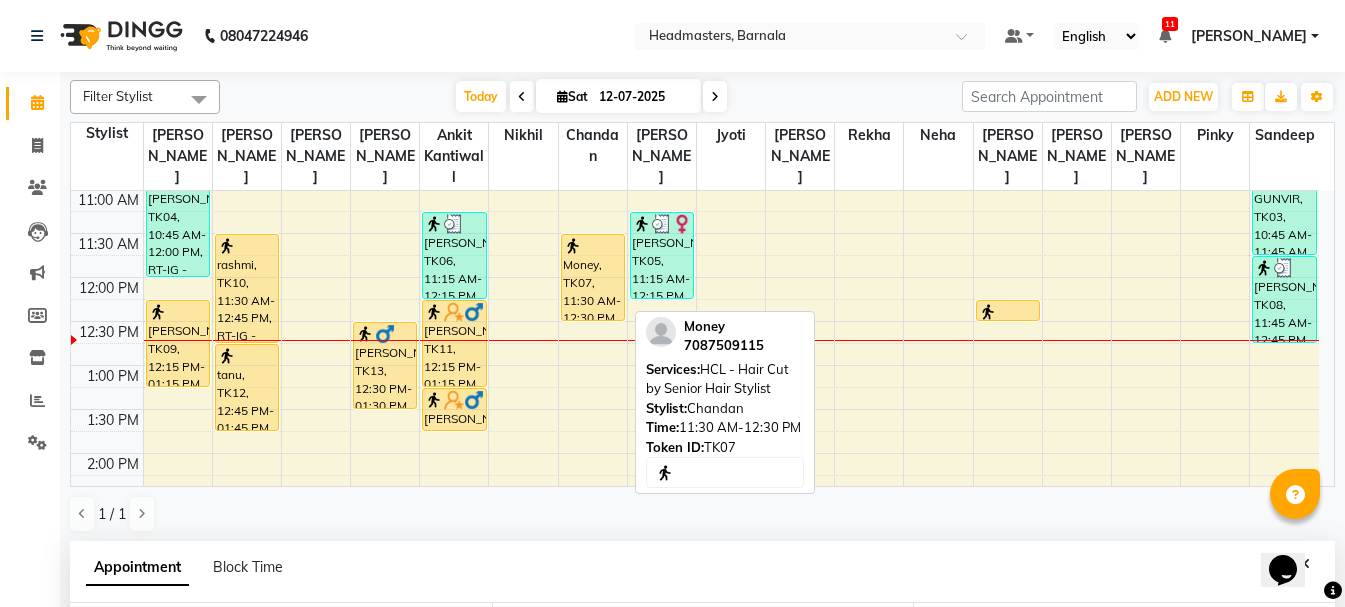 click on "Money, TK07, 11:30 AM-12:30 PM, HCL - Hair Cut by Senior Hair Stylist" at bounding box center (593, 277) 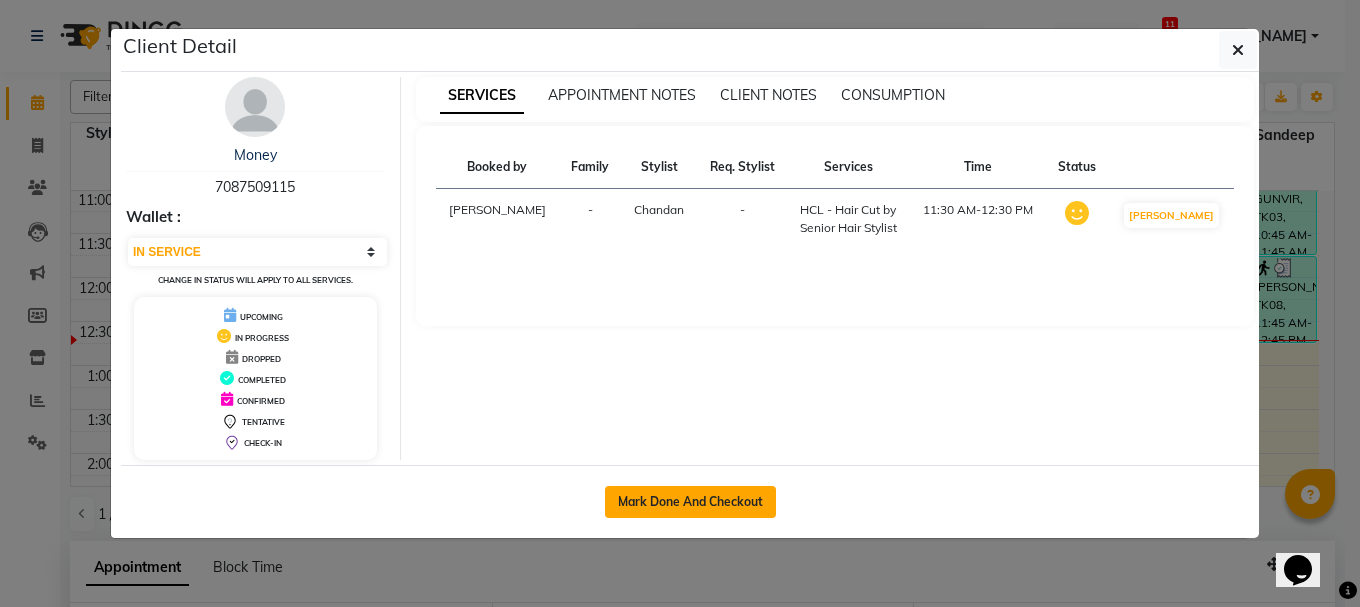 click on "Mark Done And Checkout" 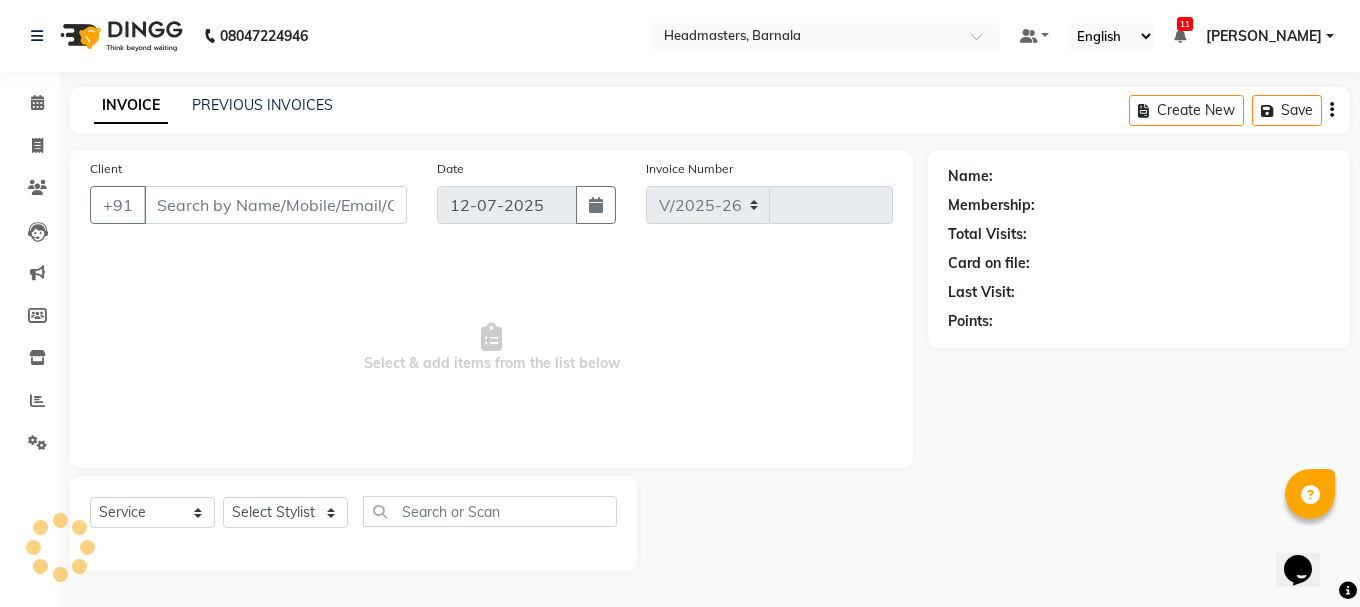 select on "7526" 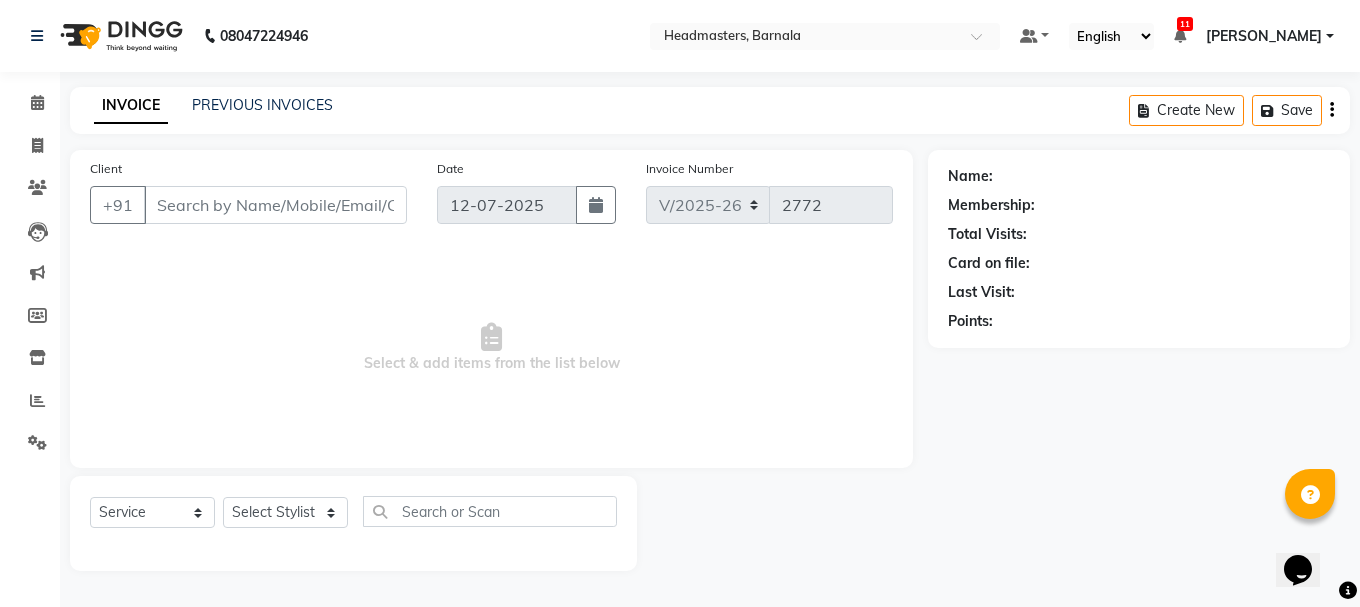 type on "7087509115" 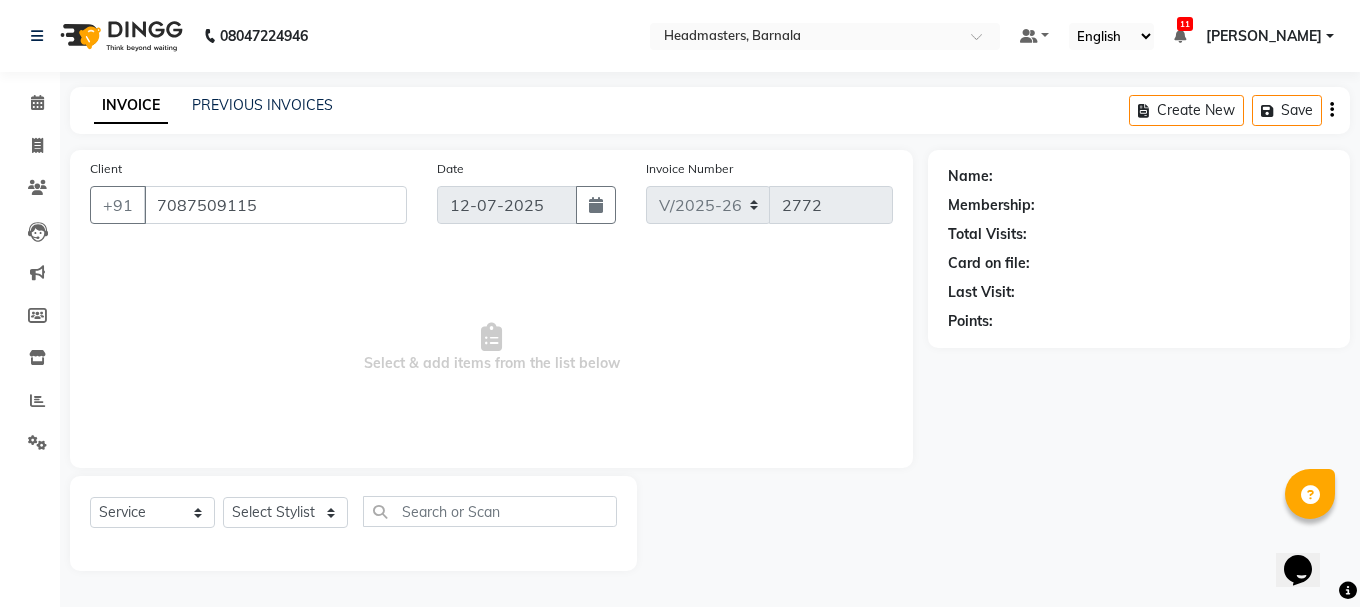 select on "67280" 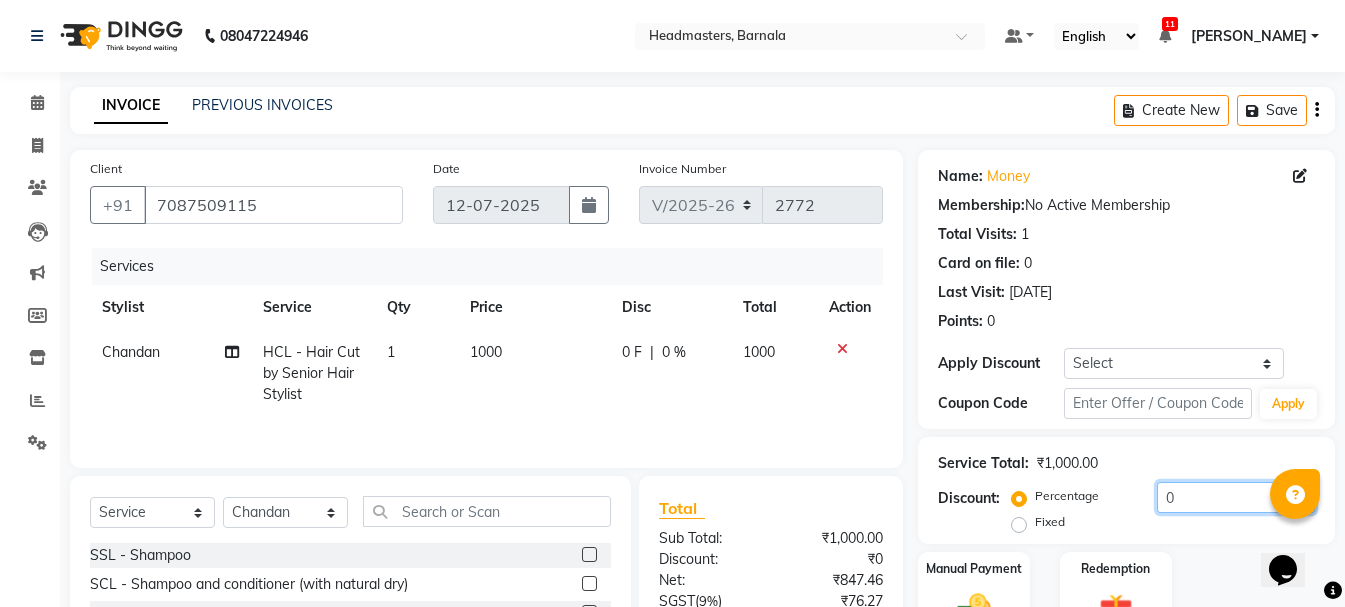 drag, startPoint x: 1206, startPoint y: 495, endPoint x: 1019, endPoint y: 517, distance: 188.28967 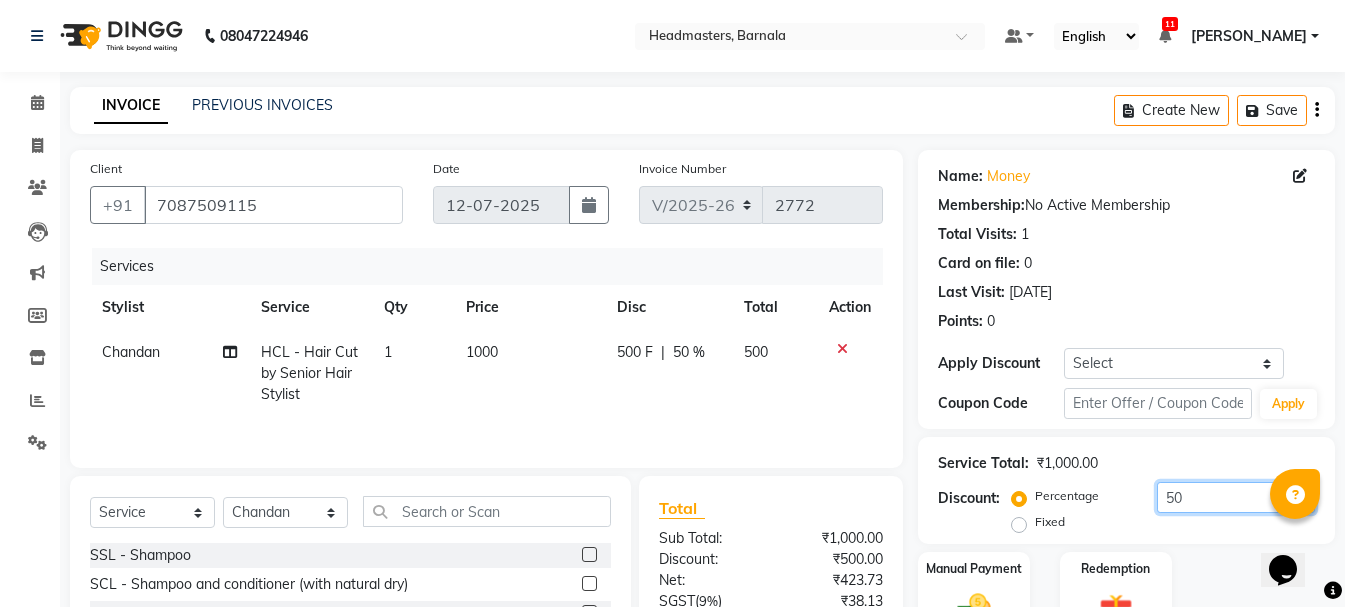 scroll, scrollTop: 194, scrollLeft: 0, axis: vertical 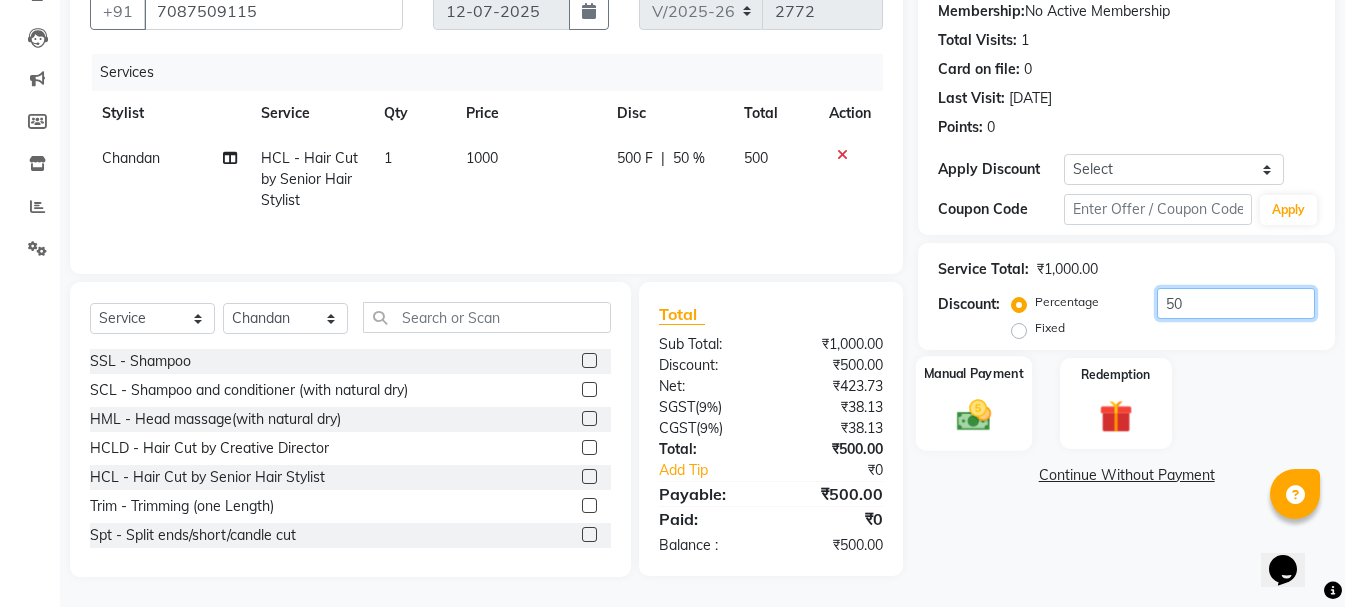 type on "50" 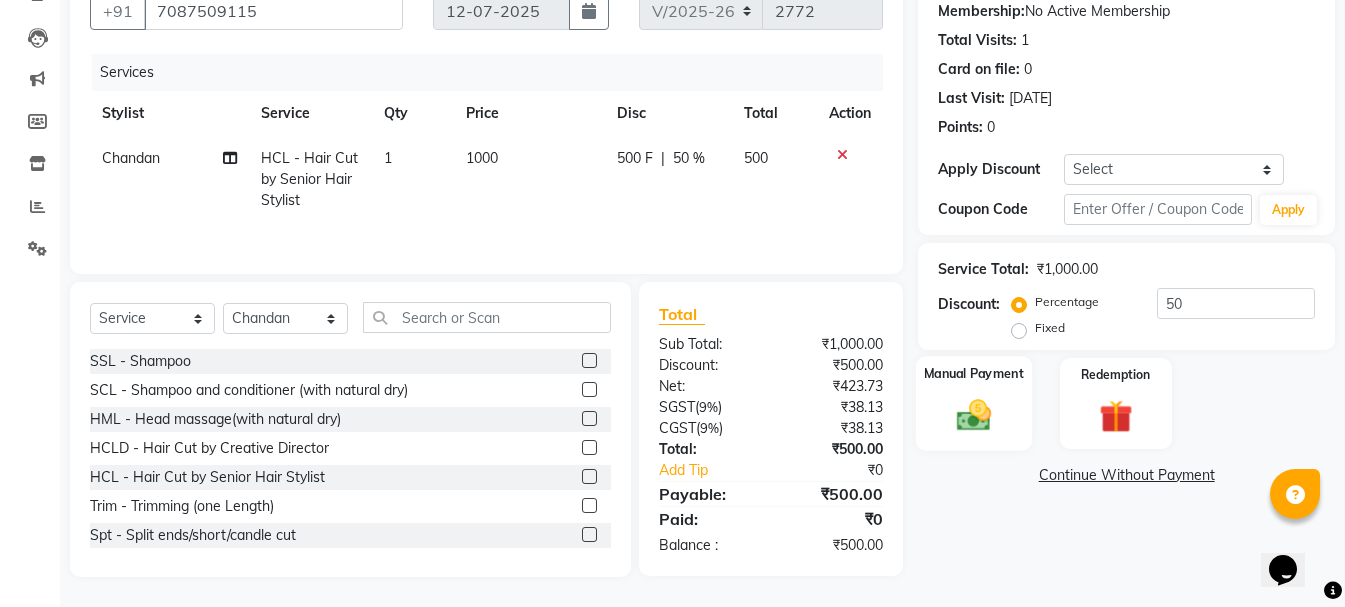 click 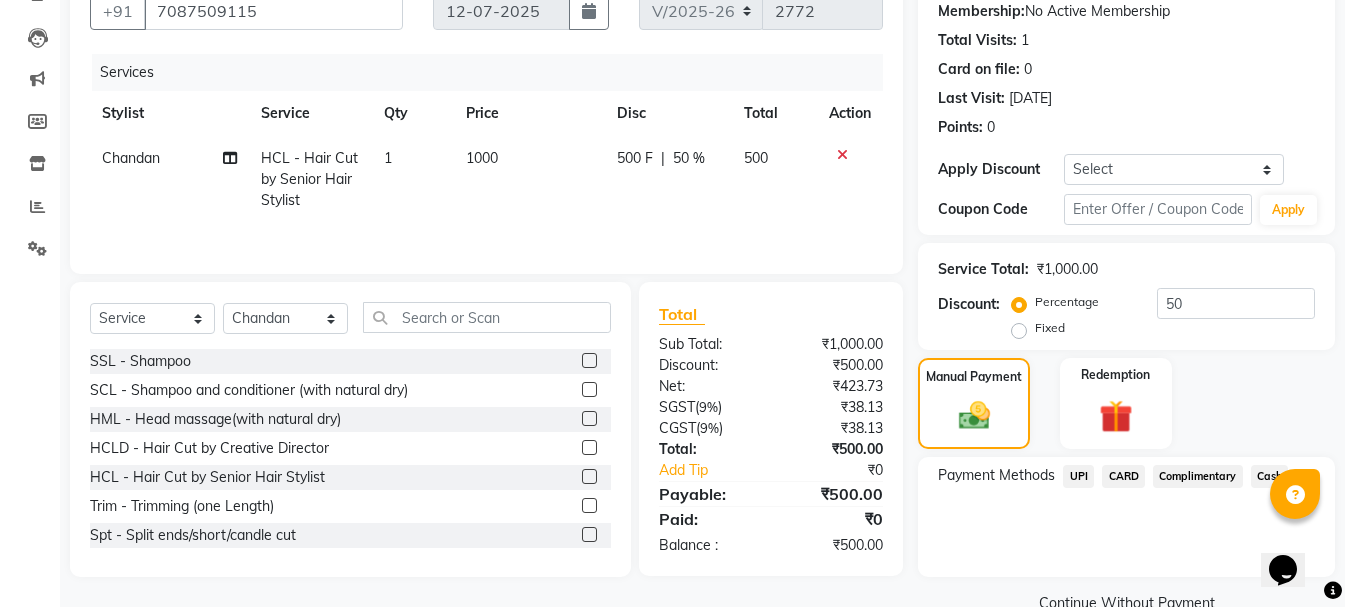 click on "Cash" 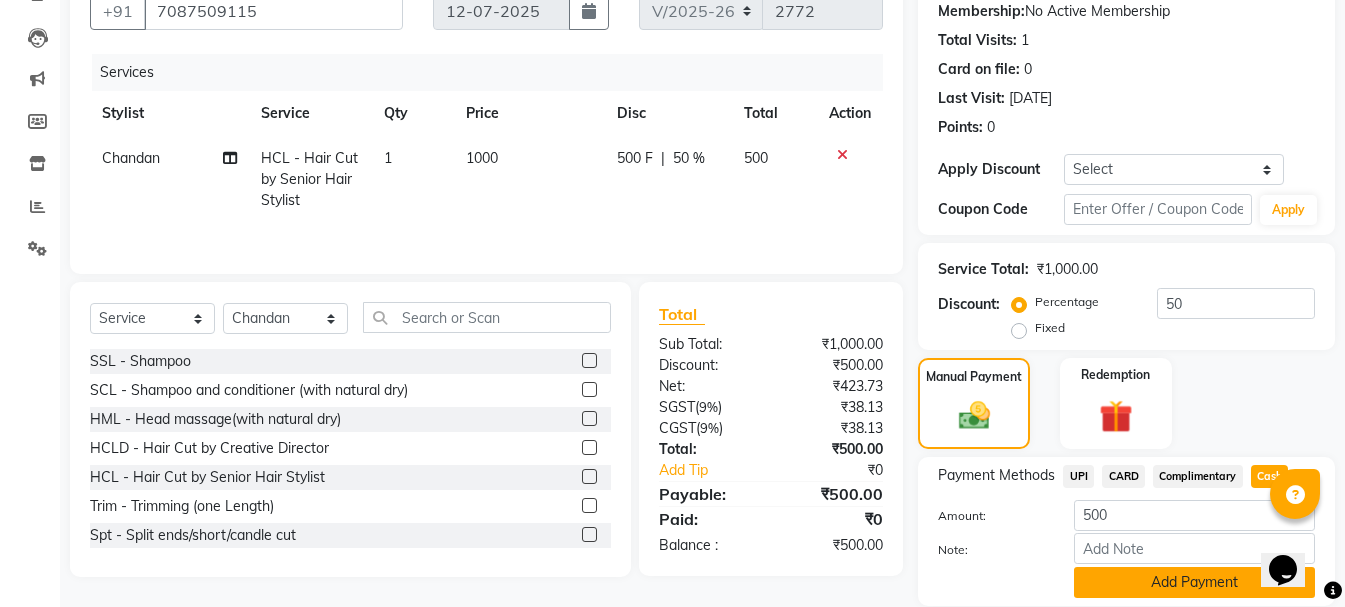 click on "Add Payment" 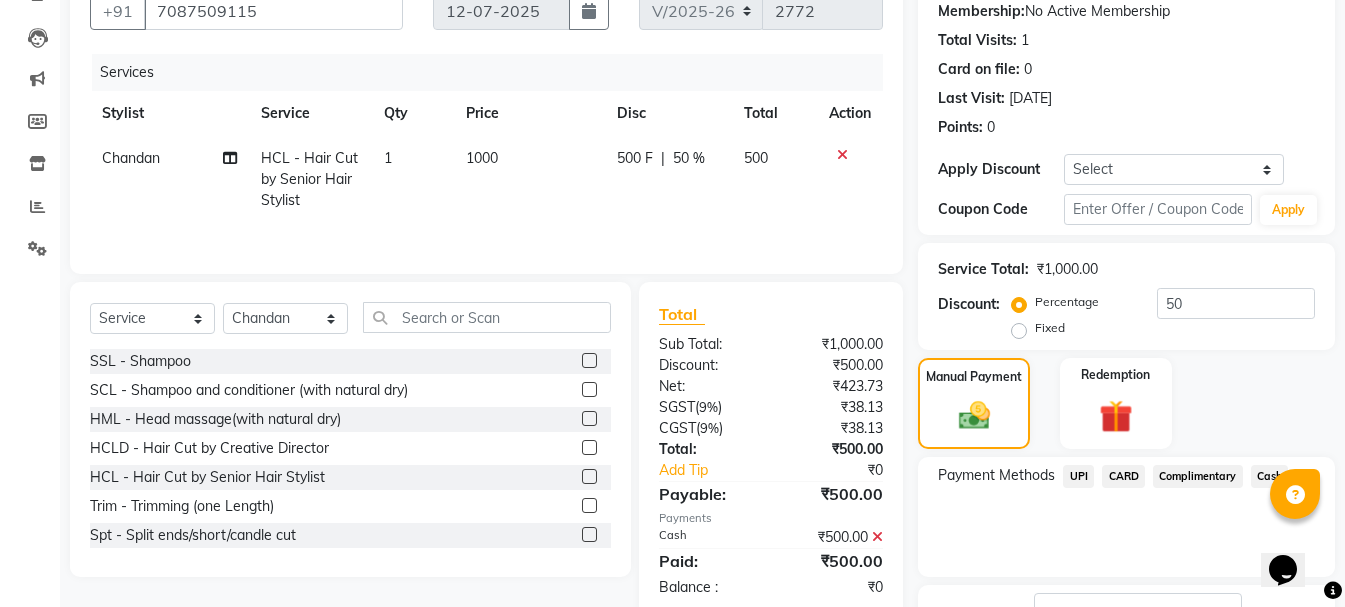 scroll, scrollTop: 348, scrollLeft: 0, axis: vertical 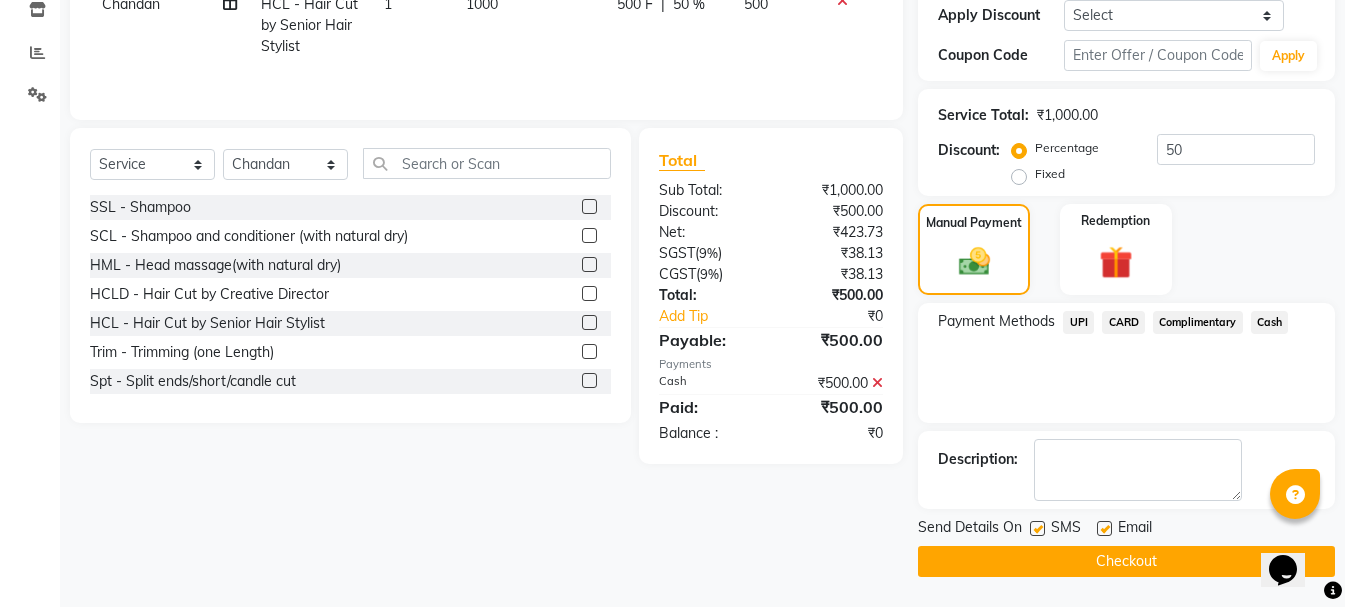 click on "Checkout" 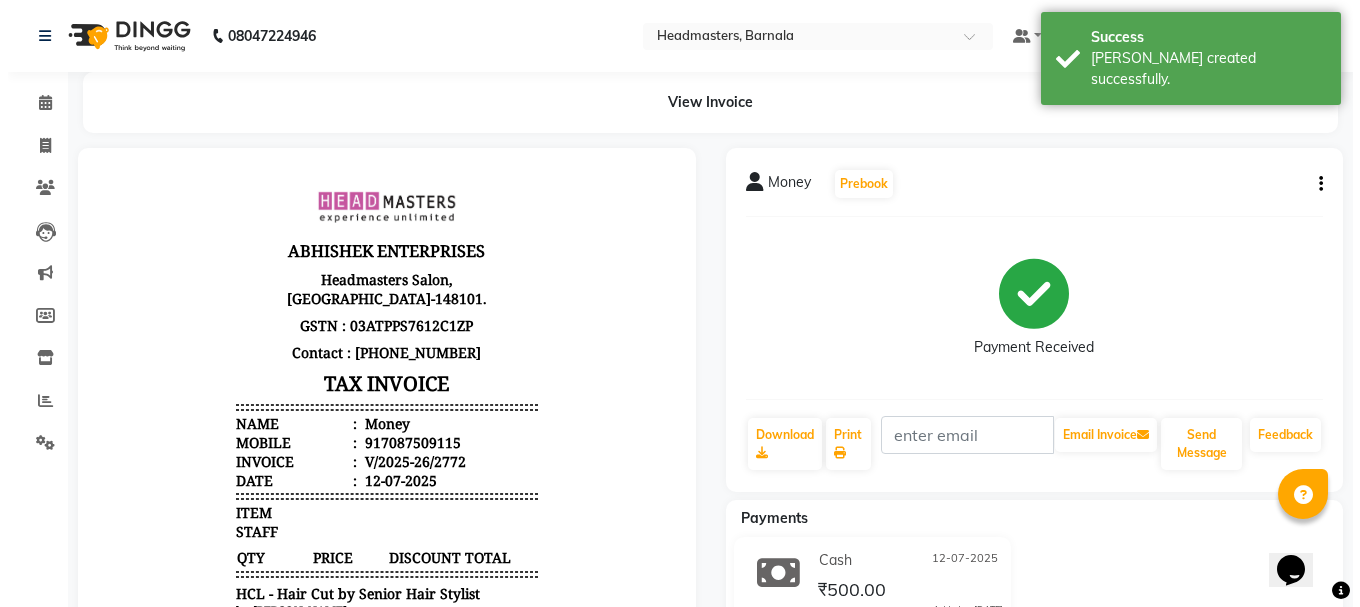 scroll, scrollTop: 0, scrollLeft: 0, axis: both 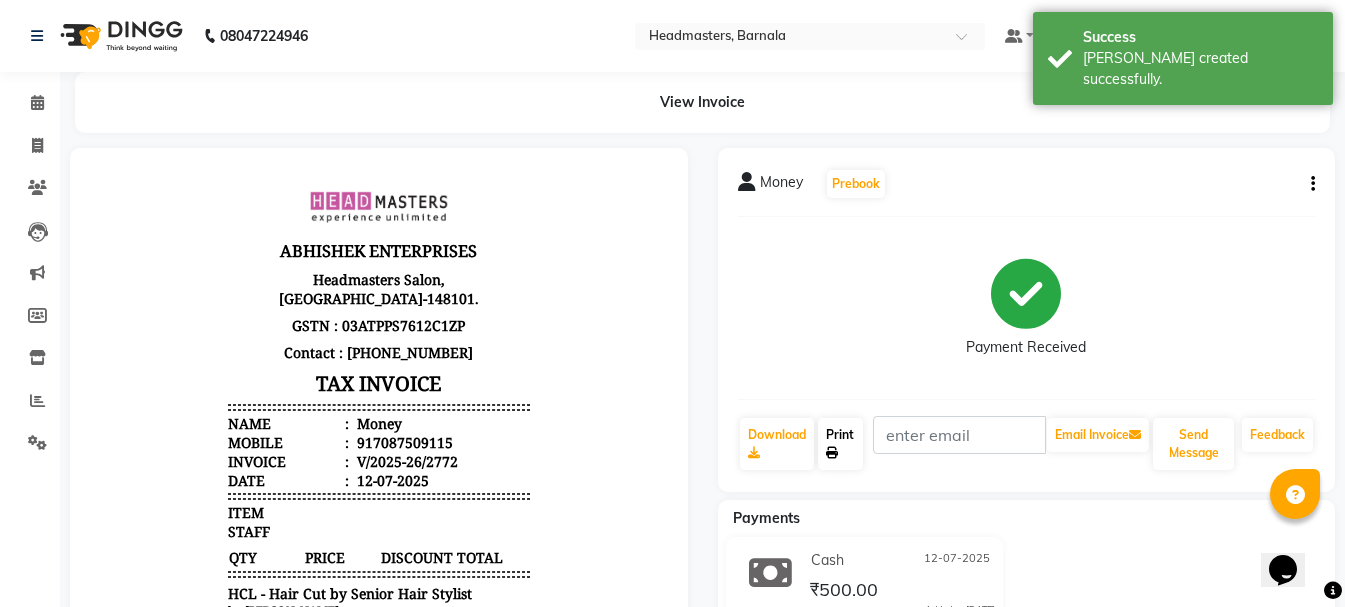 click on "Print" 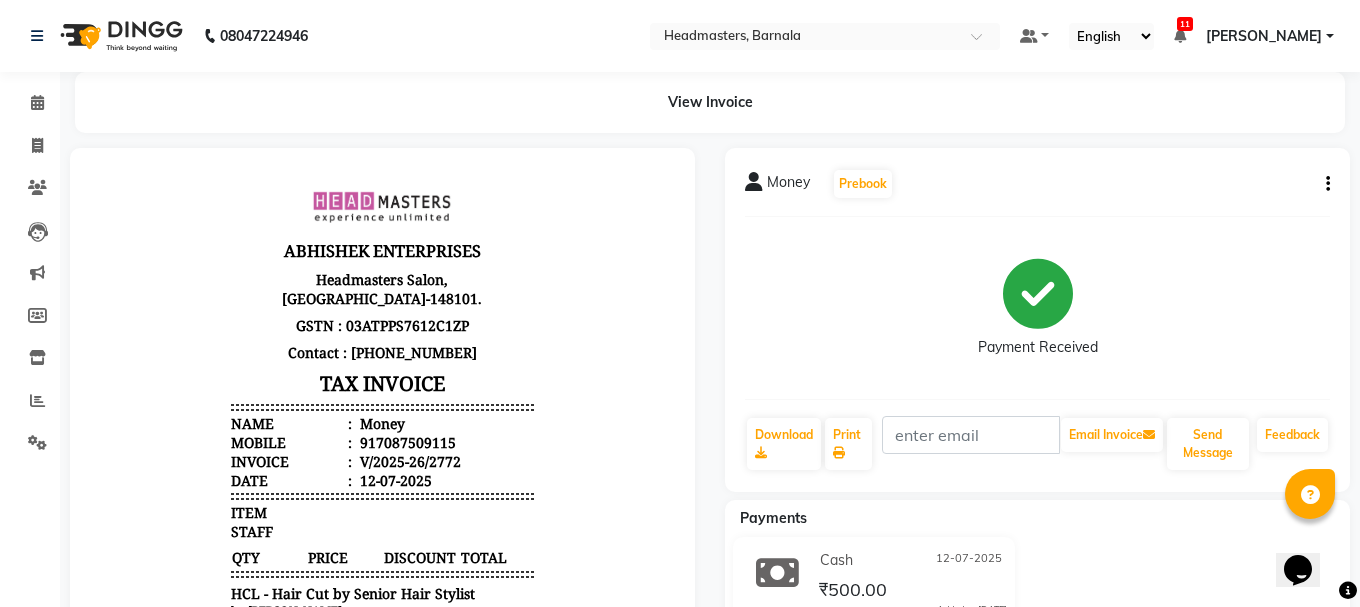 select on "service" 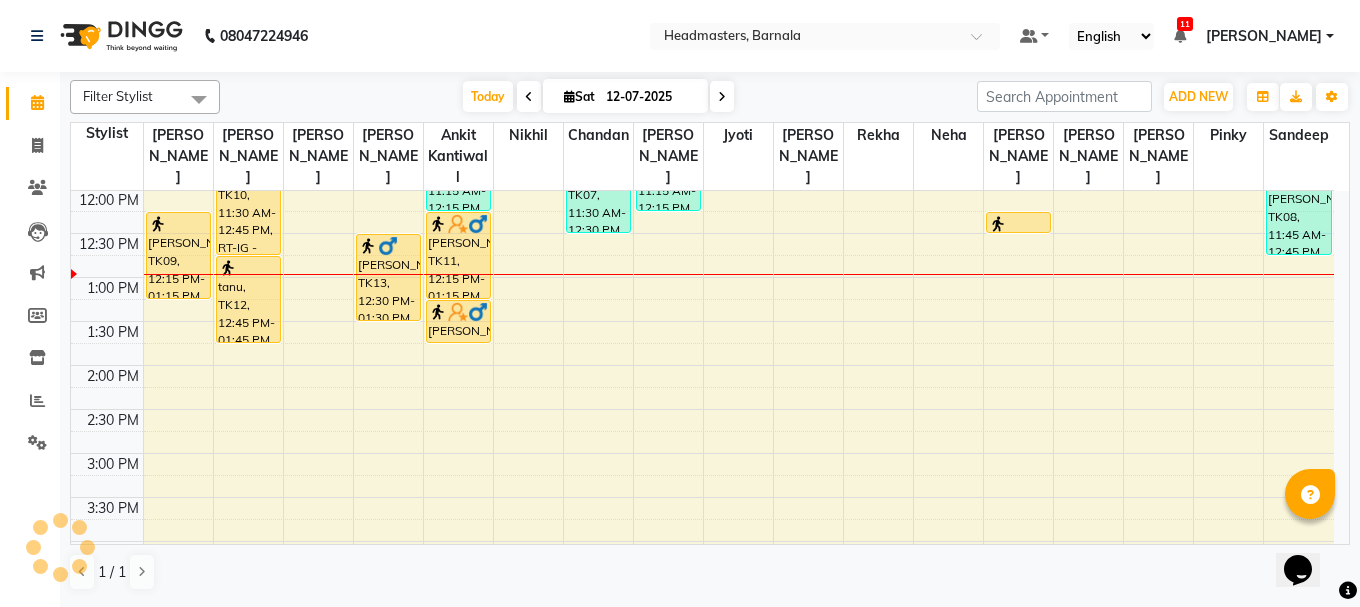 scroll, scrollTop: 0, scrollLeft: 0, axis: both 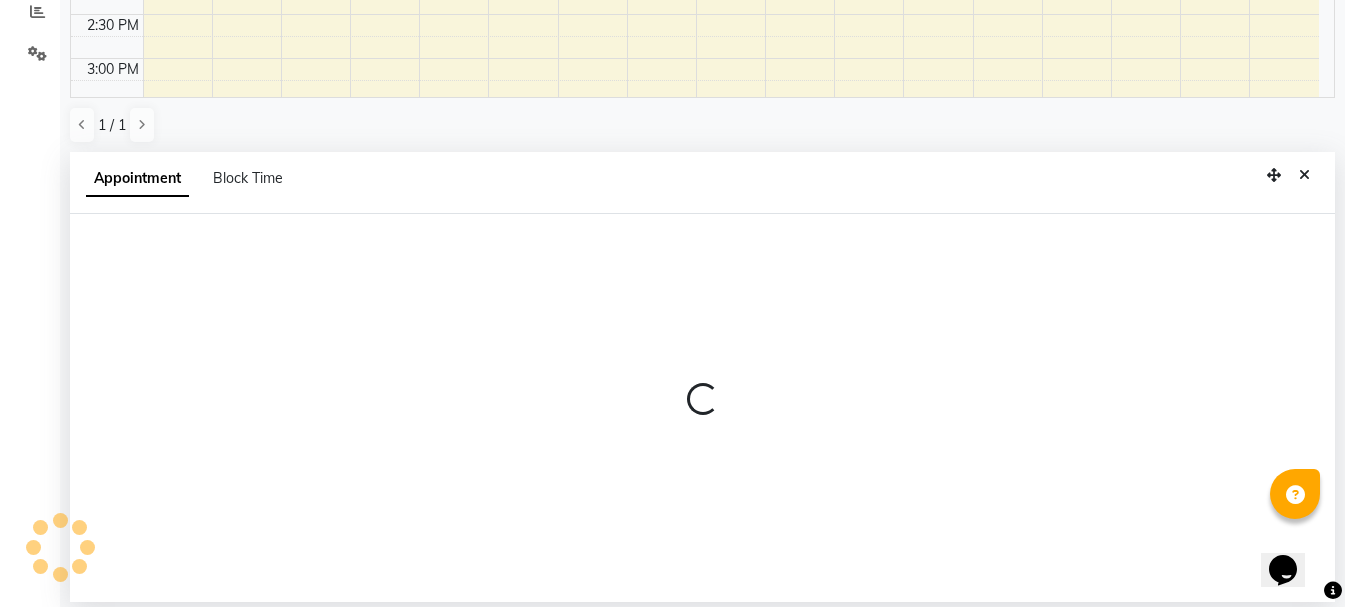 select on "67278" 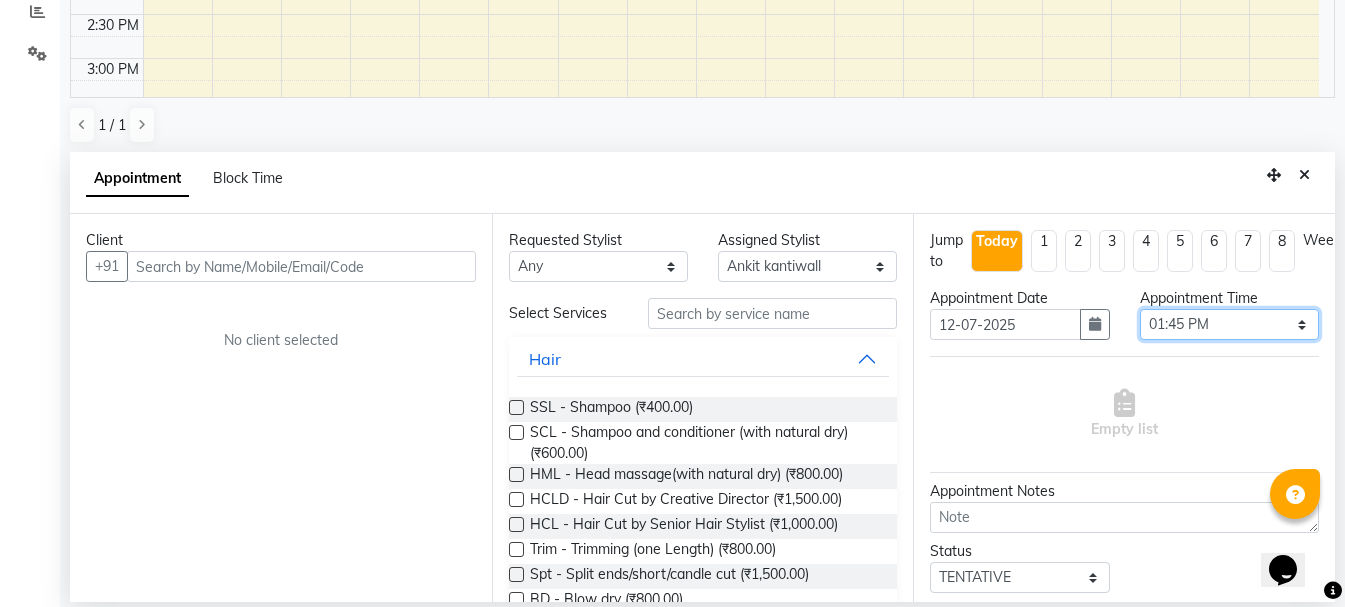 click on "Select 09:00 AM 09:15 AM 09:30 AM 09:45 AM 10:00 AM 10:15 AM 10:30 AM 10:45 AM 11:00 AM 11:15 AM 11:30 AM 11:45 AM 12:00 PM 12:15 PM 12:30 PM 12:45 PM 01:00 PM 01:15 PM 01:30 PM 01:45 PM 02:00 PM 02:15 PM 02:30 PM 02:45 PM 03:00 PM 03:15 PM 03:30 PM 03:45 PM 04:00 PM 04:15 PM 04:30 PM 04:45 PM 05:00 PM 05:15 PM 05:30 PM 05:45 PM 06:00 PM 06:15 PM 06:30 PM 06:45 PM 07:00 PM 07:15 PM 07:30 PM 07:45 PM 08:00 PM" at bounding box center [1229, 324] 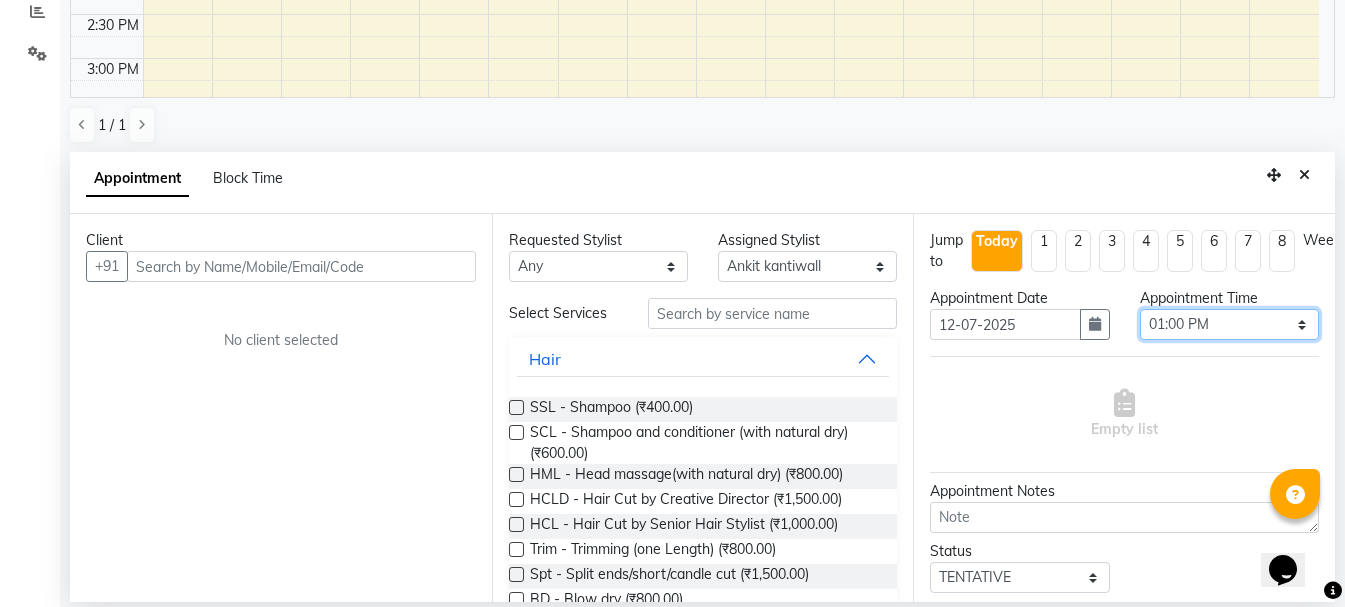 click on "Select 09:00 AM 09:15 AM 09:30 AM 09:45 AM 10:00 AM 10:15 AM 10:30 AM 10:45 AM 11:00 AM 11:15 AM 11:30 AM 11:45 AM 12:00 PM 12:15 PM 12:30 PM 12:45 PM 01:00 PM 01:15 PM 01:30 PM 01:45 PM 02:00 PM 02:15 PM 02:30 PM 02:45 PM 03:00 PM 03:15 PM 03:30 PM 03:45 PM 04:00 PM 04:15 PM 04:30 PM 04:45 PM 05:00 PM 05:15 PM 05:30 PM 05:45 PM 06:00 PM 06:15 PM 06:30 PM 06:45 PM 07:00 PM 07:15 PM 07:30 PM 07:45 PM 08:00 PM" at bounding box center (1229, 324) 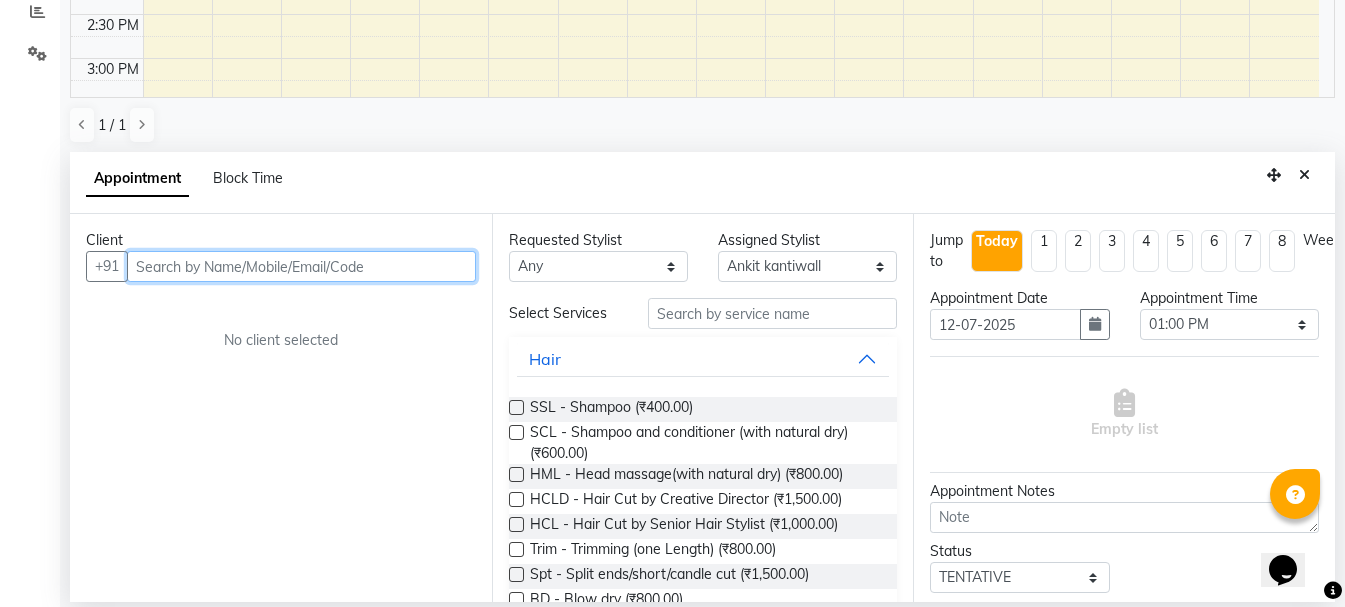 click at bounding box center [301, 266] 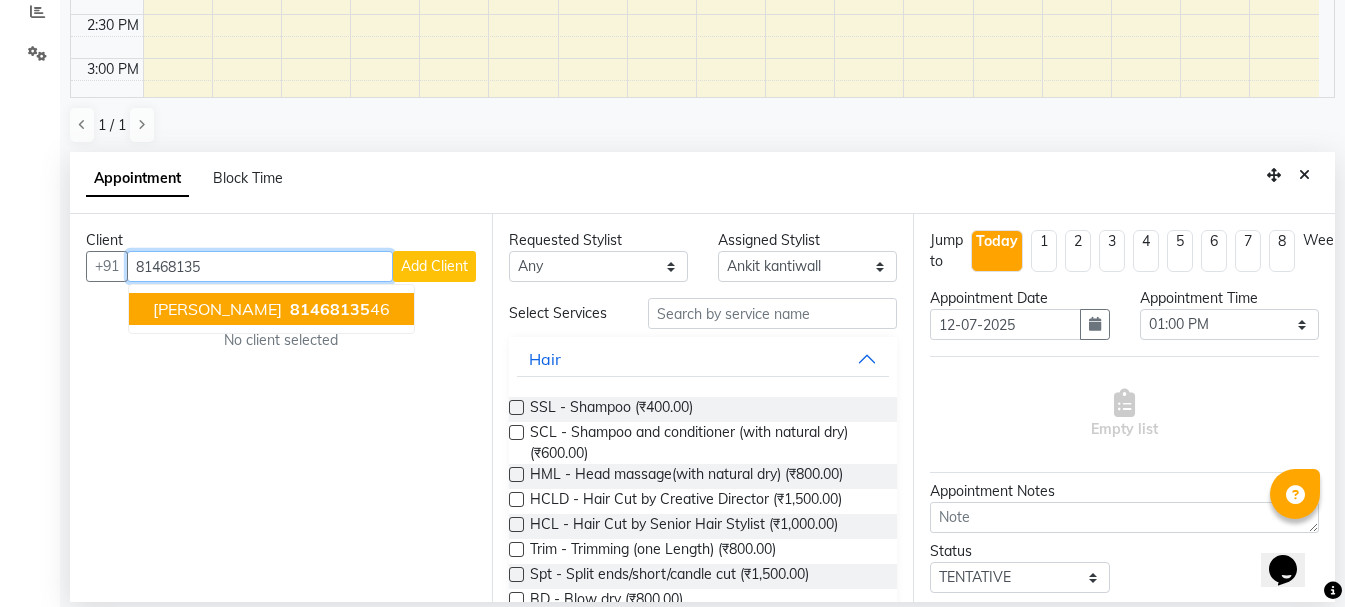 click on "81468135" at bounding box center (330, 309) 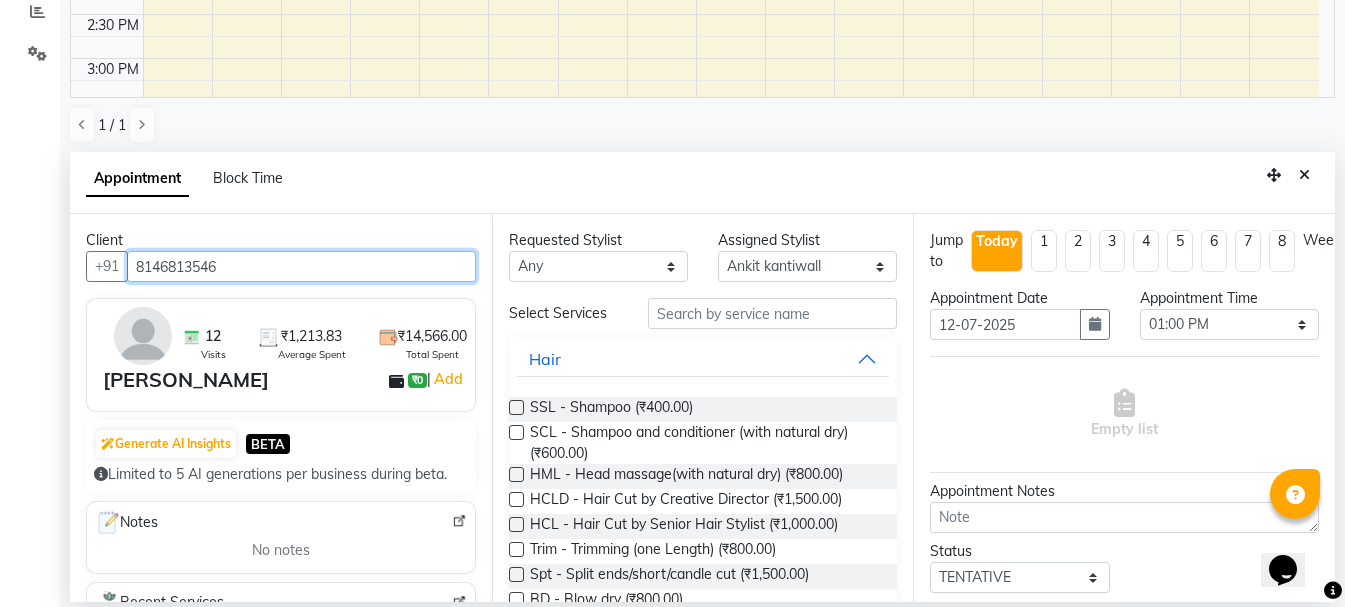type on "8146813546" 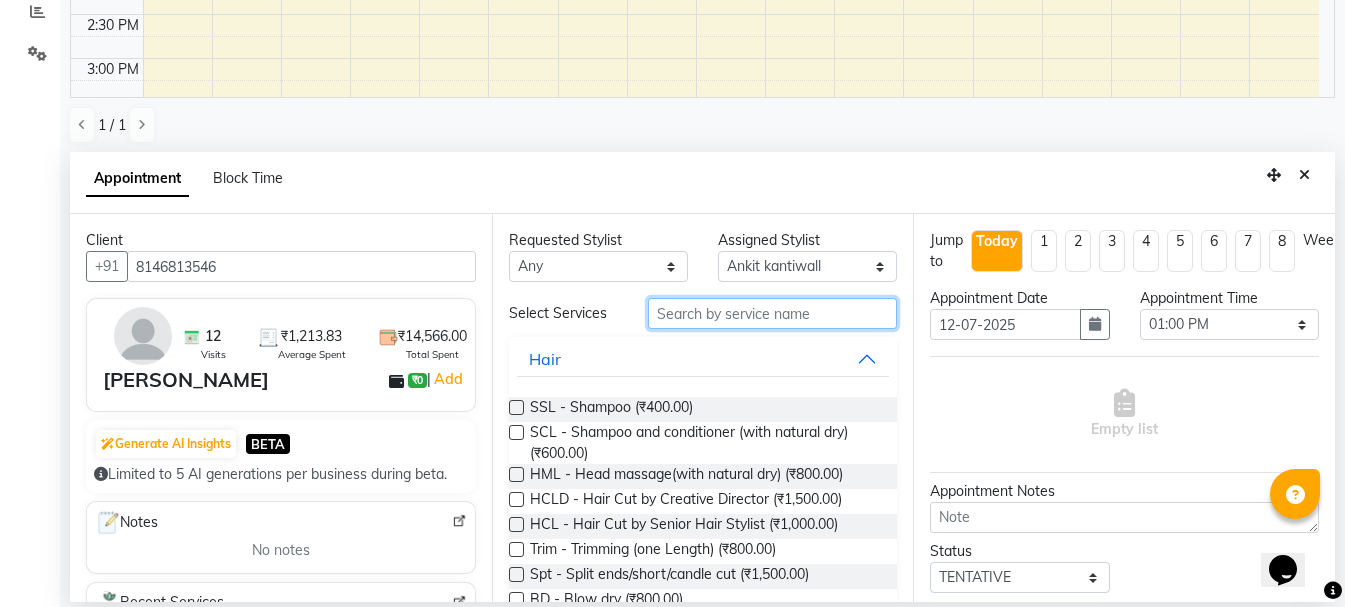 click at bounding box center (772, 313) 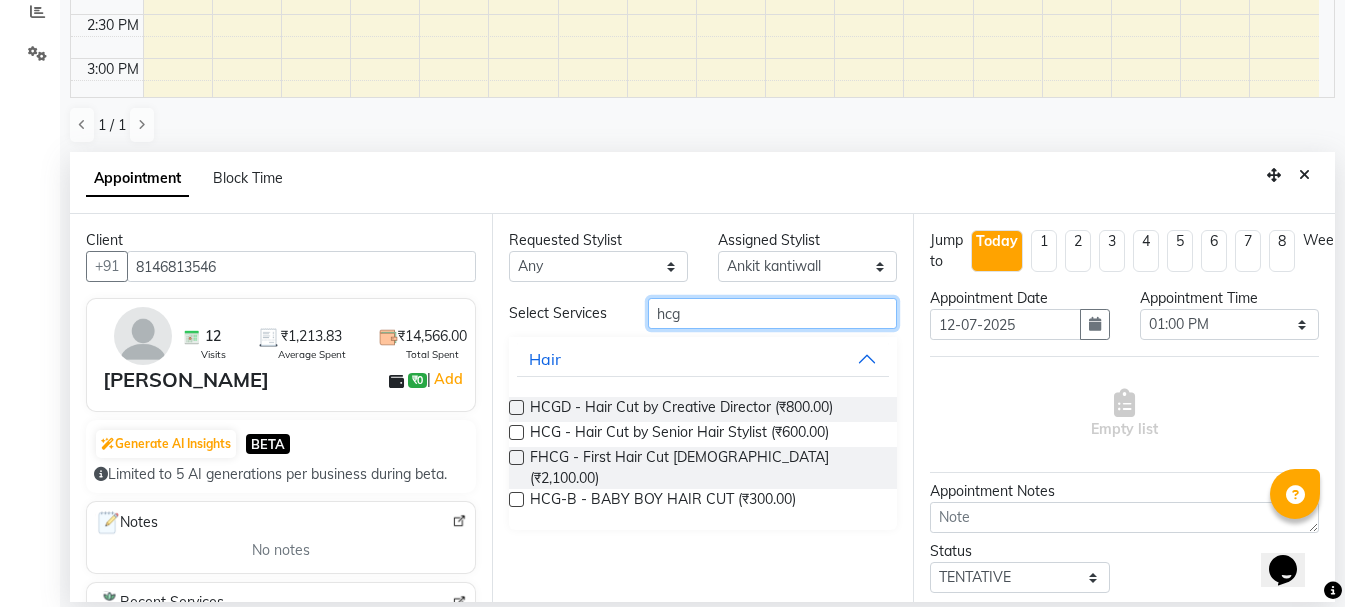 type on "hcg" 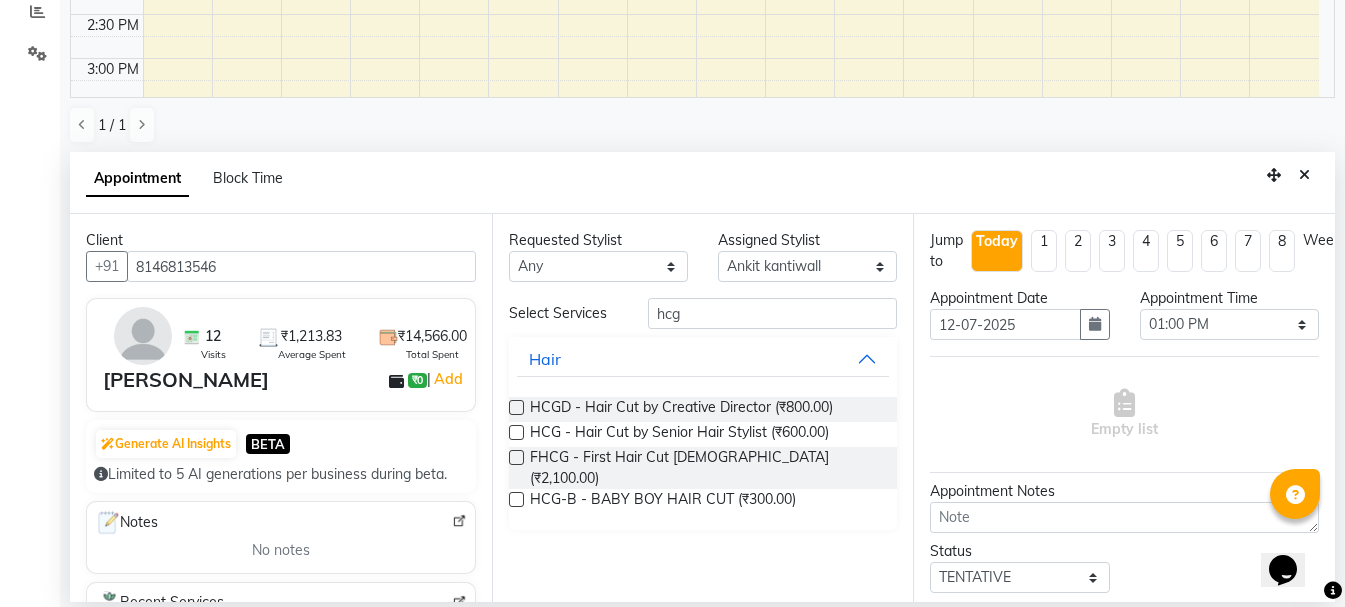 click on "HCG - Hair Cut by Senior Hair Stylist (₹600.00)" at bounding box center (703, 434) 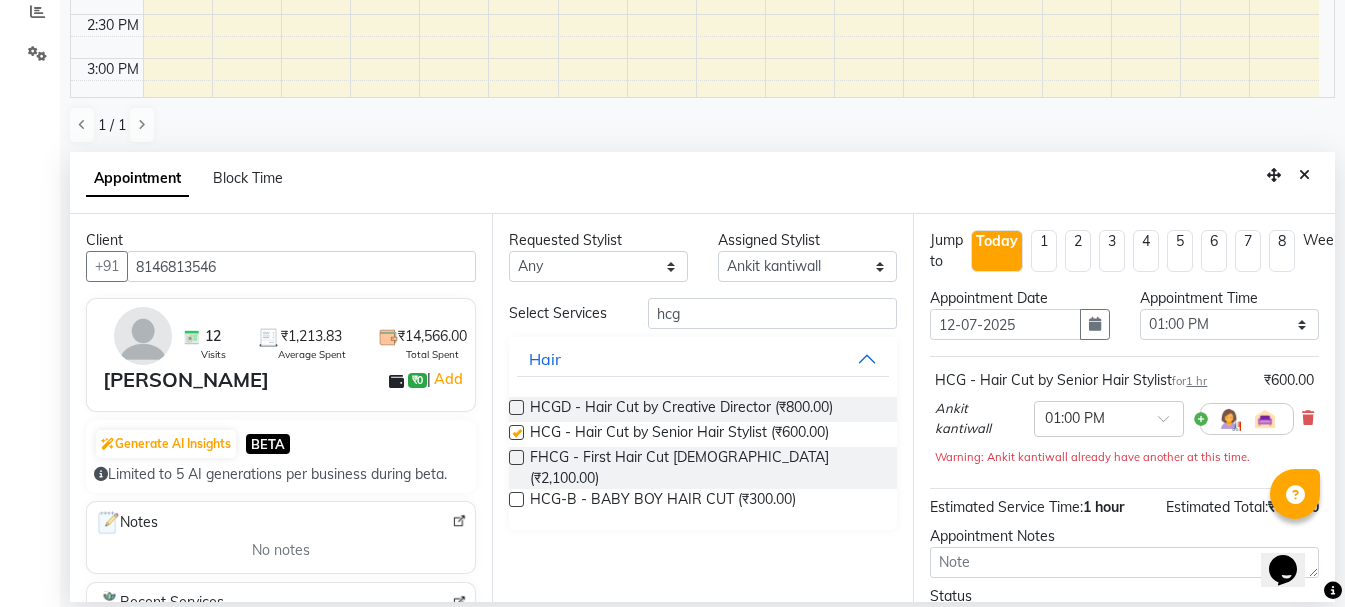 checkbox on "false" 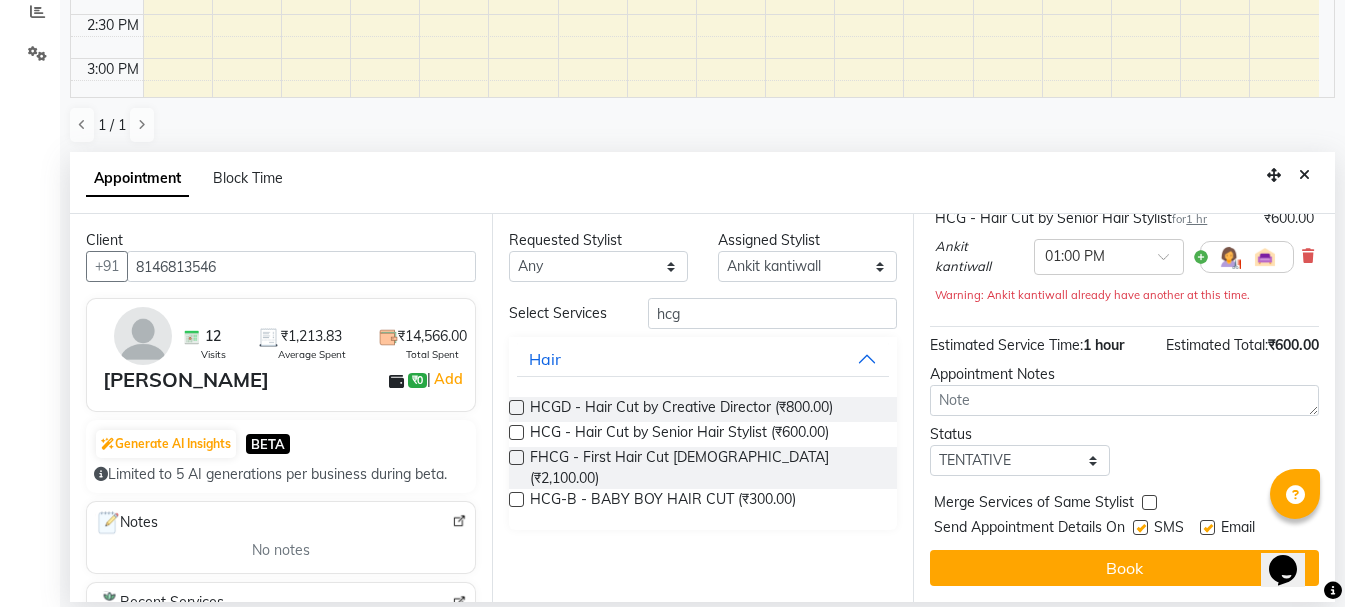 scroll, scrollTop: 177, scrollLeft: 0, axis: vertical 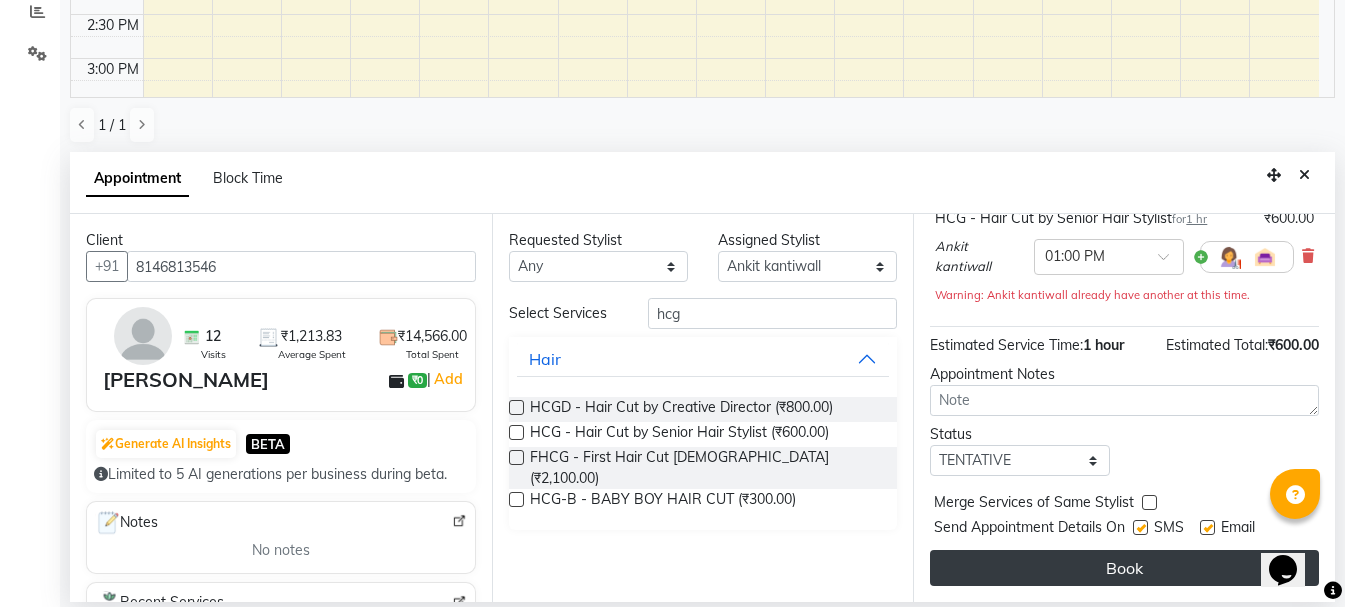 click on "Book" at bounding box center [1124, 568] 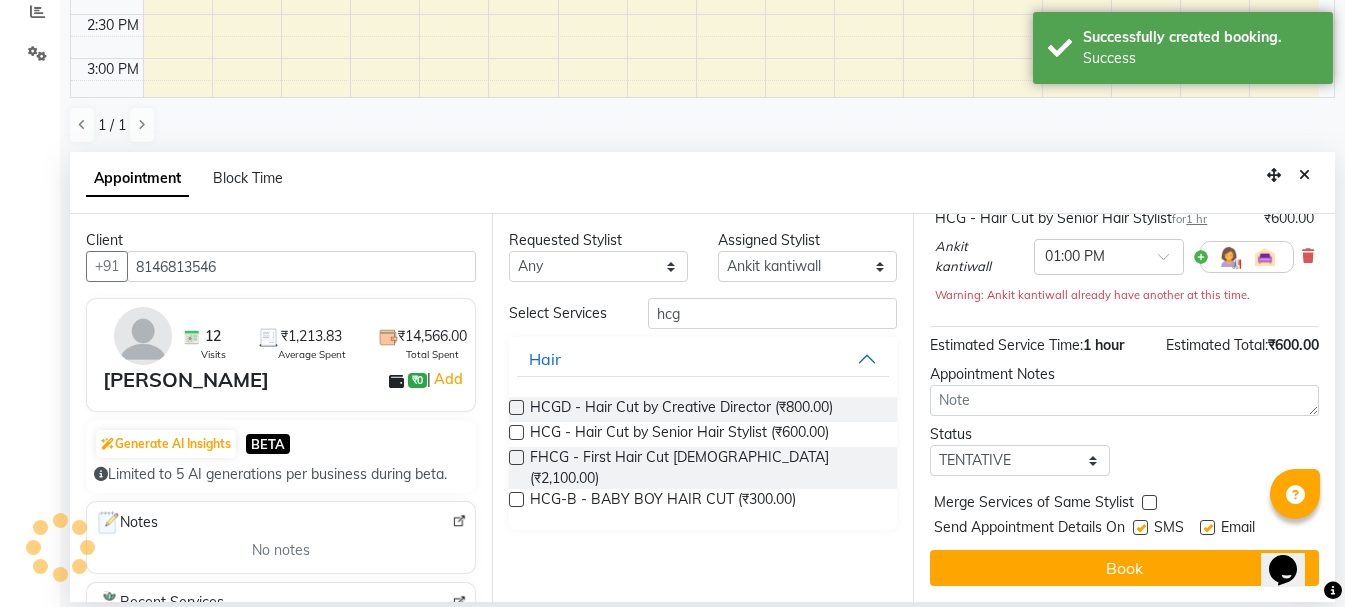 scroll, scrollTop: 0, scrollLeft: 0, axis: both 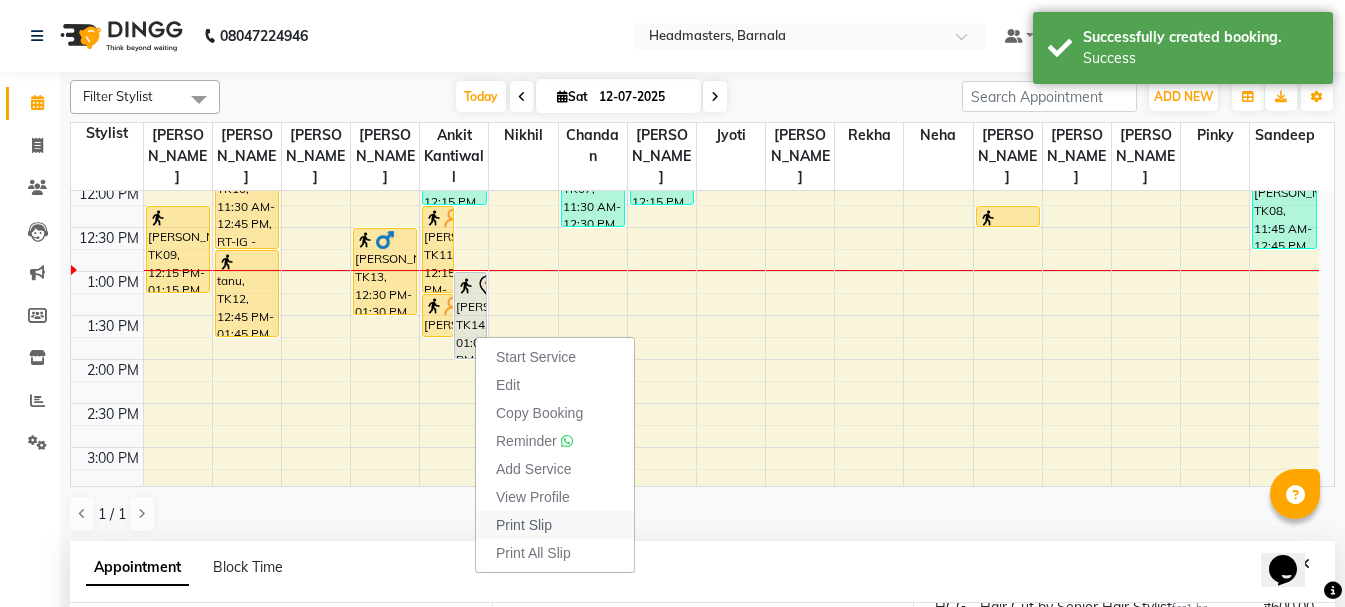 click on "Print Slip" at bounding box center (555, 525) 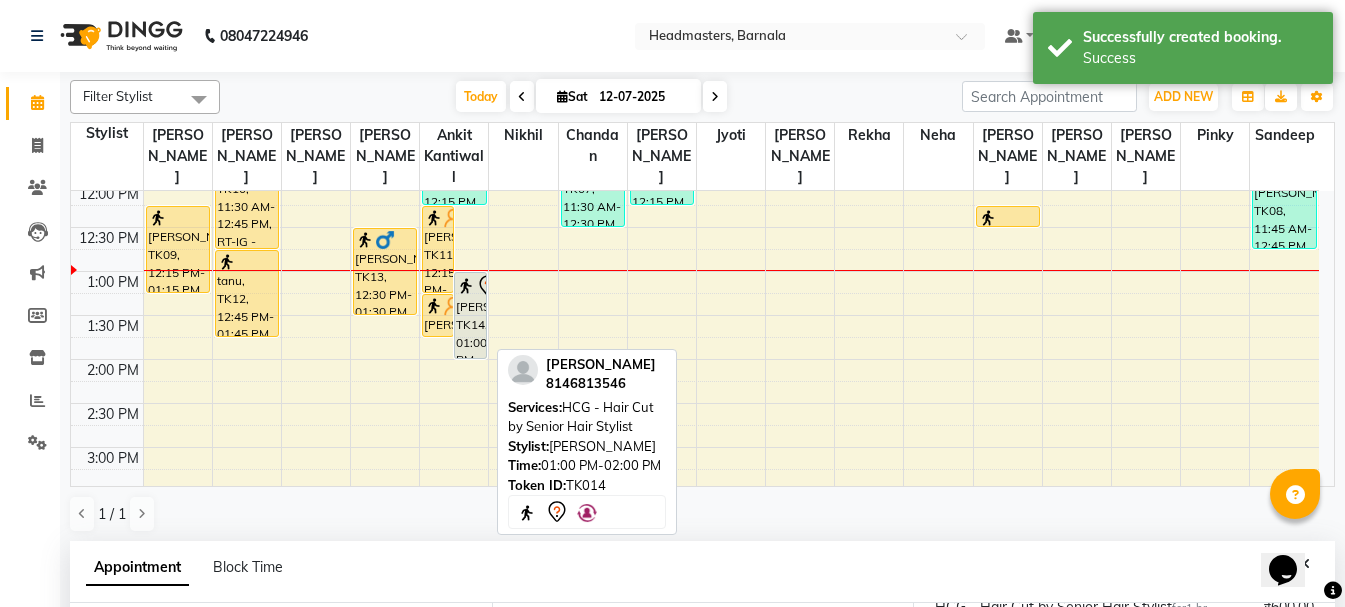 click on "[PERSON_NAME], TK14, 01:00 PM-02:00 PM, HCG - Hair Cut by Senior Hair Stylist" at bounding box center [470, 315] 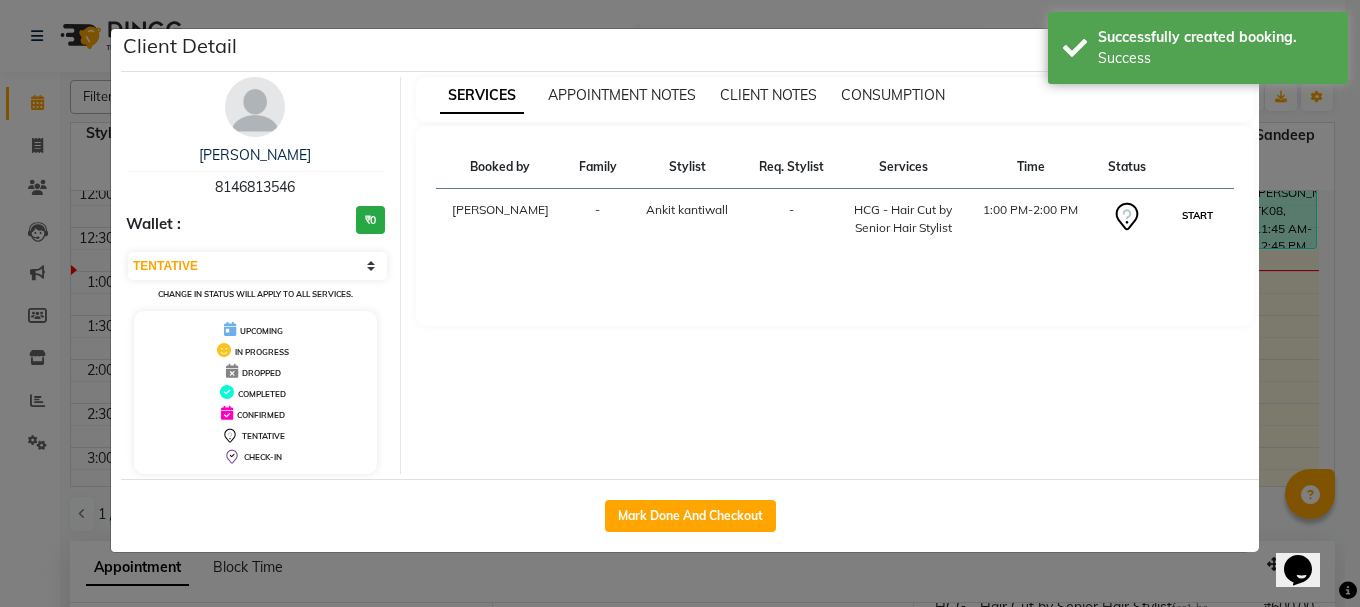 click on "START" at bounding box center [1197, 215] 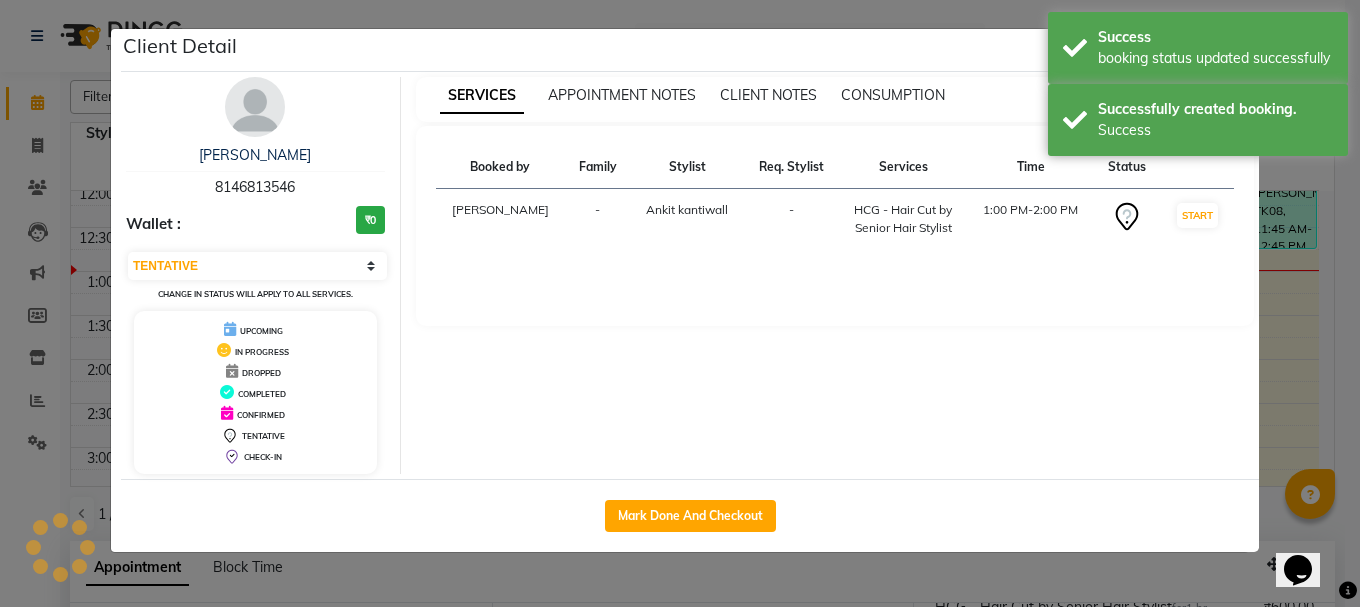 select on "1" 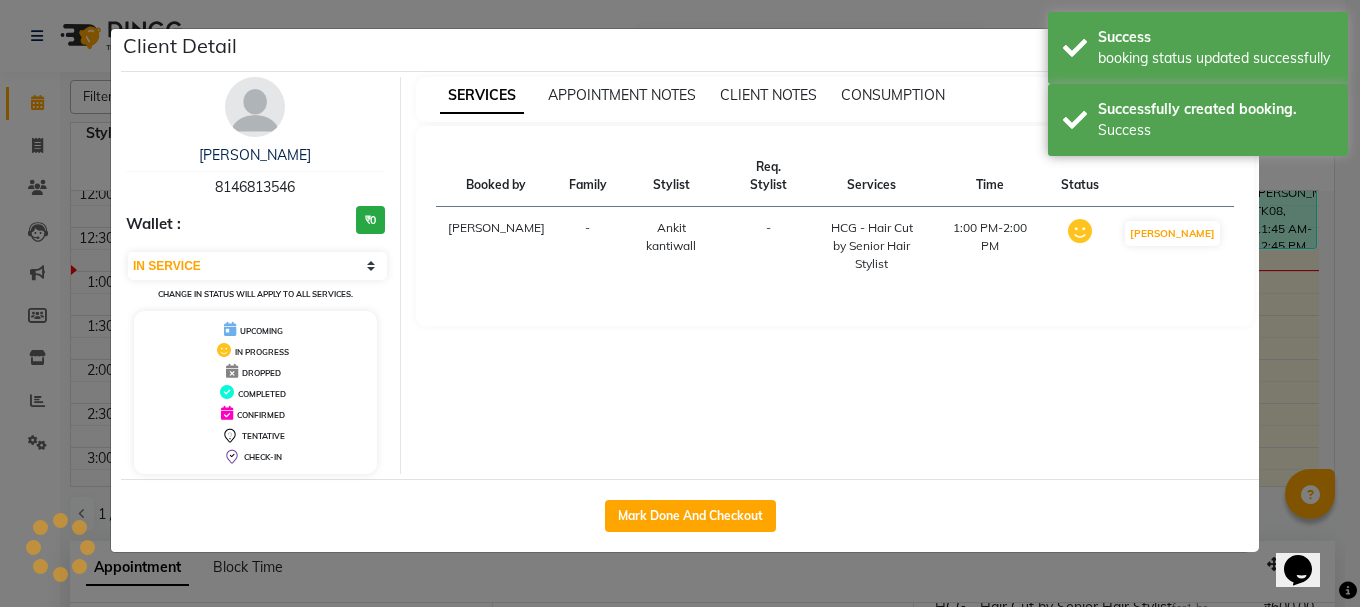 click on "Client Detail  [PERSON_NAME]    8146813546 Wallet : ₹0 Select IN SERVICE CONFIRMED TENTATIVE CHECK IN MARK DONE UPCOMING Change in status will apply to all services. UPCOMING IN PROGRESS DROPPED COMPLETED CONFIRMED TENTATIVE CHECK-IN SERVICES APPOINTMENT NOTES CLIENT NOTES CONSUMPTION Booked by Family Stylist Req. Stylist Services Time Status  [PERSON_NAME] kantiwall -  HCG - Hair Cut by Senior Hair Stylist   1:00 PM-2:00 PM   MARK DONE   Mark Done And Checkout" 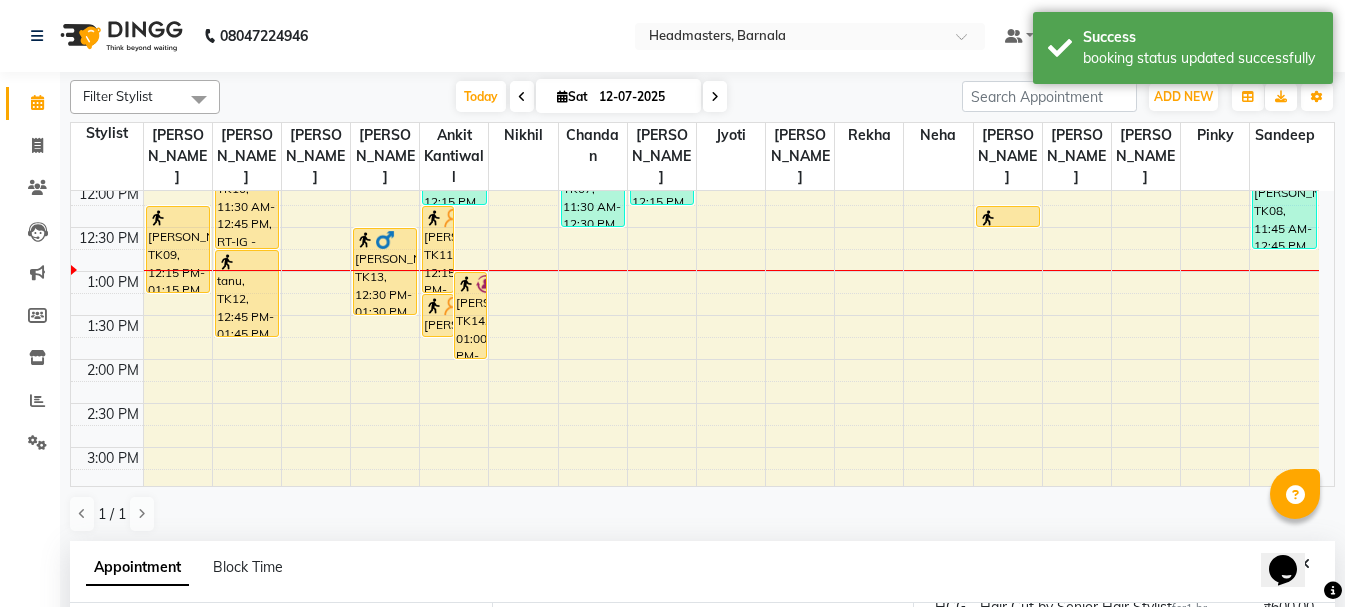click on "8:00 AM 8:30 AM 9:00 AM 9:30 AM 10:00 AM 10:30 AM 11:00 AM 11:30 AM 12:00 PM 12:30 PM 1:00 PM 1:30 PM 2:00 PM 2:30 PM 3:00 PM 3:30 PM 4:00 PM 4:30 PM 5:00 PM 5:30 PM 6:00 PM 6:30 PM 7:00 PM 7:30 PM 8:00 PM 8:30 PM     [PERSON_NAME], TK04, 10:45 AM-12:00 PM, RT-IG - Igora Root Touchup(one inch only)     [PERSON_NAME], TK09, 12:15 PM-01:15 PM, HCL - Hair Cut by Senior Hair Stylist     rashmi, TK10, 11:30 AM-12:45 PM, RT-IG - Igora Root Touchup(one inch only)     tanu, TK12, 12:45 PM-01:45 PM, HCL - Hair Cut by Senior Hair Stylist     [PERSON_NAME], TK02, 10:00 AM-11:00 AM, HCG - Hair Cut by Senior Hair Stylist     [PERSON_NAME], TK13, 12:30 PM-01:30 PM, HCG - Hair Cut by Senior Hair Stylist     [PERSON_NAME], TK11, 12:15 PM-01:15 PM, HCG - Hair Cut by Senior Hair Stylist     [PERSON_NAME], TK14, 01:00 PM-02:00 PM, HCG - Hair Cut by Senior Hair Stylist     [PERSON_NAME], TK11, 01:15 PM-01:45 PM, BRD-clre - [PERSON_NAME] Color Essensity     [PERSON_NAME], TK01, 10:00 AM-11:00 AM, HCG - Hair Cut by Senior Hair Stylist" at bounding box center (695, 403) 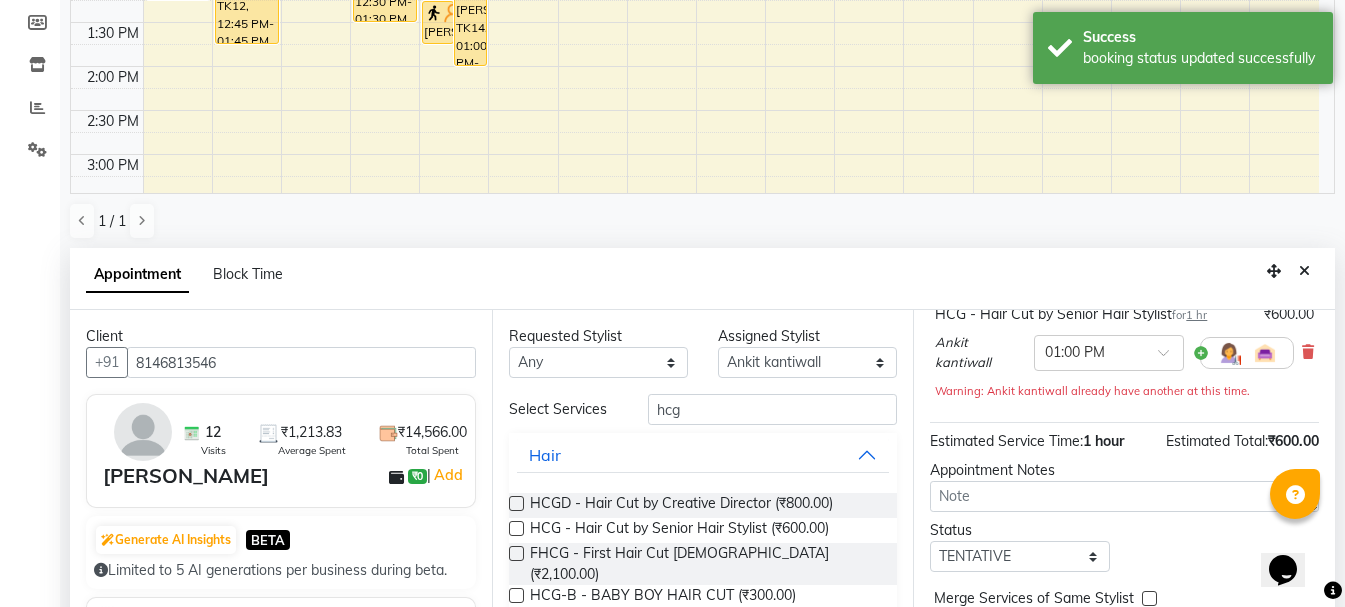 scroll, scrollTop: 389, scrollLeft: 0, axis: vertical 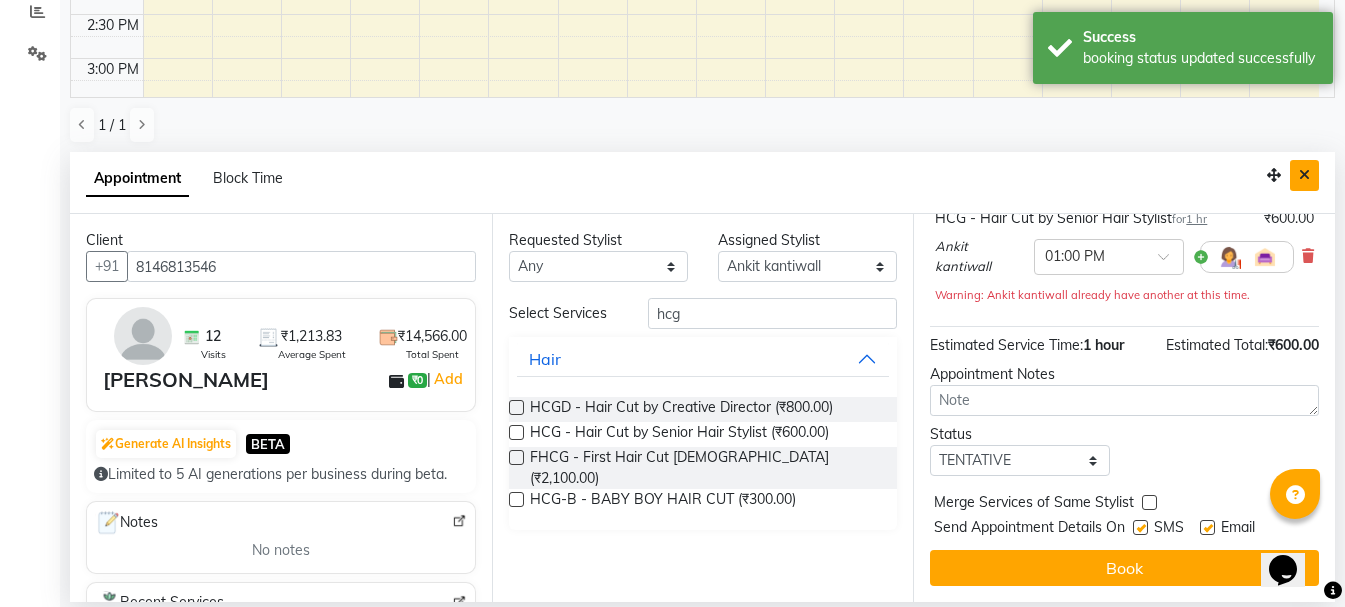 click at bounding box center [1304, 175] 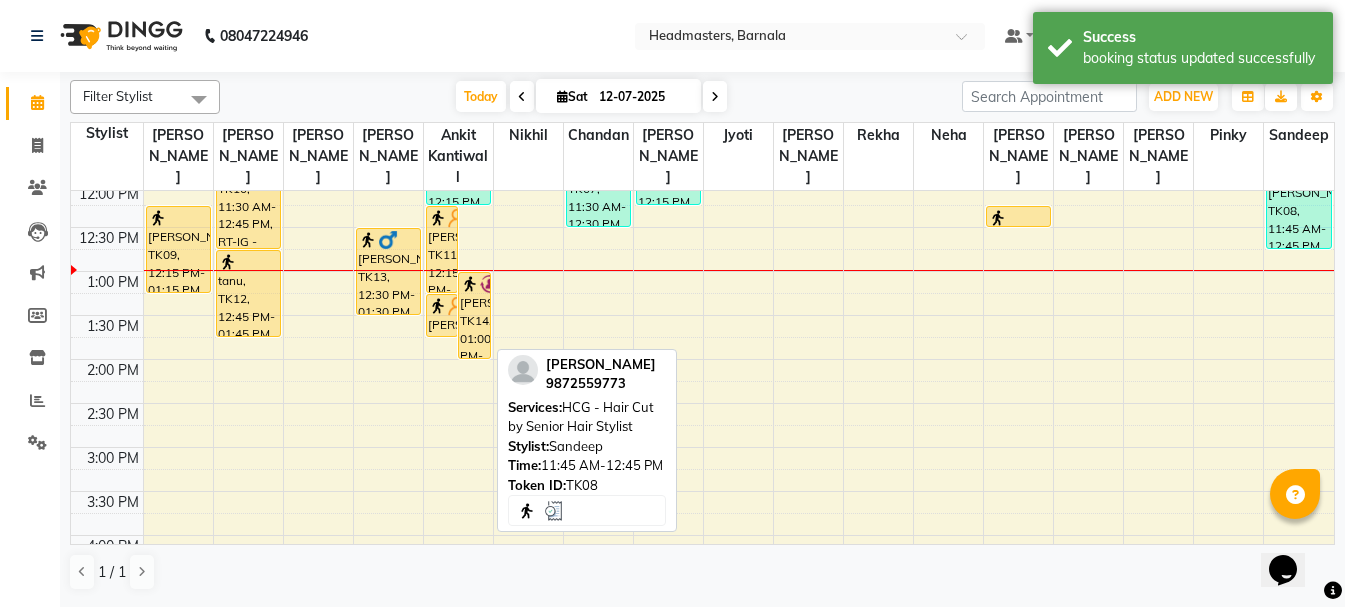 scroll, scrollTop: 0, scrollLeft: 0, axis: both 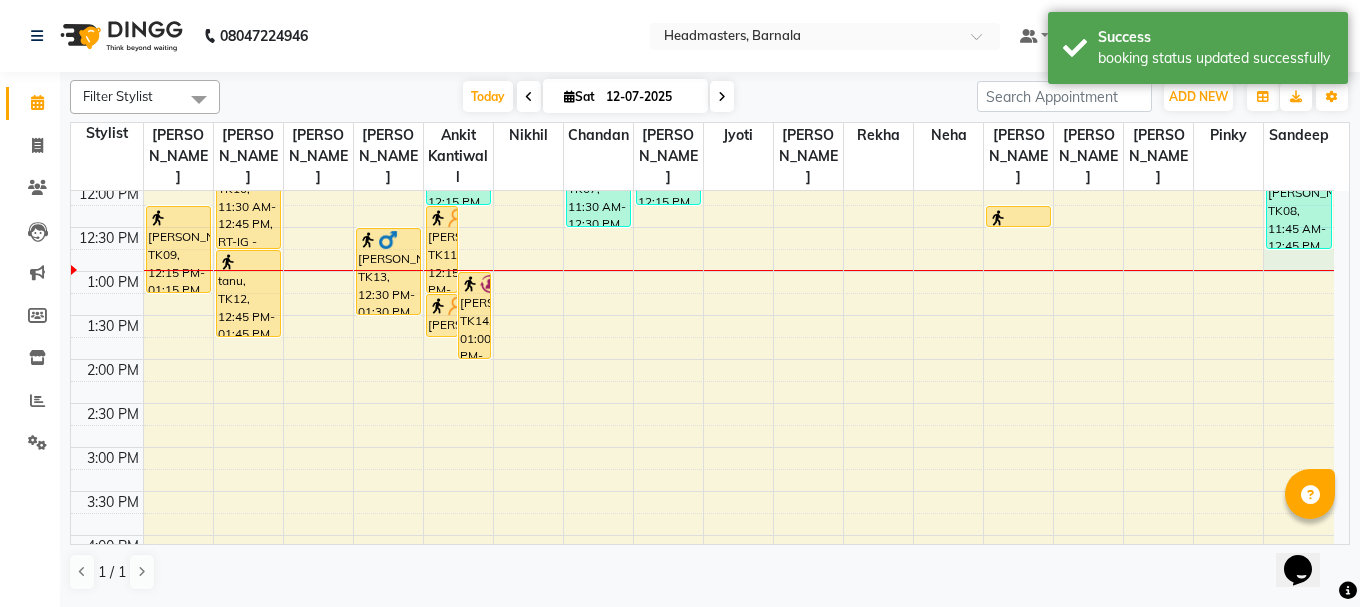 select on "71857" 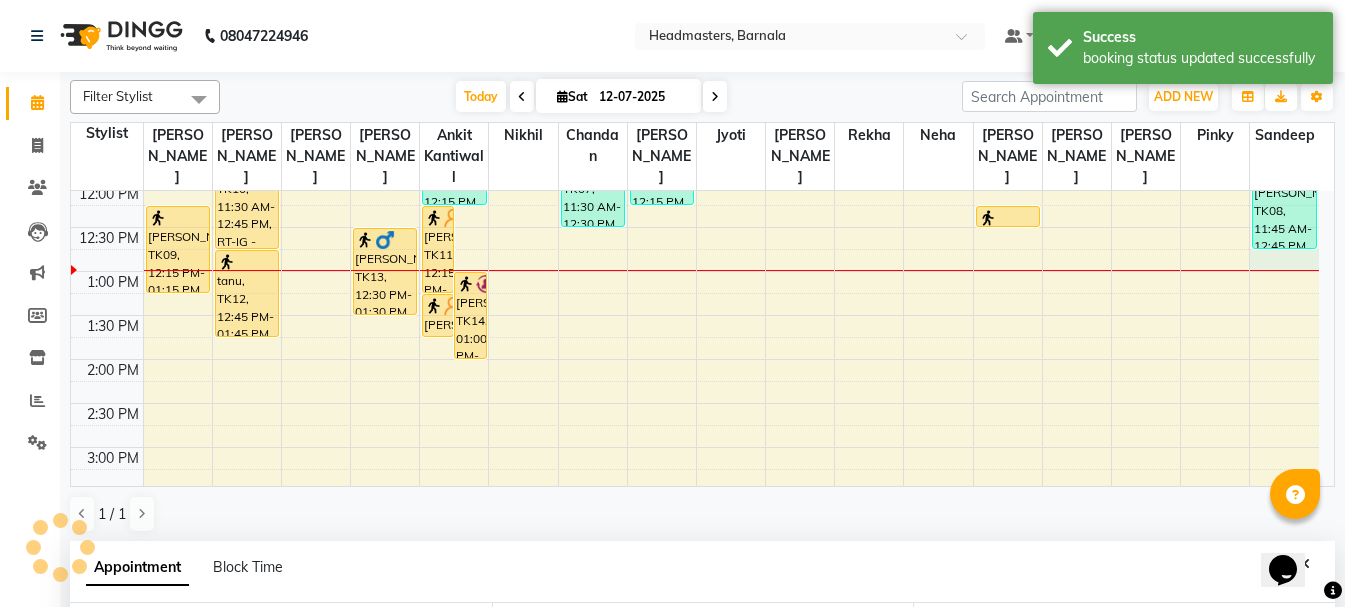select on "765" 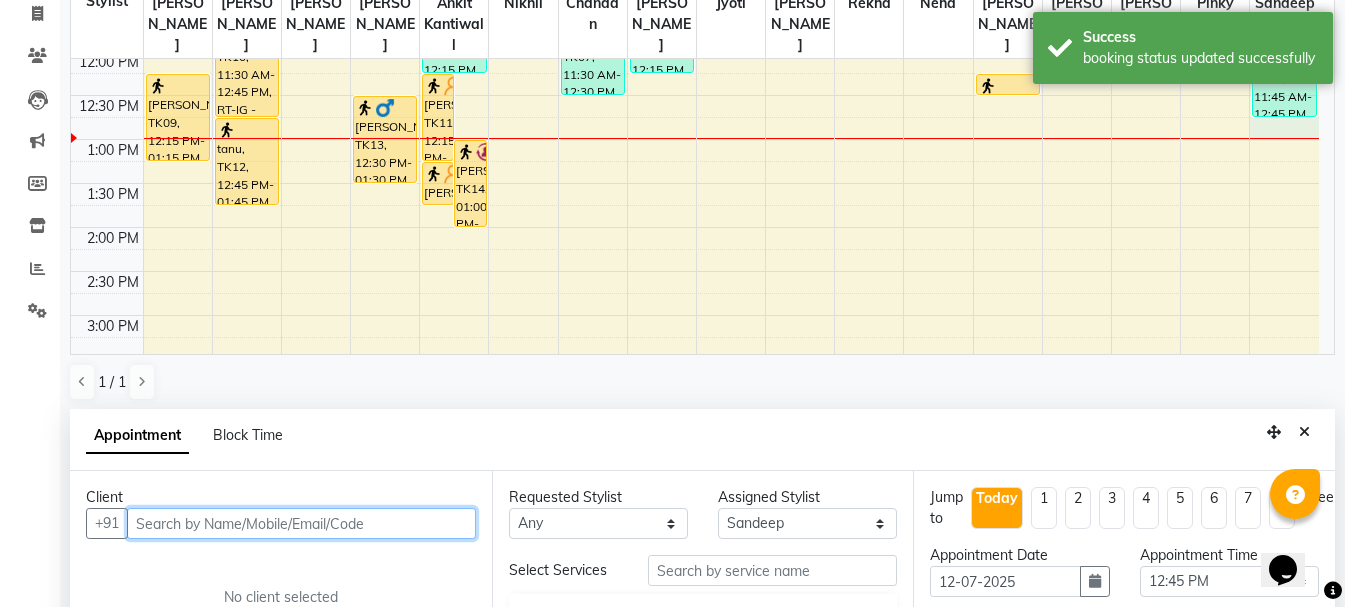 scroll, scrollTop: 352, scrollLeft: 0, axis: vertical 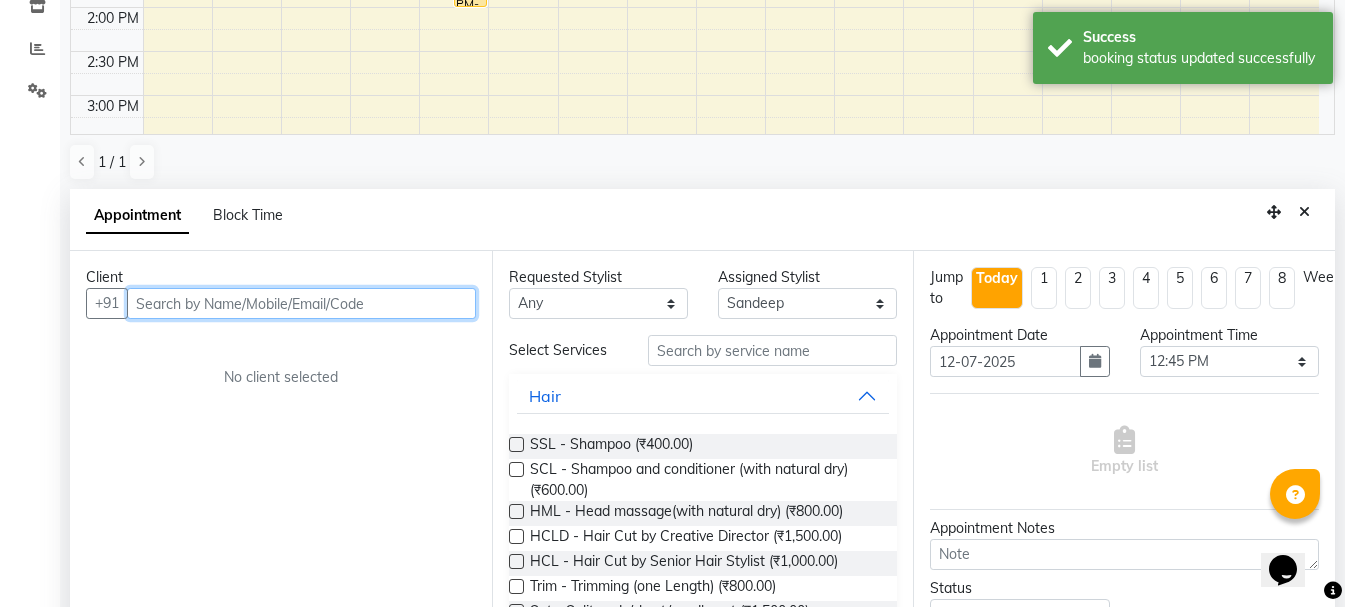 click at bounding box center (301, 303) 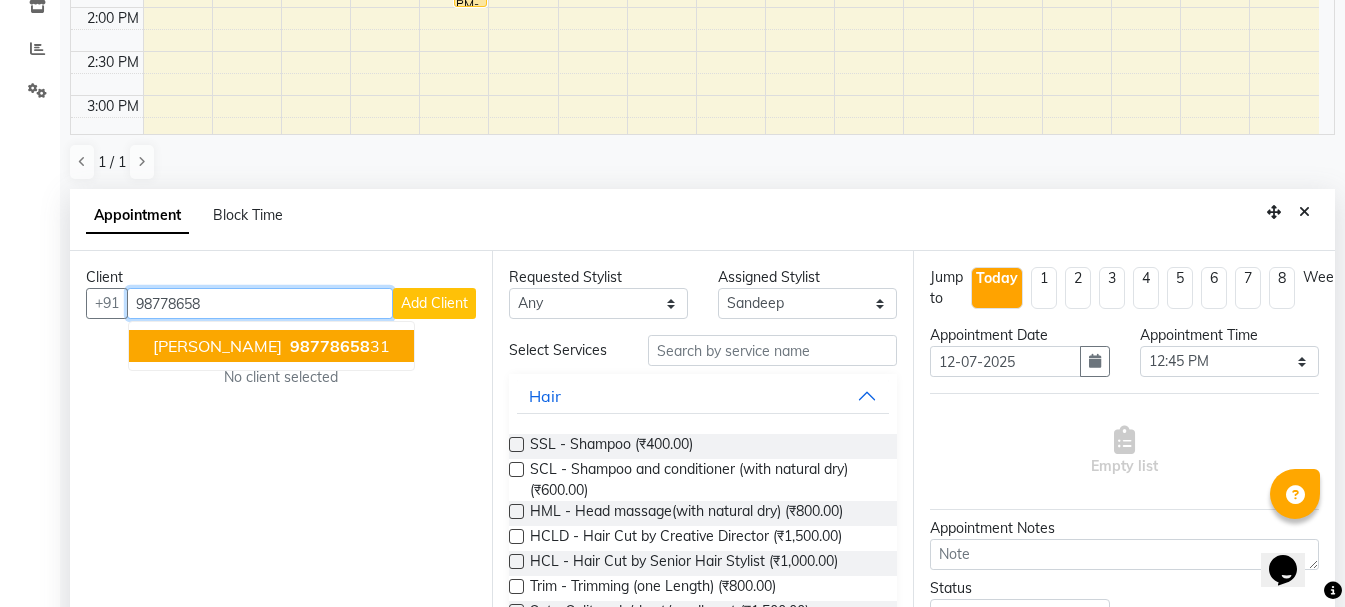 click on "98778658 31" at bounding box center (338, 346) 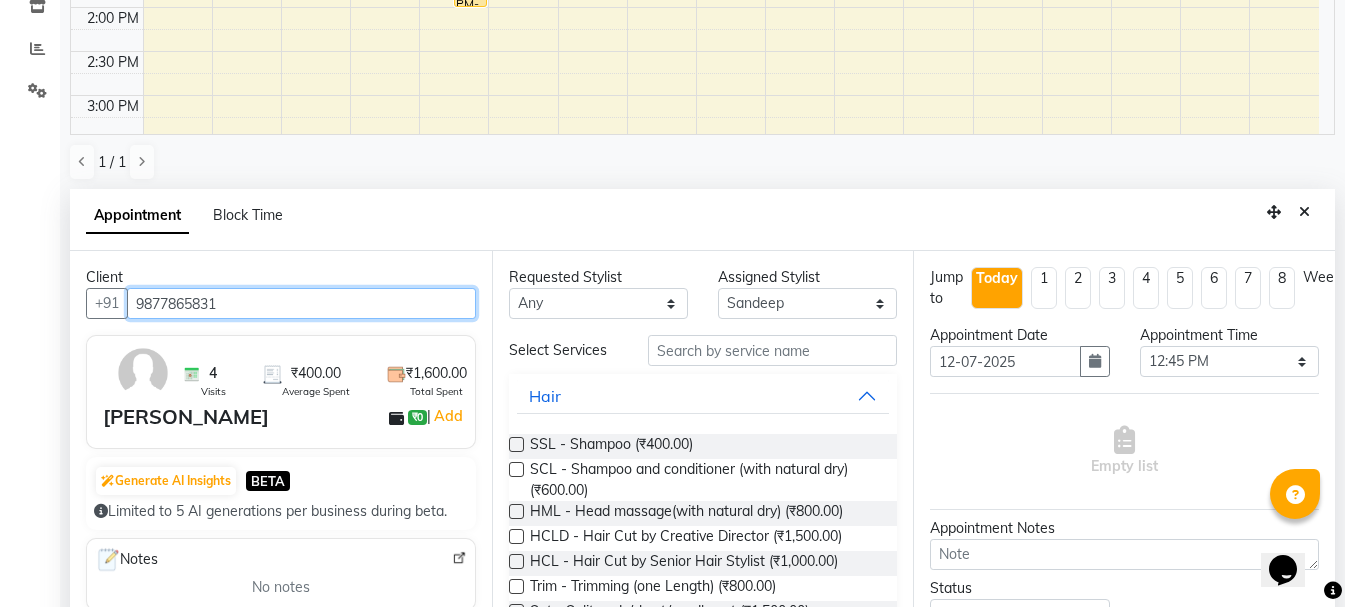 type on "9877865831" 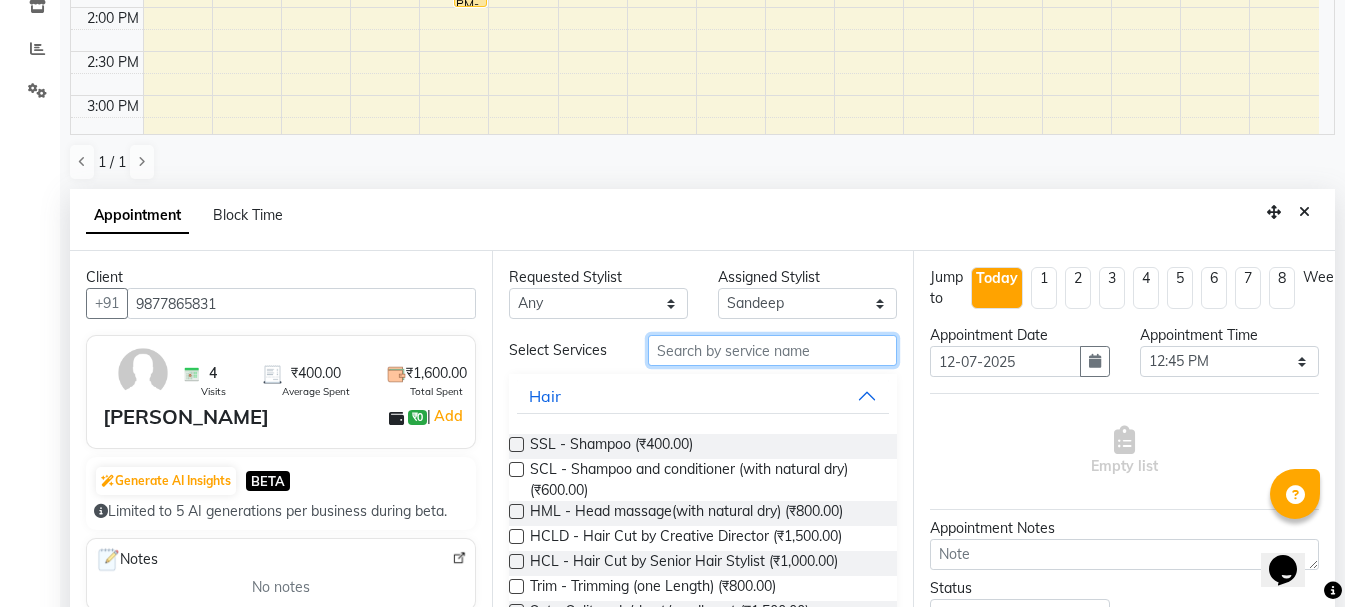 click at bounding box center (772, 350) 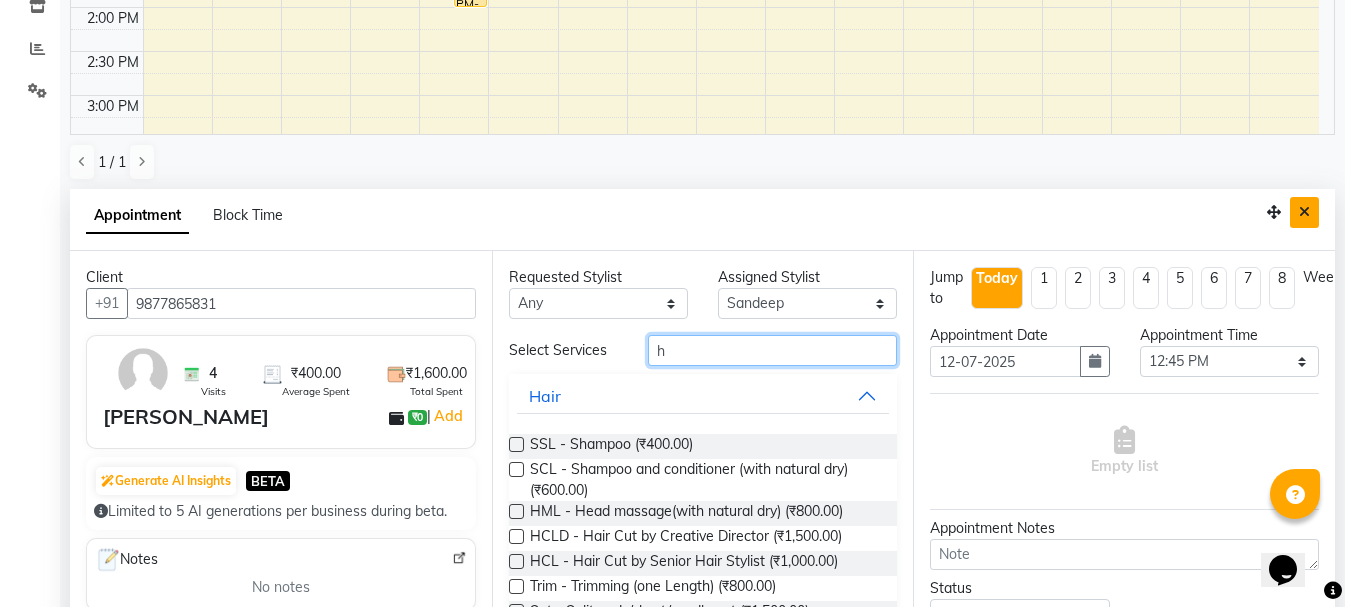 type on "h" 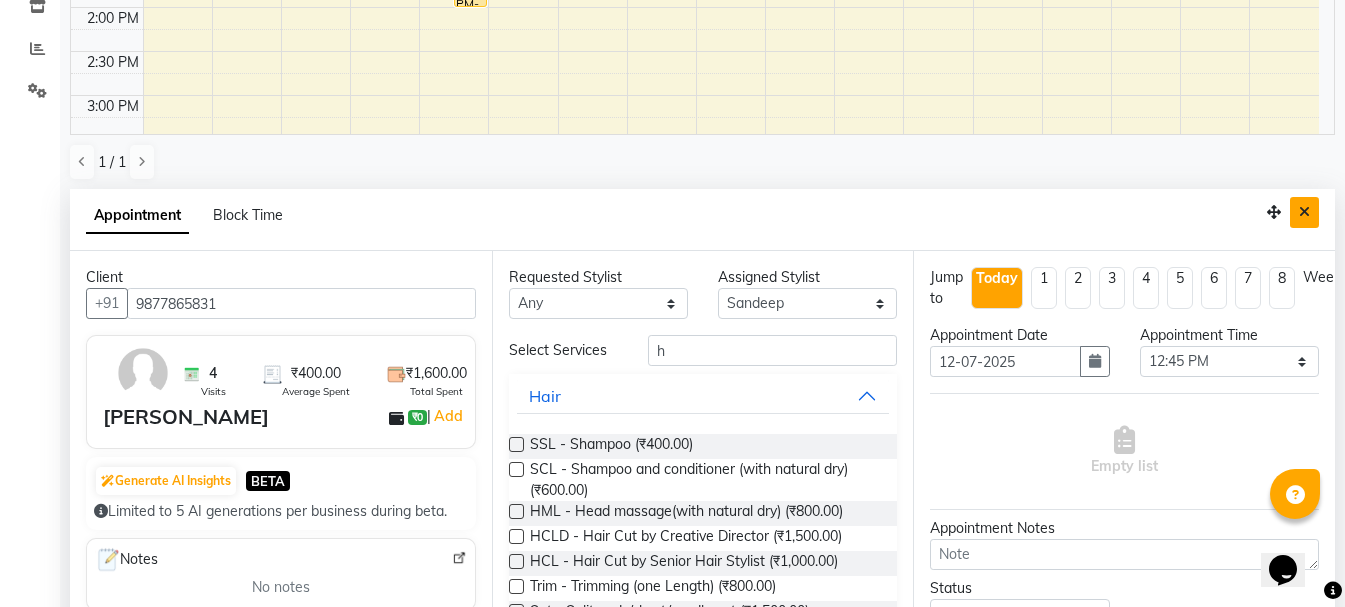 click at bounding box center [1304, 212] 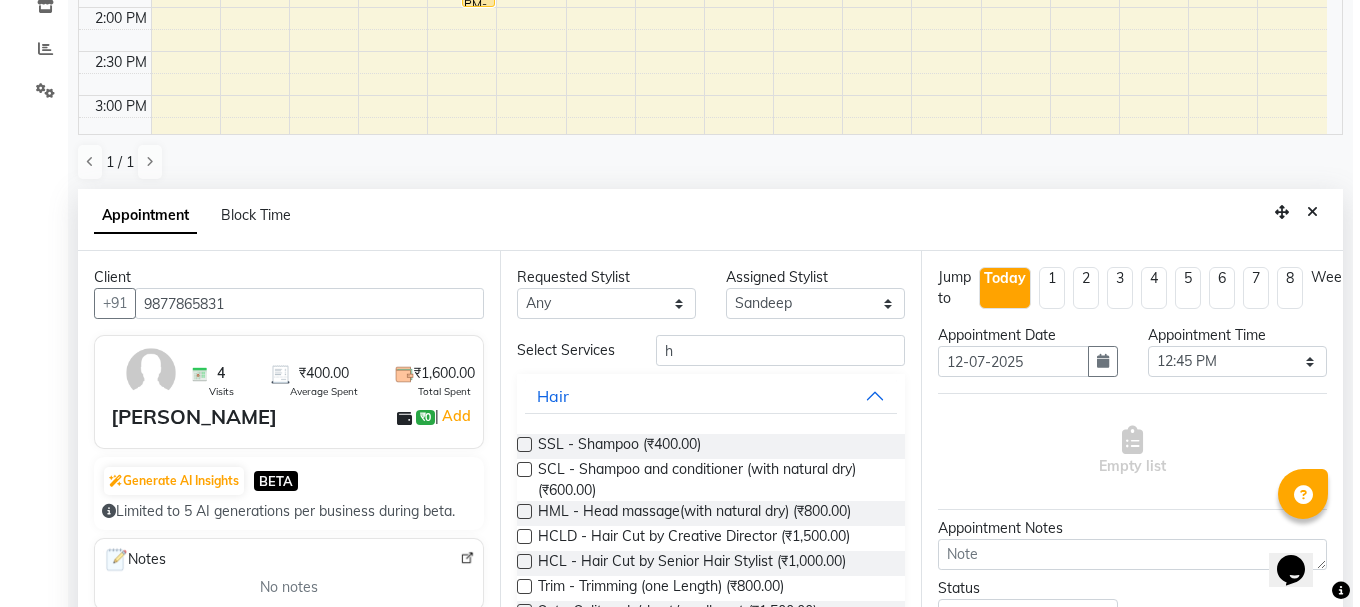 scroll, scrollTop: 0, scrollLeft: 0, axis: both 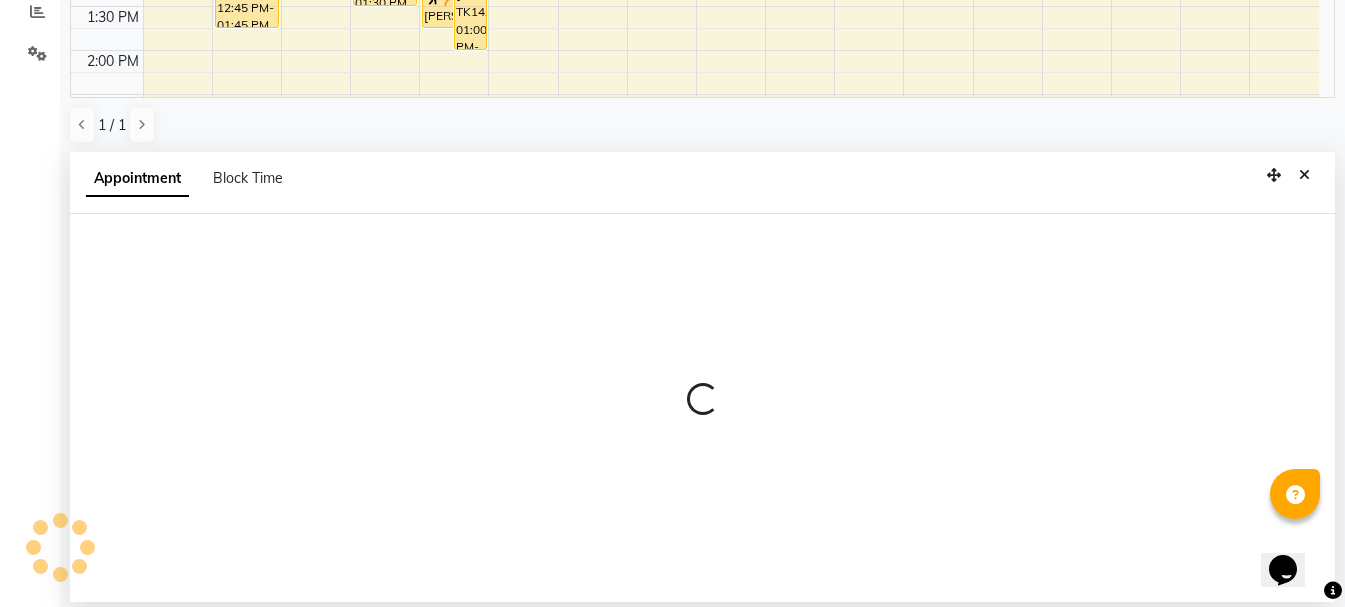 select on "71857" 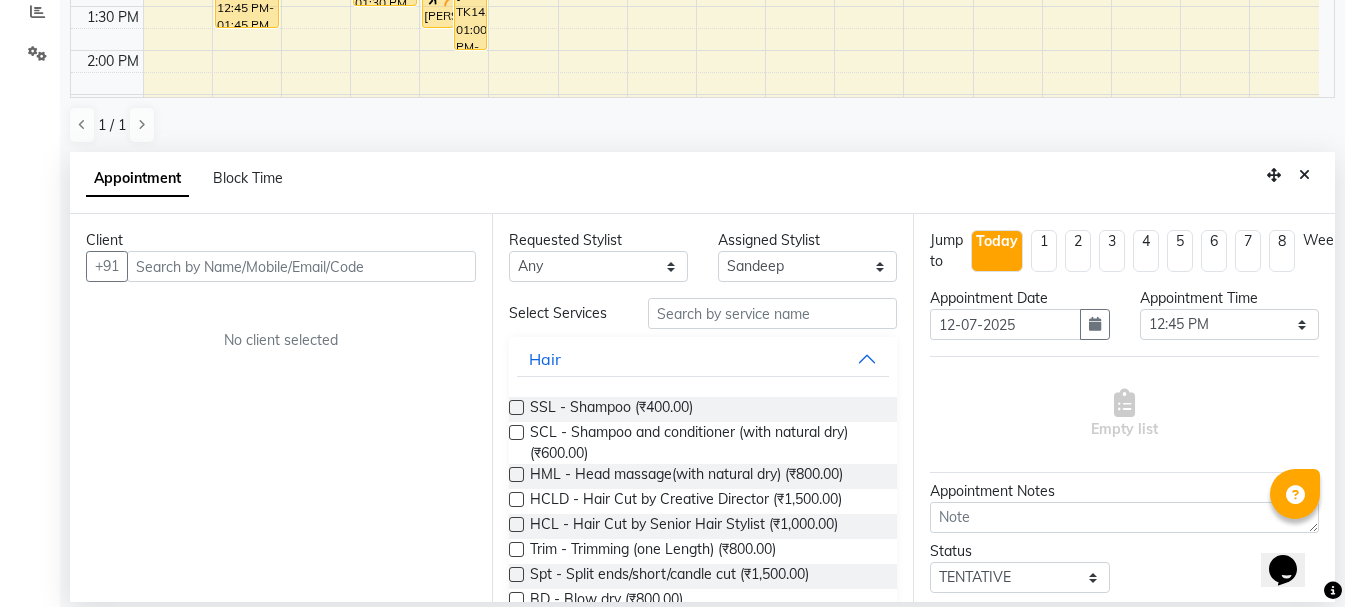 click on "Client +91  No client selected" at bounding box center (281, 408) 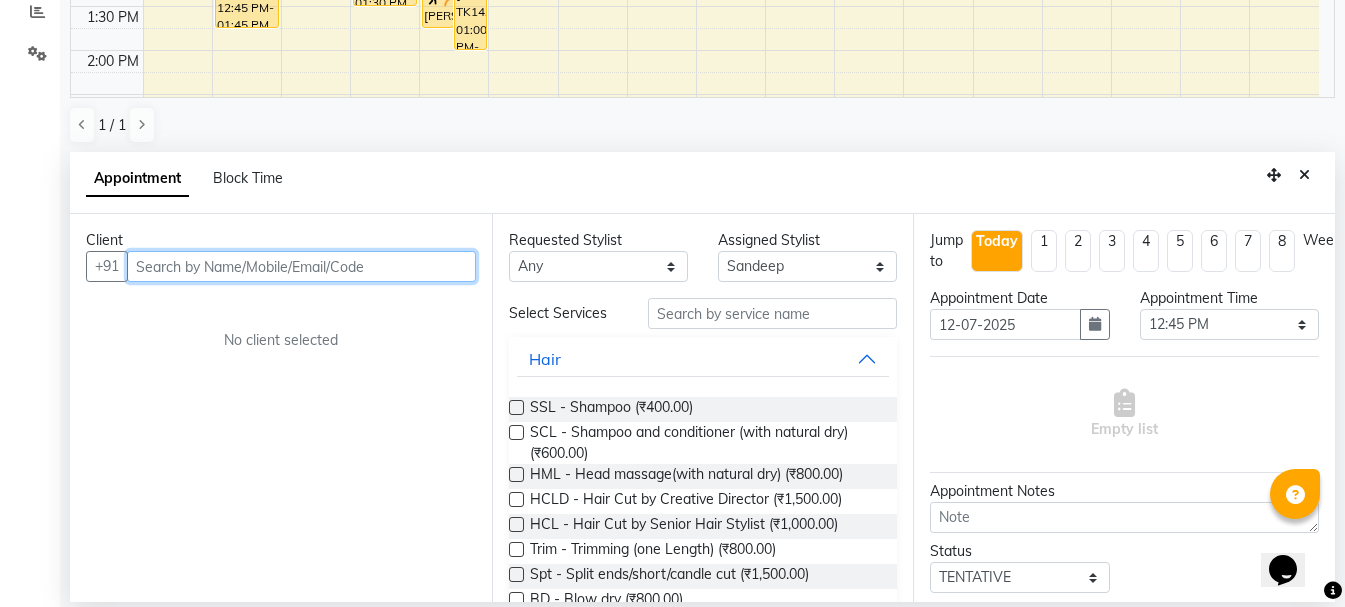 click at bounding box center [301, 266] 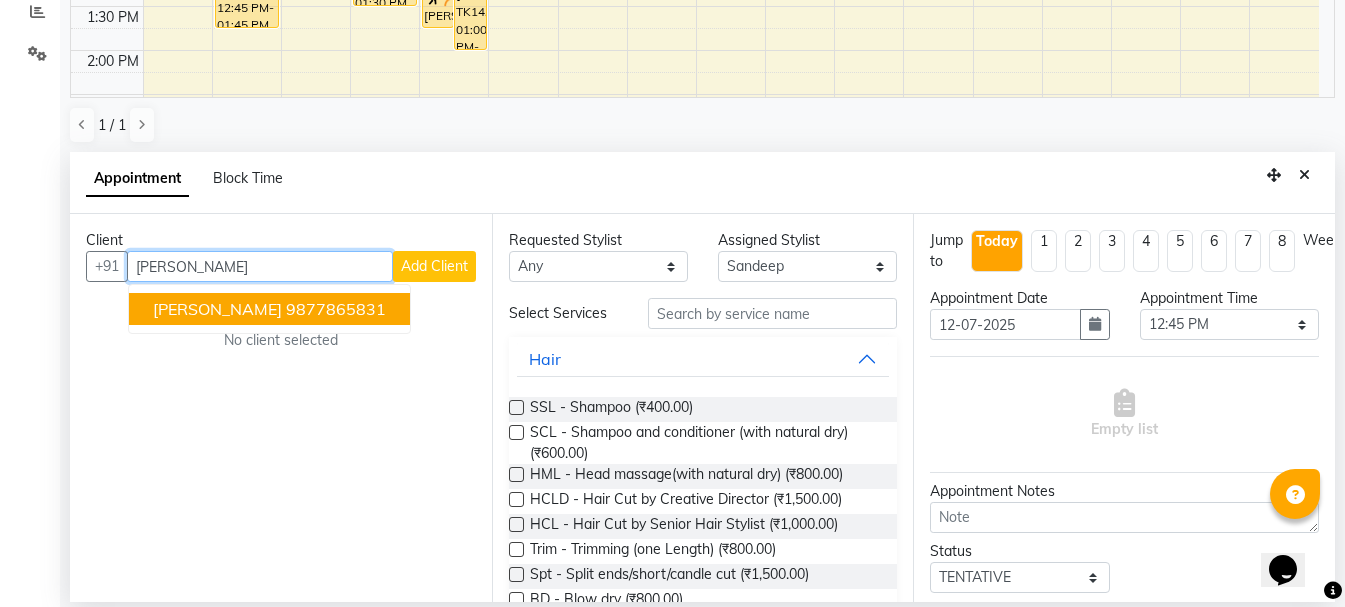 click on "9877865831" at bounding box center [336, 309] 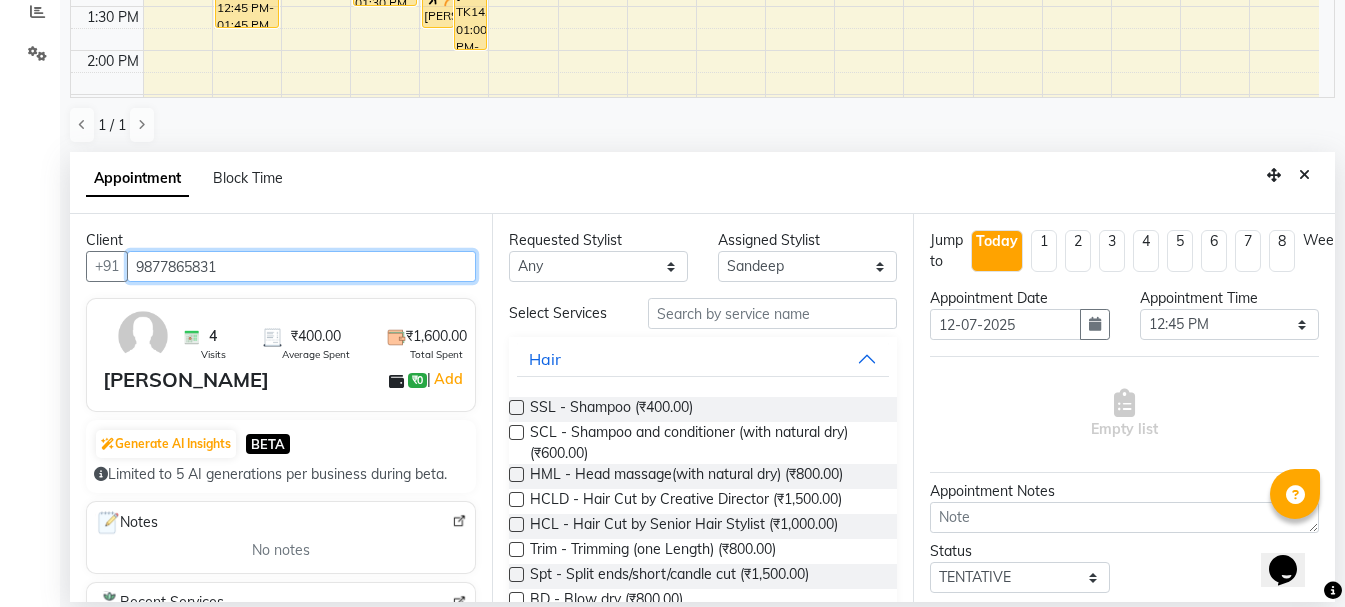 type on "9877865831" 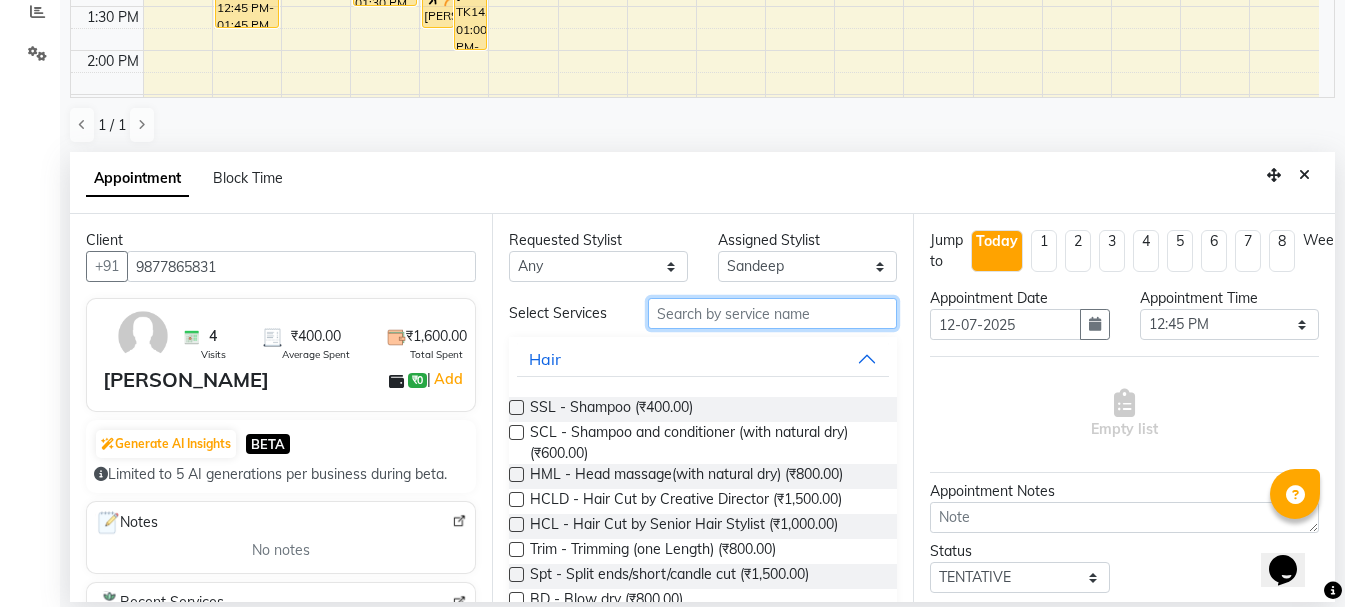 click at bounding box center [772, 313] 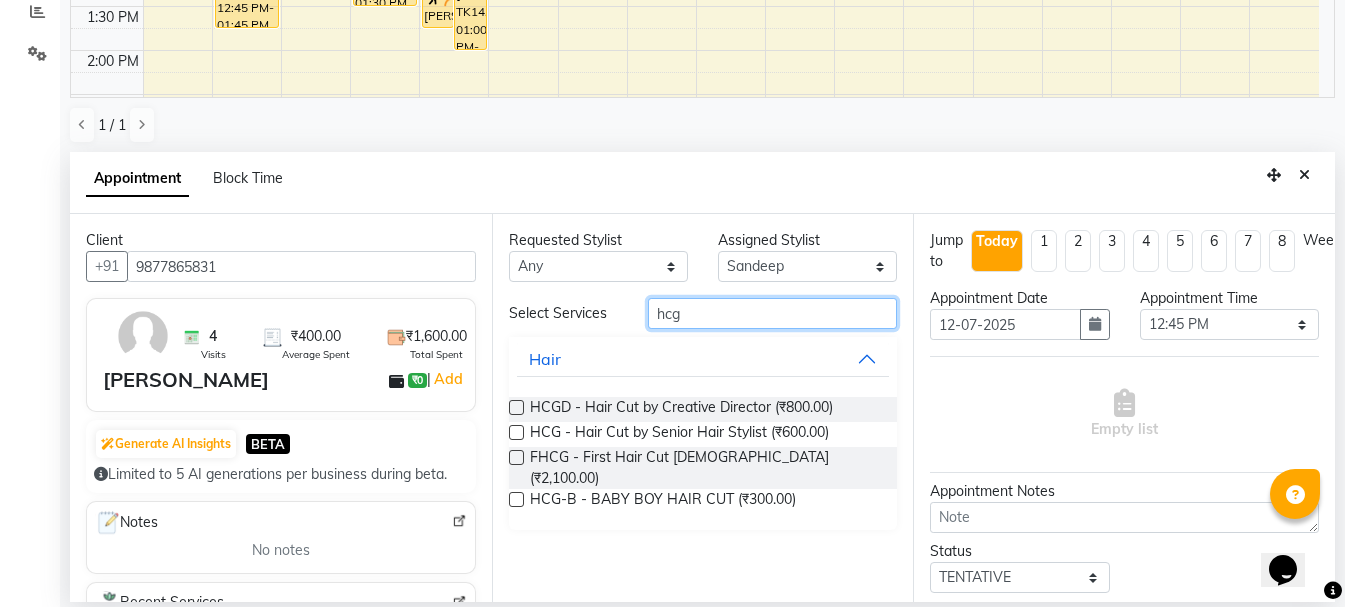 type on "hcg" 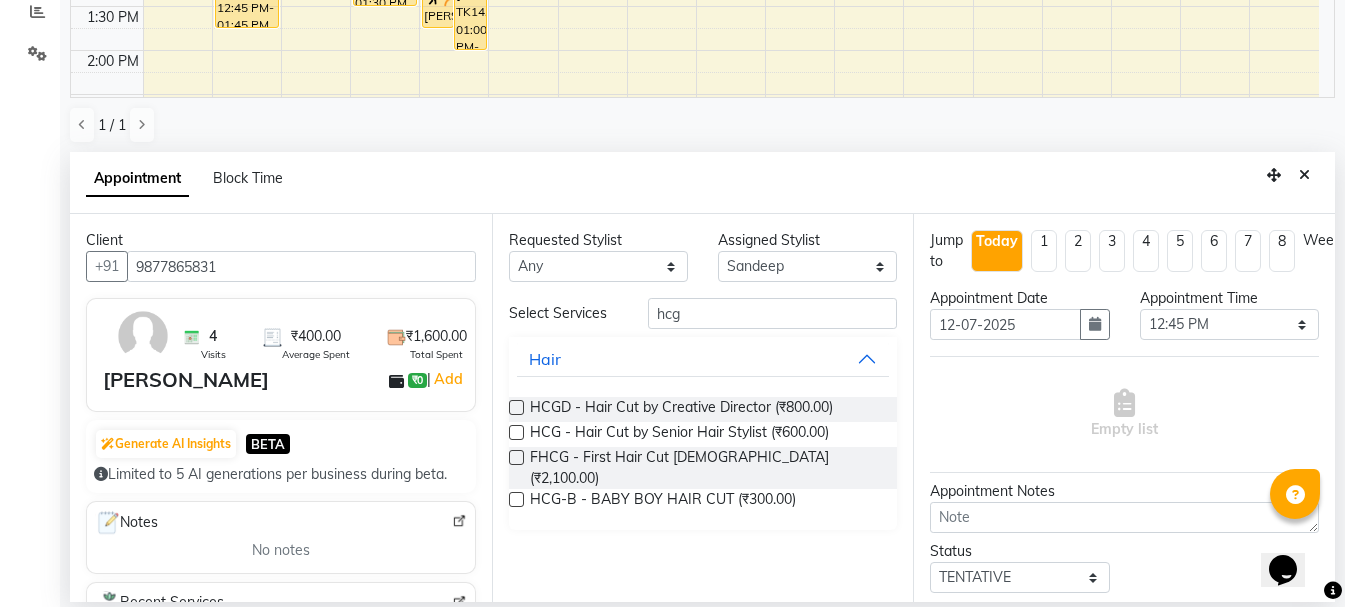click at bounding box center [515, 411] 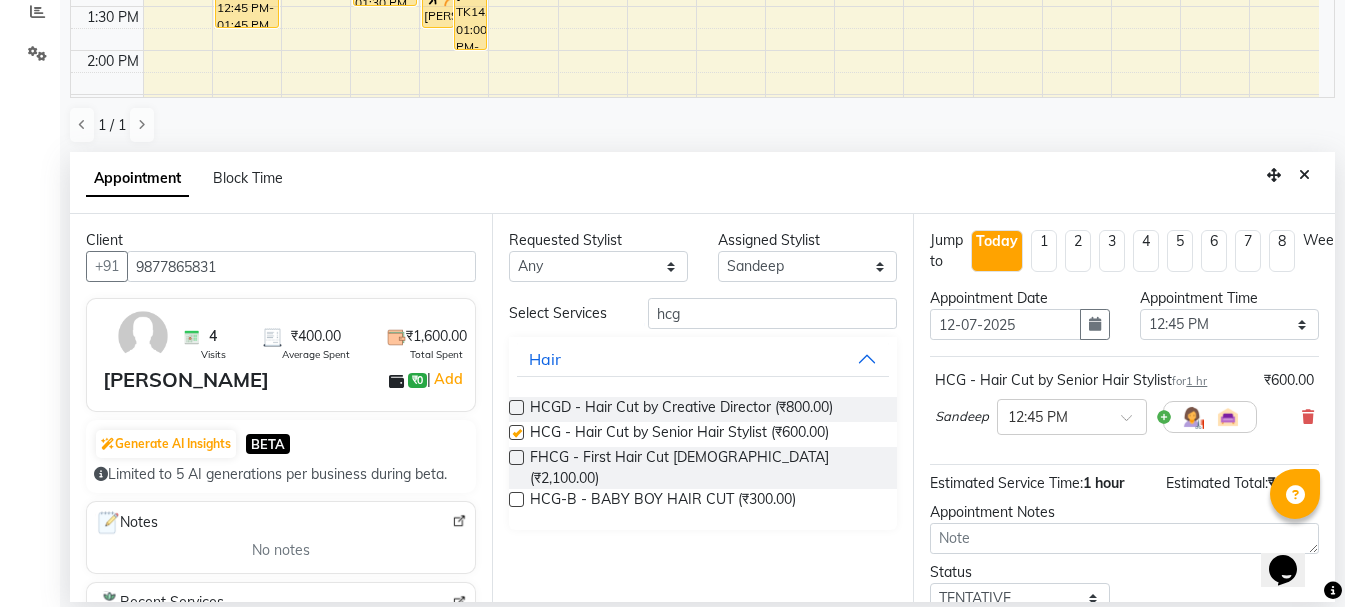 checkbox on "false" 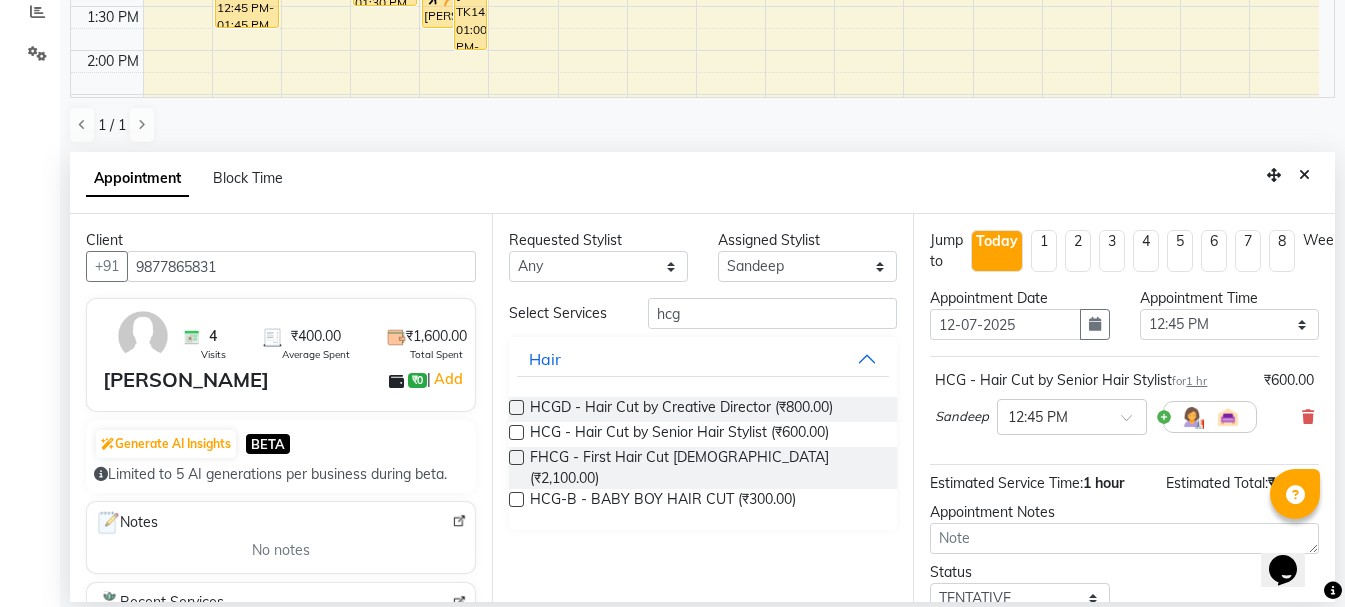 scroll, scrollTop: 153, scrollLeft: 0, axis: vertical 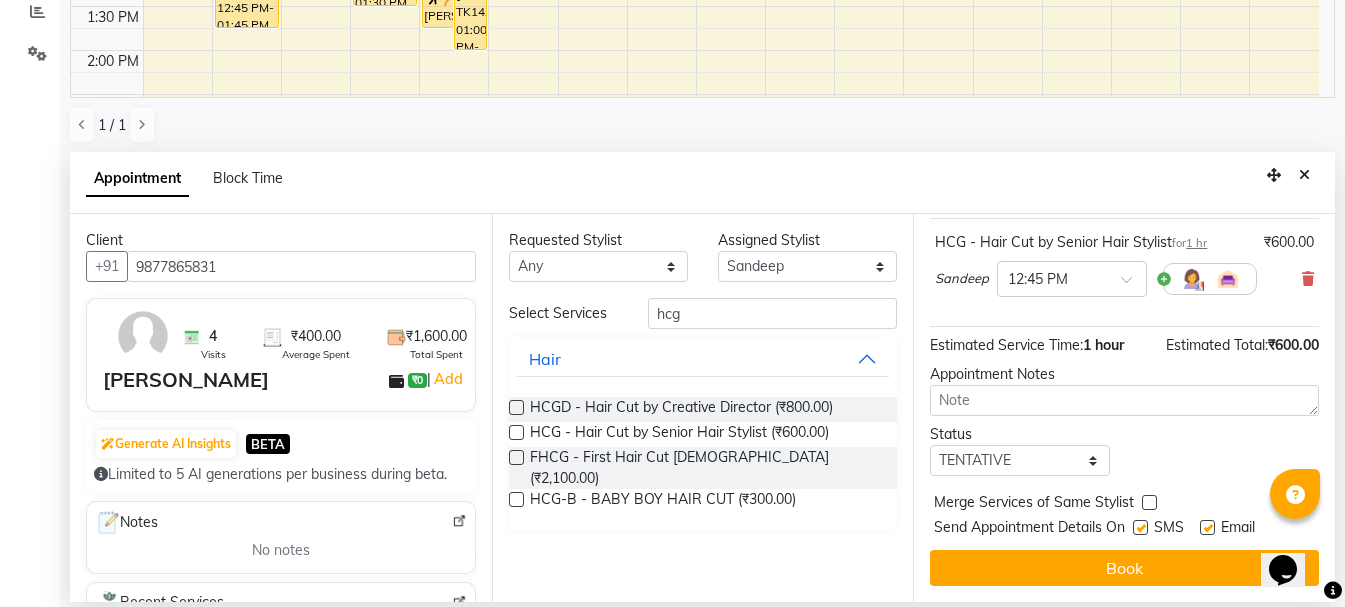 drag, startPoint x: 1326, startPoint y: 567, endPoint x: 18, endPoint y: 38, distance: 1410.9235 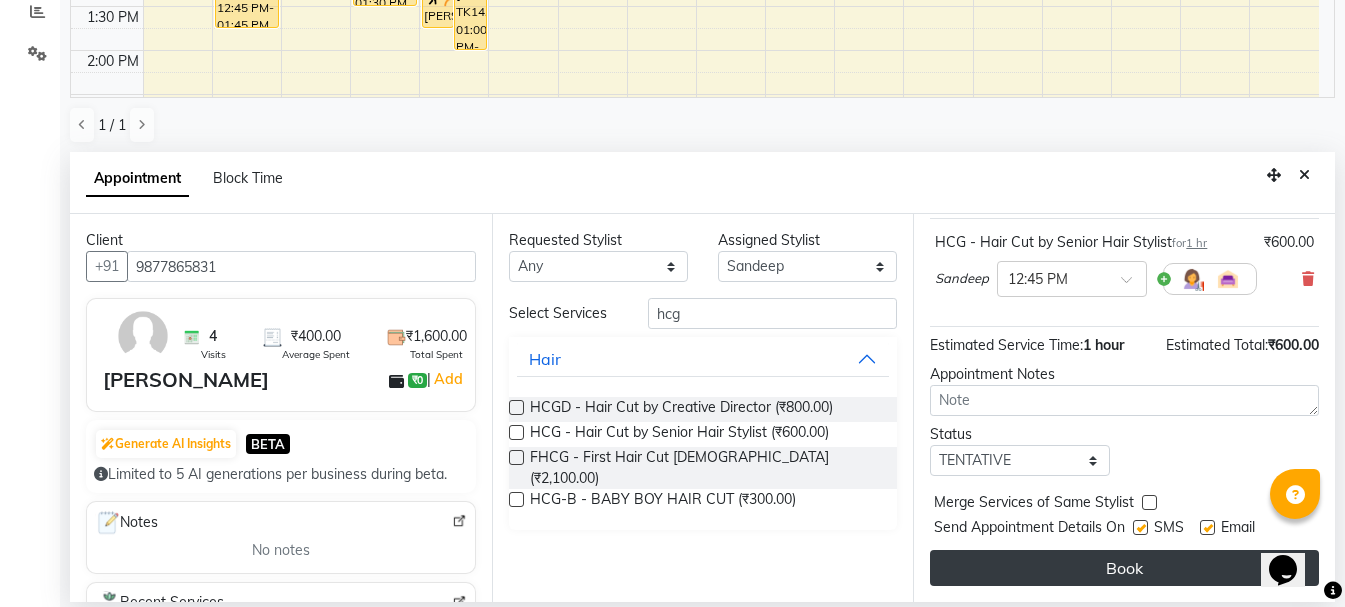 click on "Book" at bounding box center (1124, 568) 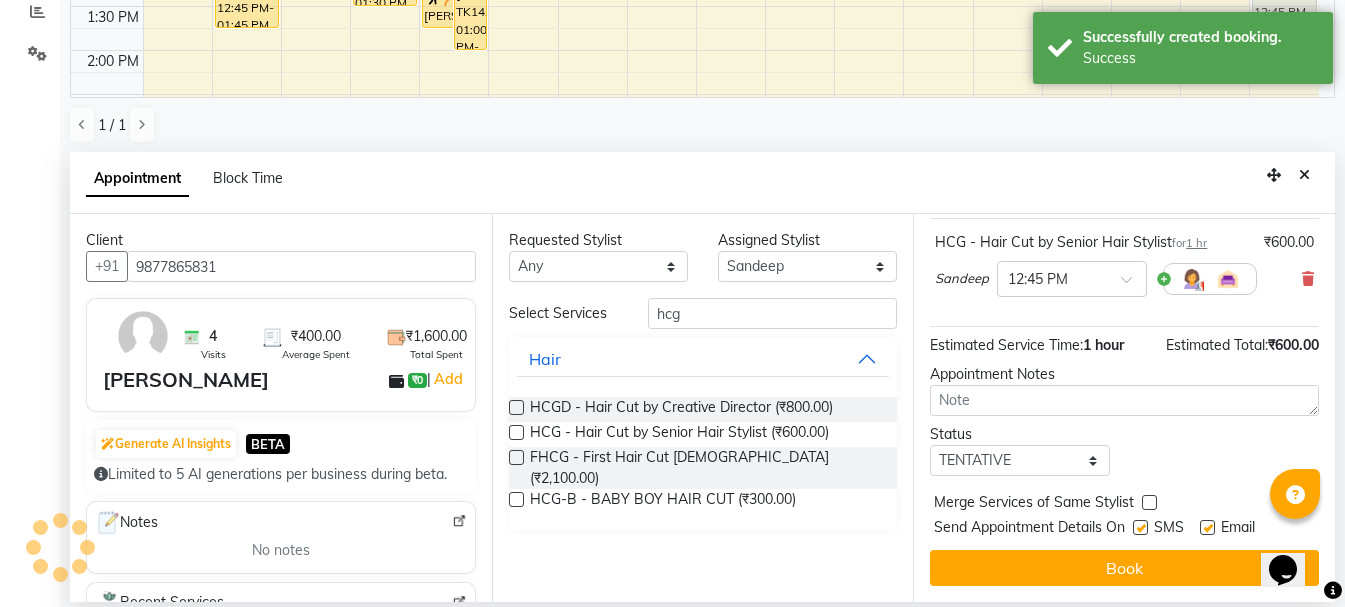 scroll, scrollTop: 0, scrollLeft: 0, axis: both 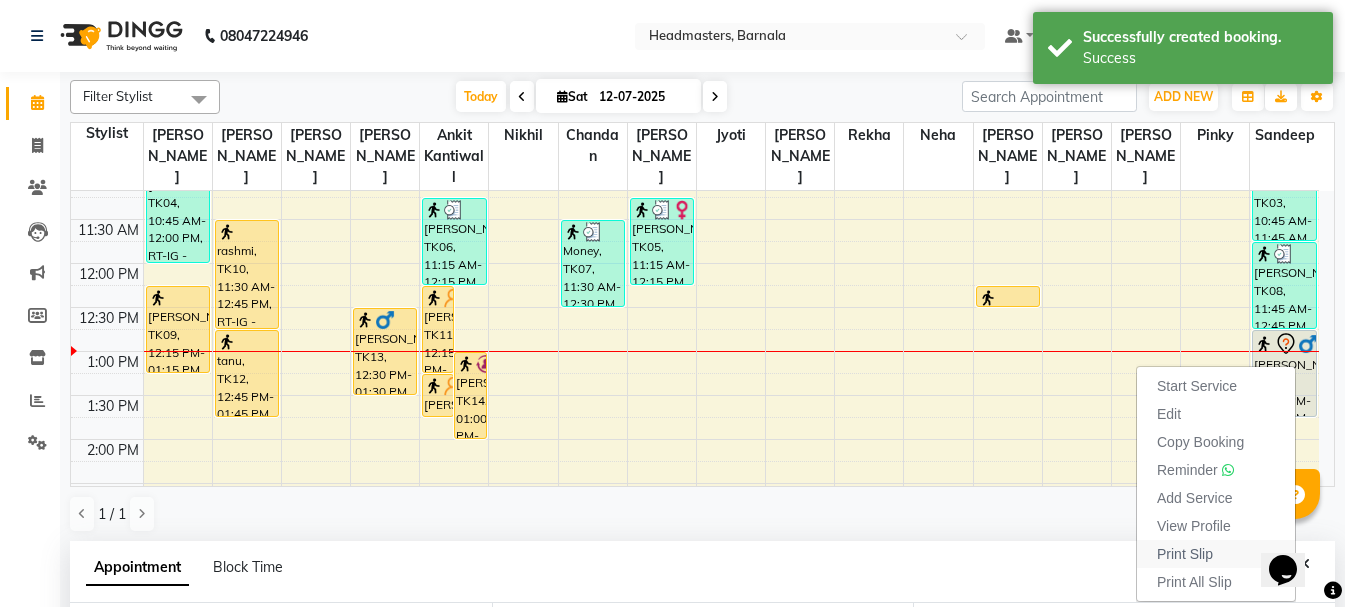 click on "Print Slip" at bounding box center (1216, 554) 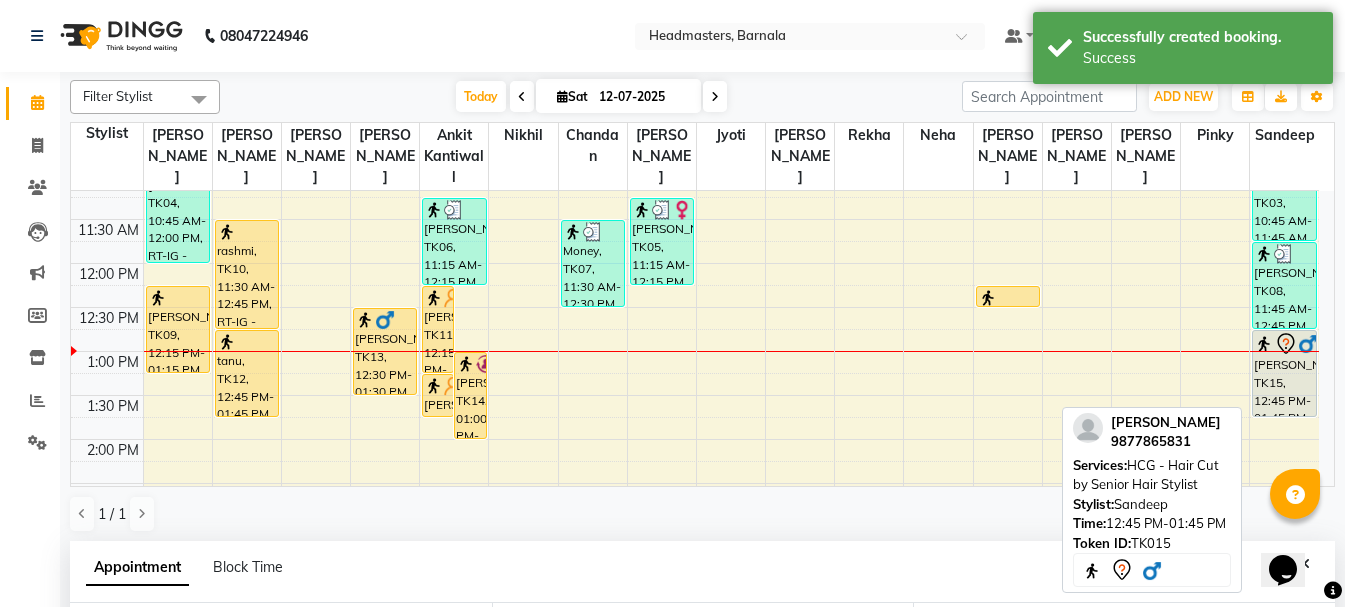 click on "[PERSON_NAME], TK15, 12:45 PM-01:45 PM, HCG - Hair Cut by Senior Hair Stylist" at bounding box center (1284, 373) 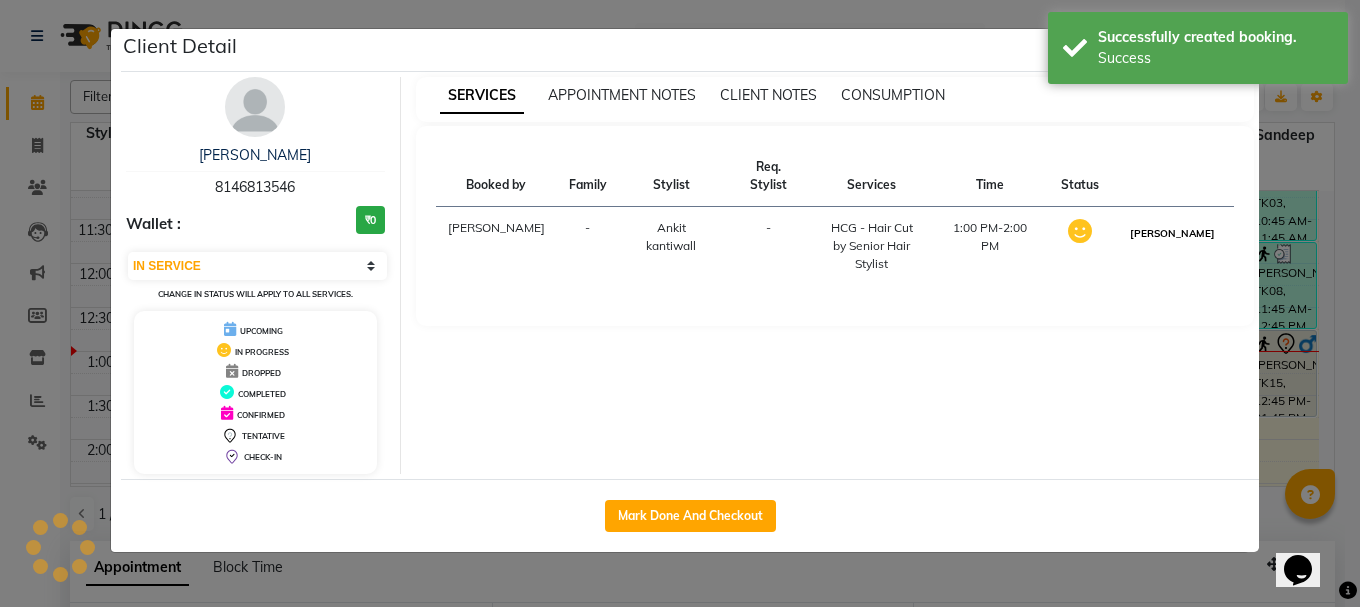 click on "[PERSON_NAME]" at bounding box center [1172, 233] 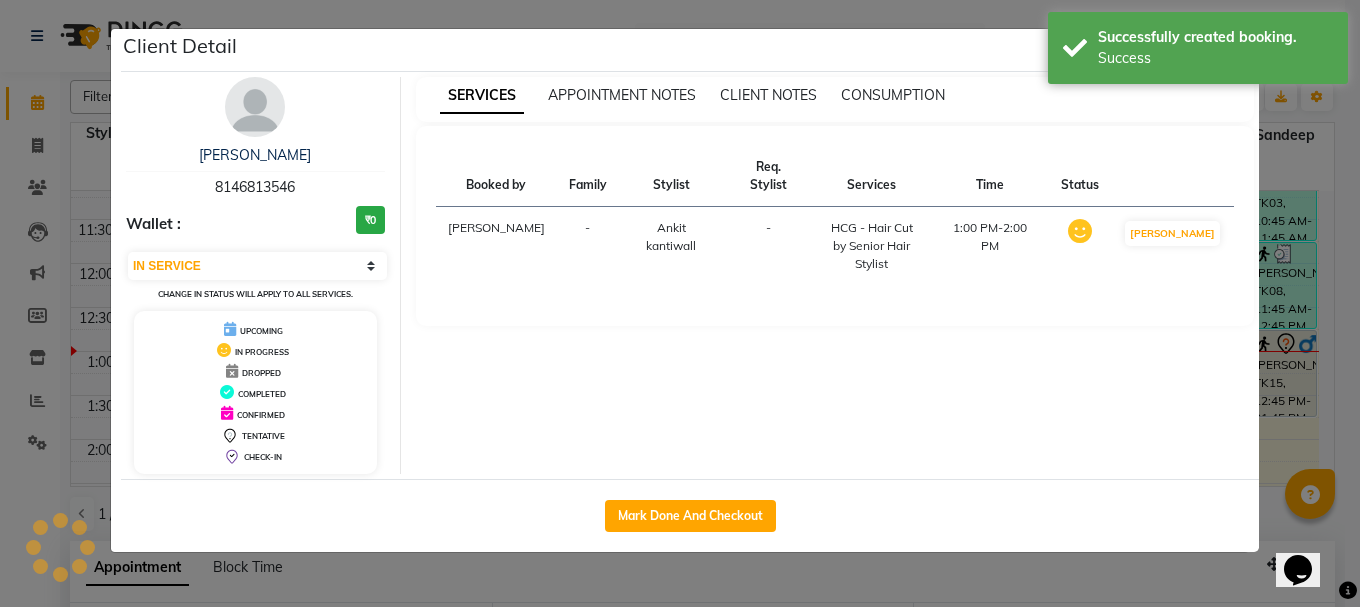 select on "3" 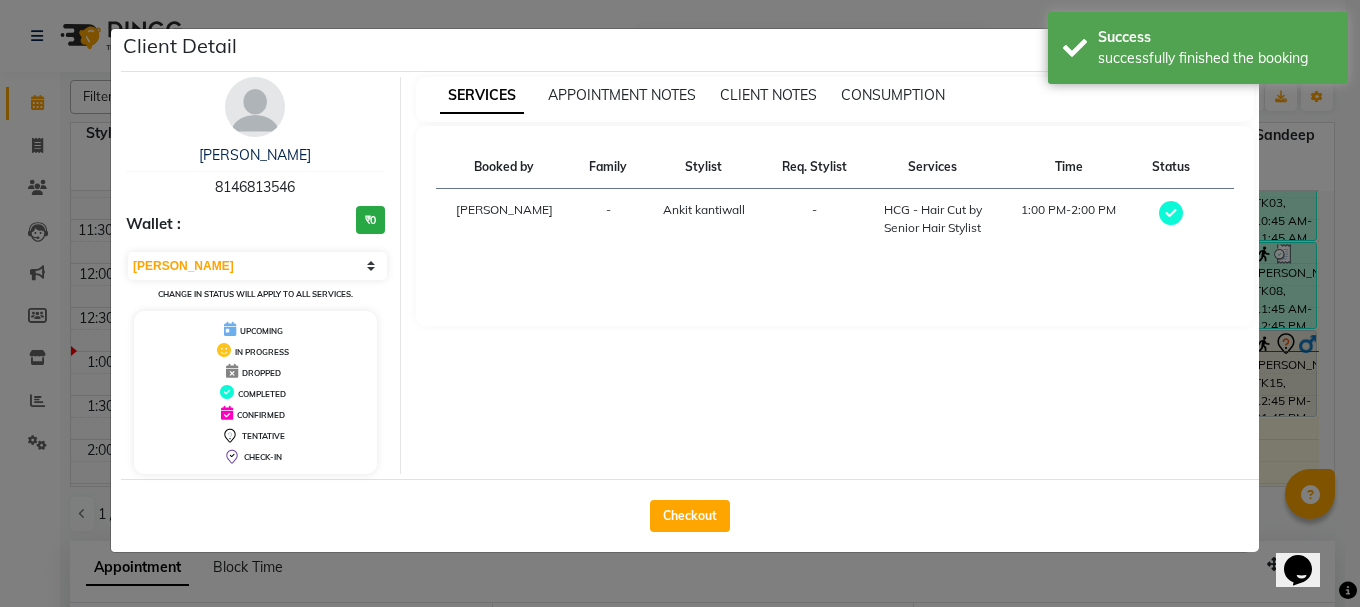click on "Client Detail  [PERSON_NAME]    8146813546 Wallet : ₹0 Select MARK DONE UPCOMING Change in status will apply to all services. UPCOMING IN PROGRESS DROPPED COMPLETED CONFIRMED TENTATIVE CHECK-IN SERVICES APPOINTMENT NOTES CLIENT NOTES CONSUMPTION Booked by Family Stylist Req. Stylist Services Time Status  [PERSON_NAME] kantiwall -  HCG - Hair Cut by Senior Hair Stylist   1:00 PM-2:00 PM   Checkout" 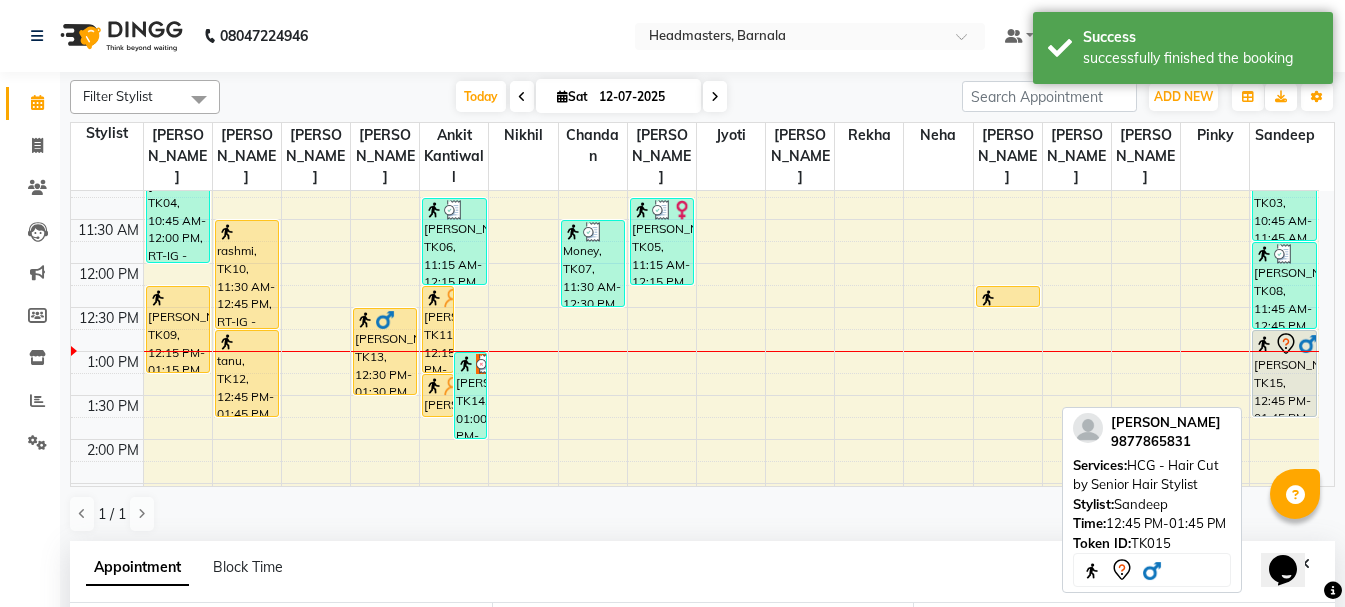 click on "[PERSON_NAME], TK15, 12:45 PM-01:45 PM, HCG - Hair Cut by Senior Hair Stylist" at bounding box center (1284, 373) 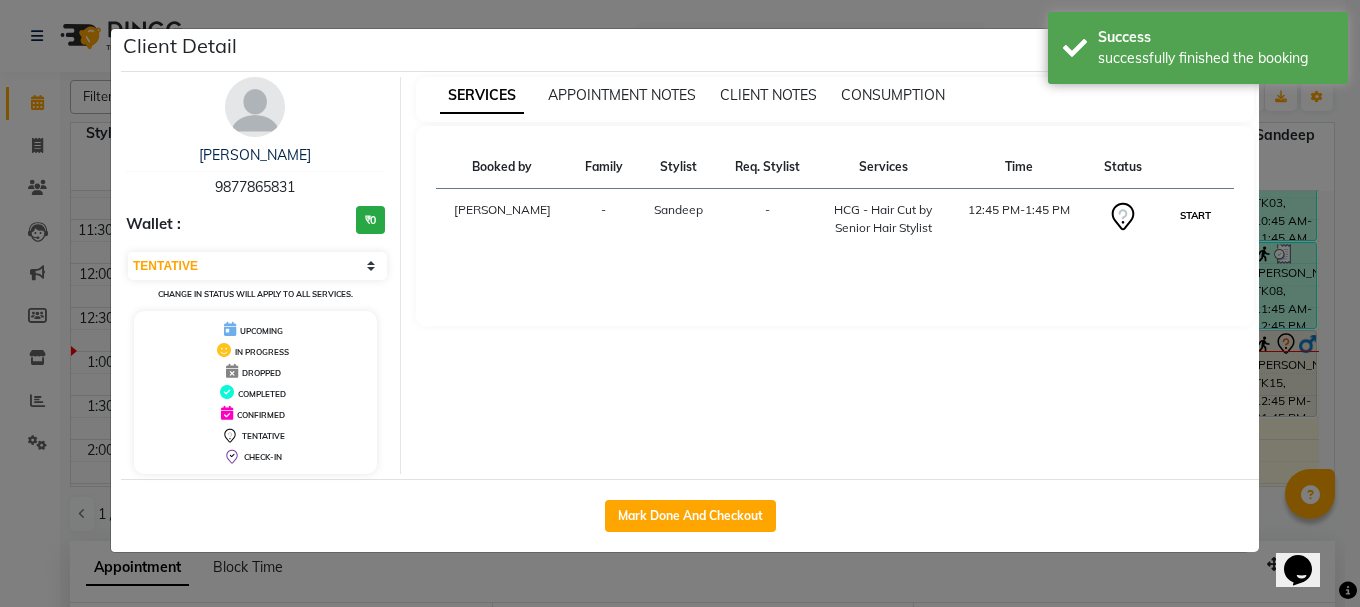 click on "START" at bounding box center [1195, 215] 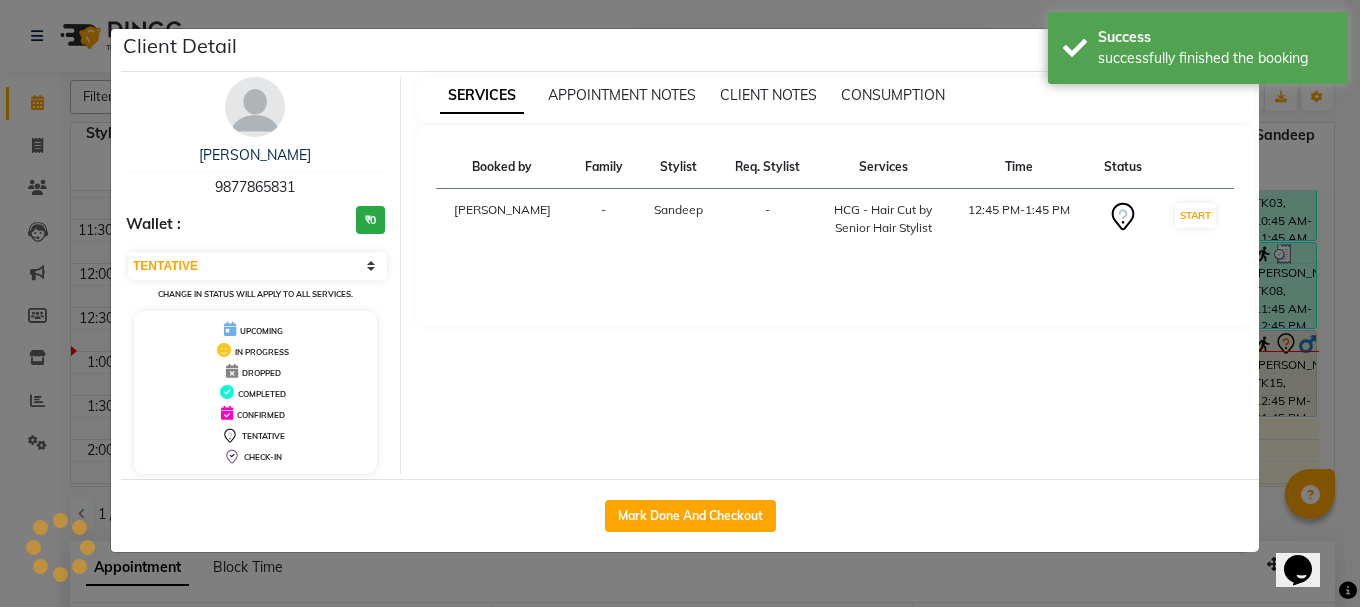 select on "1" 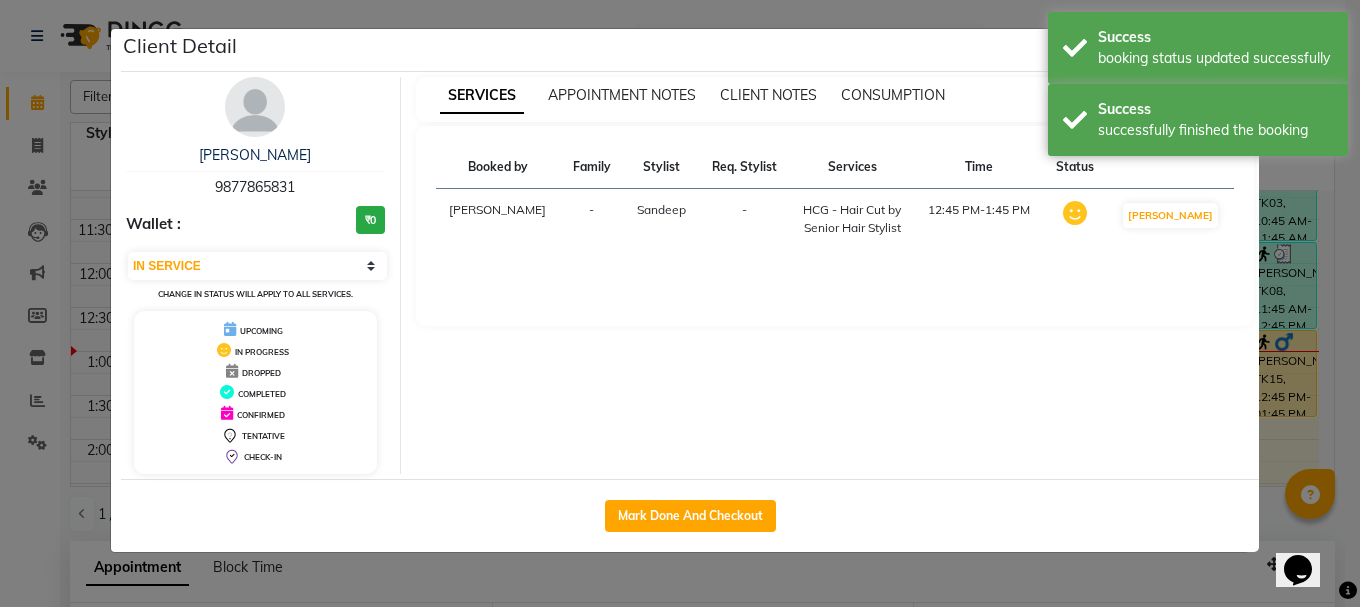 click on "Client Detail  [PERSON_NAME]    9877865831 Wallet : ₹0 Select IN SERVICE CONFIRMED TENTATIVE CHECK IN MARK DONE UPCOMING Change in status will apply to all services. UPCOMING IN PROGRESS DROPPED COMPLETED CONFIRMED TENTATIVE CHECK-IN SERVICES APPOINTMENT NOTES CLIENT NOTES CONSUMPTION Booked by Family Stylist Req. Stylist Services Time Status  [PERSON_NAME] -  HCG - Hair Cut by Senior Hair Stylist   12:45 PM-1:45 PM   MARK DONE   Mark Done And Checkout" 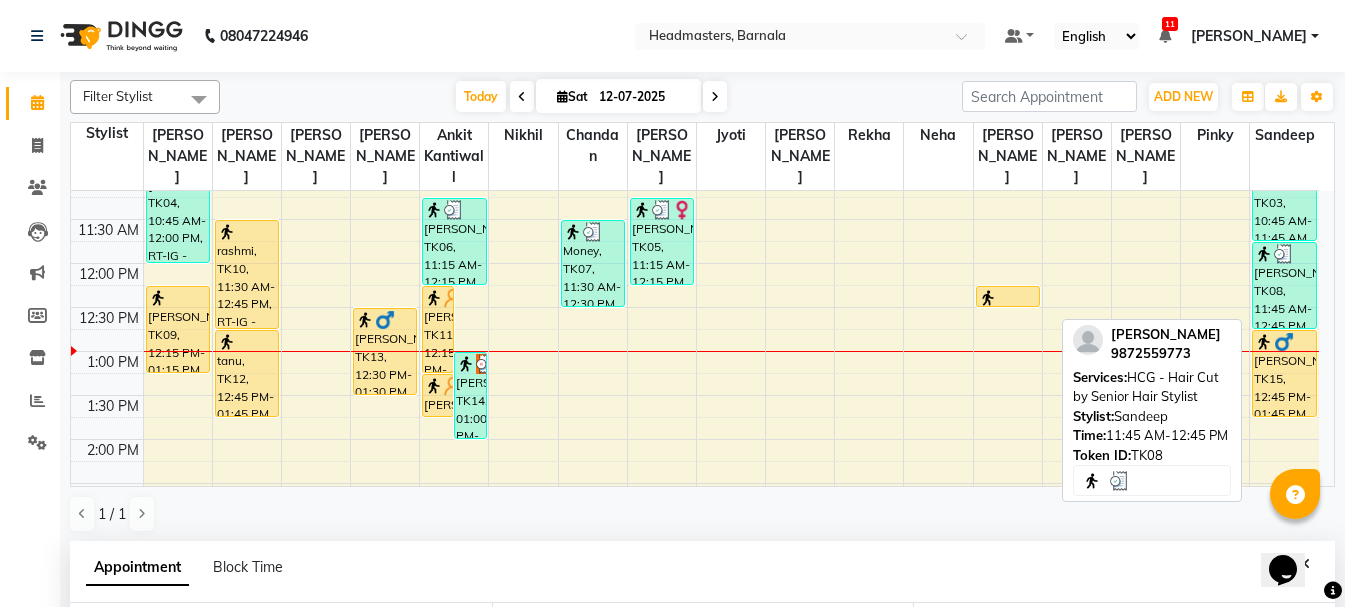 click on "[PERSON_NAME], TK08, 11:45 AM-12:45 PM, HCG - Hair Cut by Senior Hair Stylist" at bounding box center [1284, 285] 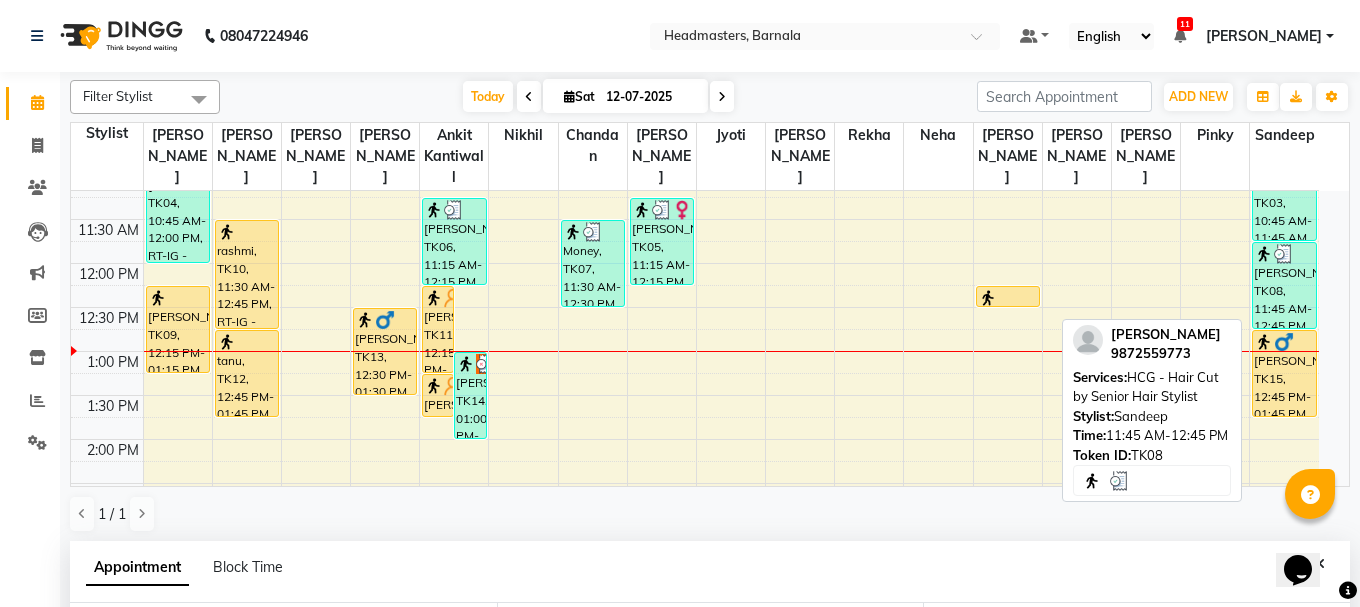 select on "3" 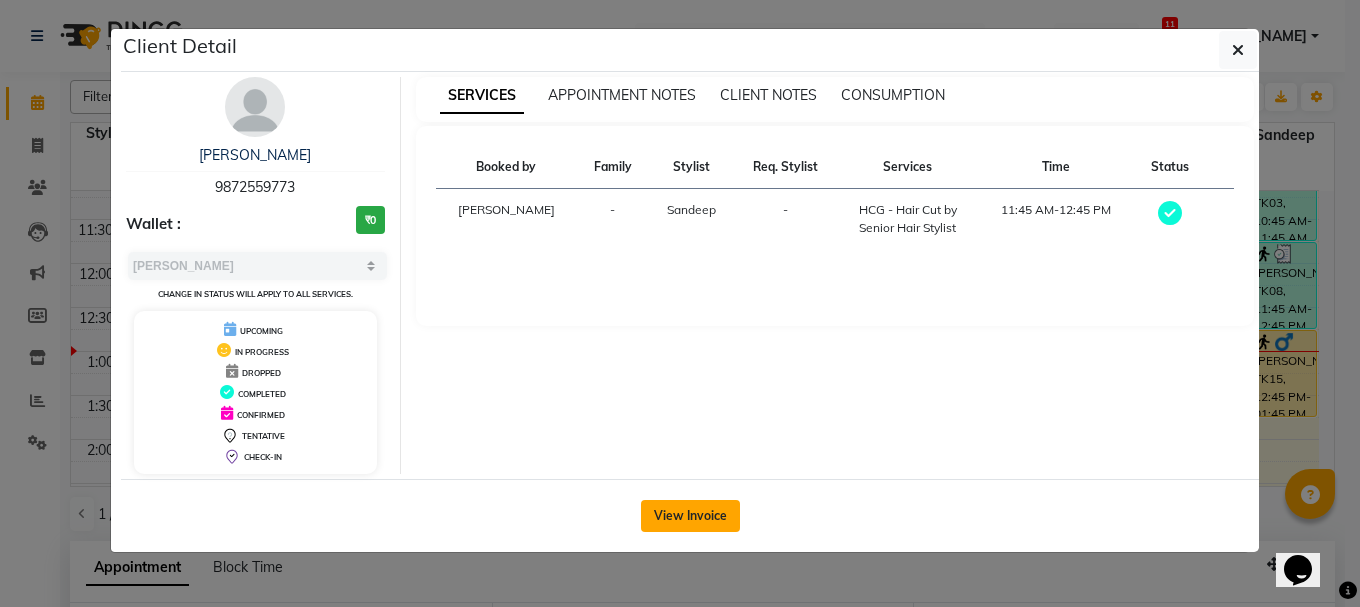 click on "View Invoice" 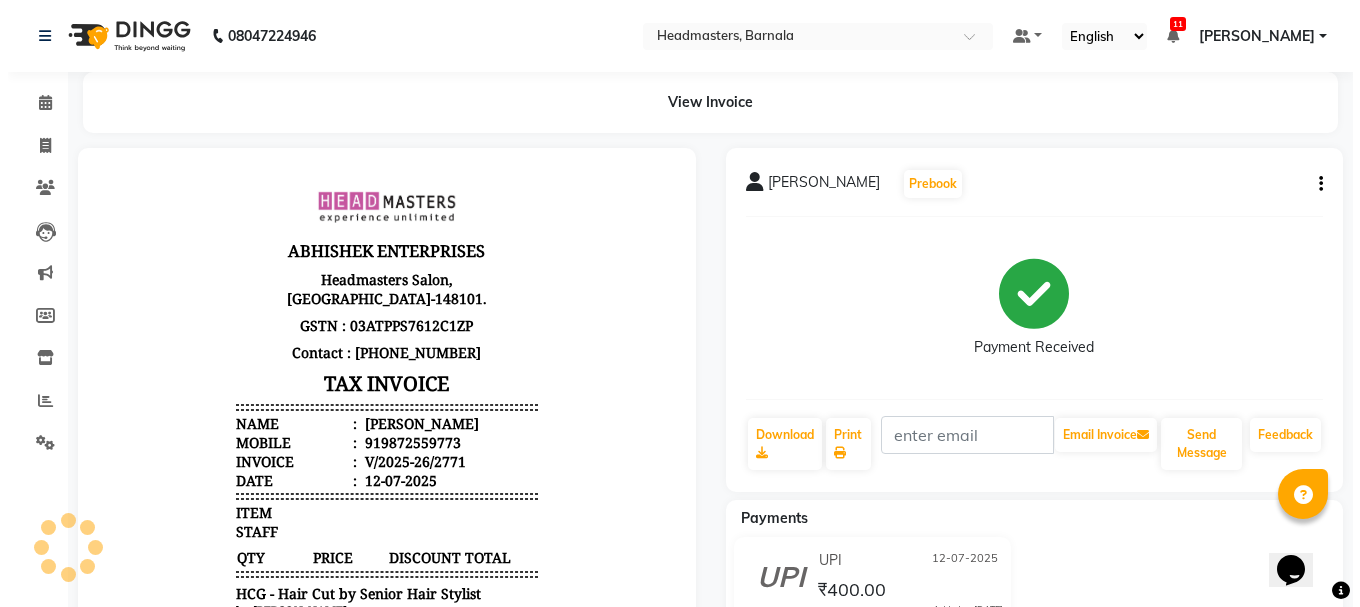 scroll, scrollTop: 0, scrollLeft: 0, axis: both 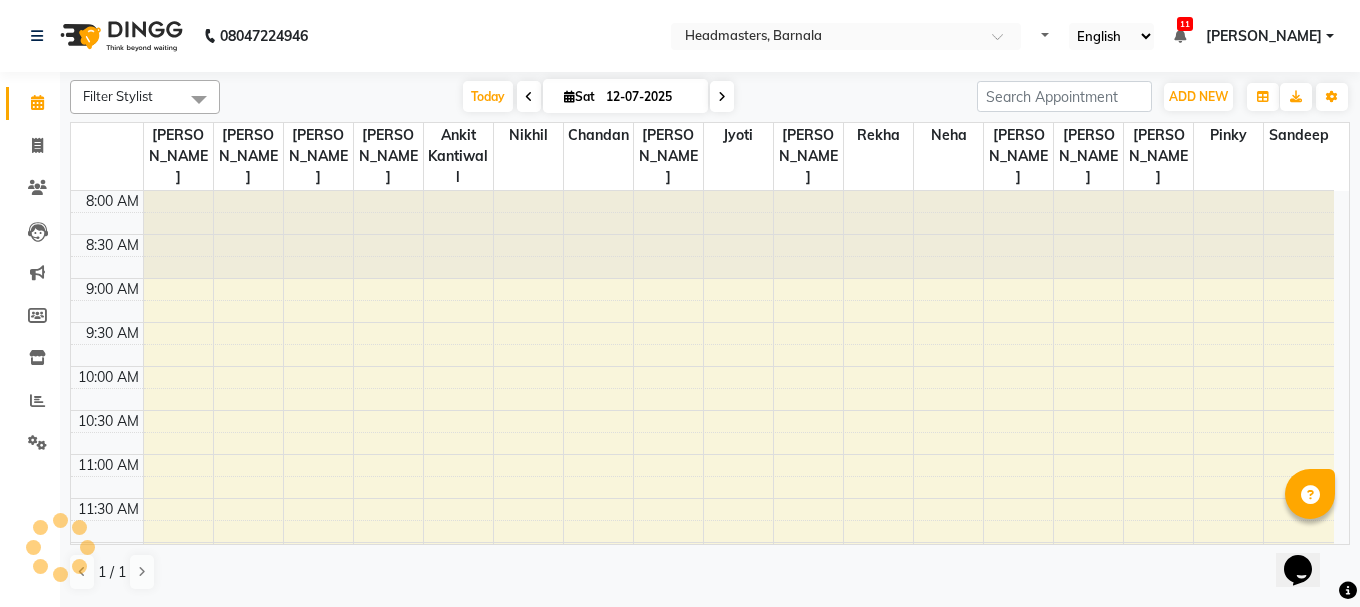 select on "en" 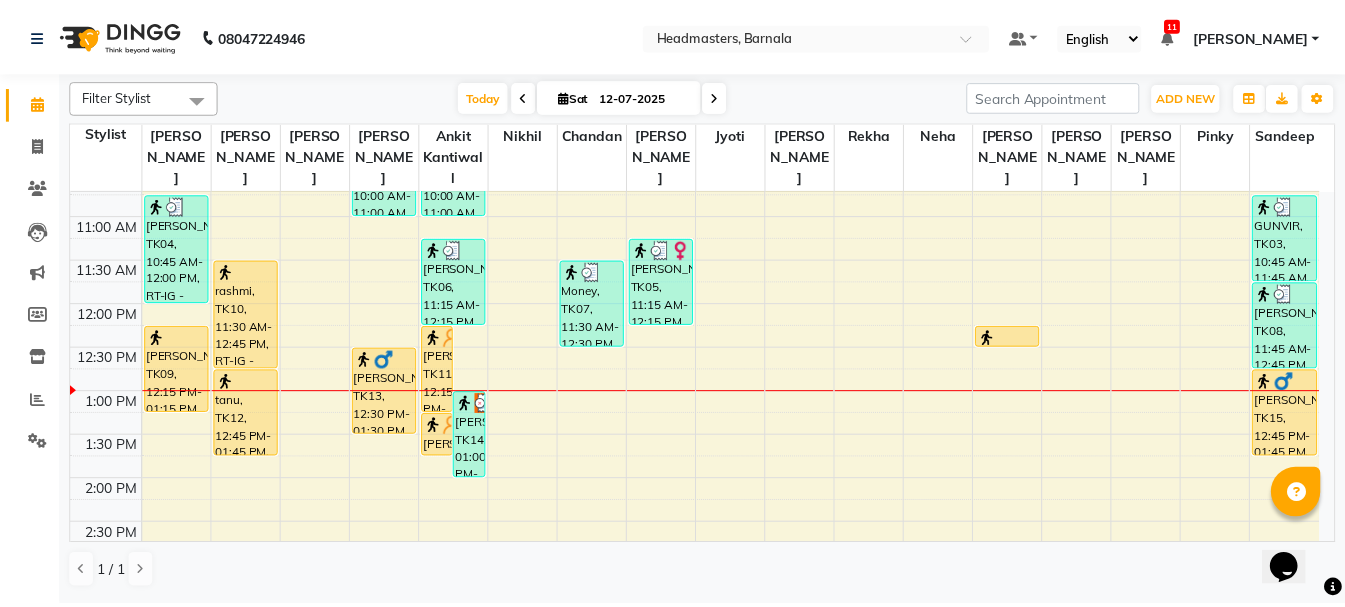 scroll, scrollTop: 279, scrollLeft: 0, axis: vertical 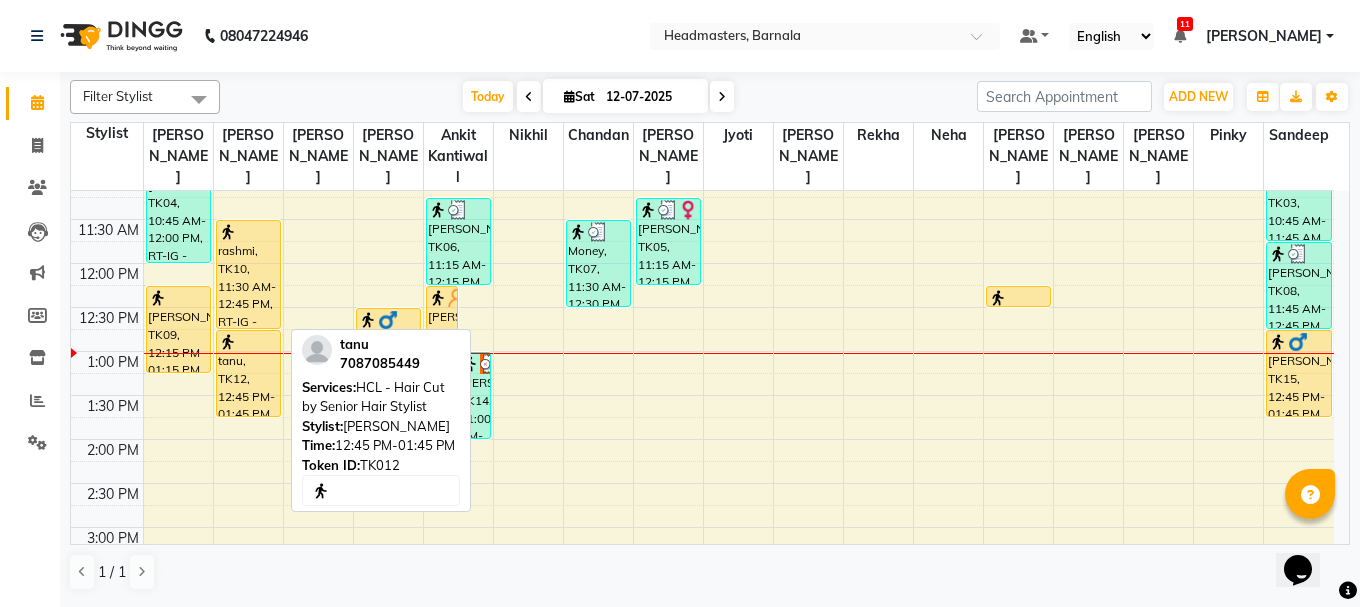 click at bounding box center [248, 342] 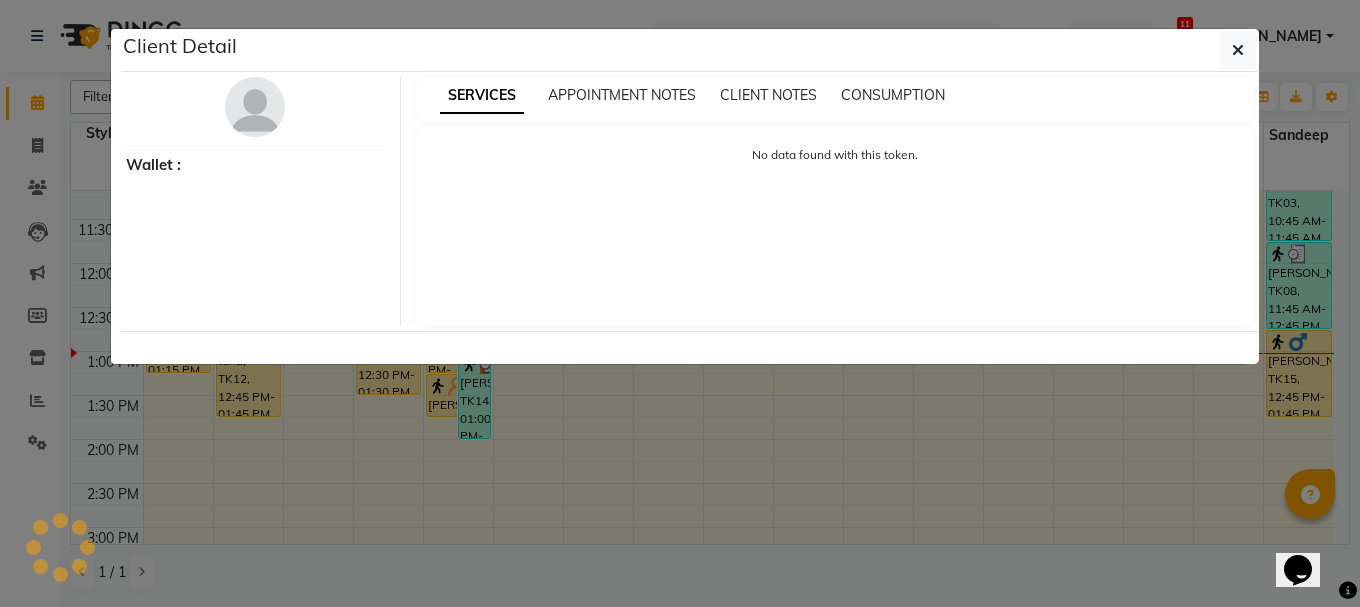 select on "1" 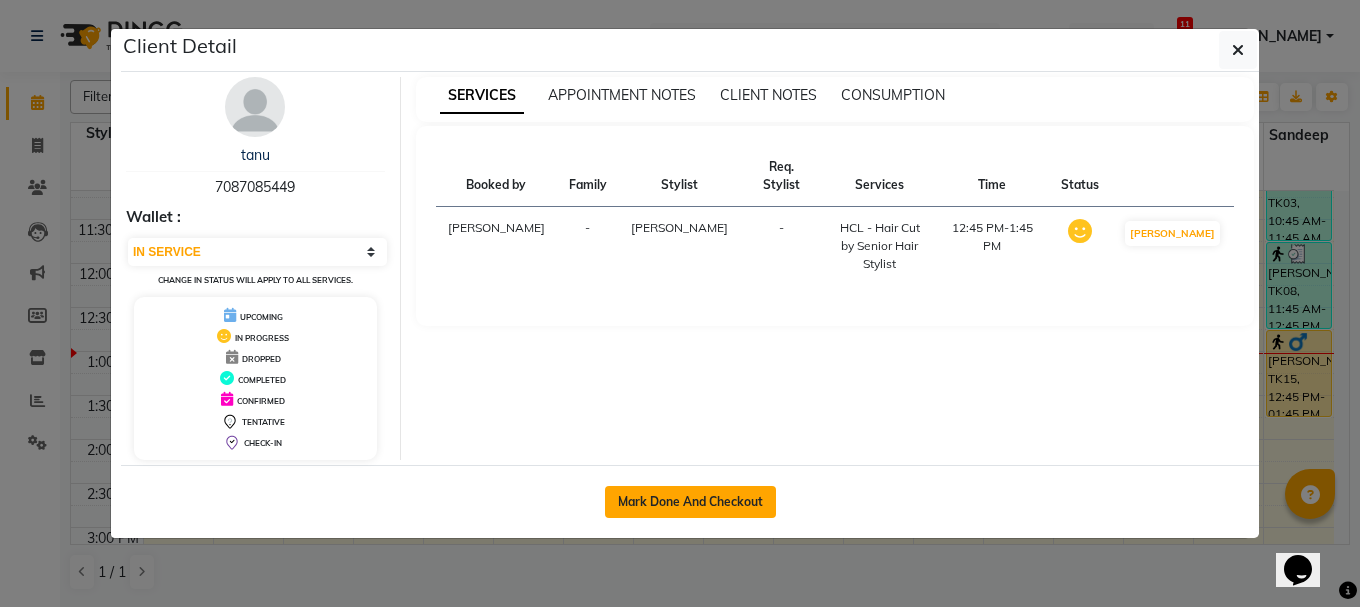 click on "Mark Done And Checkout" 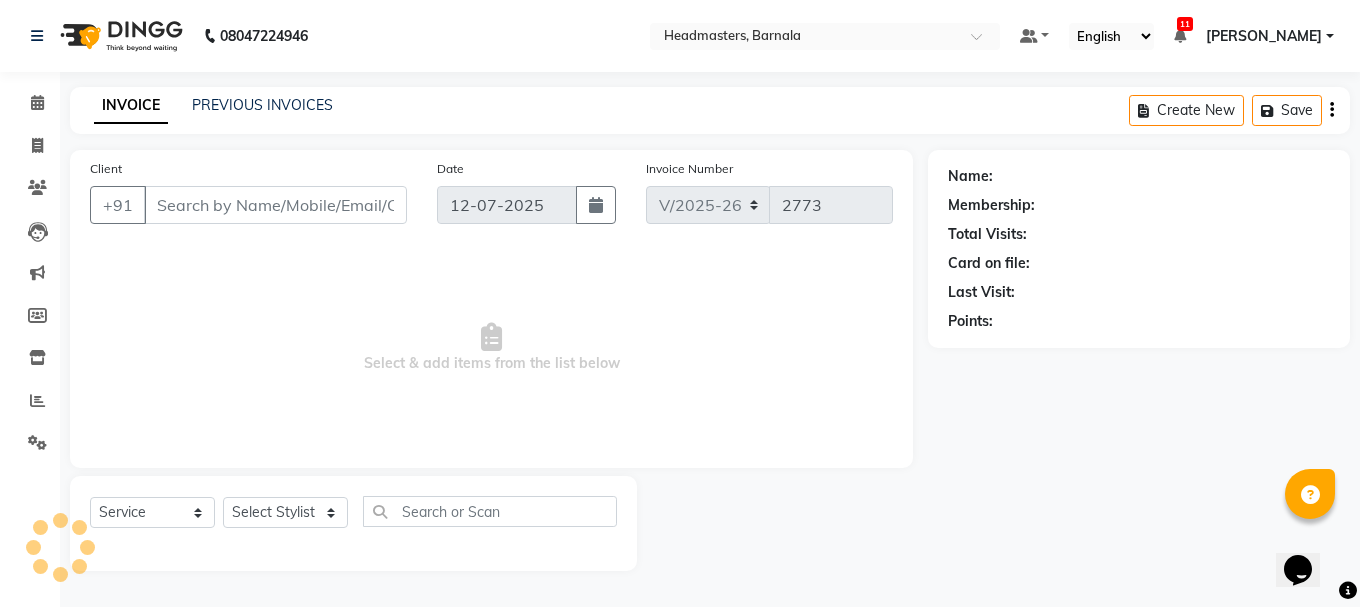 type on "7087085449" 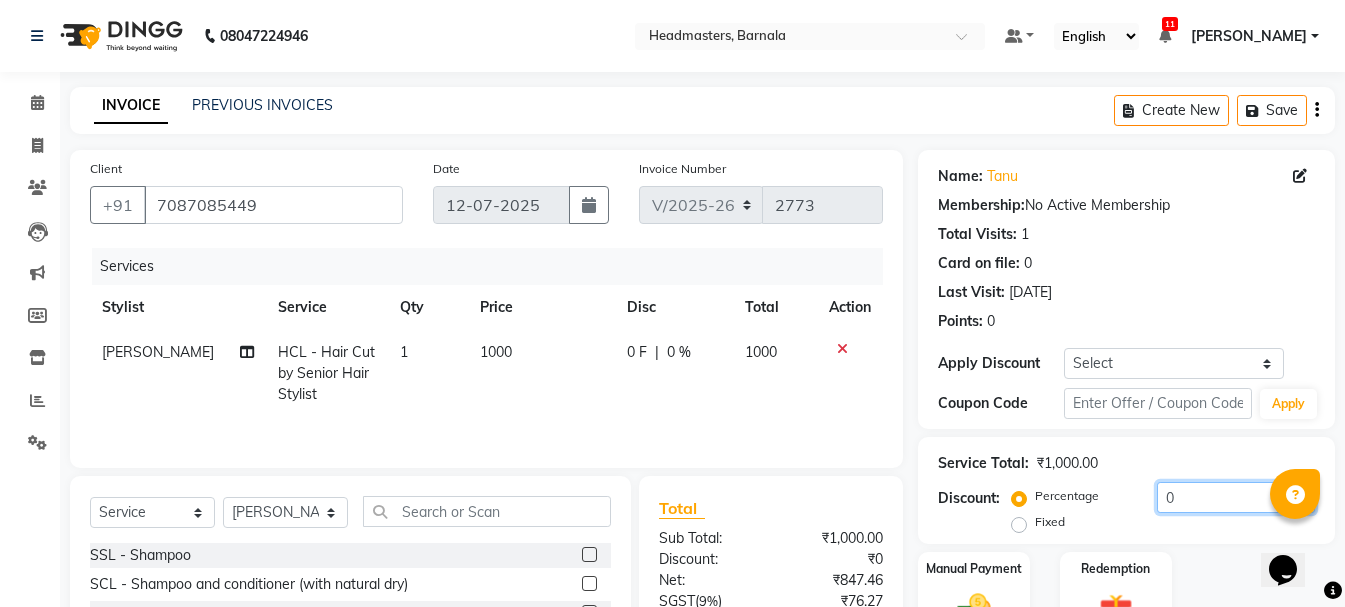 drag, startPoint x: 1188, startPoint y: 500, endPoint x: 1124, endPoint y: 500, distance: 64 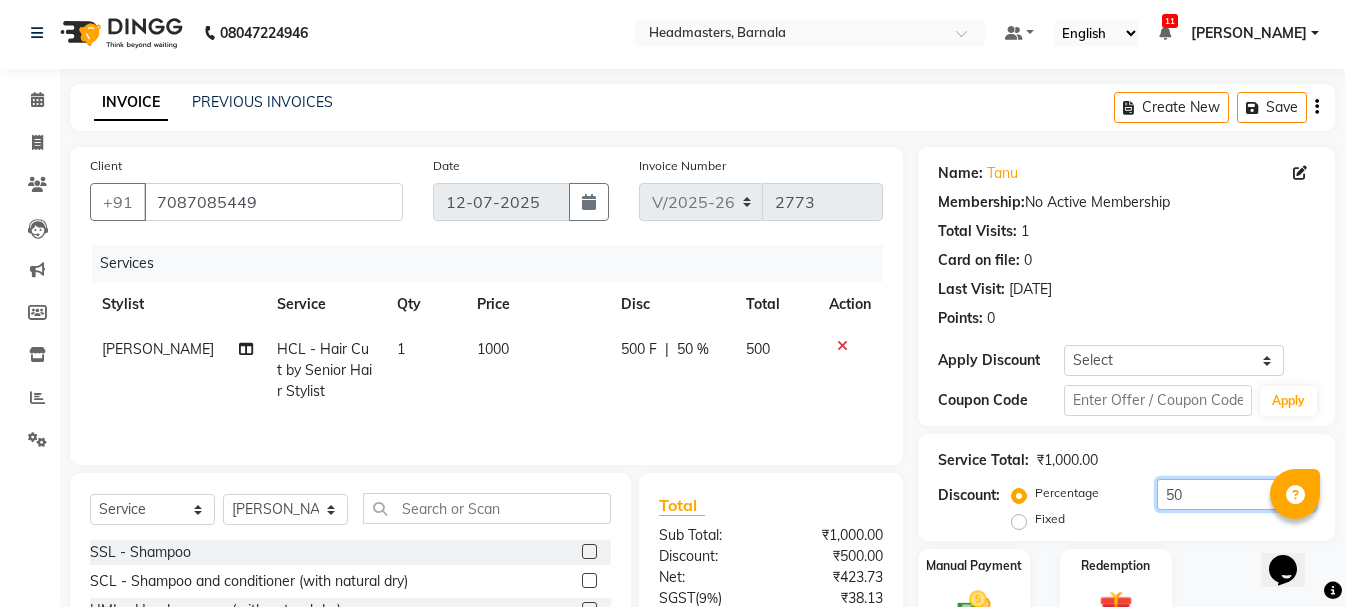 scroll, scrollTop: 194, scrollLeft: 0, axis: vertical 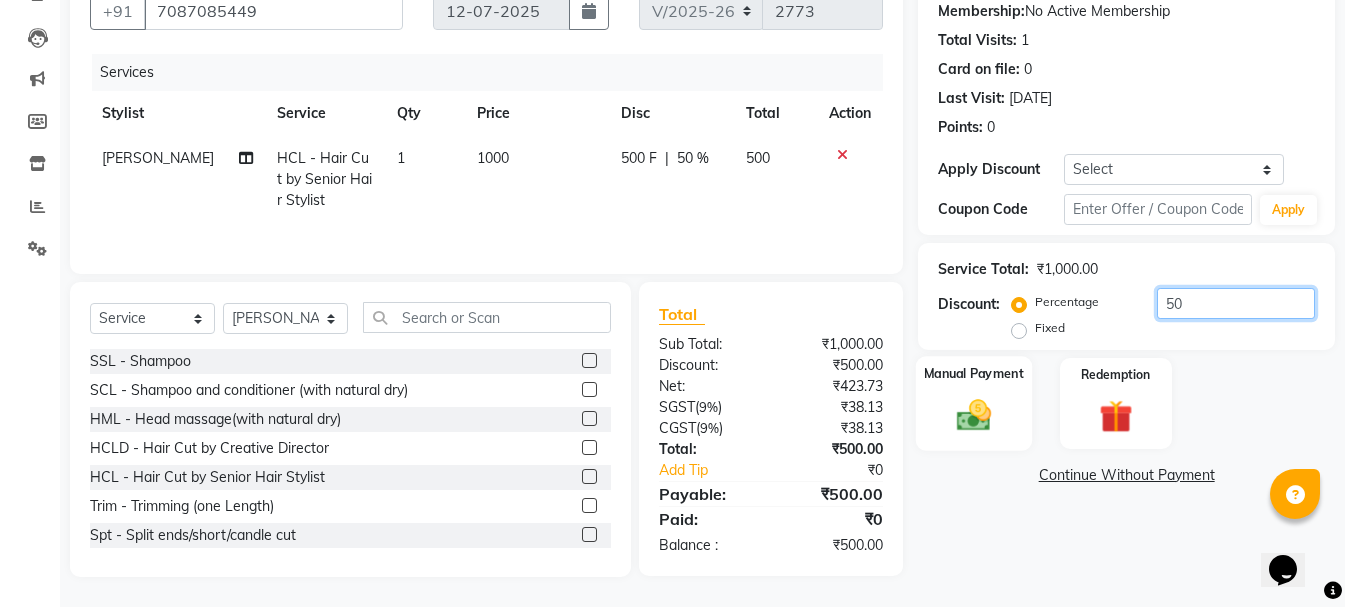 type on "50" 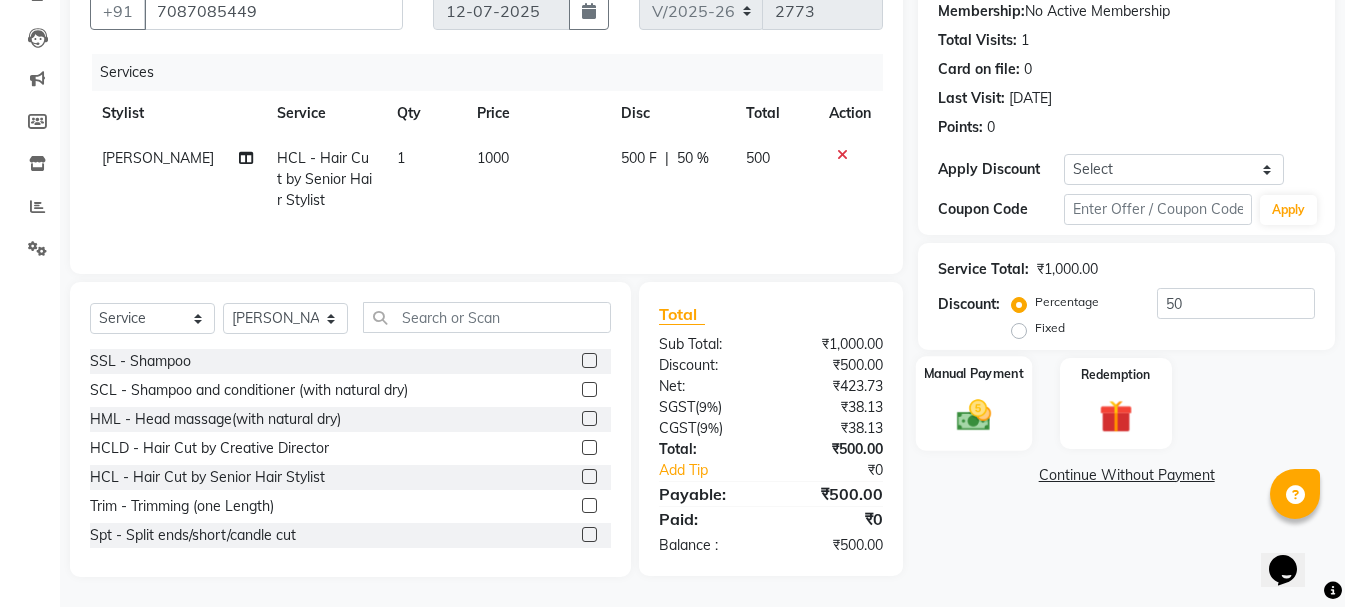 click on "Manual Payment" 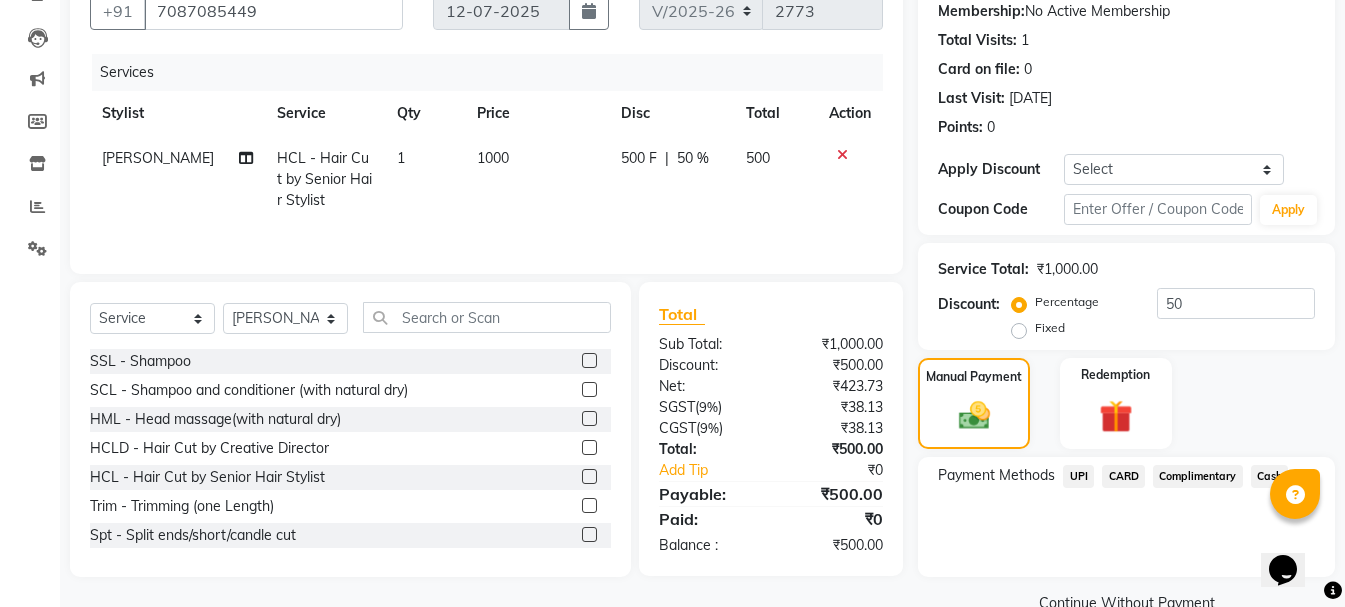click on "Cash" 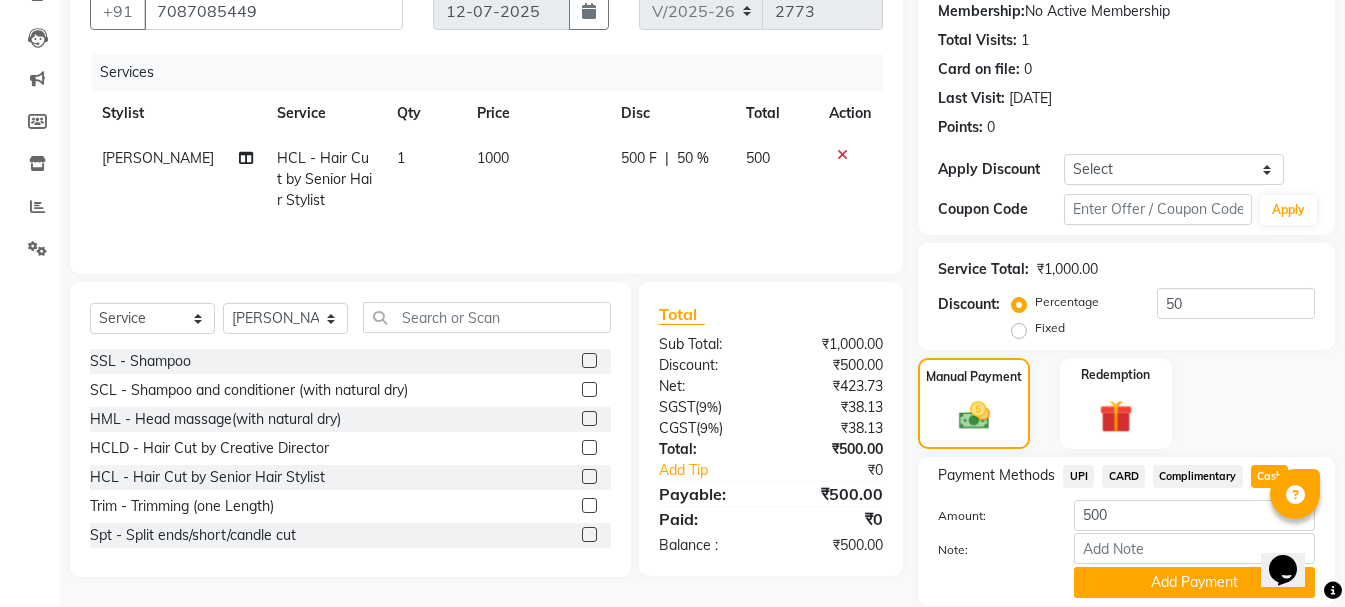 click on "UPI" 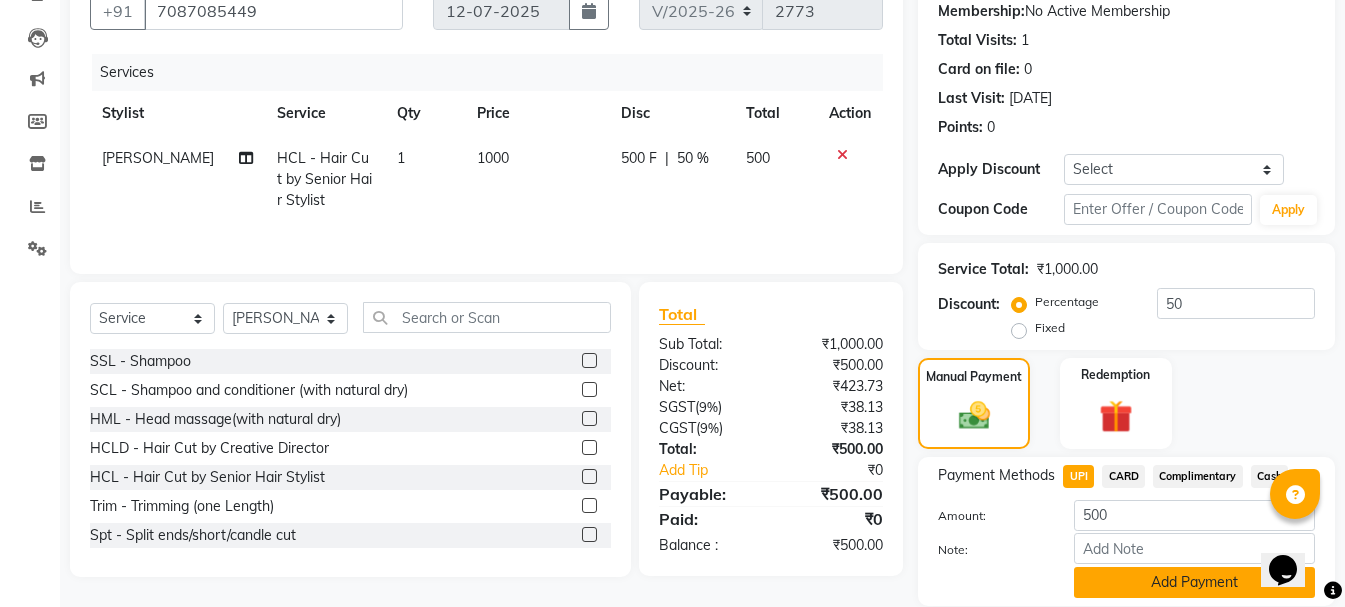 click on "Add Payment" 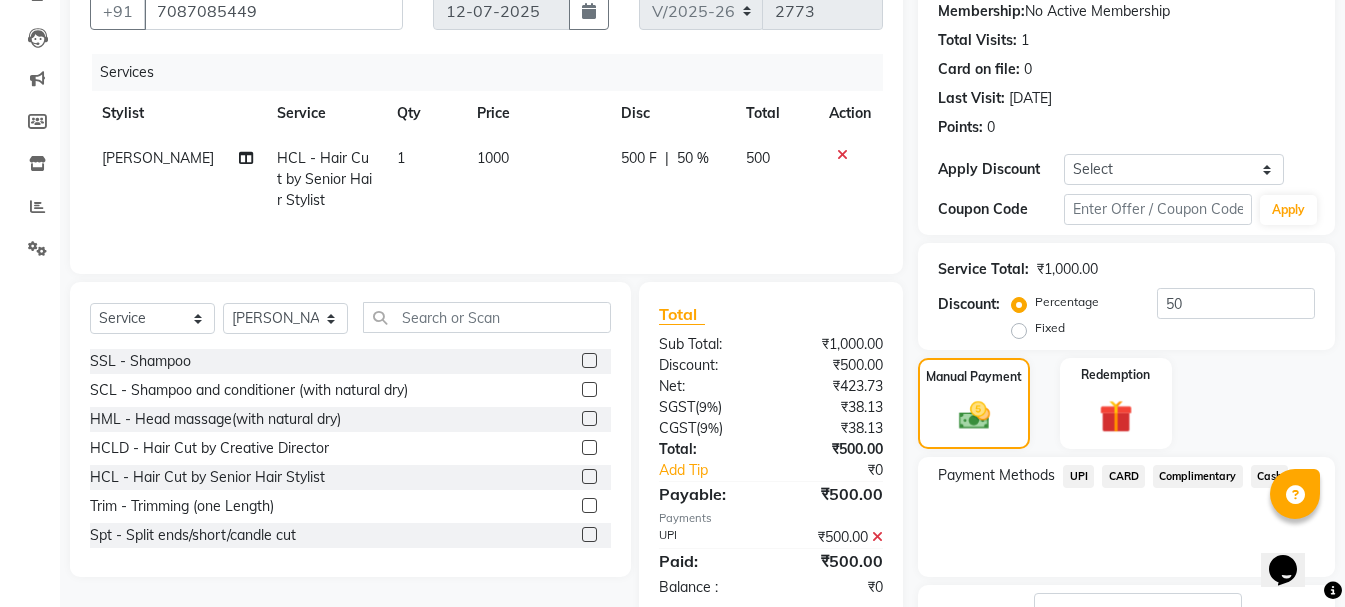 scroll, scrollTop: 348, scrollLeft: 0, axis: vertical 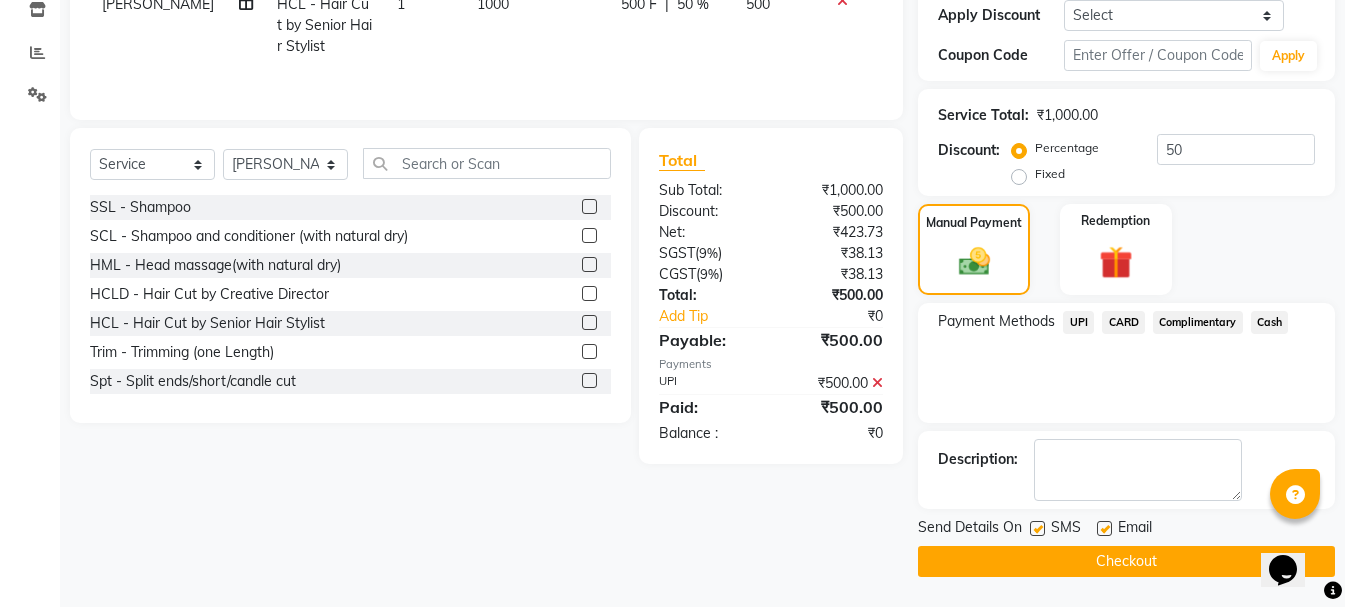 click on "Checkout" 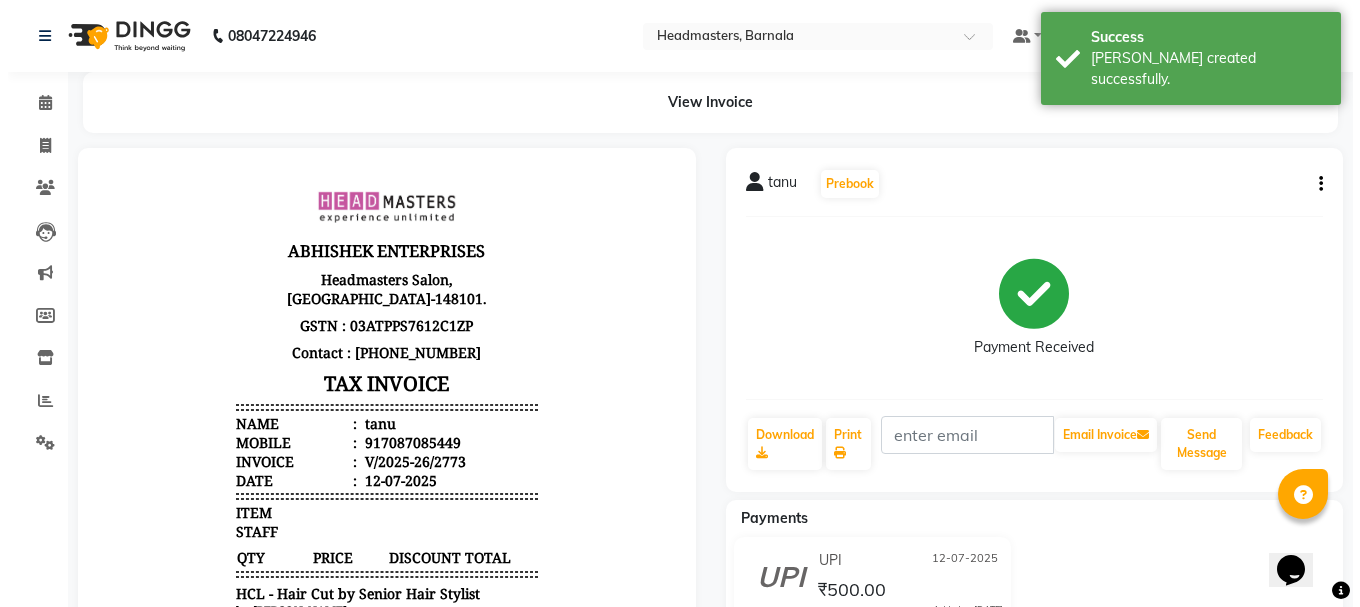 scroll, scrollTop: 0, scrollLeft: 0, axis: both 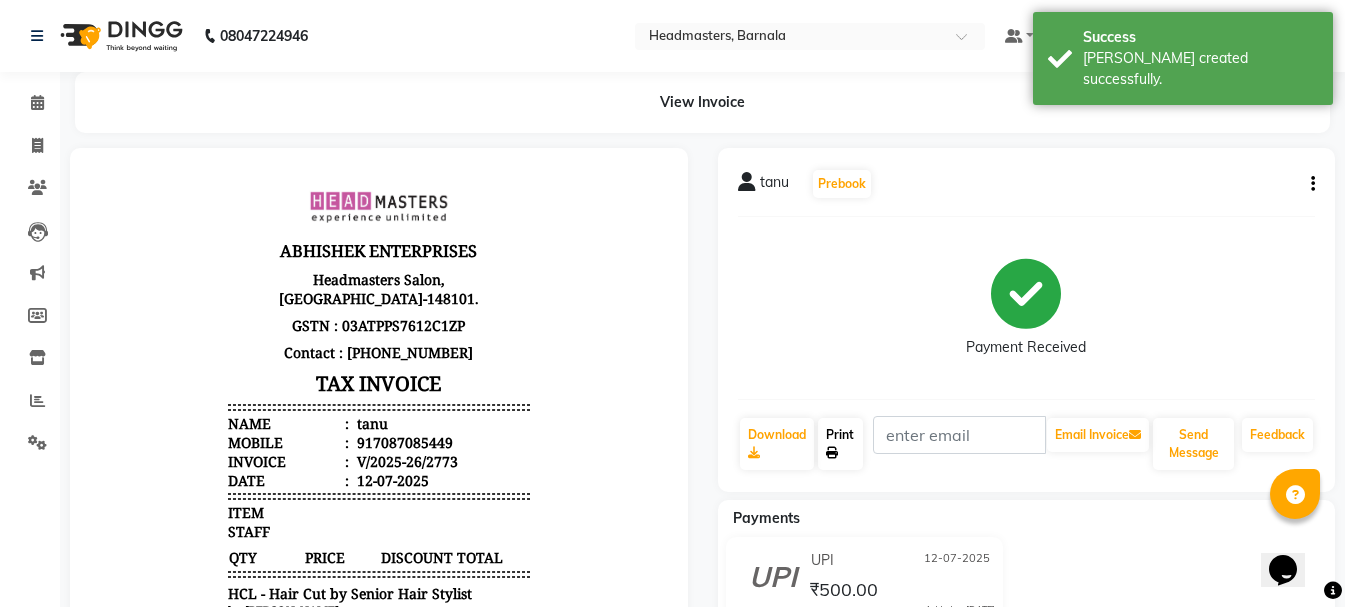 click on "Print" 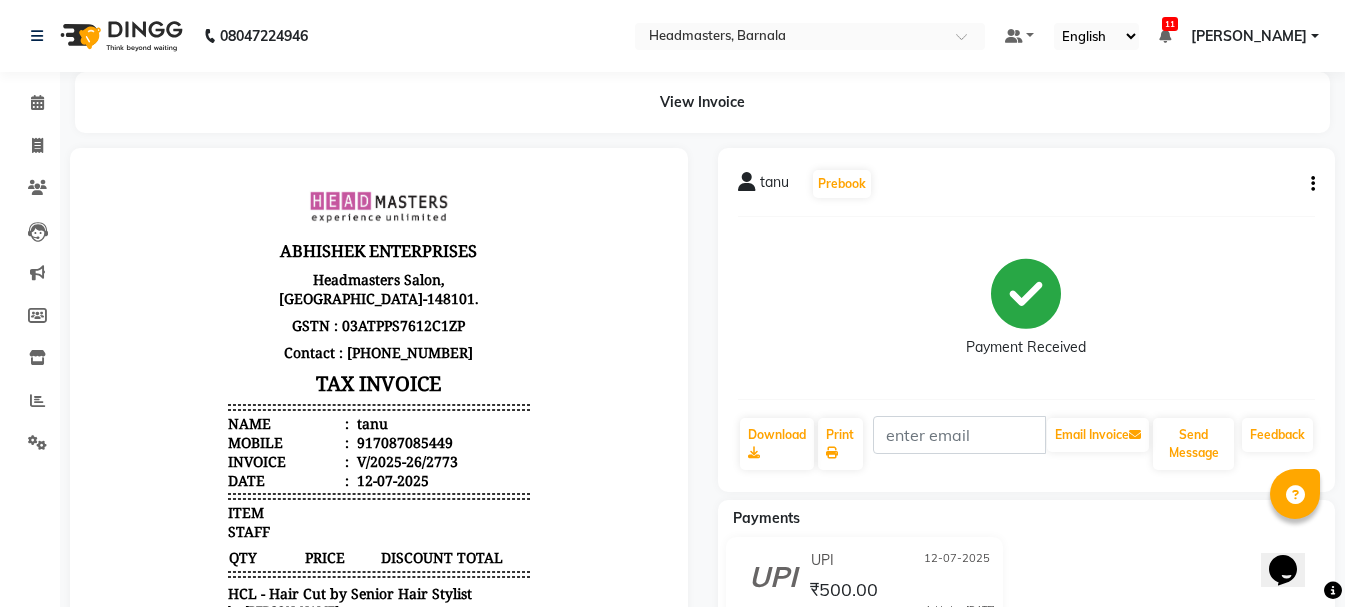 select on "service" 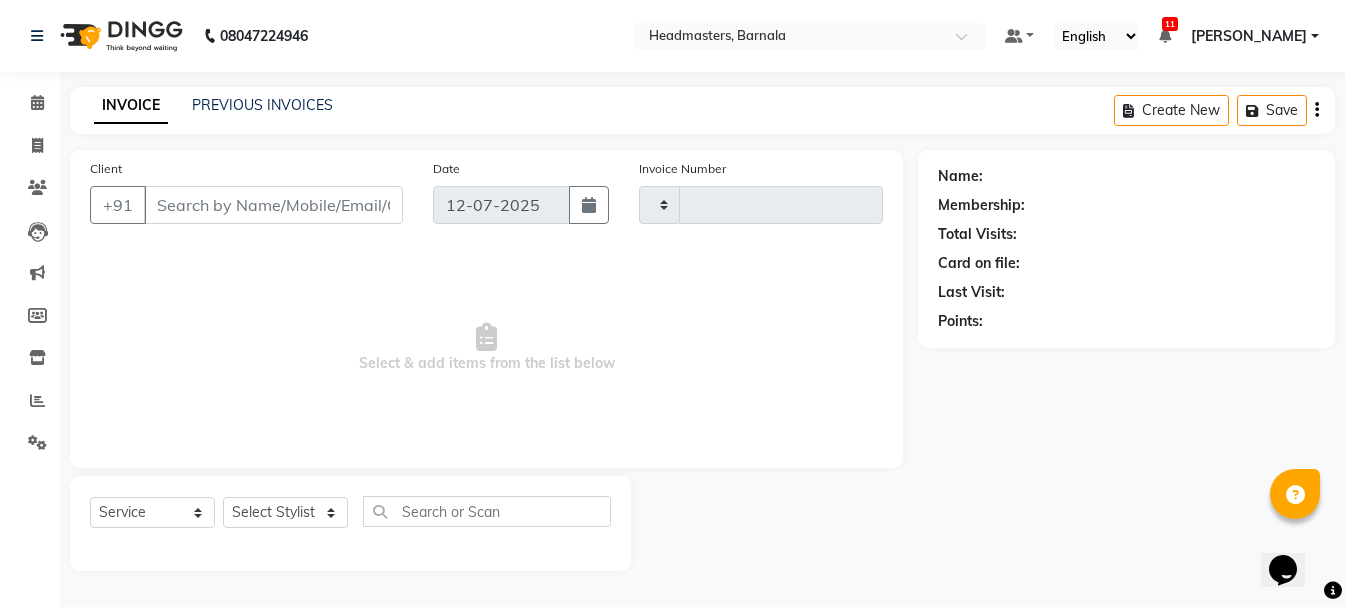 type on "2774" 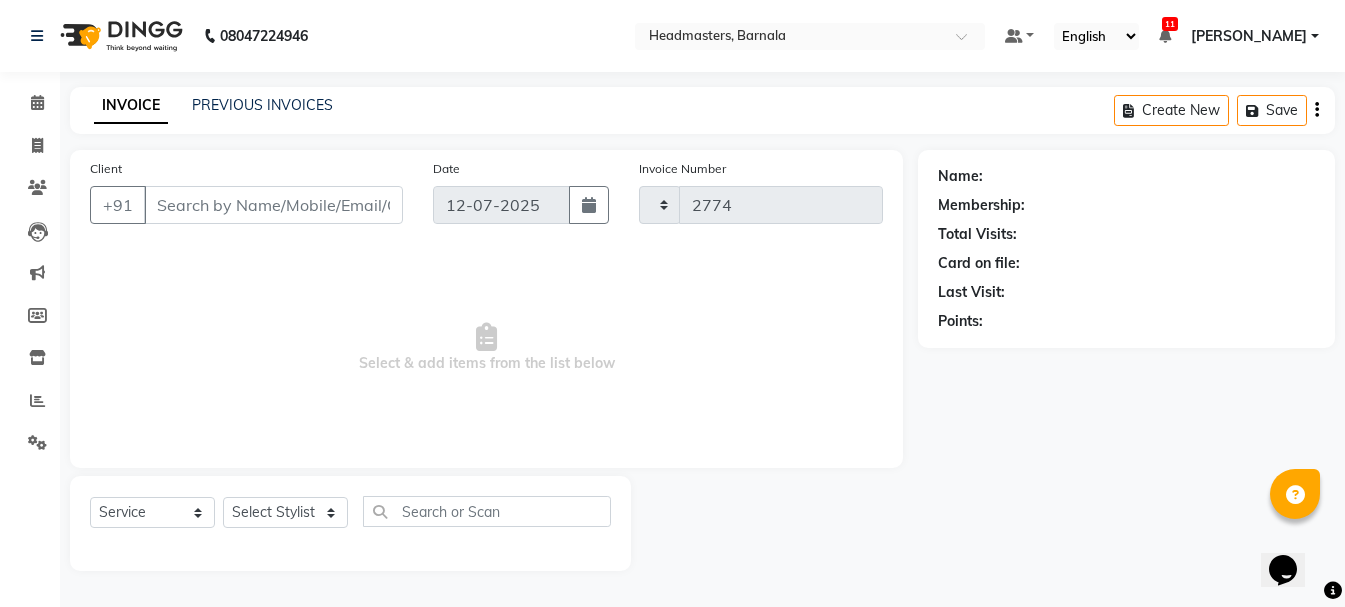 select on "7526" 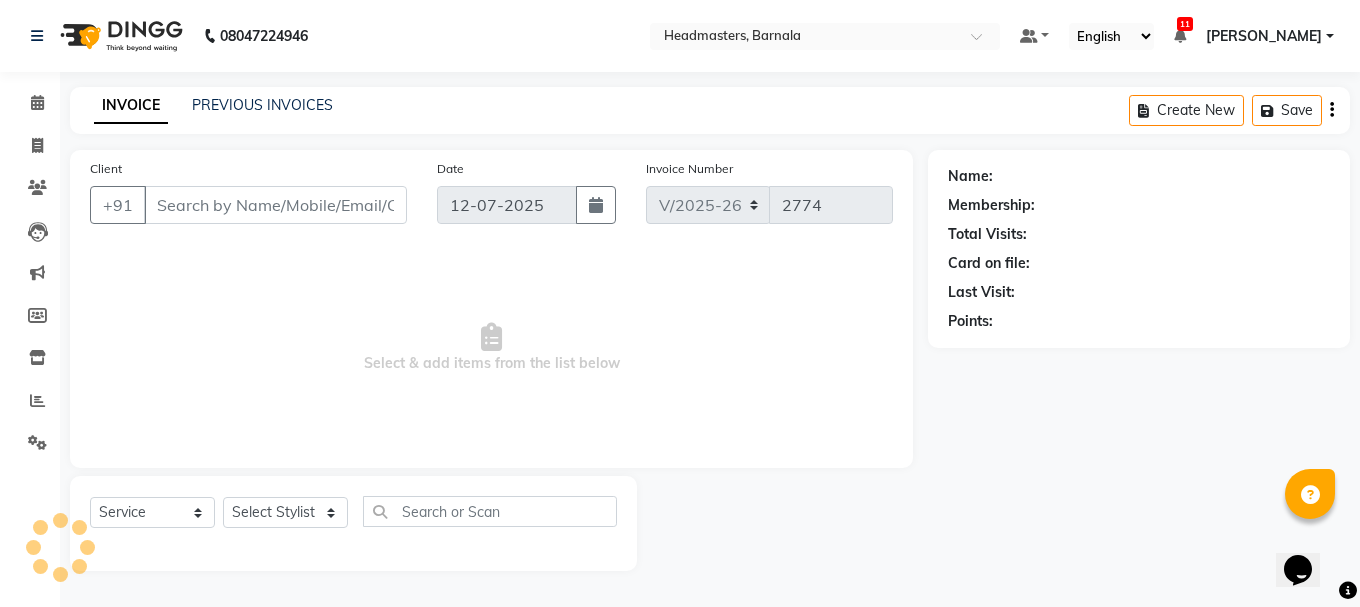 type on "7087085449" 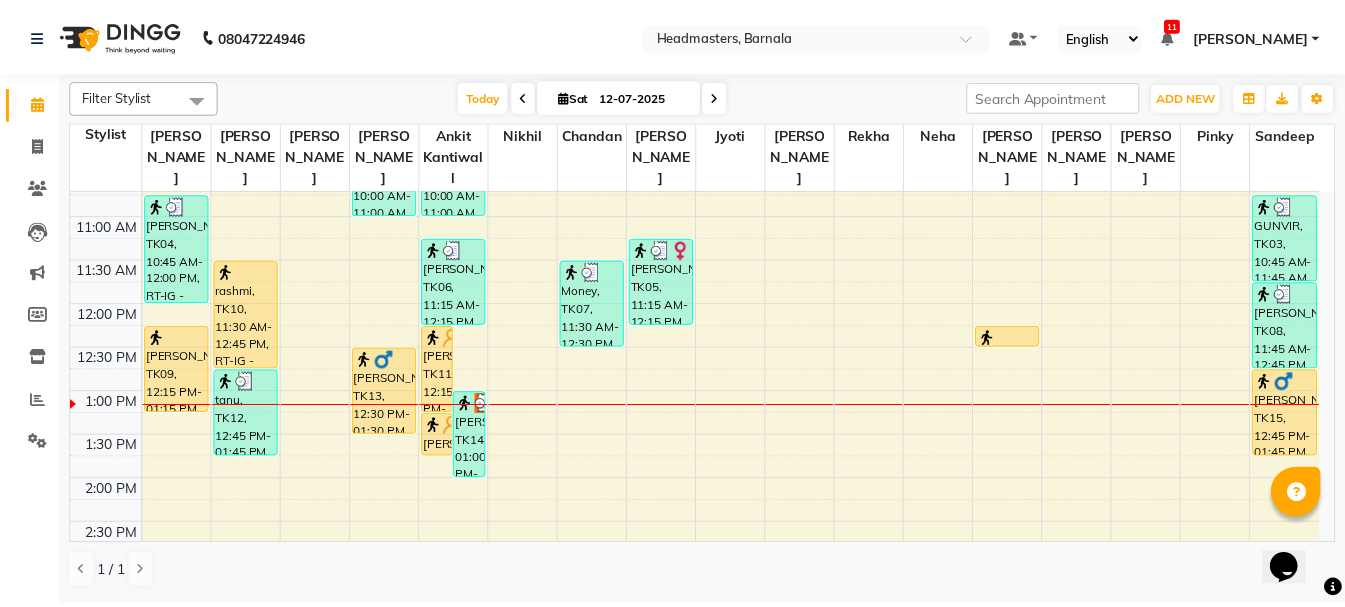 scroll, scrollTop: 279, scrollLeft: 0, axis: vertical 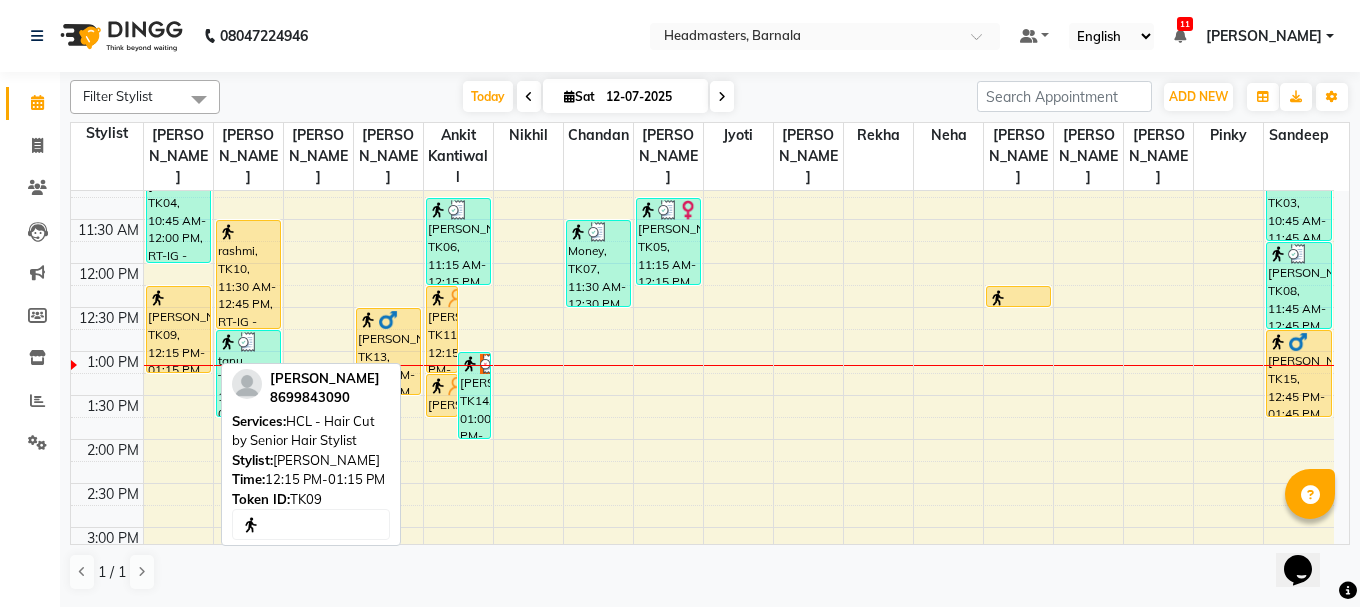 click on "[PERSON_NAME], TK09, 12:15 PM-01:15 PM, HCL - Hair Cut by Senior Hair Stylist" at bounding box center [178, 329] 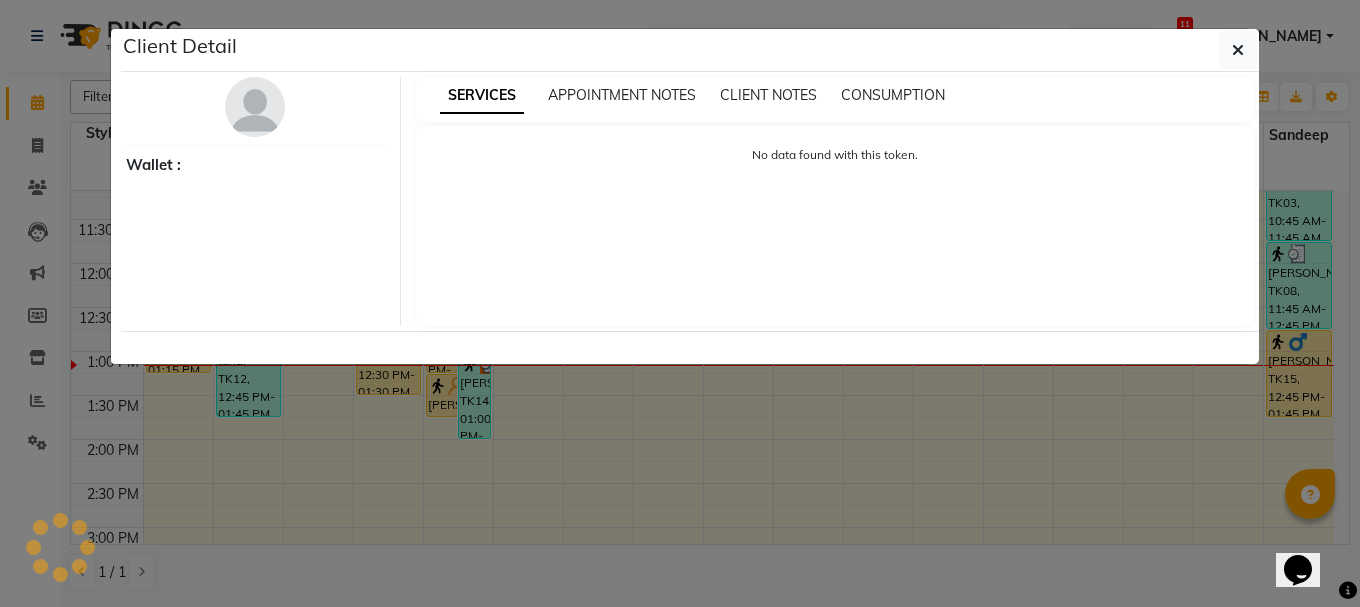 select on "1" 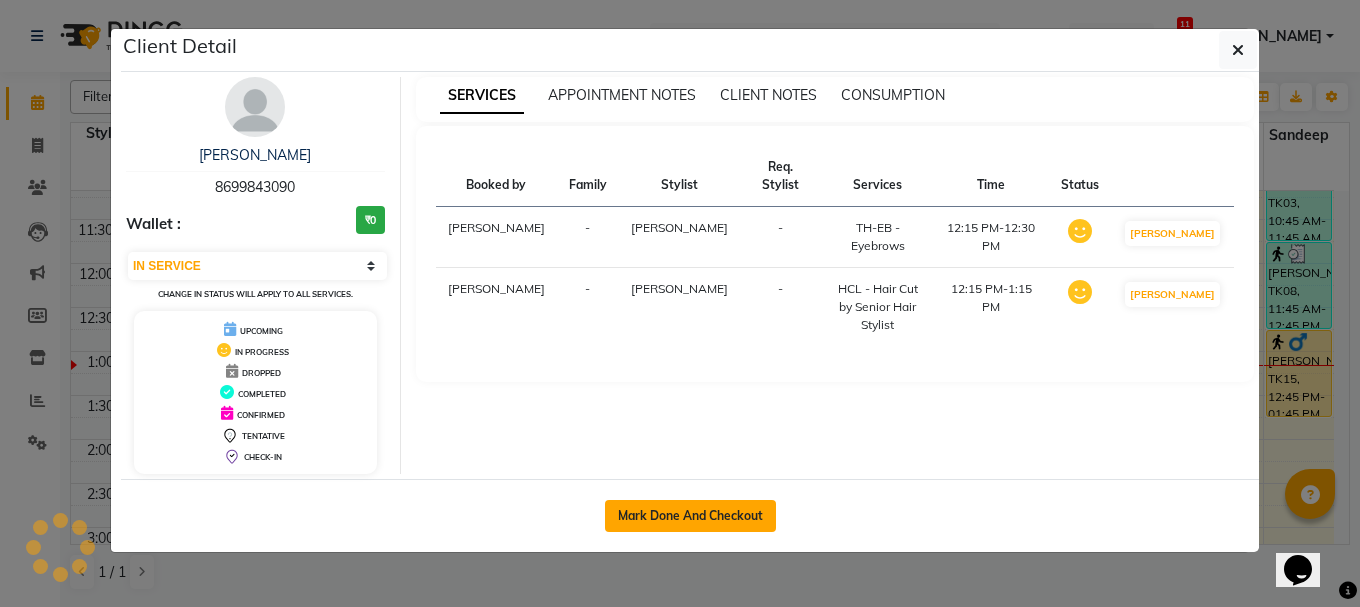 click on "Mark Done And Checkout" 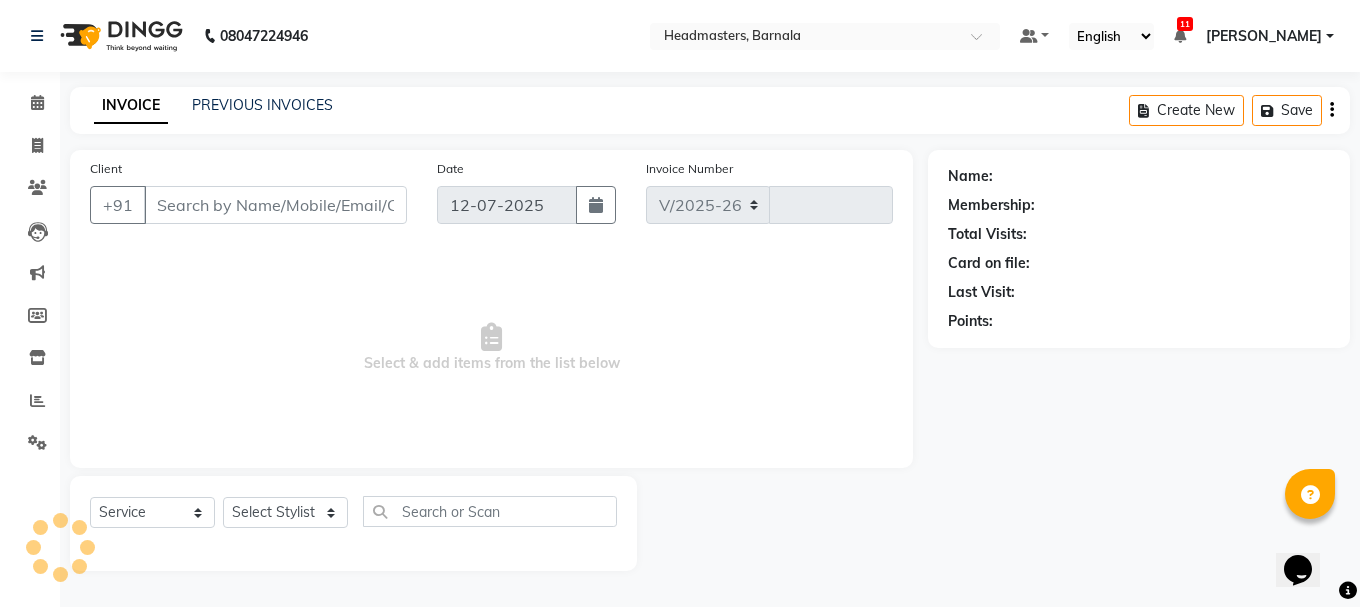select on "7526" 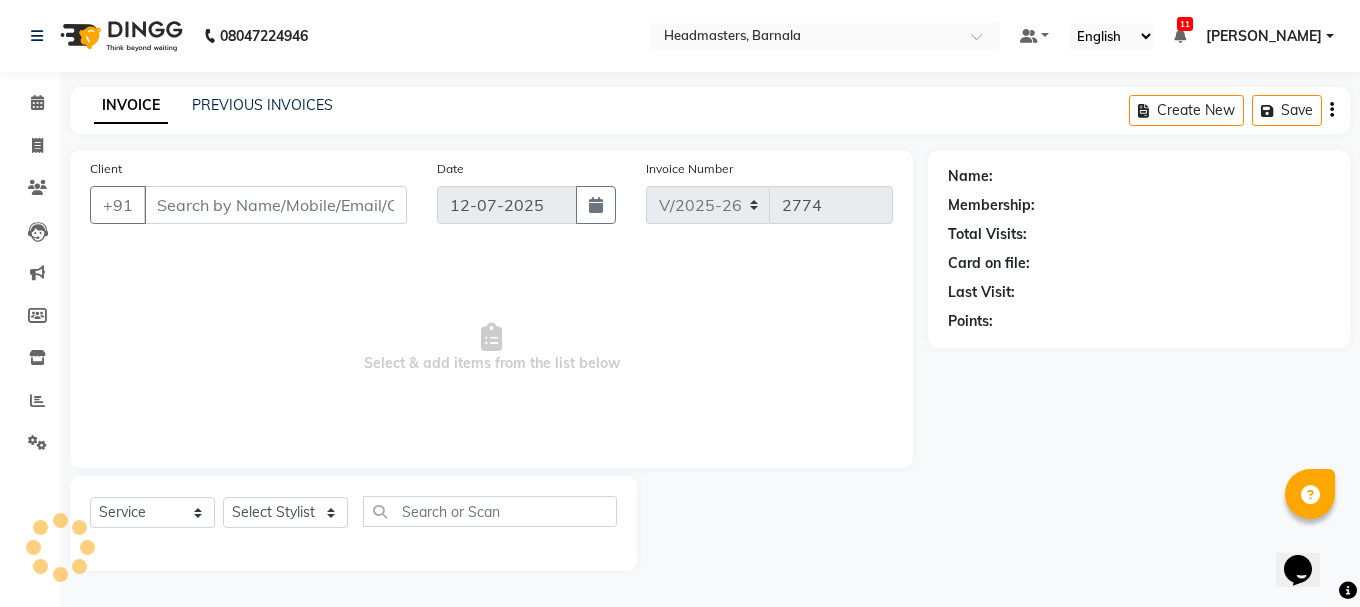 type on "8699843090" 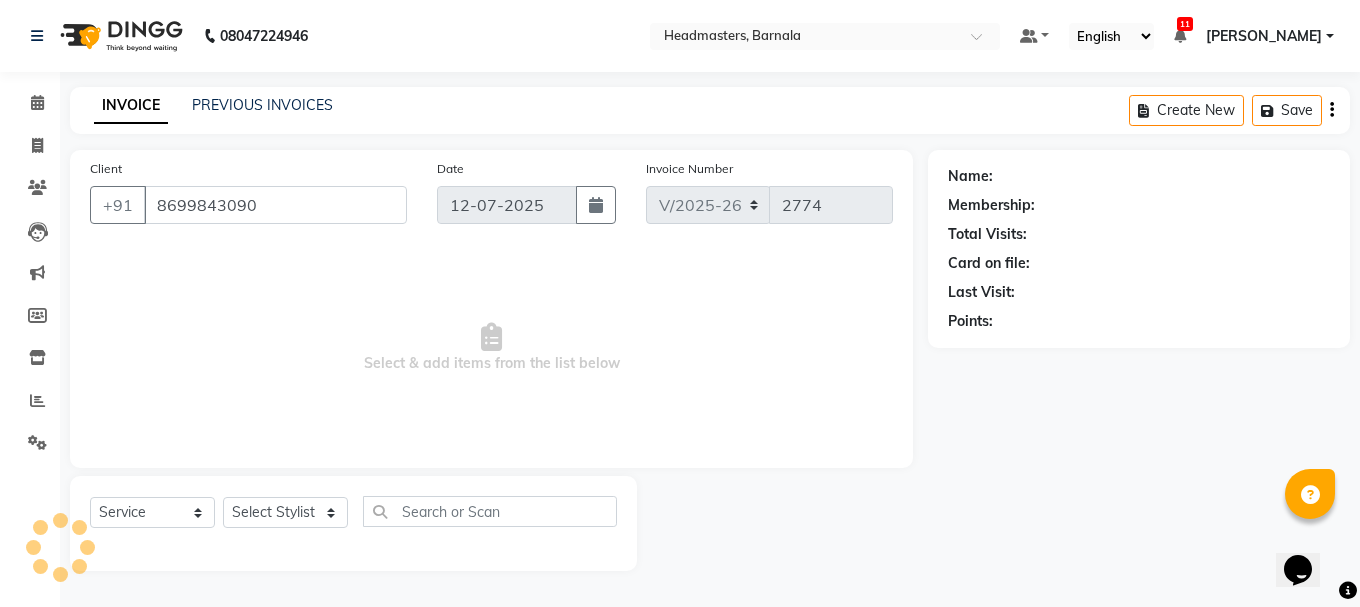 select on "67287" 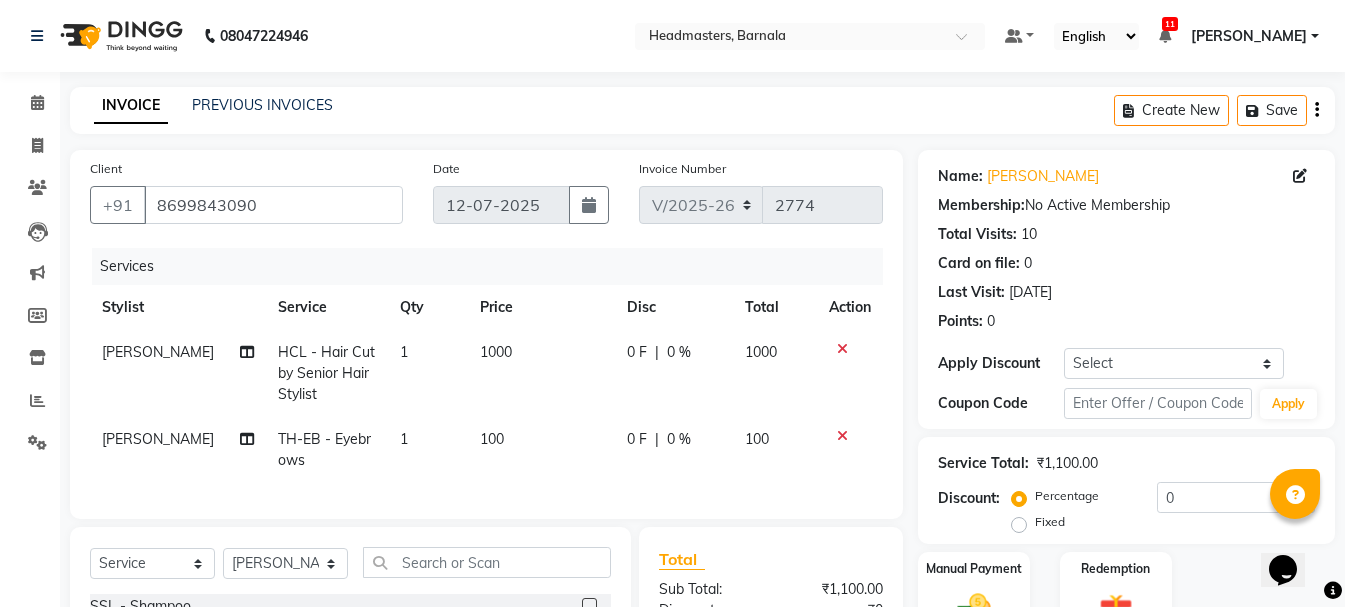 click on "1" 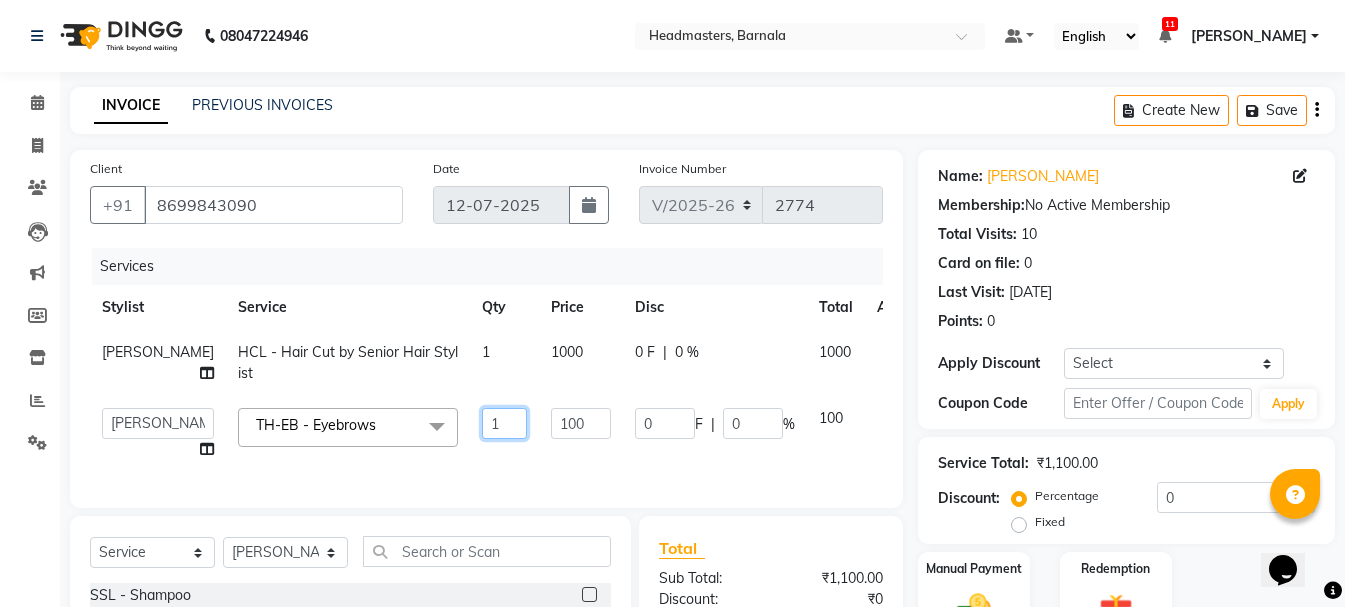 click on "1" 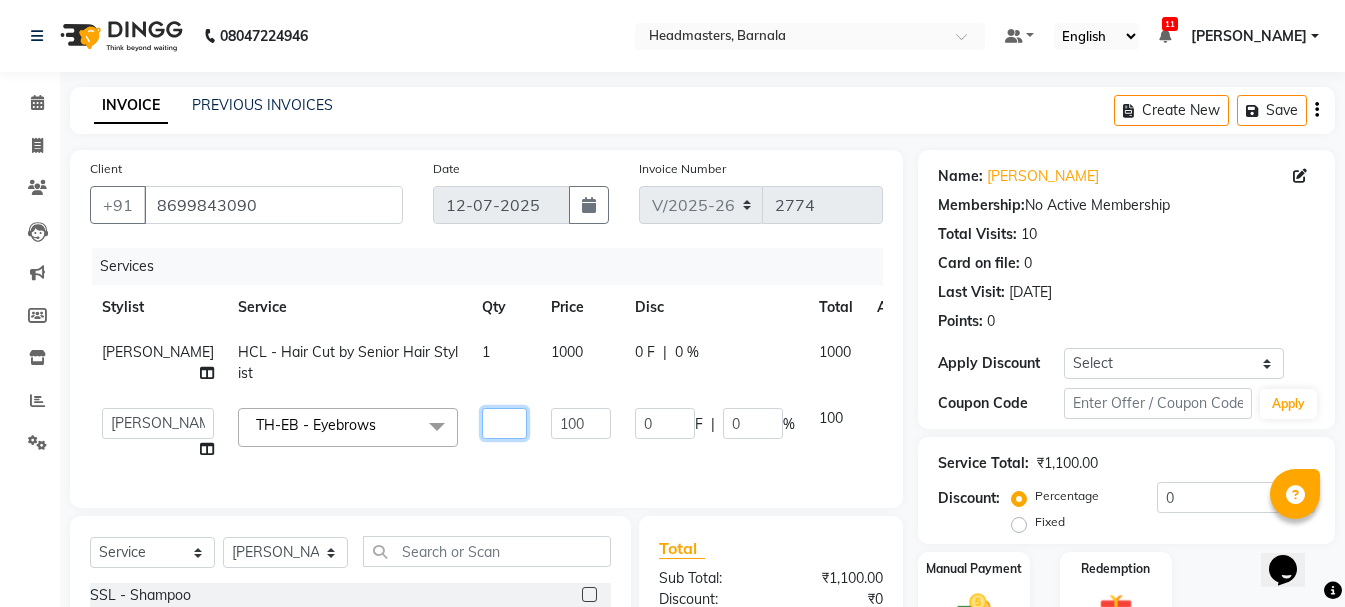 type on "3" 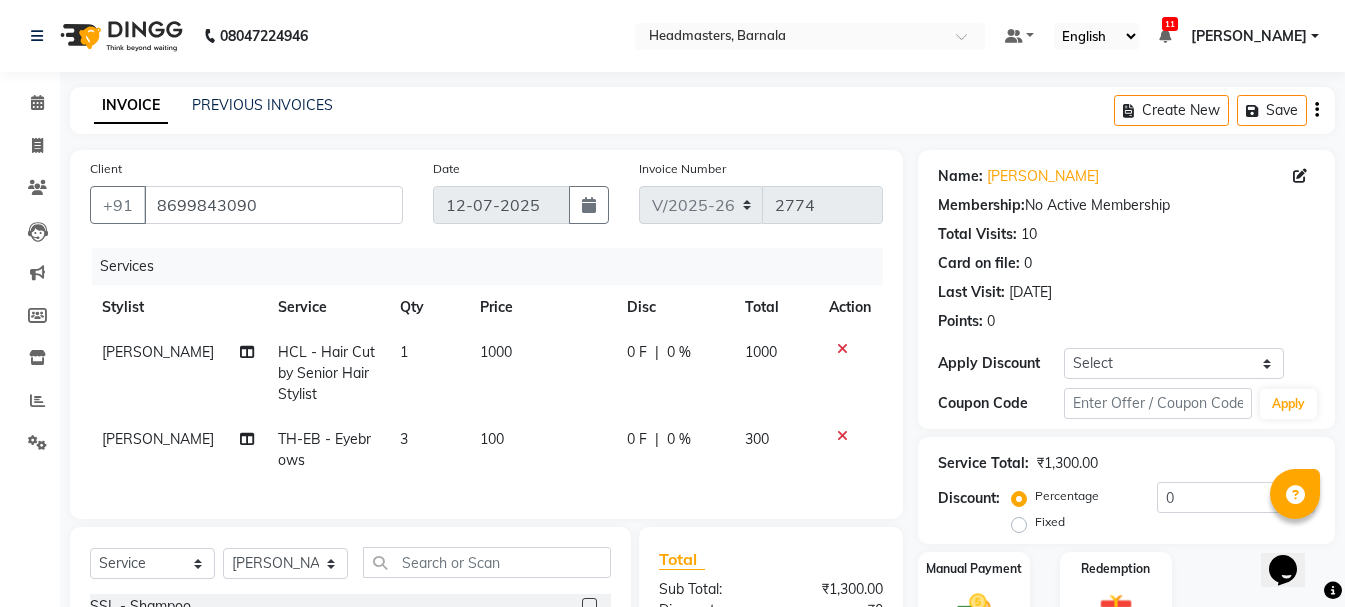 click on "Service Total:  ₹1,300.00" 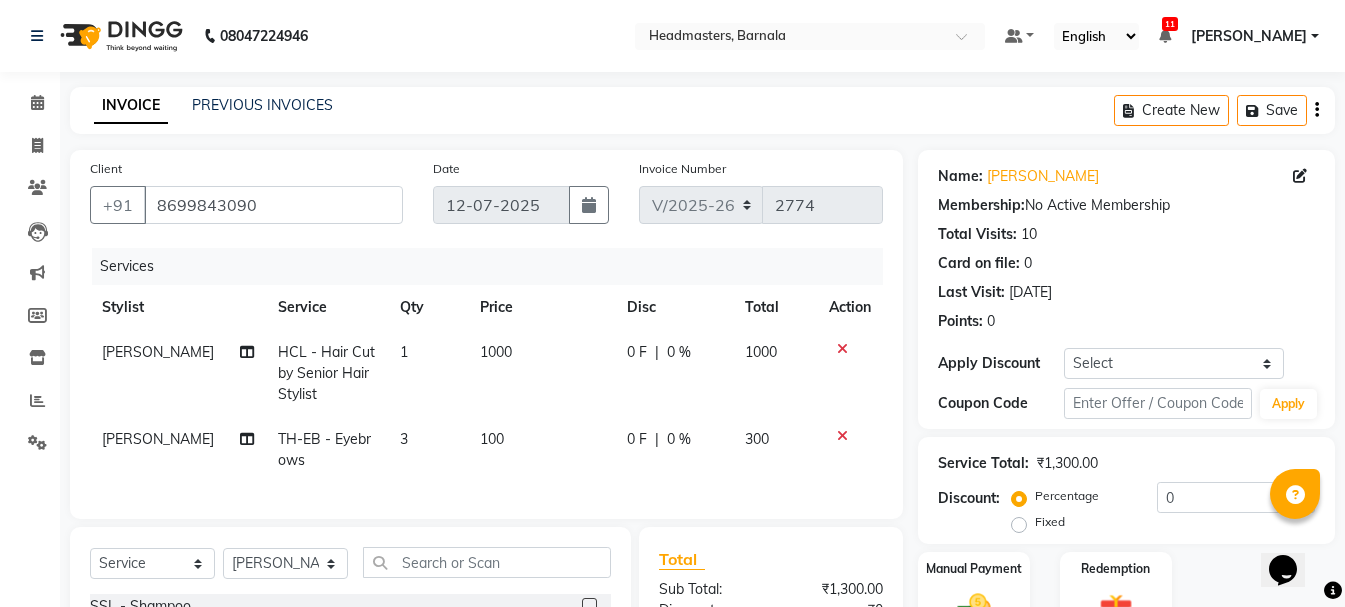 click on "0 F | 0 %" 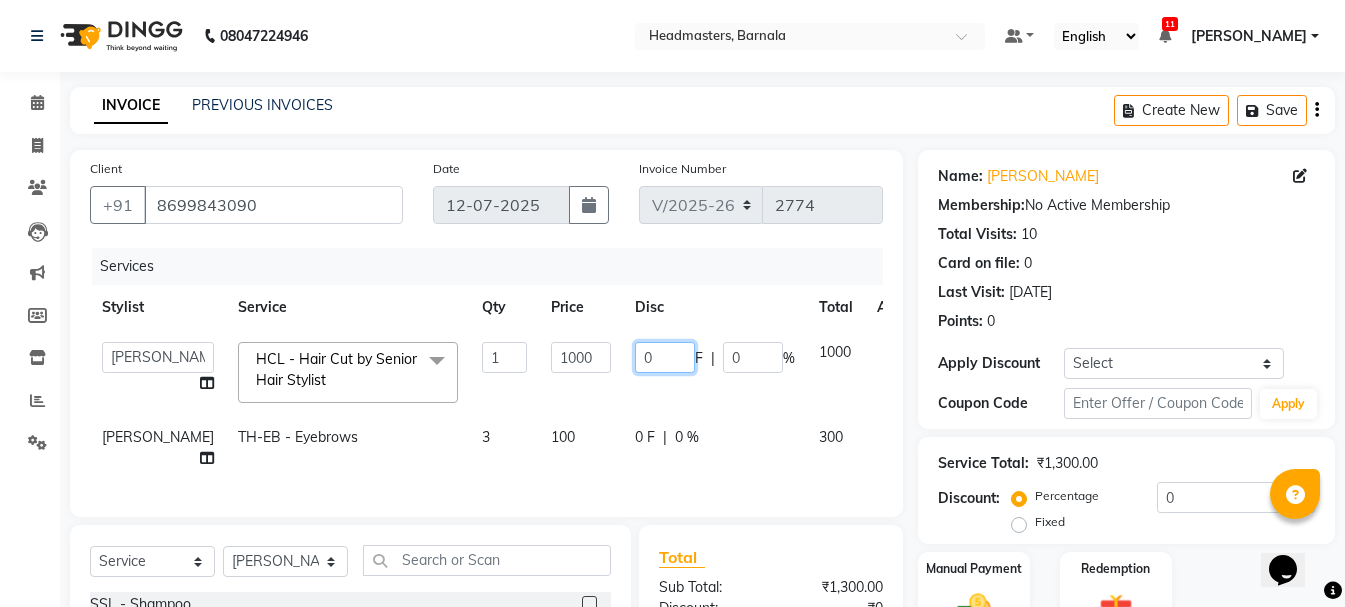 click on "0" 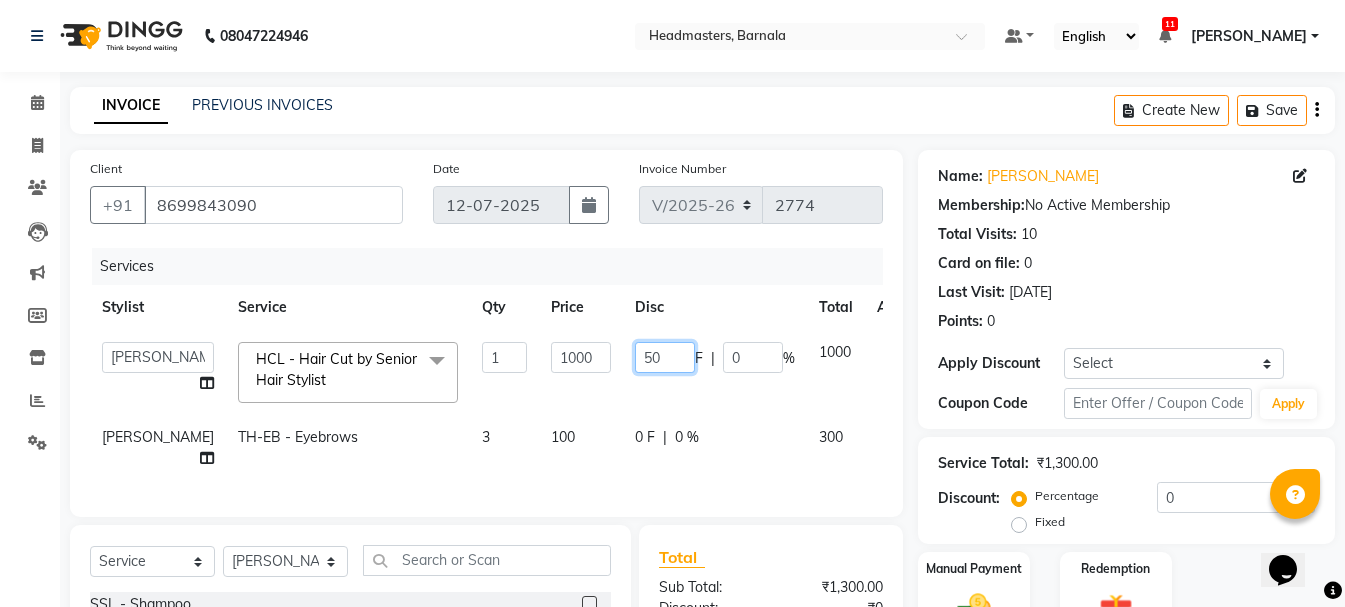 type on "500" 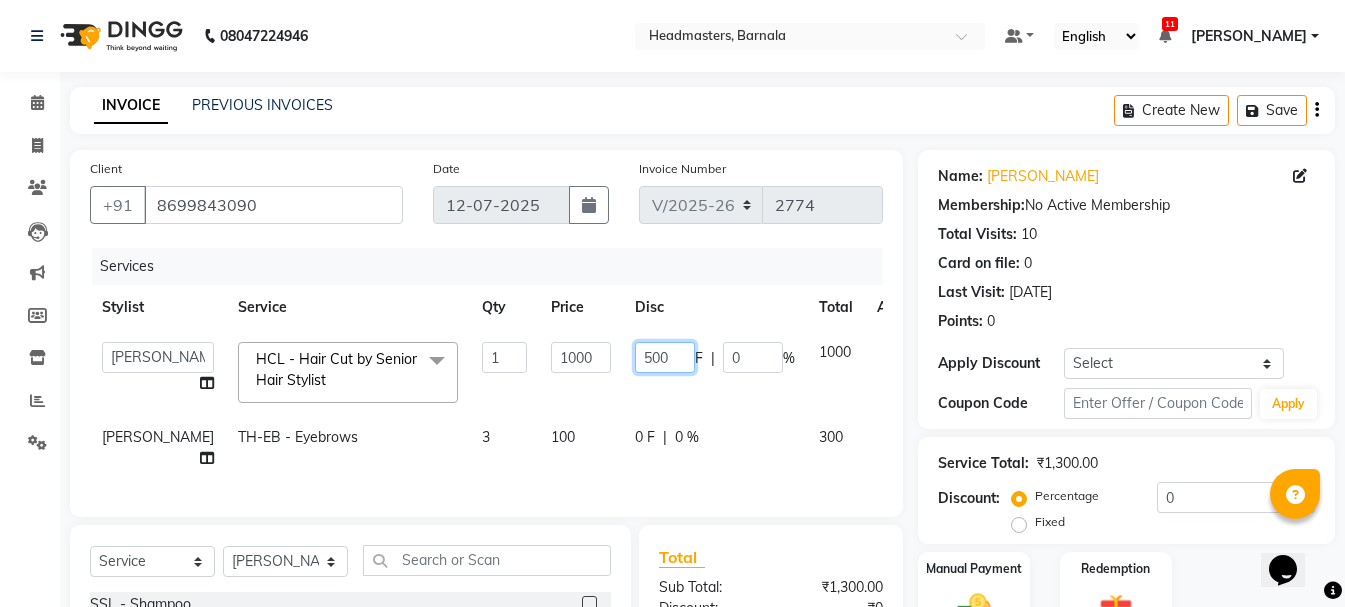 scroll, scrollTop: 258, scrollLeft: 0, axis: vertical 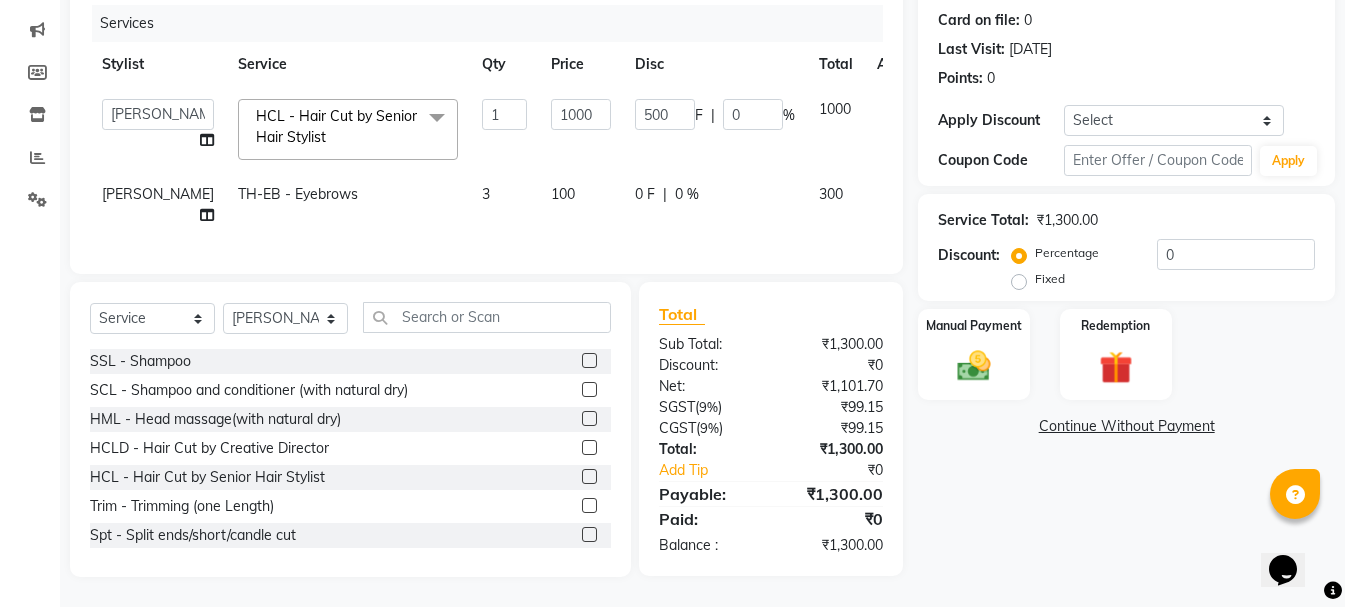 click on "Service Total:  ₹1,300.00  Discount:  Percentage   Fixed  0" 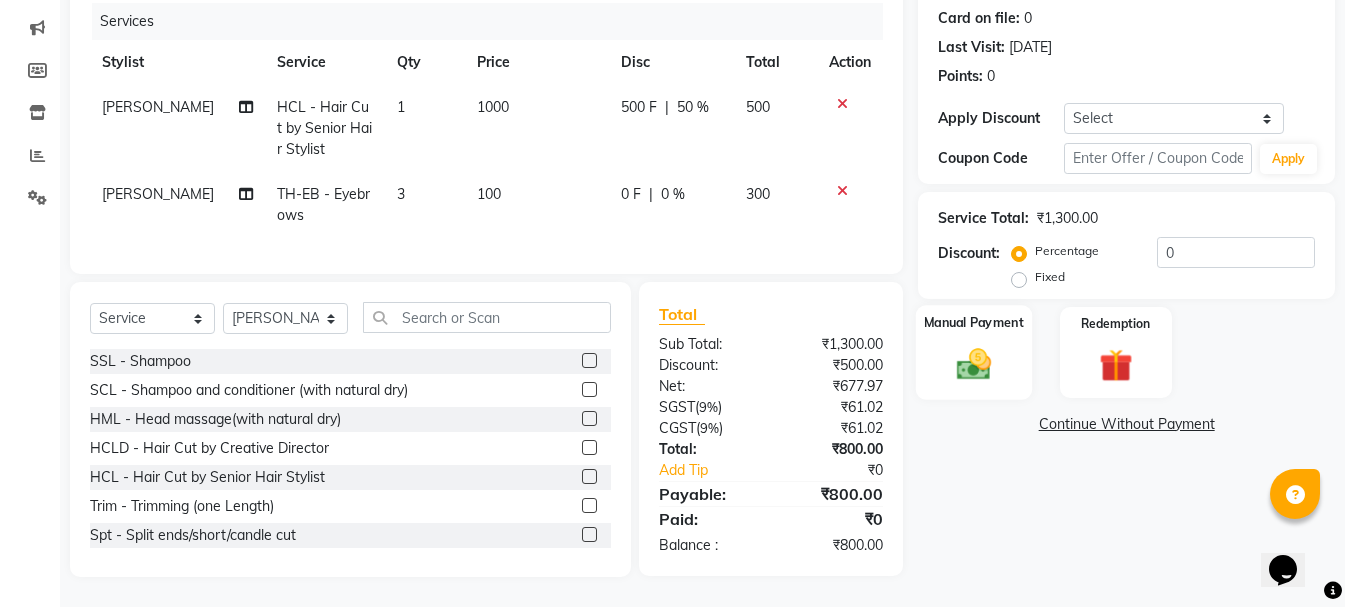 click 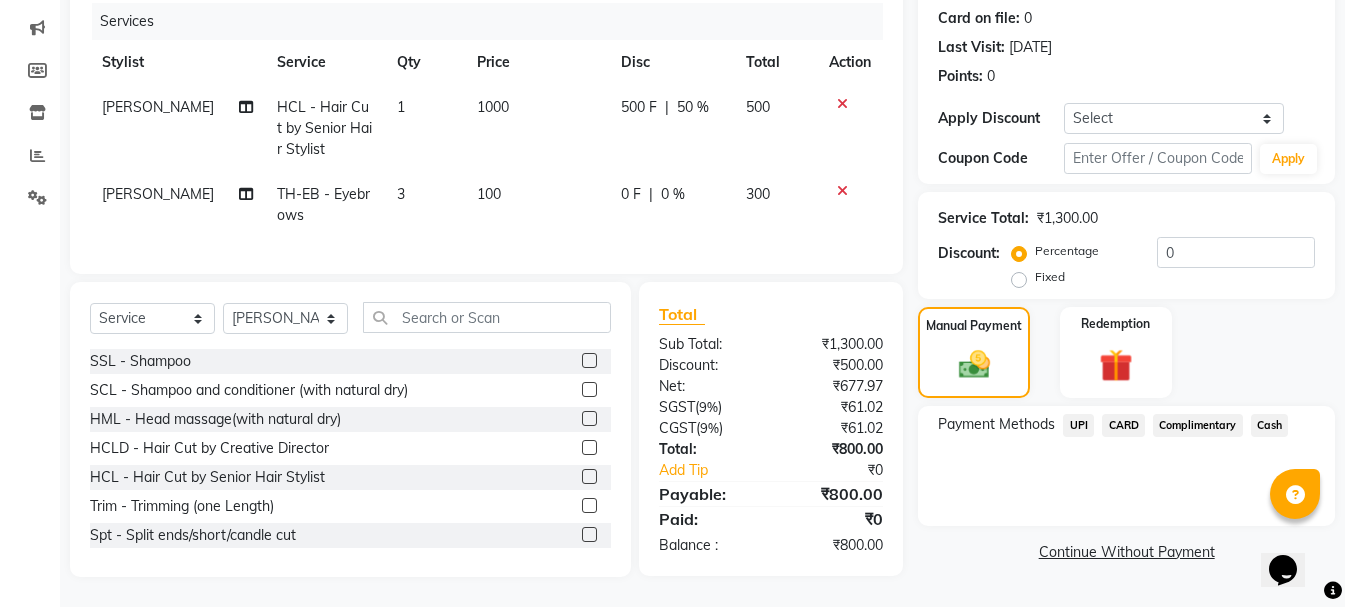 click on "3" 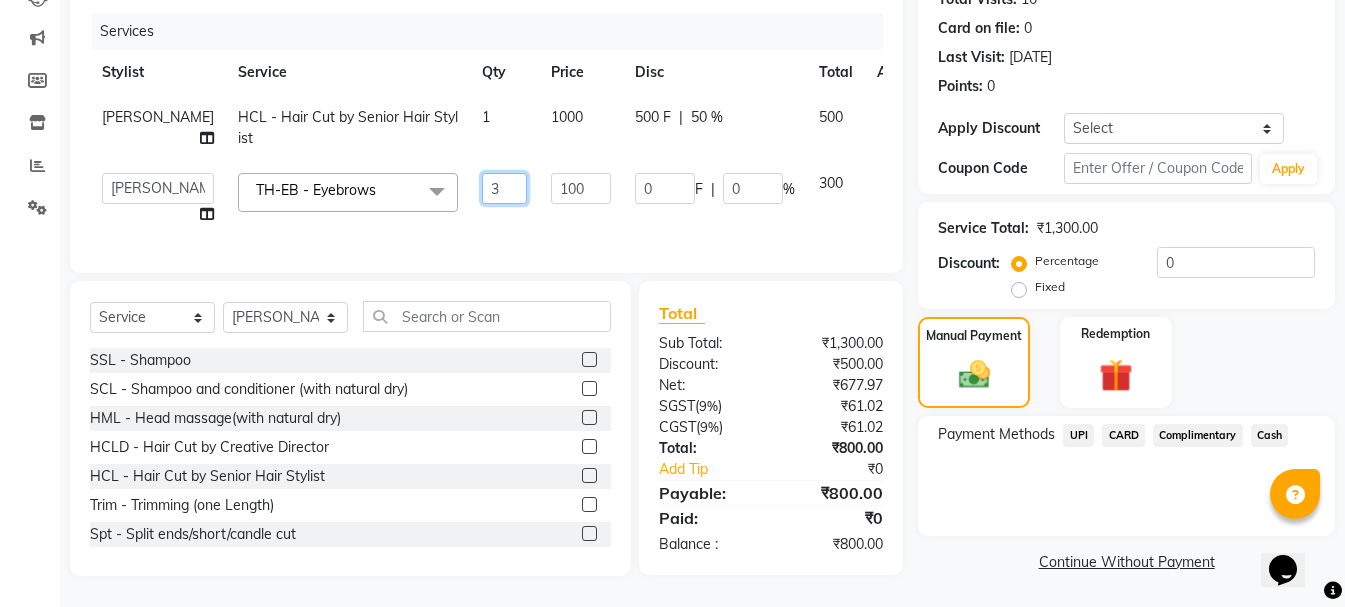 drag, startPoint x: 440, startPoint y: 178, endPoint x: 409, endPoint y: 182, distance: 31.257 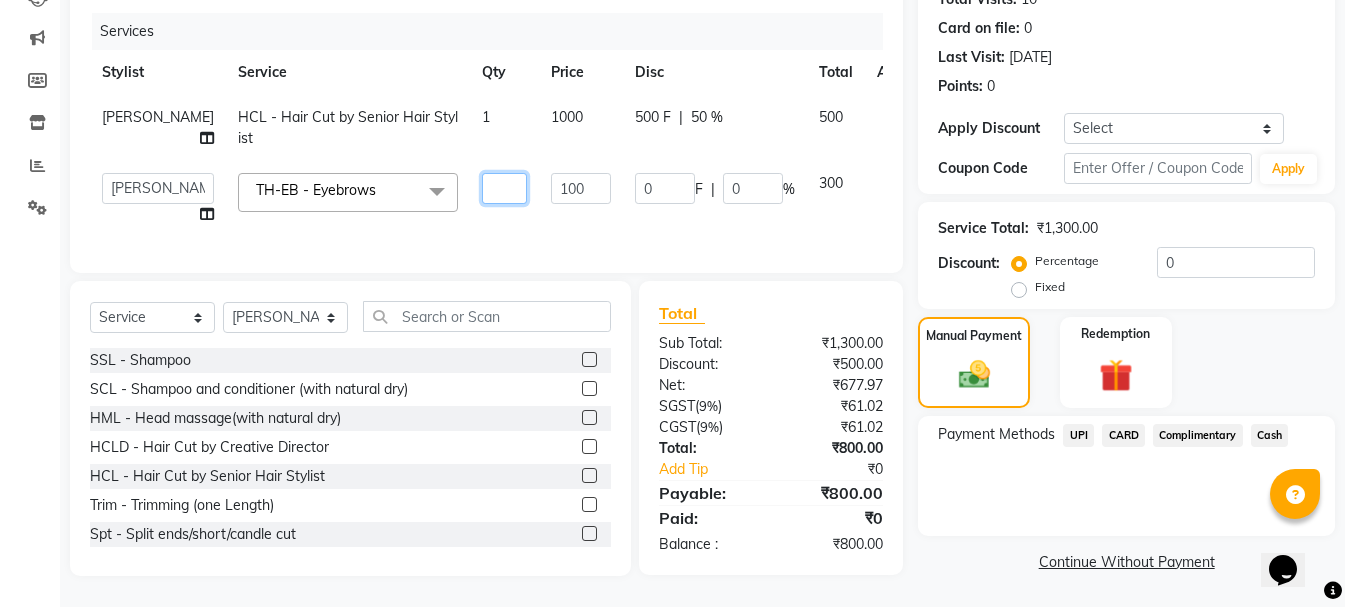type on "2" 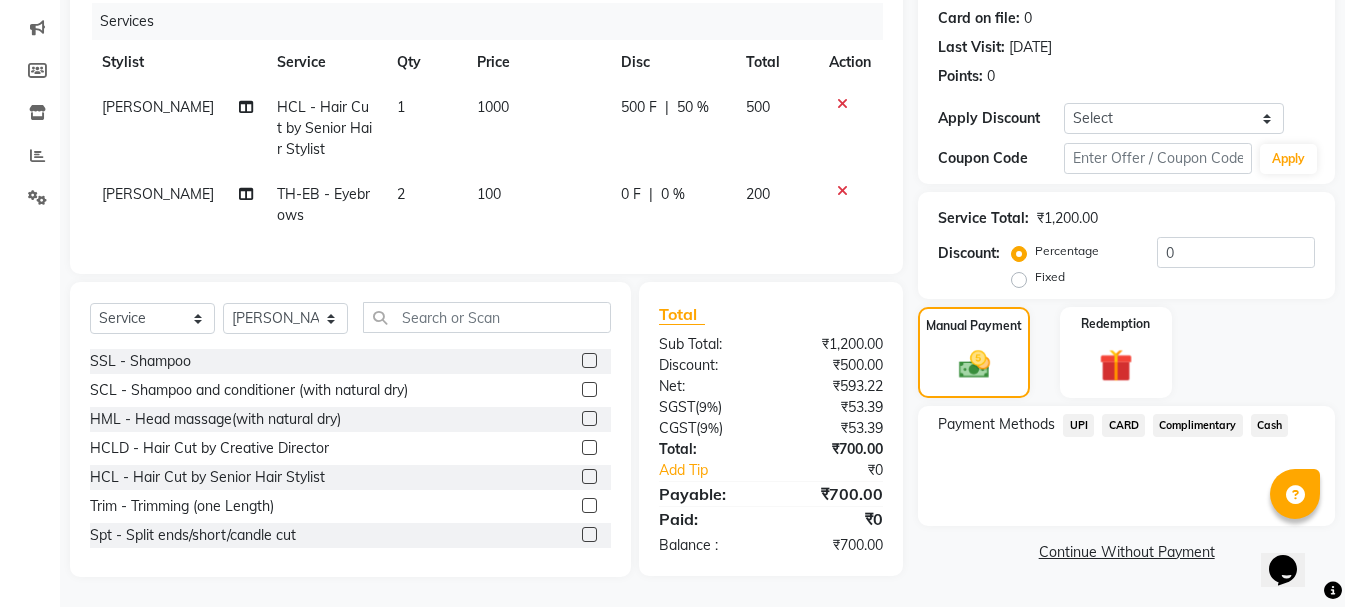 click on "Payment Methods  UPI   CARD   Complimentary   Cash" 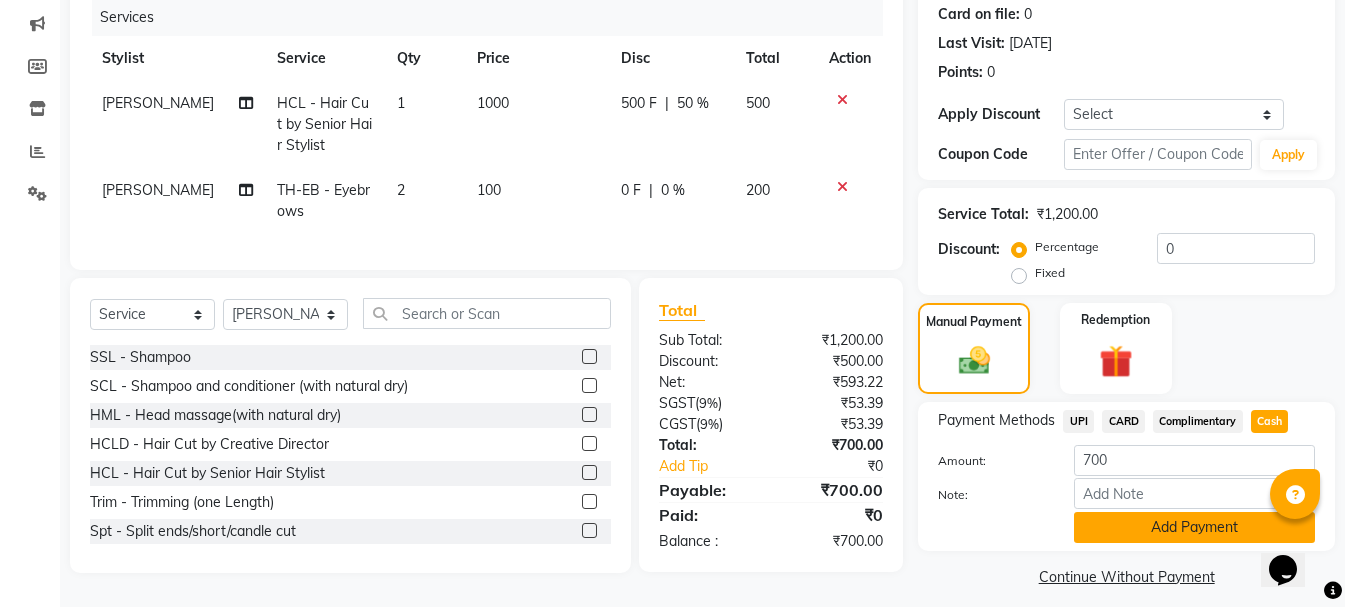 click on "Add Payment" 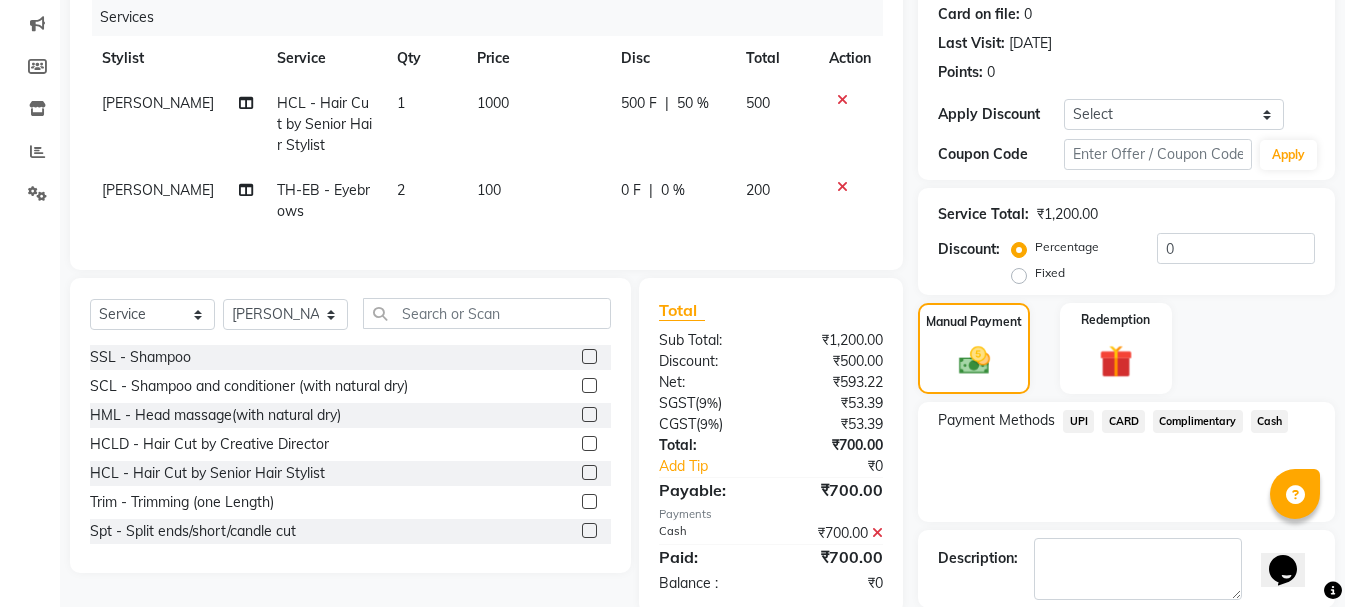 scroll, scrollTop: 348, scrollLeft: 0, axis: vertical 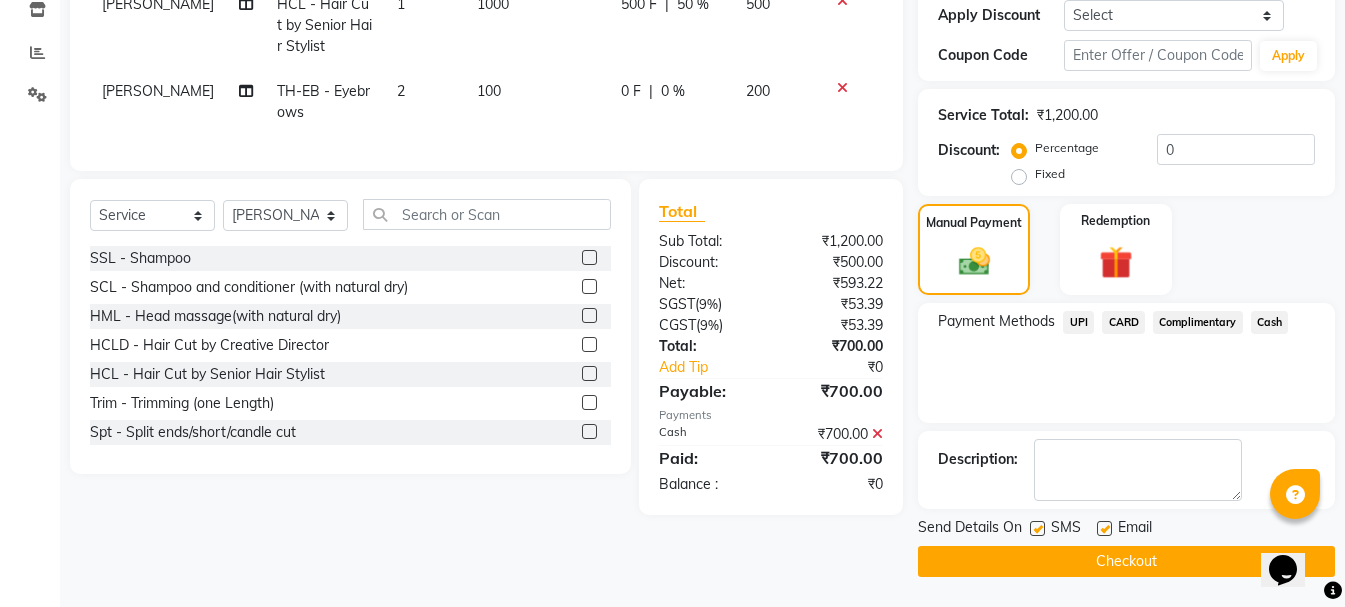 click on "Checkout" 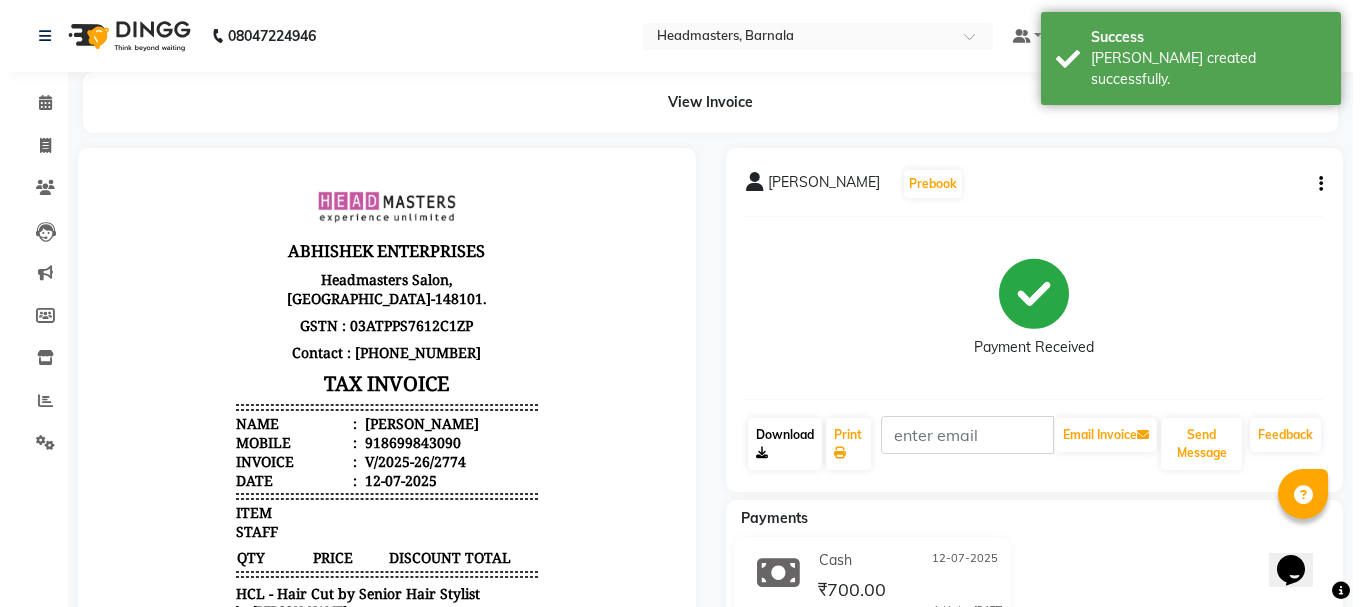 scroll, scrollTop: 0, scrollLeft: 0, axis: both 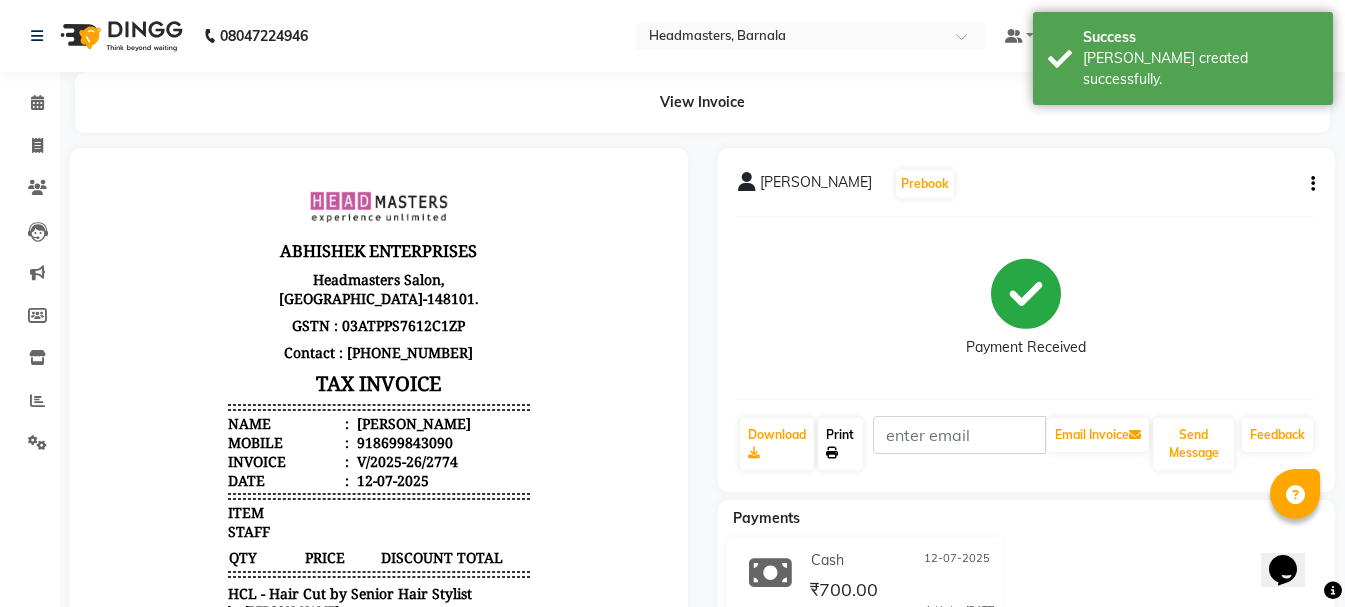 click on "Print" 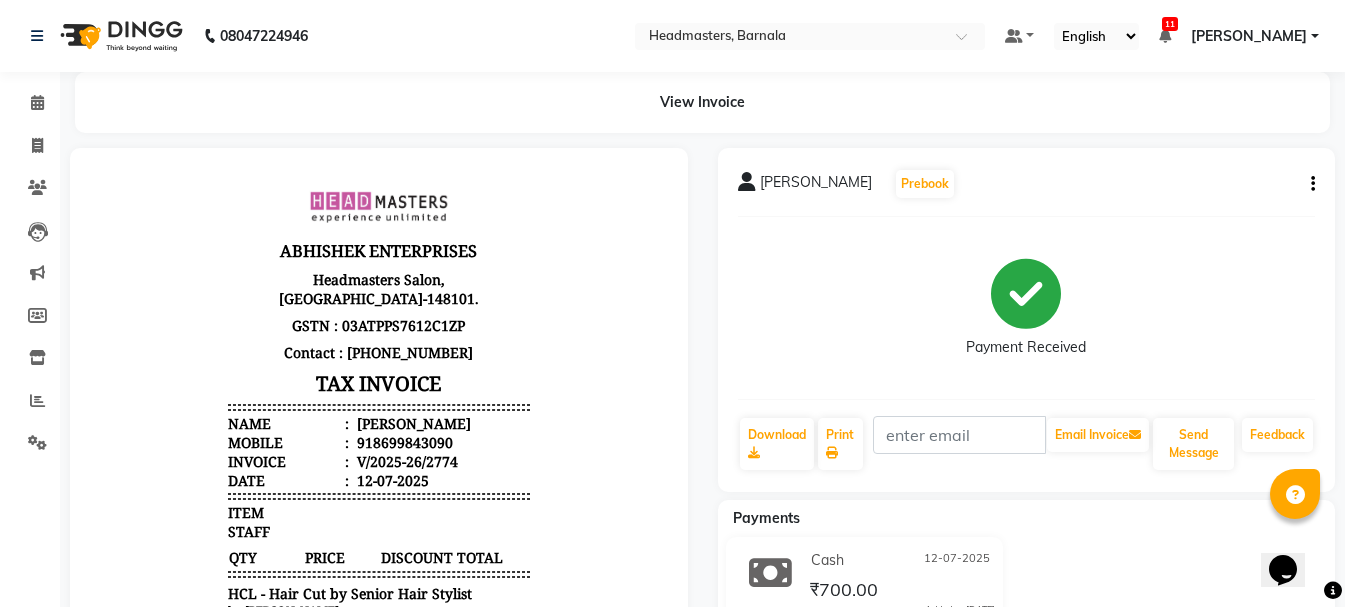 select on "service" 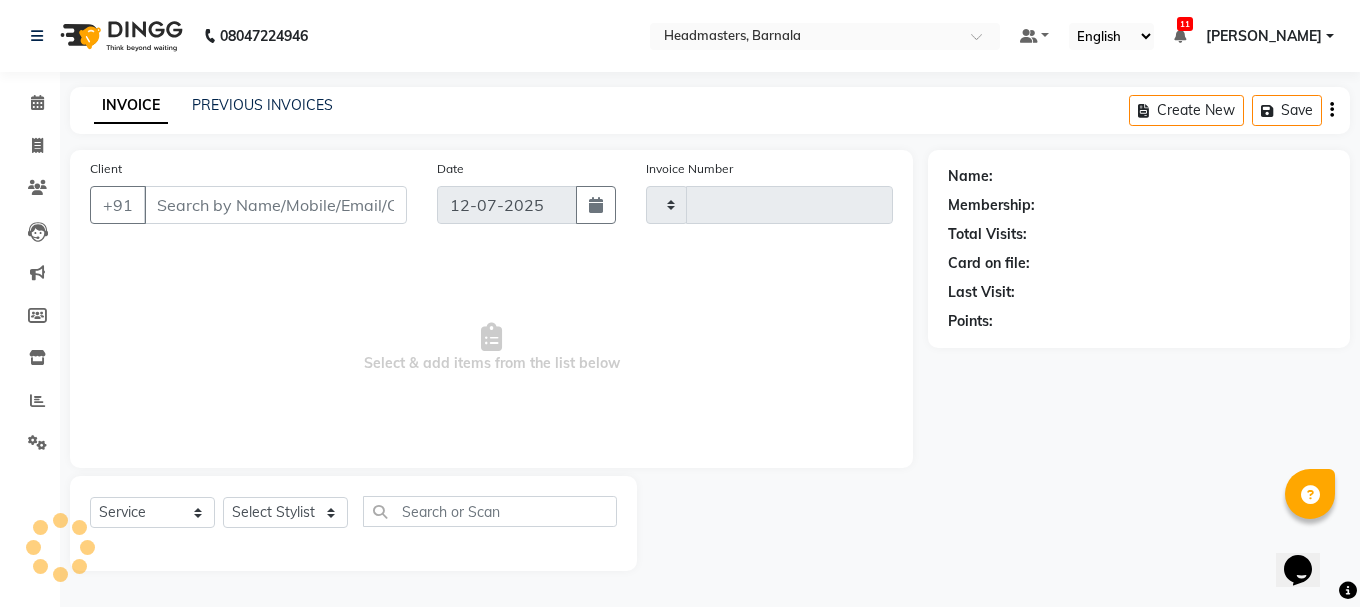 type on "2775" 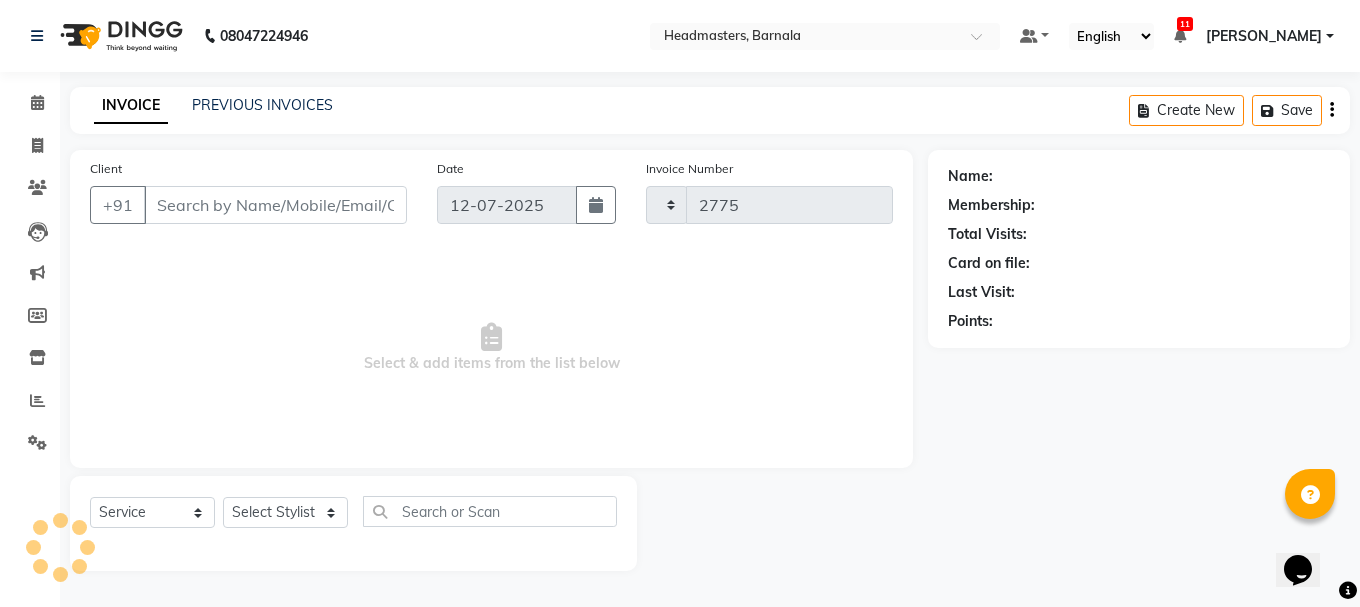 select on "7526" 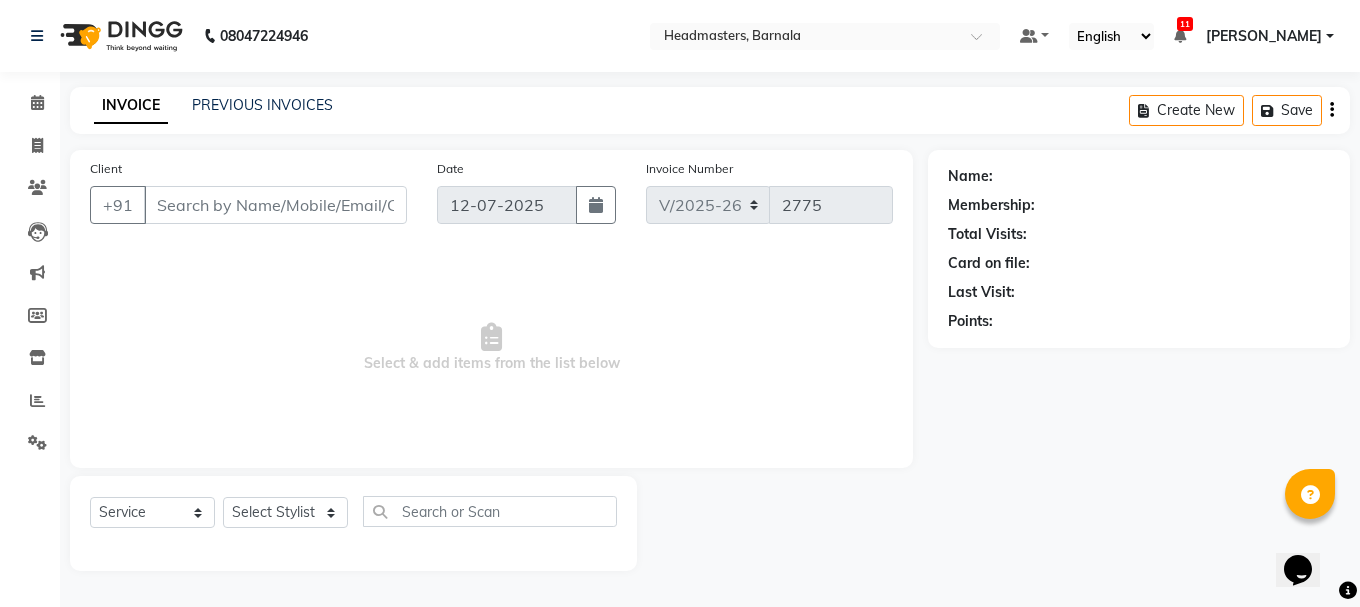type on "8699843090" 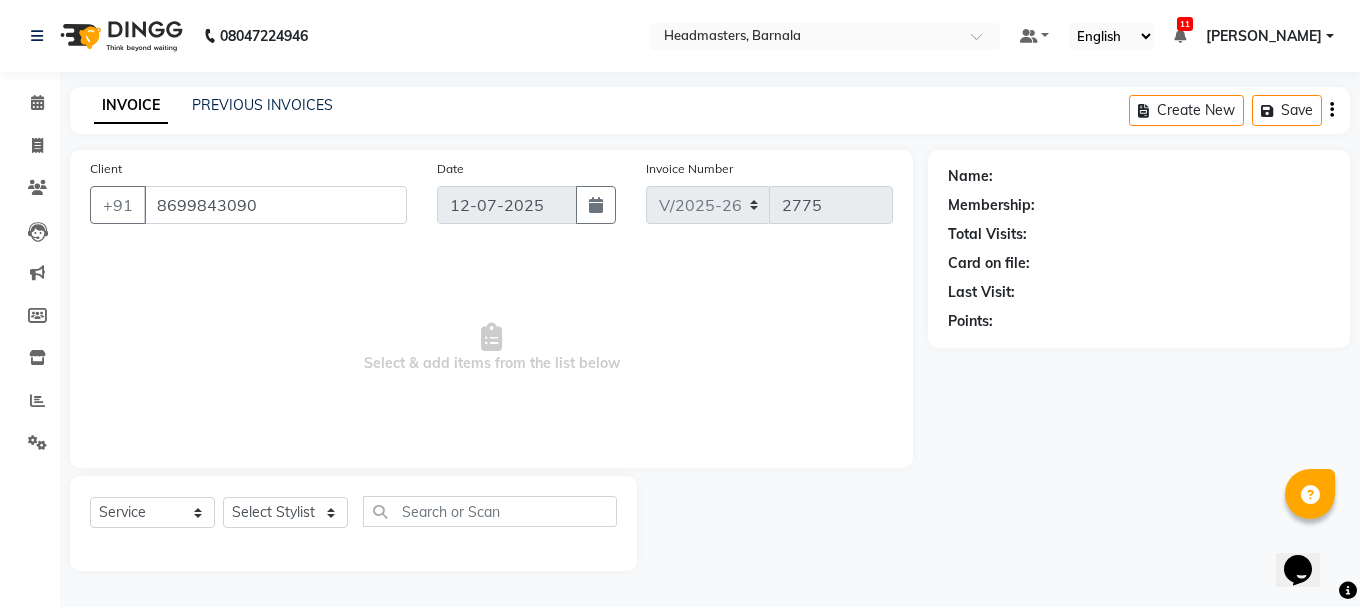 select on "67287" 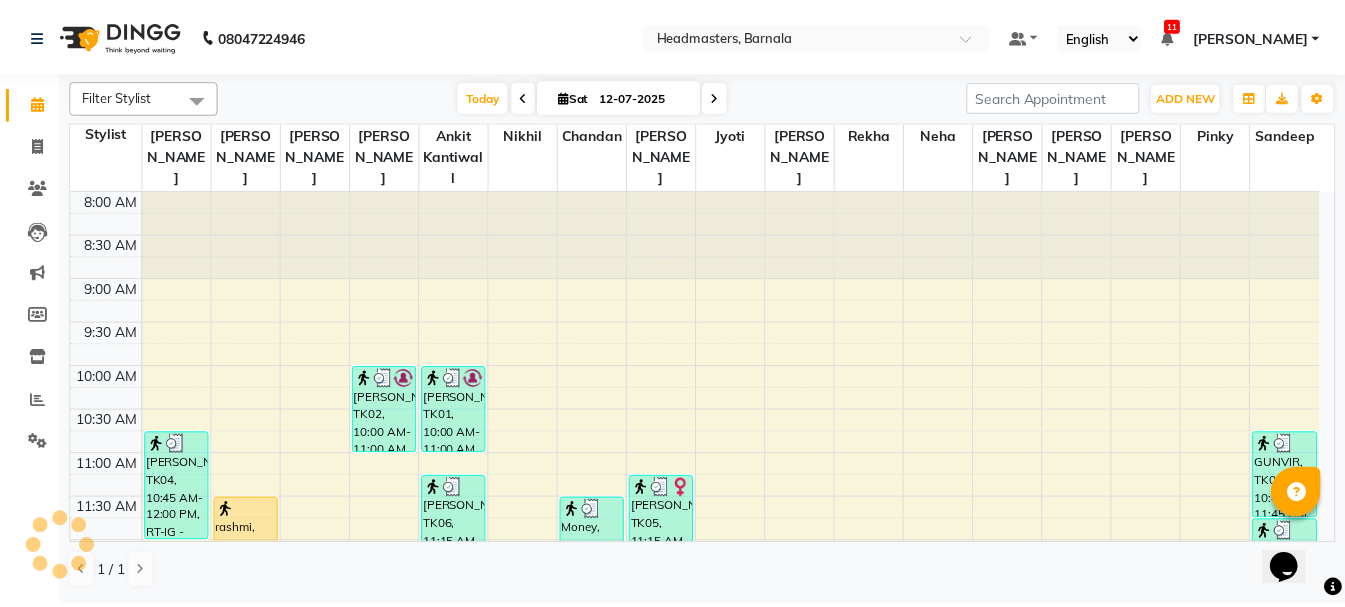 scroll, scrollTop: 441, scrollLeft: 0, axis: vertical 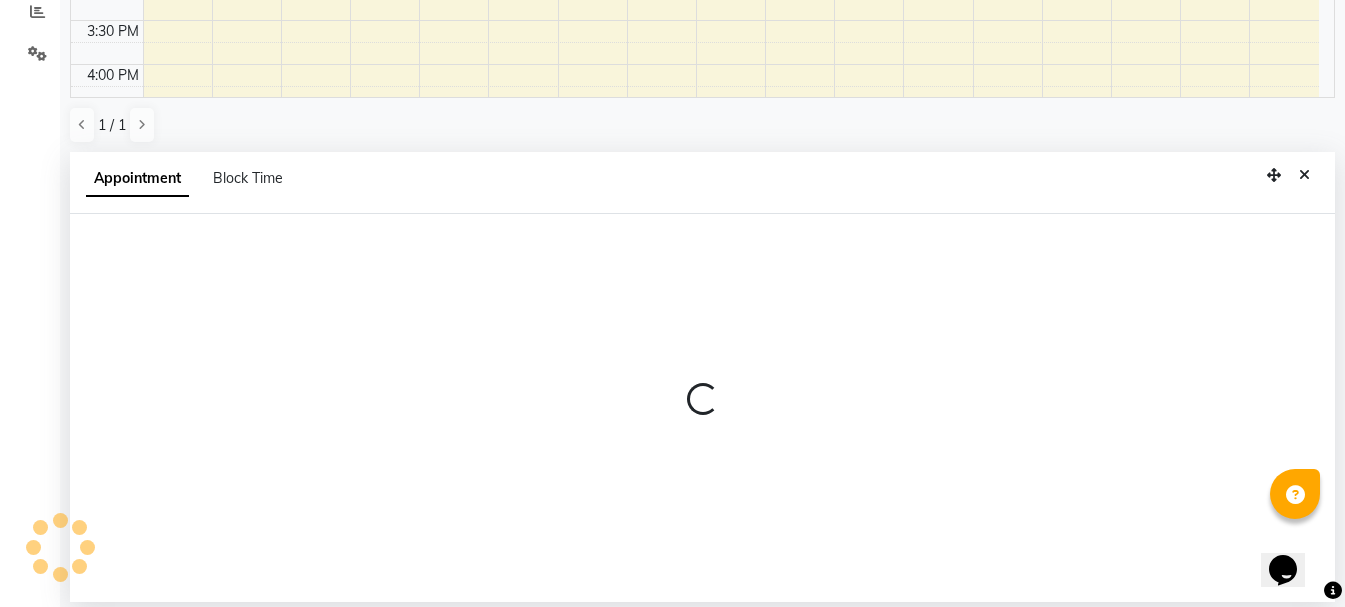 select on "67280" 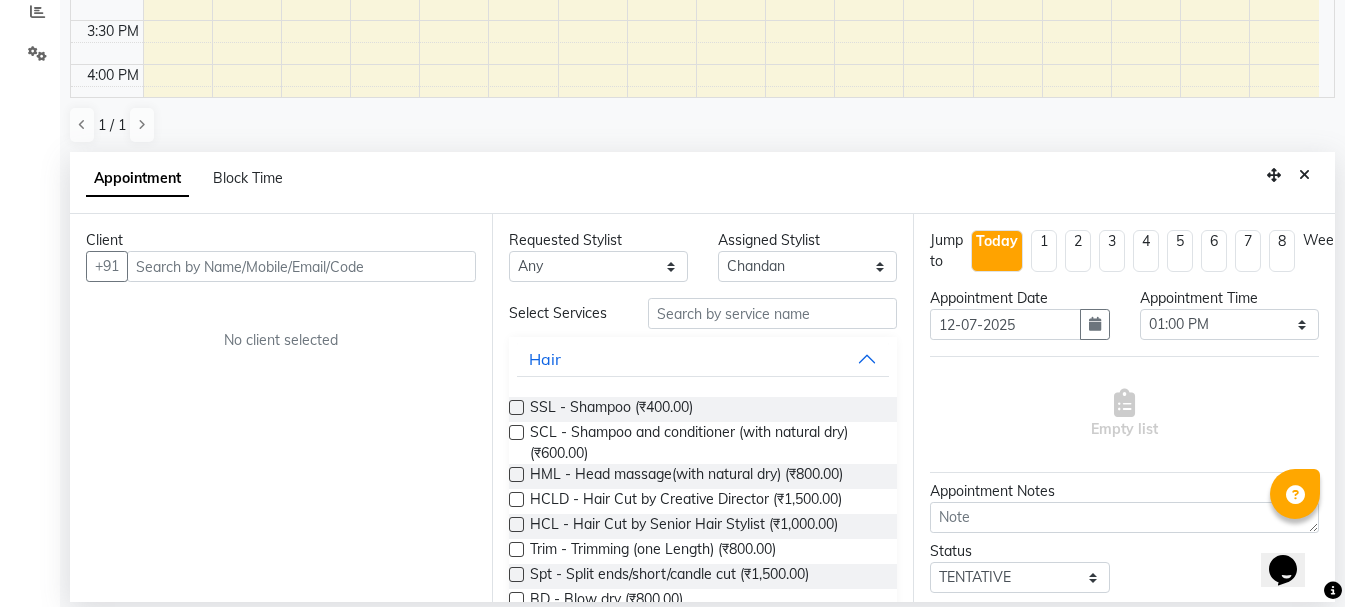 click at bounding box center [301, 266] 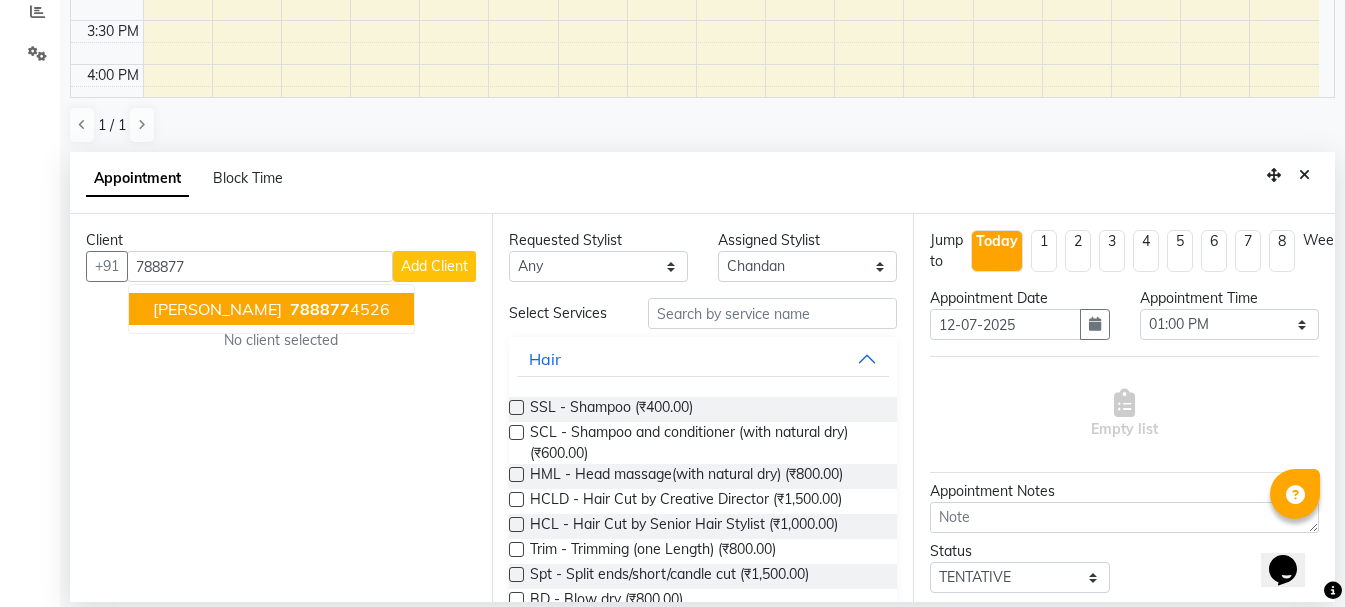 click on "788877 4526" at bounding box center [338, 309] 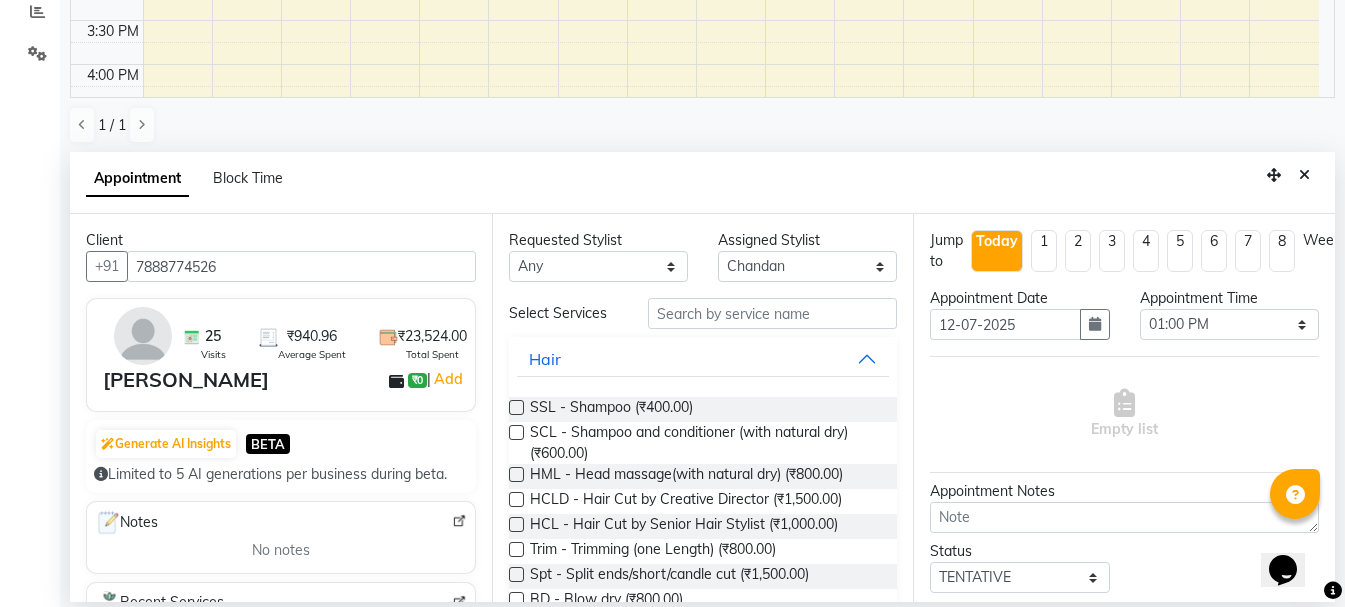 type on "7888774526" 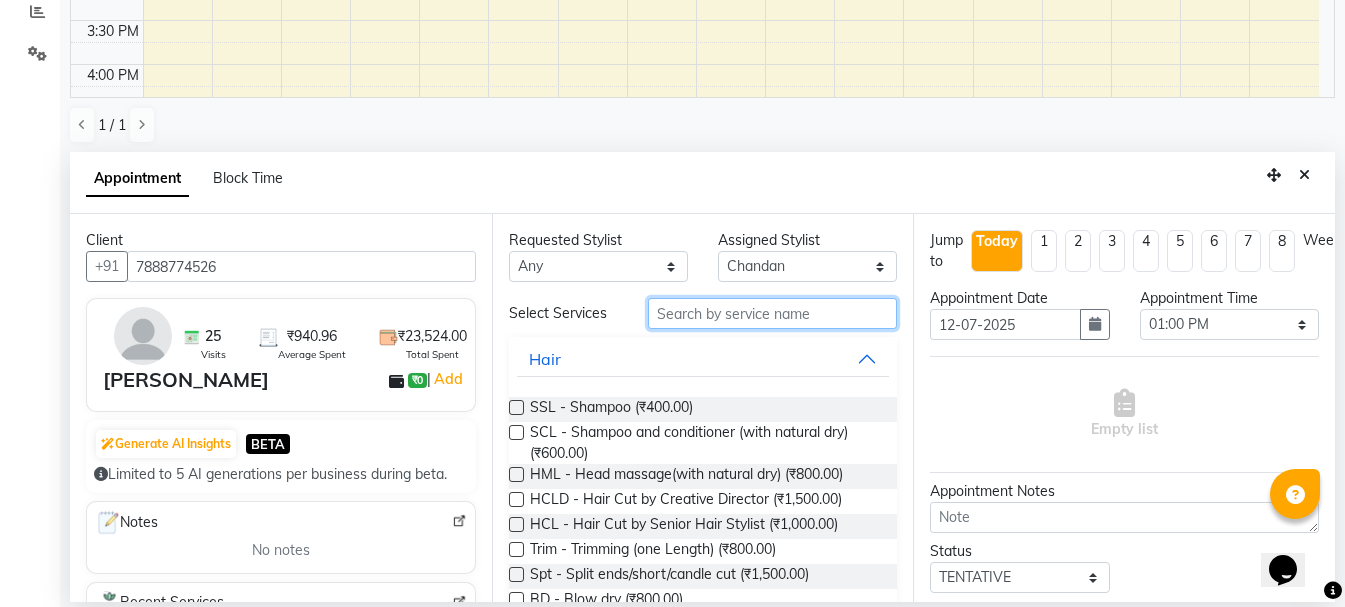 click at bounding box center (772, 313) 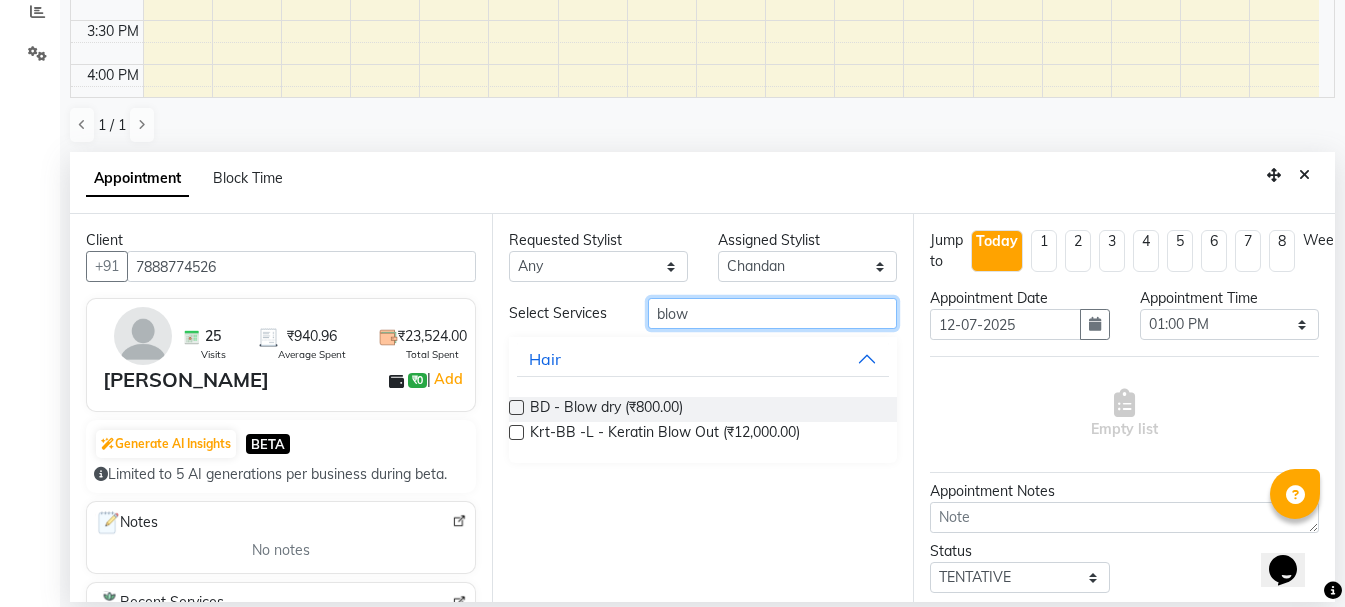 type on "blow" 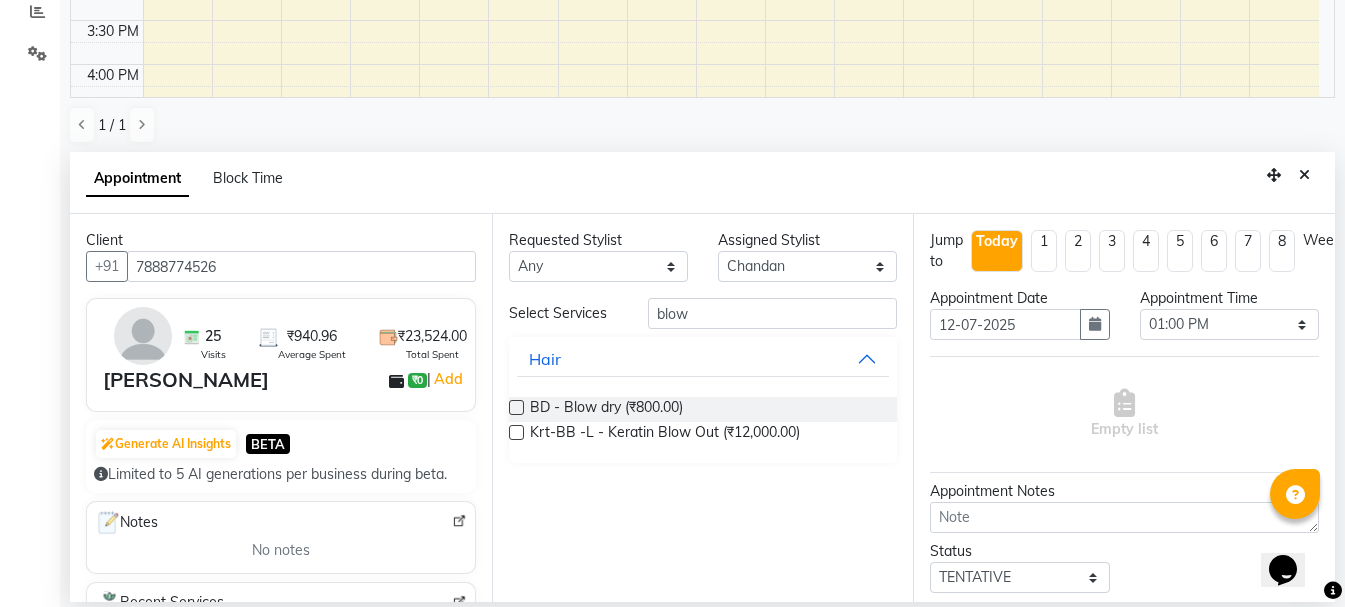 click at bounding box center [516, 407] 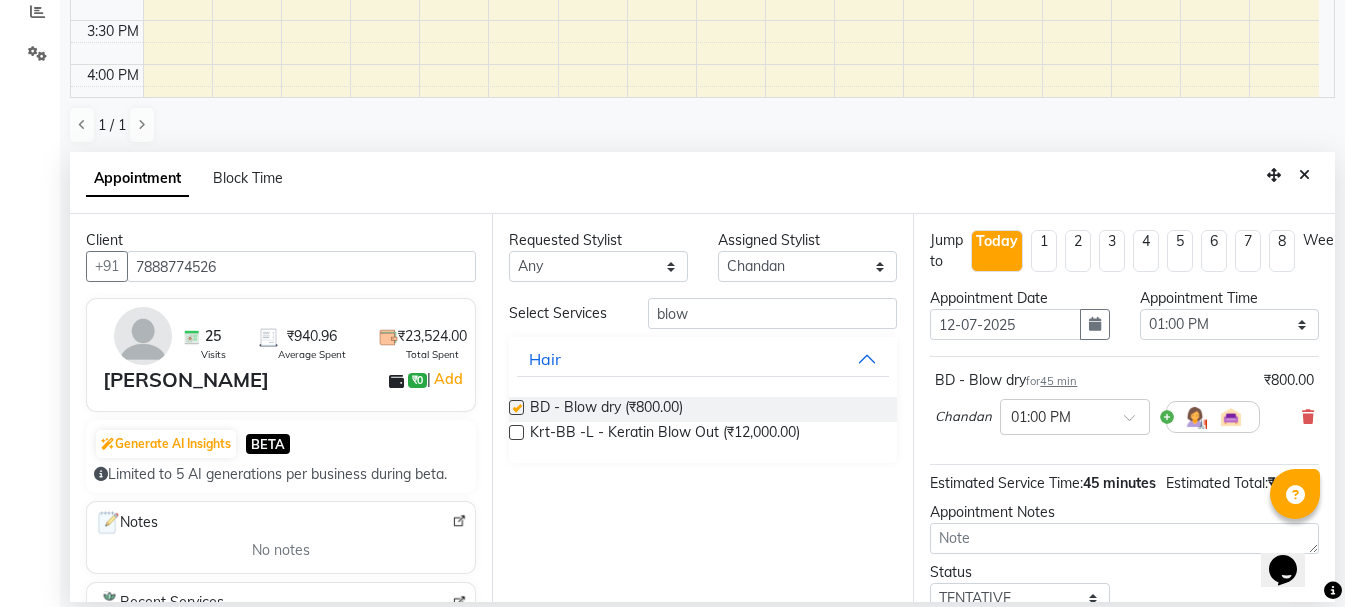 checkbox on "false" 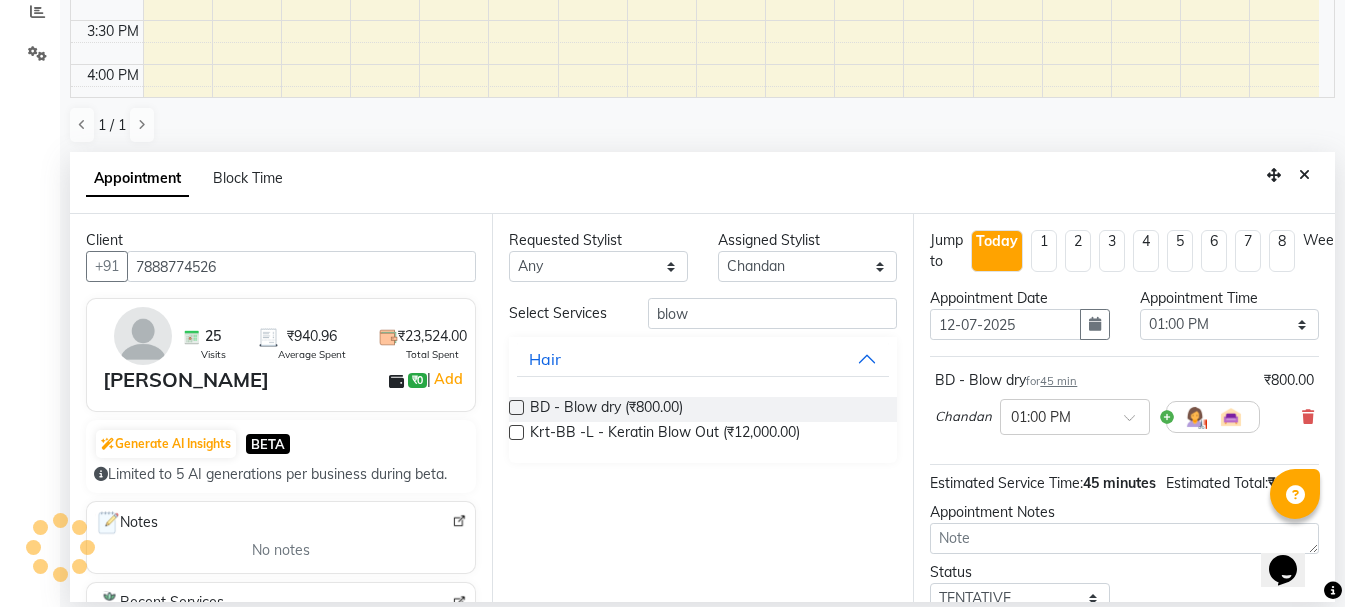 click on "Opens Chat This icon Opens the chat window." at bounding box center [1293, 535] 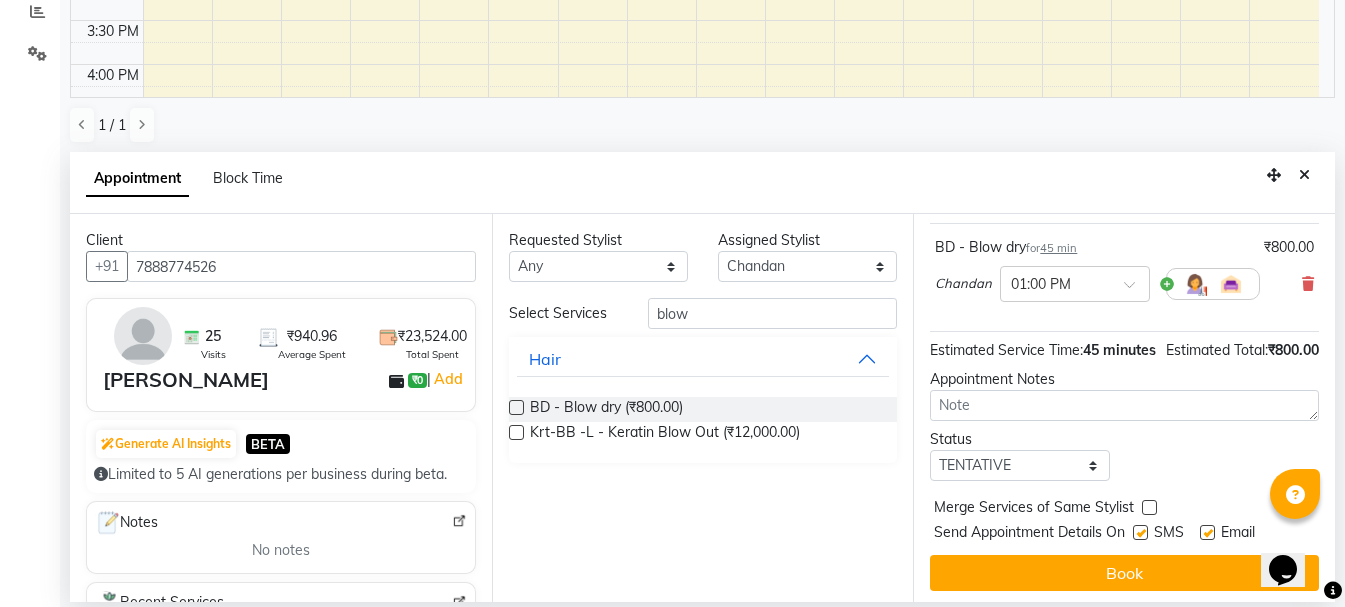 scroll, scrollTop: 174, scrollLeft: 0, axis: vertical 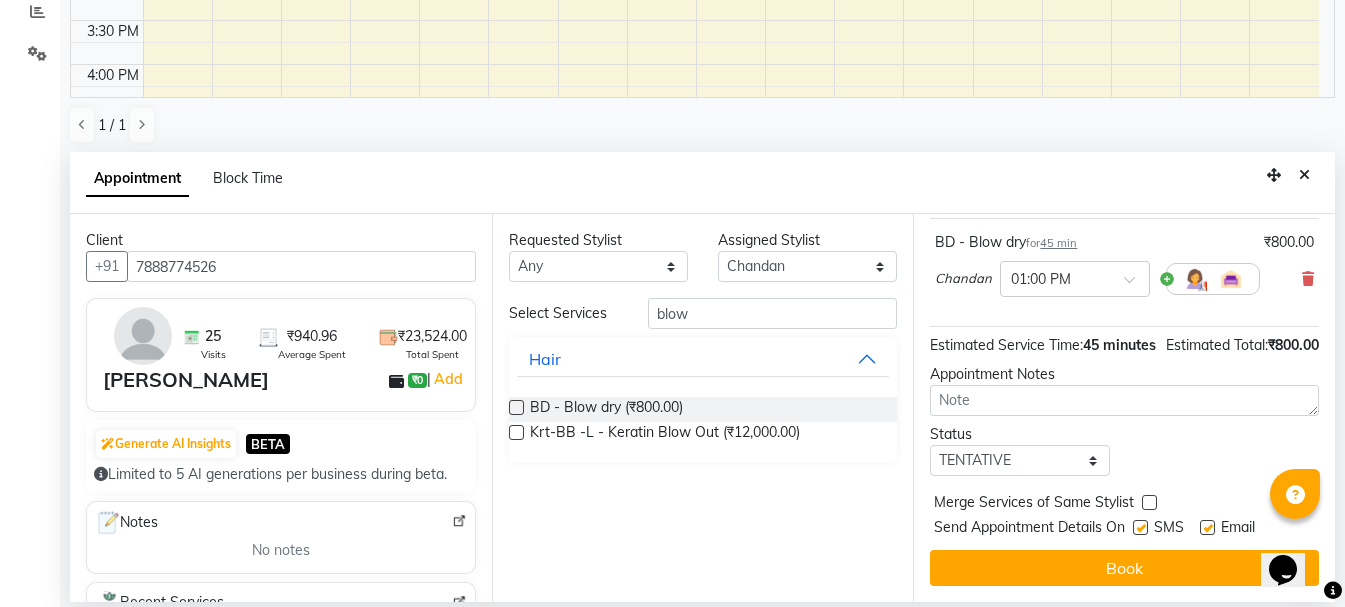 drag, startPoint x: 1331, startPoint y: 571, endPoint x: 23, endPoint y: 44, distance: 1410.1748 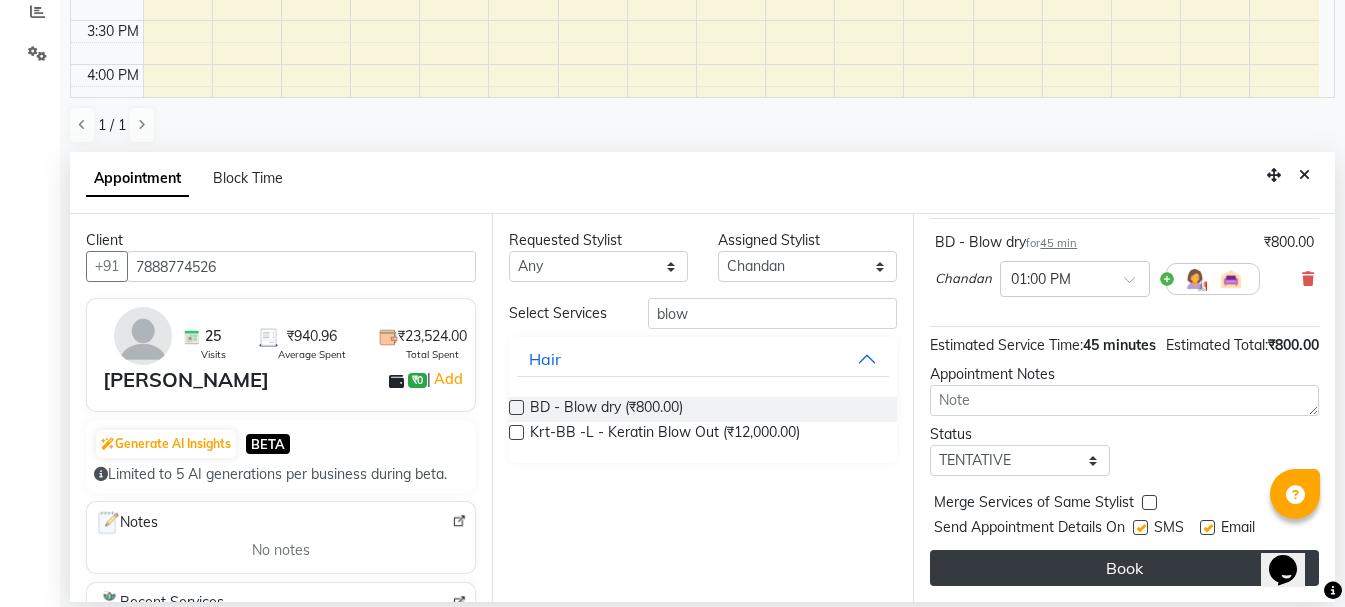 click on "Book" at bounding box center [1124, 568] 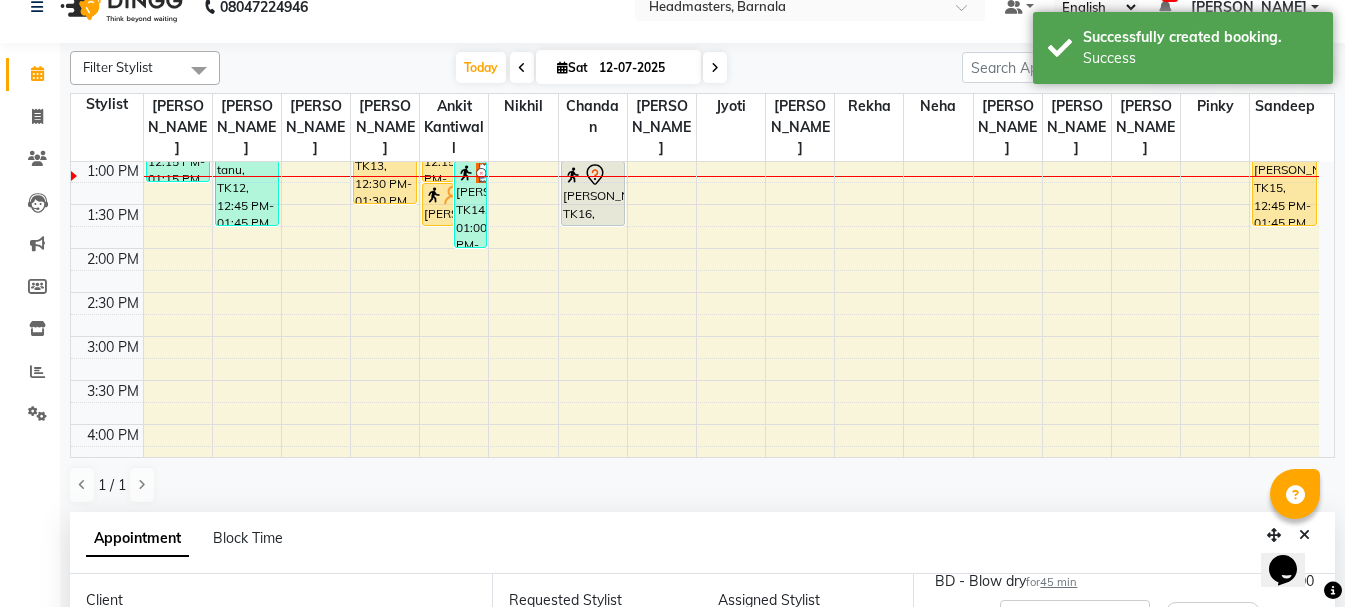 scroll, scrollTop: 0, scrollLeft: 0, axis: both 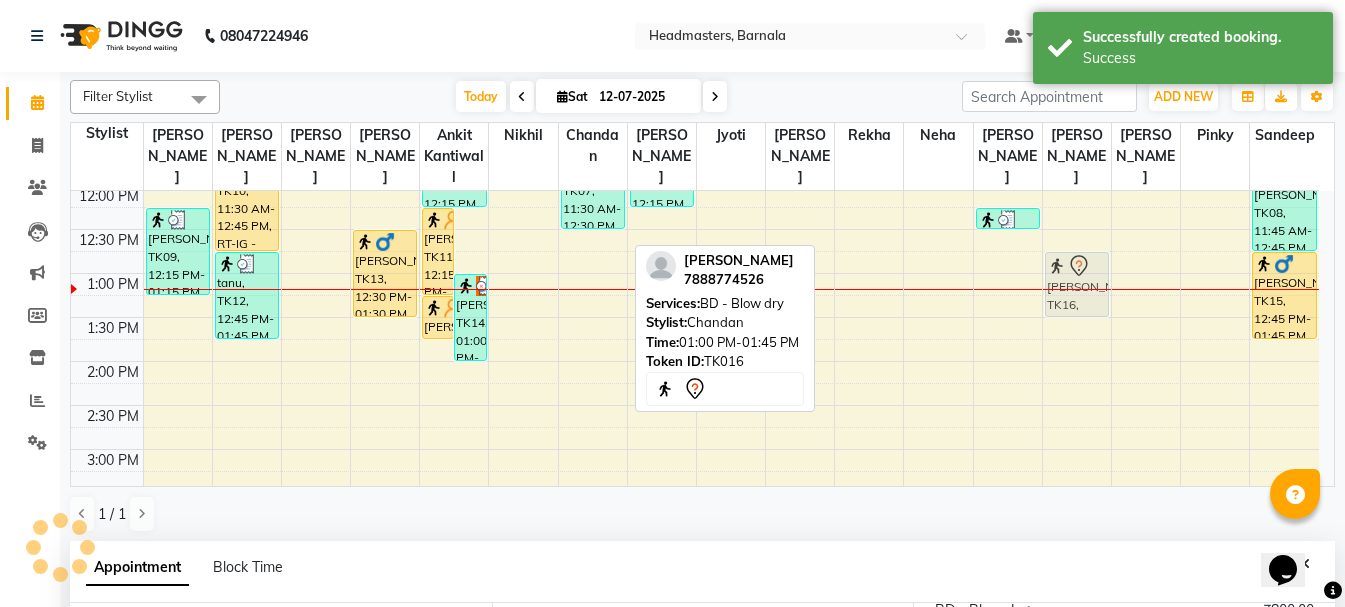 drag, startPoint x: 594, startPoint y: 232, endPoint x: 1061, endPoint y: 289, distance: 470.46573 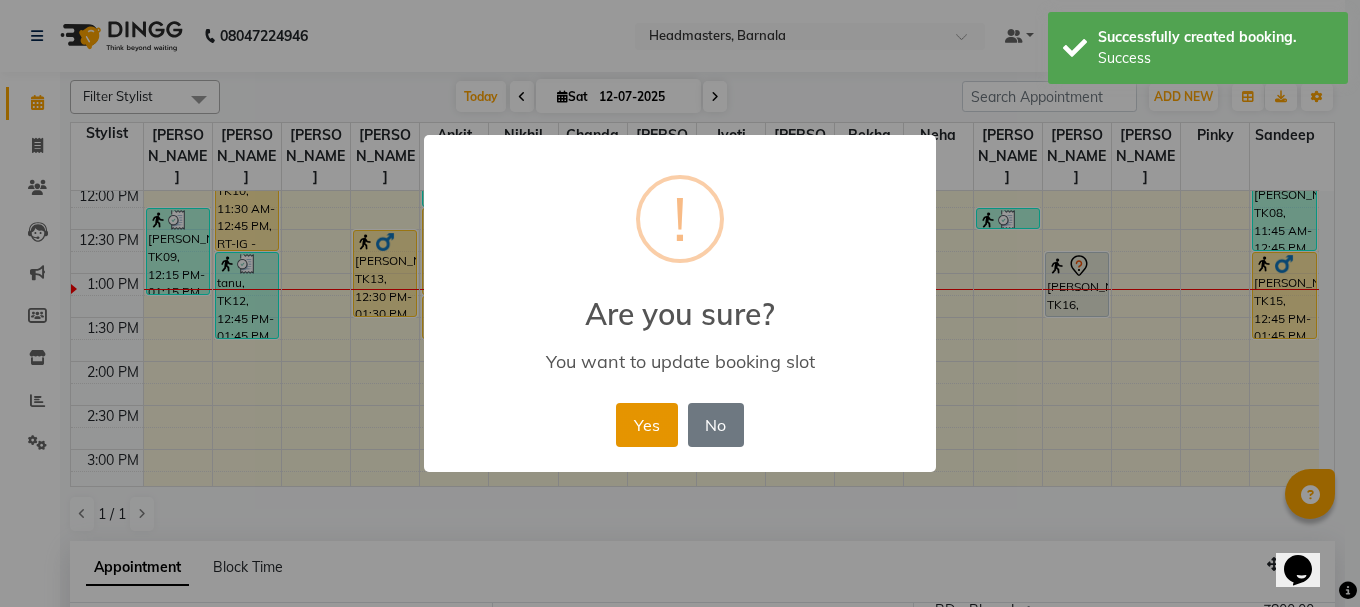 click on "Yes" at bounding box center [646, 425] 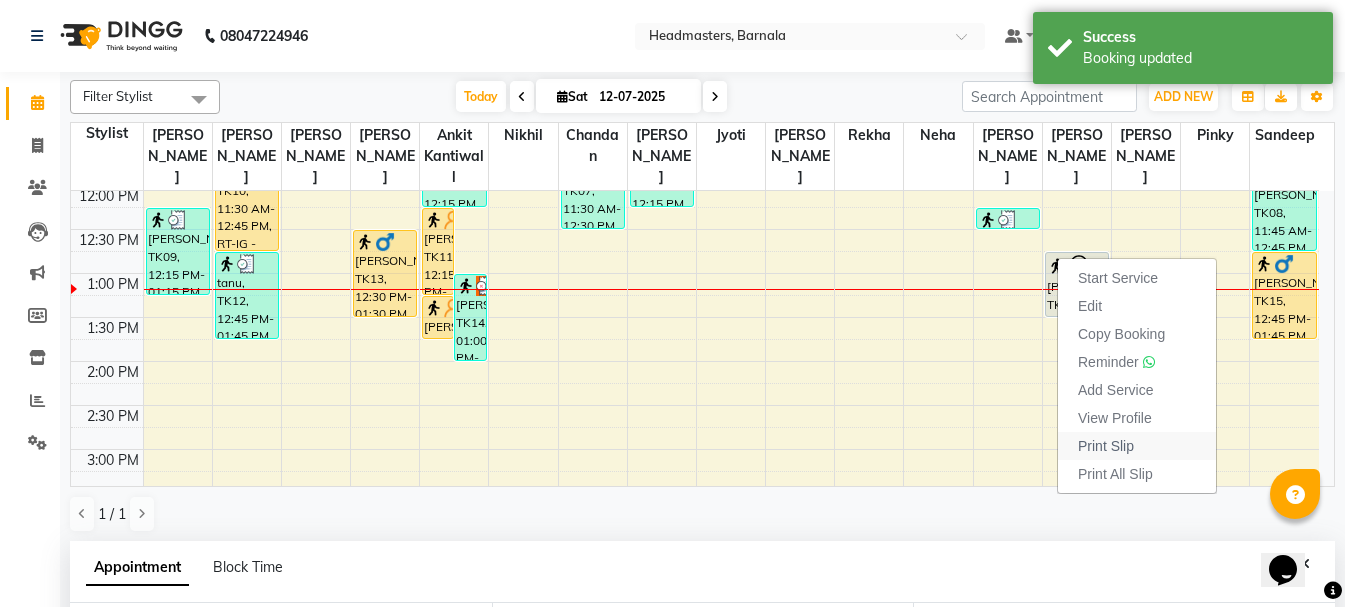 click on "Print Slip" at bounding box center (1106, 446) 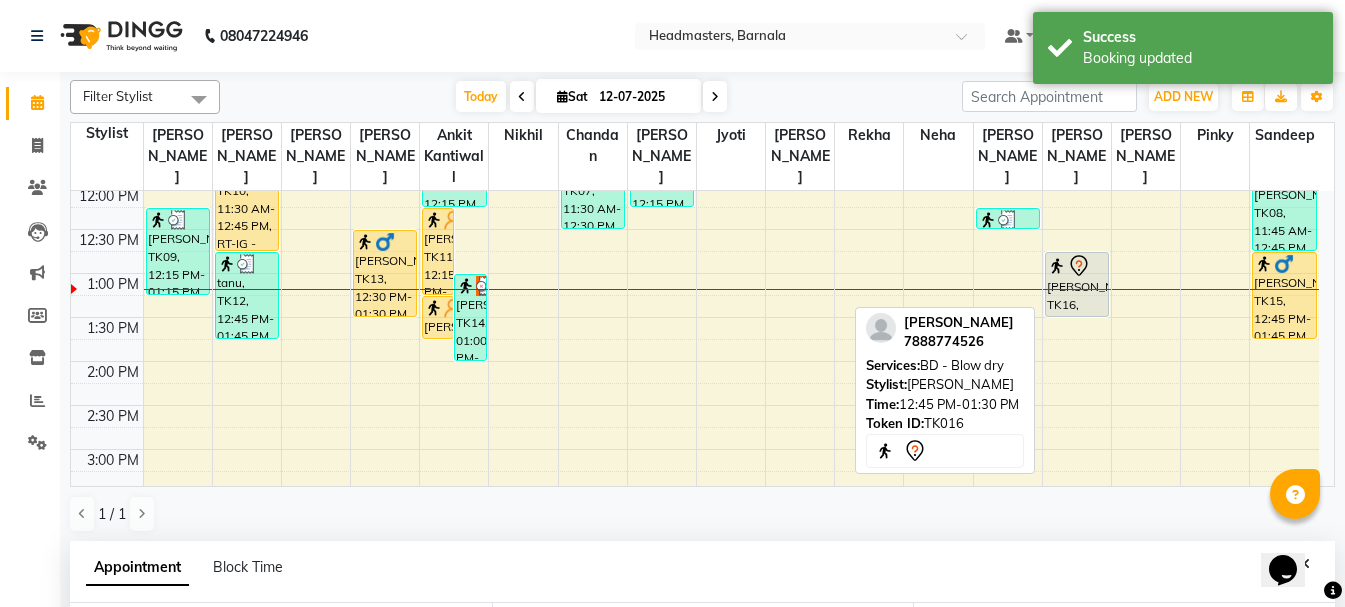 click 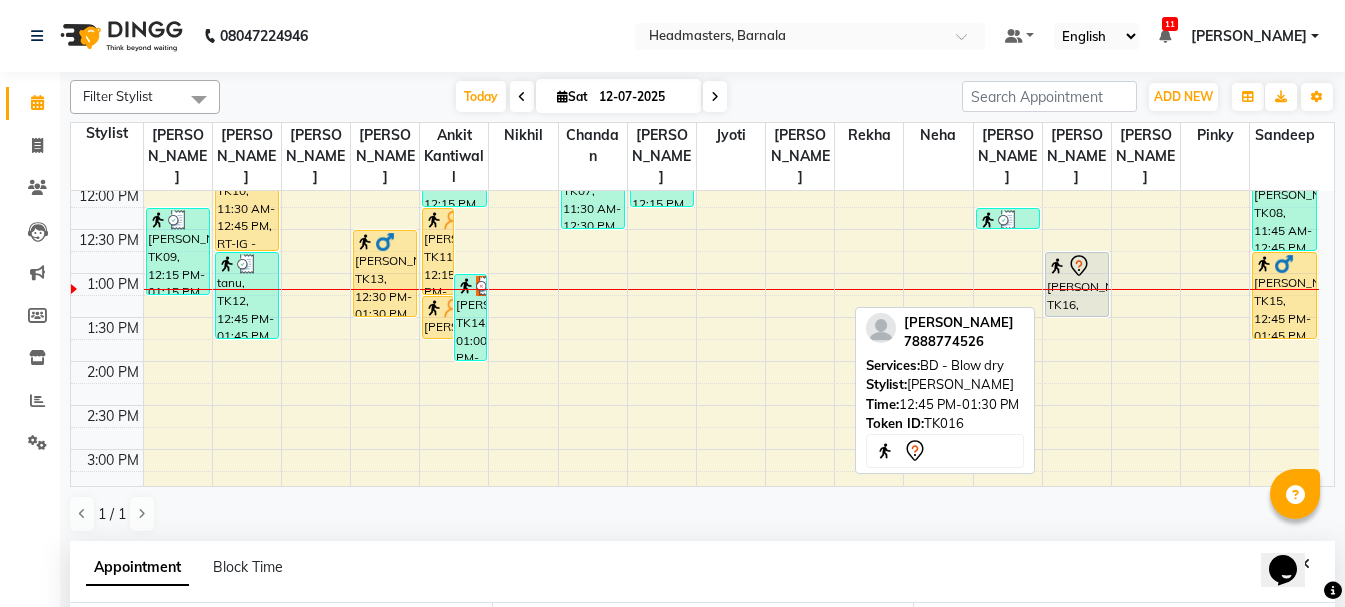 click on "[PERSON_NAME], TK16, 12:45 PM-01:30 PM, BD - Blow dry" at bounding box center [1077, 284] 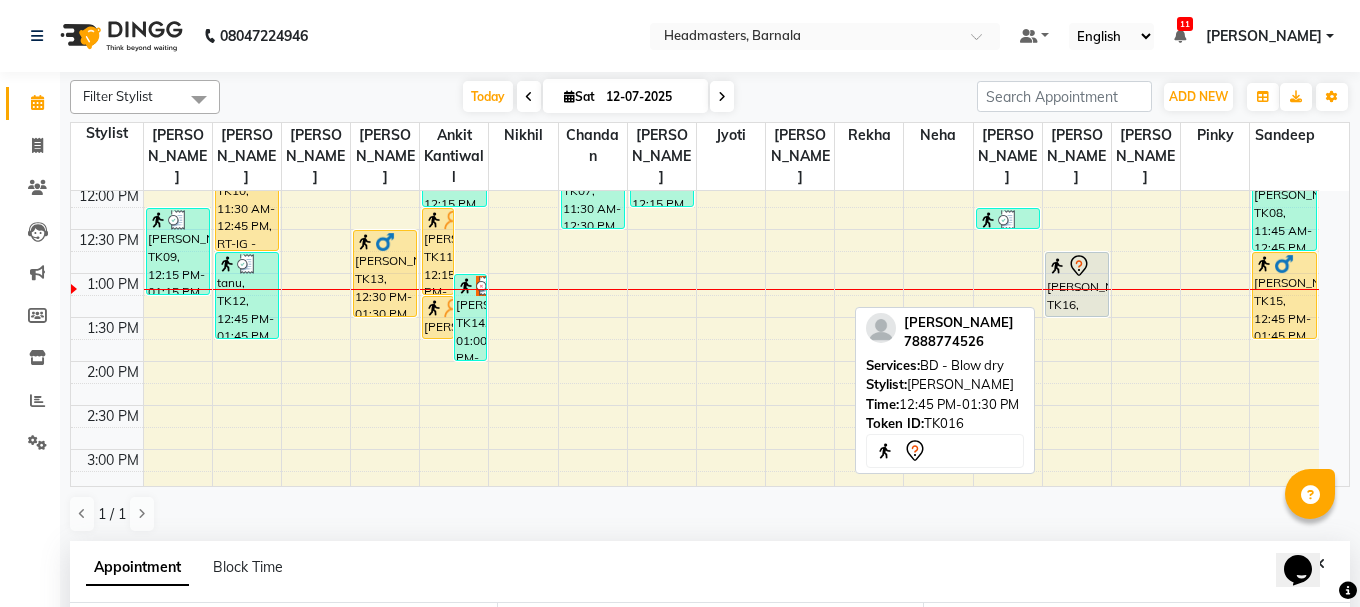 select on "7" 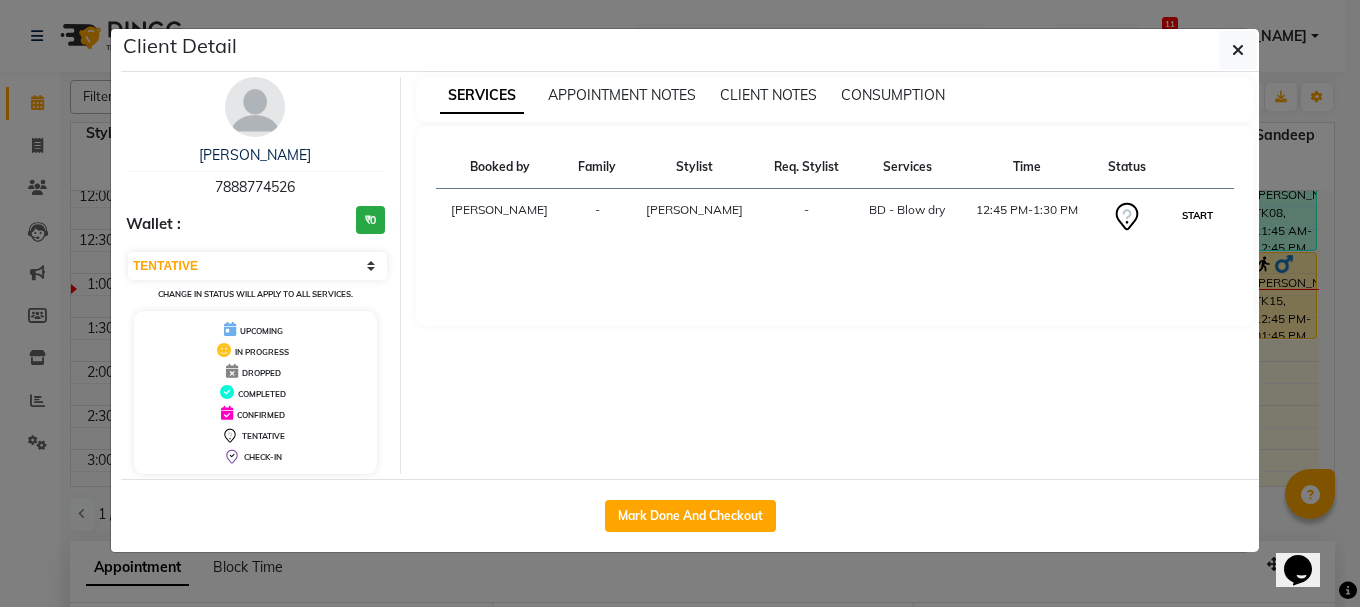 click on "START" at bounding box center [1197, 215] 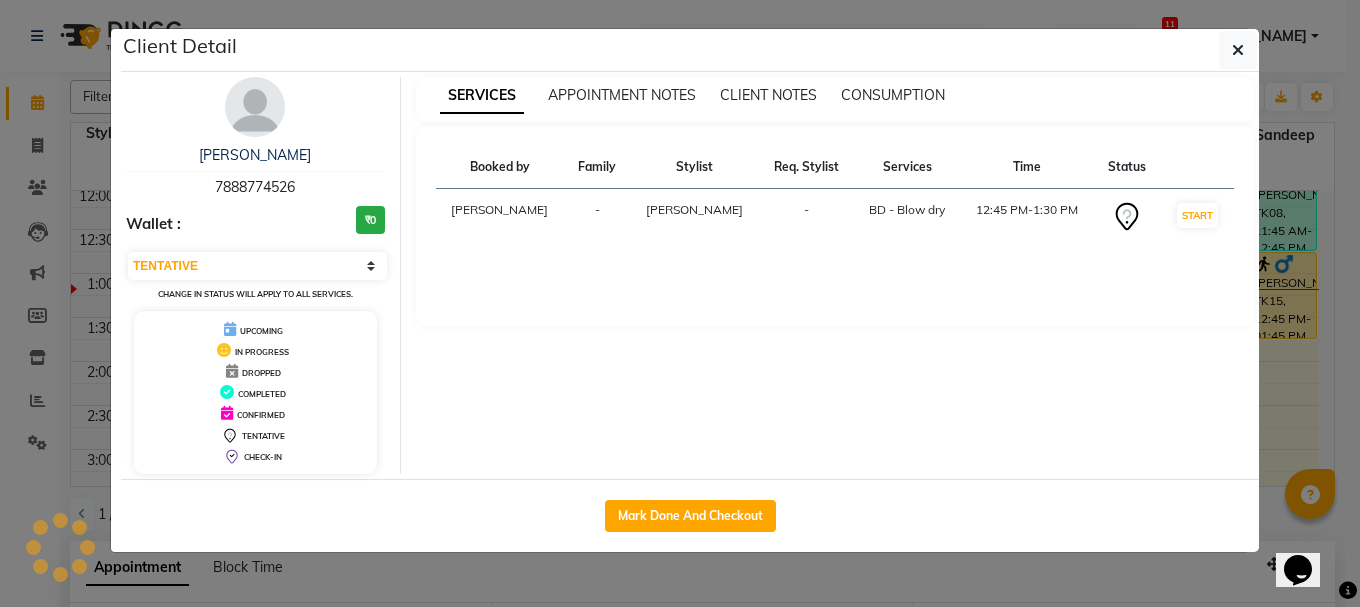 click on "Client Detail  [PERSON_NAME]   7888774526 Wallet : ₹0 Select IN SERVICE CONFIRMED TENTATIVE CHECK IN MARK DONE UPCOMING Change in status will apply to all services. UPCOMING IN PROGRESS DROPPED COMPLETED CONFIRMED TENTATIVE CHECK-IN SERVICES APPOINTMENT NOTES CLIENT NOTES CONSUMPTION Booked by Family Stylist Req. Stylist Services Time Status  [PERSON_NAME] -  BD - Blow dry   12:45 PM-1:30 PM   START   Mark Done And Checkout" 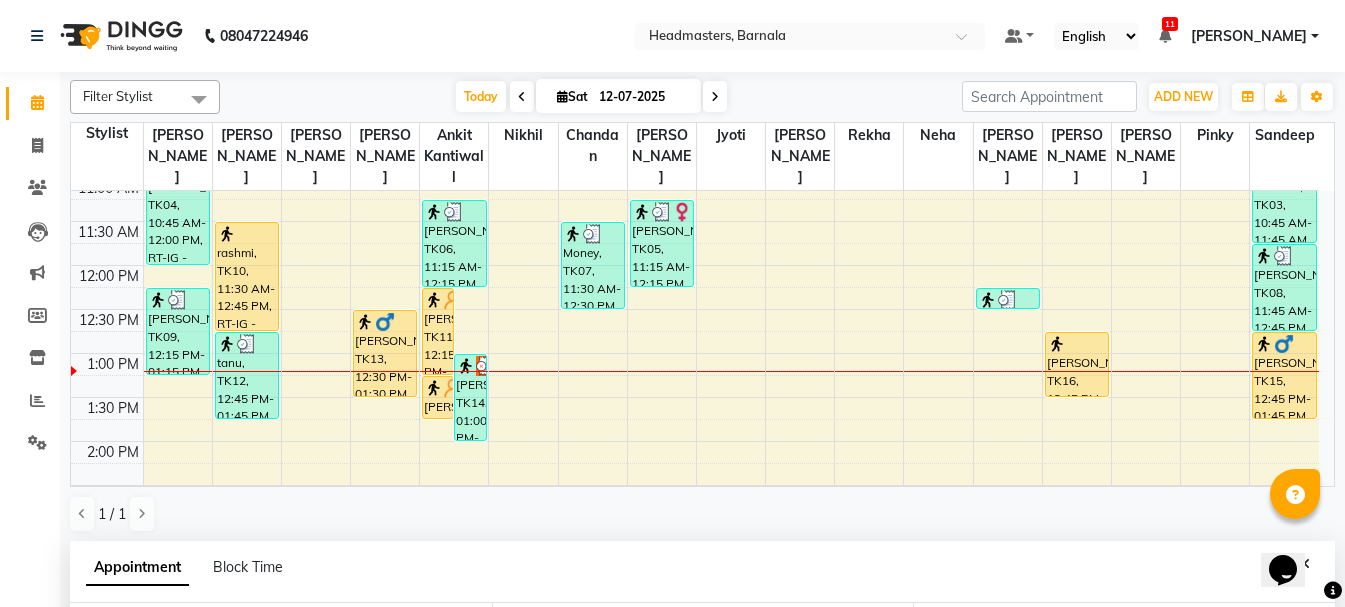scroll, scrollTop: 237, scrollLeft: 0, axis: vertical 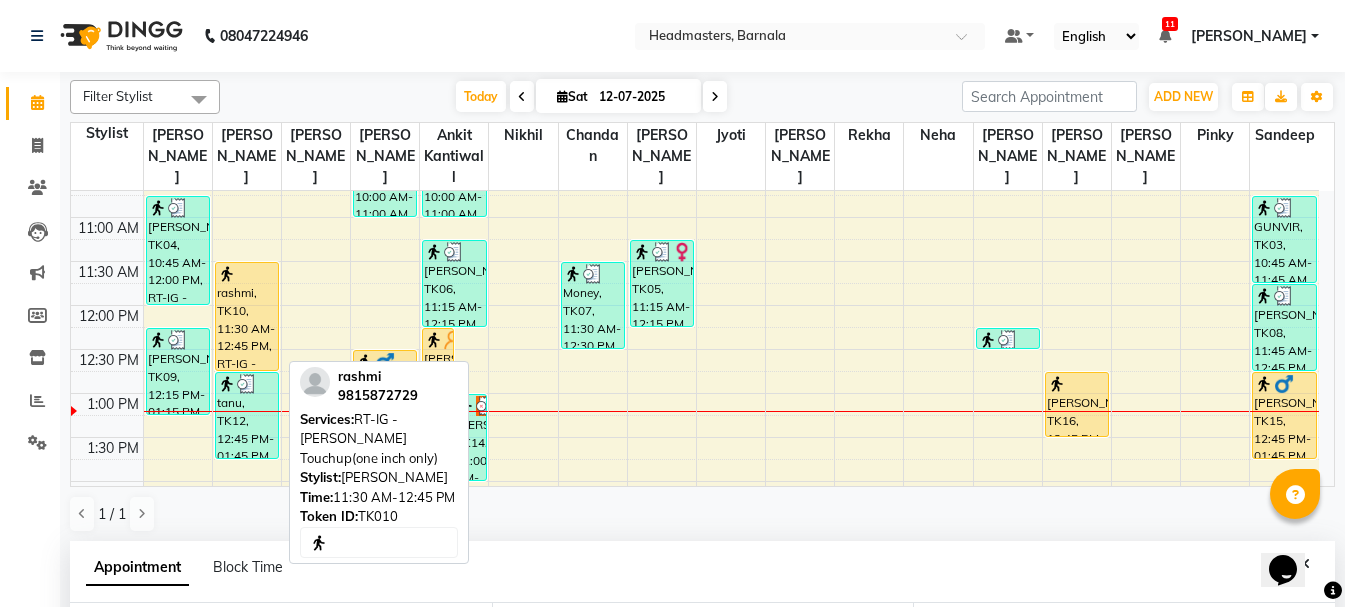 click on "rashmi, TK10, 11:30 AM-12:45 PM, RT-IG - [PERSON_NAME] Touchup(one inch only)" at bounding box center (247, 316) 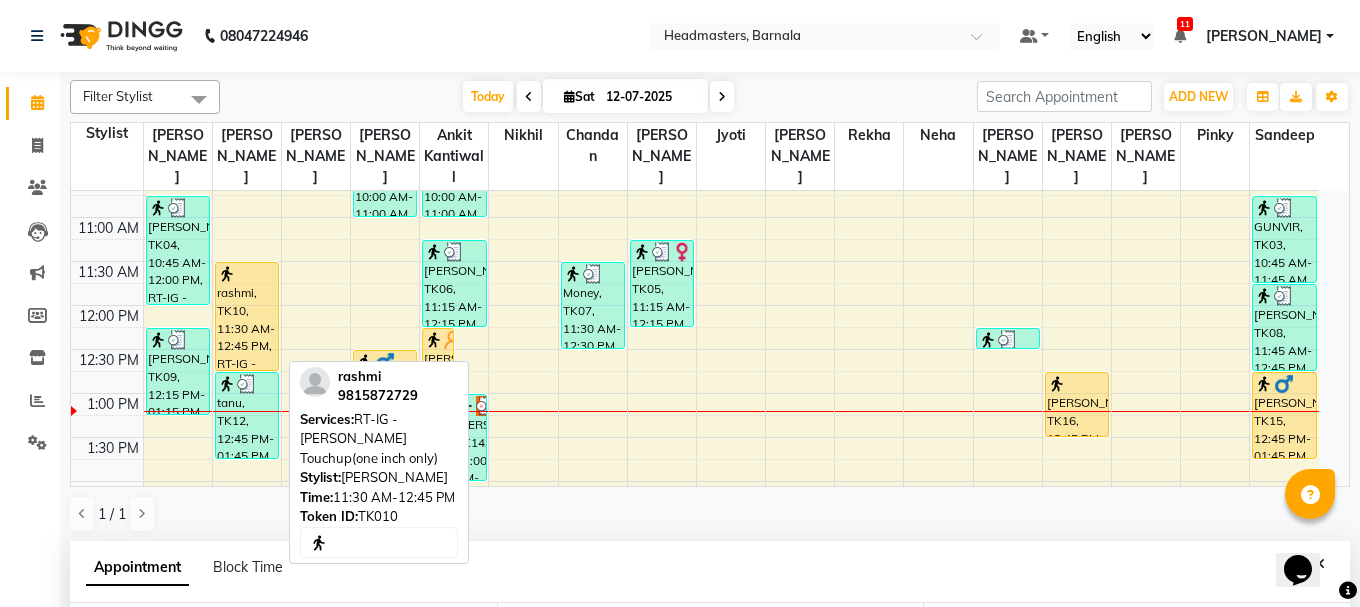 select on "1" 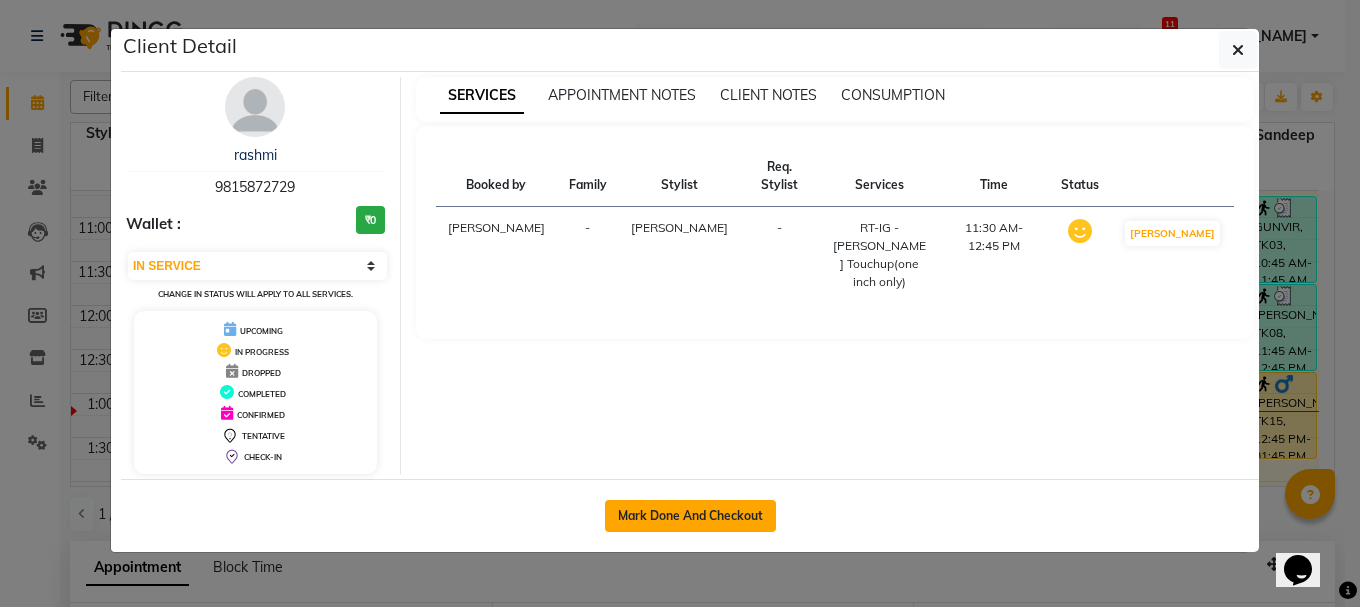 click on "Mark Done And Checkout" 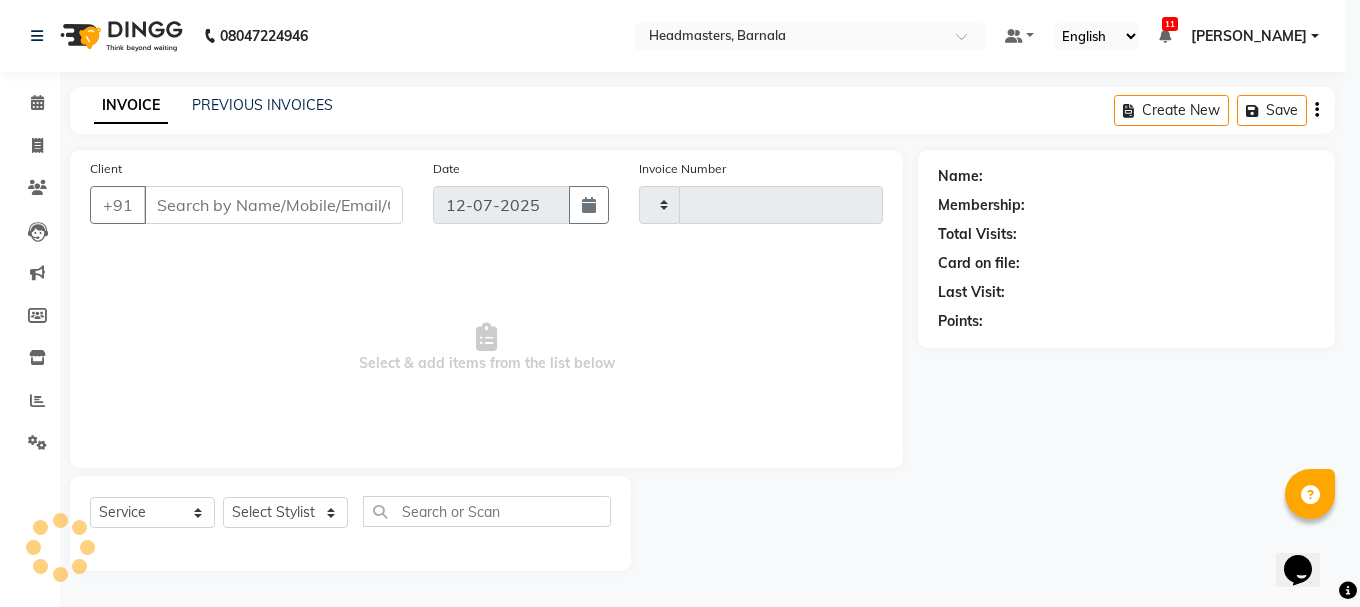 type on "2775" 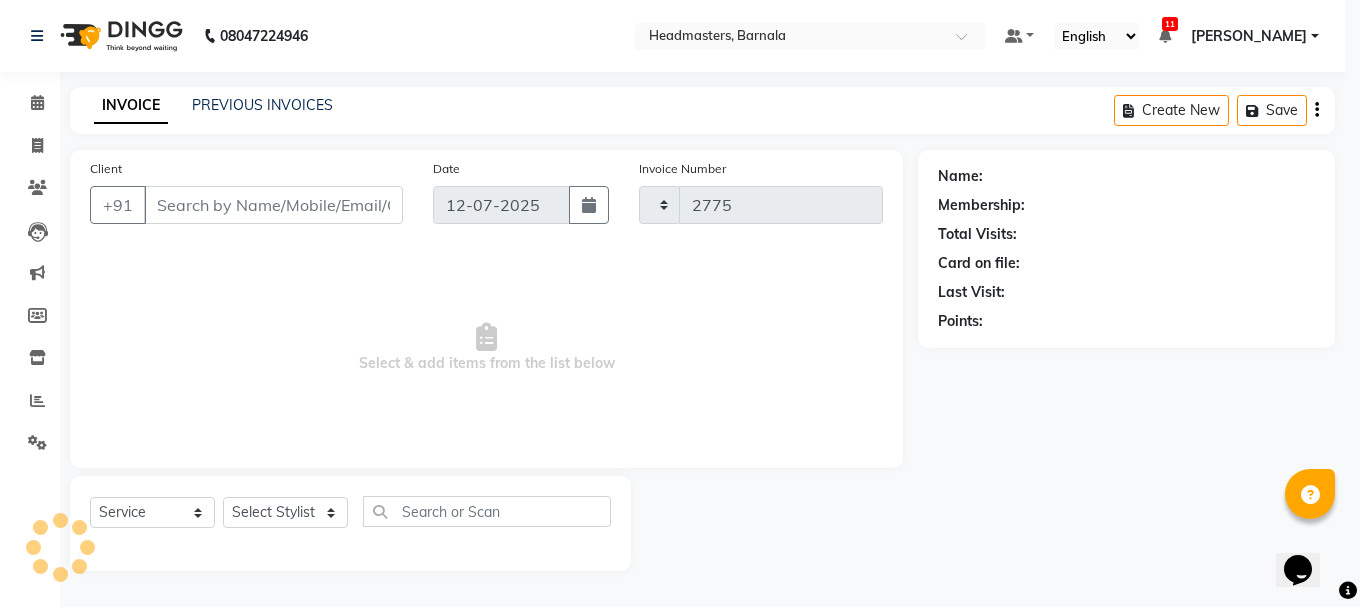 select on "7526" 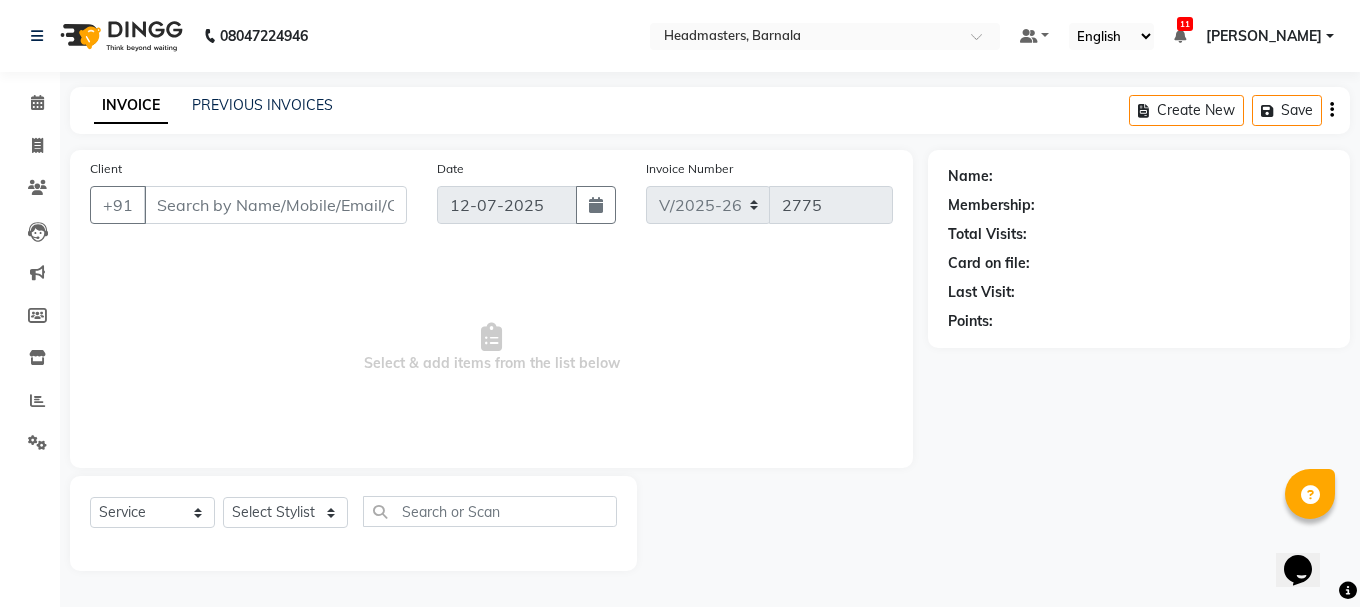 type on "9815872729" 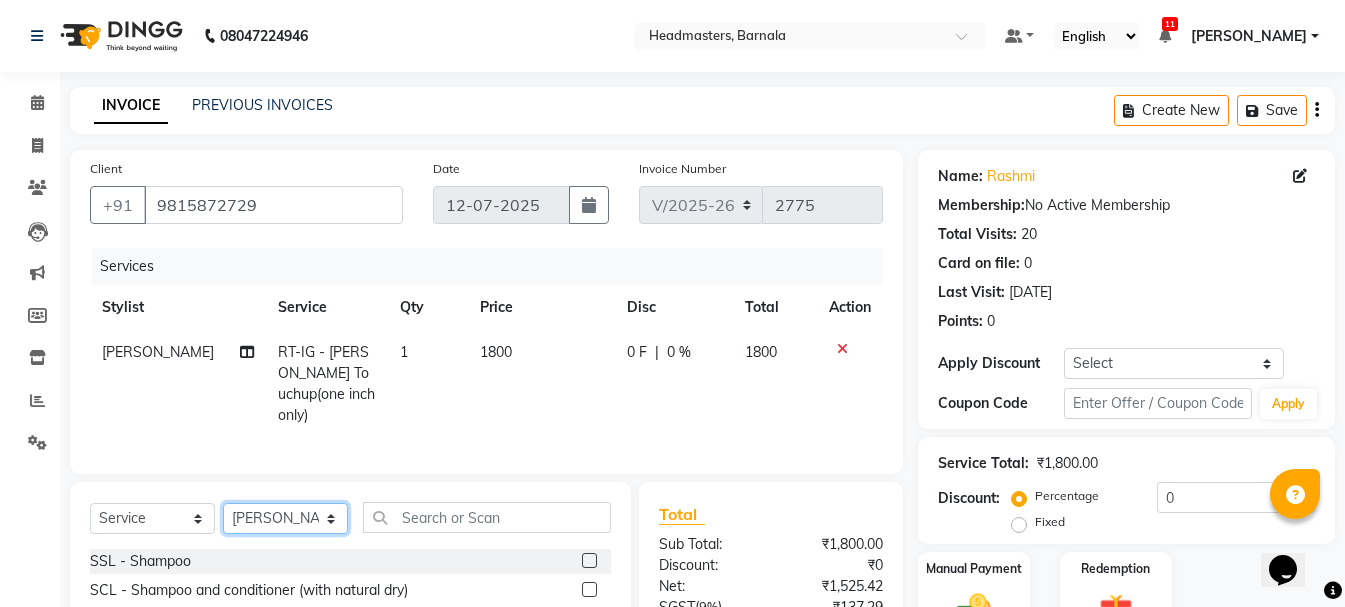 click on "Select Stylist  Ankit kantiwall Chandan [PERSON_NAME] [PERSON_NAME] [PERSON_NAME] [PERSON_NAME] [PERSON_NAME] [PERSON_NAME] [PERSON_NAME] [PERSON_NAME]" 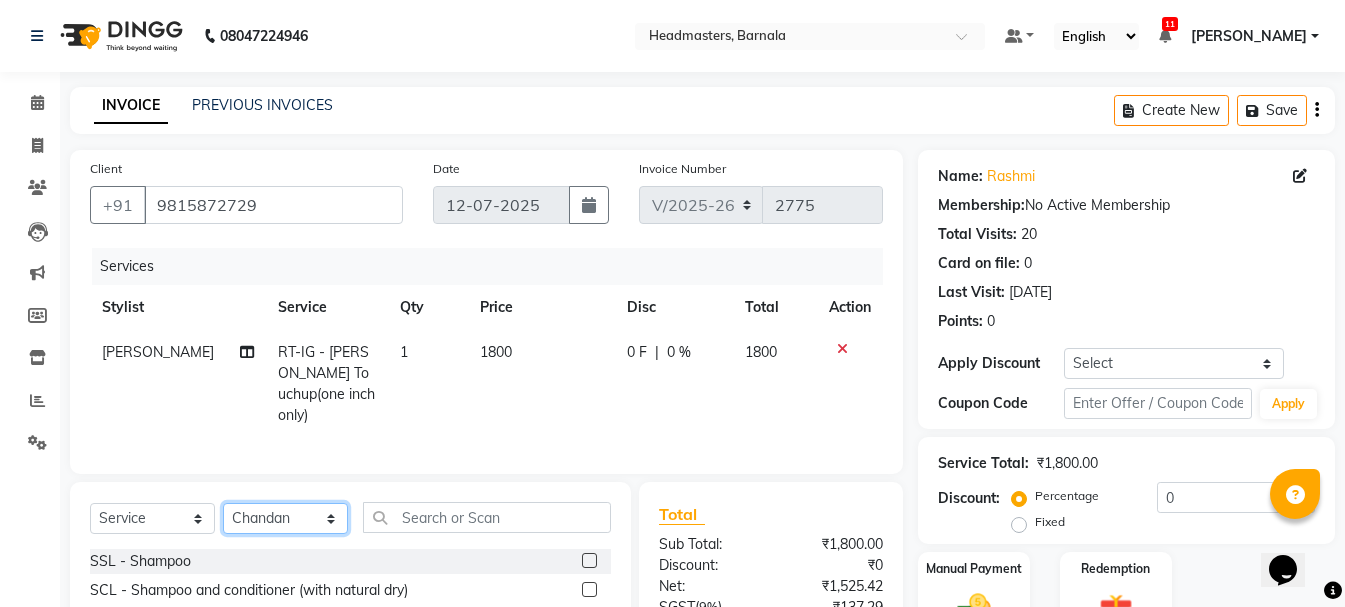 click on "Select Stylist  Ankit kantiwall Chandan [PERSON_NAME] [PERSON_NAME] [PERSON_NAME] [PERSON_NAME] [PERSON_NAME] [PERSON_NAME] [PERSON_NAME] [PERSON_NAME]" 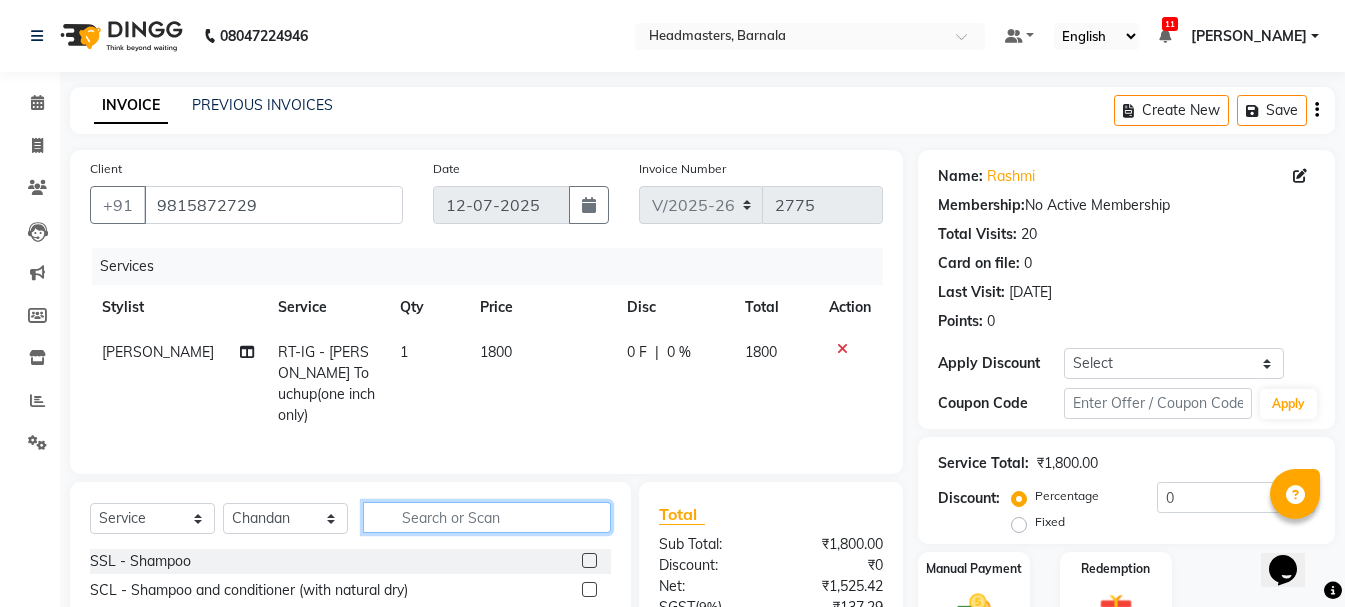 click 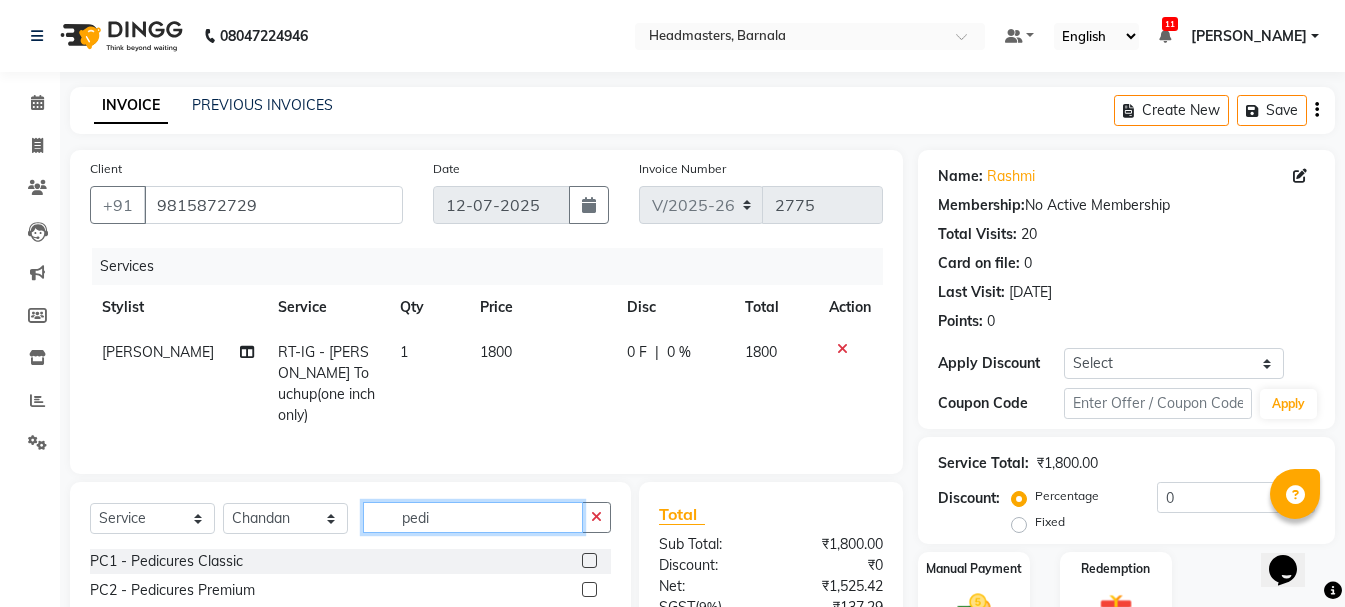 type on "pedi" 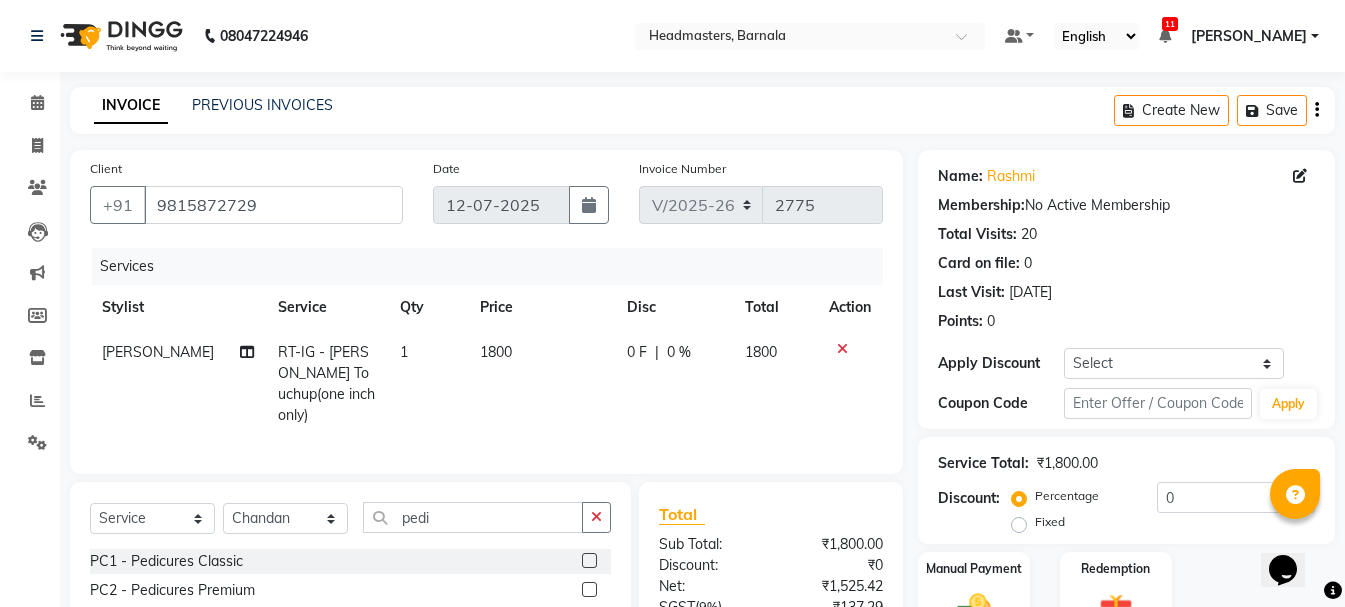 click 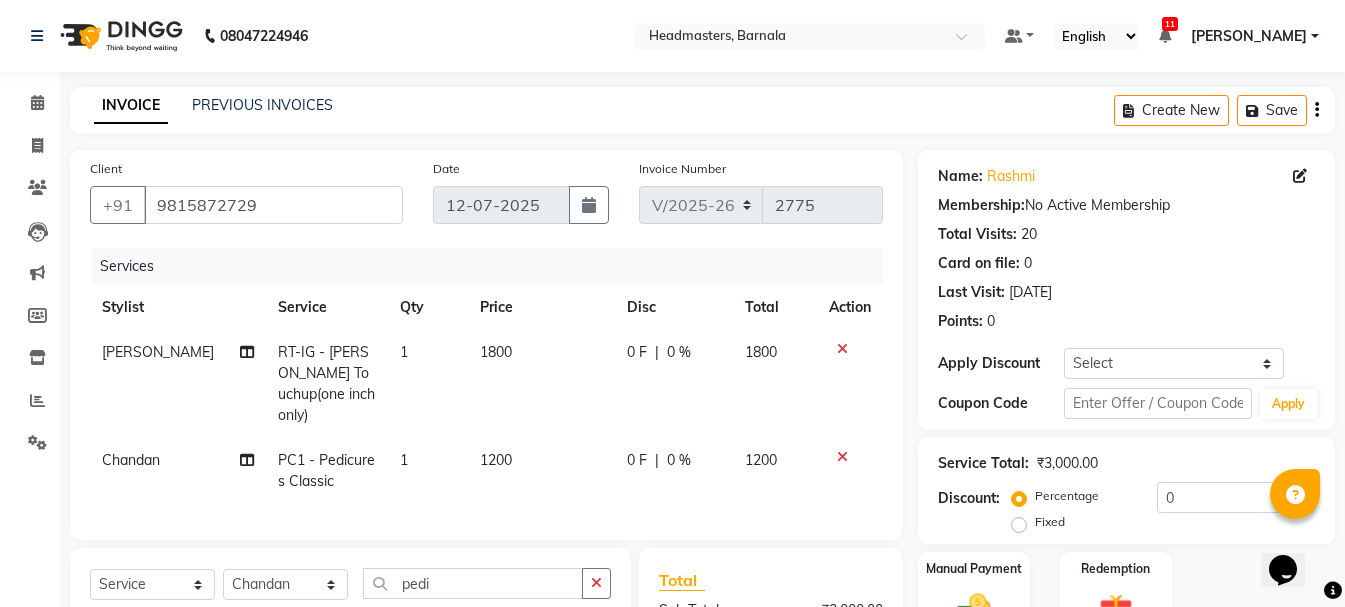 checkbox on "false" 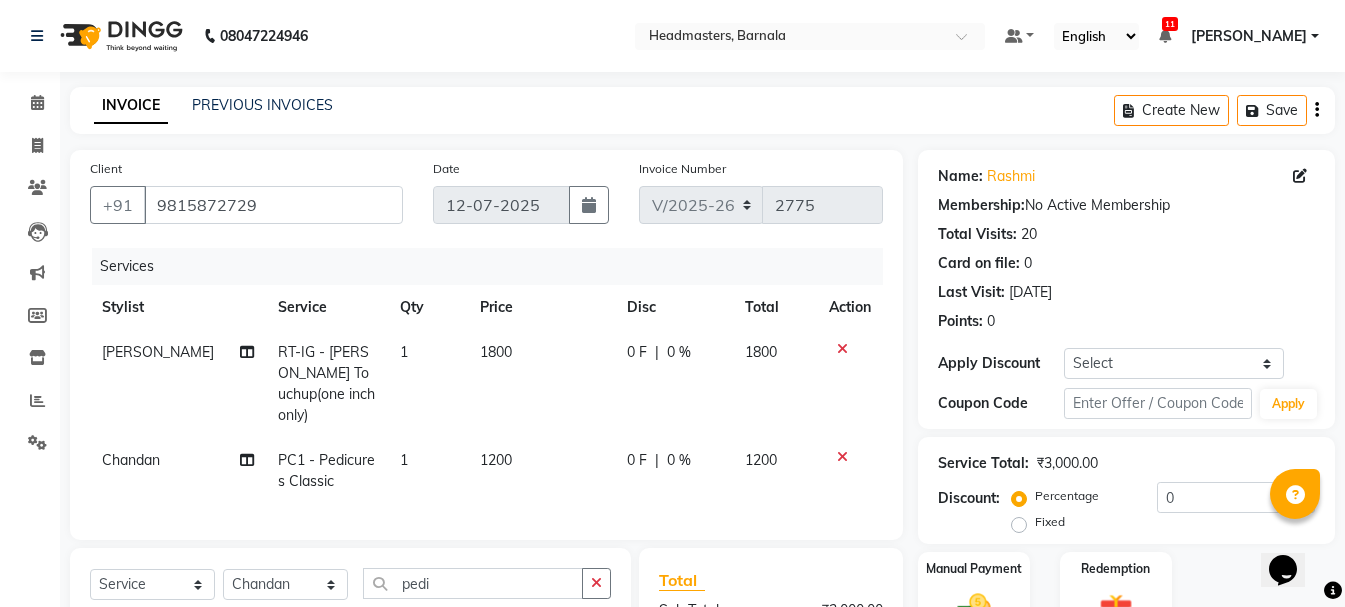 click on "Service Total:  ₹3,000.00  Discount:  Percentage   Fixed  0" 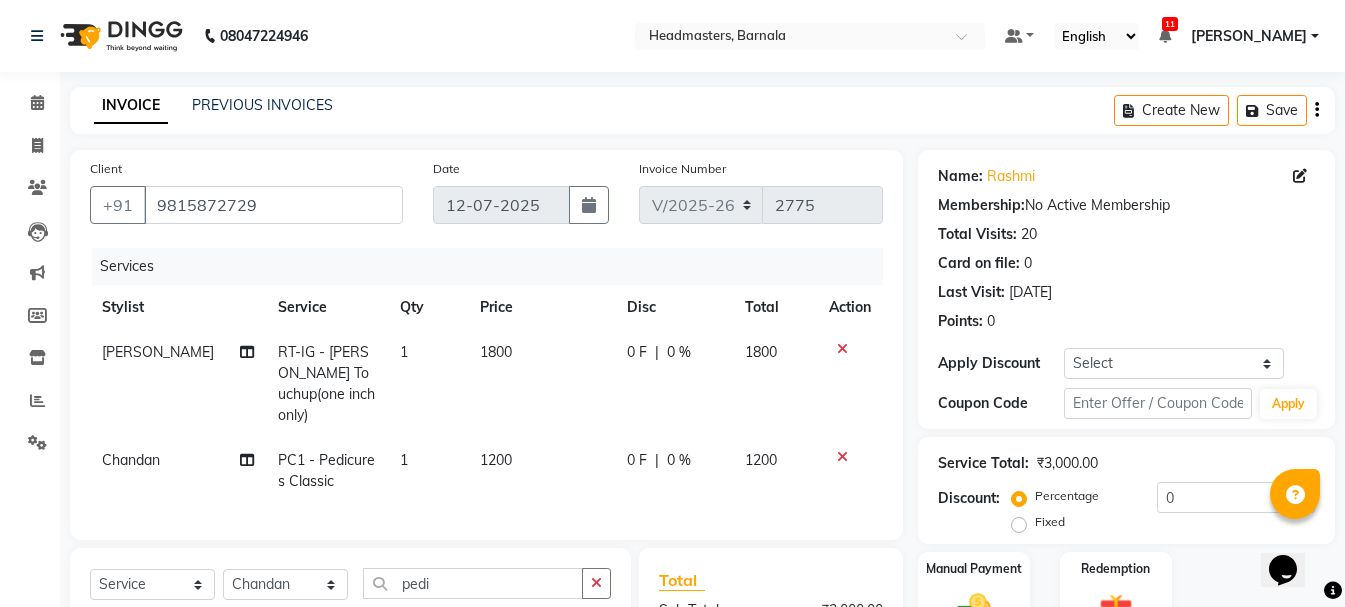 click on "Fixed" 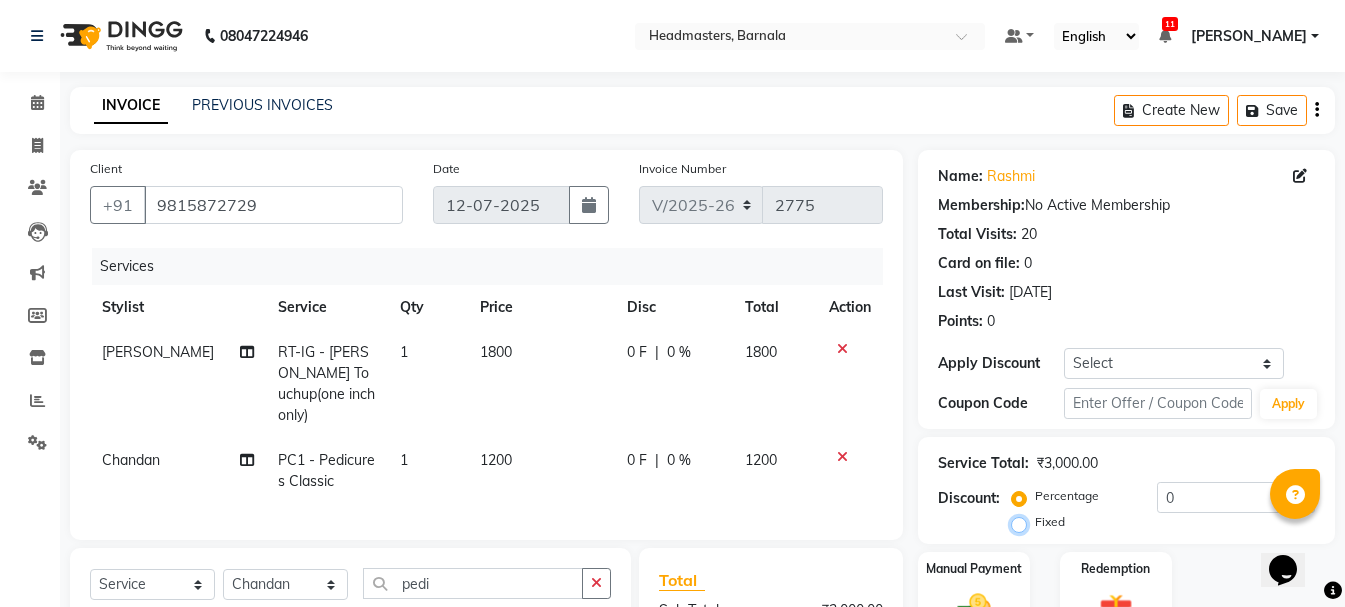 click on "Fixed" at bounding box center [1023, 522] 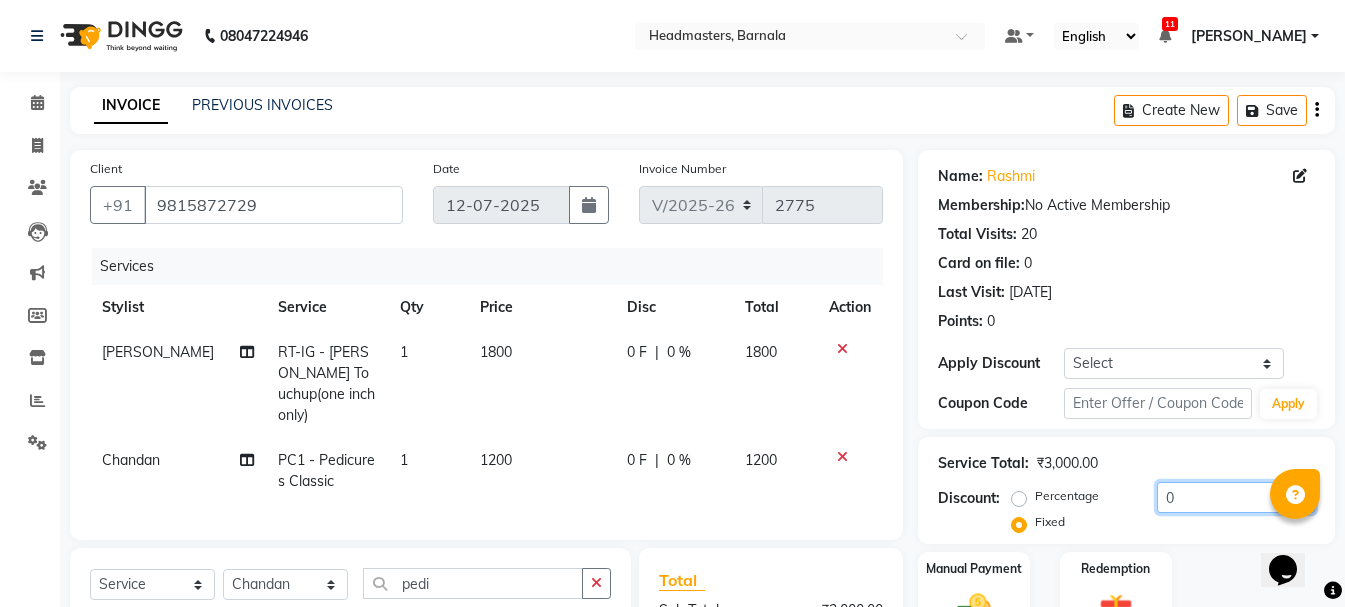 drag, startPoint x: 1177, startPoint y: 505, endPoint x: 1136, endPoint y: 500, distance: 41.303753 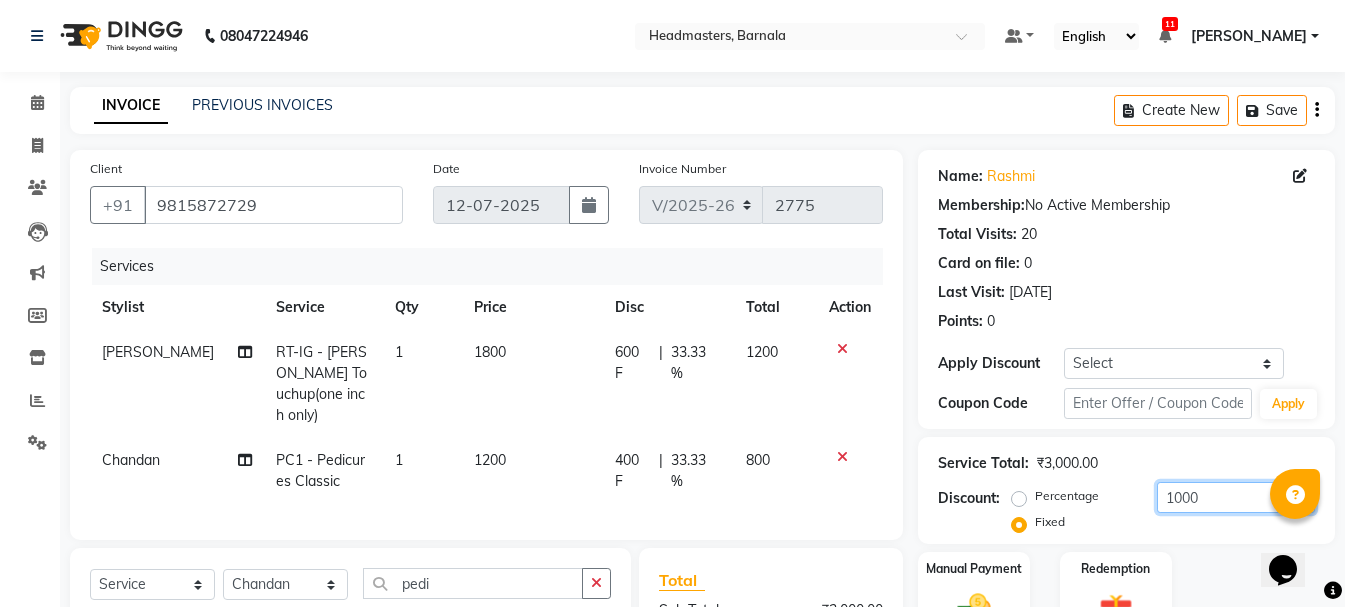 scroll, scrollTop: 259, scrollLeft: 0, axis: vertical 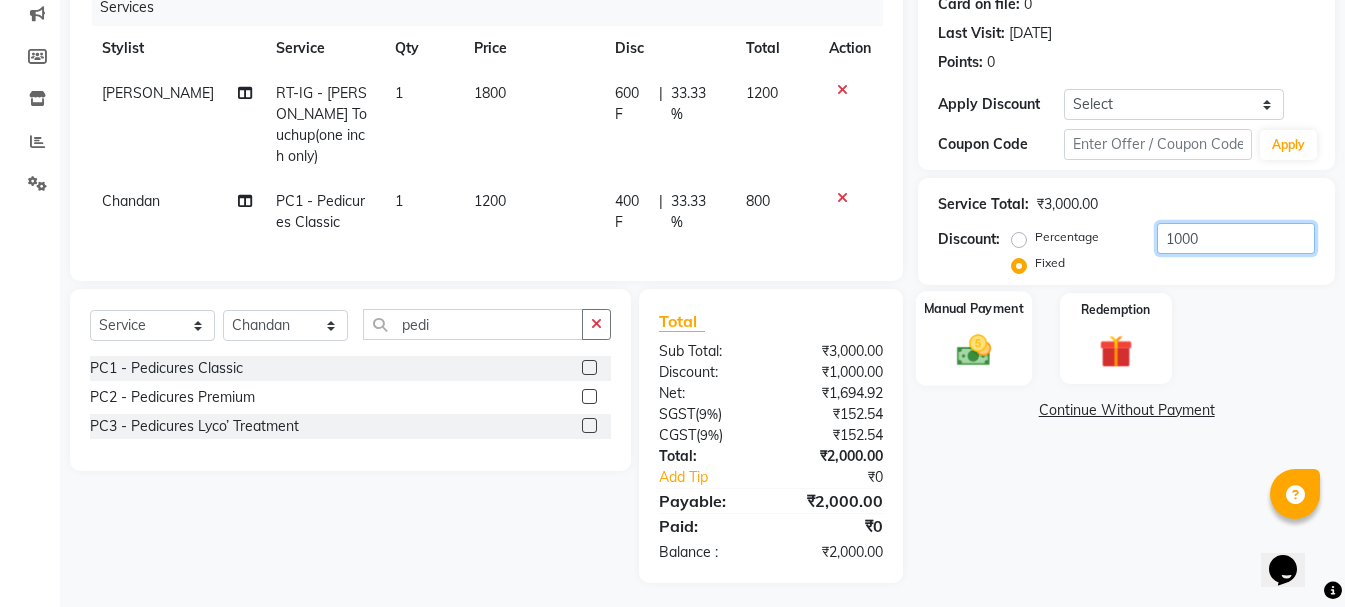 type on "1000" 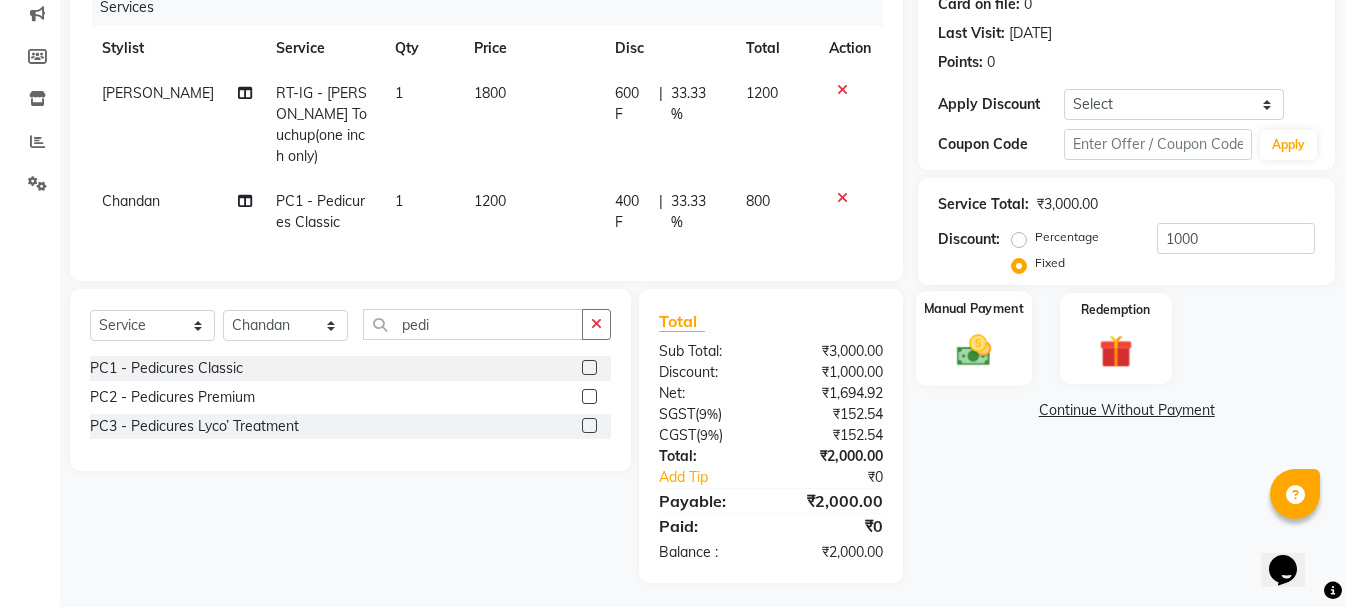 click 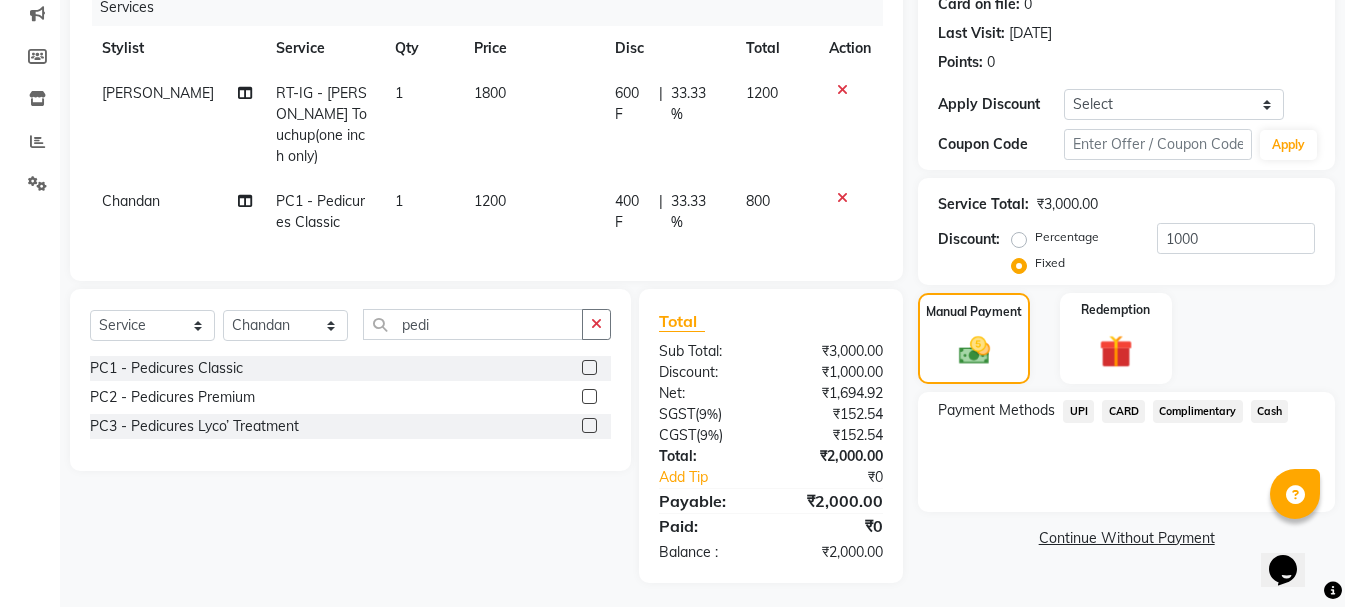 click on "UPI" 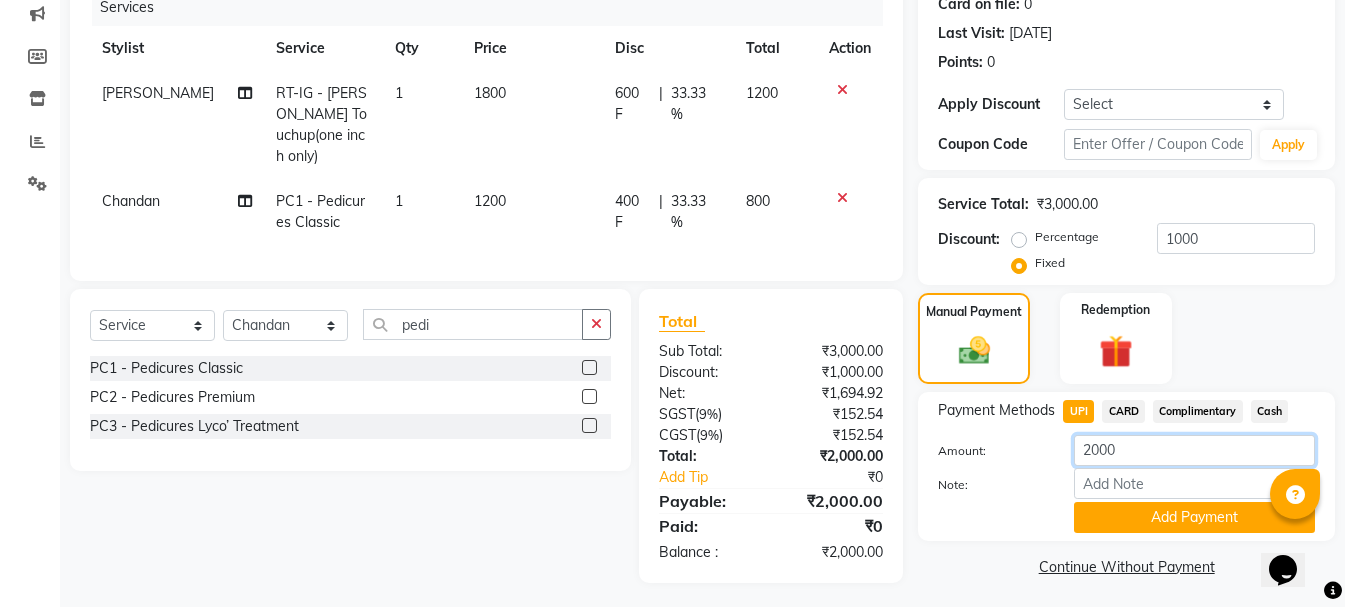 click on "2000" 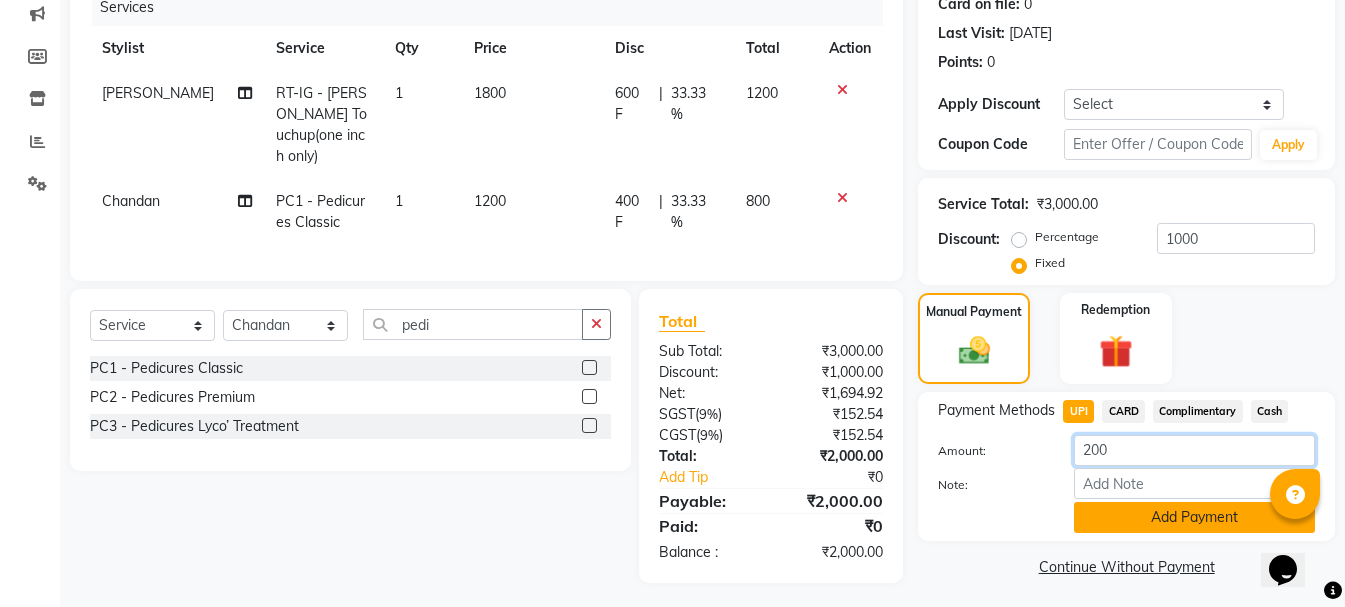 type on "200" 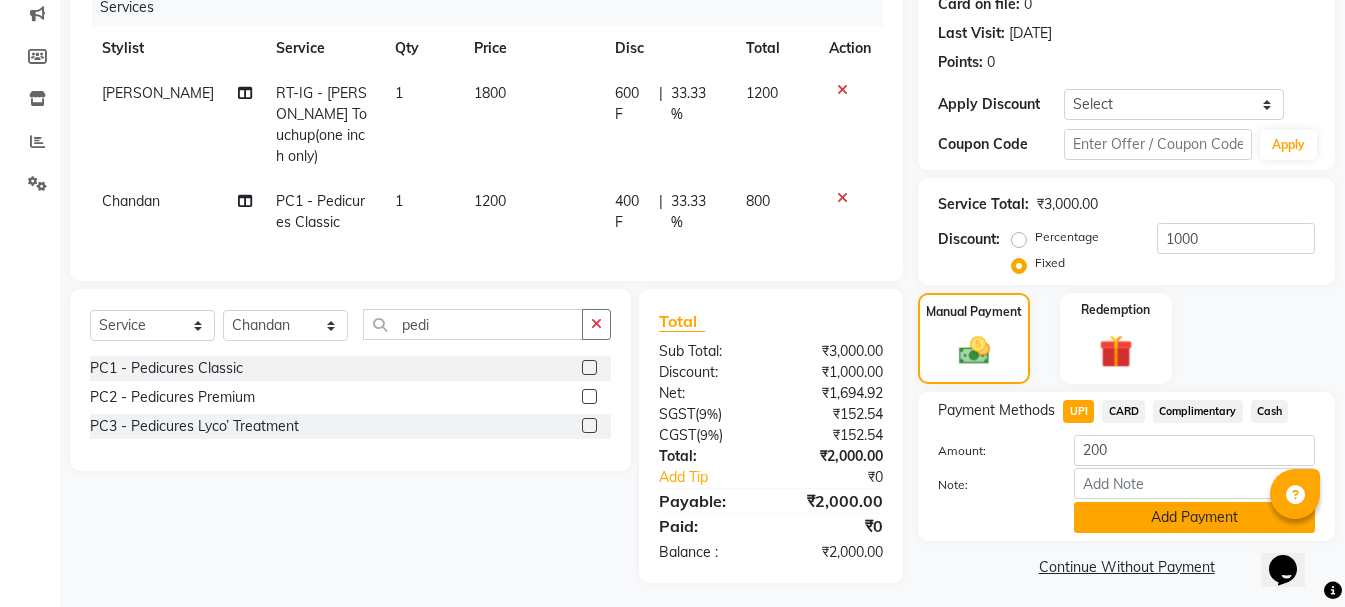 click on "Add Payment" 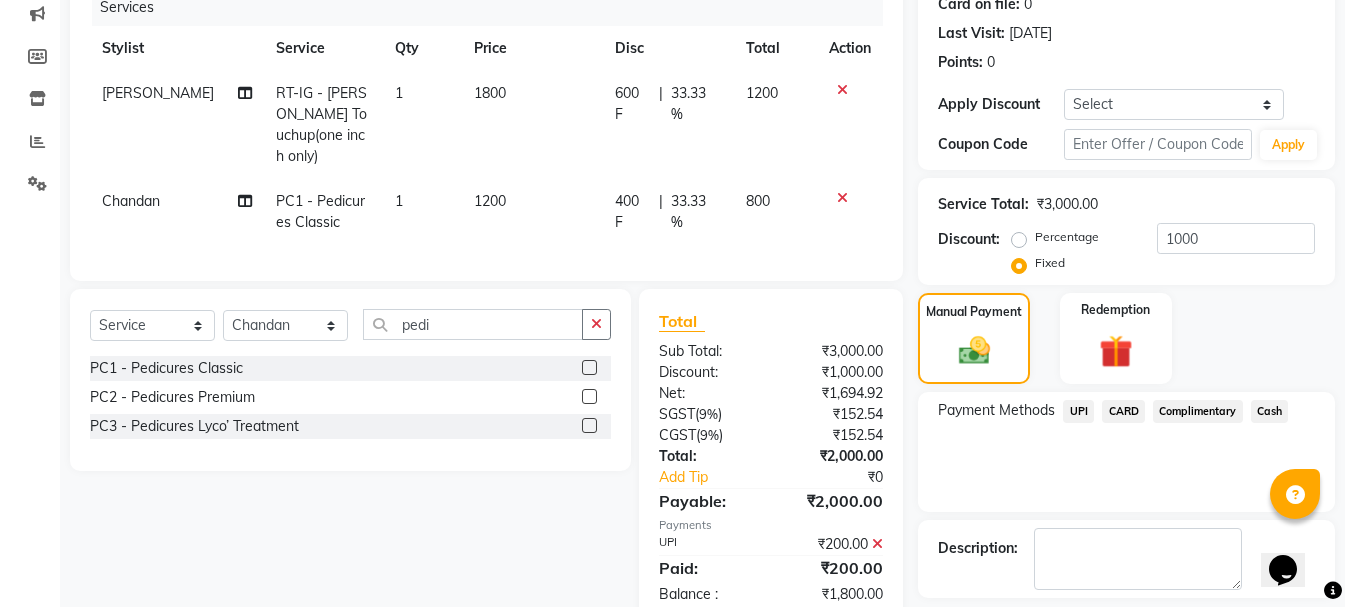 click on "Cash" 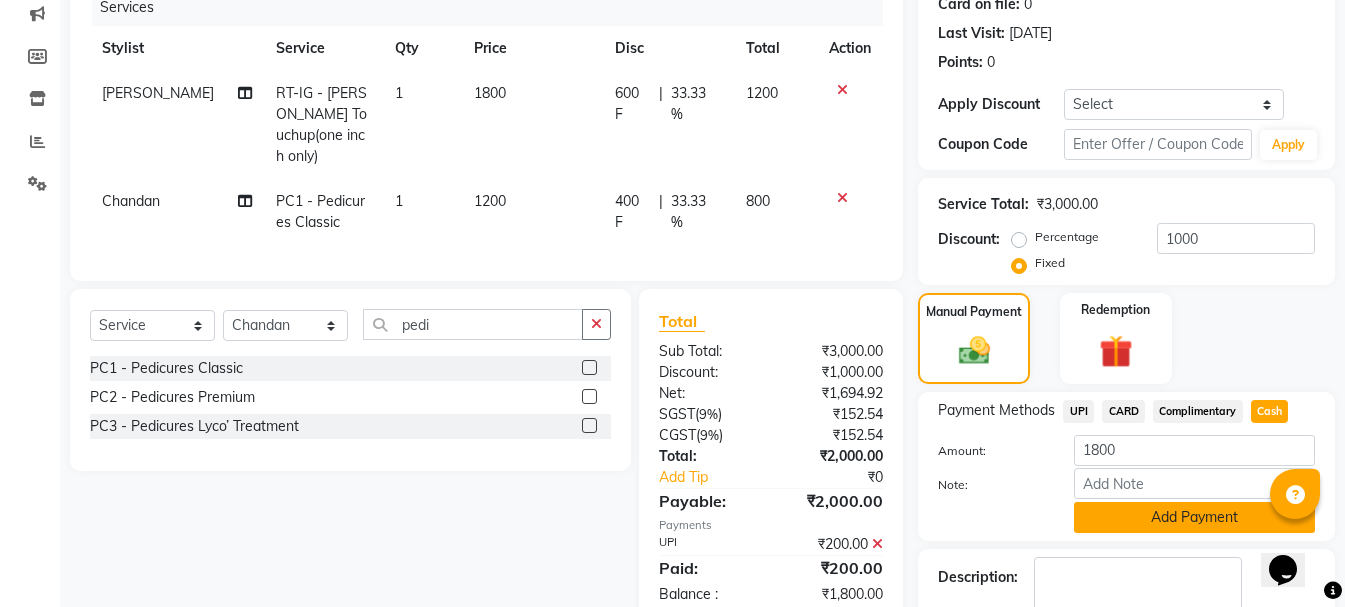 click on "Add Payment" 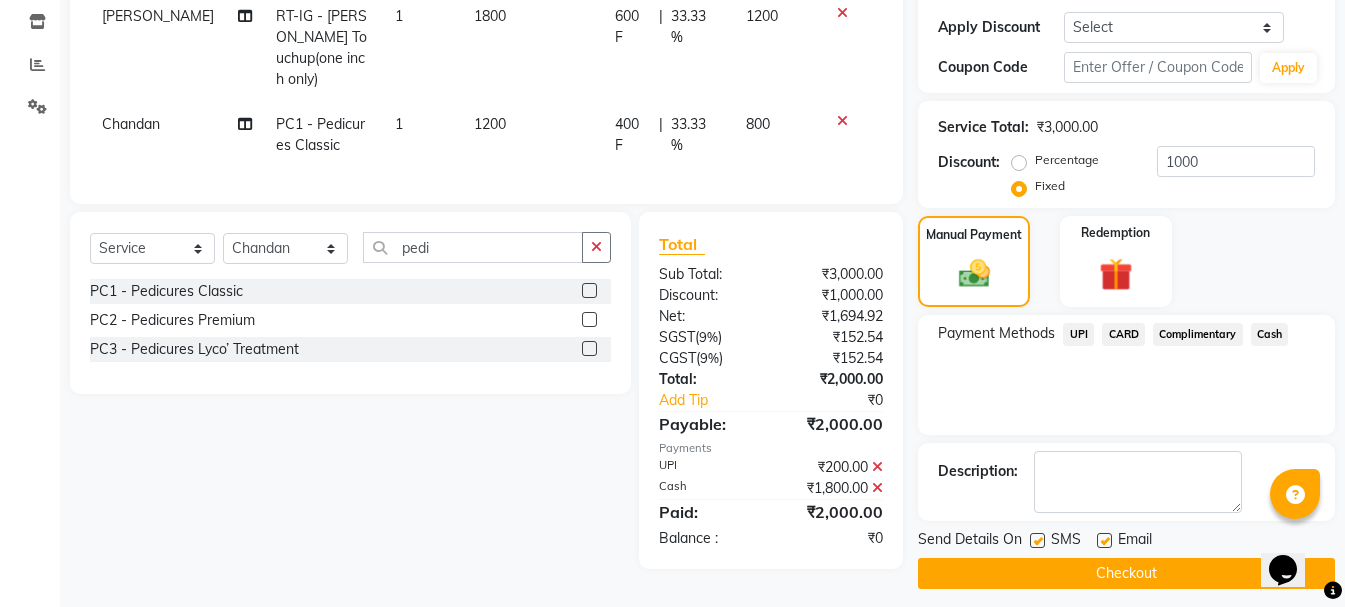 scroll, scrollTop: 348, scrollLeft: 0, axis: vertical 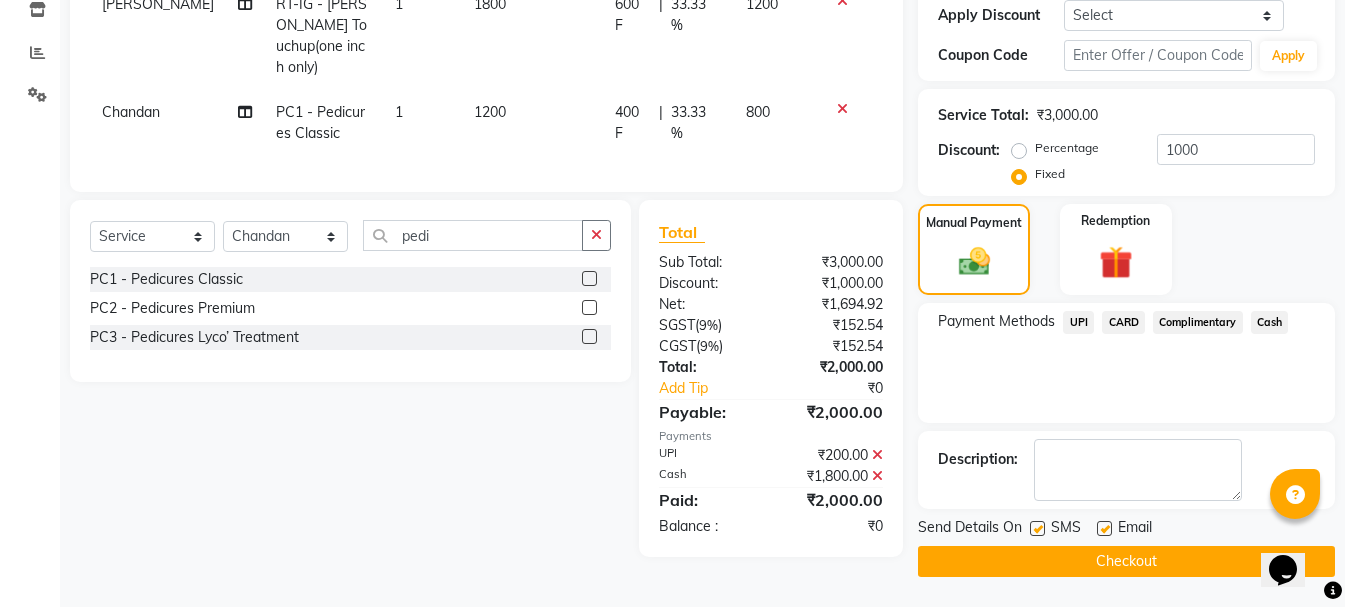 click on "Checkout" 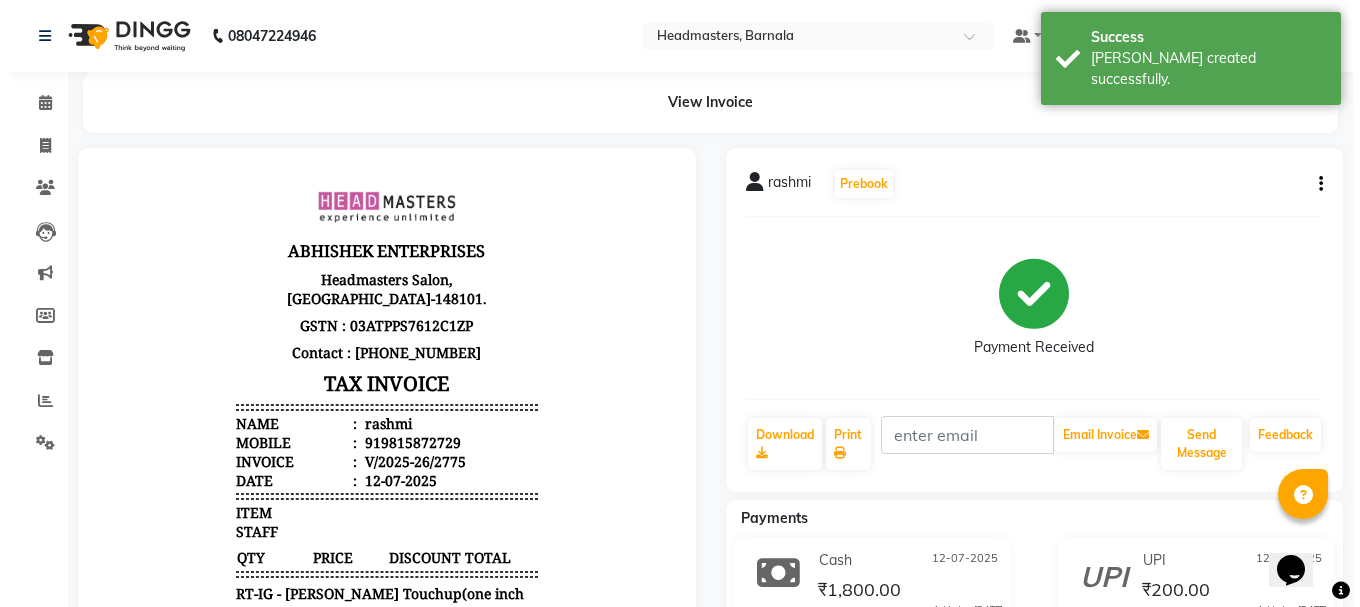 scroll, scrollTop: 0, scrollLeft: 0, axis: both 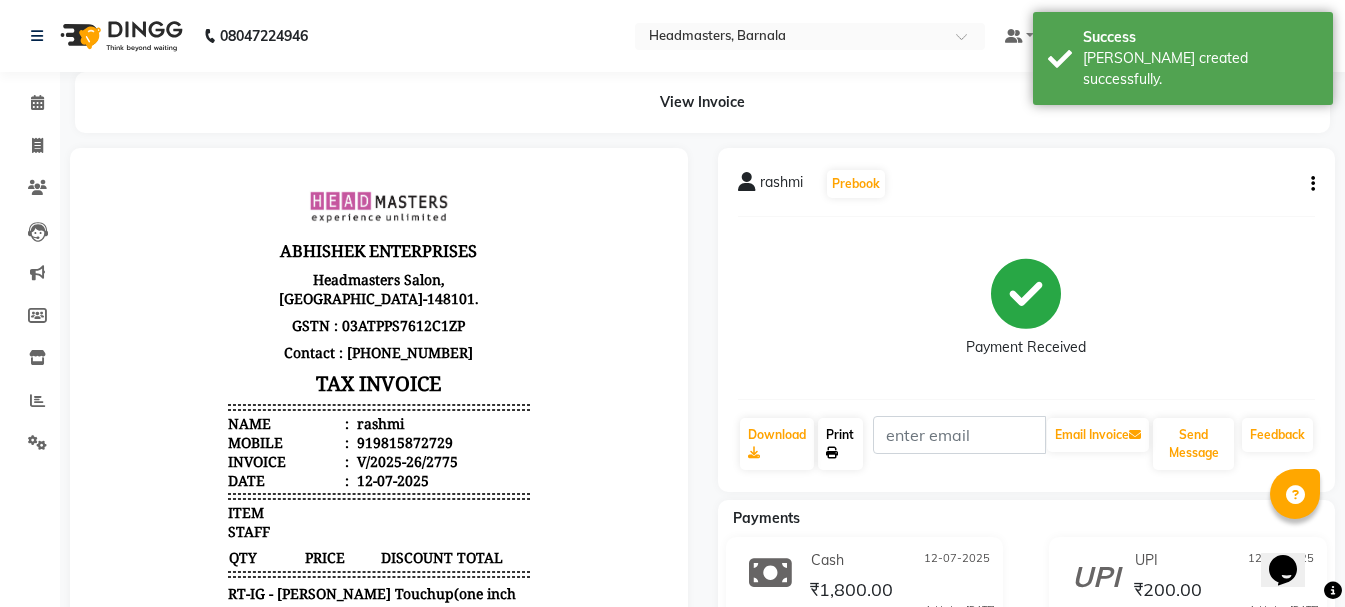 click on "Print" 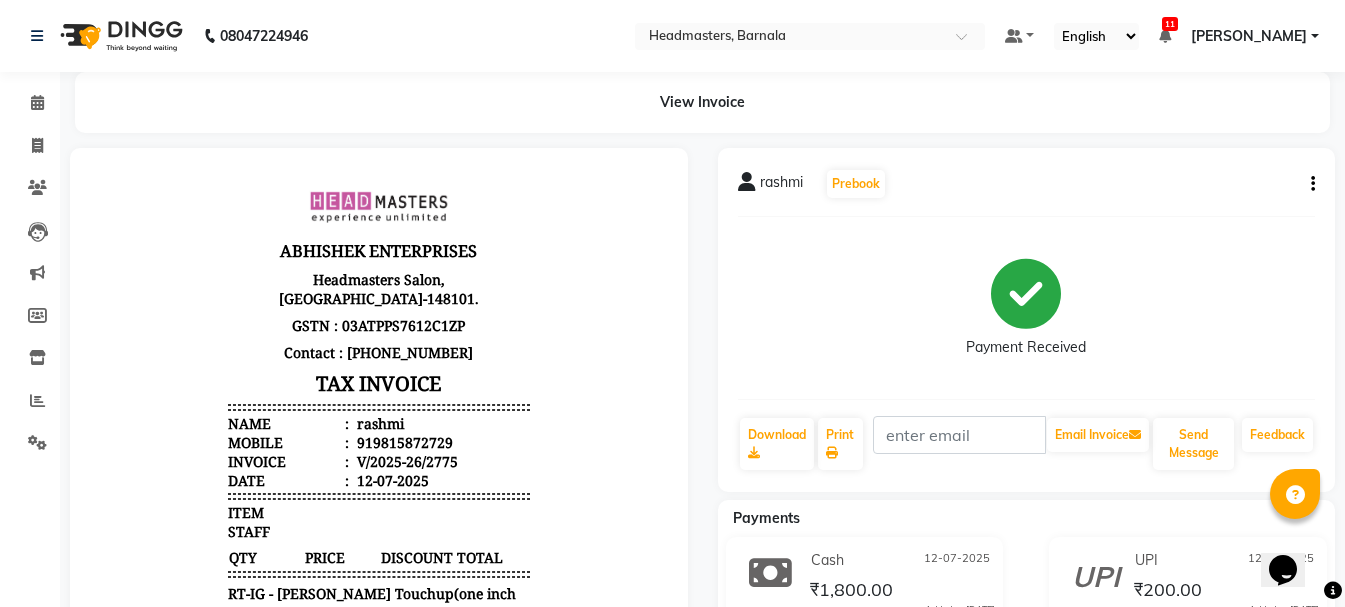 select on "service" 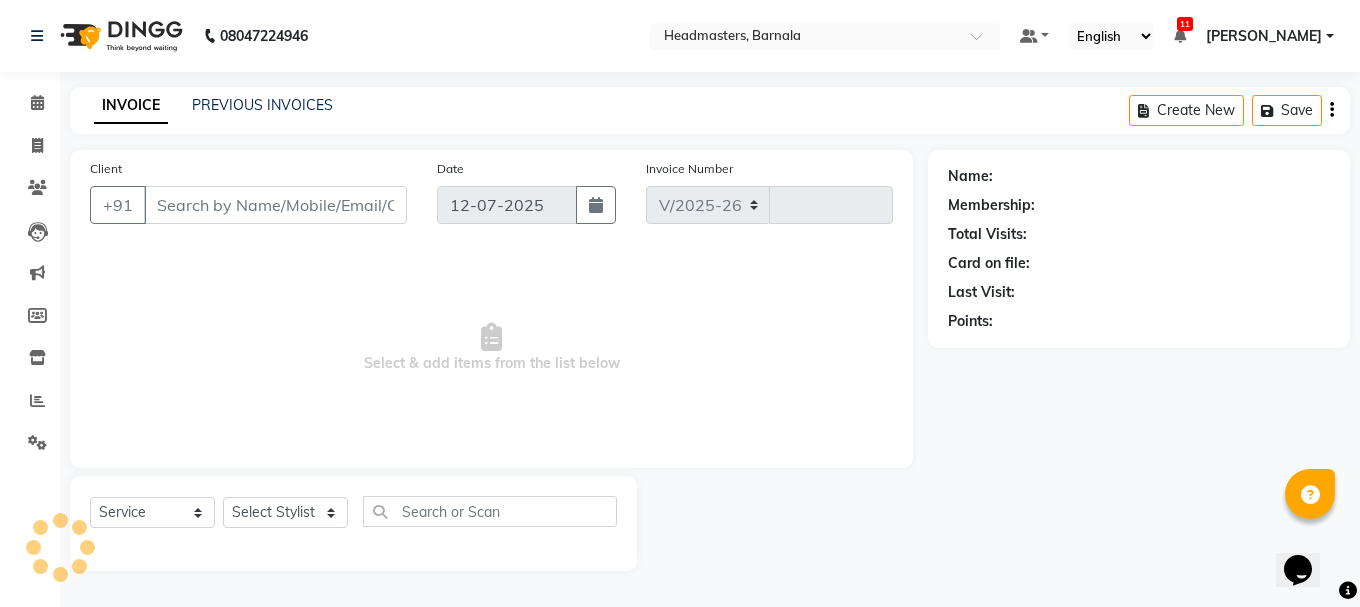 select on "7526" 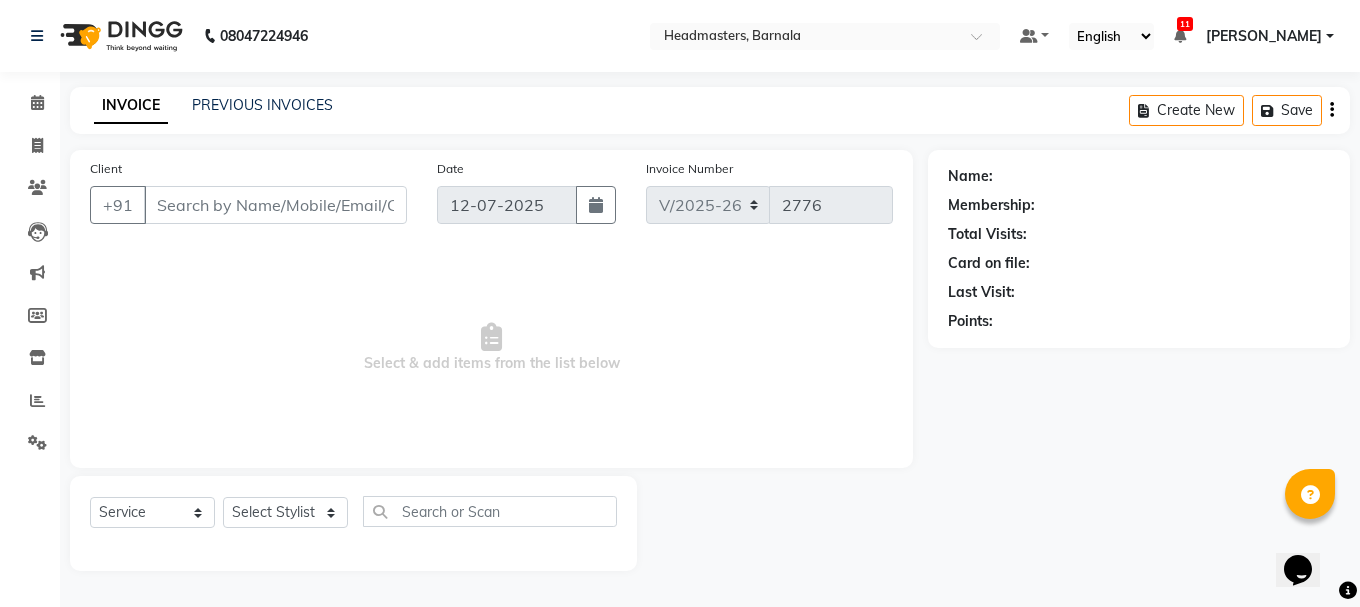 type on "9815872729" 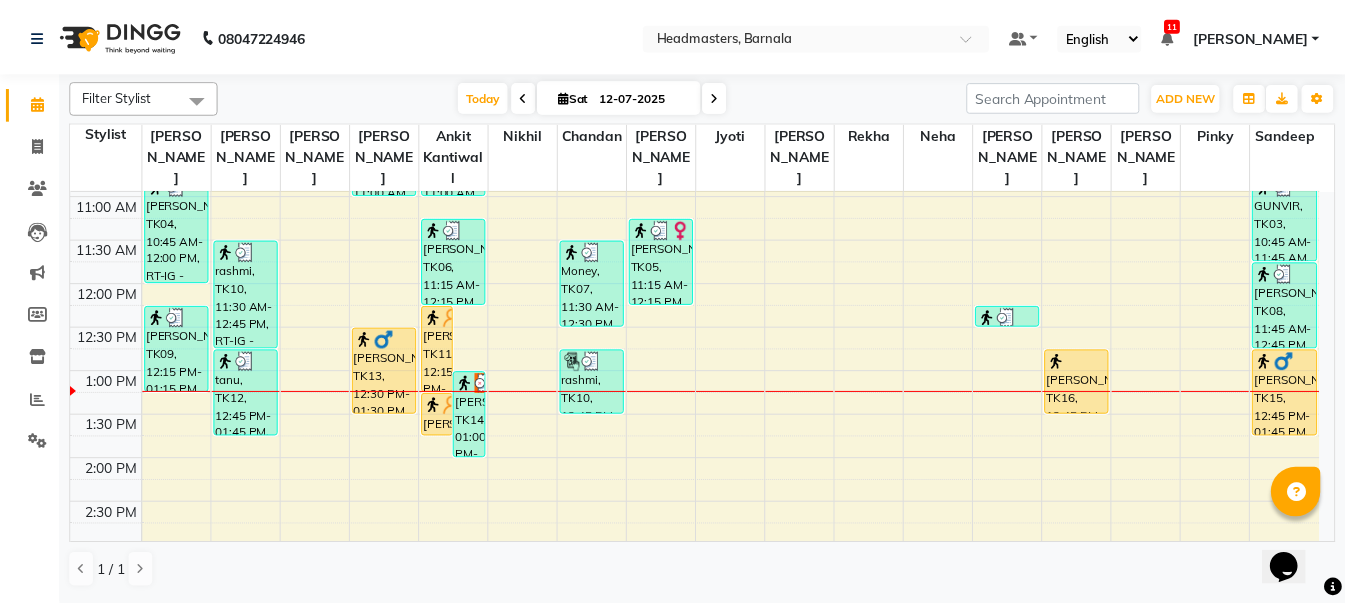 scroll, scrollTop: 266, scrollLeft: 0, axis: vertical 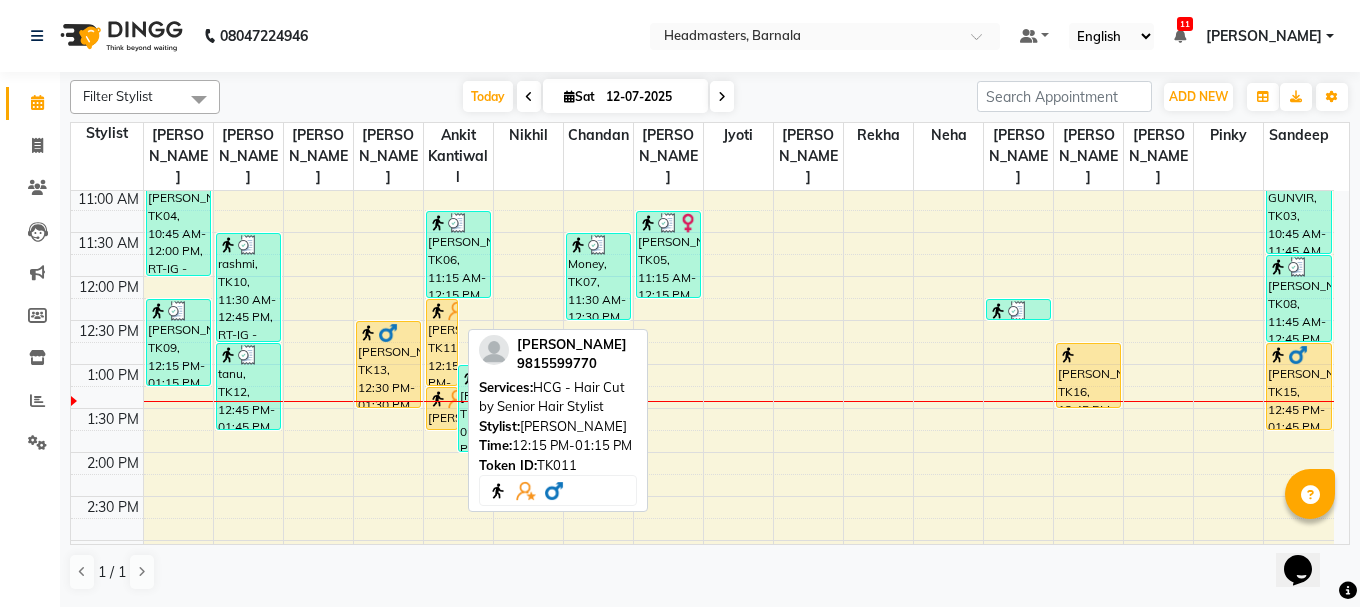 click on "[PERSON_NAME], TK11, 12:15 PM-01:15 PM, HCG - Hair Cut by Senior Hair Stylist" at bounding box center [442, 342] 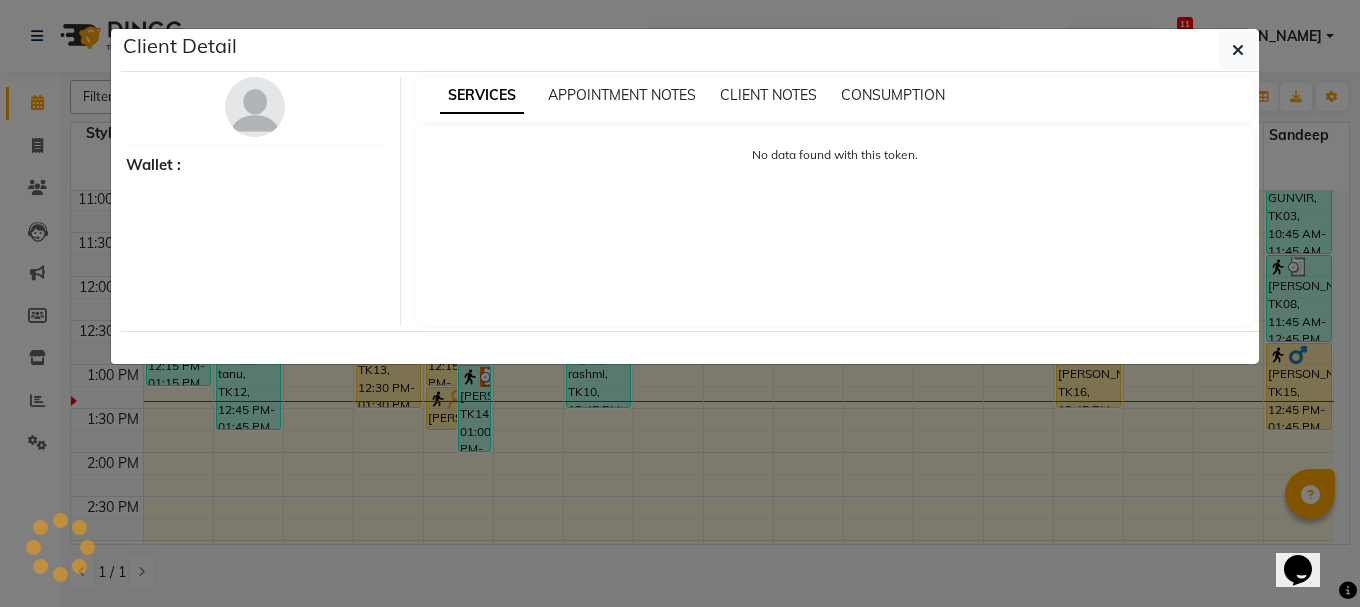 select on "1" 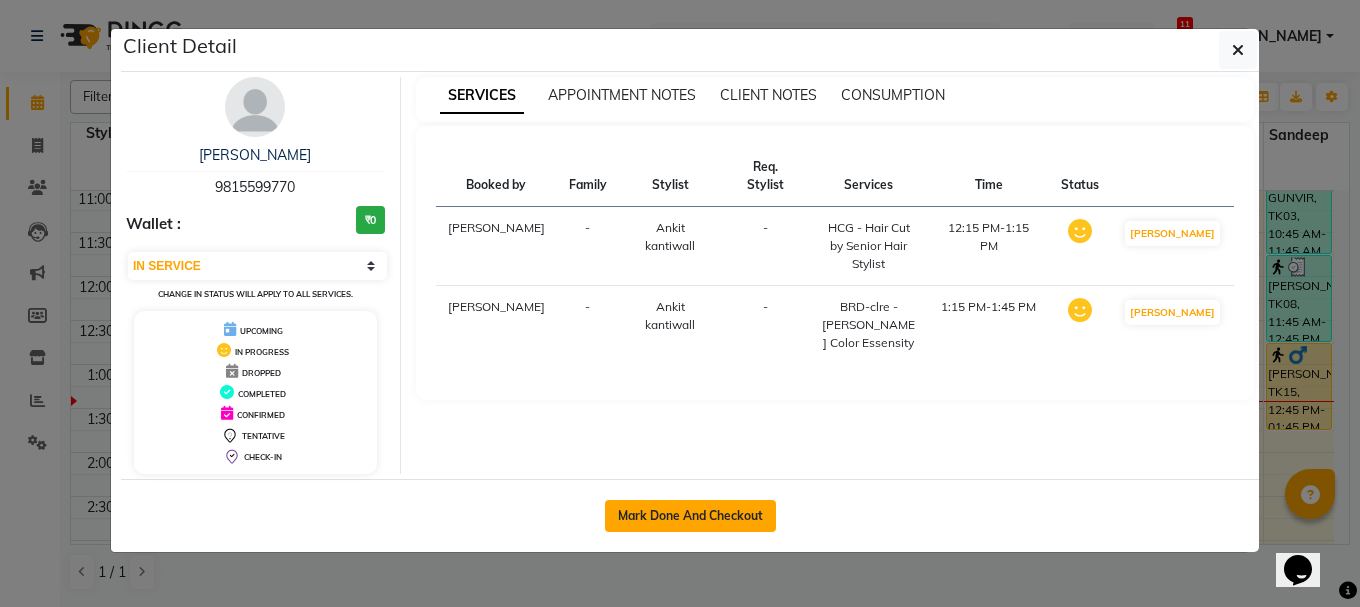 click on "Mark Done And Checkout" 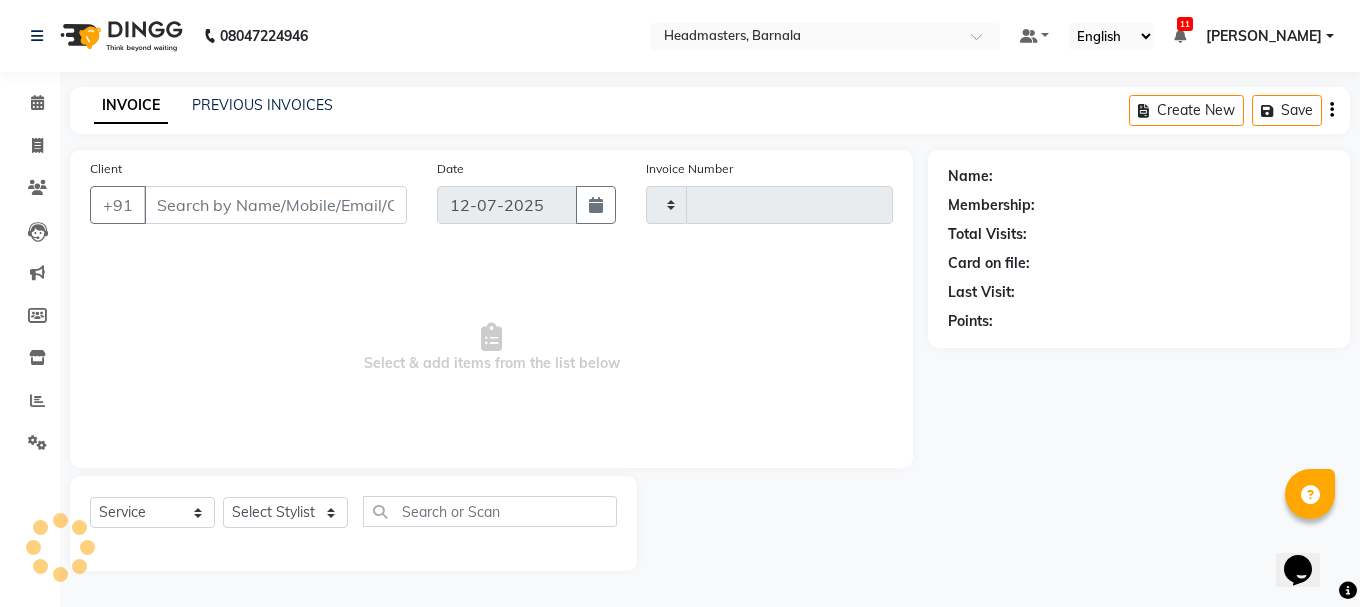 type on "2776" 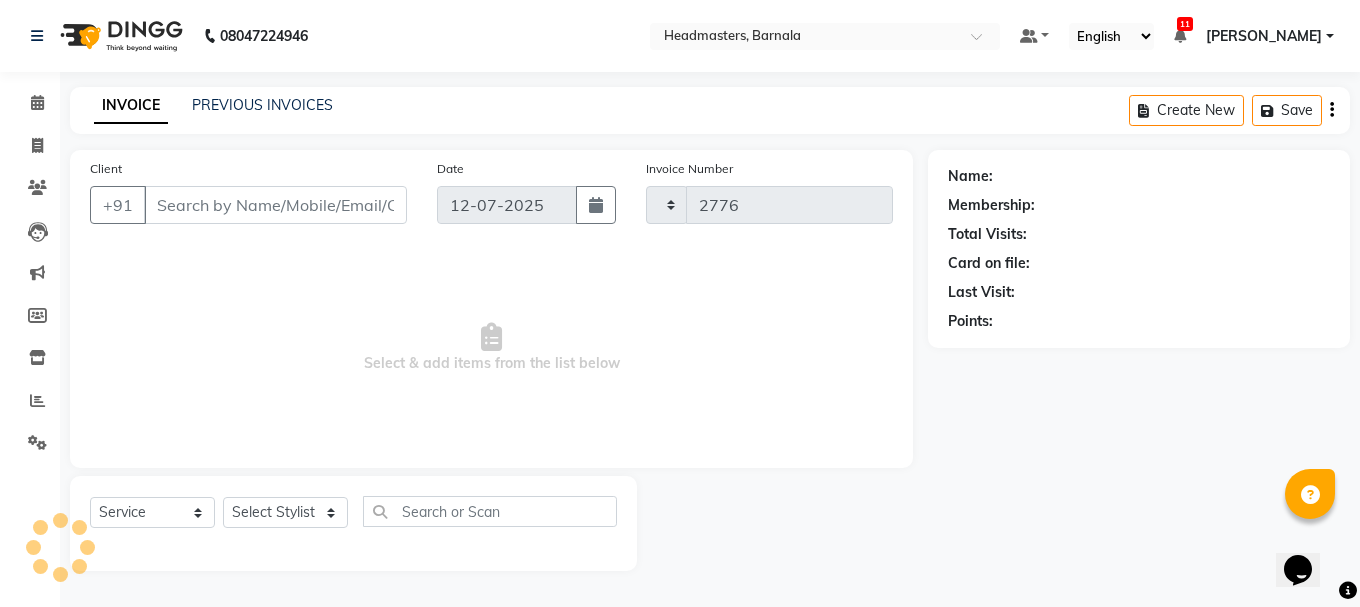 select on "7526" 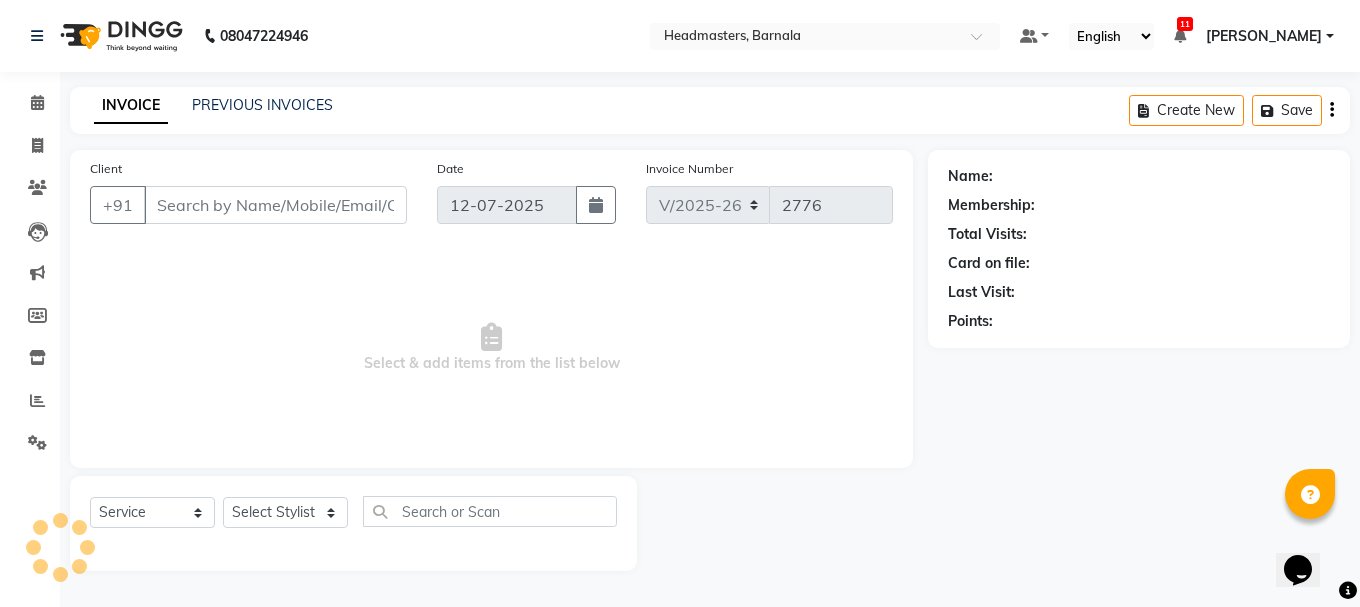 type on "9815599770" 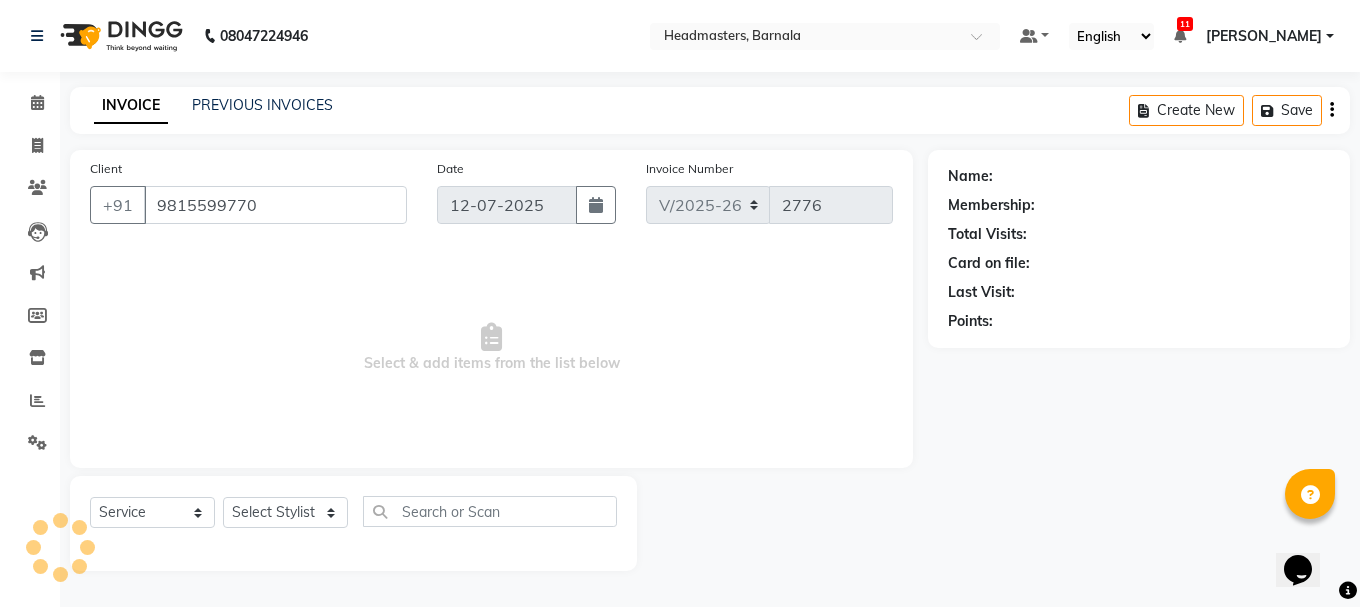select on "67278" 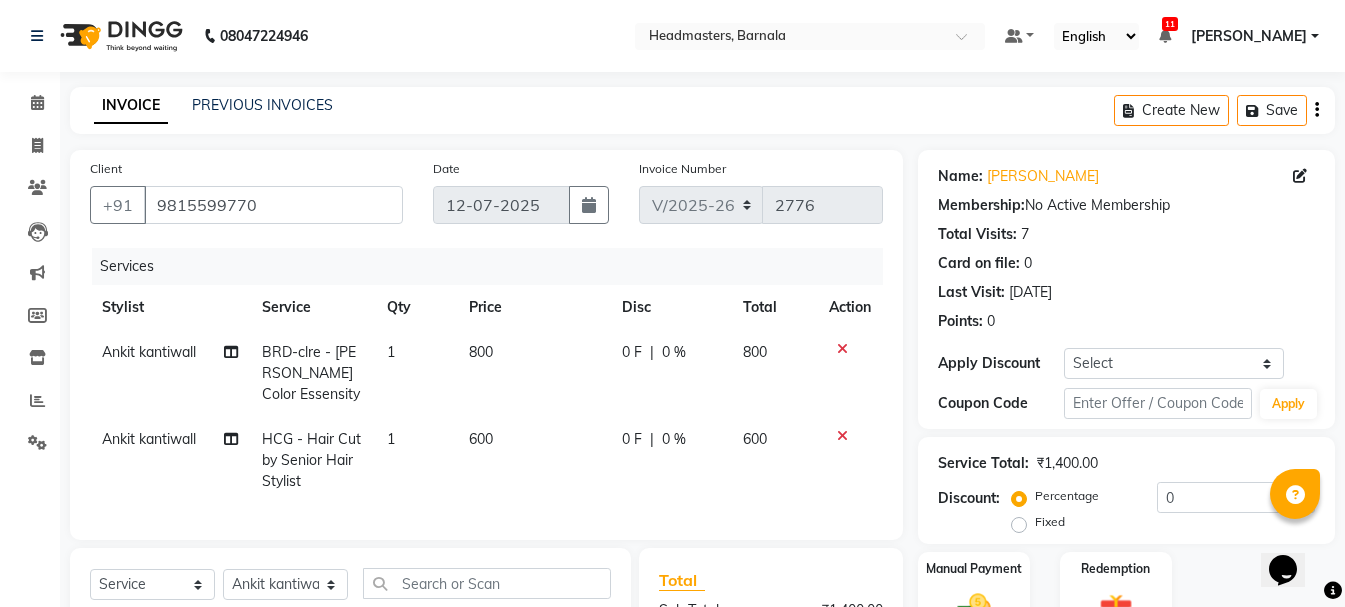 scroll, scrollTop: 281, scrollLeft: 0, axis: vertical 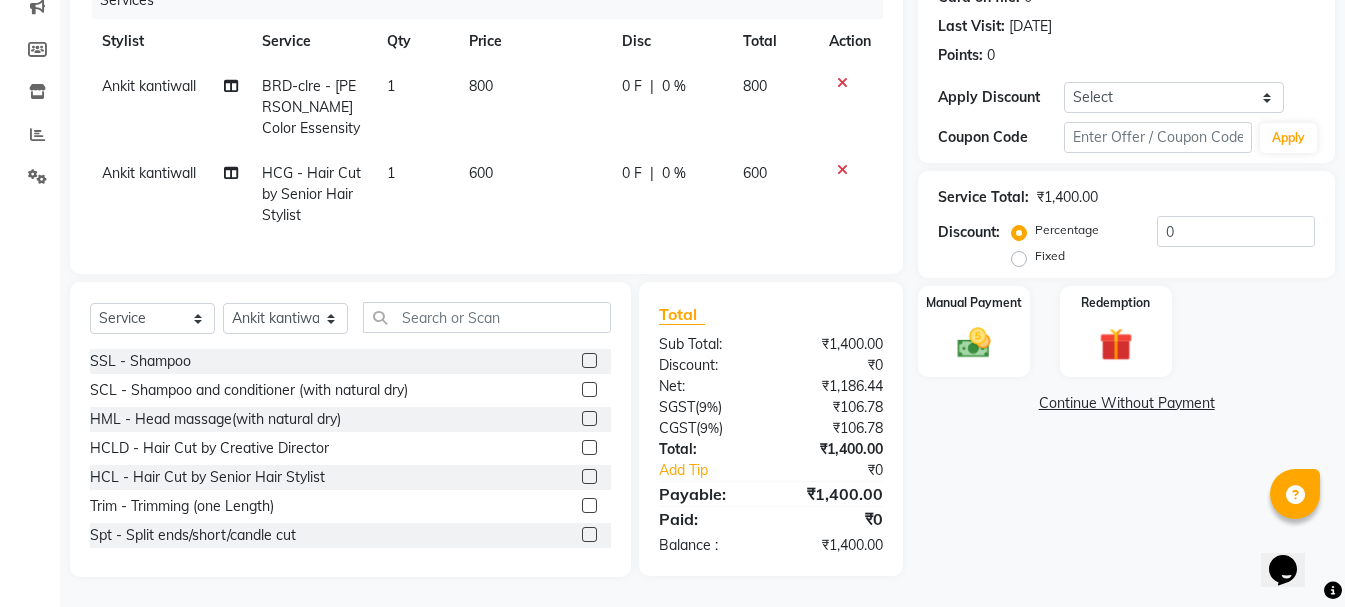 drag, startPoint x: 1350, startPoint y: 579, endPoint x: 57, endPoint y: 43, distance: 1399.6946 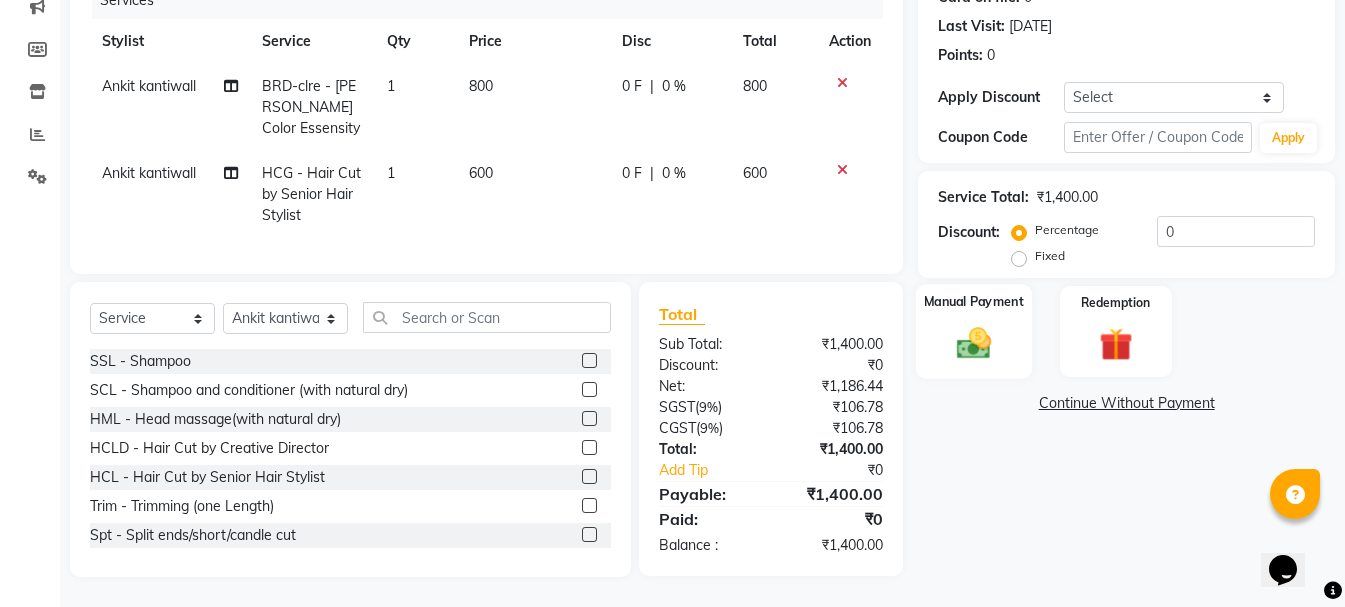 click 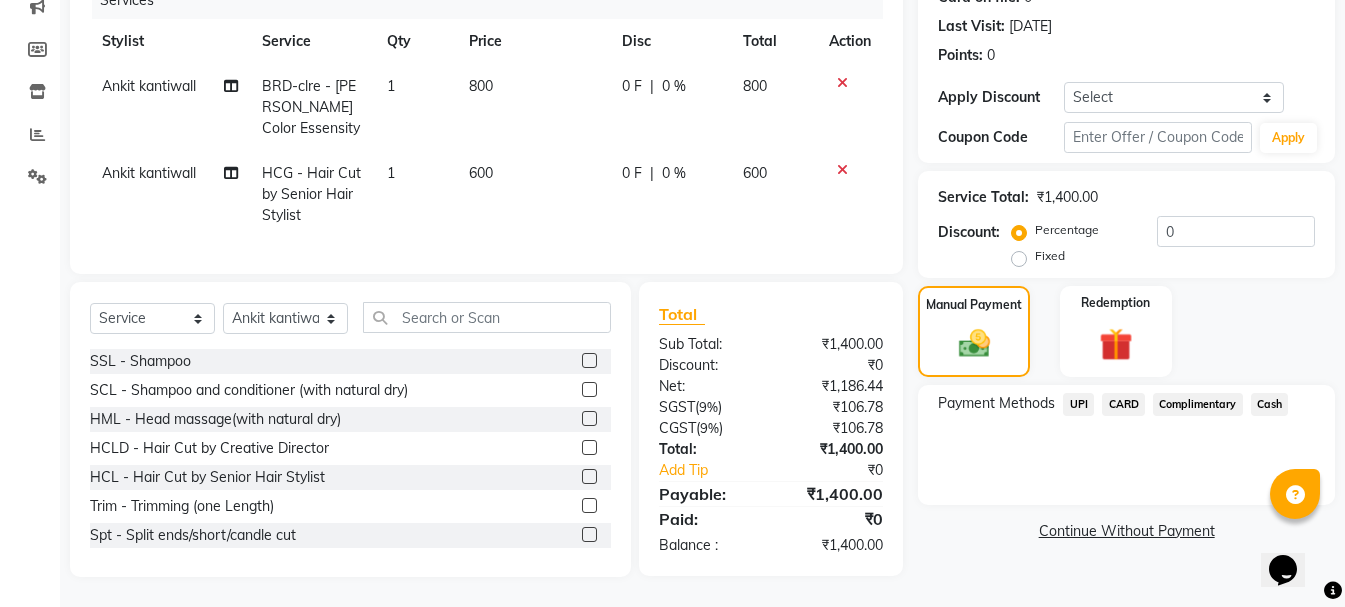 click on "Cash" 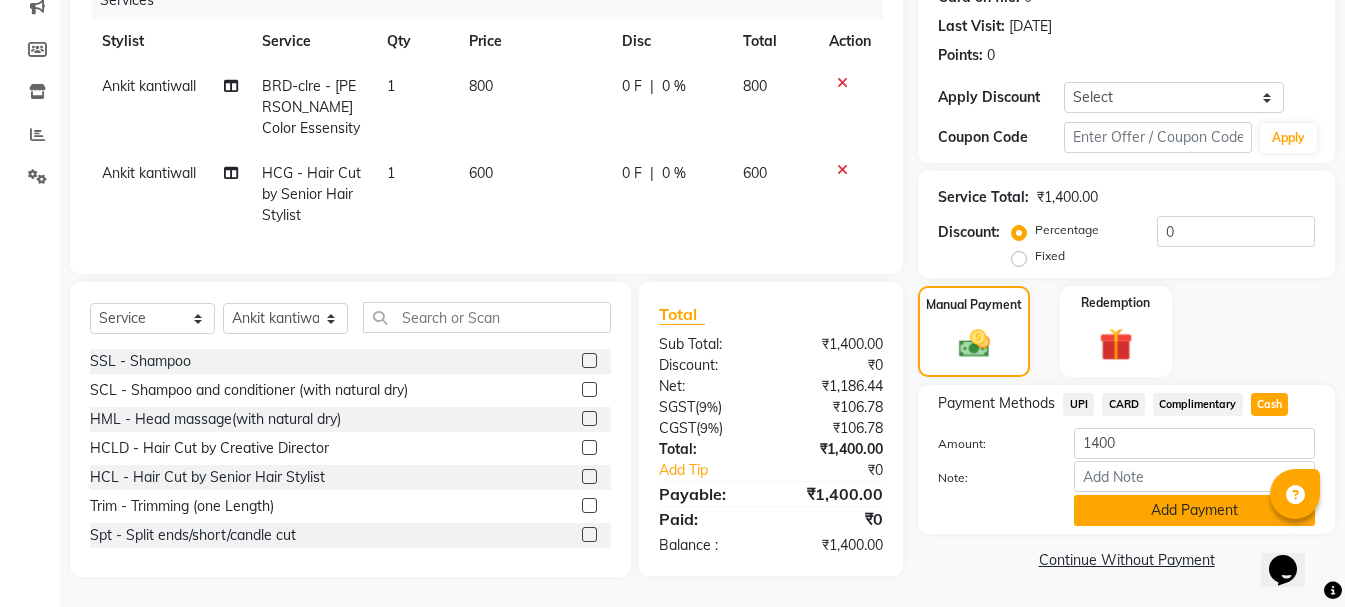 click on "Add Payment" 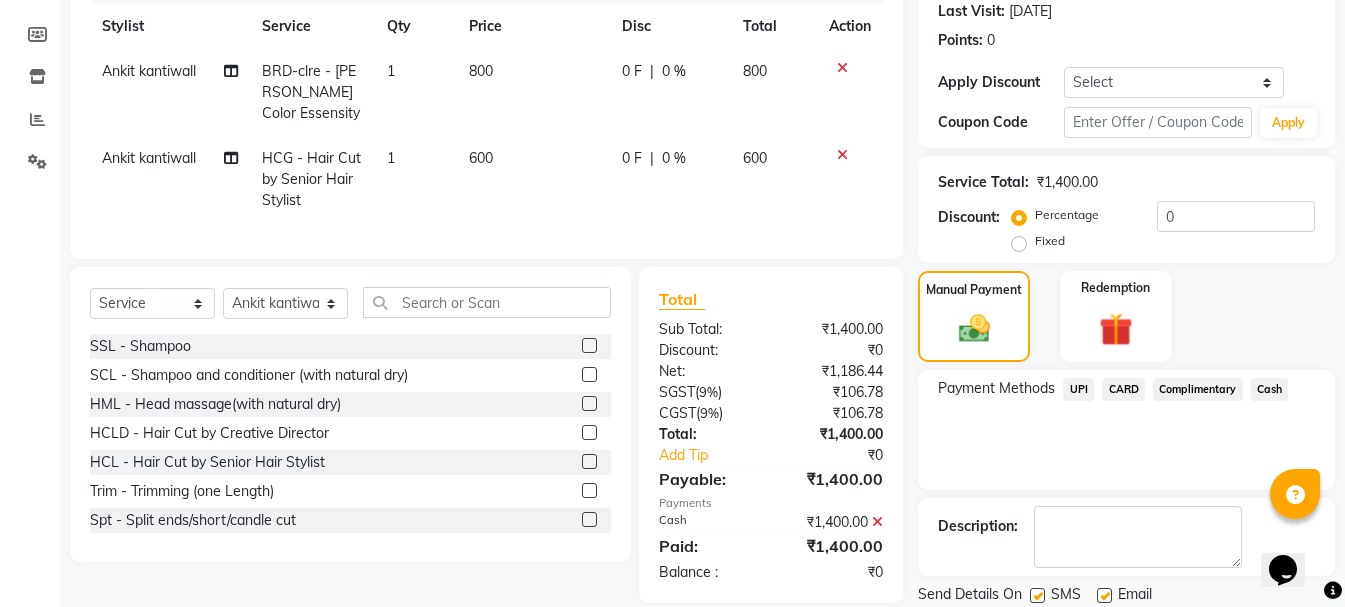scroll, scrollTop: 348, scrollLeft: 0, axis: vertical 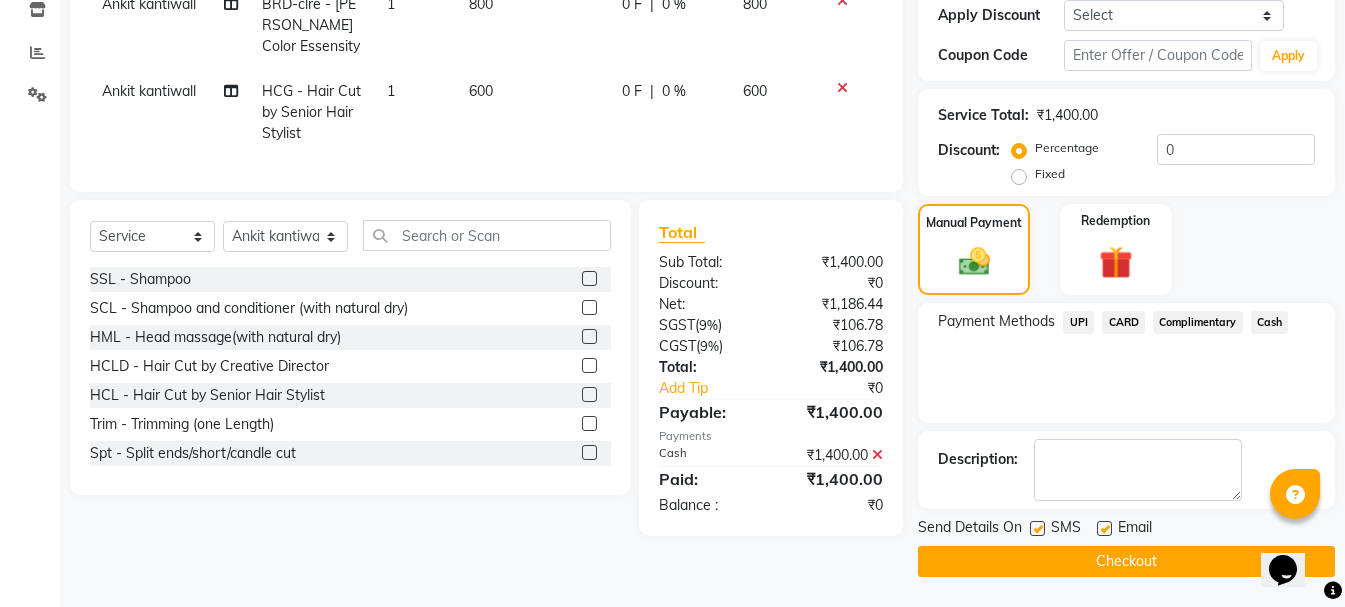 click on "Checkout" 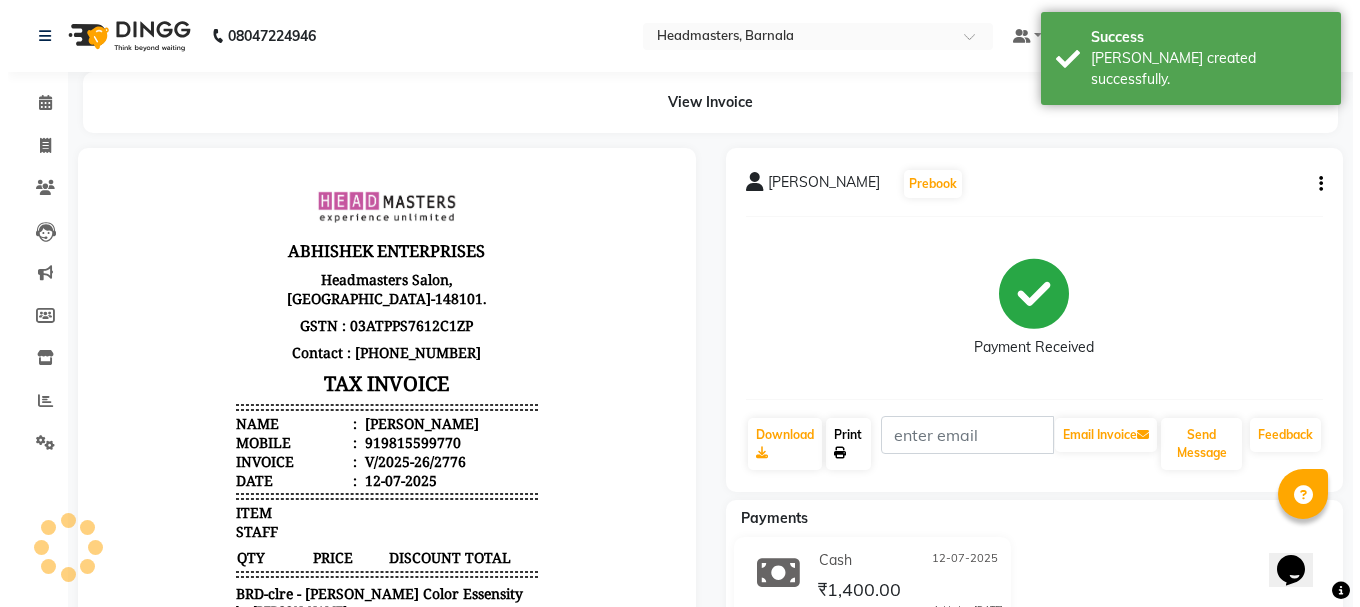 scroll, scrollTop: 0, scrollLeft: 0, axis: both 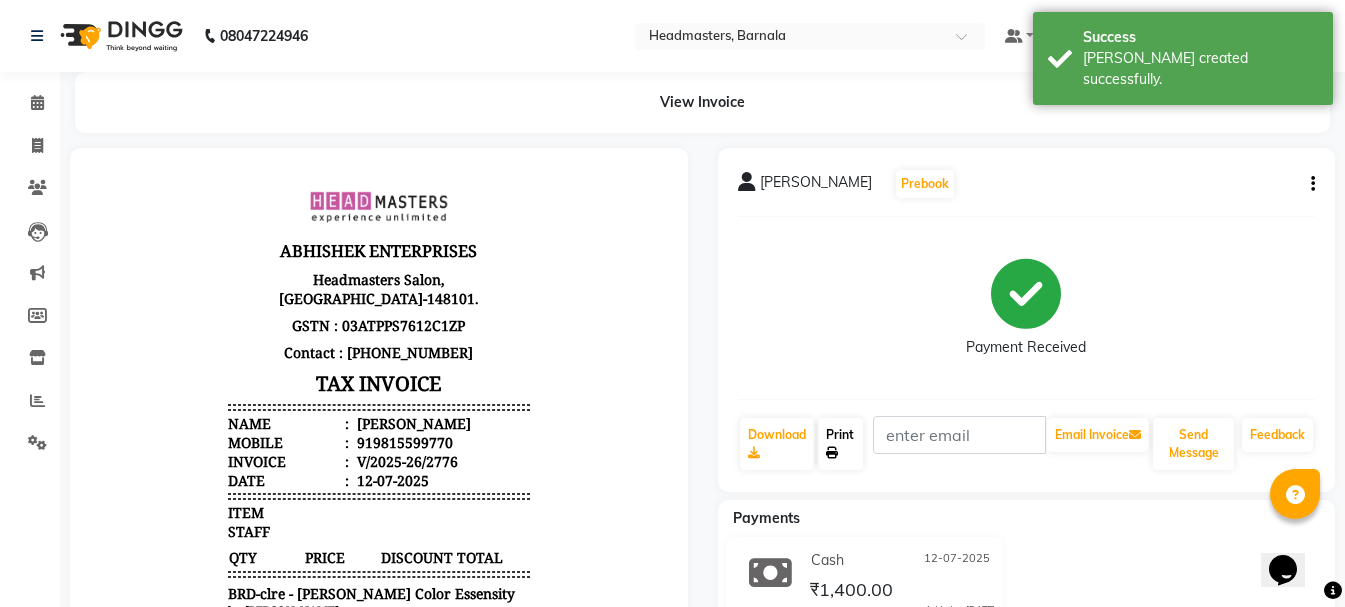 click on "Print" 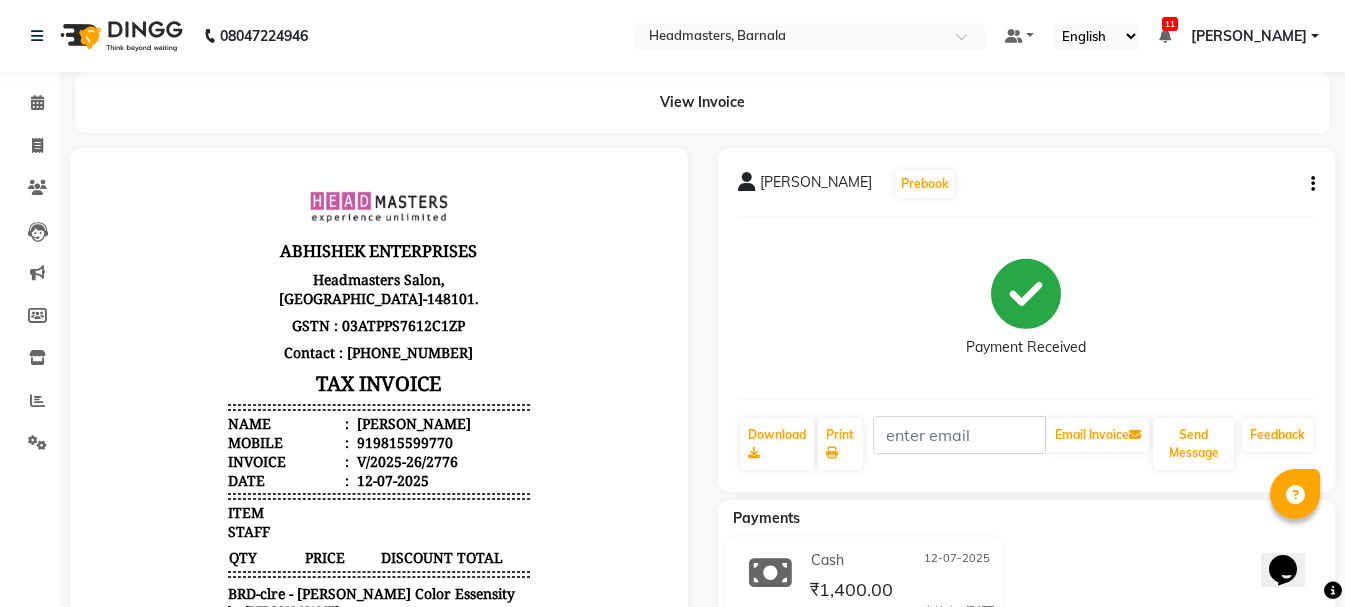 select on "service" 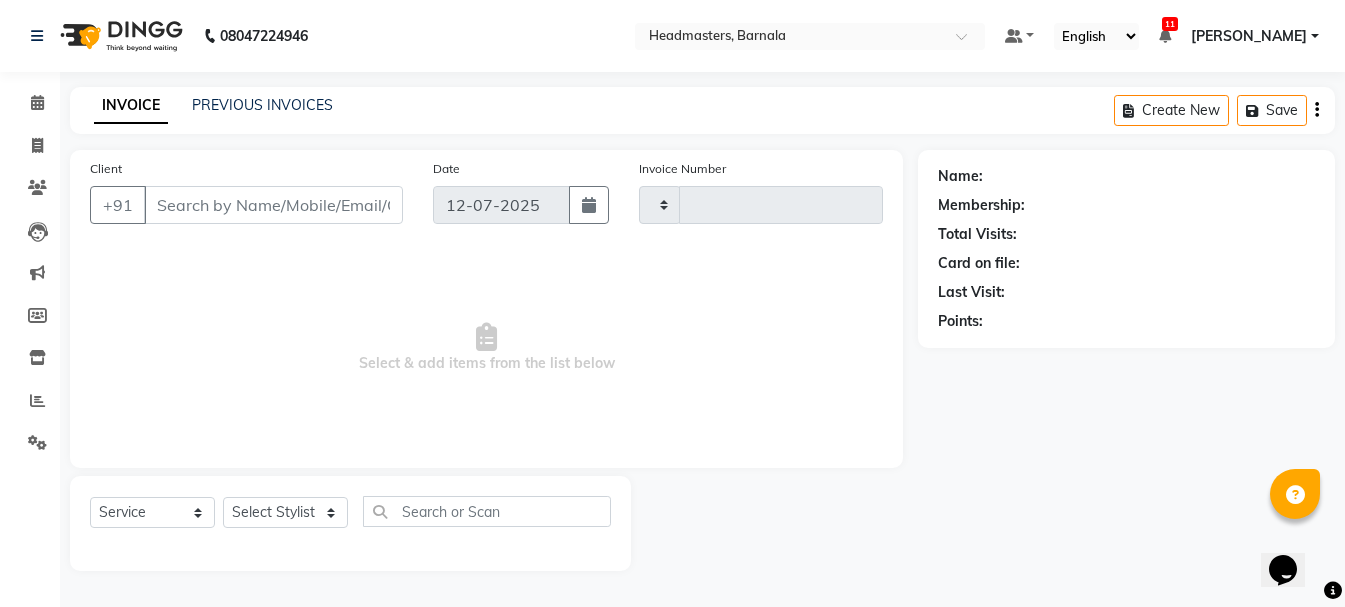 type on "2777" 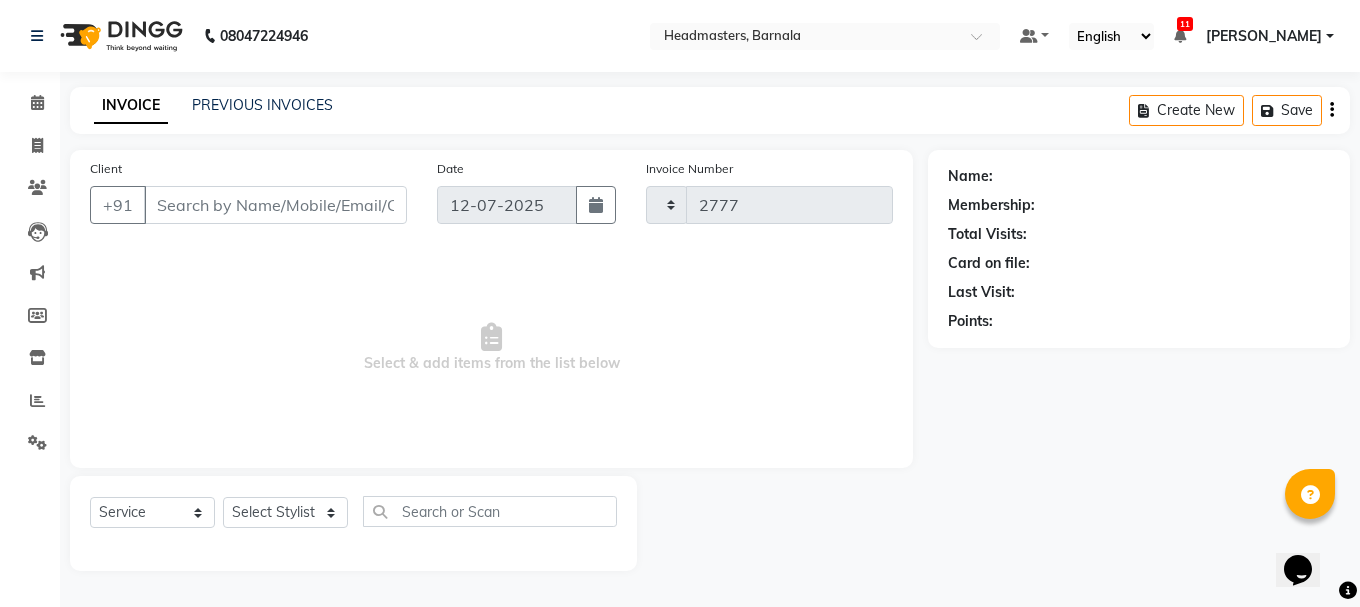 select on "7526" 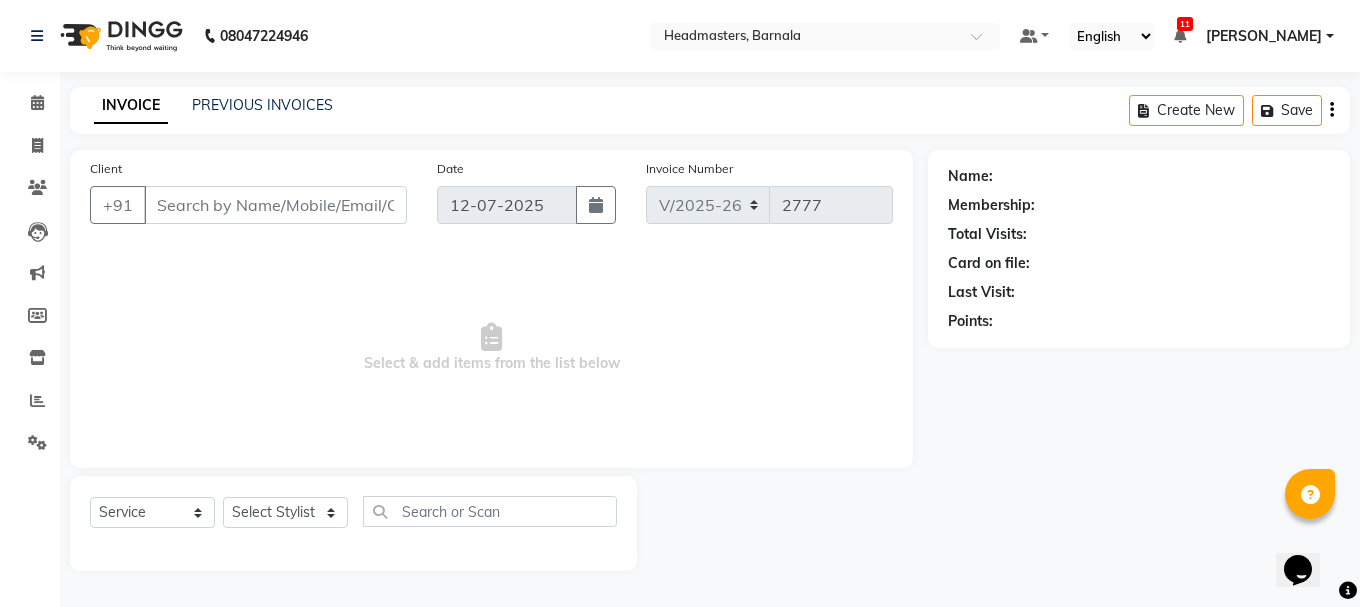 type on "9815599770" 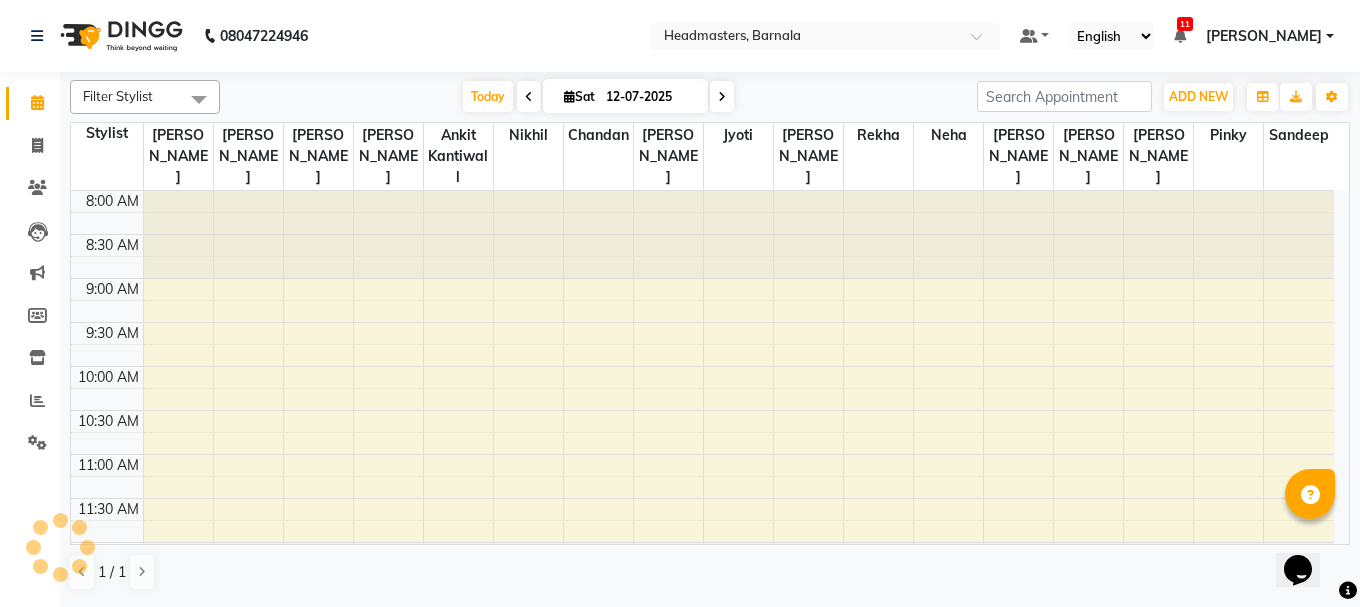 scroll, scrollTop: 0, scrollLeft: 0, axis: both 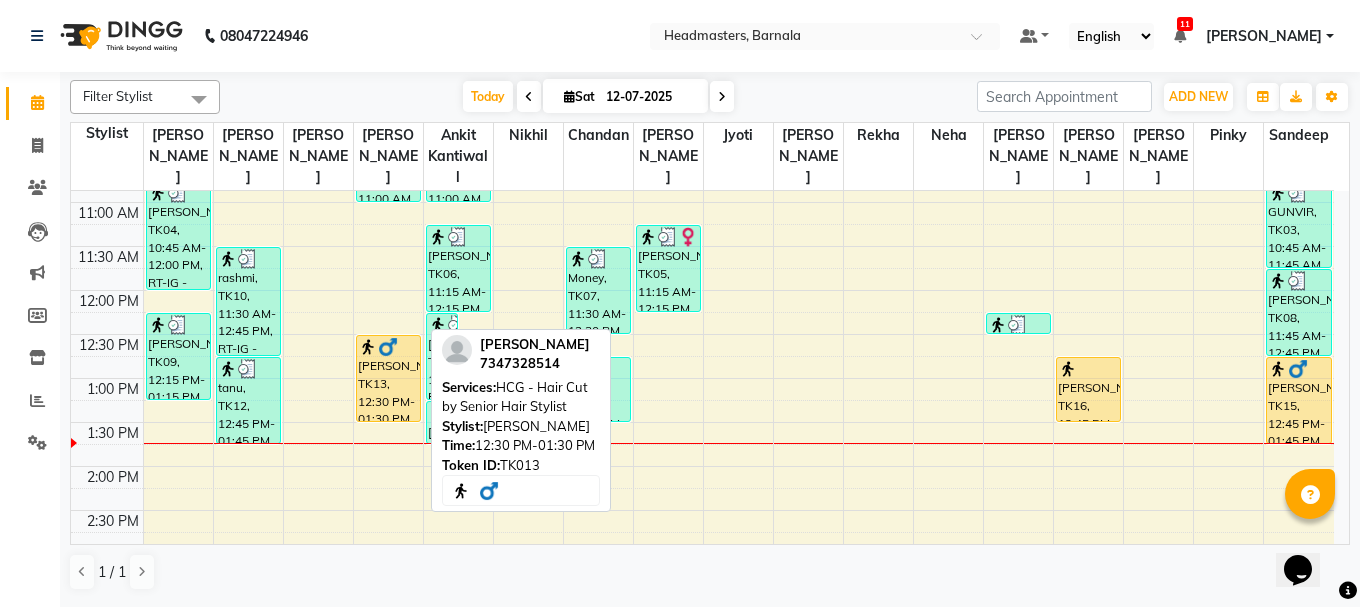 click on "[PERSON_NAME], TK13, 12:30 PM-01:30 PM, HCG - Hair Cut by Senior Hair Stylist" at bounding box center [388, 378] 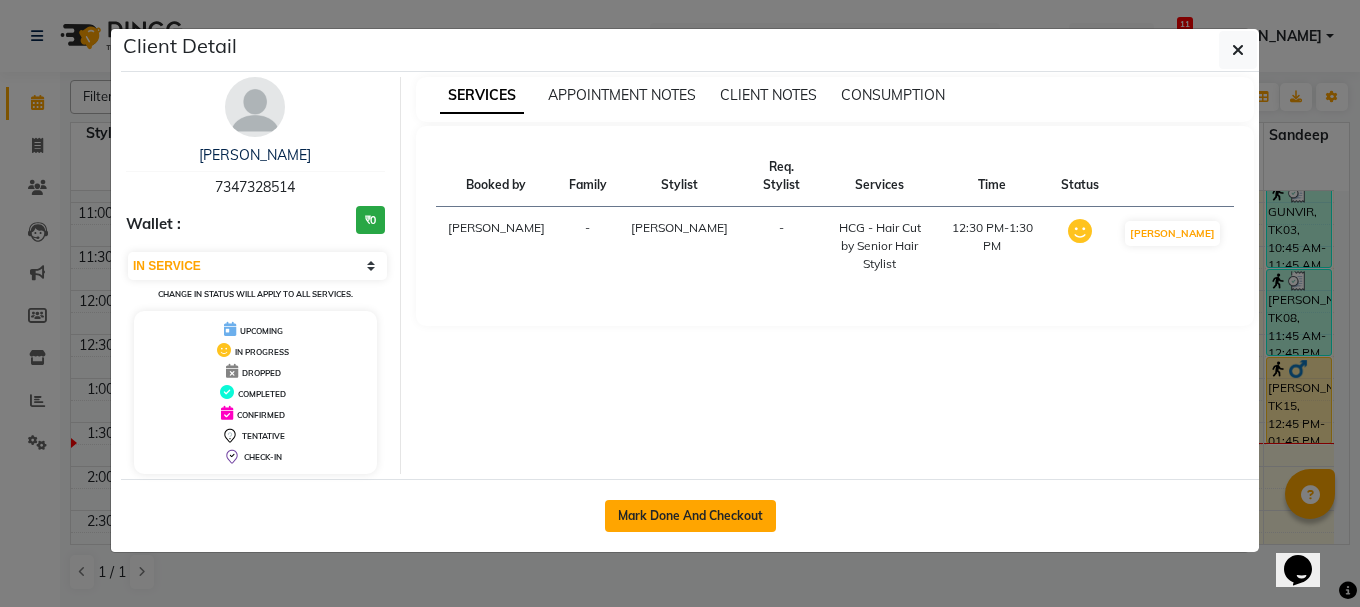 click on "Mark Done And Checkout" 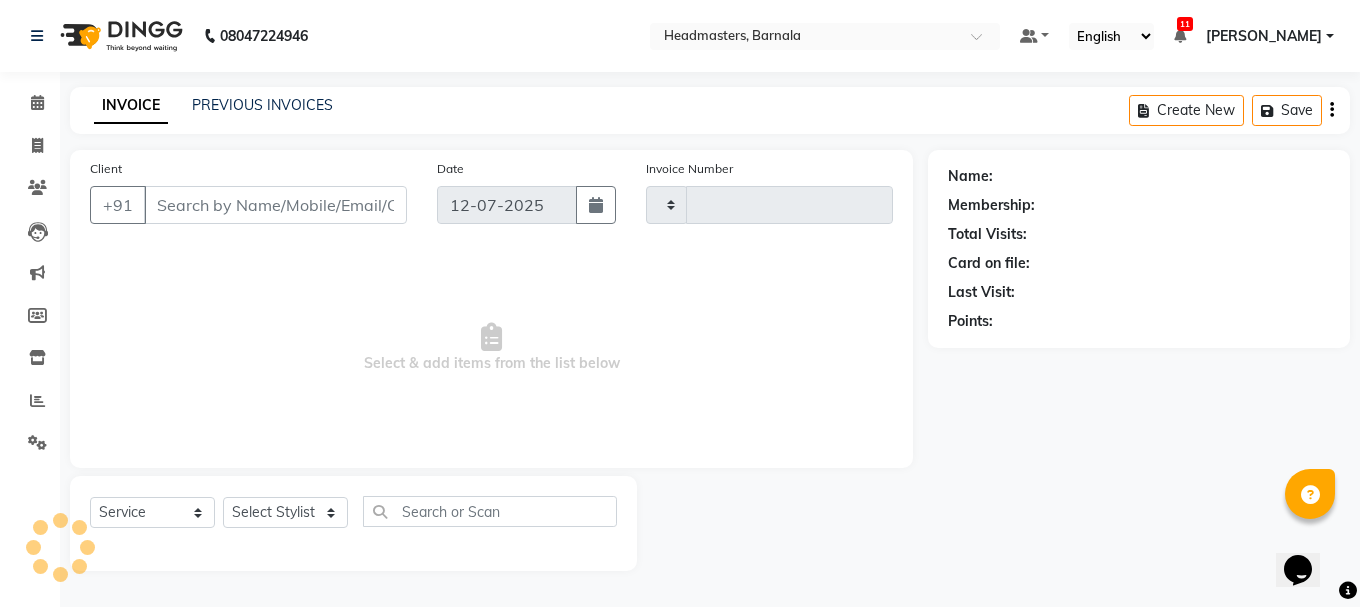 type on "2777" 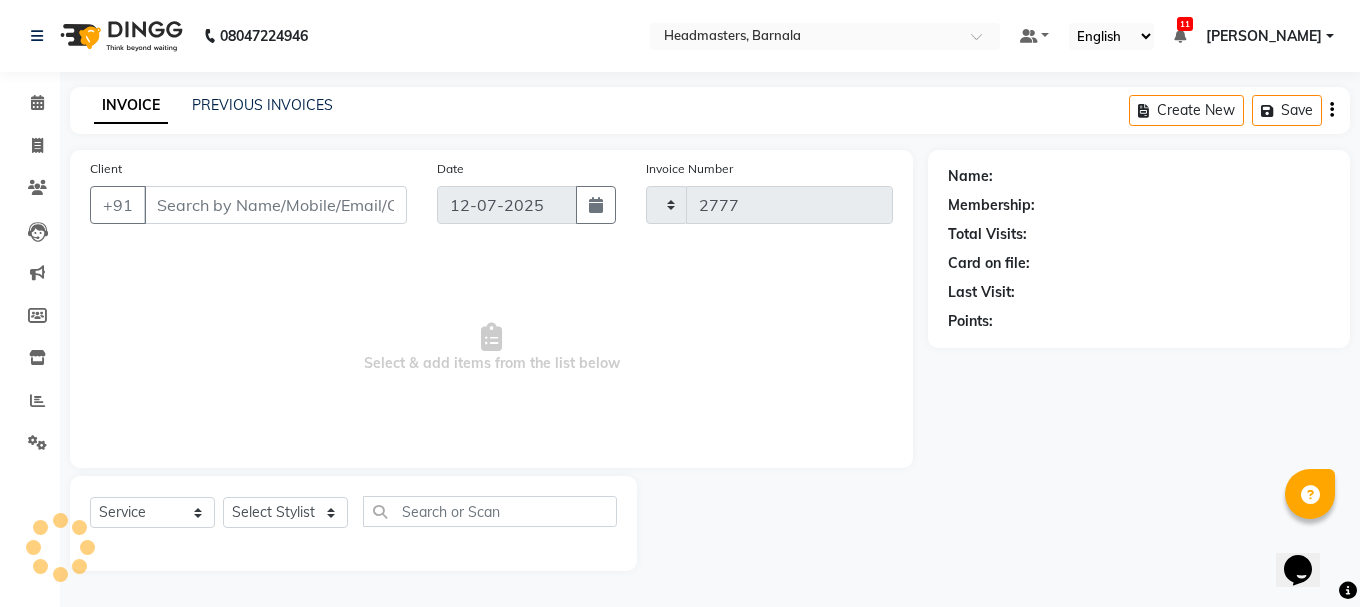 select on "7526" 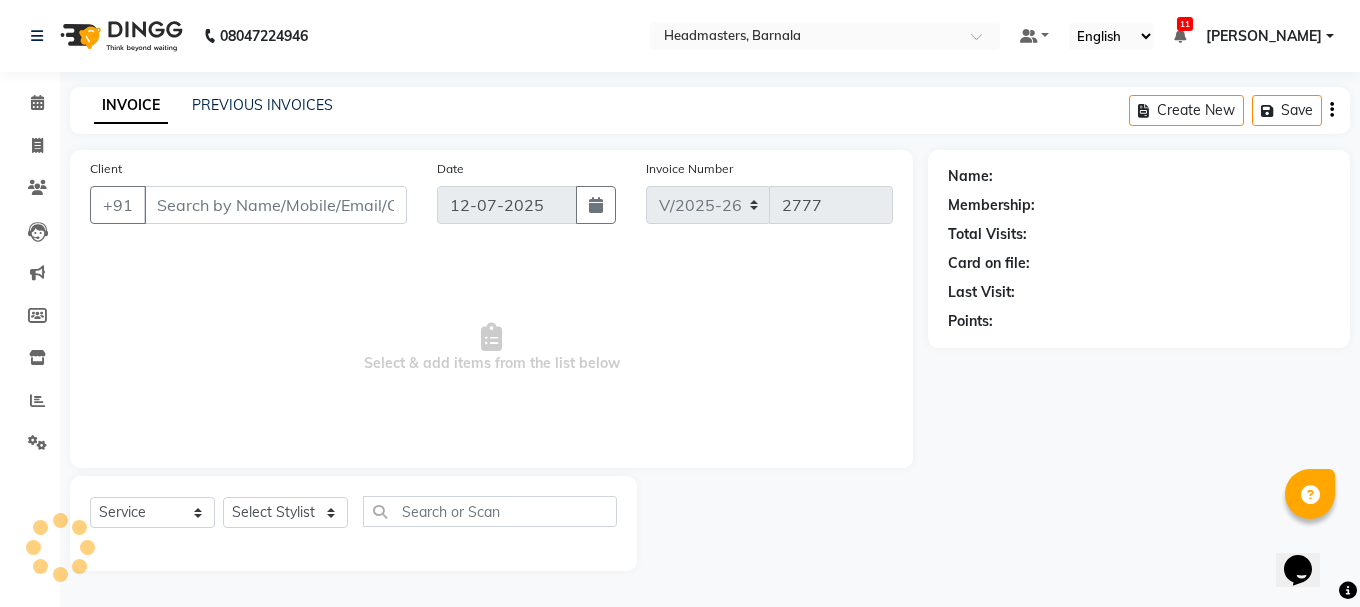 type on "7347328514" 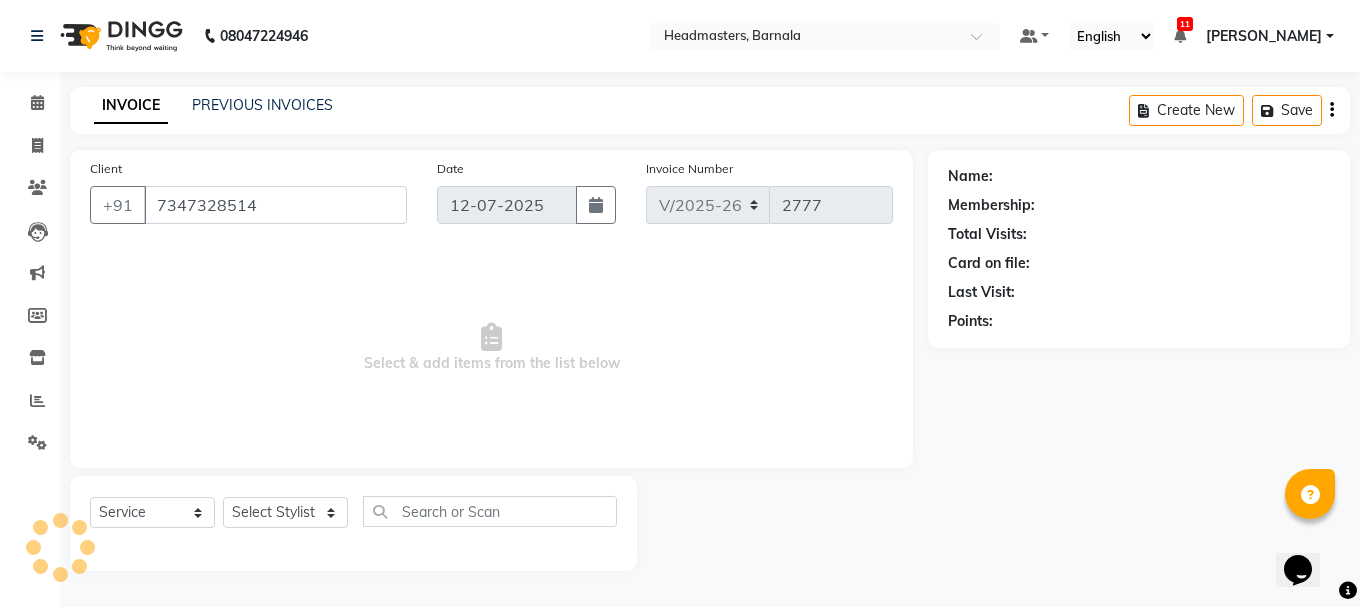 select on "67277" 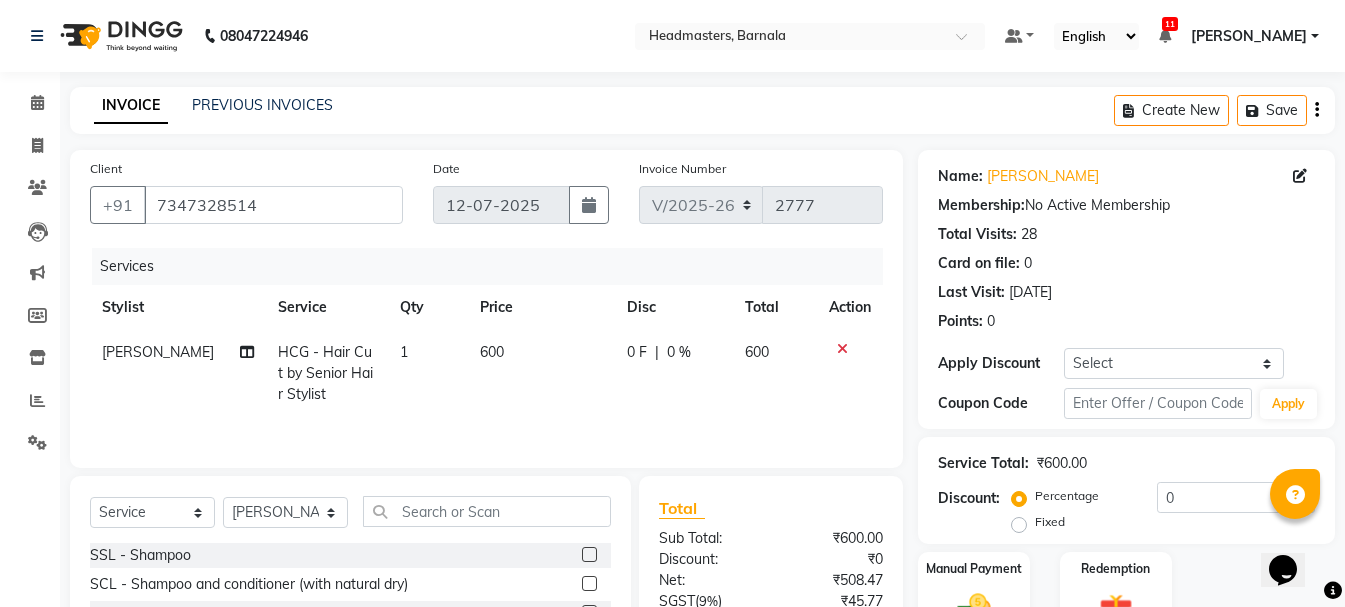 click on "Fixed" 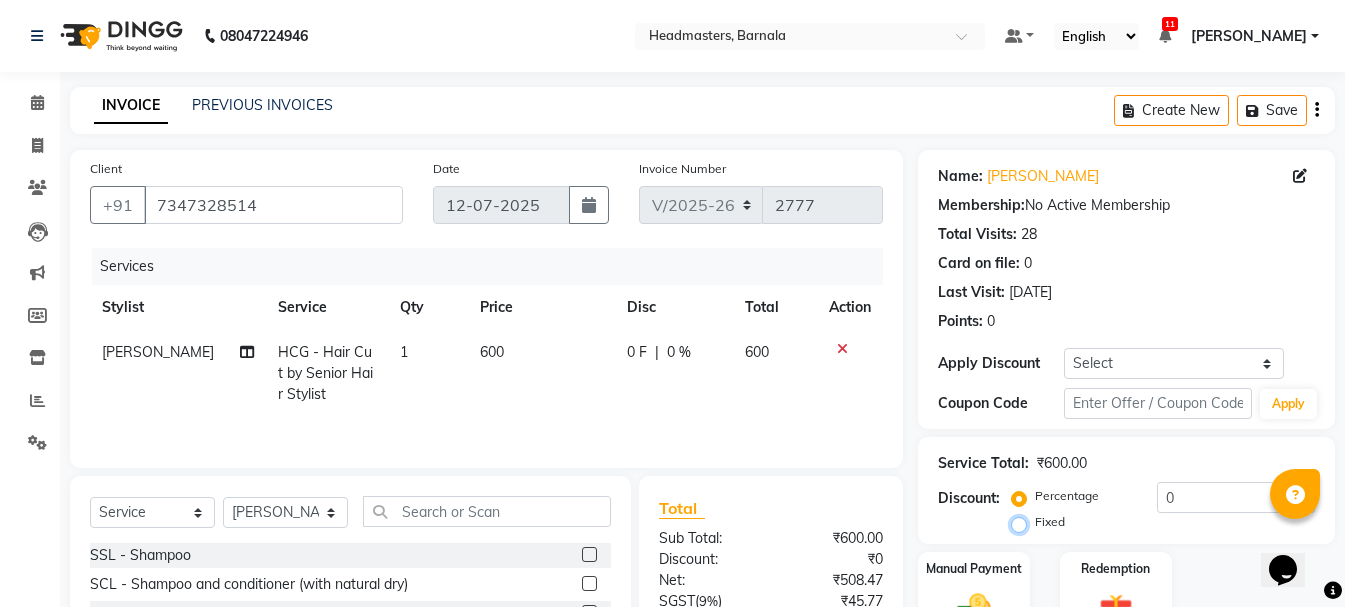 click on "Fixed" at bounding box center (1023, 522) 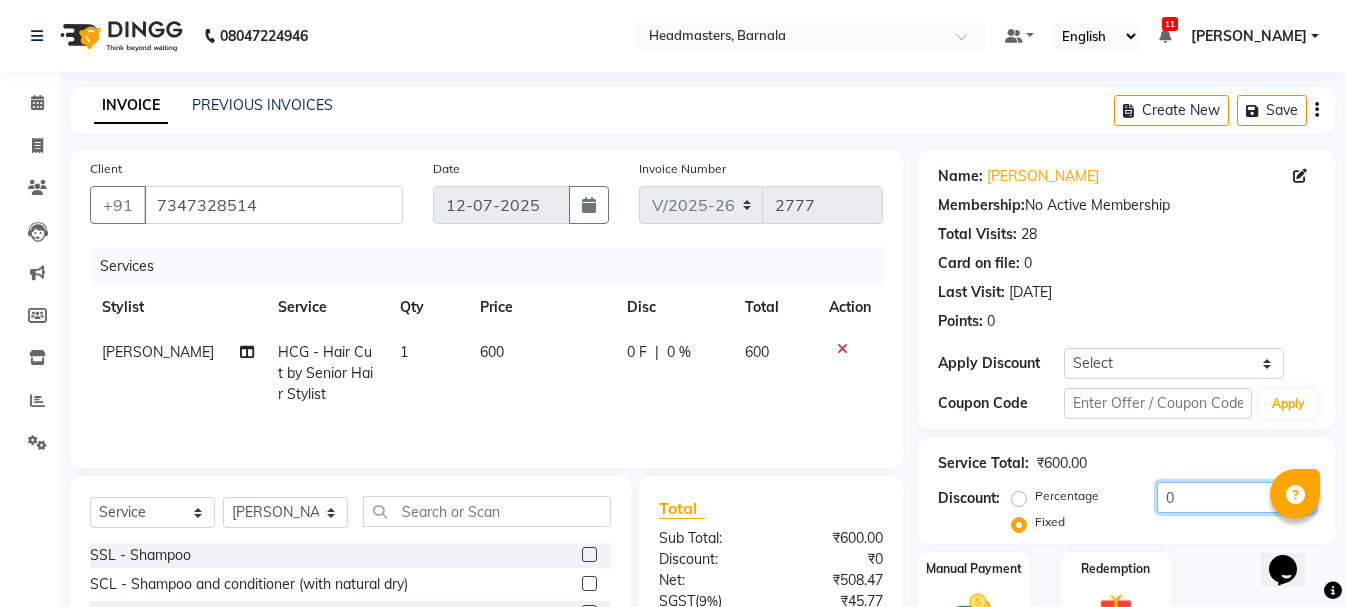 drag, startPoint x: 1211, startPoint y: 505, endPoint x: 1036, endPoint y: 532, distance: 177.0706 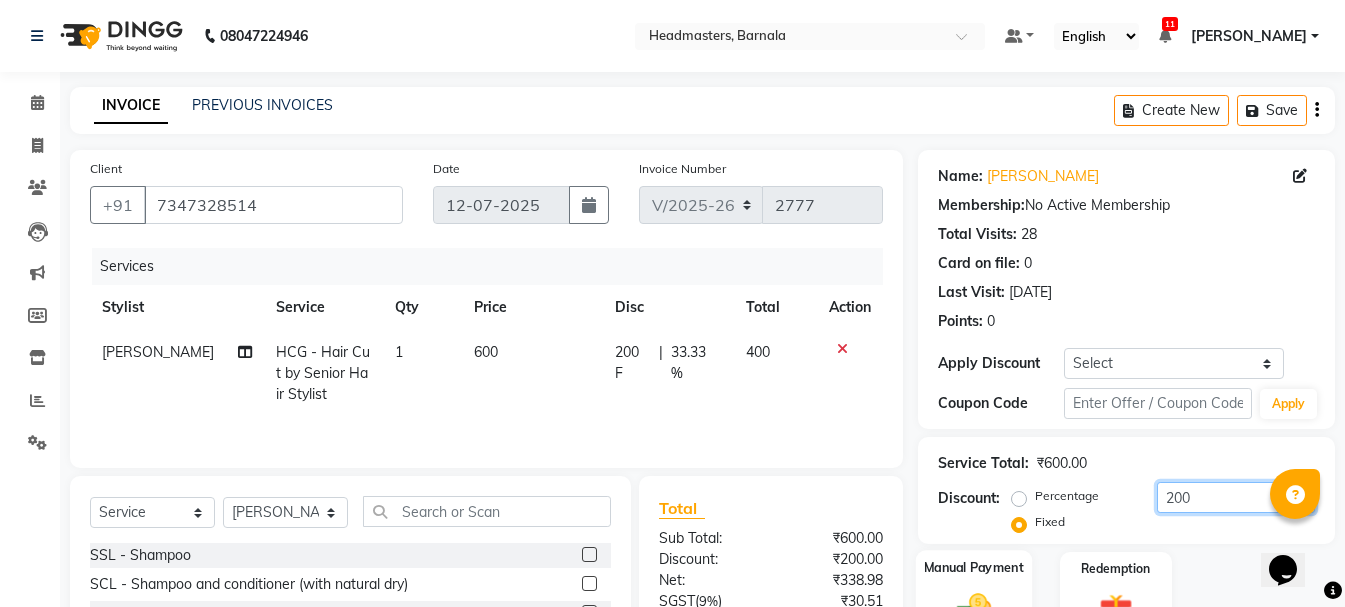 scroll, scrollTop: 194, scrollLeft: 0, axis: vertical 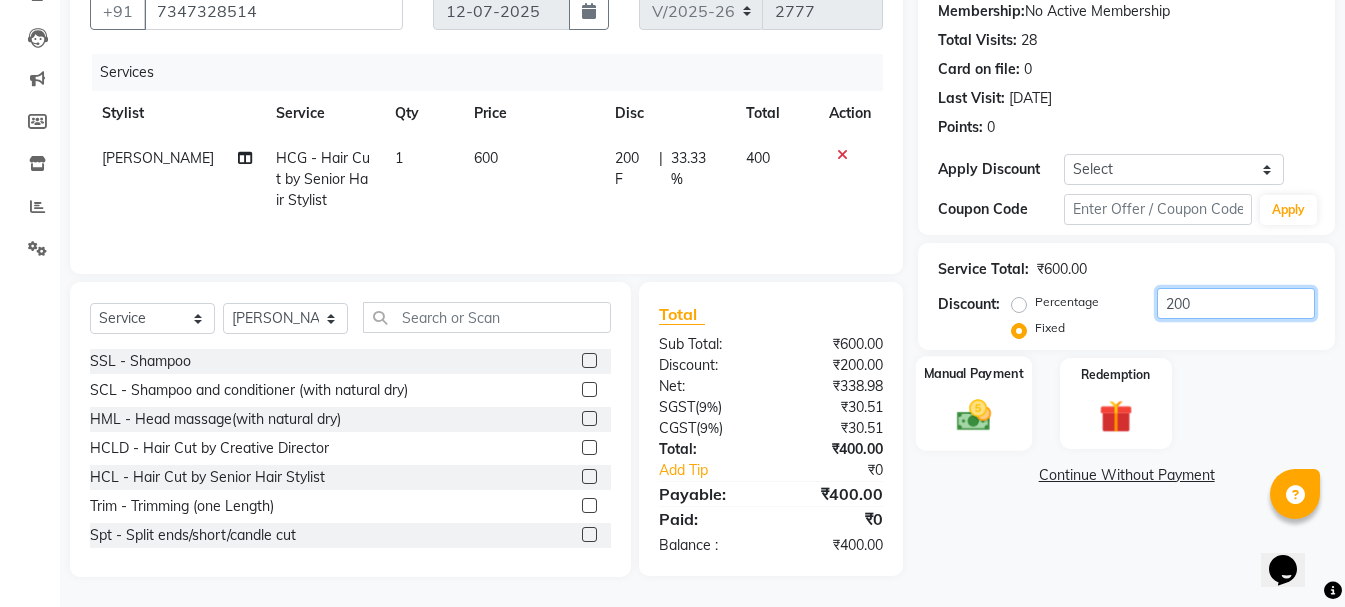 type on "200" 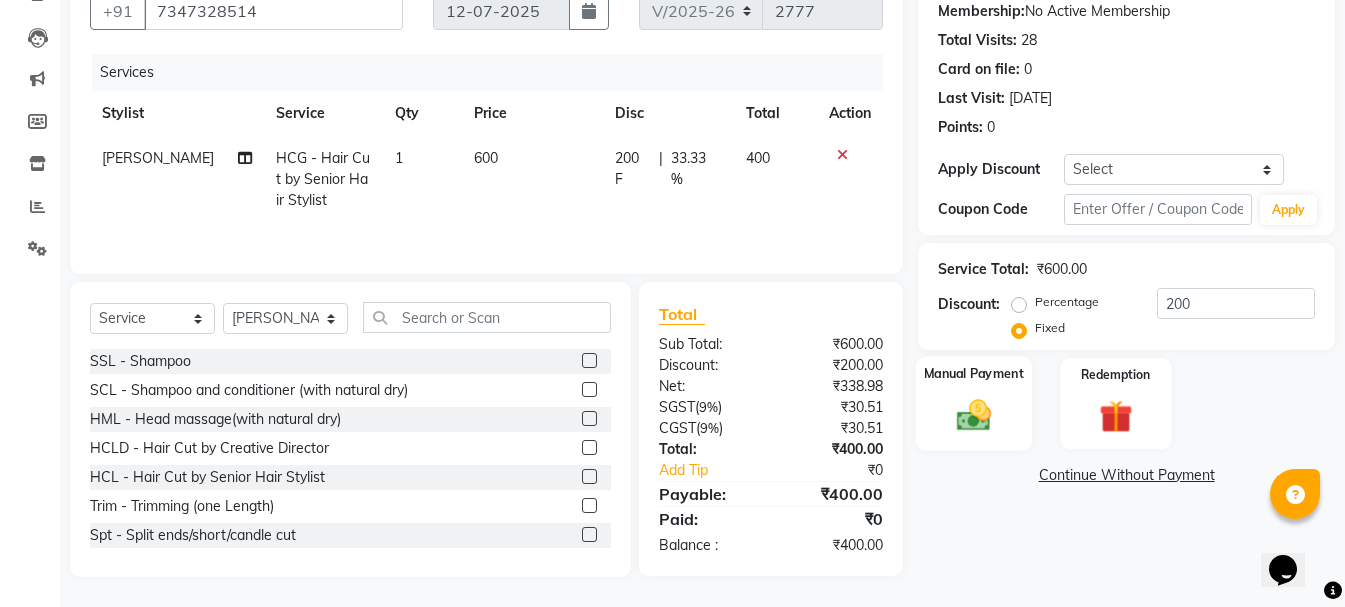 click on "Manual Payment" 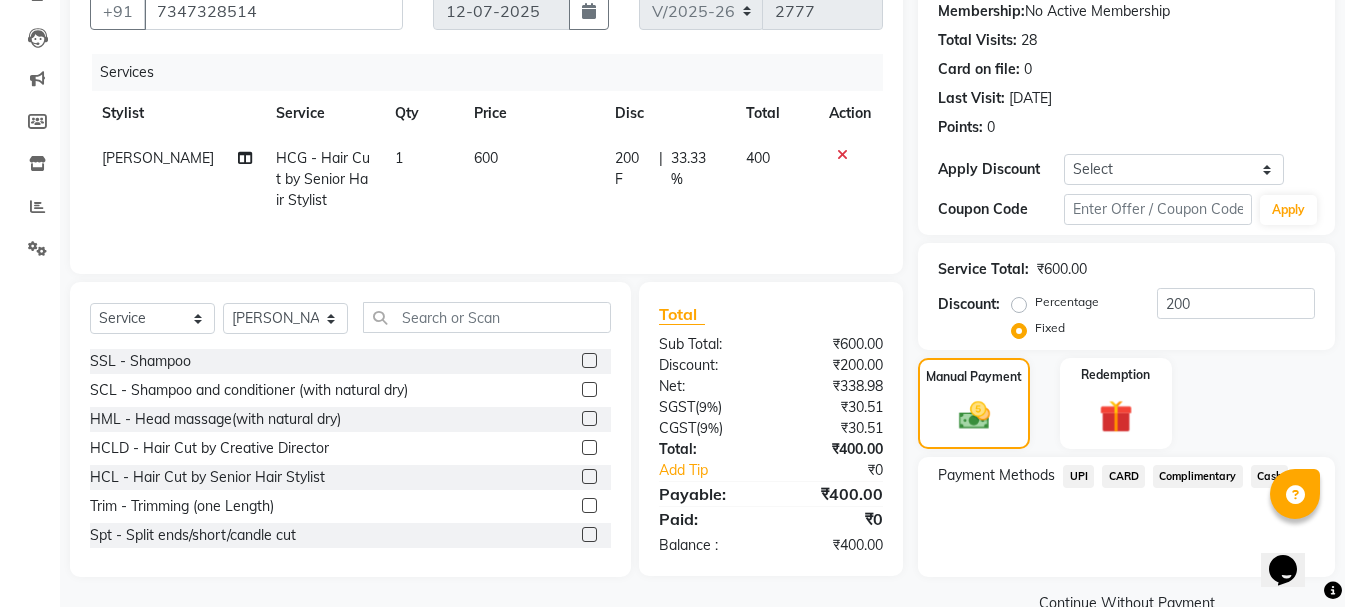 scroll, scrollTop: 235, scrollLeft: 0, axis: vertical 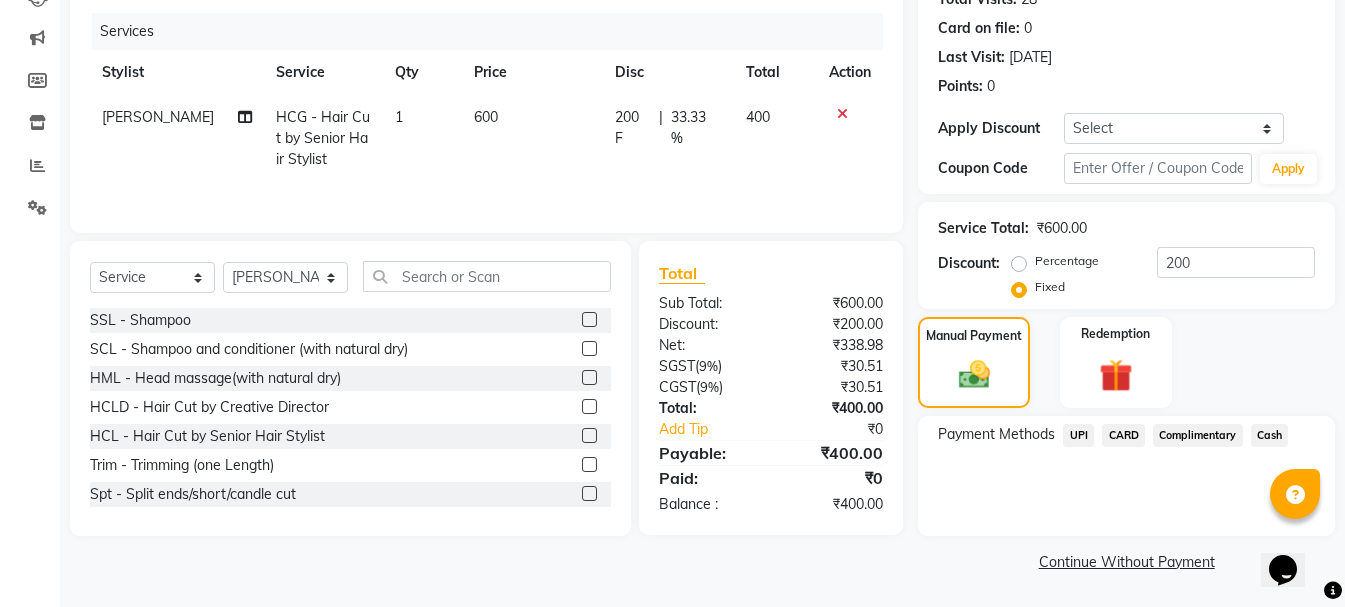 click on "Cash" 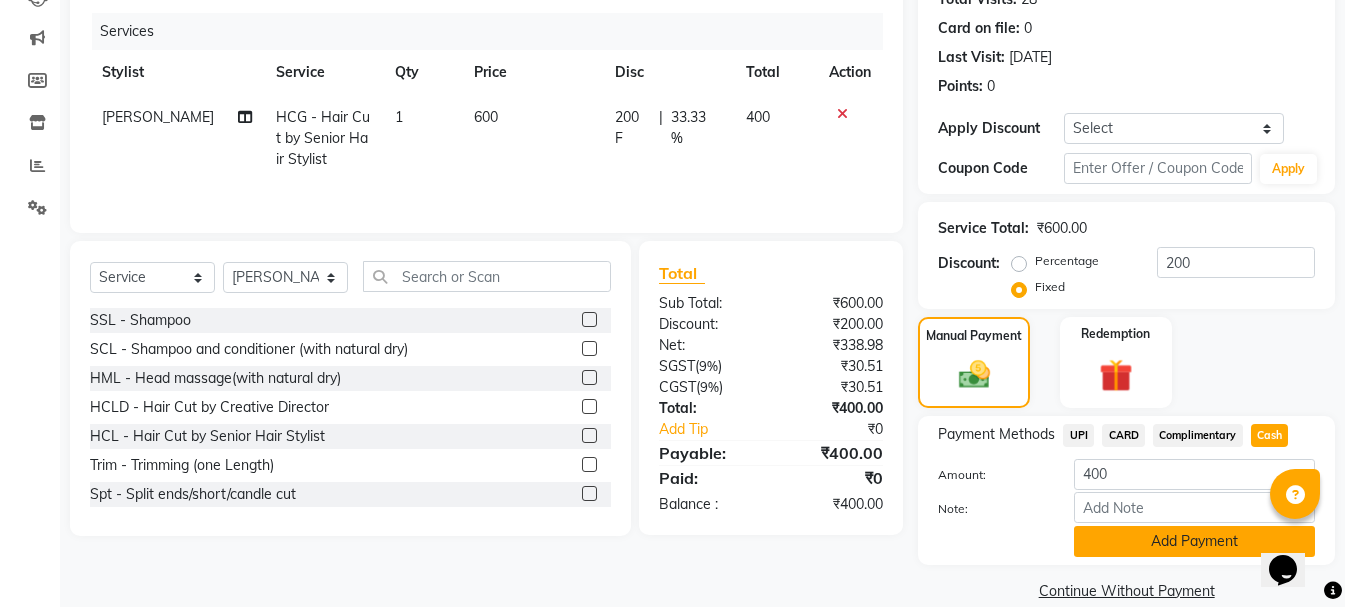 click on "Add Payment" 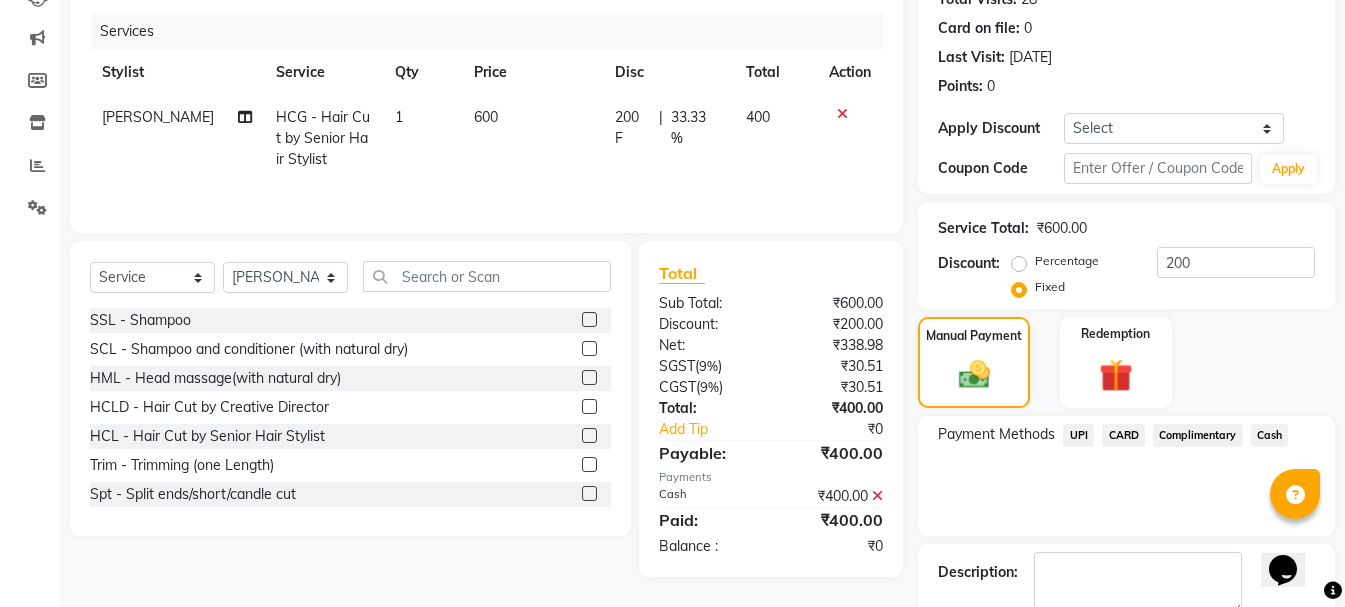 scroll, scrollTop: 348, scrollLeft: 0, axis: vertical 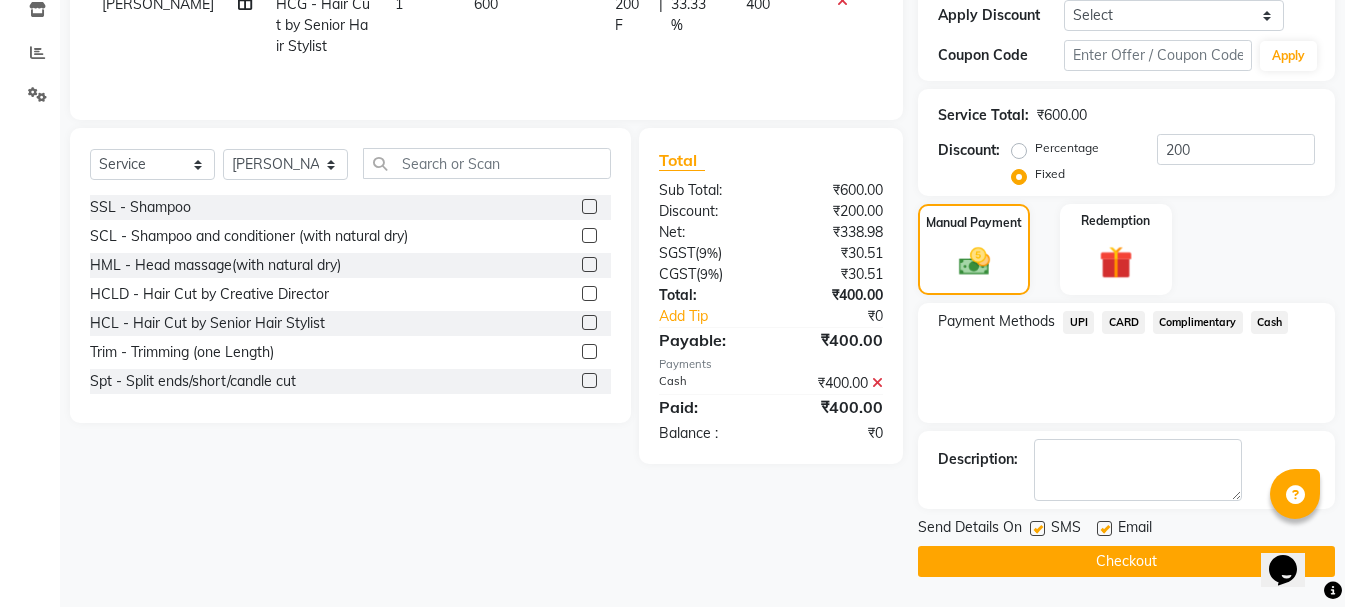 click on "Checkout" 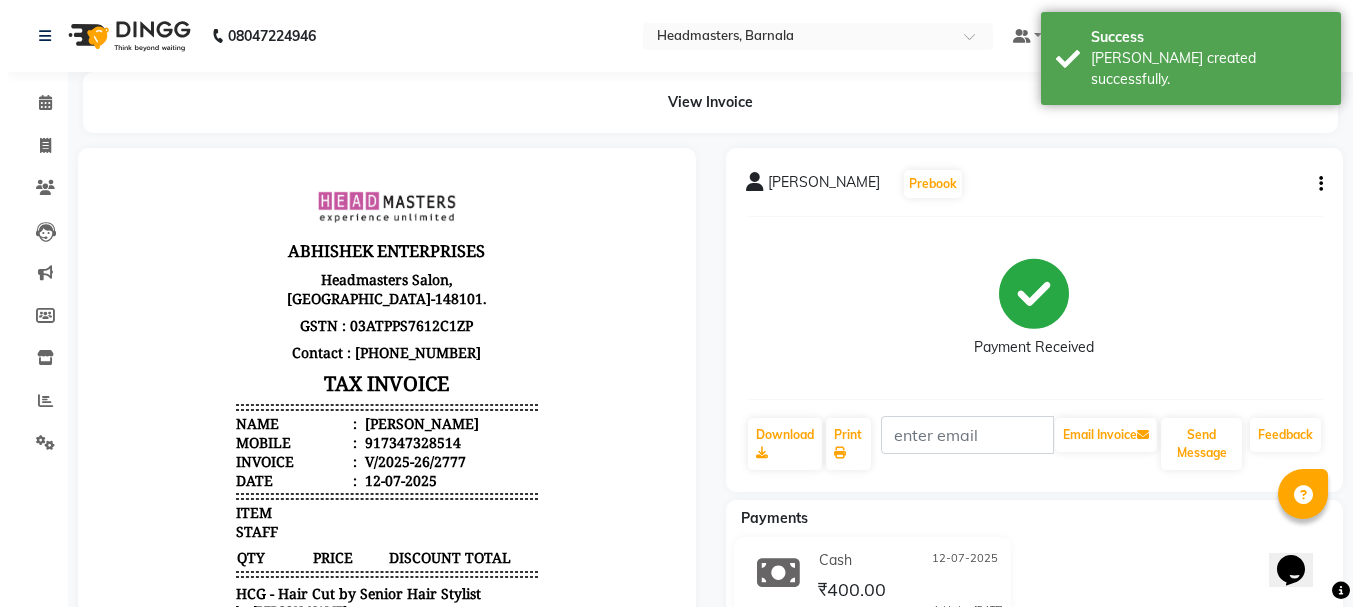 scroll, scrollTop: 0, scrollLeft: 0, axis: both 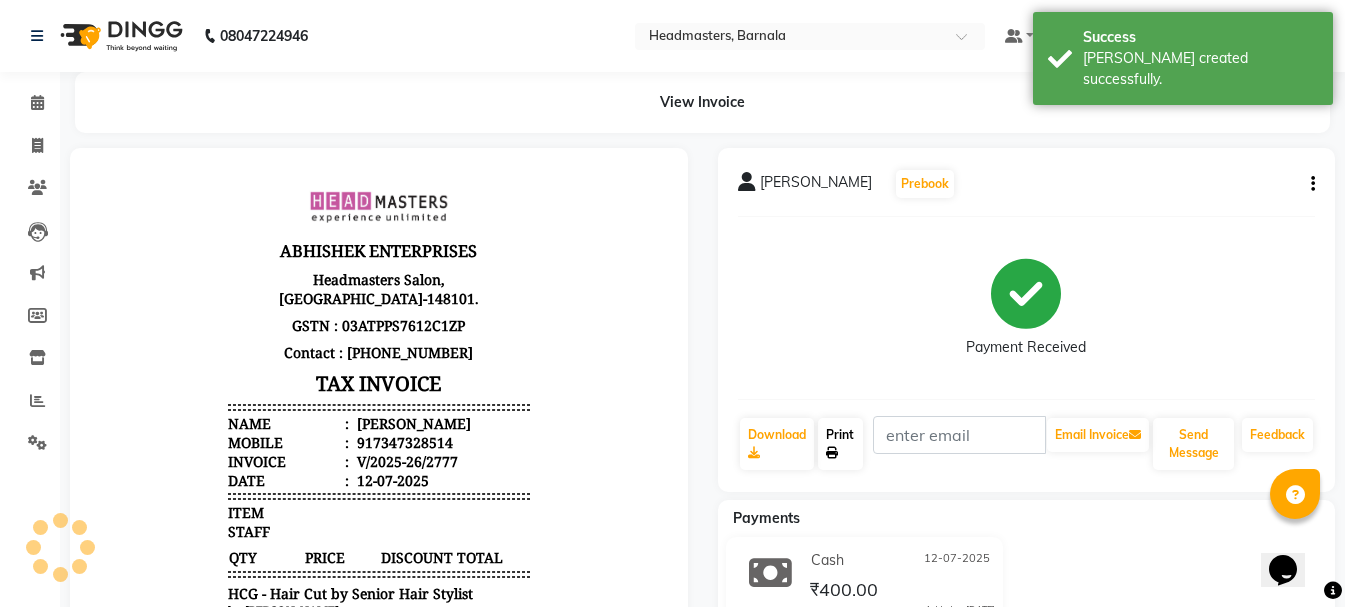 click on "Print" 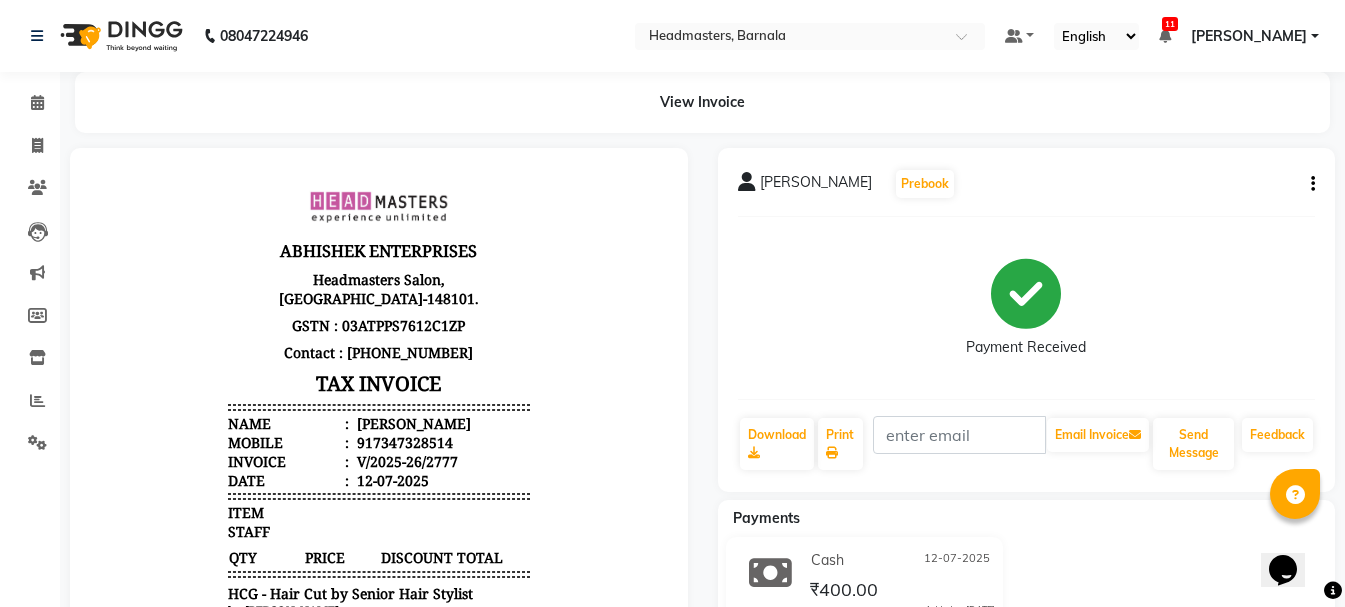 select on "service" 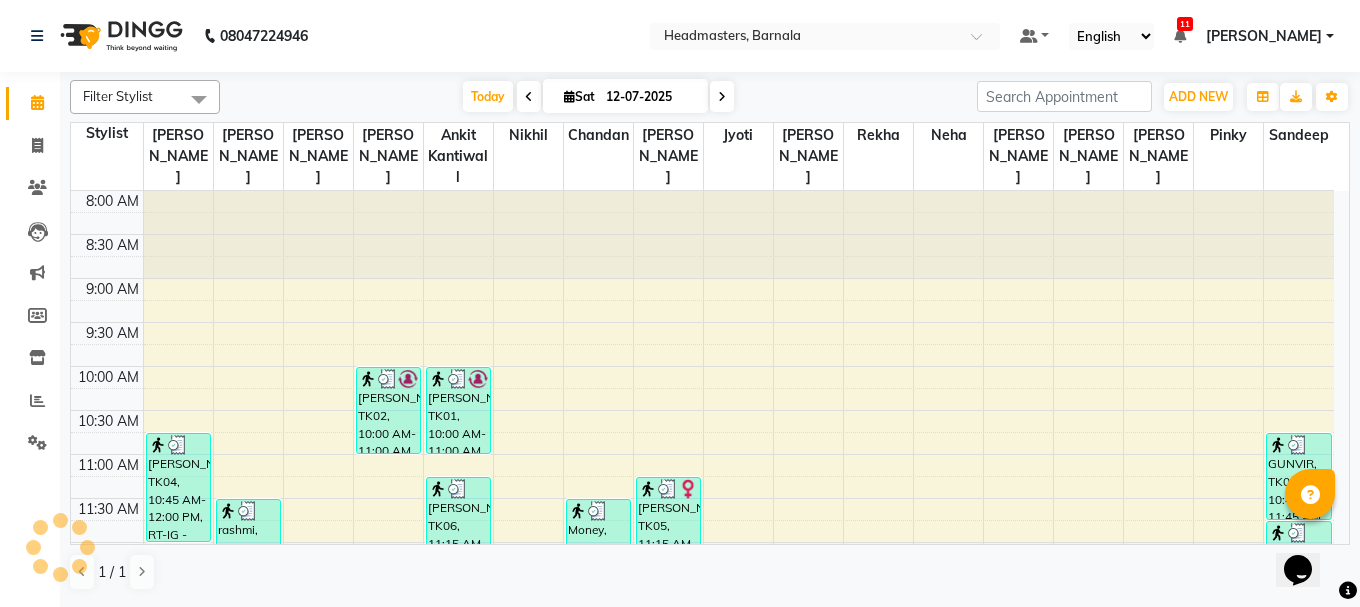 scroll, scrollTop: 0, scrollLeft: 0, axis: both 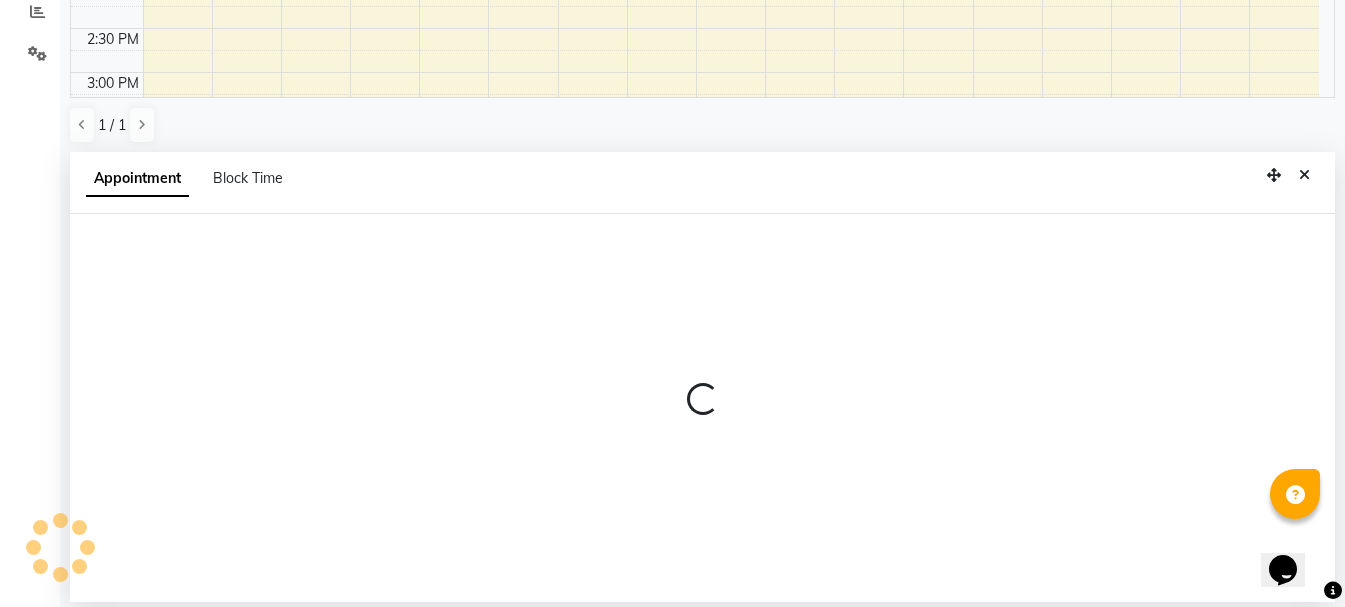 select on "67286" 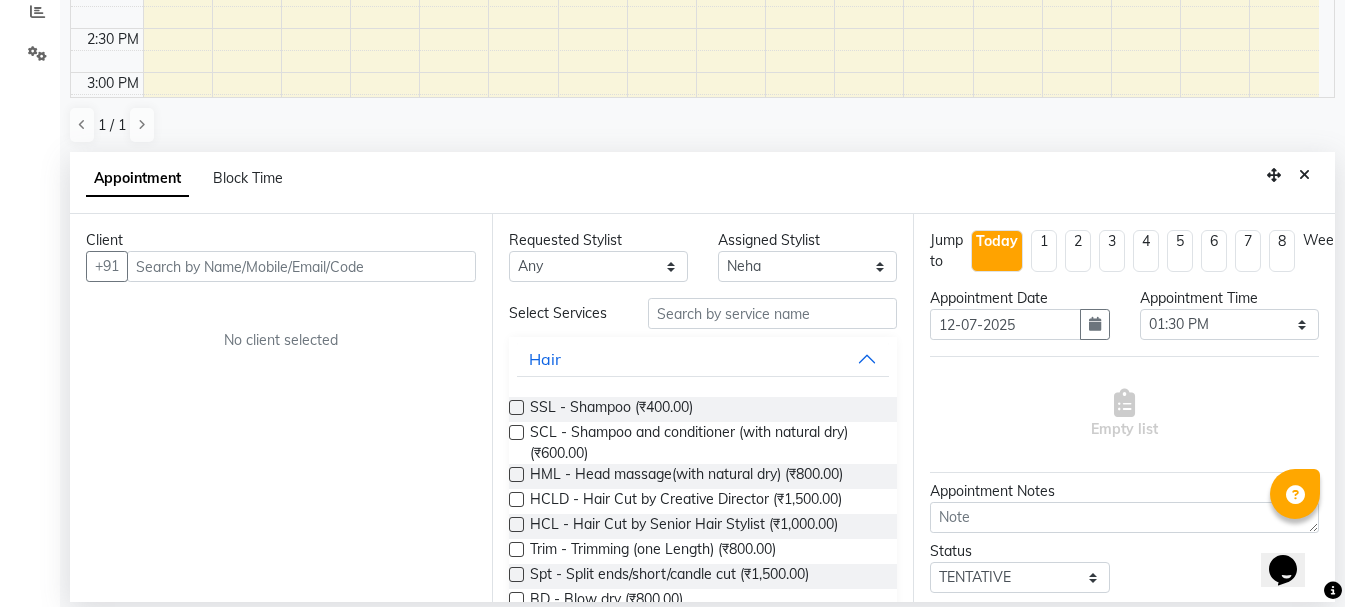 click at bounding box center (301, 266) 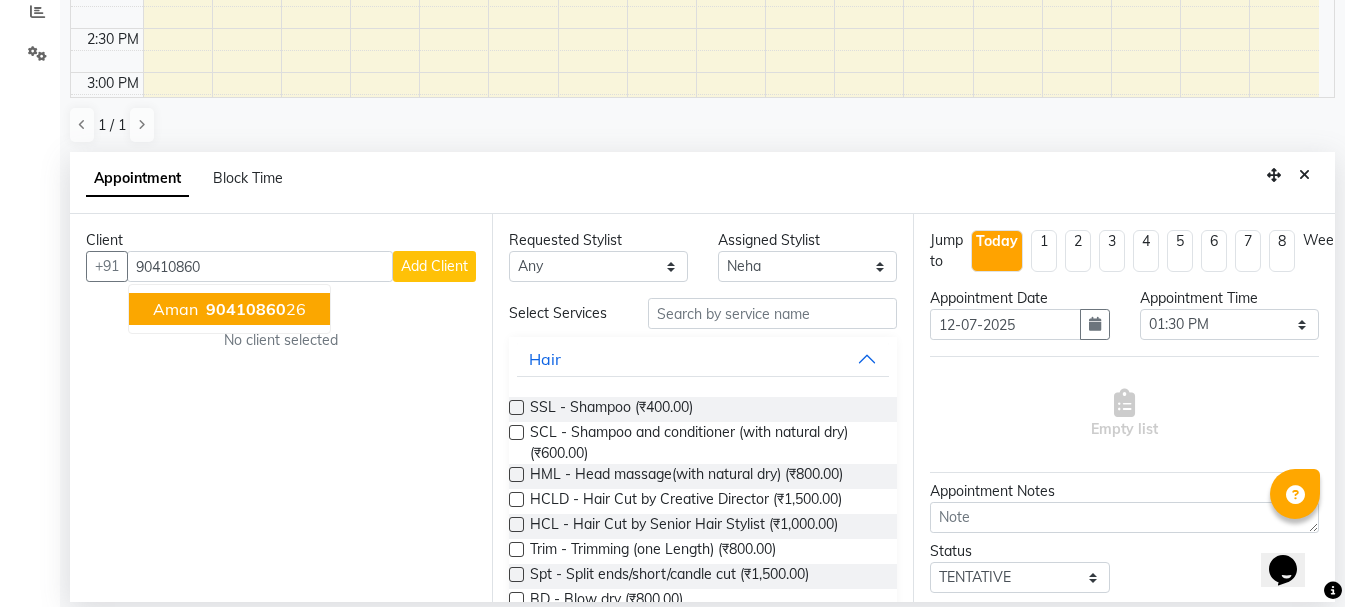 click on "Aman" at bounding box center [175, 309] 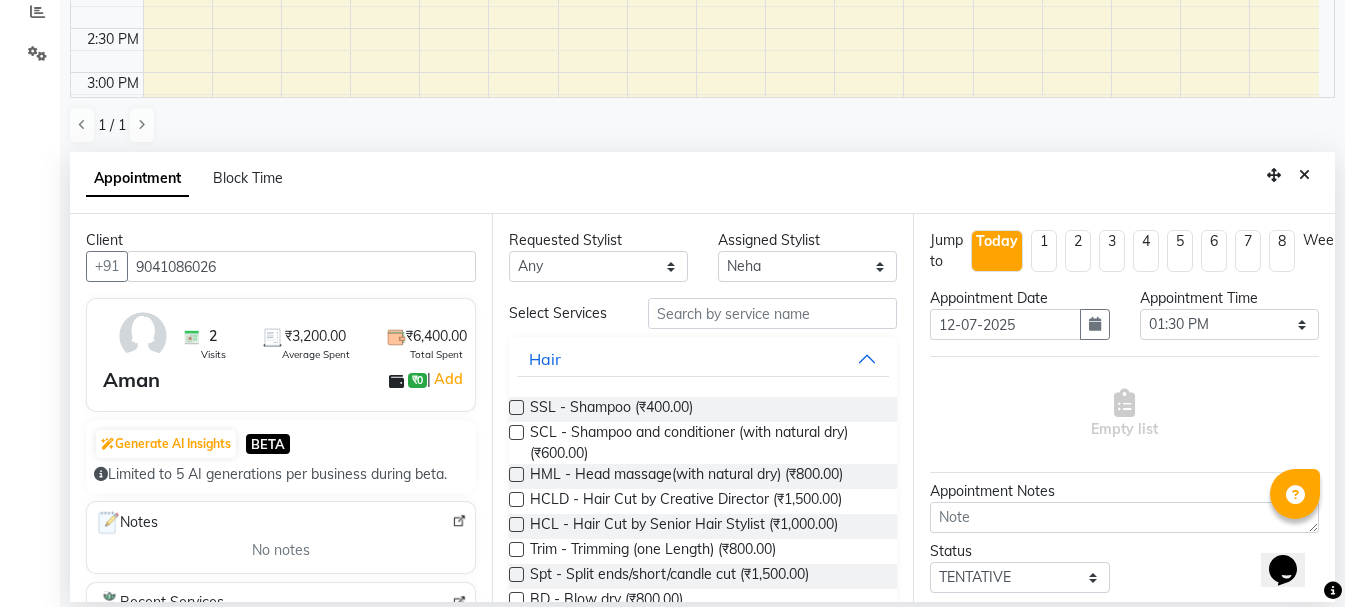 type on "9041086026" 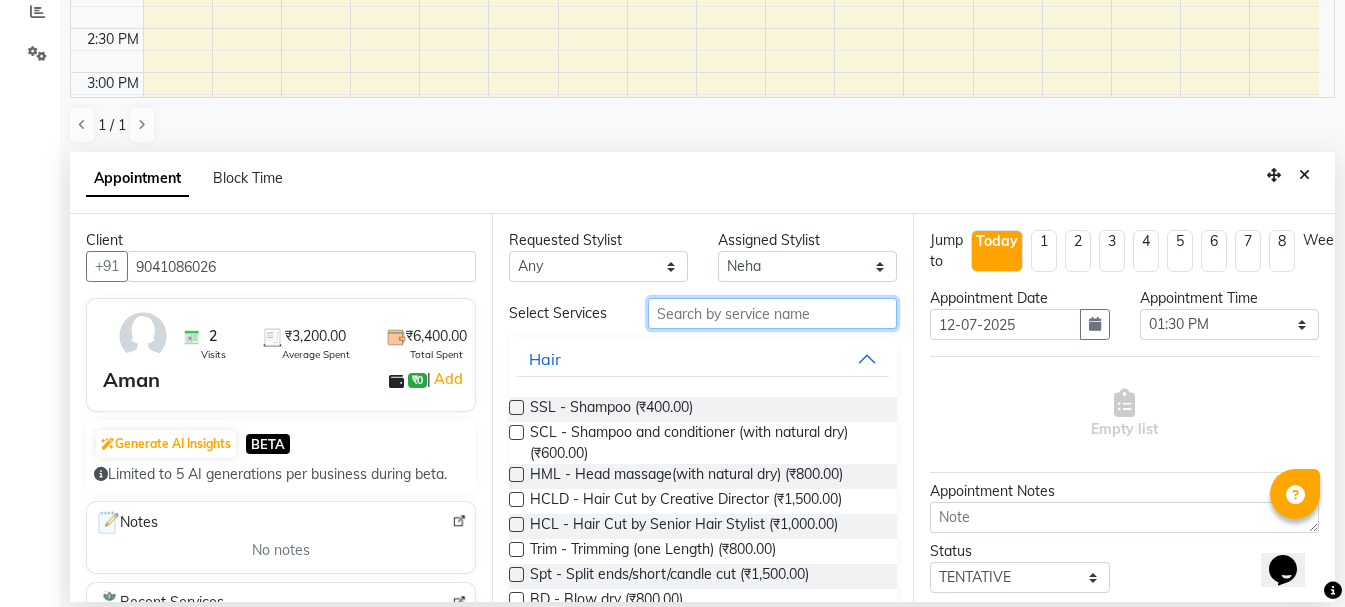 click at bounding box center [772, 313] 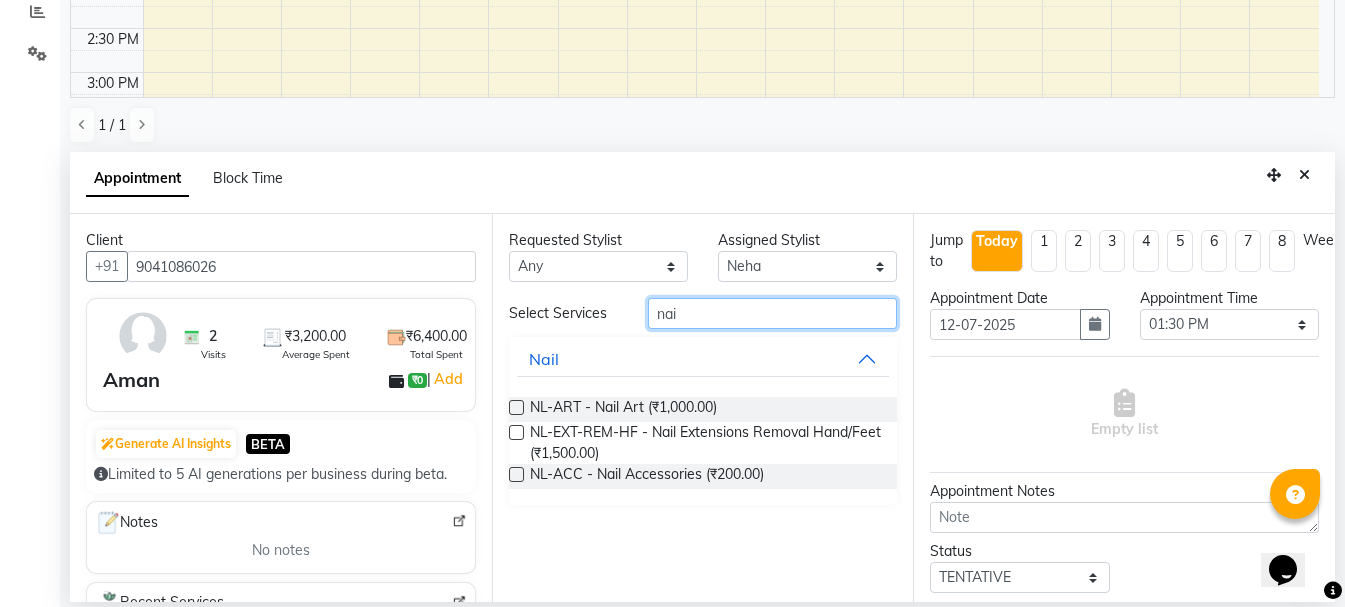 type on "nail" 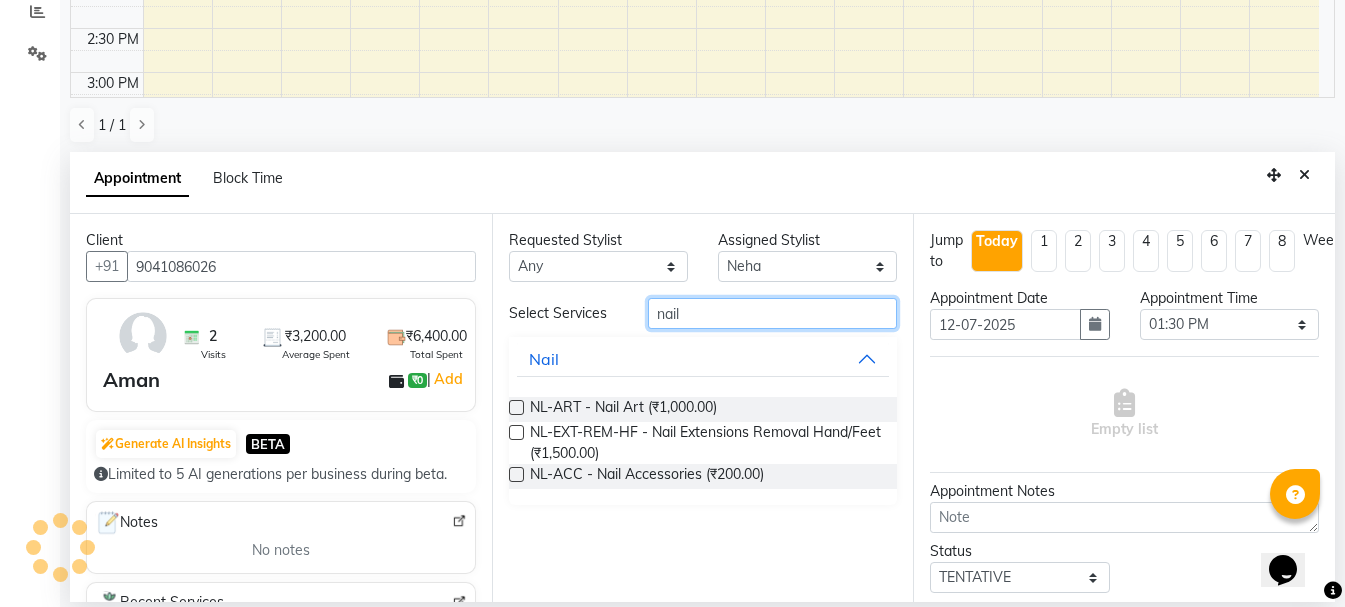 drag, startPoint x: 698, startPoint y: 313, endPoint x: 536, endPoint y: 323, distance: 162.30835 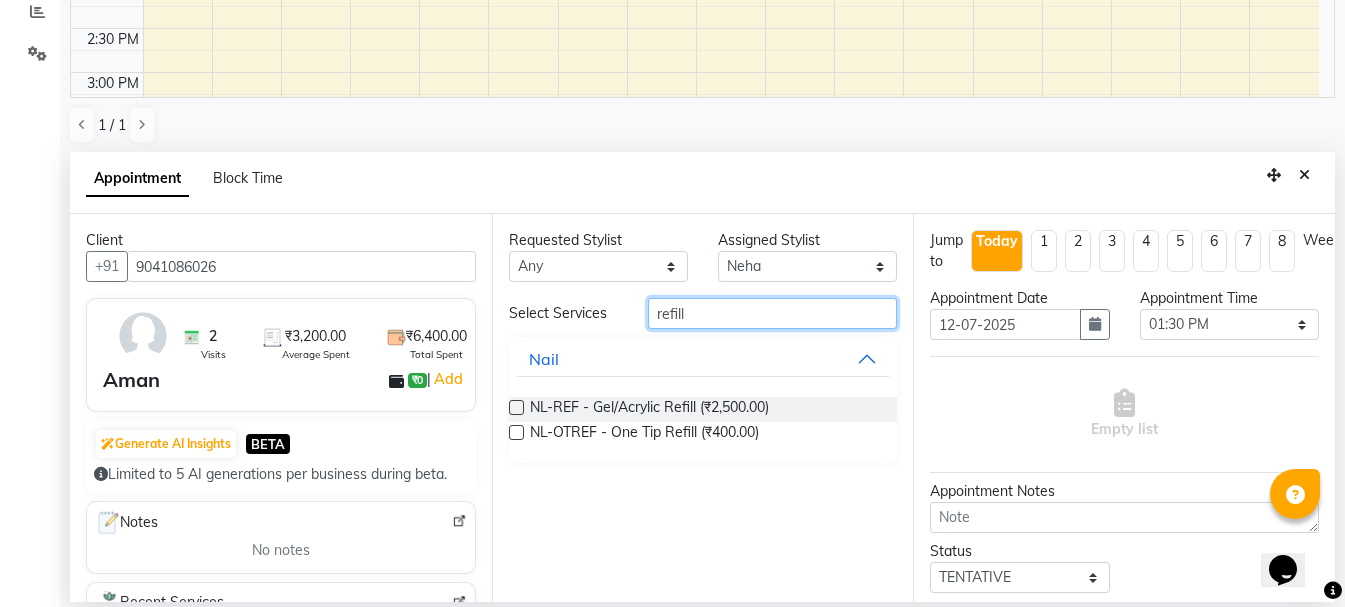 type on "refill" 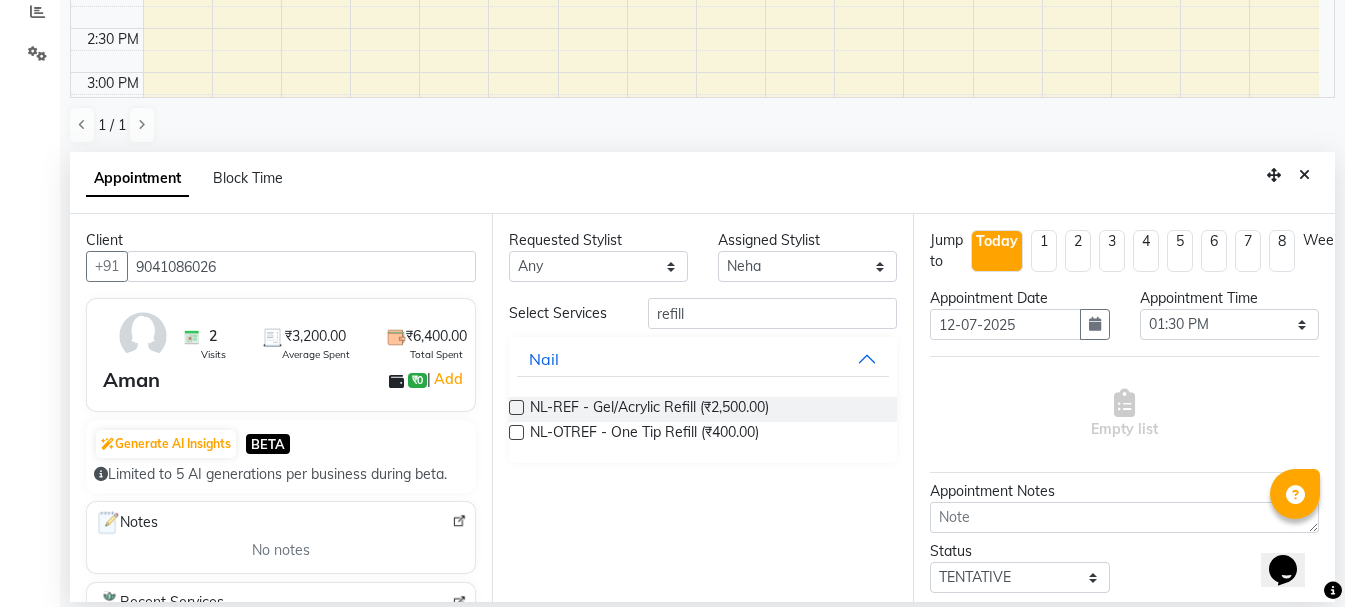 click on "NL-REF - Gel/Acrylic Refill (₹2,500.00)" at bounding box center (703, 409) 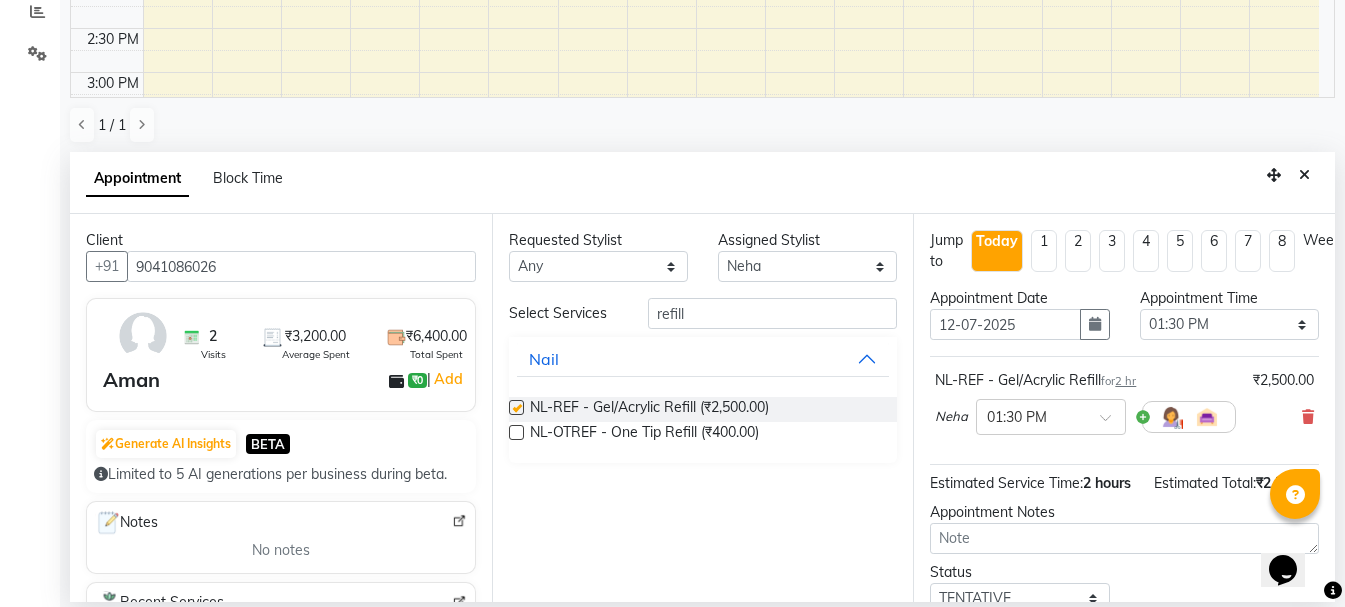 checkbox on "false" 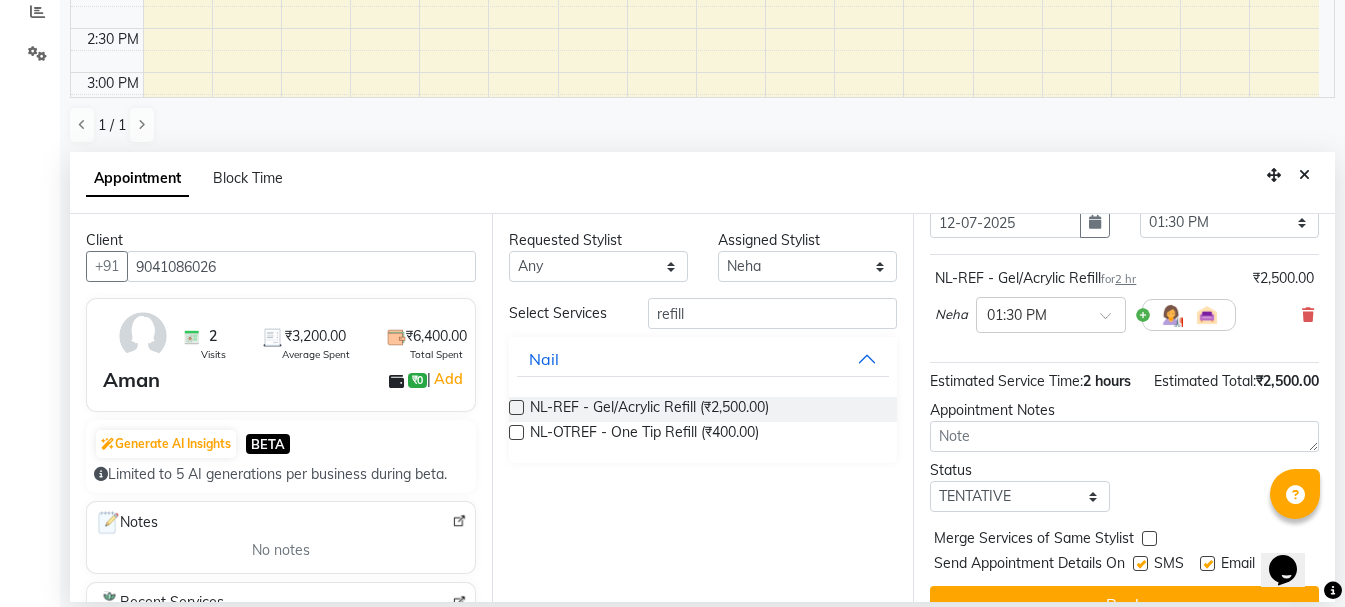 scroll, scrollTop: 174, scrollLeft: 0, axis: vertical 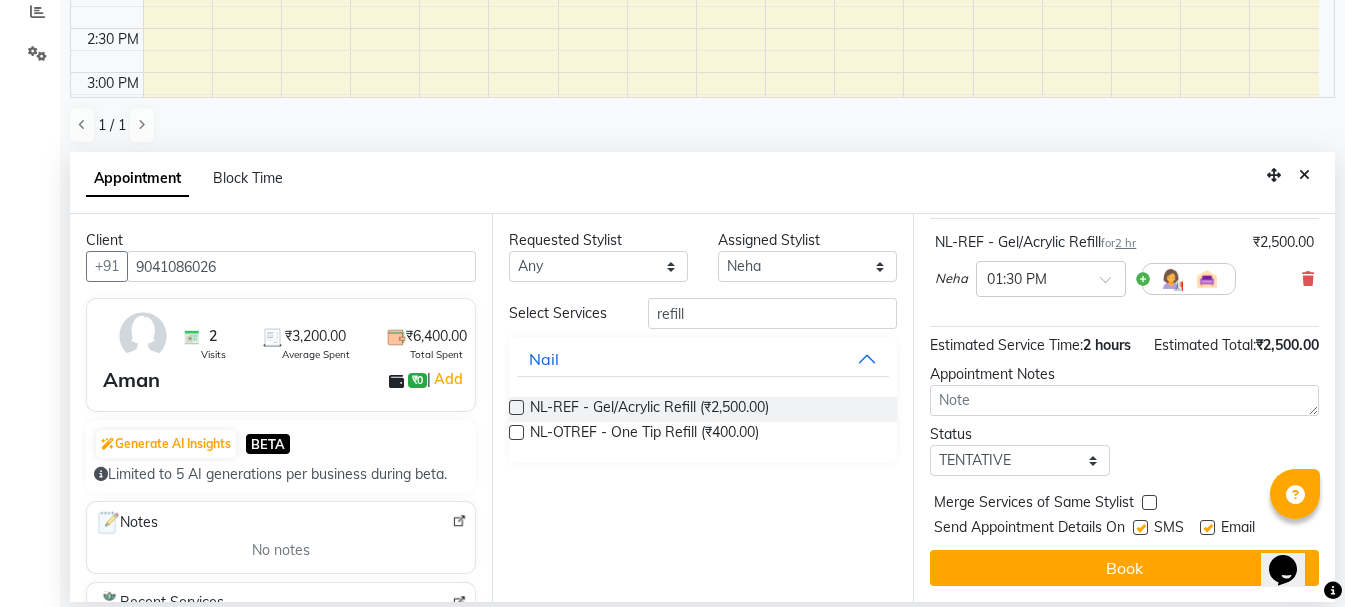 drag, startPoint x: 1331, startPoint y: 515, endPoint x: 24, endPoint y: 21, distance: 1397.242 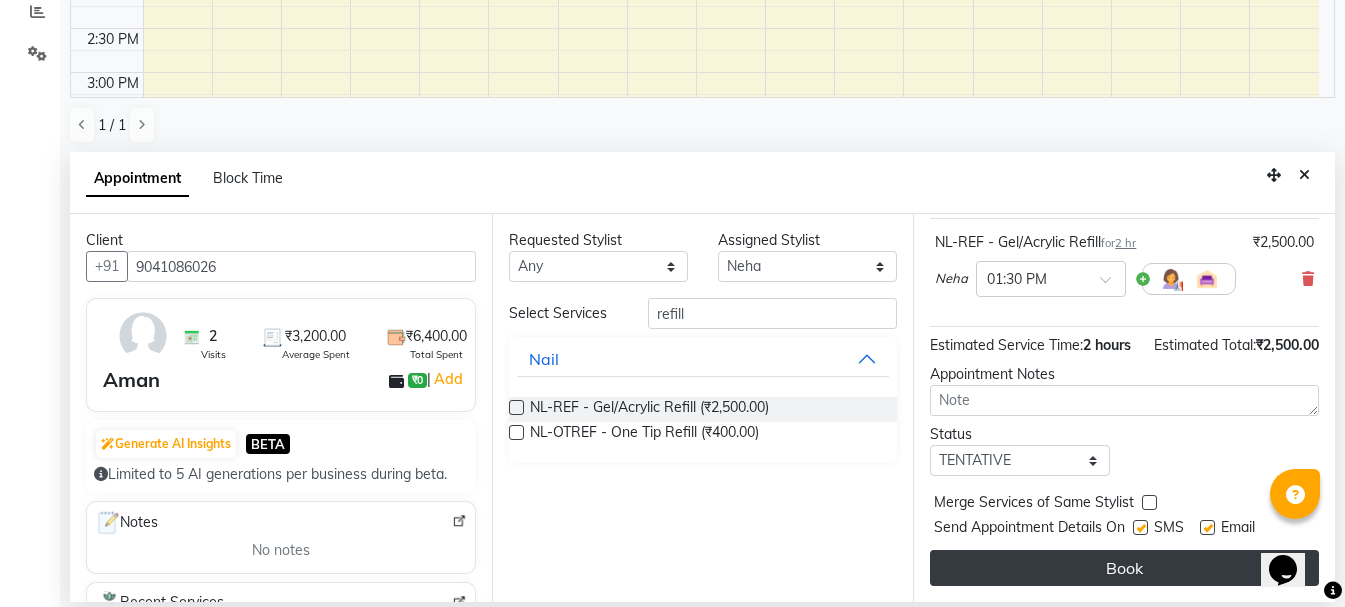 click on "Book" at bounding box center (1124, 568) 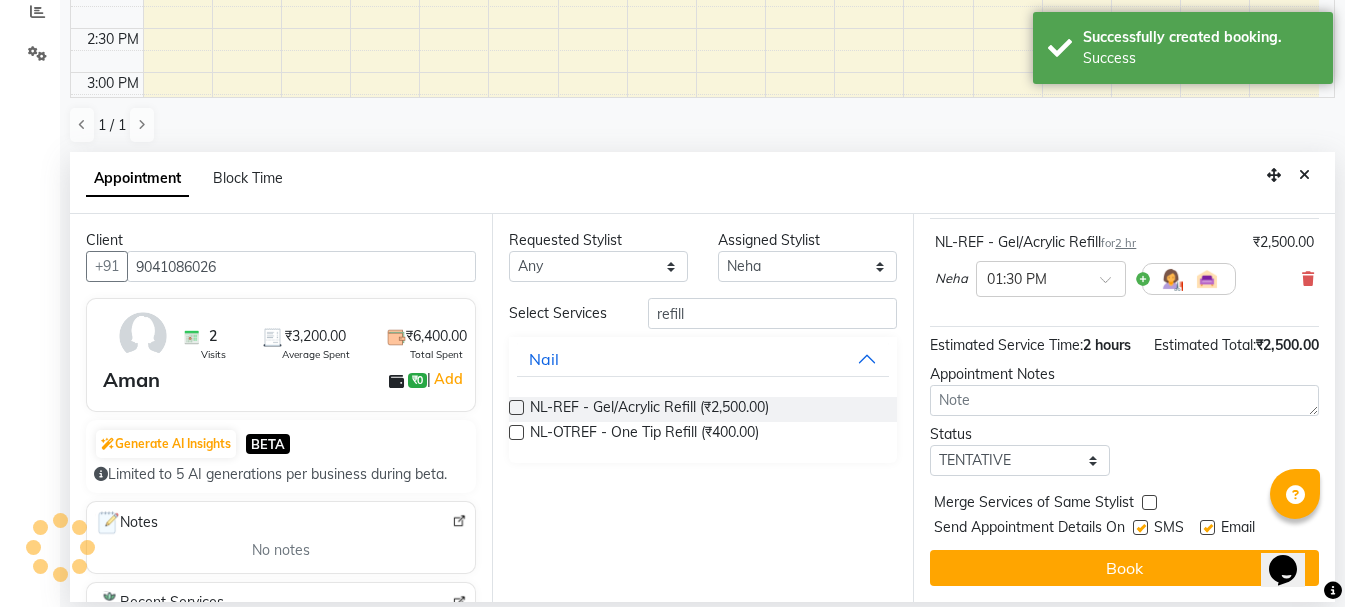 scroll, scrollTop: 0, scrollLeft: 0, axis: both 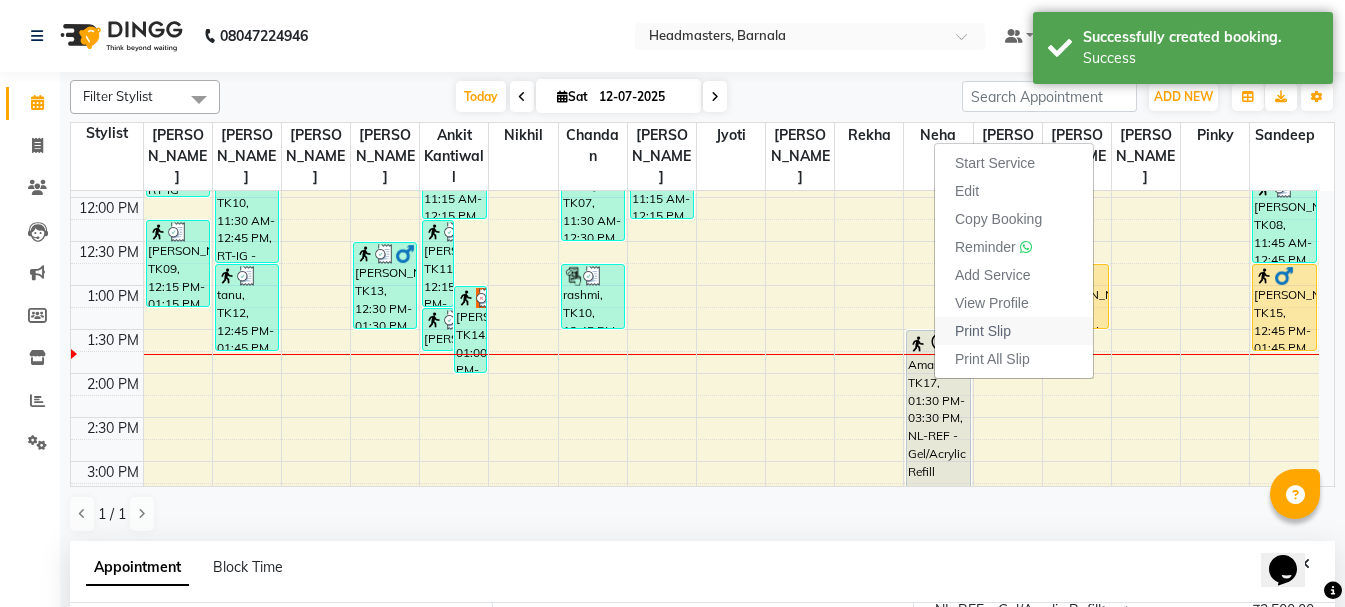 click on "Print Slip" at bounding box center [983, 331] 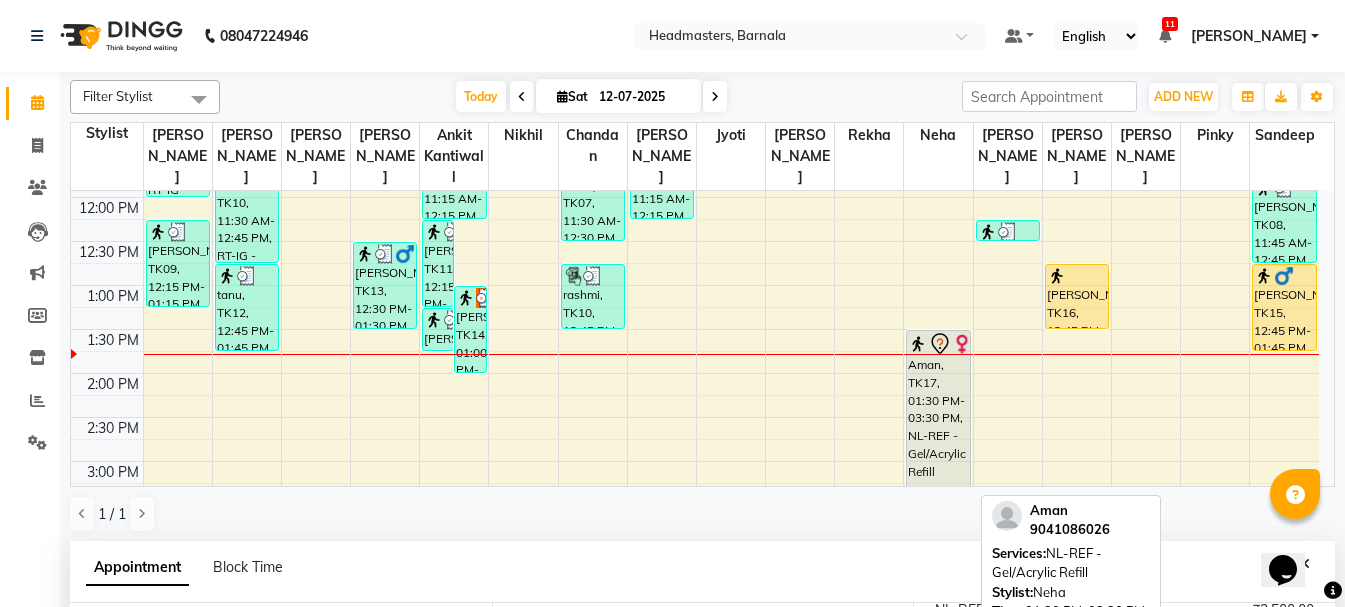 click on "Aman, TK17, 01:30 PM-03:30 PM, NL-REF - Gel/Acrylic Refill" at bounding box center (938, 417) 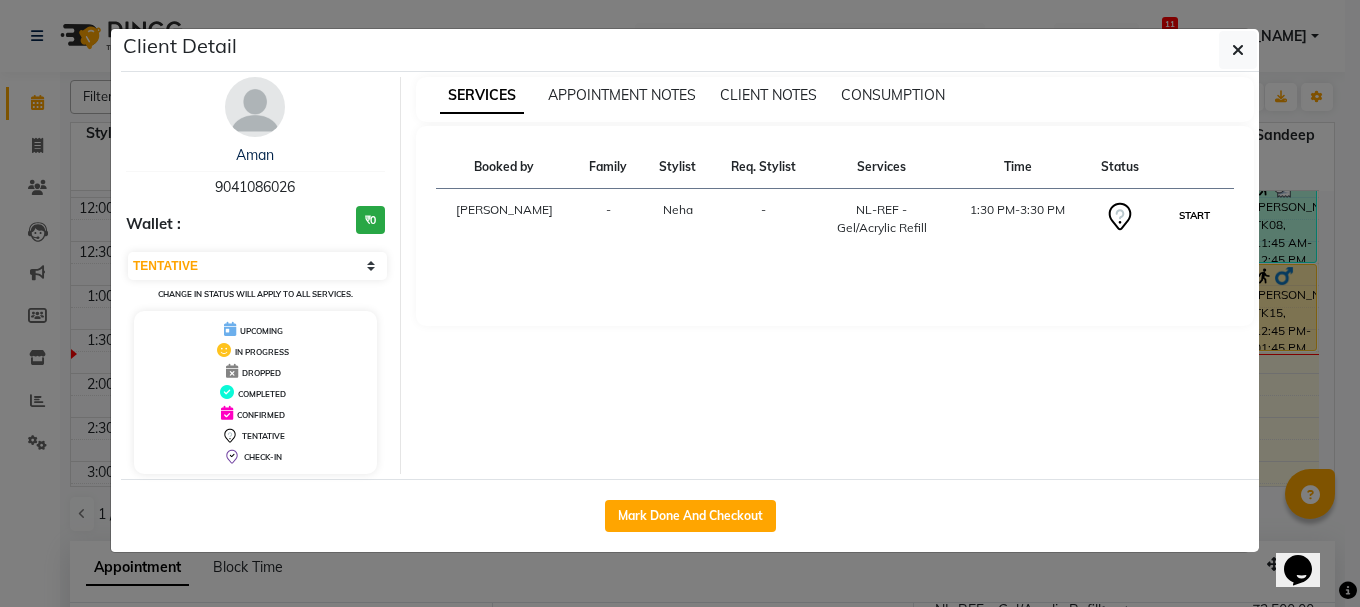 click on "START" at bounding box center (1194, 215) 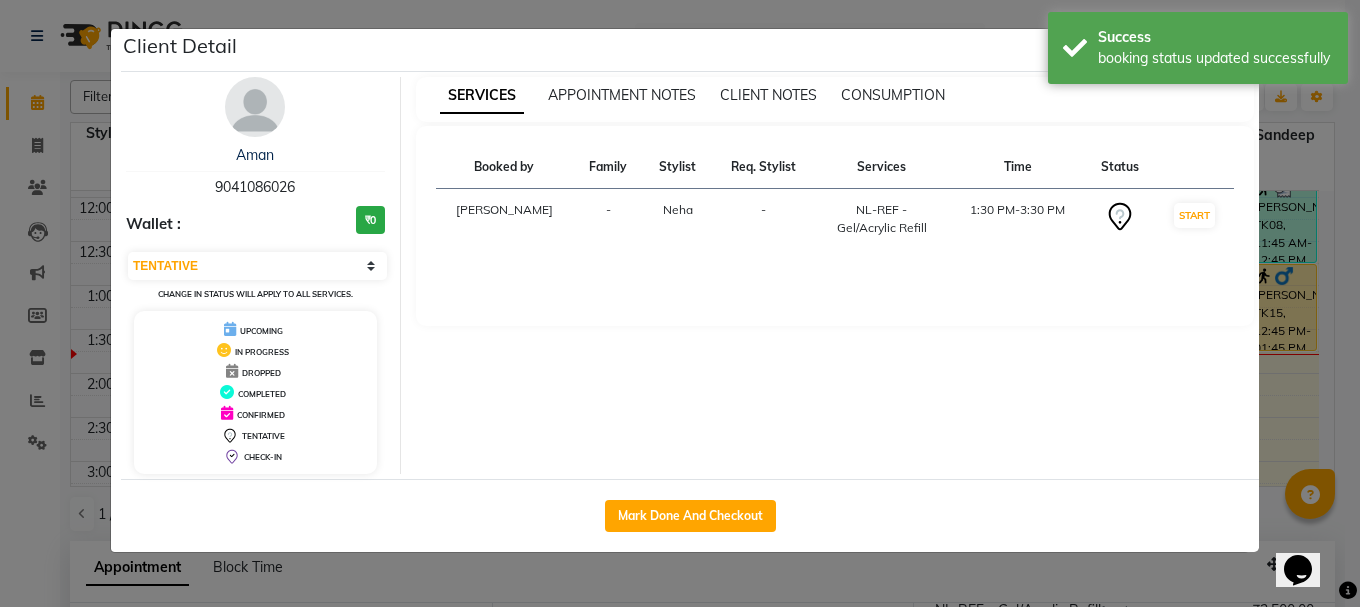 select on "1" 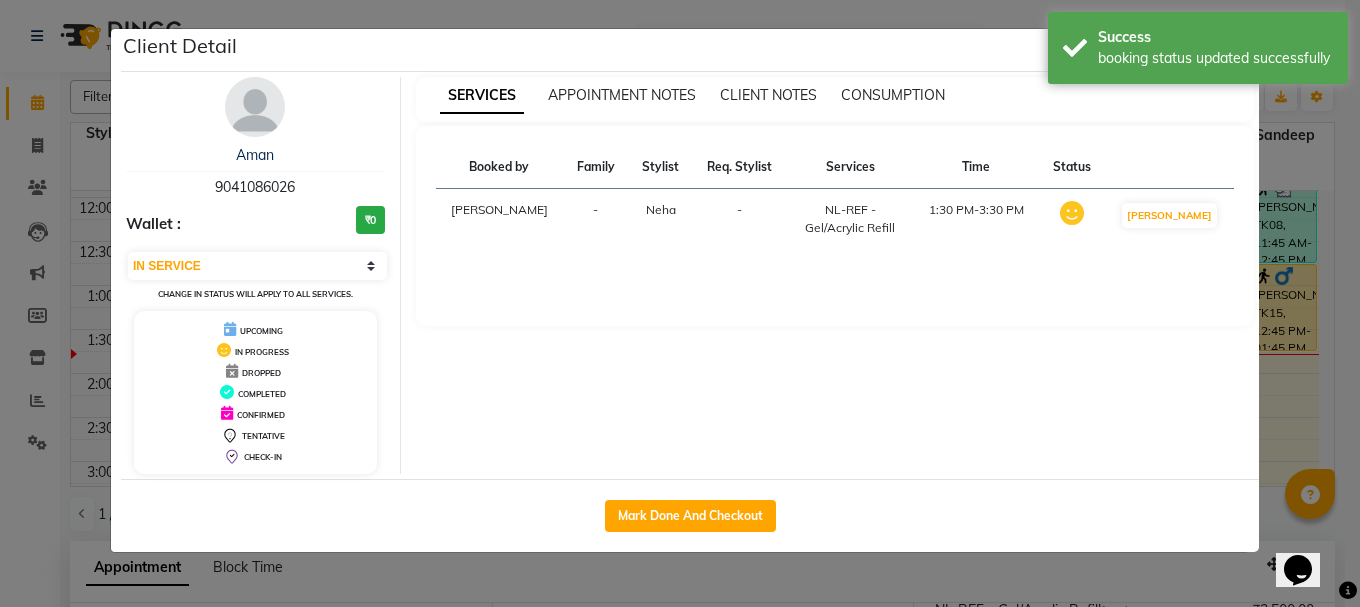 click on "Client Detail  Aman    9041086026 Wallet : ₹0 Select IN SERVICE CONFIRMED TENTATIVE CHECK IN MARK DONE UPCOMING Change in status will apply to all services. UPCOMING IN PROGRESS DROPPED COMPLETED CONFIRMED TENTATIVE CHECK-IN SERVICES APPOINTMENT NOTES CLIENT NOTES CONSUMPTION Booked by Family Stylist Req. Stylist Services Time Status  Manya  - Neha -  NL-REF - Gel/Acrylic Refill   1:30 PM-3:30 PM   MARK DONE   Mark Done And Checkout" 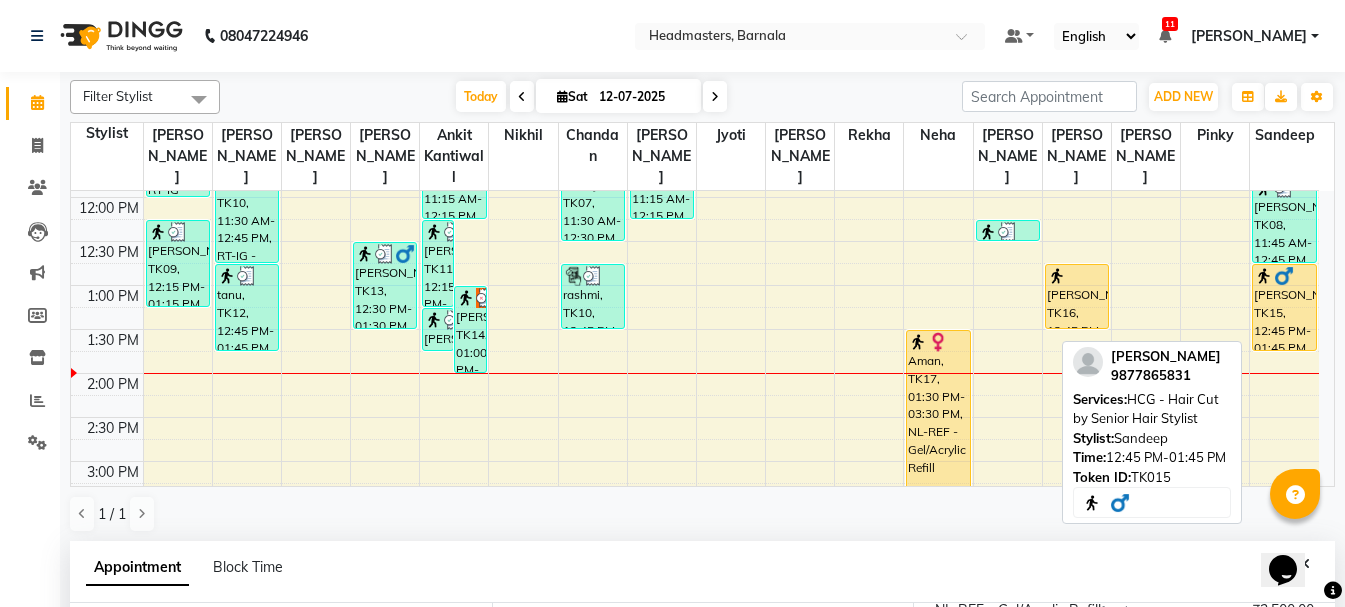 click on "[PERSON_NAME], TK15, 12:45 PM-01:45 PM, HCG - Hair Cut by Senior Hair Stylist" at bounding box center (1284, 307) 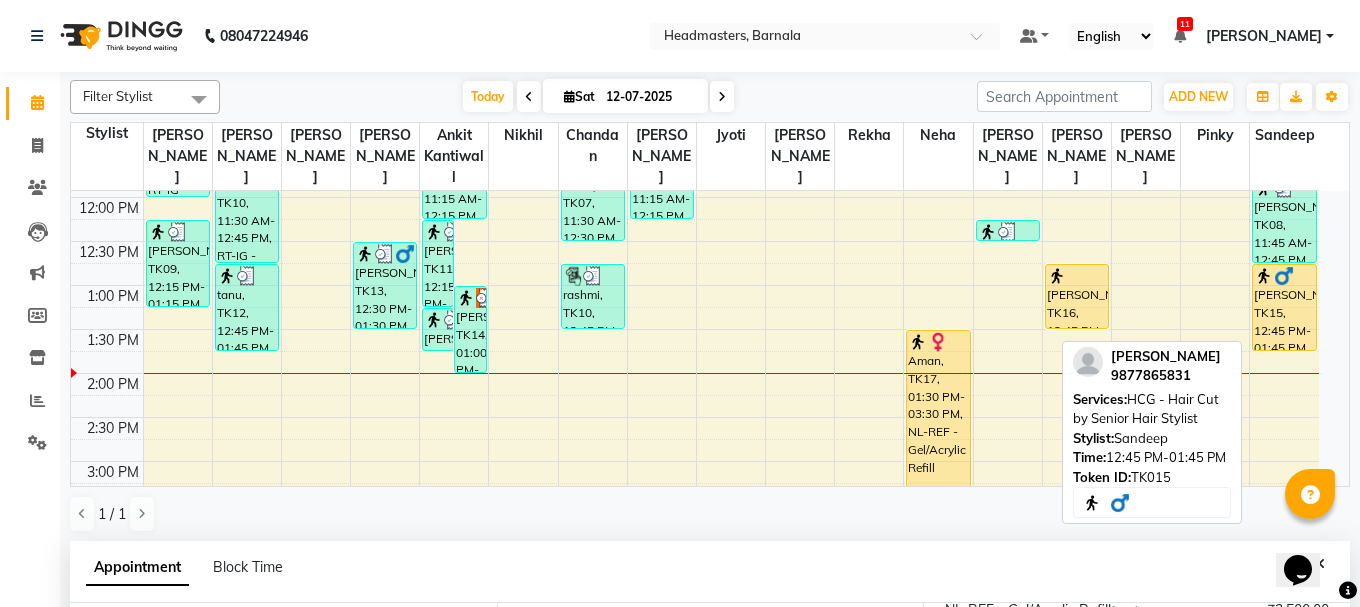 select on "1" 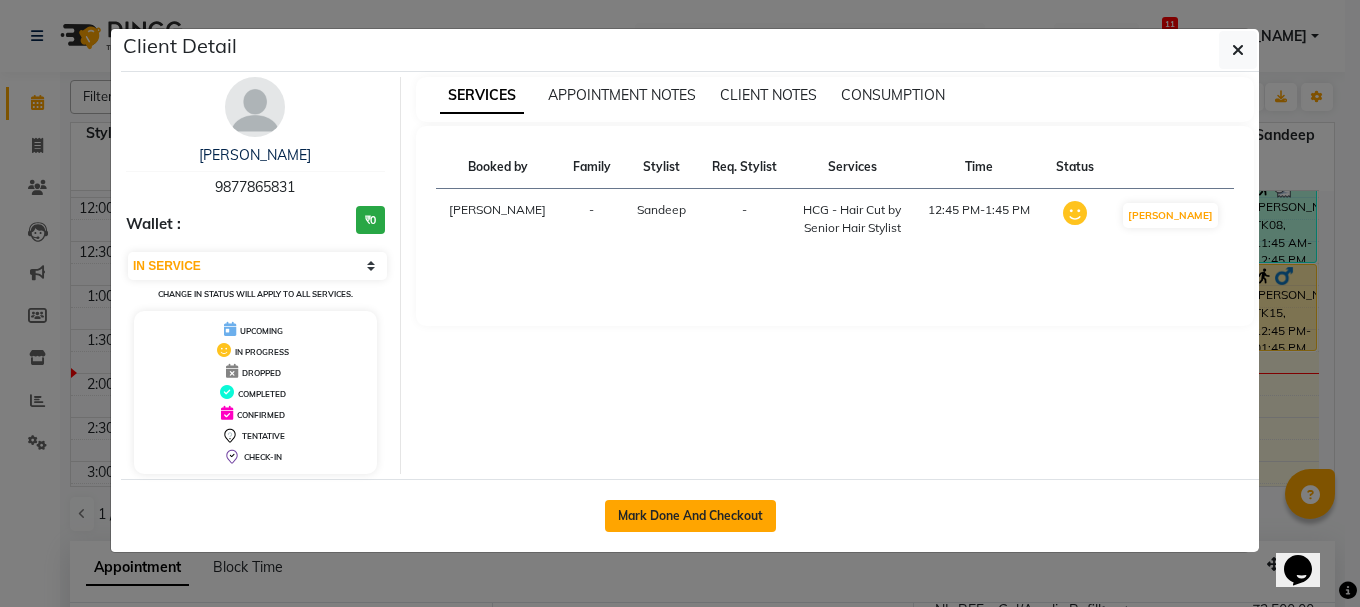 click on "Mark Done And Checkout" 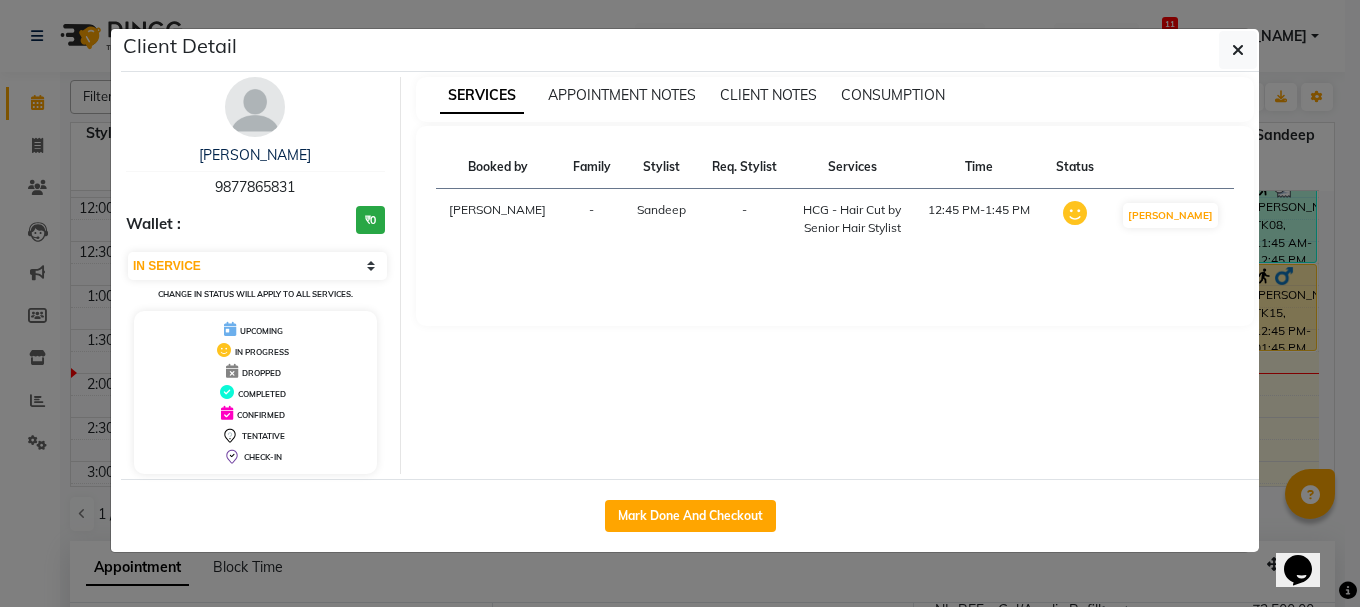 select on "service" 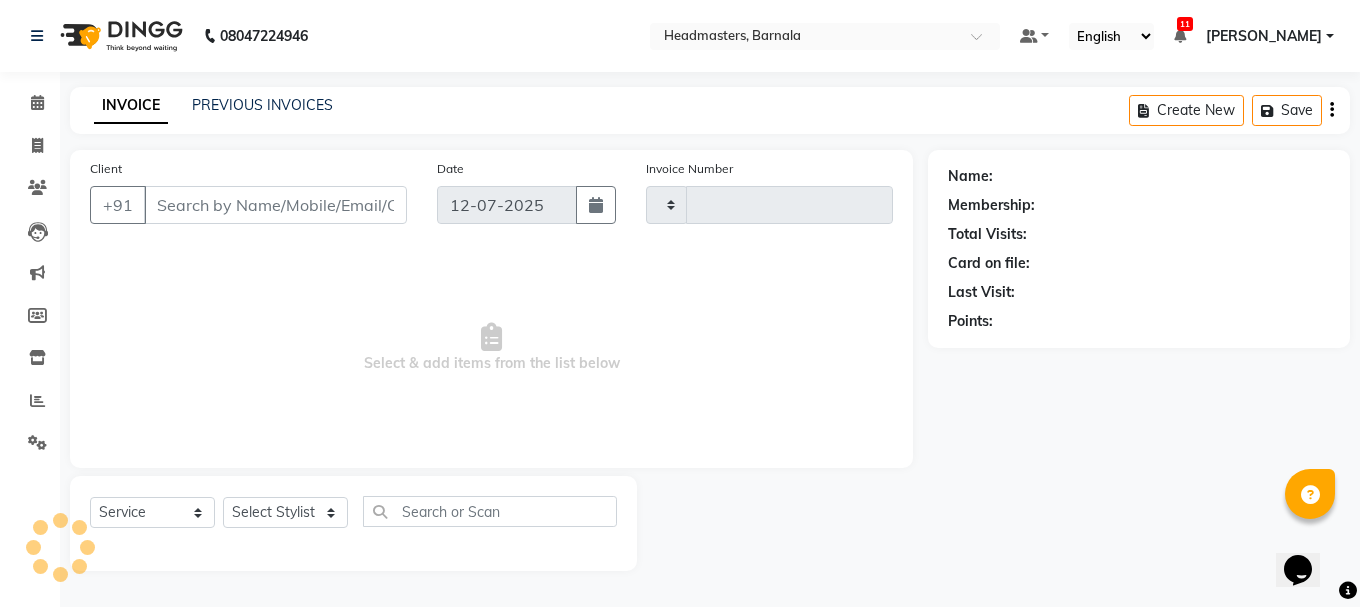 type on "2778" 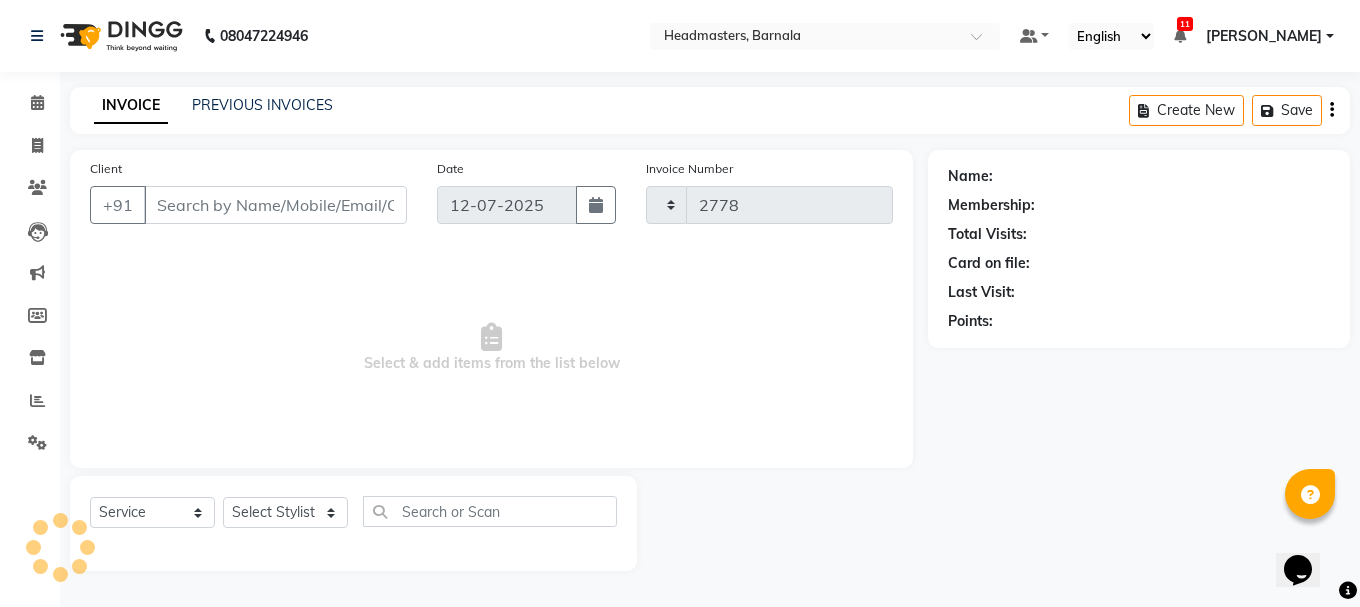 select on "7526" 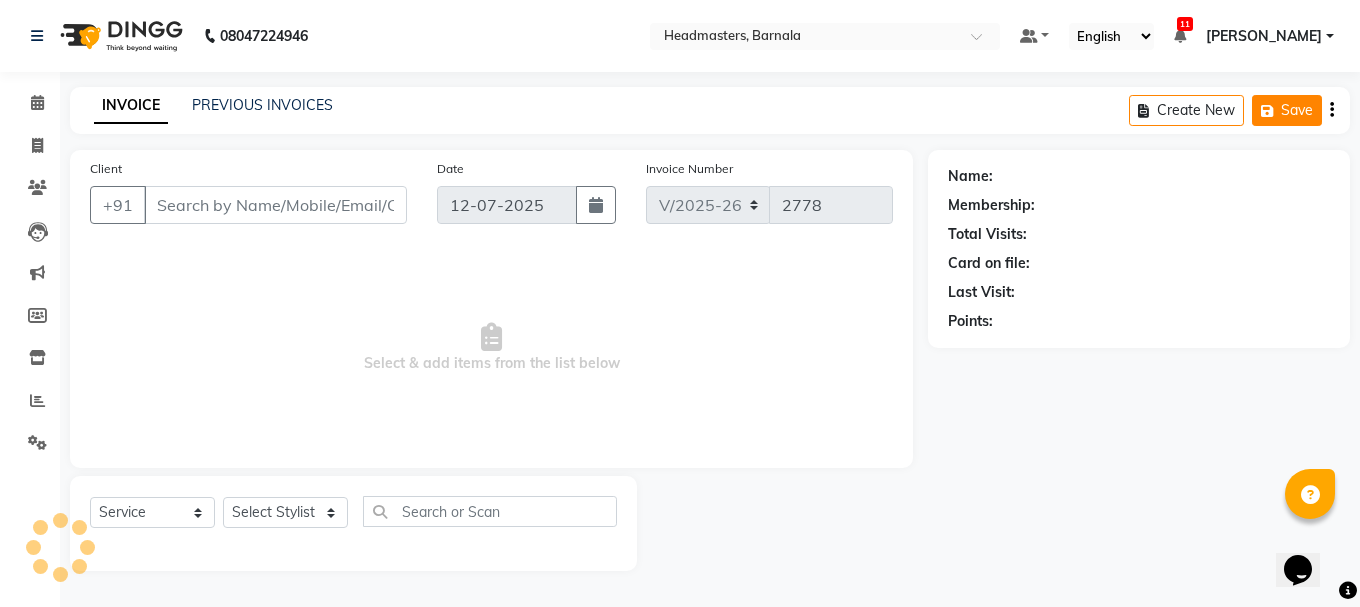 type on "9877865831" 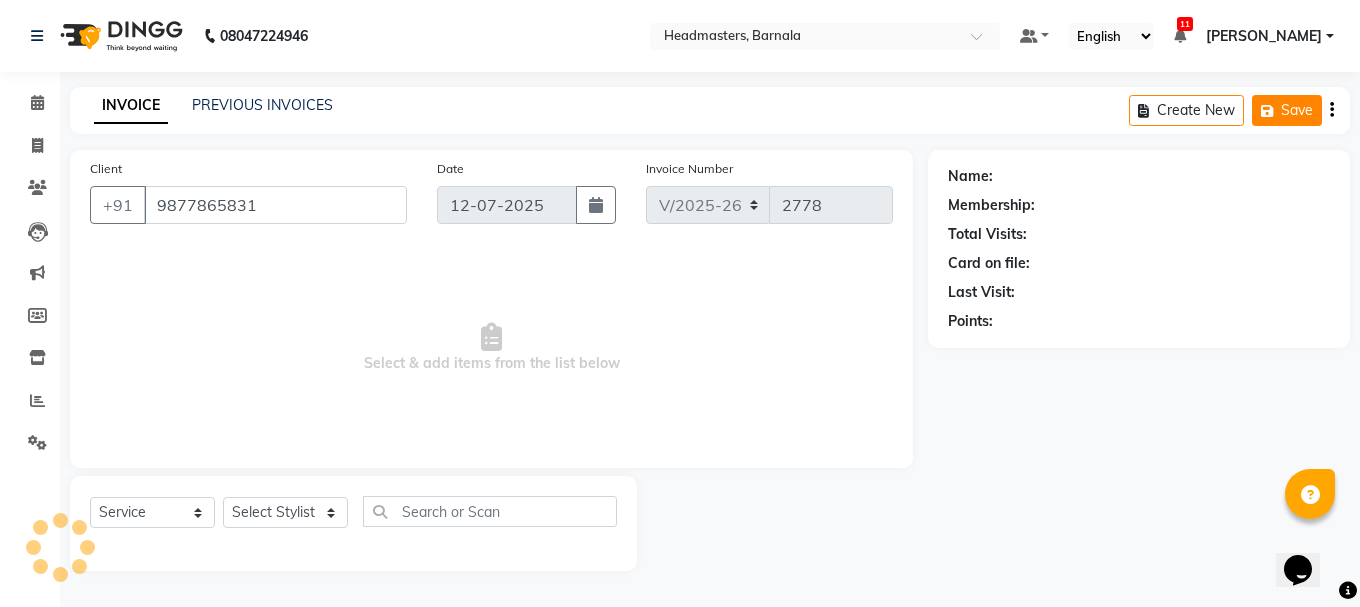 select on "71857" 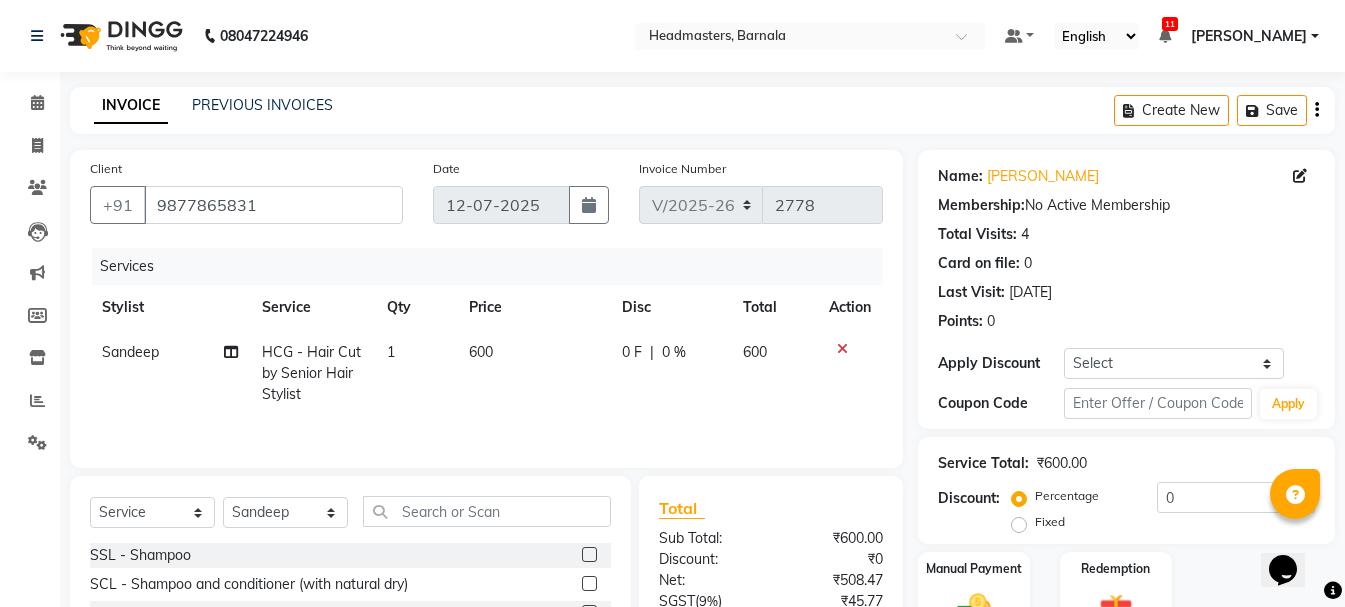 click on "Percentage   Fixed" 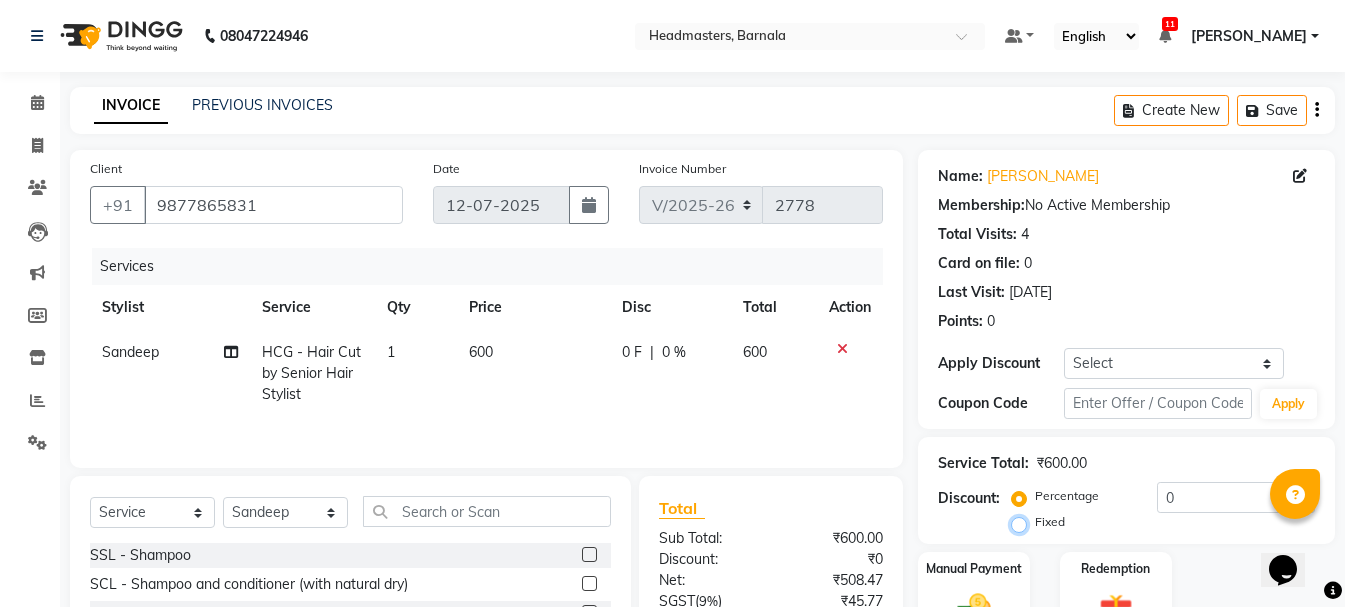 click on "Fixed" at bounding box center (1023, 522) 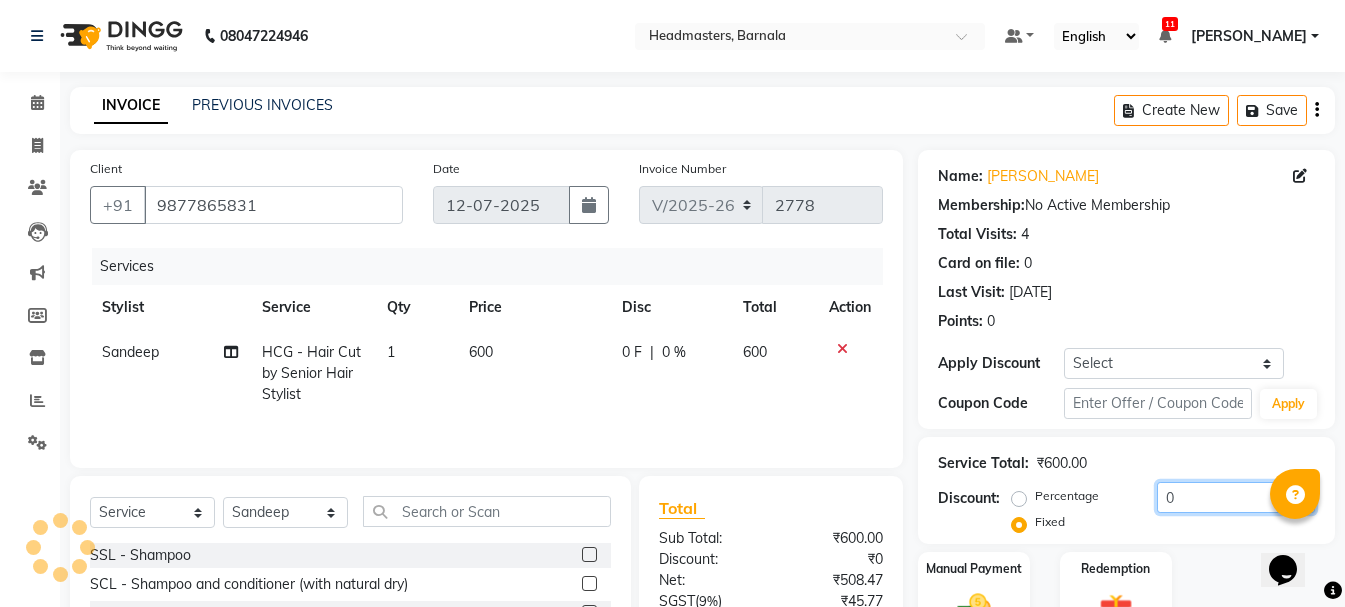 drag, startPoint x: 1188, startPoint y: 500, endPoint x: 1080, endPoint y: 496, distance: 108.07405 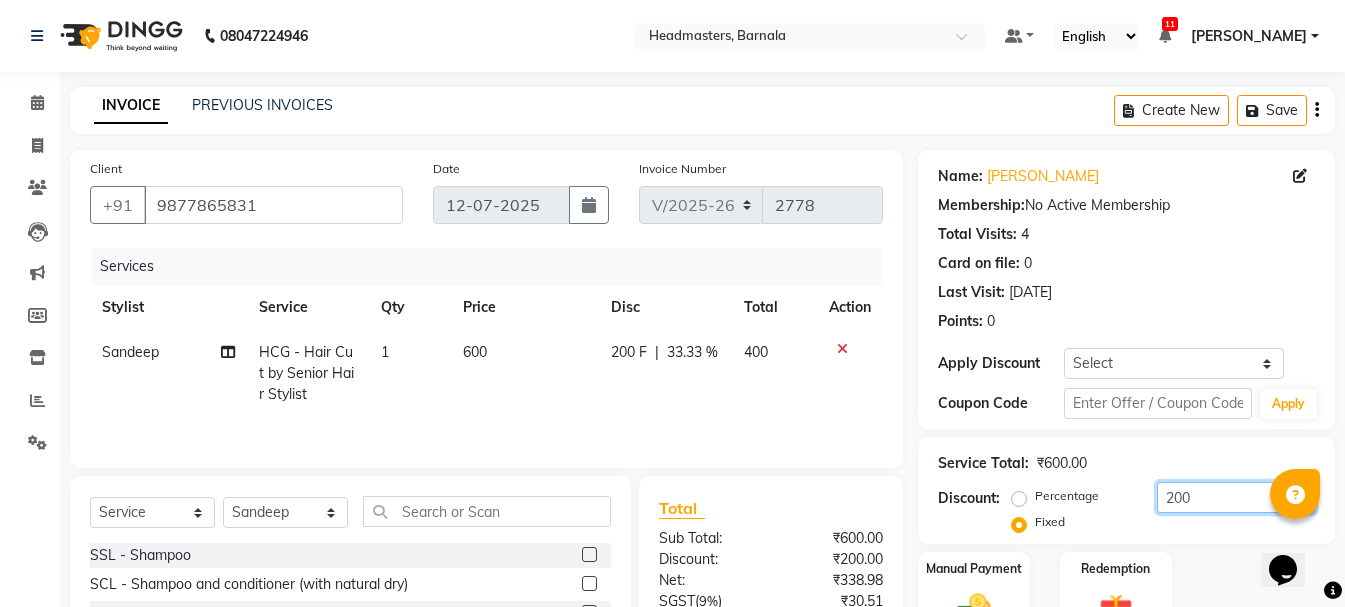 type on "200" 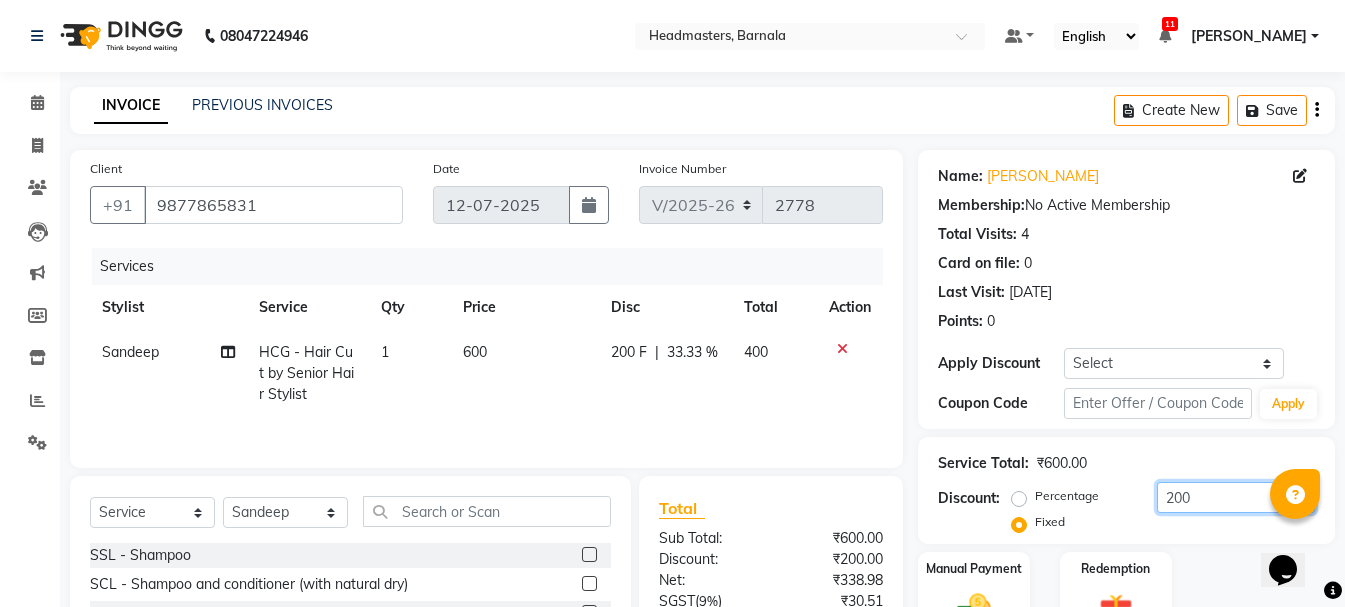 click on "Name: [PERSON_NAME]  Membership:  No Active Membership  Total Visits:  4 Card on file:  0 Last Visit:   [DATE] Points:   0  Apply Discount Select Coupon → Wrong Job Card  Coupon → Complimentary  Coupon → Correction  Coupon → First Wash  Coupon → Free Of Cost  Coupon → Staff Service Coupon → Service Not Done Coupon → Already Paid Coupon → Double Job Card  Coupon Code Apply Service Total:  ₹600.00  Discount:  Percentage   Fixed  200 Manual Payment Redemption  Continue Without Payment" 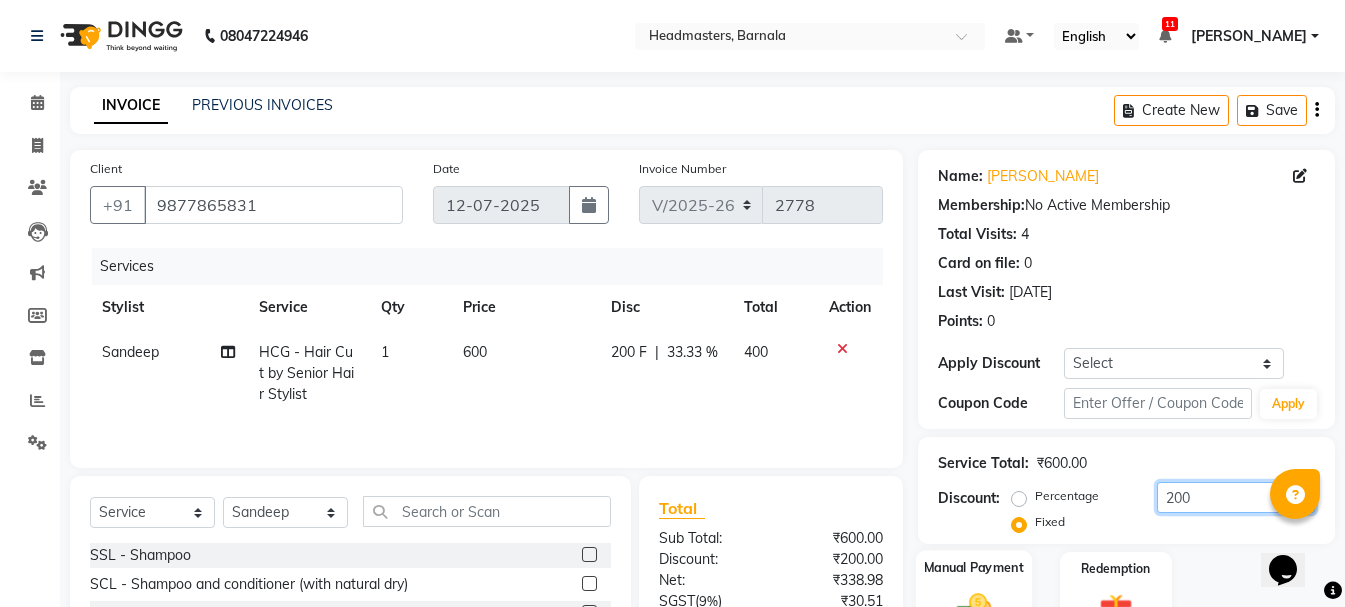 scroll, scrollTop: 194, scrollLeft: 0, axis: vertical 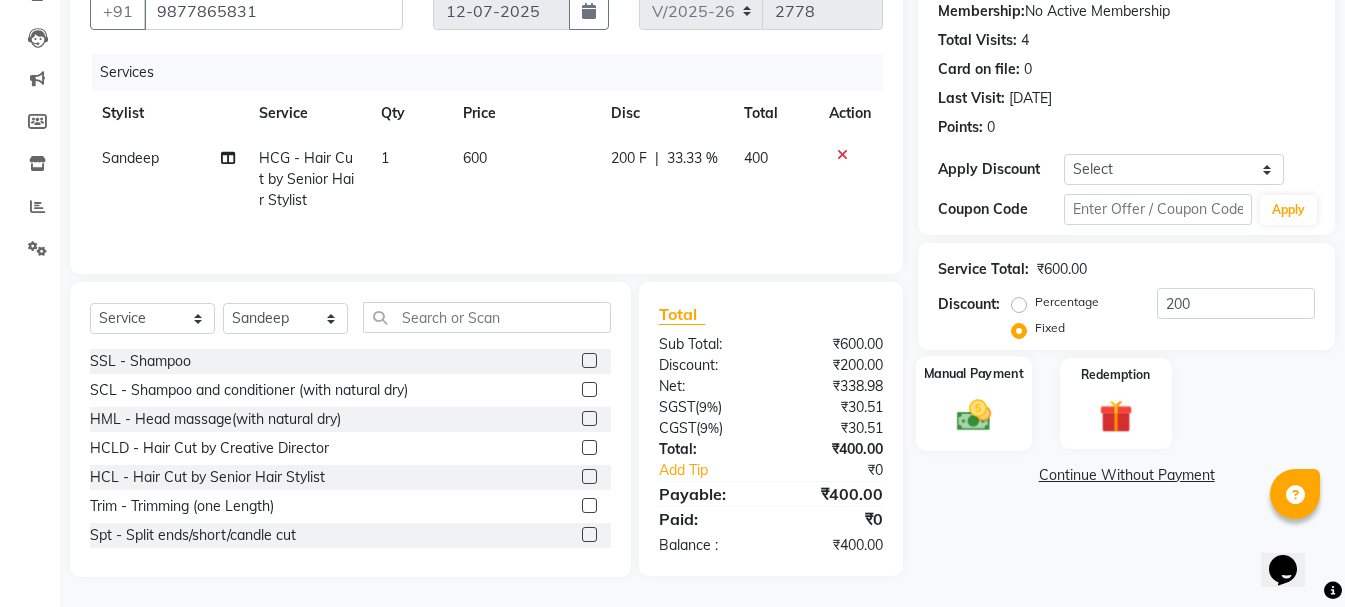 click 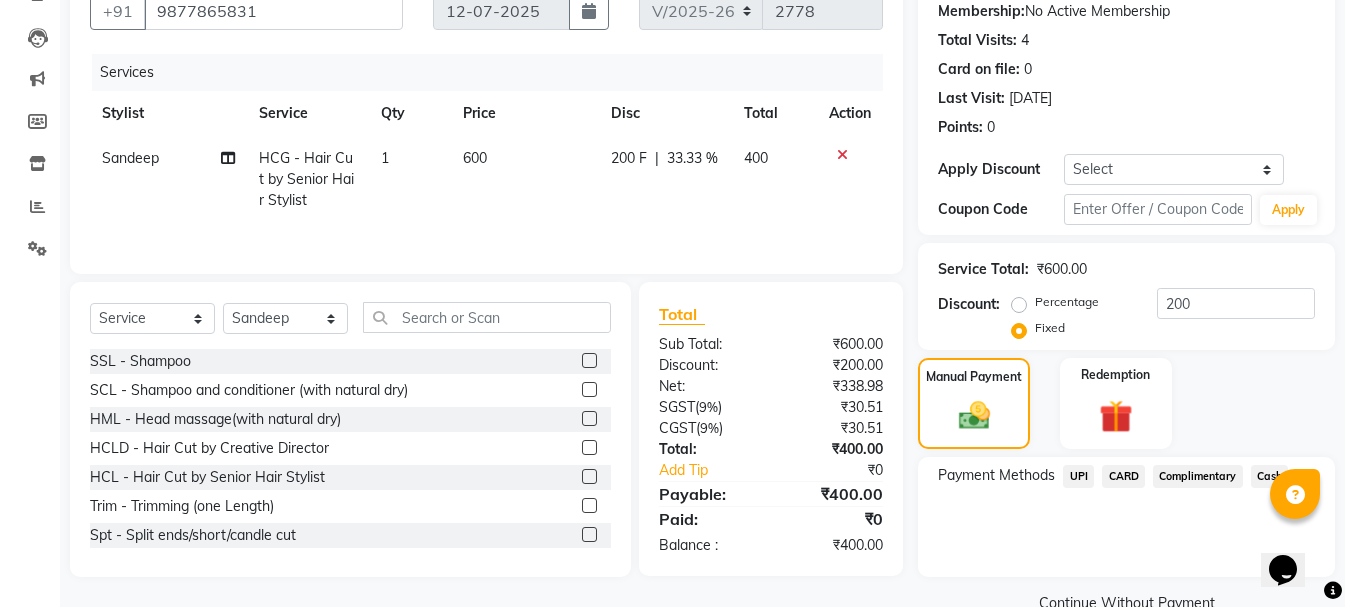 click on "Cash" 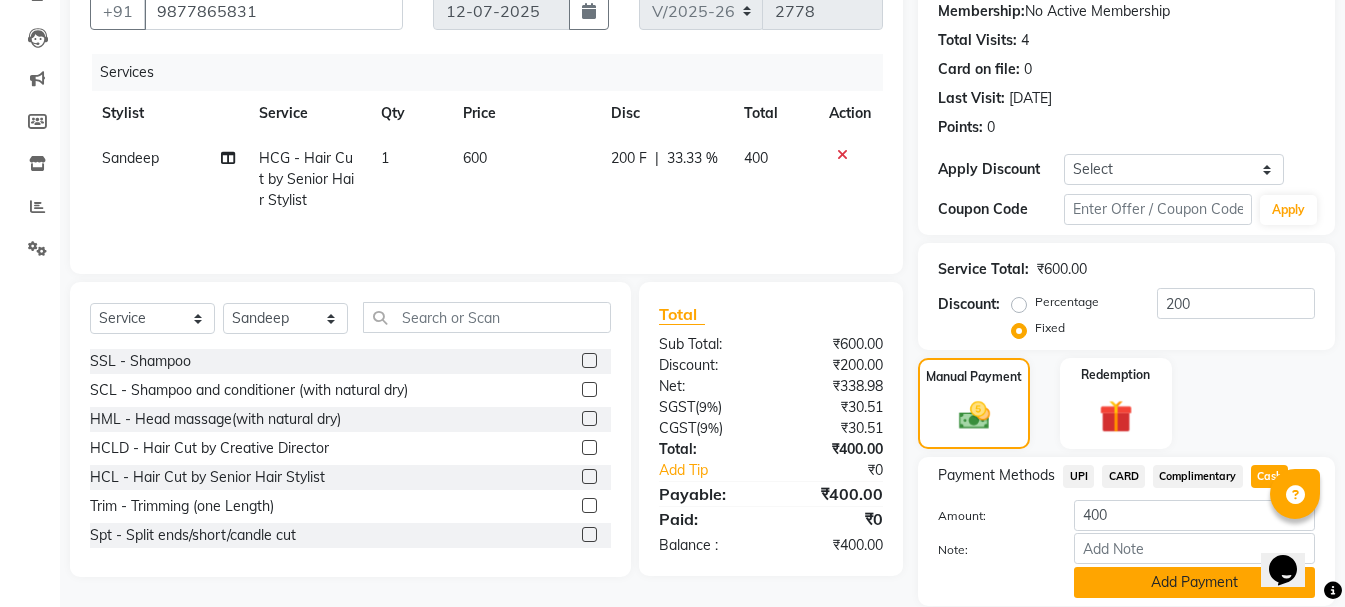 drag, startPoint x: 1236, startPoint y: 581, endPoint x: 25, endPoint y: 36, distance: 1327.9857 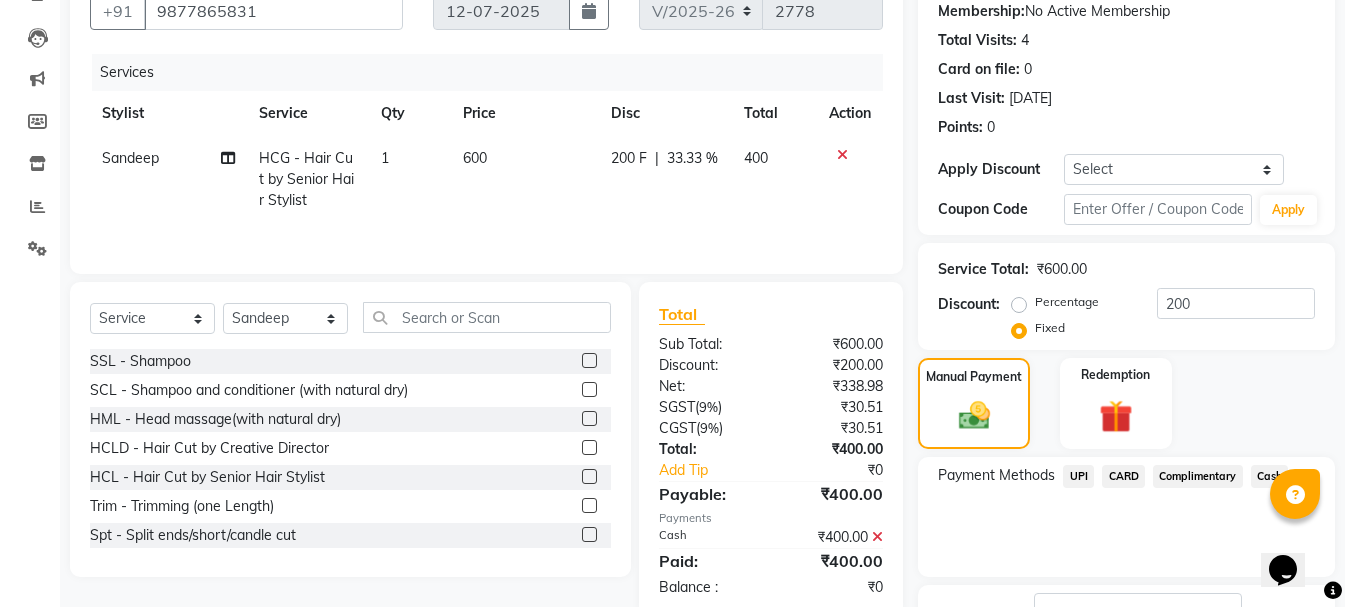 click on "Name: [PERSON_NAME]  Membership:  No Active Membership  Total Visits:  4 Card on file:  0 Last Visit:   [DATE] Points:   0  Apply Discount Select Coupon → Wrong Job Card  Coupon → Complimentary  Coupon → Correction  Coupon → First Wash  Coupon → Free Of Cost  Coupon → Staff Service Coupon → Service Not Done Coupon → Already Paid Coupon → Double Job Card  Coupon Code Apply Service Total:  ₹600.00  Discount:  Percentage   Fixed  200 Manual Payment Redemption Payment Methods  UPI   CARD   Complimentary   Cash  Description:                  Send Details On SMS Email  Checkout" 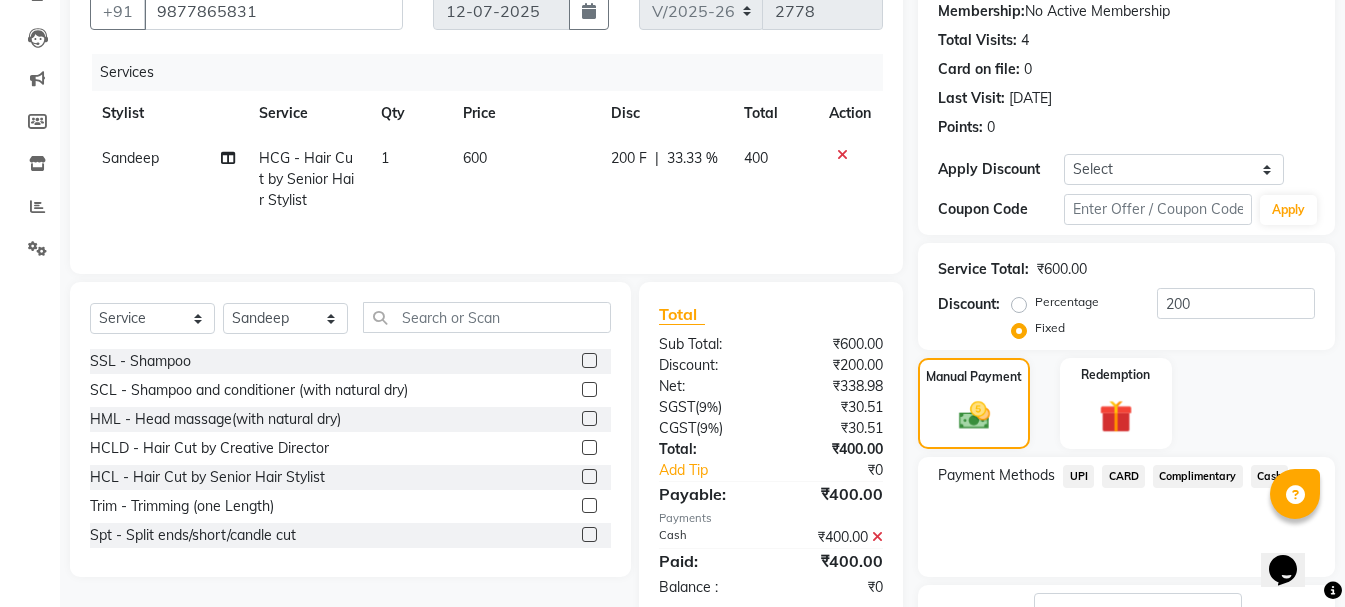 scroll, scrollTop: 348, scrollLeft: 0, axis: vertical 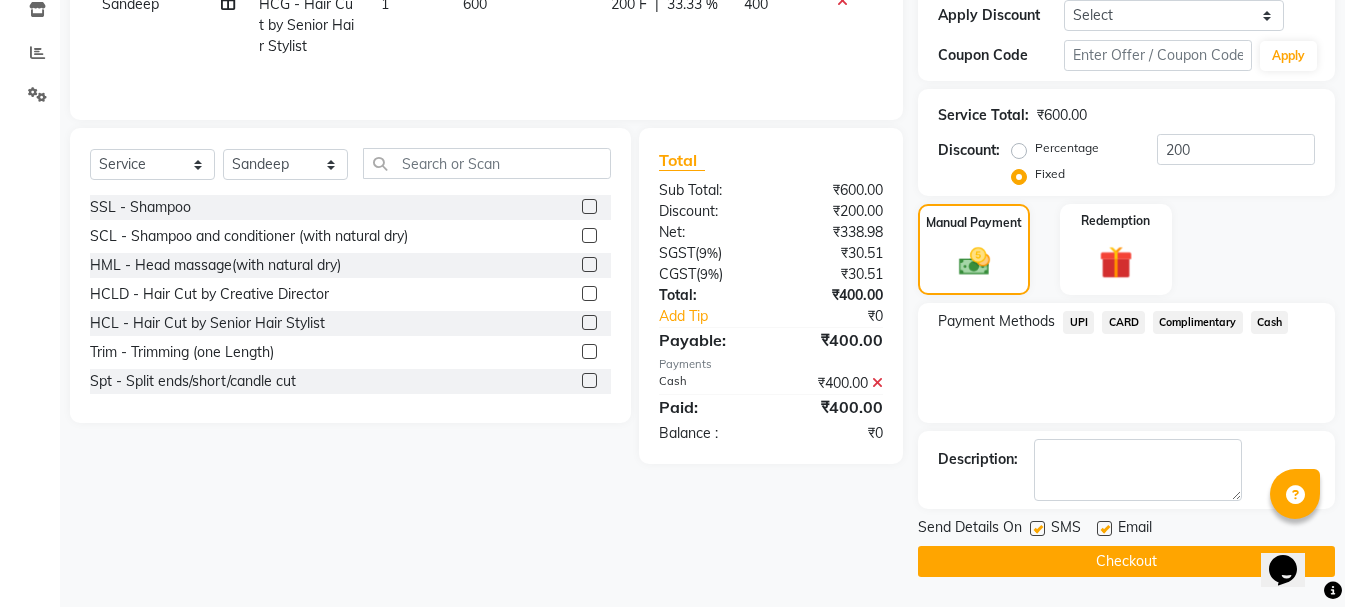 click on "Checkout" 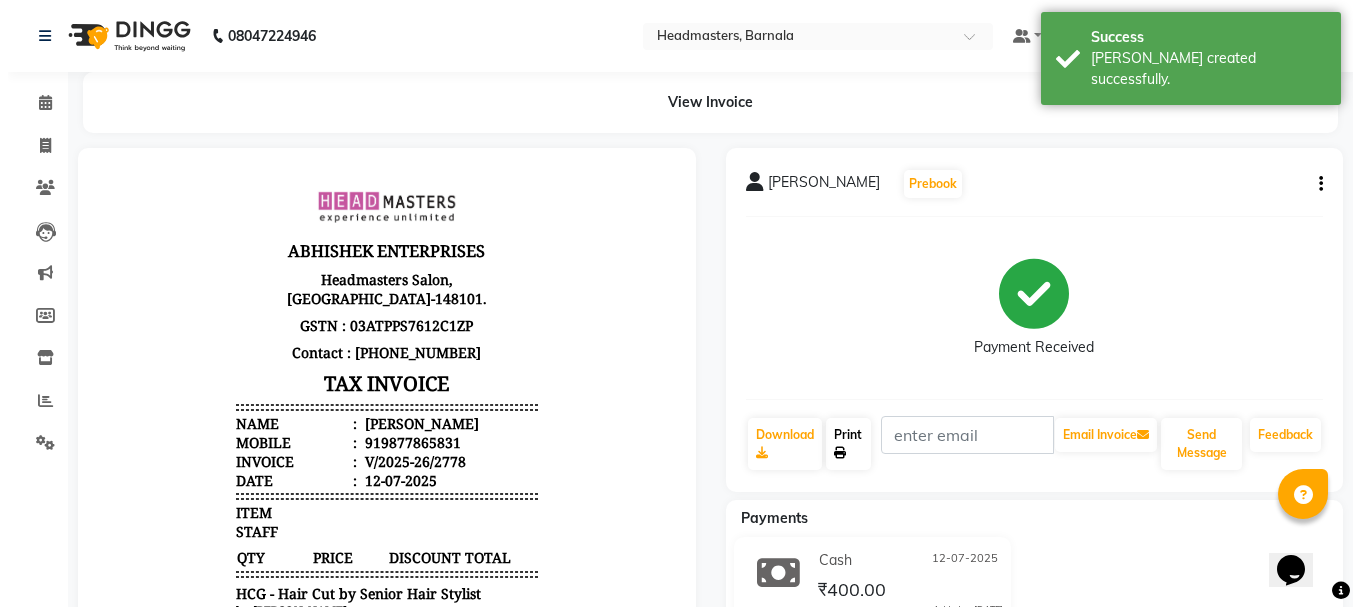 scroll, scrollTop: 0, scrollLeft: 0, axis: both 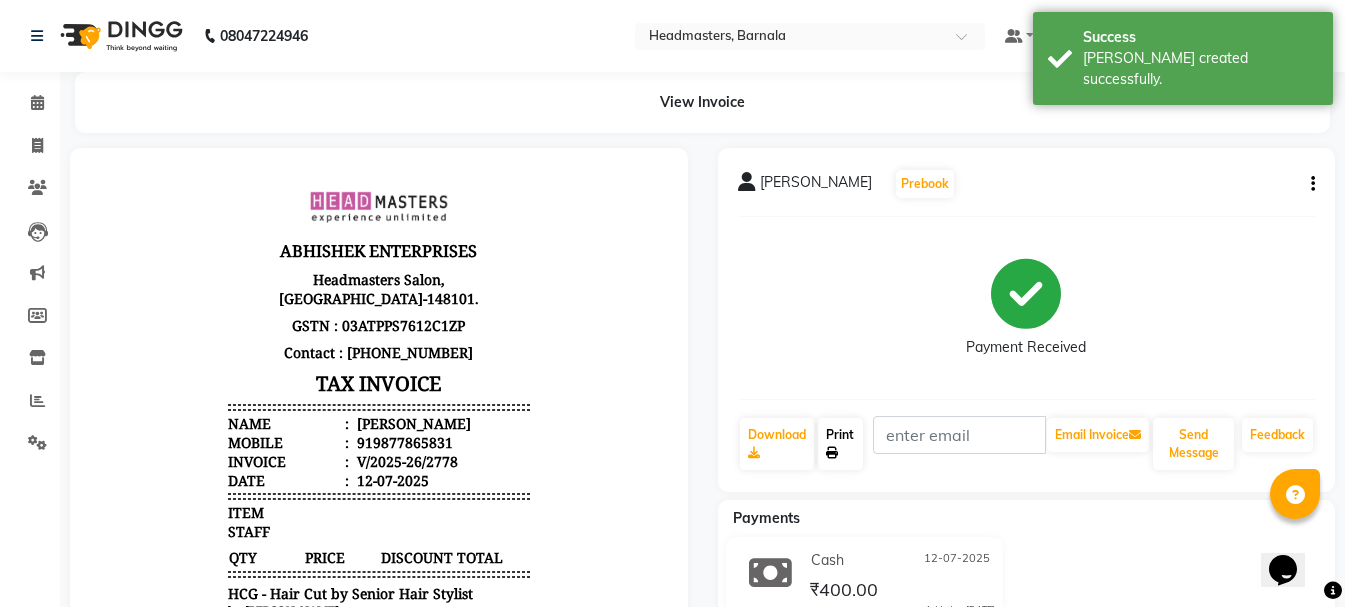 click on "Print" 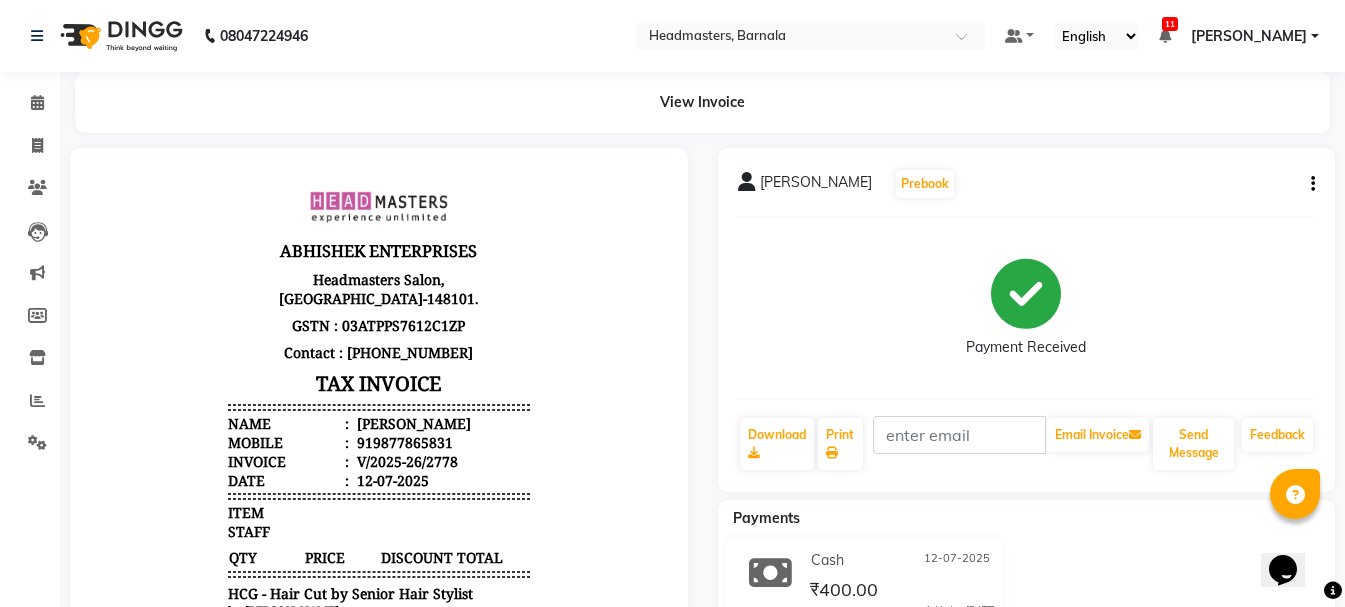 select on "service" 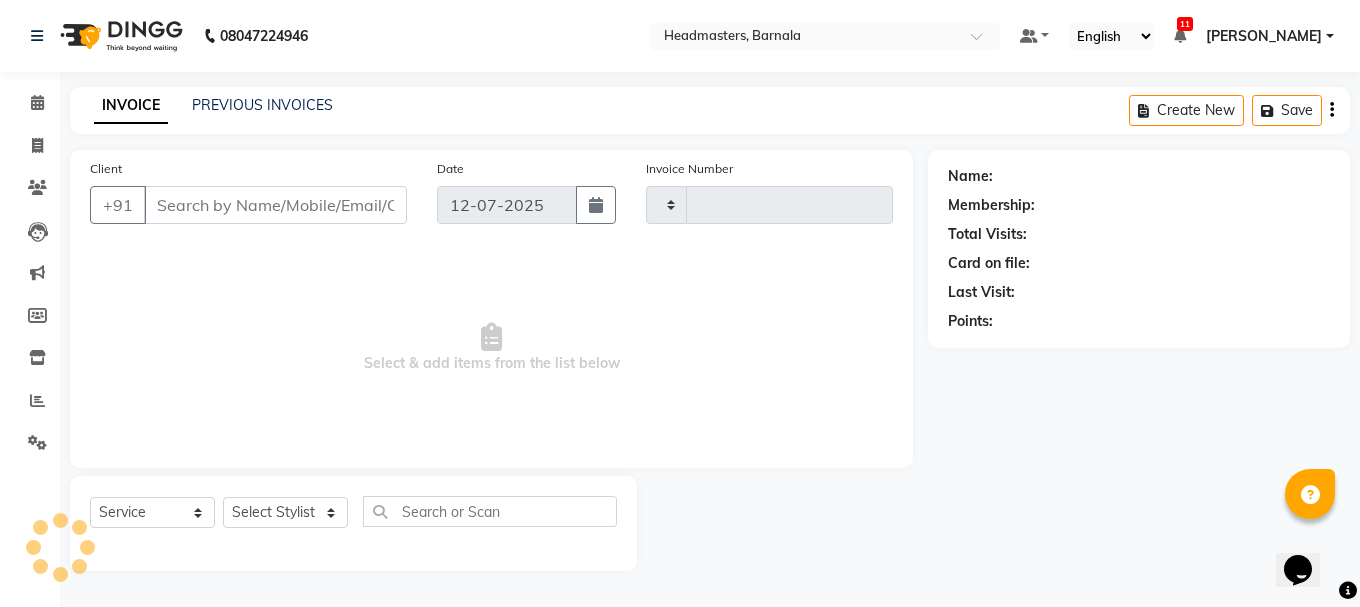 type on "2779" 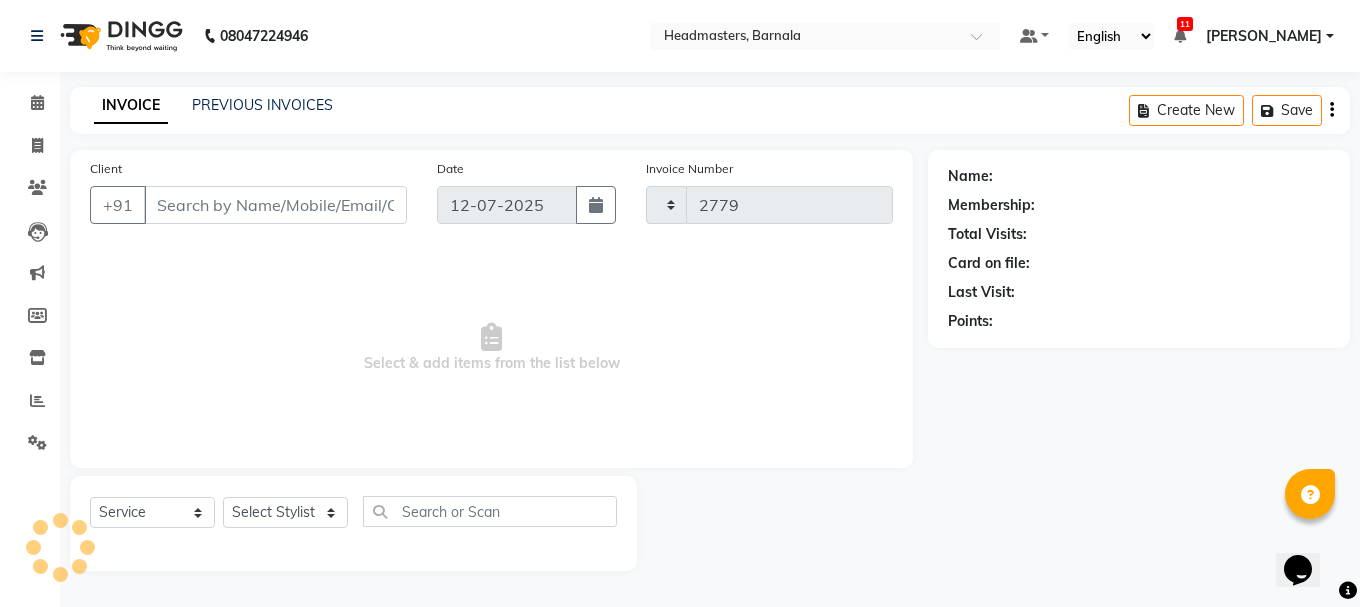 select on "7526" 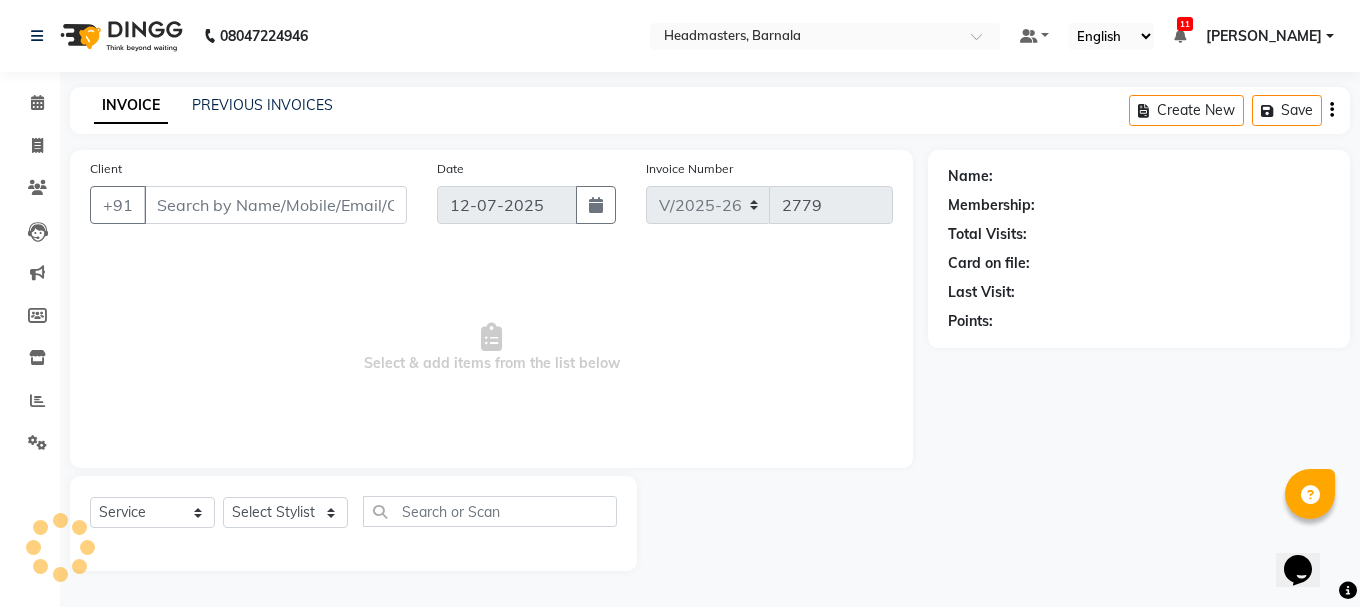 type on "9877865831" 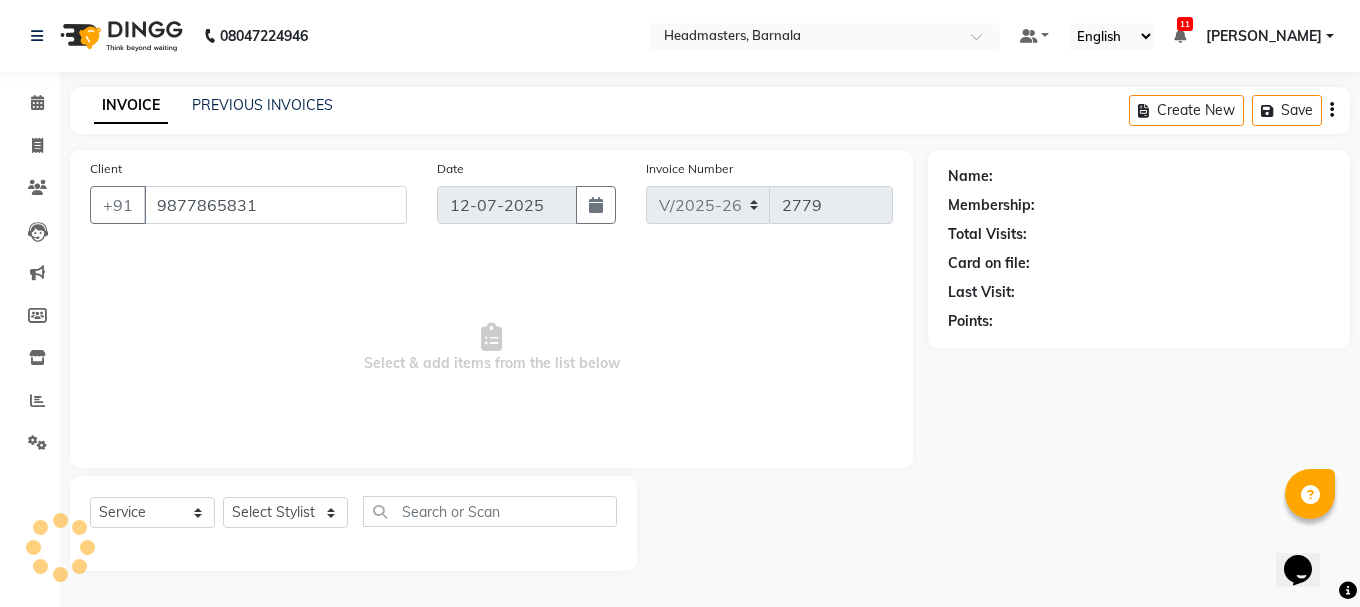 select on "71857" 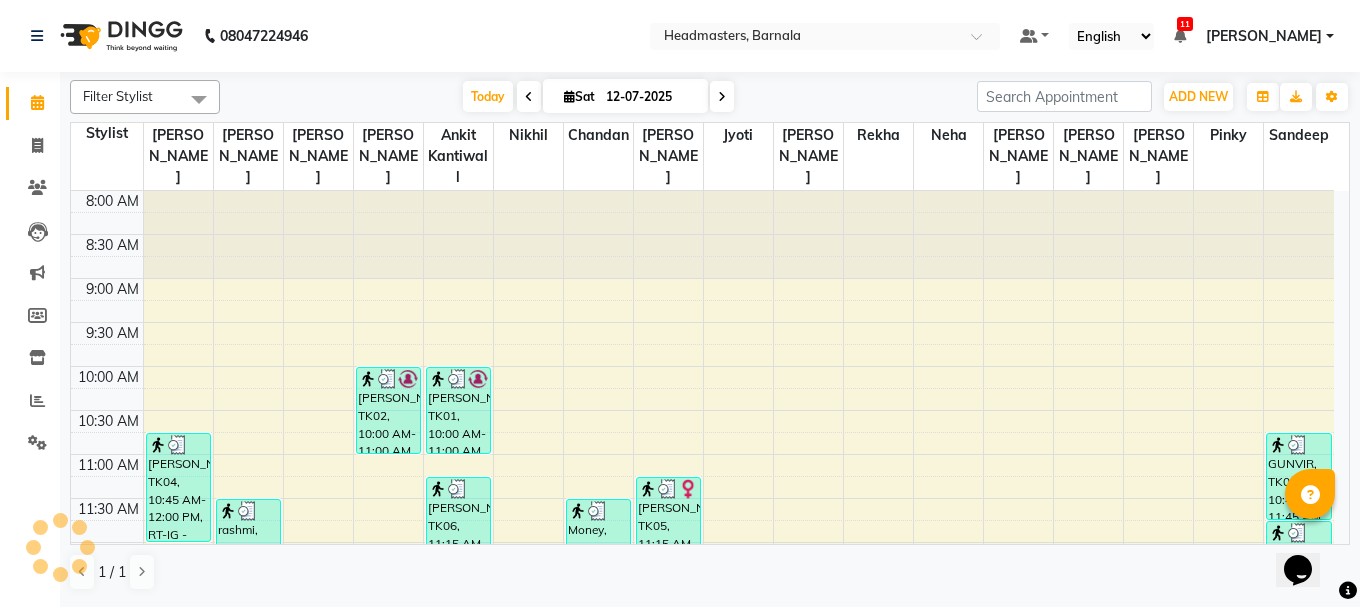 scroll, scrollTop: 529, scrollLeft: 0, axis: vertical 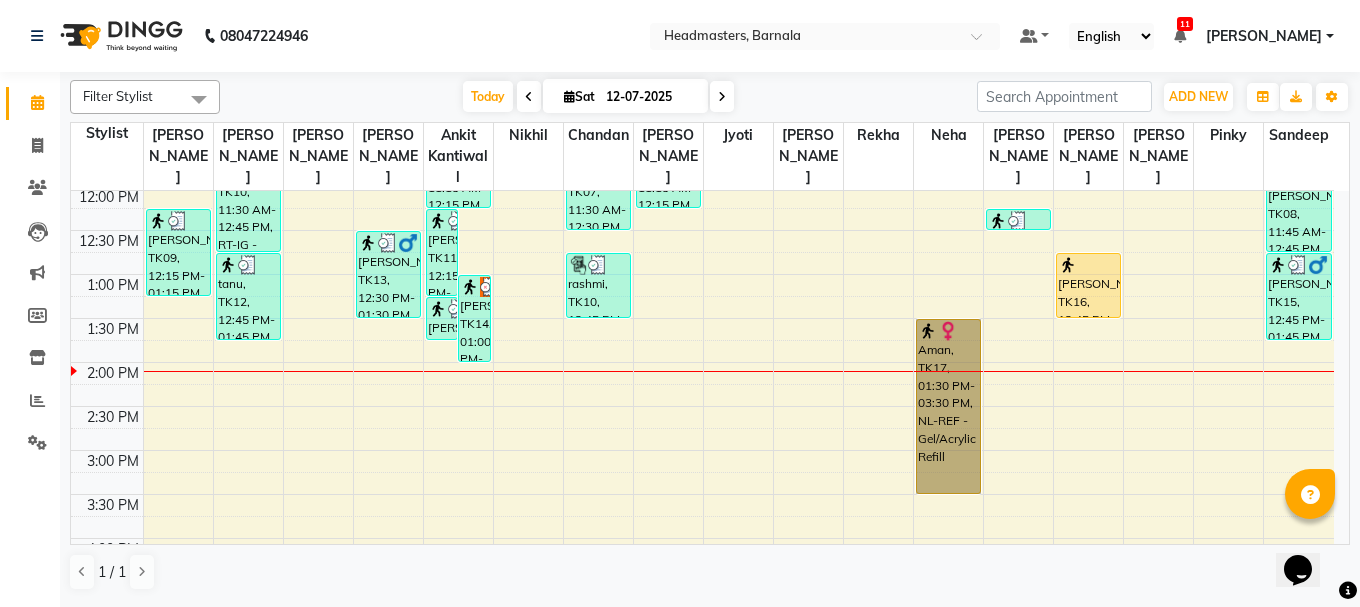 drag, startPoint x: 863, startPoint y: 383, endPoint x: 946, endPoint y: 408, distance: 86.683334 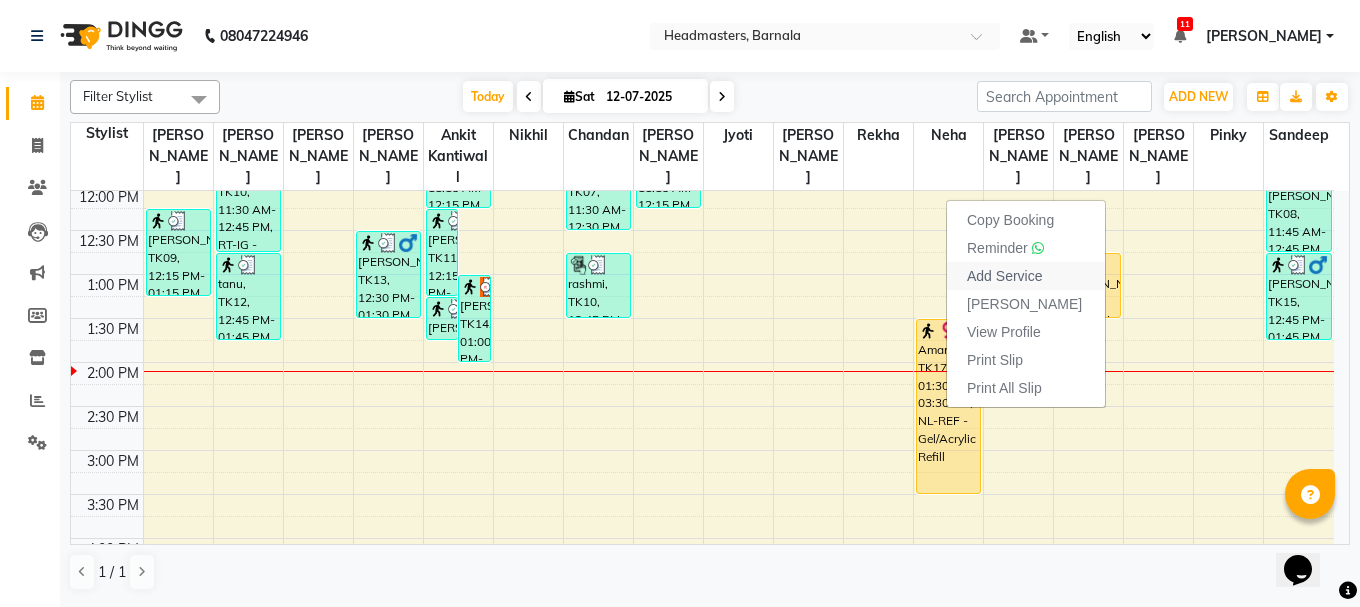 click on "Add Service" at bounding box center (1004, 276) 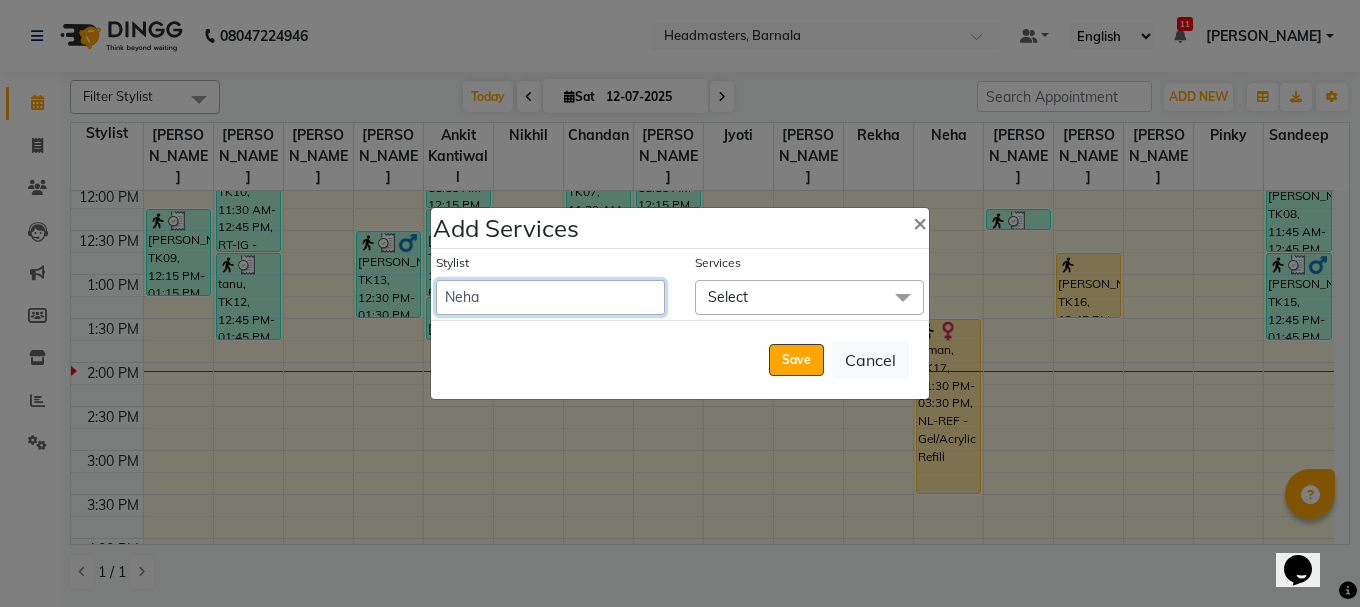 click on "Ankit kantiwall   Chandan   [PERSON_NAME]   [PERSON_NAME]   [PERSON_NAME]   Neha   Nikhil    [PERSON_NAME]   [PERSON_NAME]   [PERSON_NAME]   [PERSON_NAME]   [PERSON_NAME]" at bounding box center (550, 297) 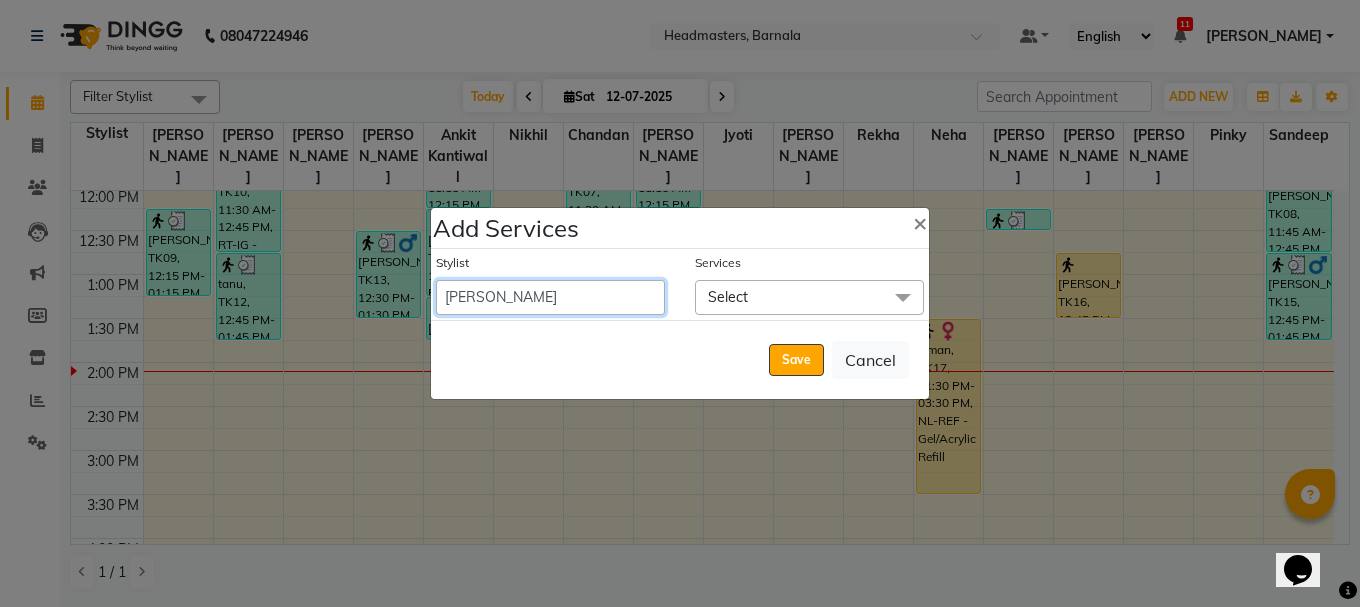 click on "Ankit kantiwall   Chandan   [PERSON_NAME]   [PERSON_NAME]   [PERSON_NAME]   Neha   Nikhil    [PERSON_NAME]   [PERSON_NAME]   [PERSON_NAME]   [PERSON_NAME]   [PERSON_NAME]" at bounding box center [550, 297] 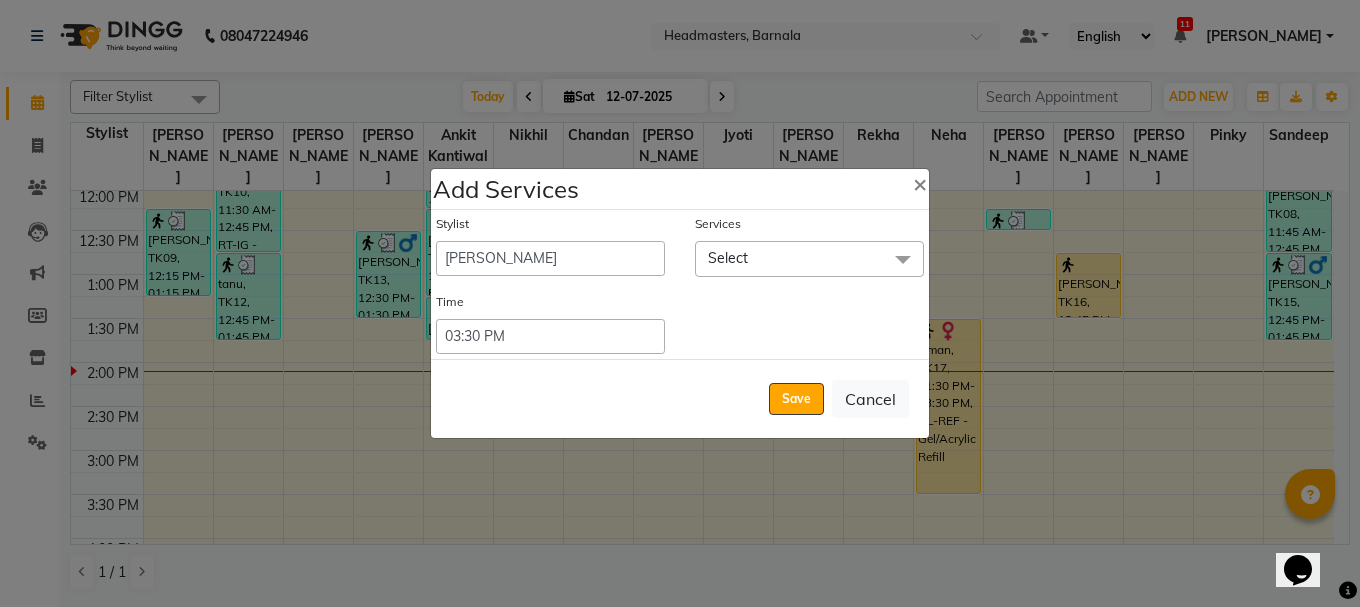 click on "Select" 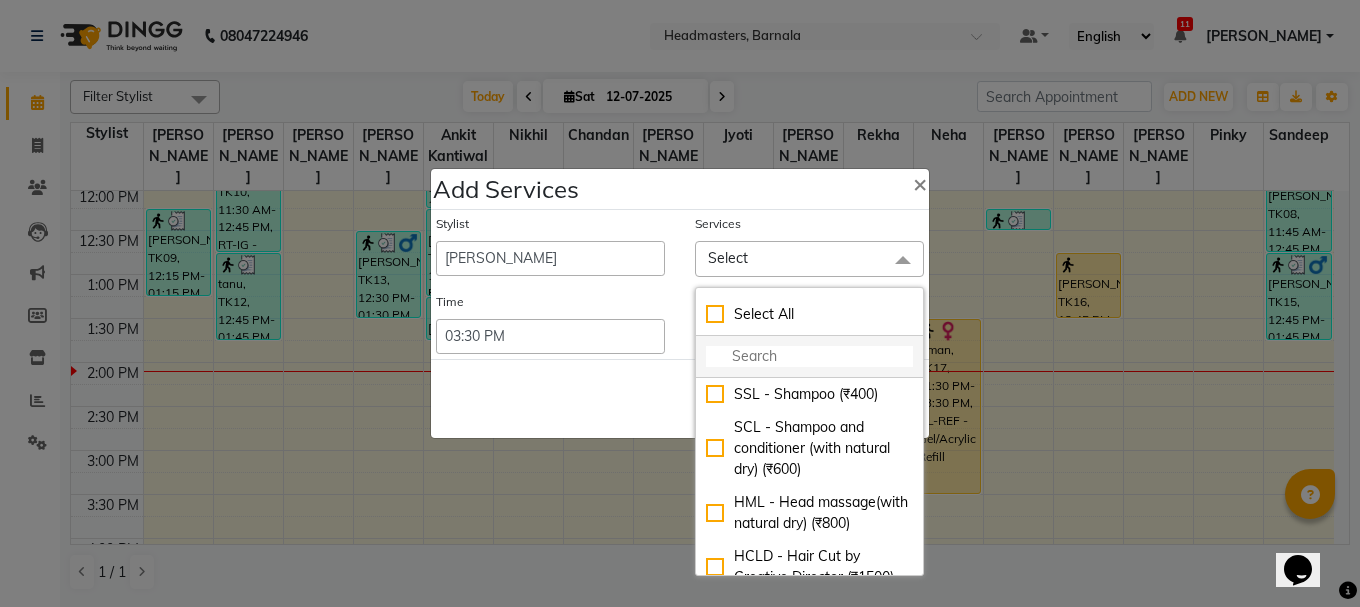 click 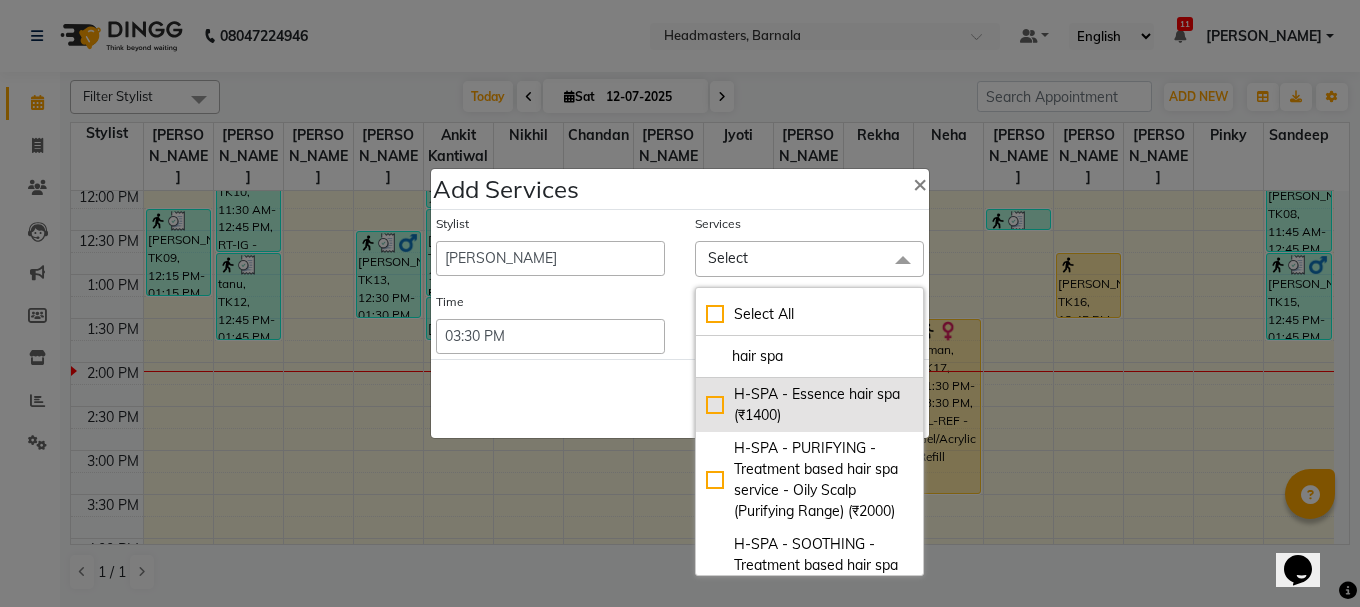 type on "hair spa" 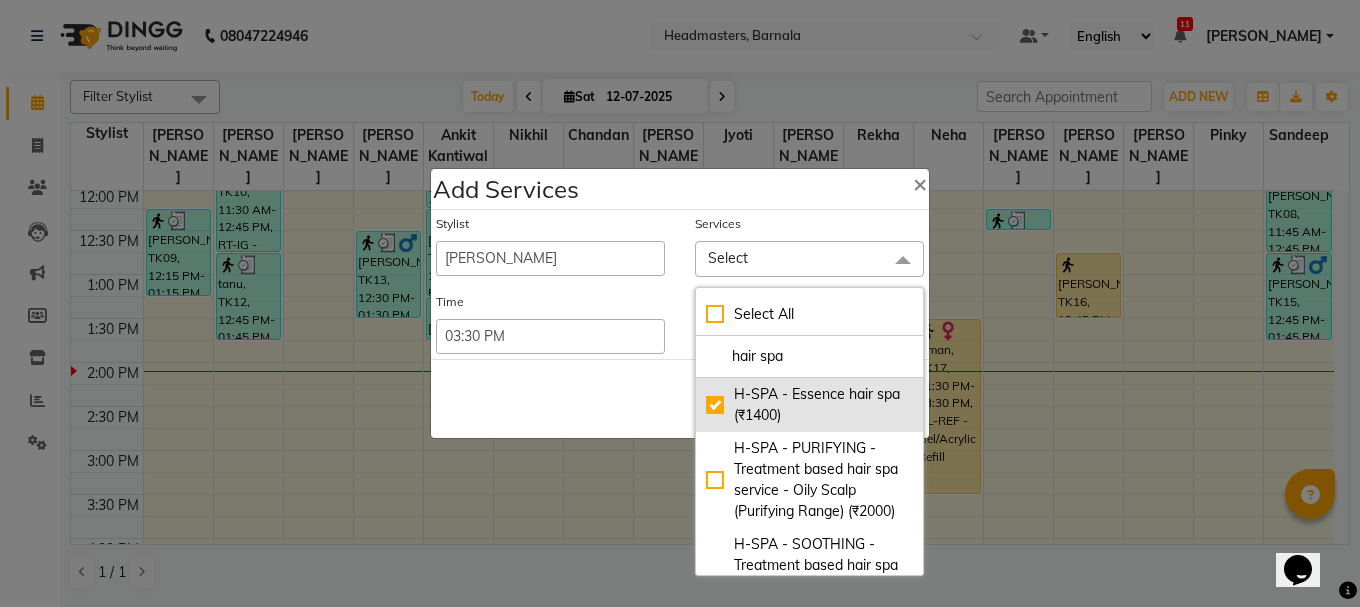 checkbox on "true" 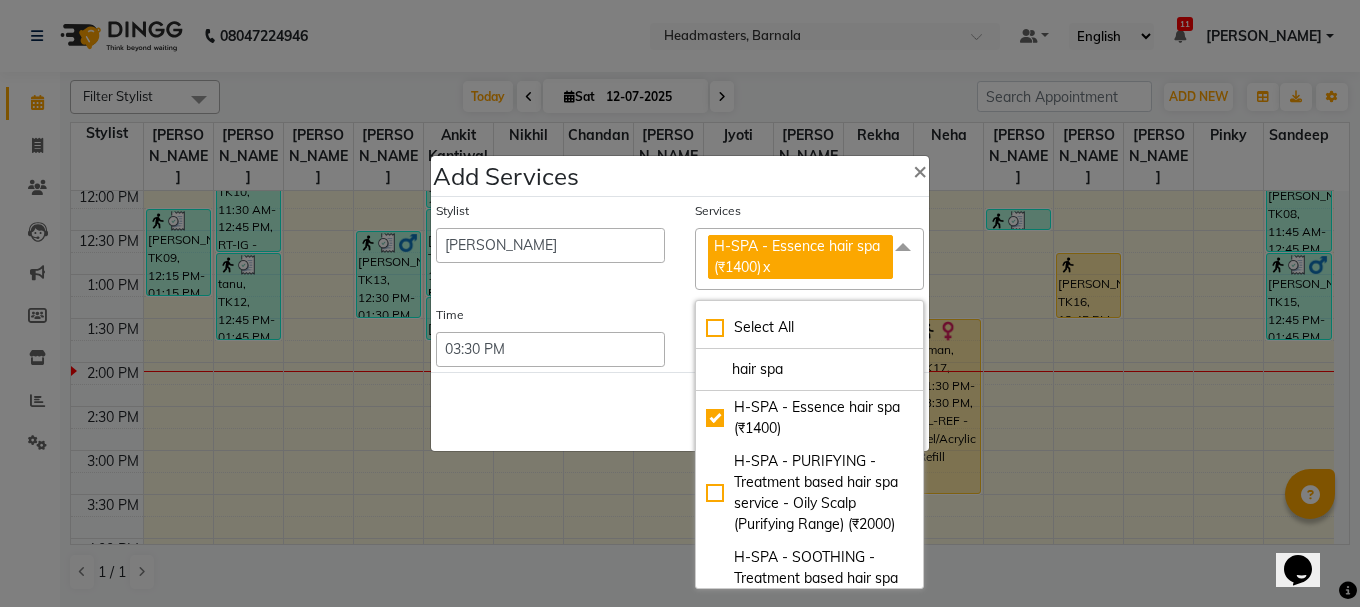click on "Save   Cancel" 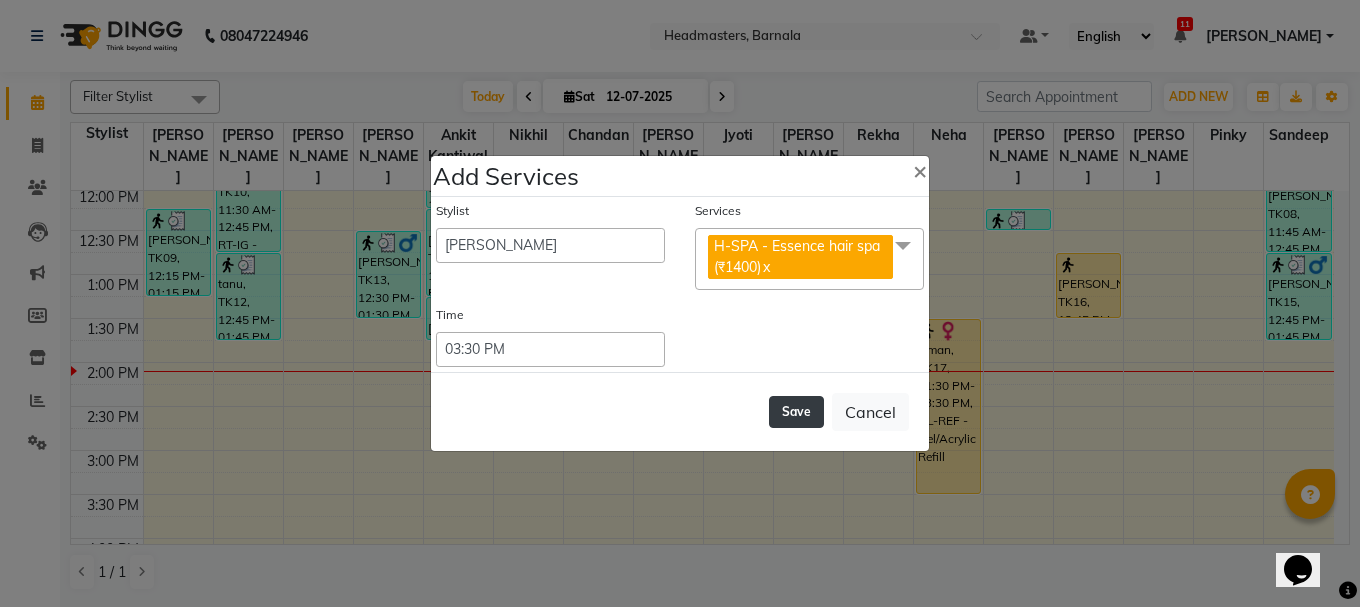 click on "Save" 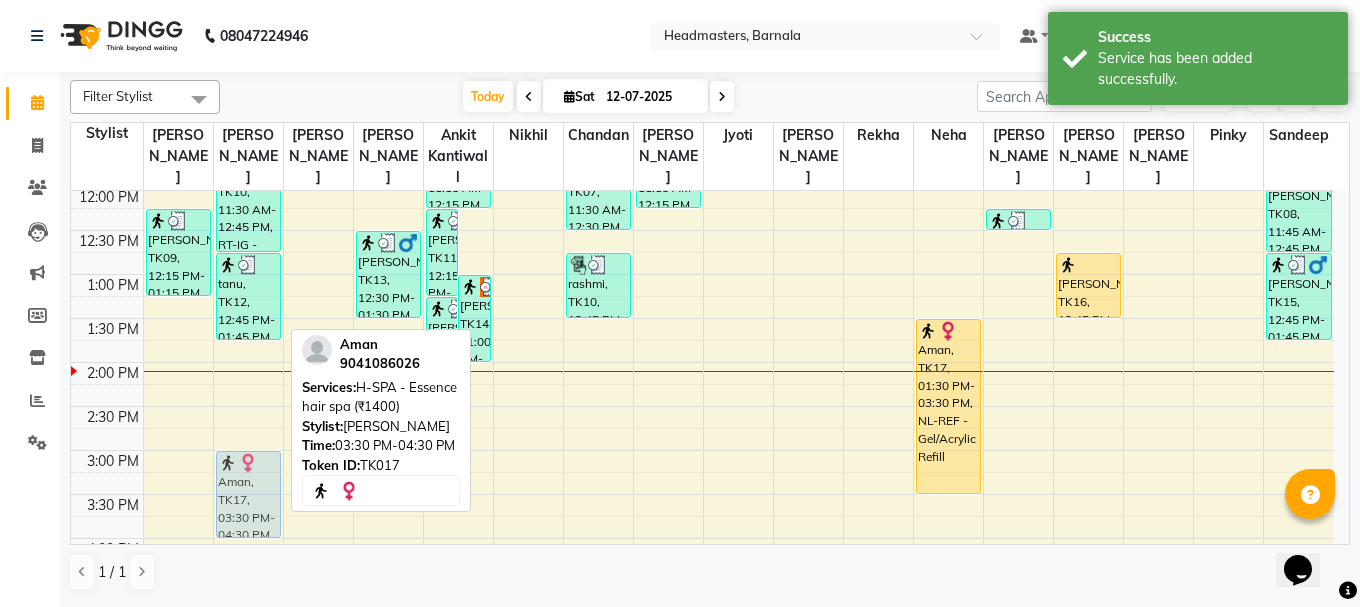 drag, startPoint x: 242, startPoint y: 517, endPoint x: 241, endPoint y: 479, distance: 38.013157 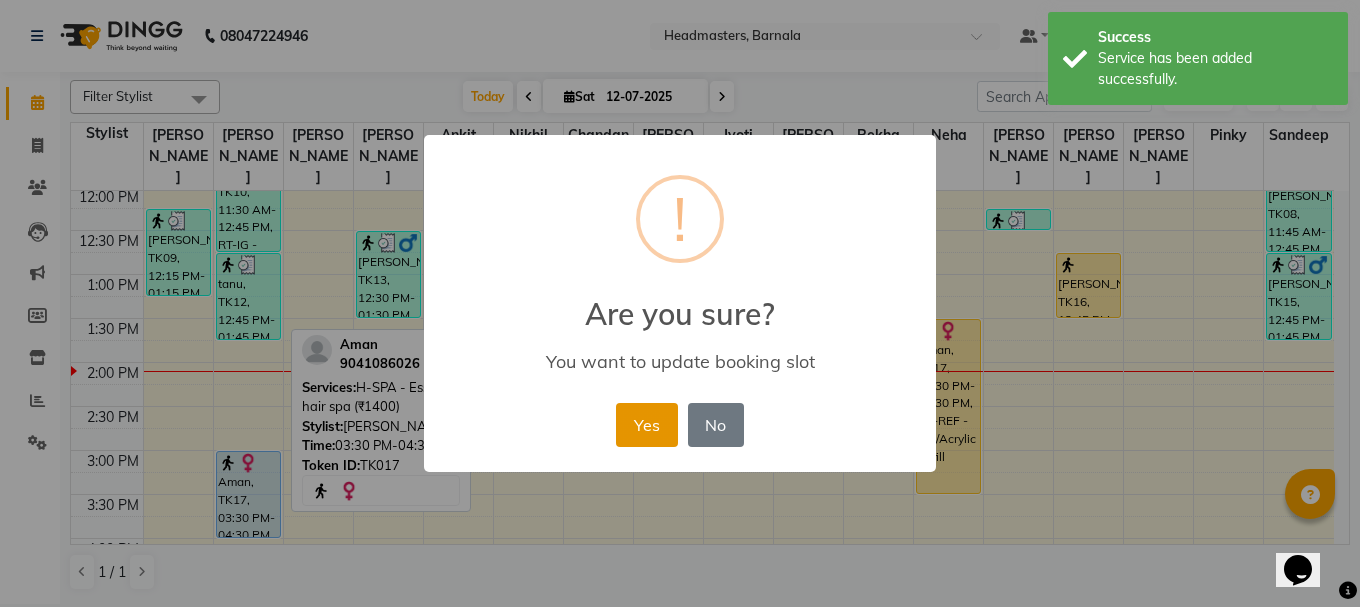 click on "Yes" at bounding box center (646, 425) 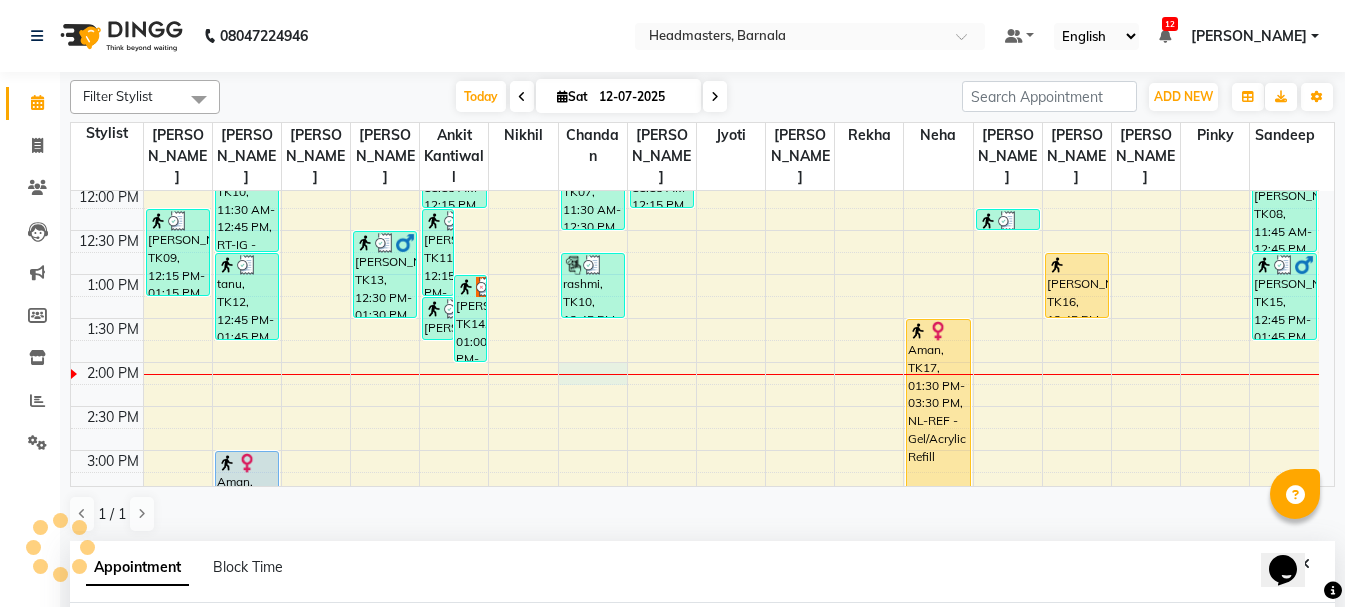 scroll, scrollTop: 389, scrollLeft: 0, axis: vertical 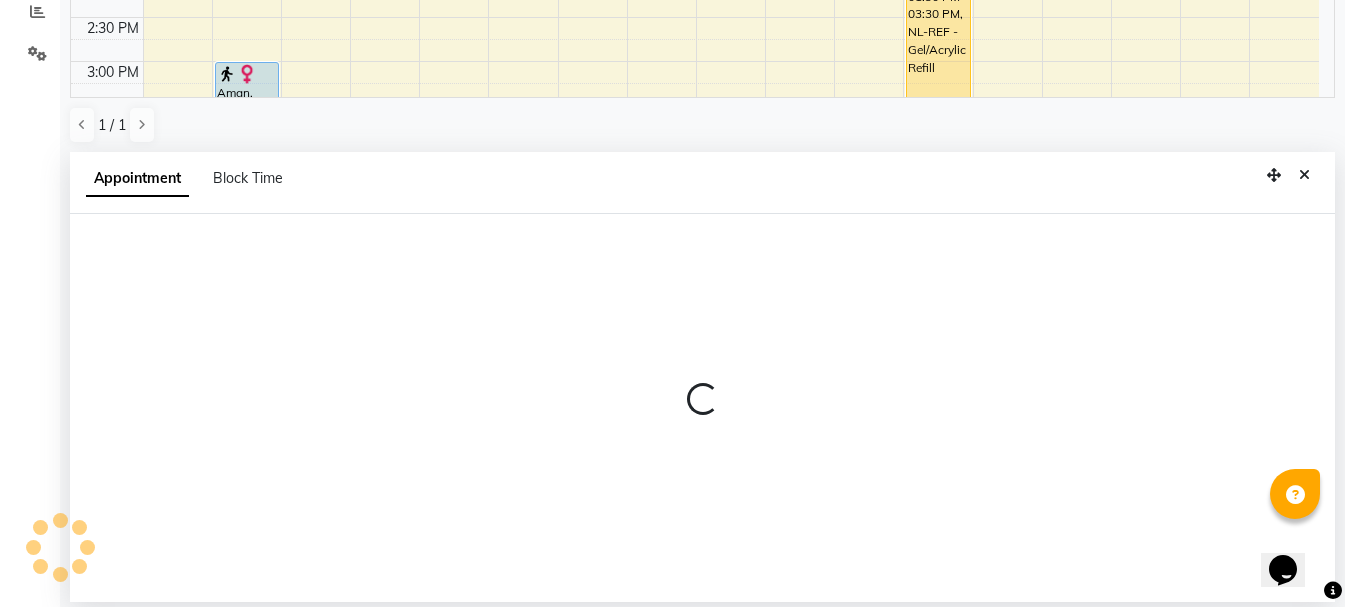 select on "67280" 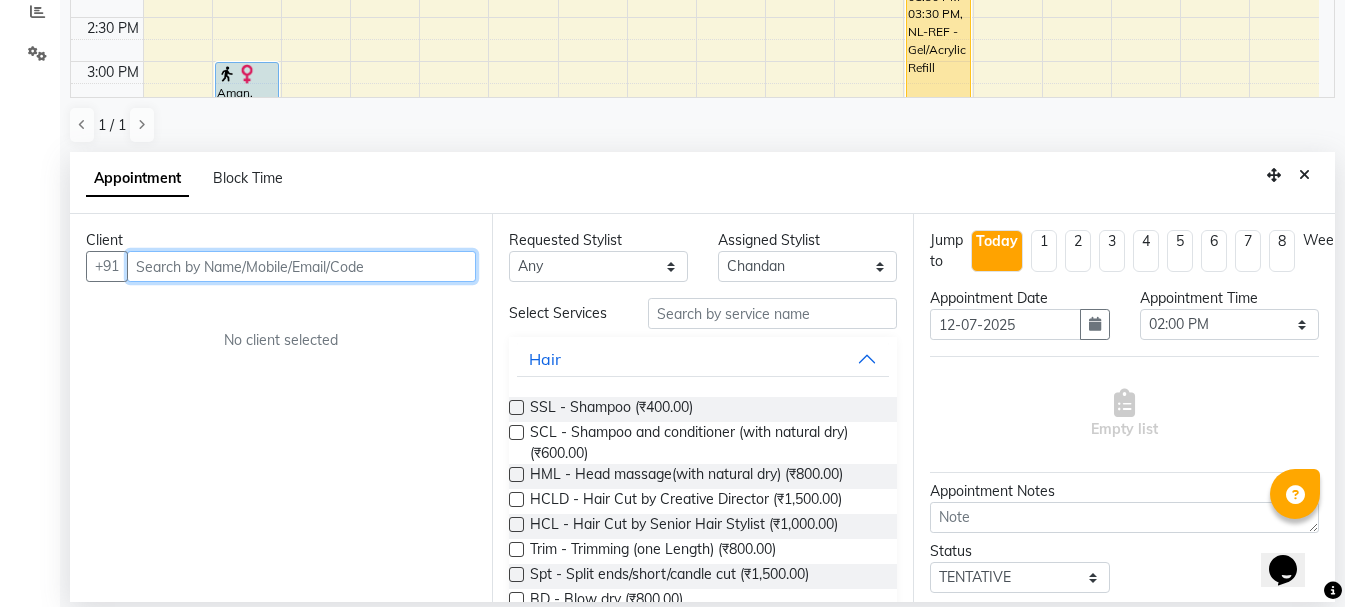 click at bounding box center (301, 266) 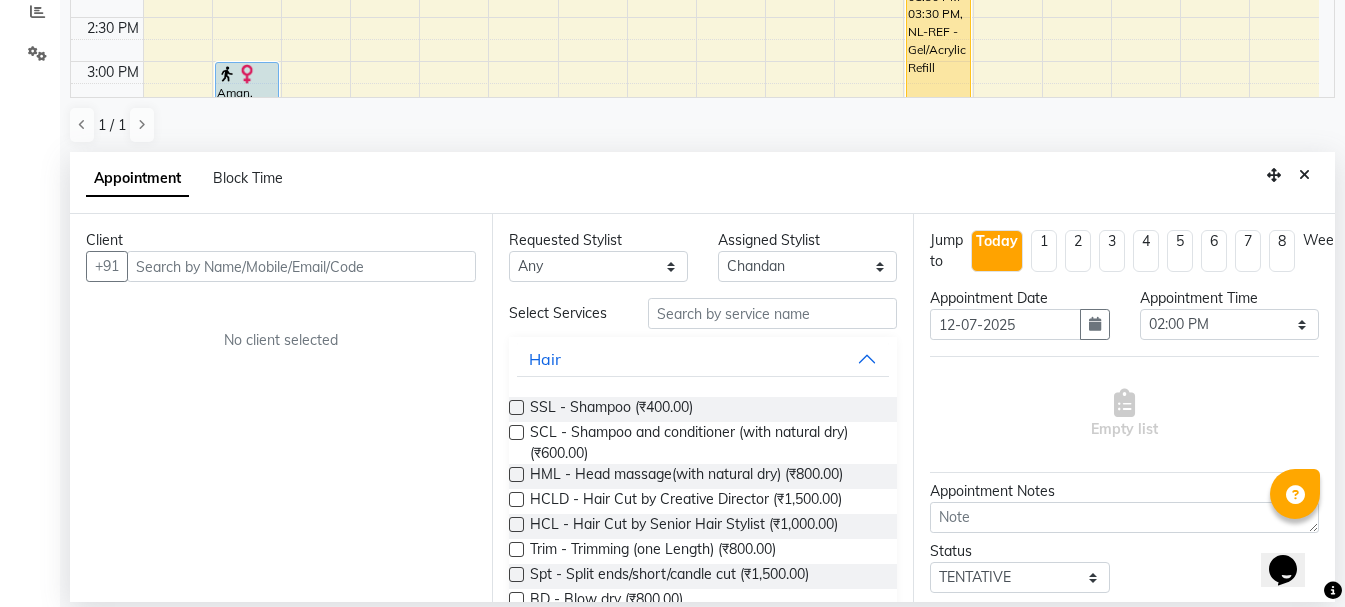 drag, startPoint x: 1303, startPoint y: 177, endPoint x: 1082, endPoint y: 278, distance: 242.9856 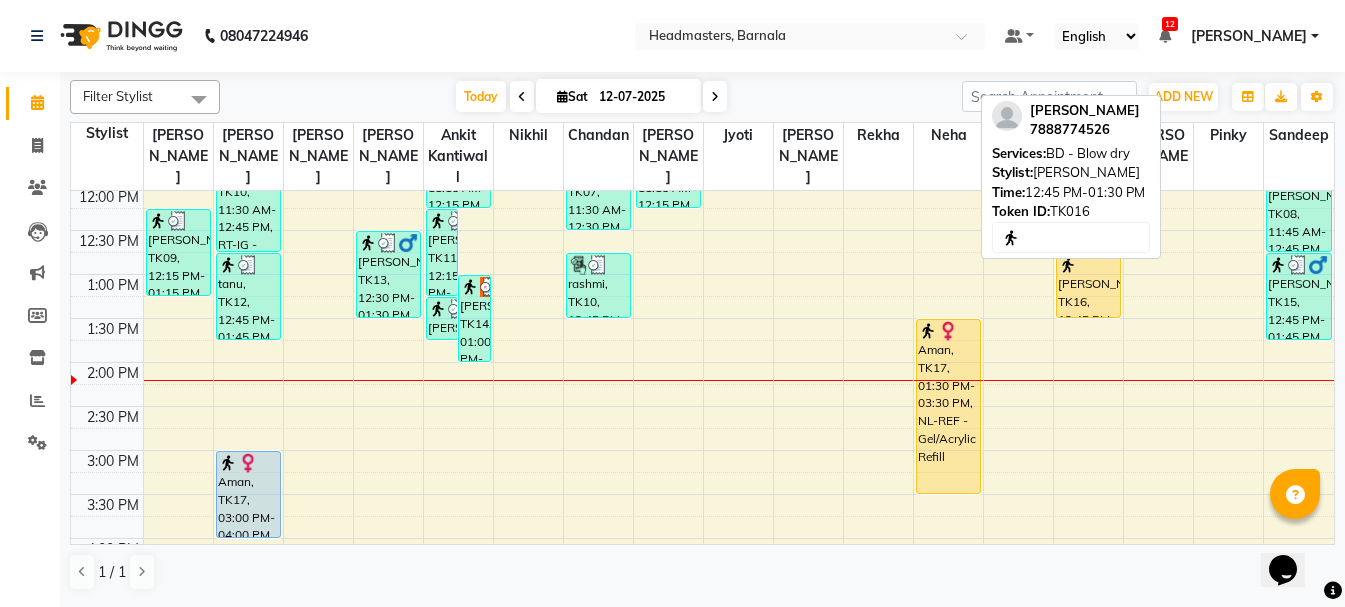 scroll, scrollTop: 0, scrollLeft: 0, axis: both 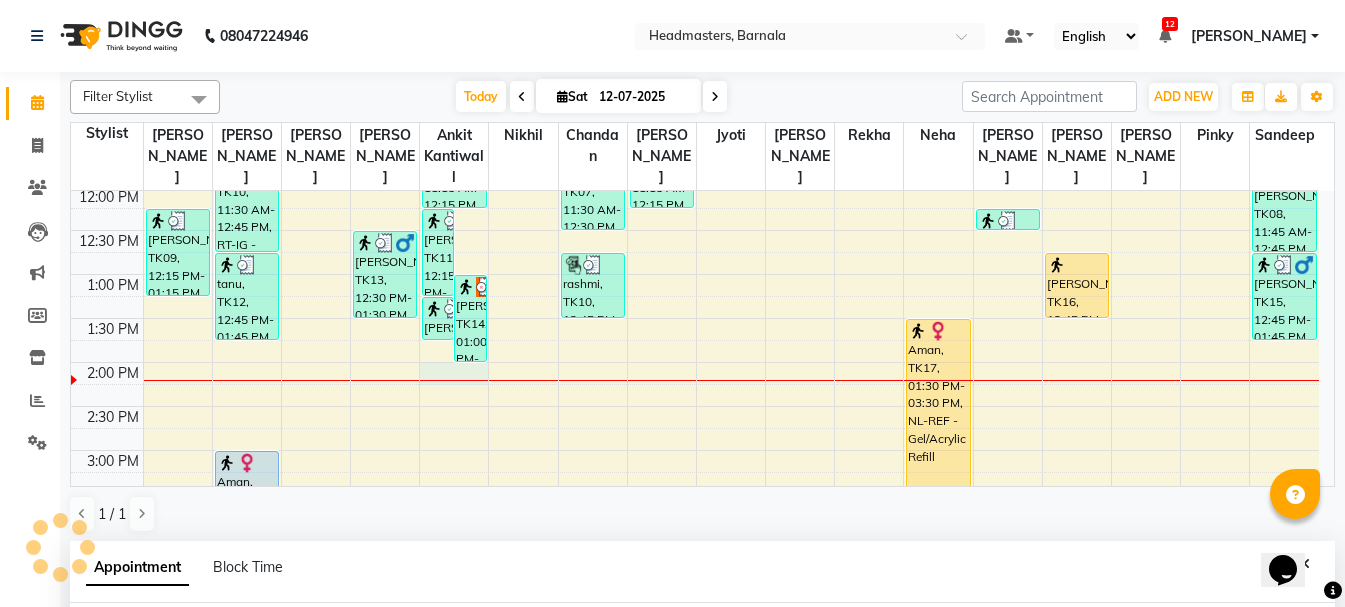 select on "67278" 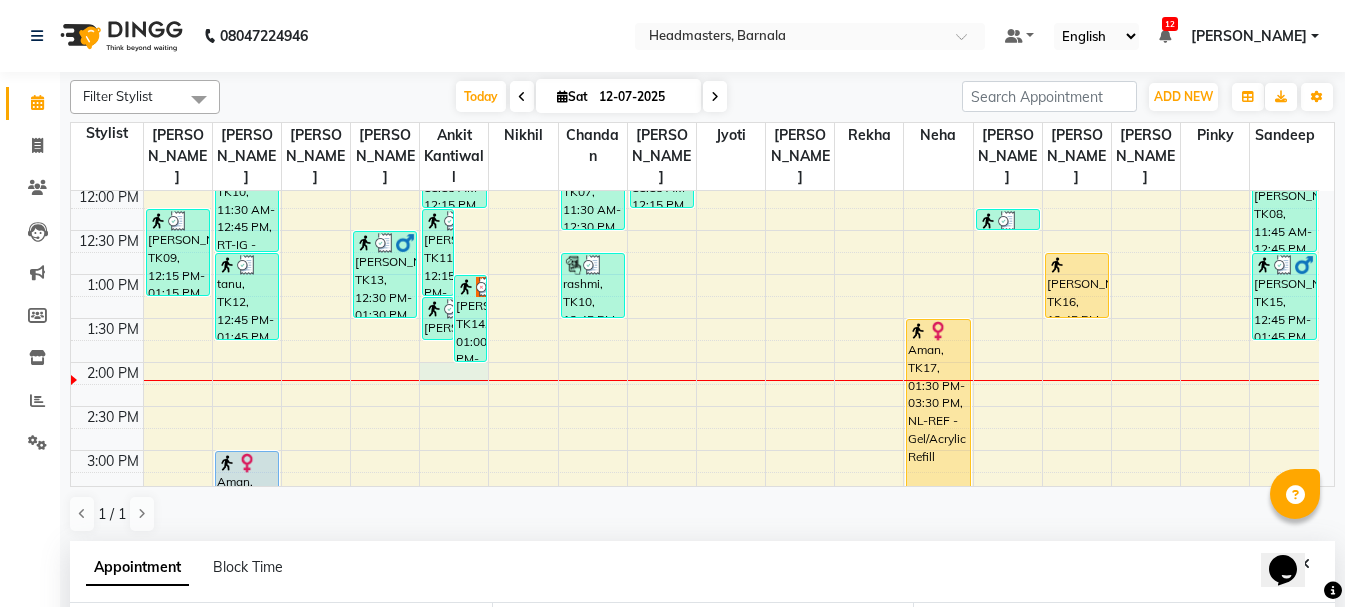 select on "840" 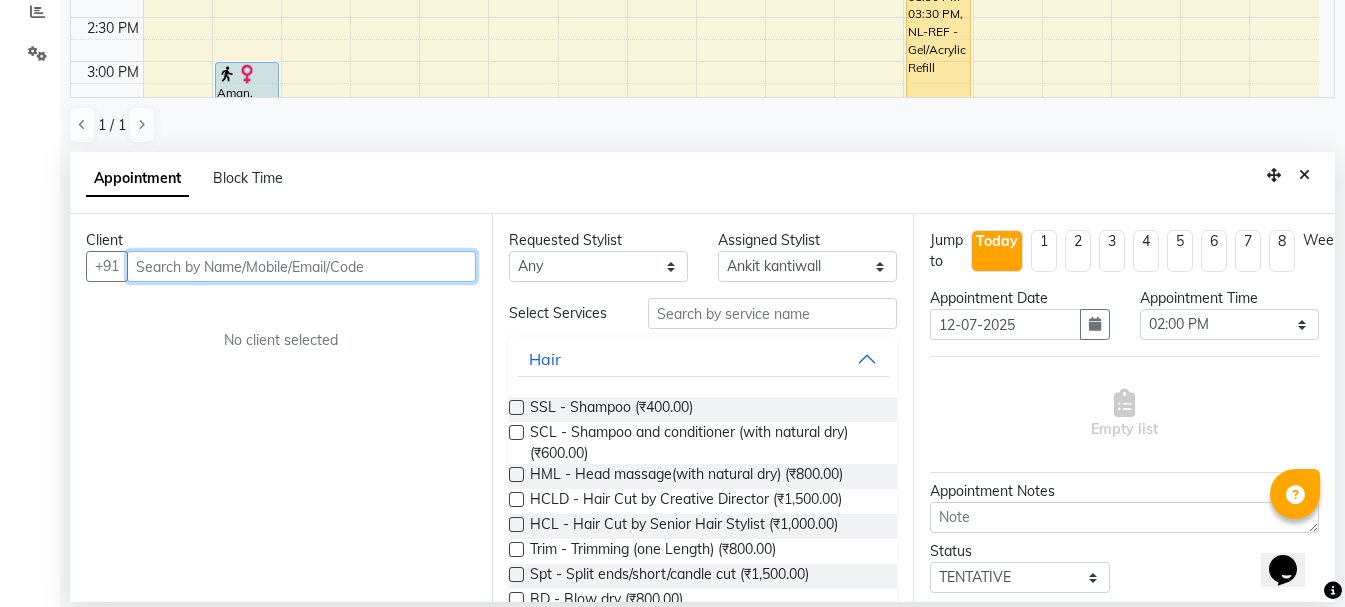 click at bounding box center [301, 266] 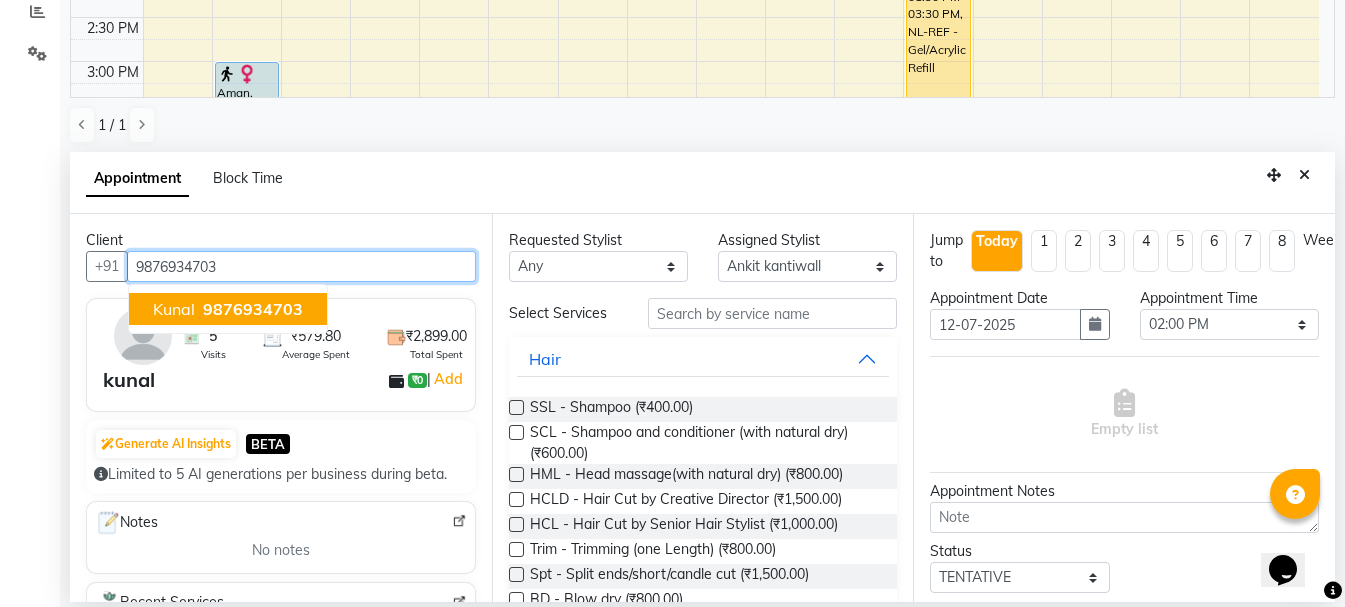 click on "9876934703" at bounding box center [253, 309] 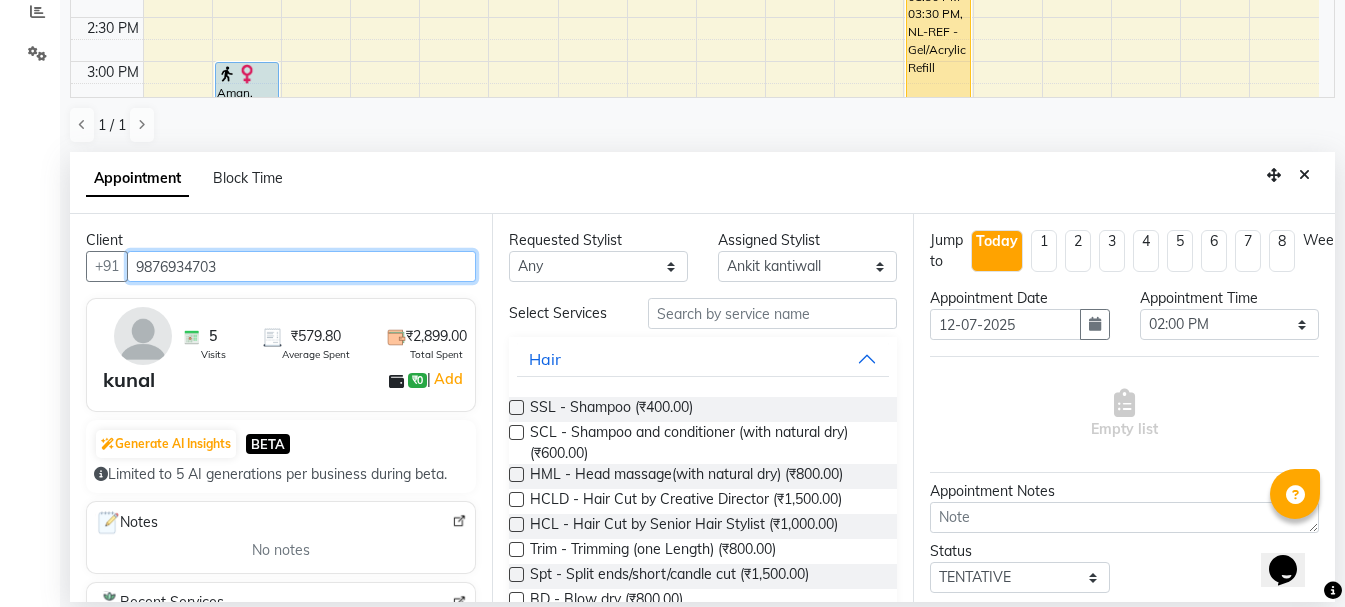 type on "9876934703" 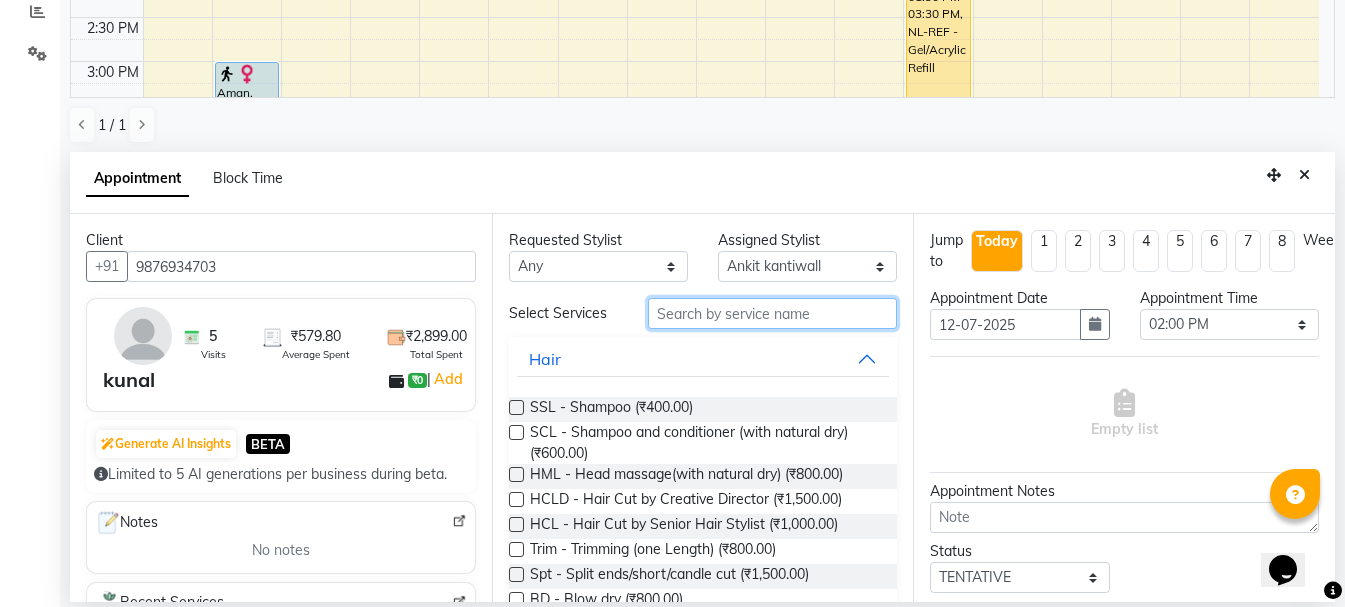 click at bounding box center [772, 313] 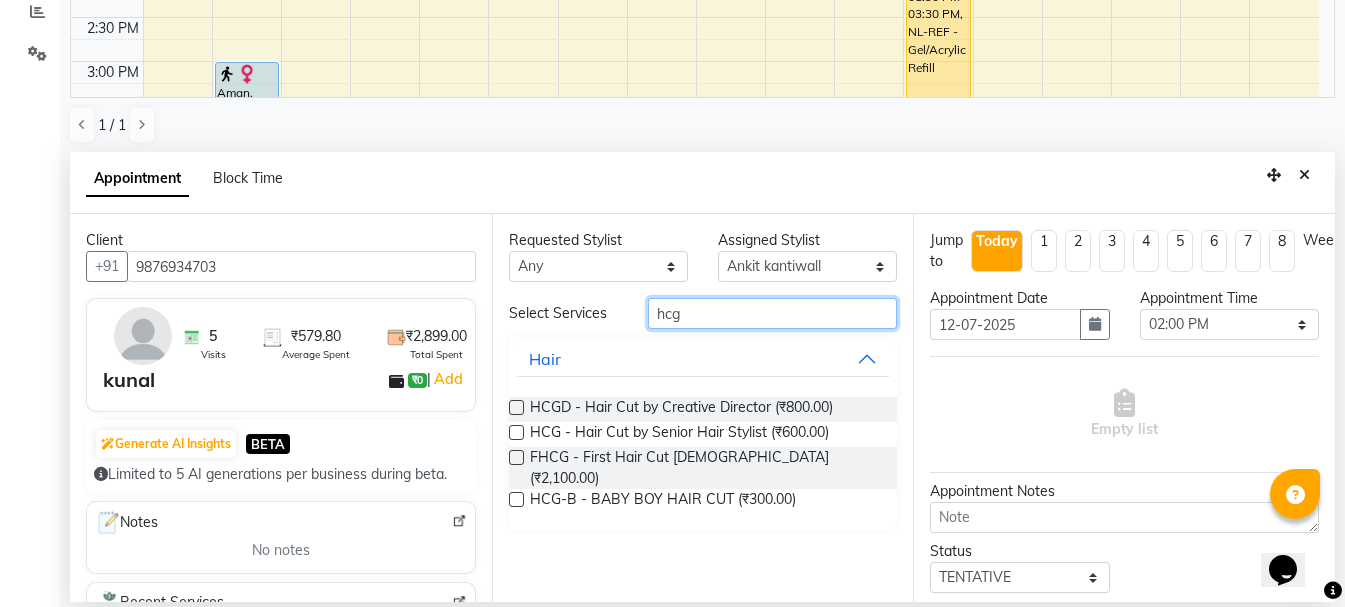 type on "hcg" 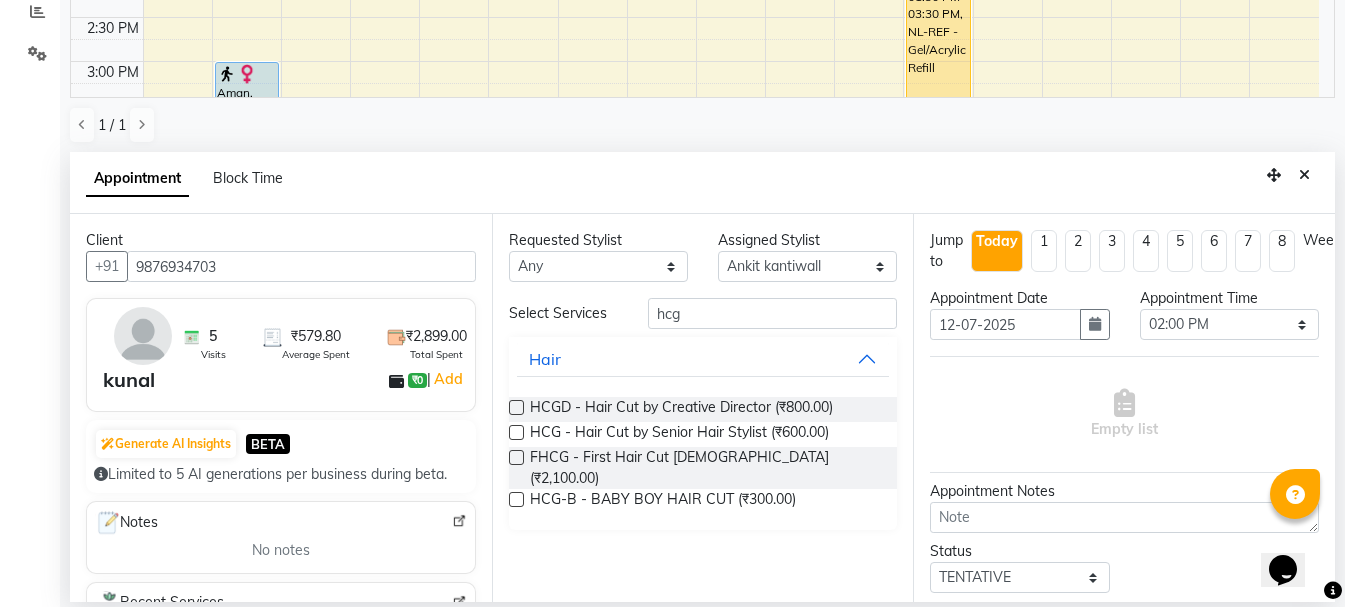 click at bounding box center [516, 432] 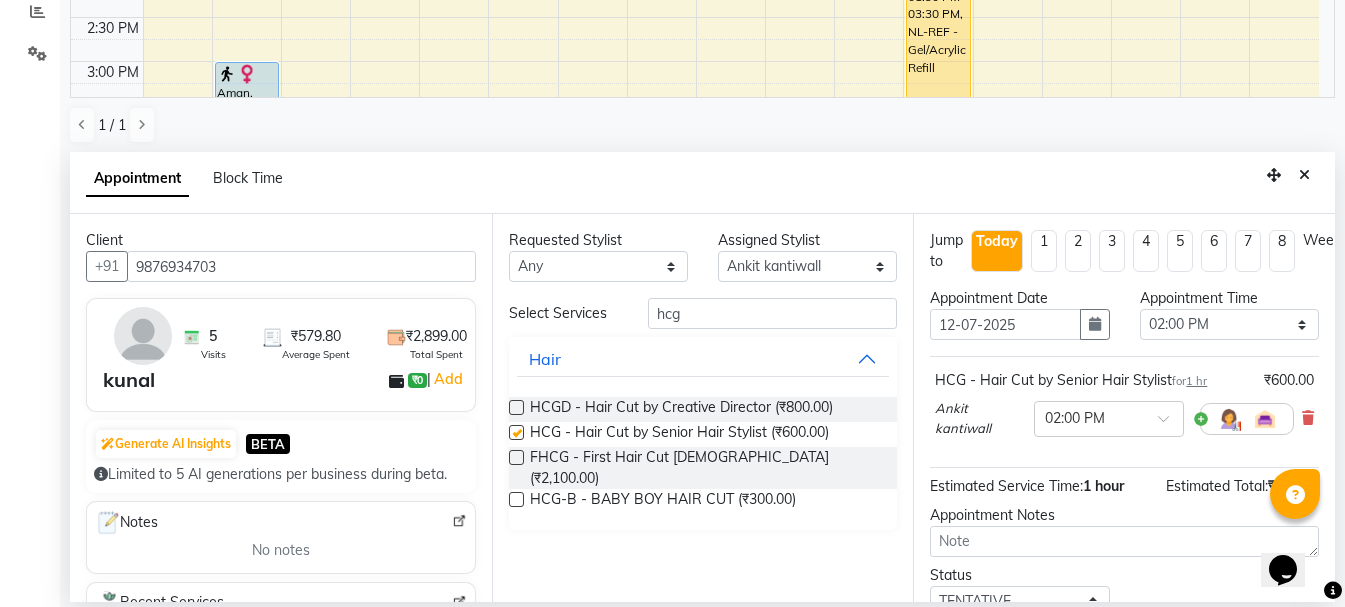 checkbox on "false" 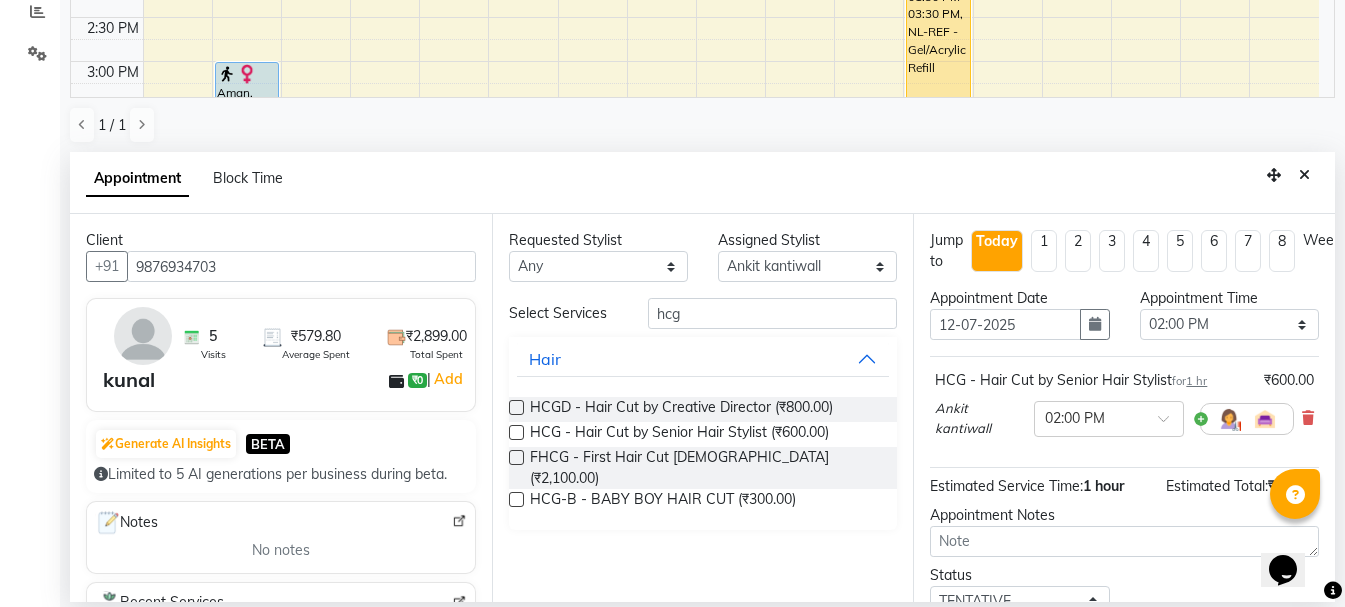 click at bounding box center [1295, 494] 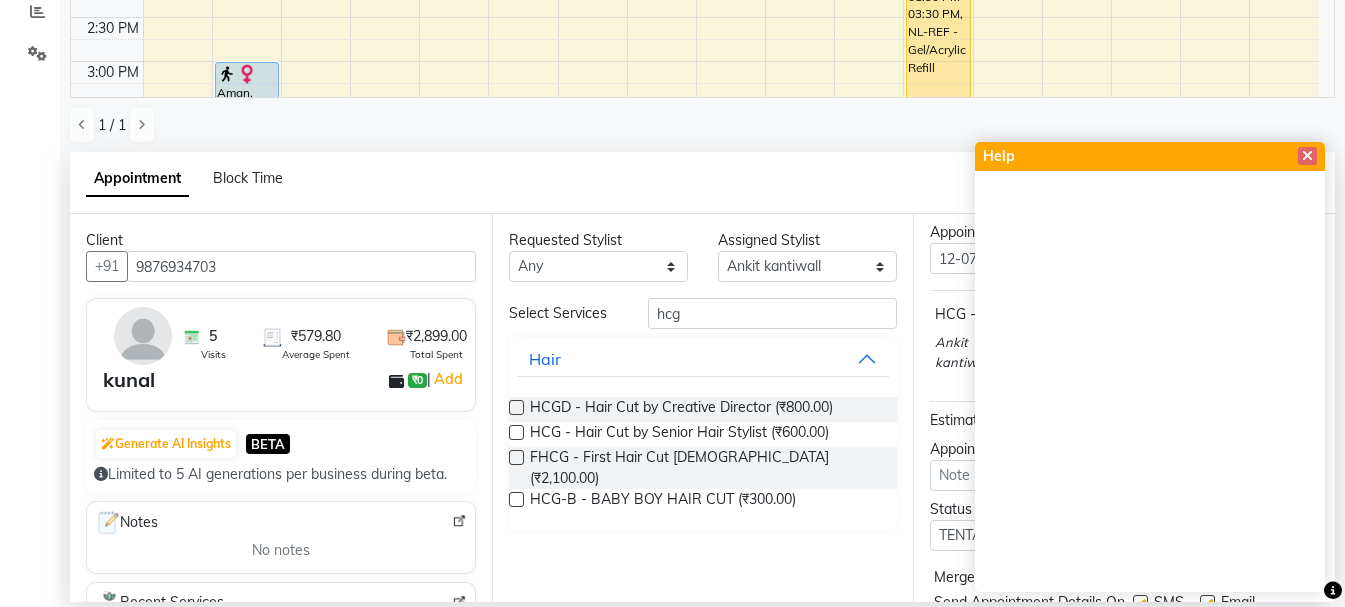 scroll, scrollTop: 156, scrollLeft: 0, axis: vertical 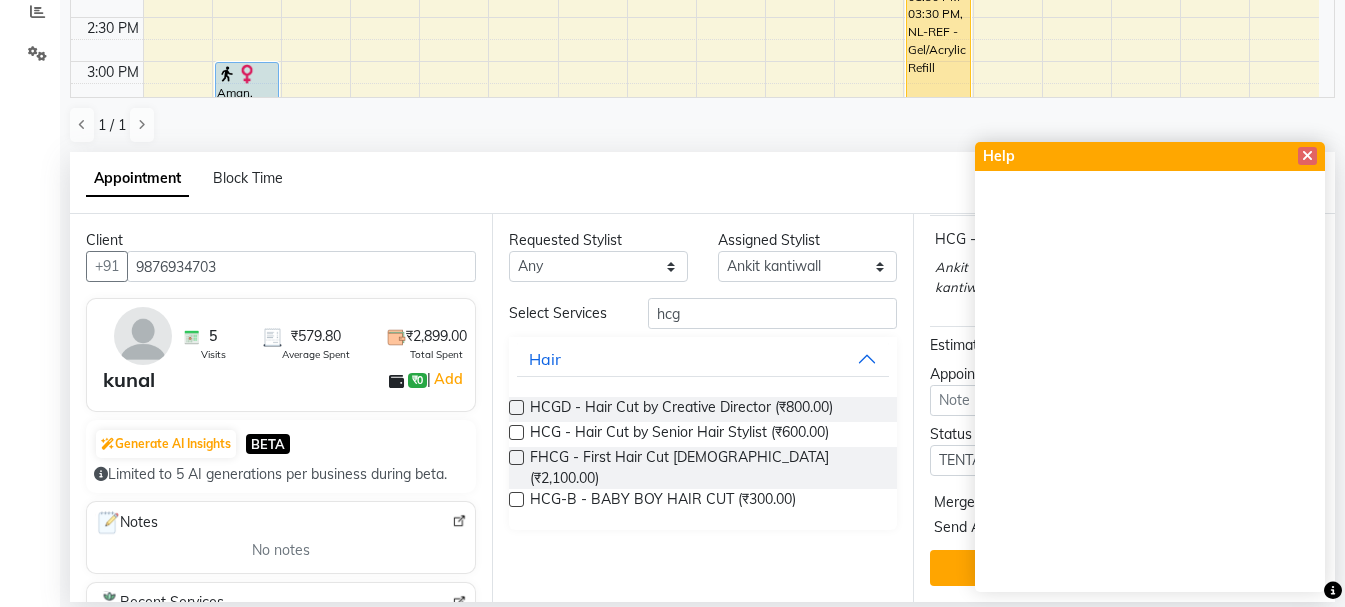 click at bounding box center (1307, 156) 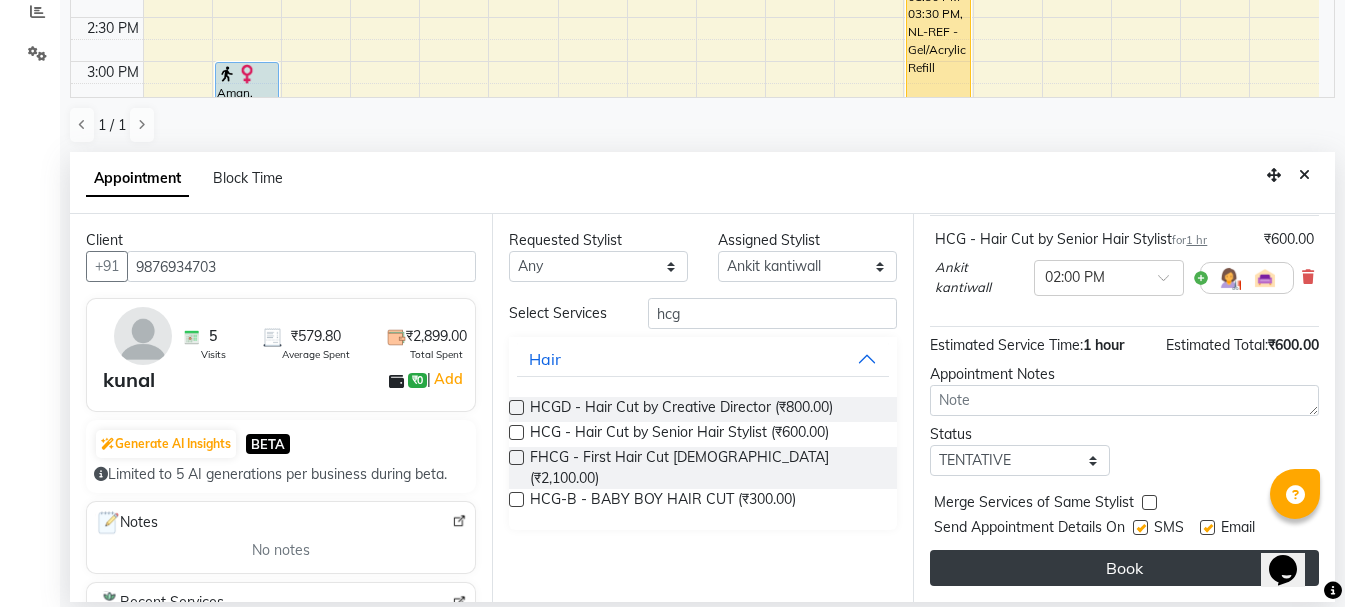 click on "Book" at bounding box center (1124, 568) 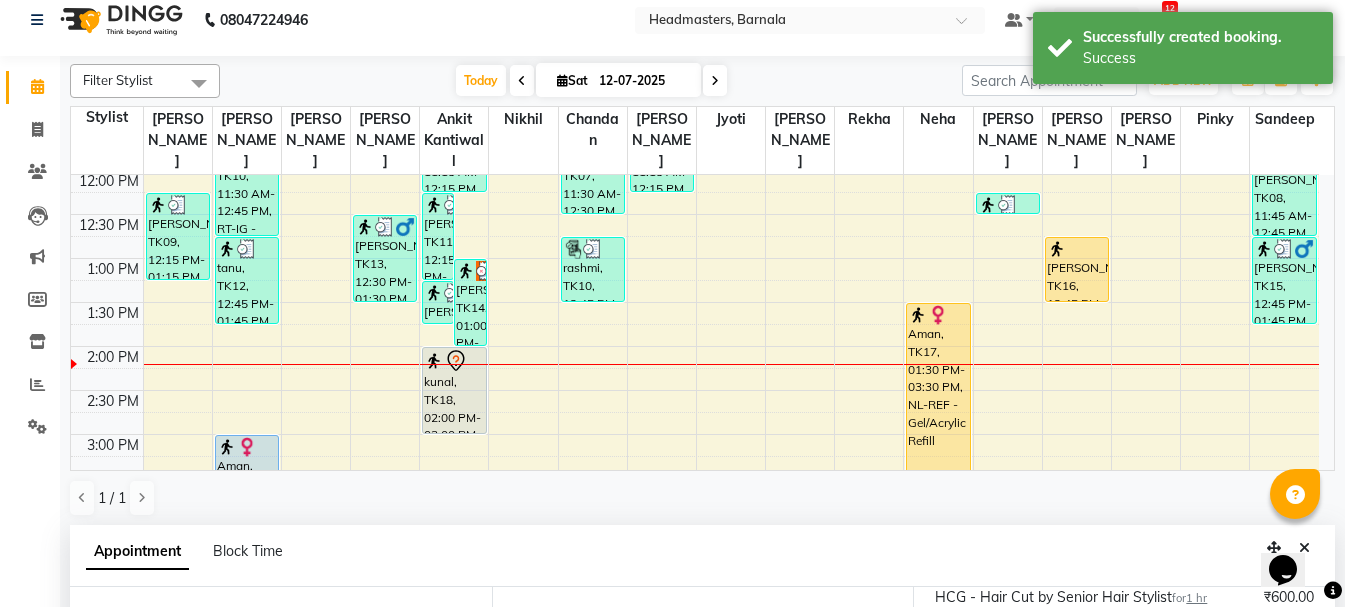 scroll, scrollTop: 0, scrollLeft: 0, axis: both 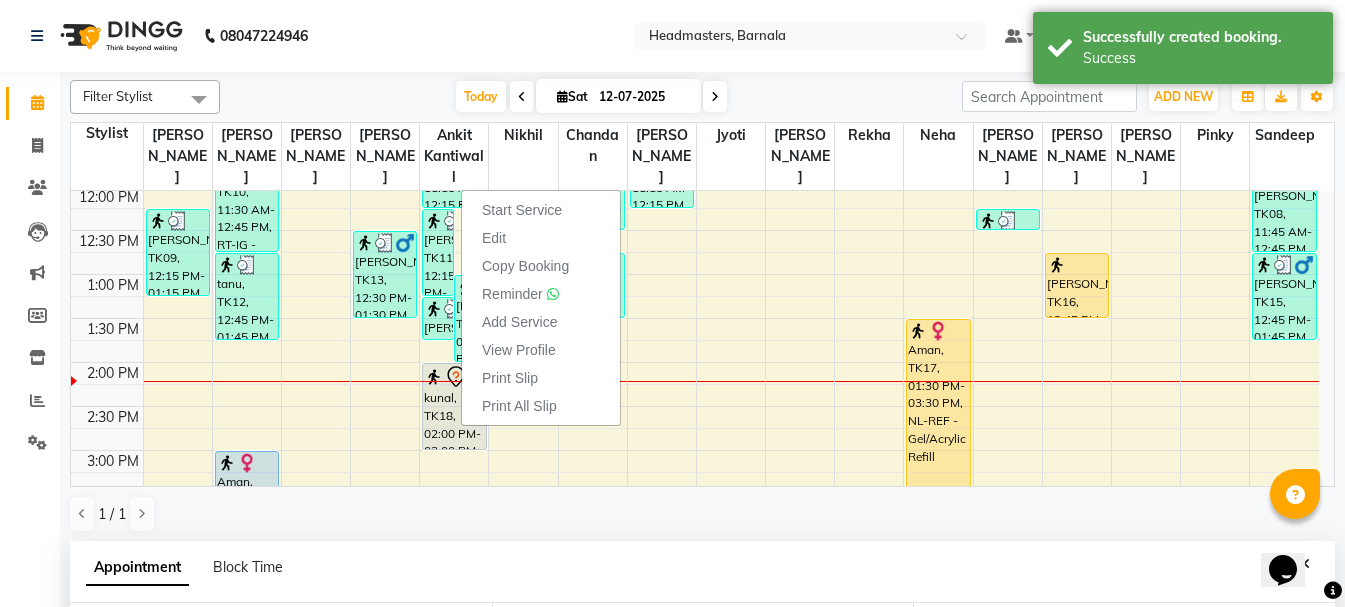 click on "Print Slip" at bounding box center [541, 378] 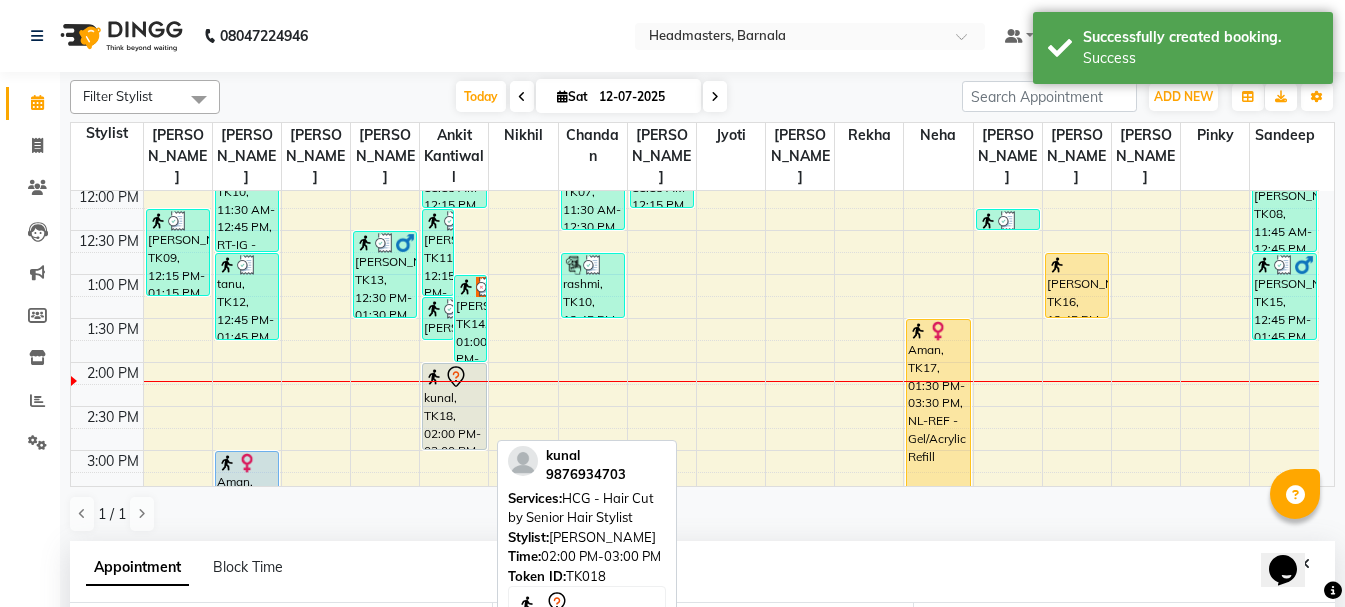 click on "kunal, TK18, 02:00 PM-03:00 PM, HCG - Hair Cut by Senior Hair Stylist" at bounding box center [454, 406] 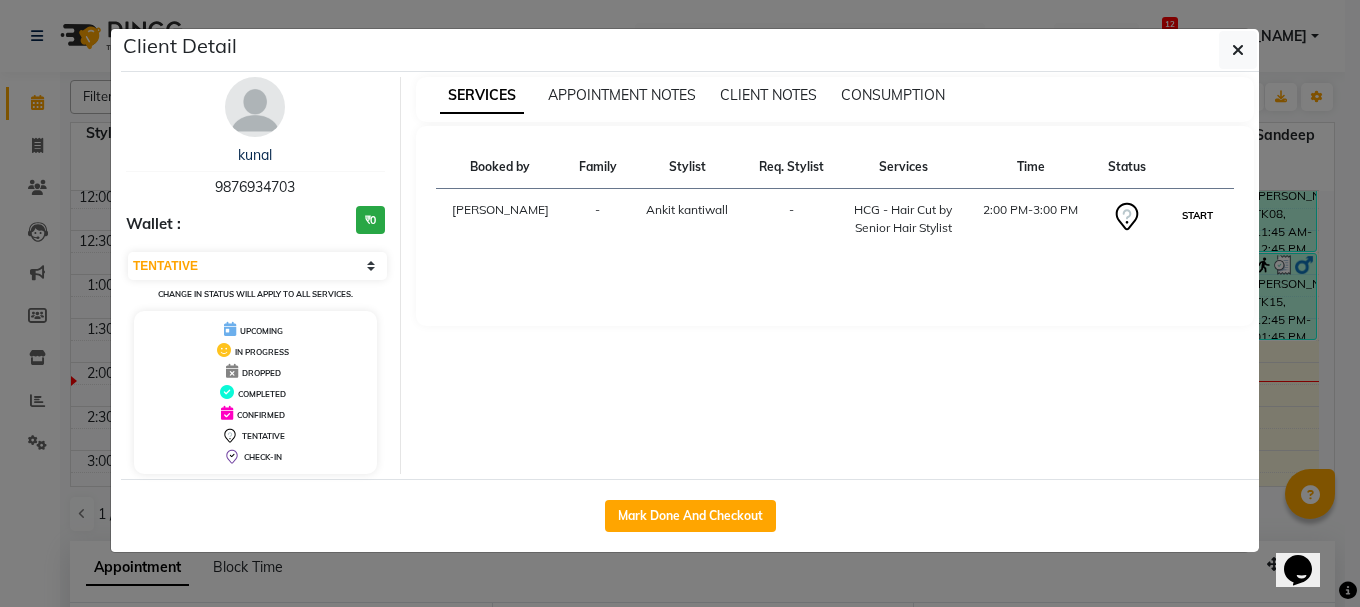 click on "START" at bounding box center (1197, 215) 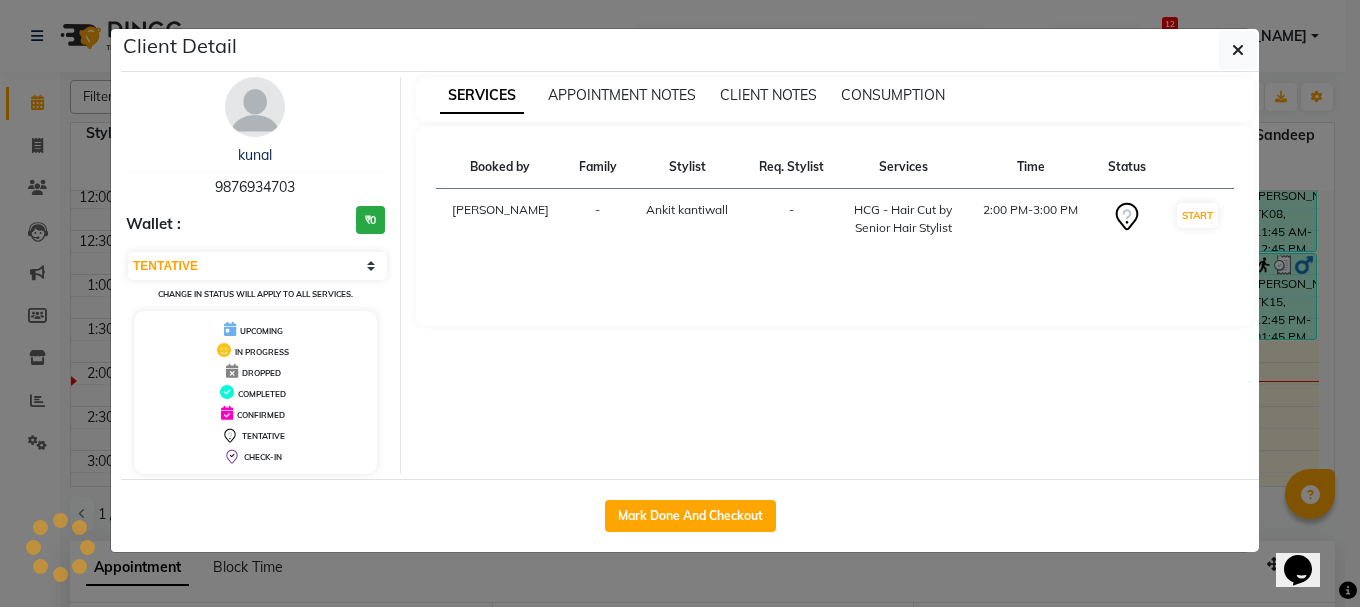 select on "1" 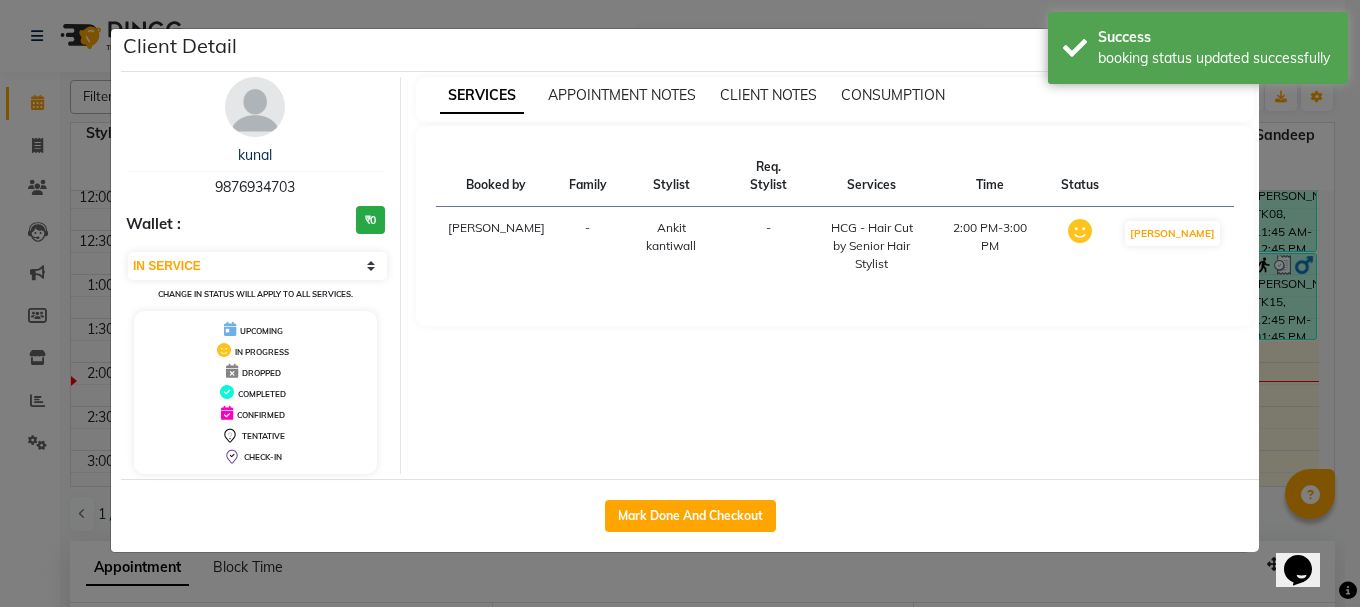 click on "Client Detail  kunal    9876934703 Wallet : ₹0 Select IN SERVICE CONFIRMED TENTATIVE CHECK IN MARK DONE UPCOMING Change in status will apply to all services. UPCOMING IN PROGRESS DROPPED COMPLETED CONFIRMED TENTATIVE CHECK-IN SERVICES APPOINTMENT NOTES CLIENT NOTES CONSUMPTION Booked by Family Stylist Req. Stylist Services Time Status  [PERSON_NAME] kantiwall -  HCG - Hair Cut by Senior Hair Stylist   2:00 PM-3:00 PM   MARK DONE   Mark Done And Checkout" 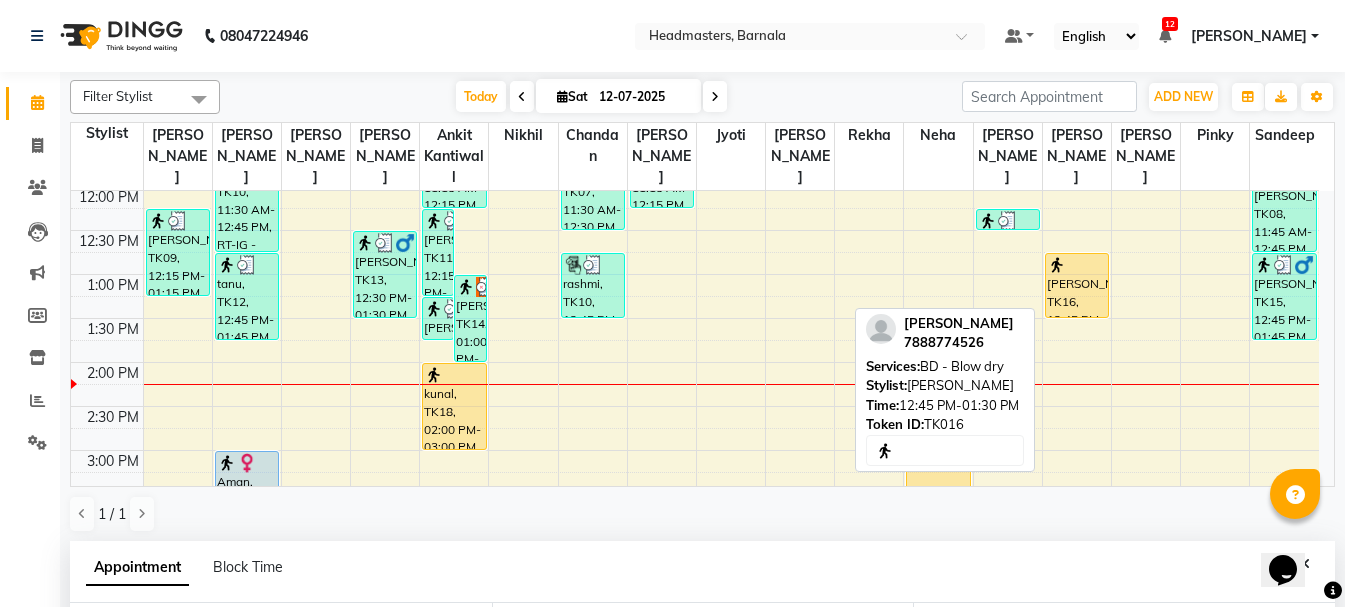 click on "[PERSON_NAME], TK16, 12:45 PM-01:30 PM, BD - Blow dry" at bounding box center [1077, 285] 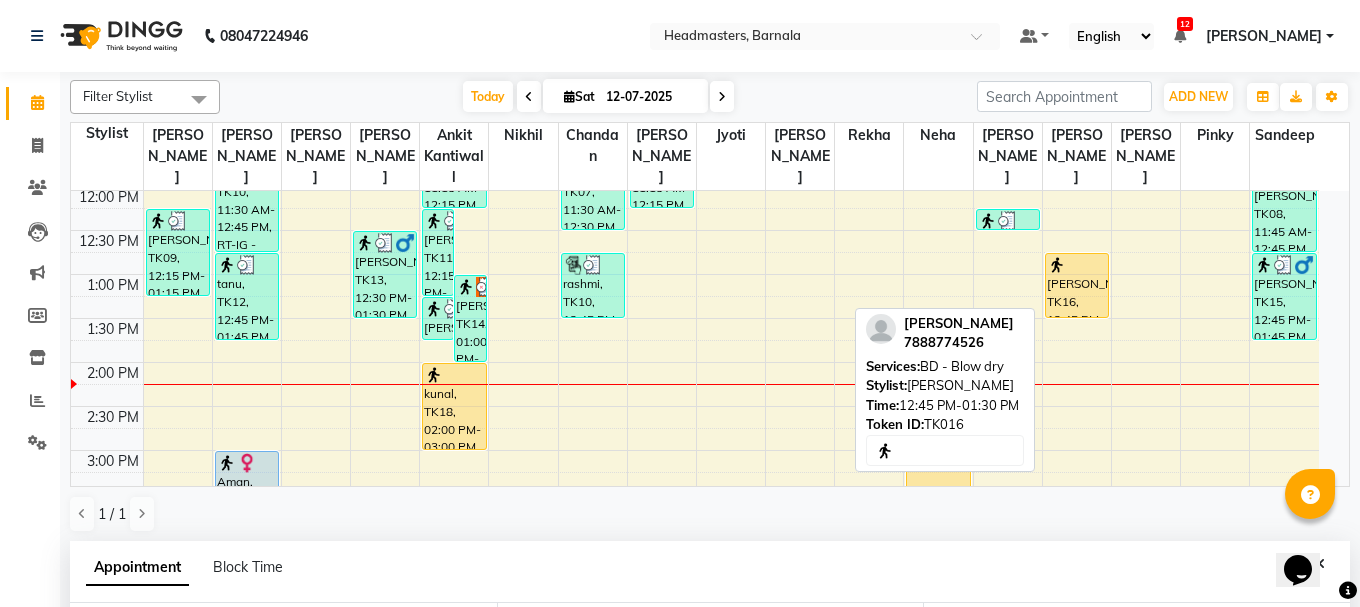 select on "1" 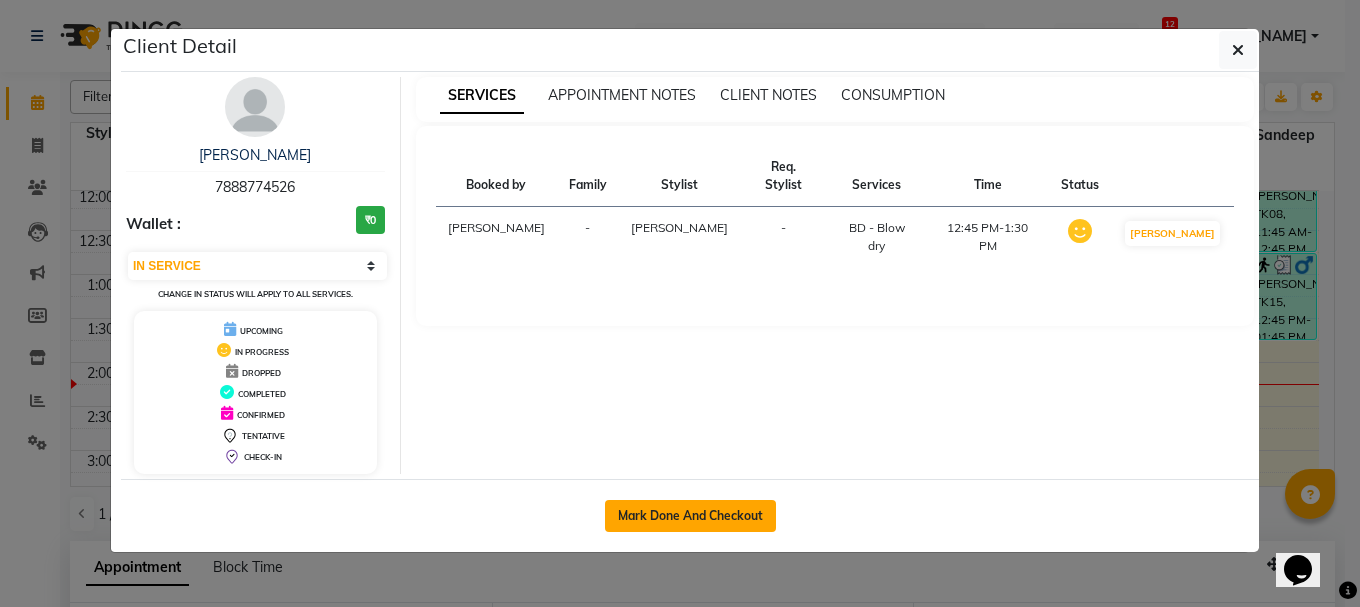 click on "Mark Done And Checkout" 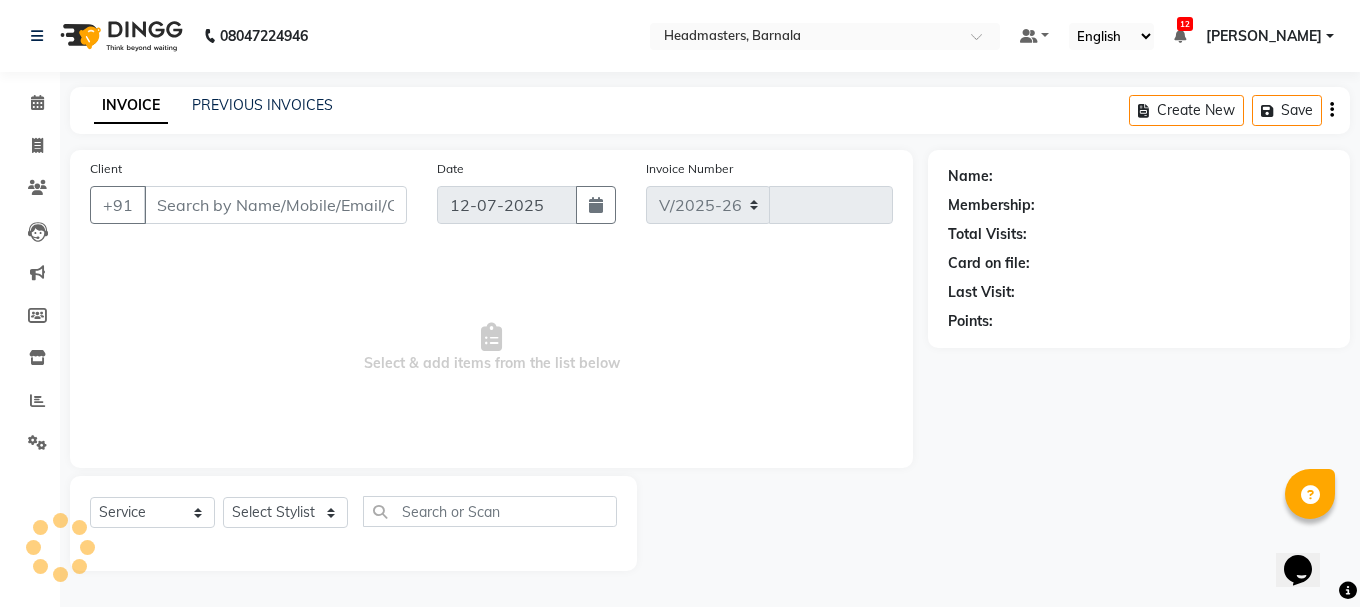 select on "7526" 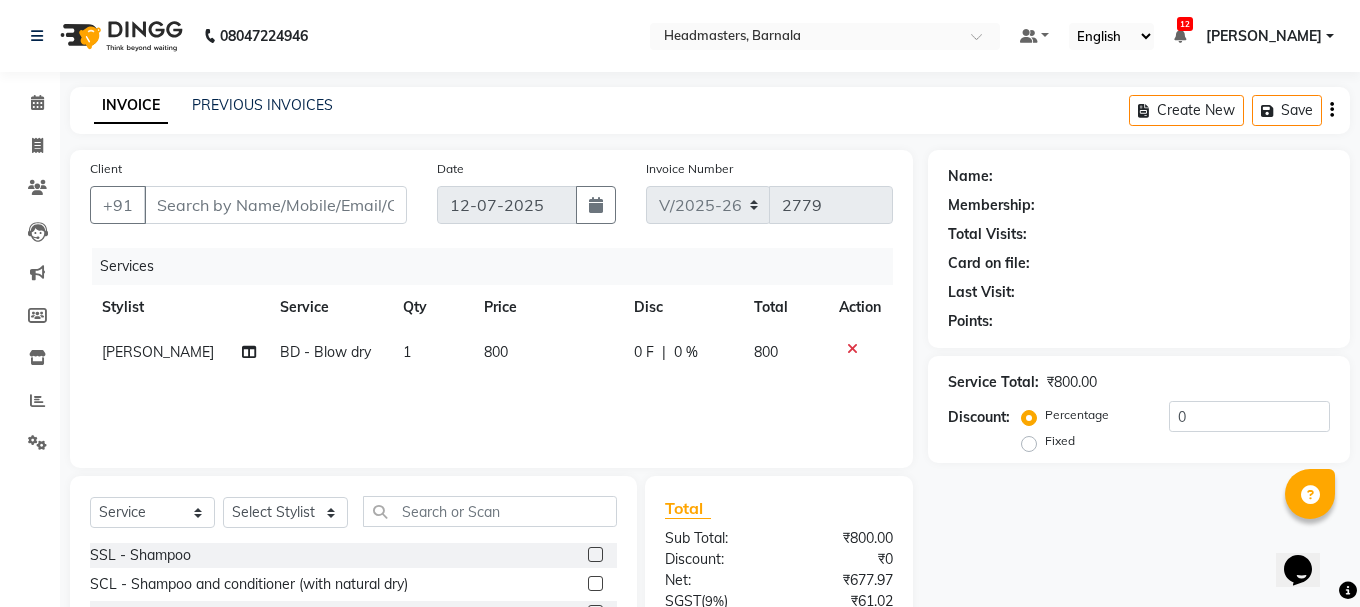 type on "7888774526" 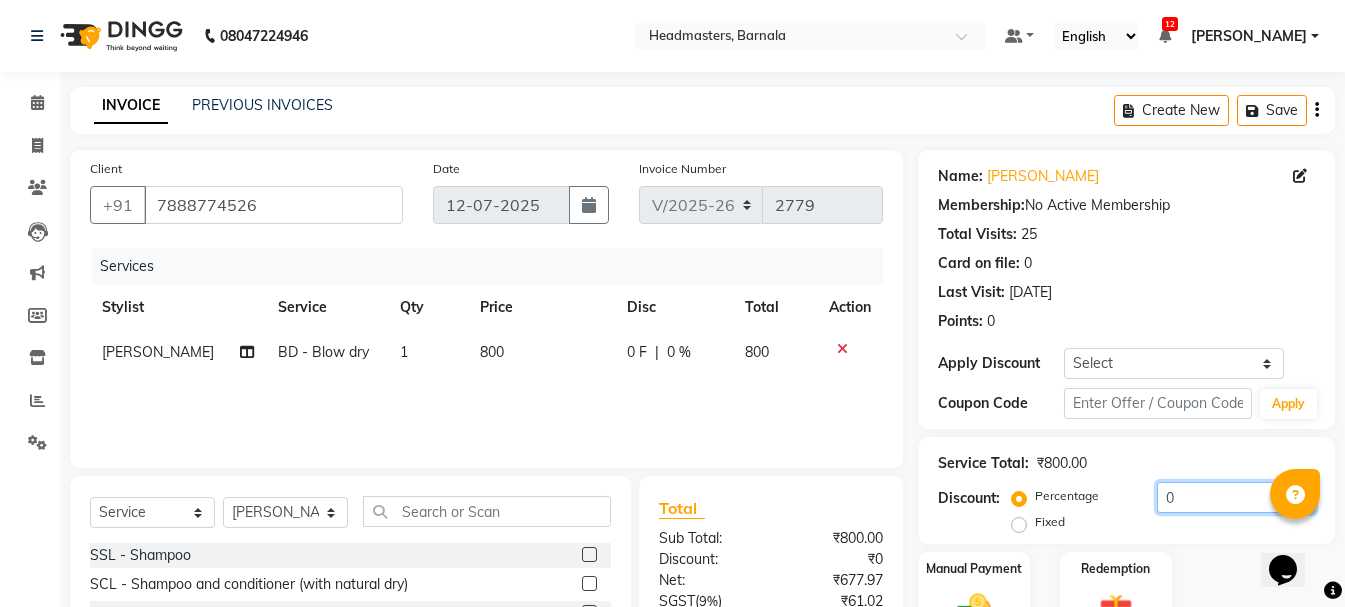 drag, startPoint x: 1208, startPoint y: 498, endPoint x: 843, endPoint y: 393, distance: 379.80258 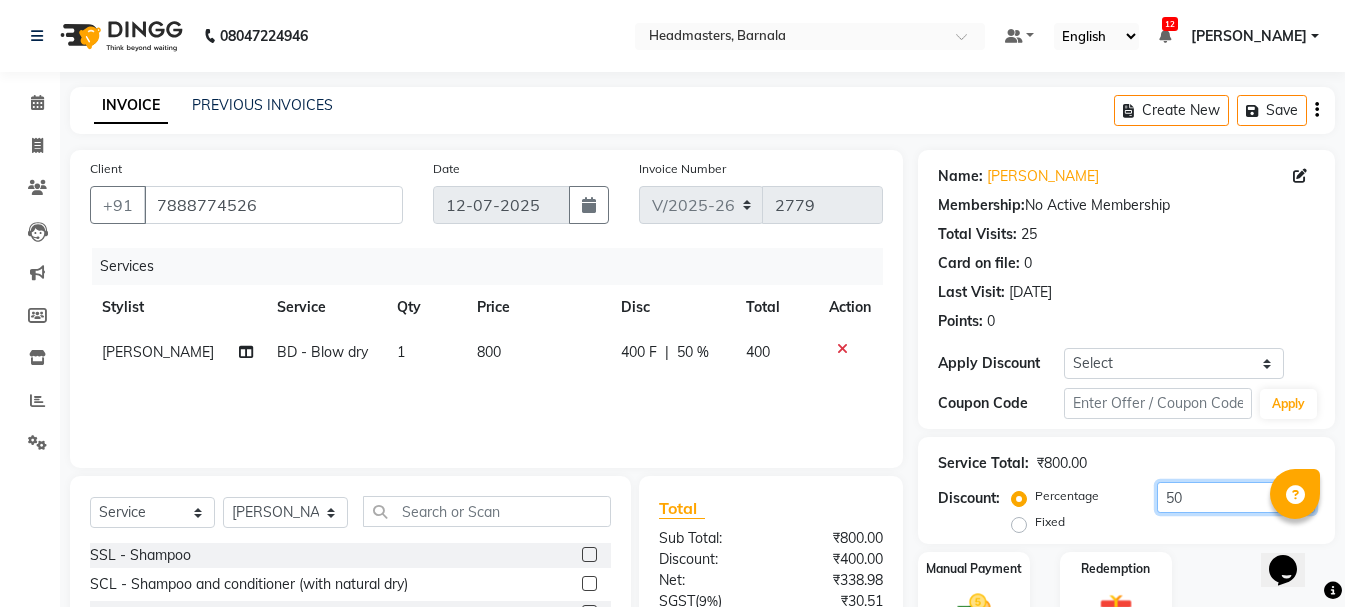 type on "50" 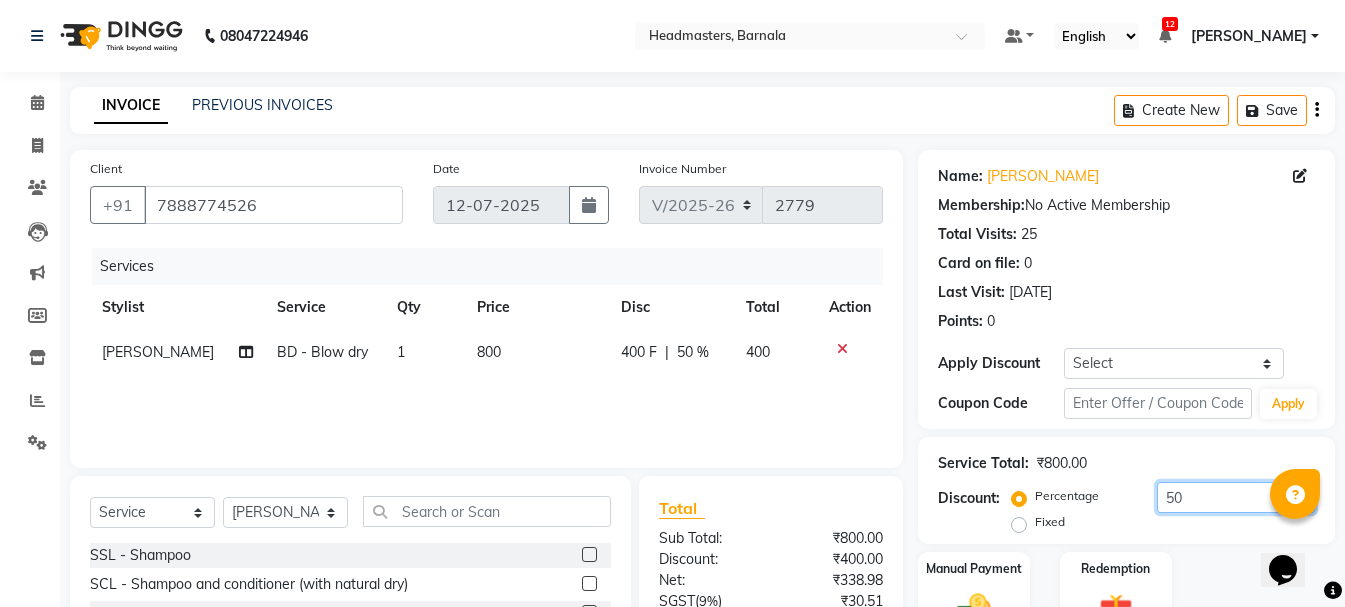 drag, startPoint x: 1338, startPoint y: 501, endPoint x: 1359, endPoint y: 503, distance: 21.095022 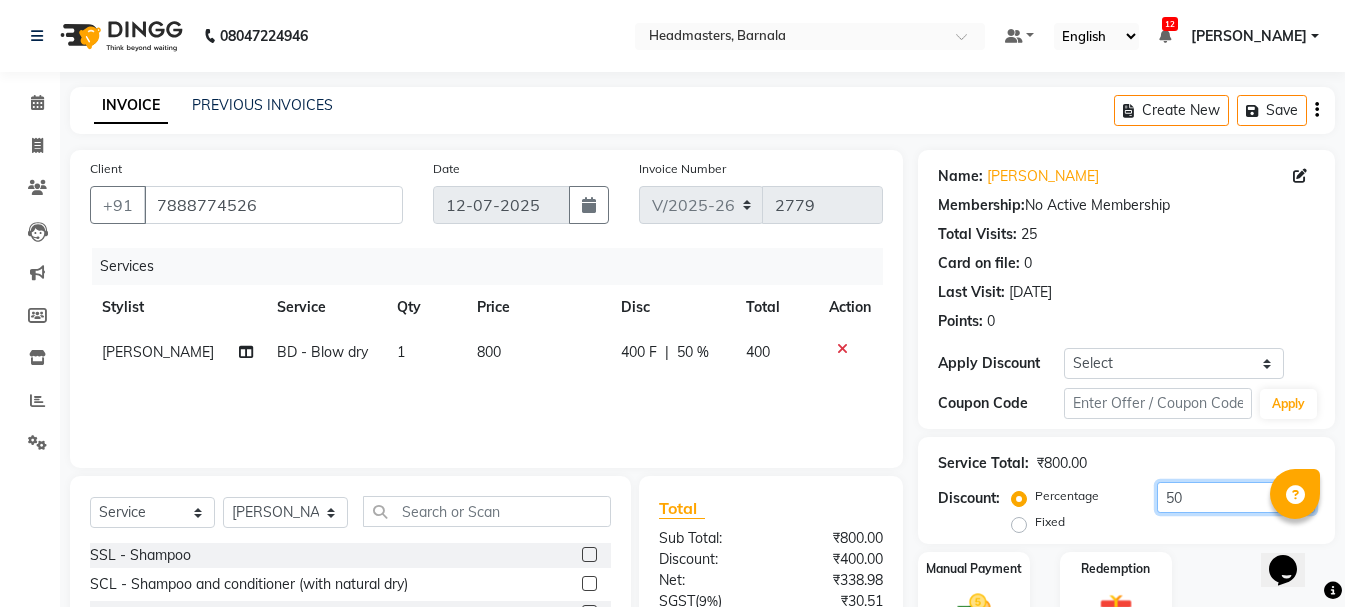 scroll, scrollTop: 194, scrollLeft: 0, axis: vertical 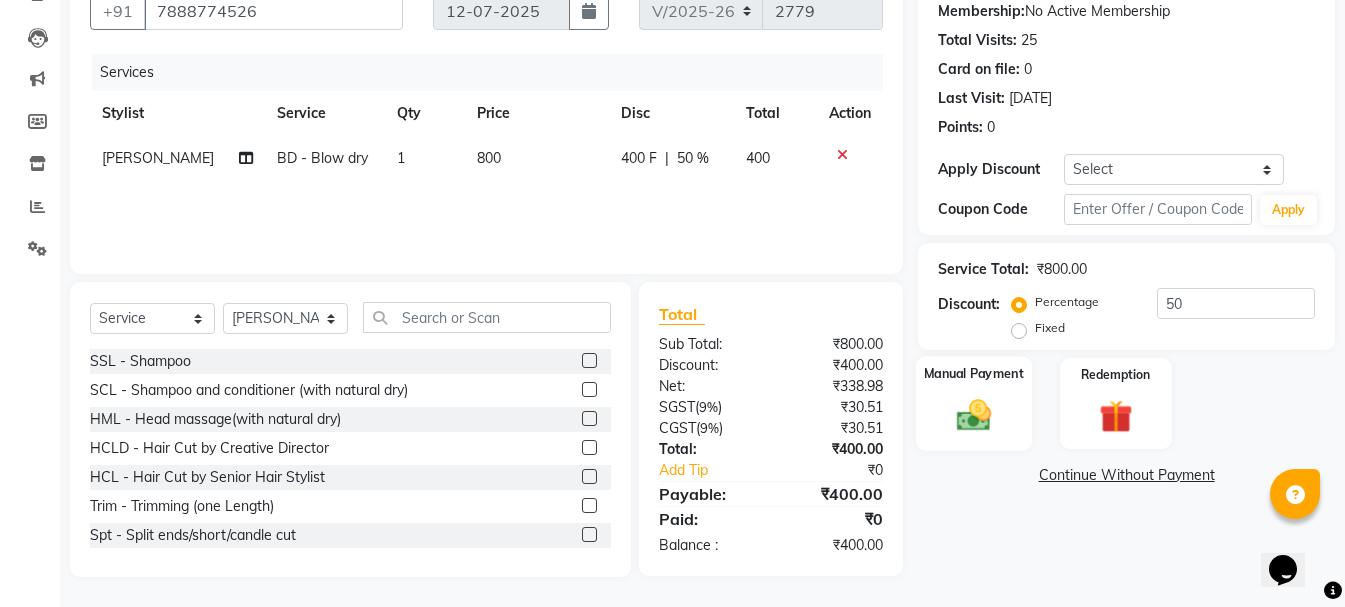 click on "Manual Payment" 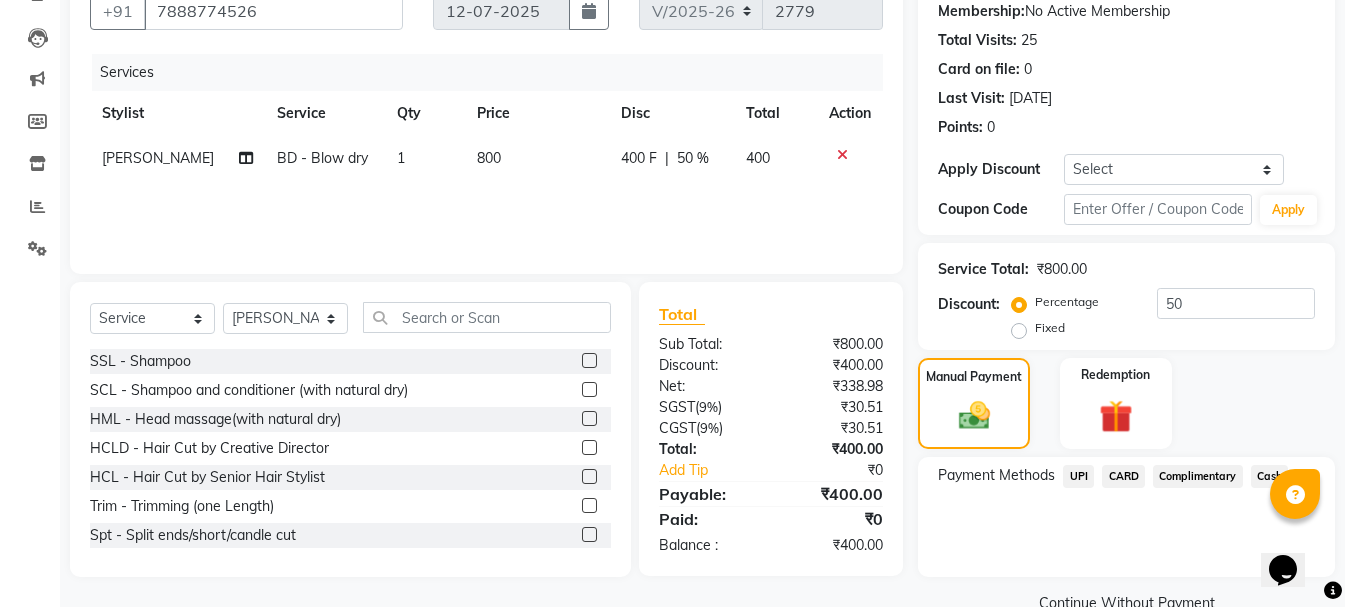 click on "UPI" 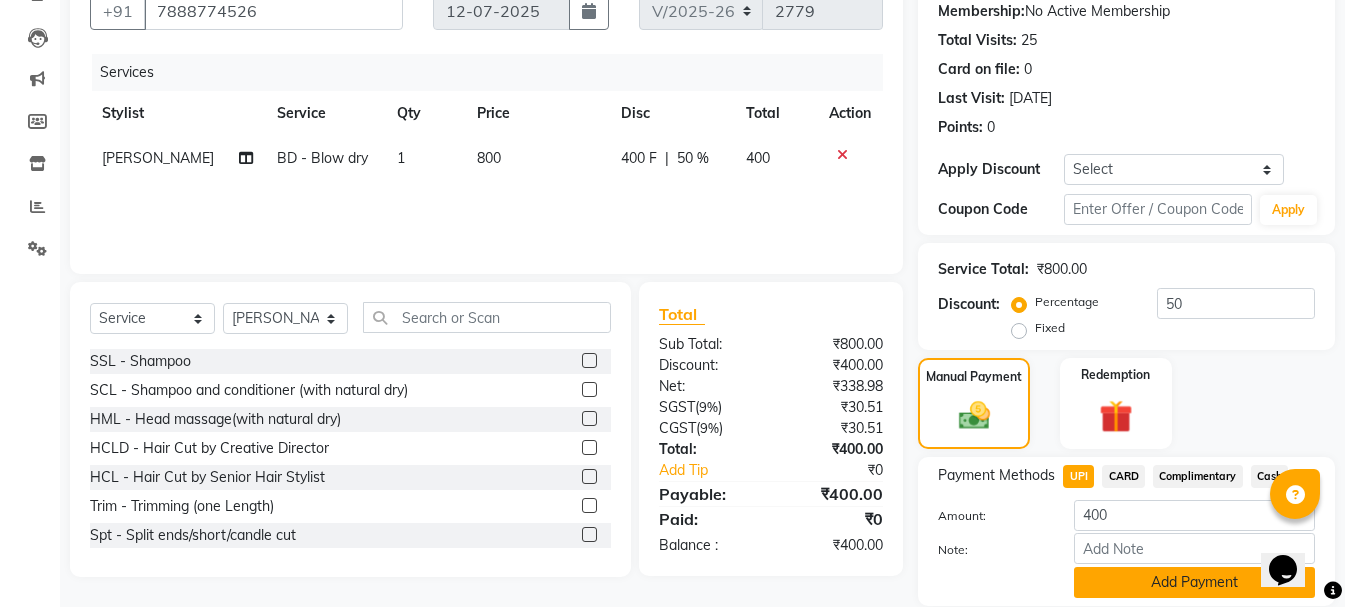 click on "Add Payment" 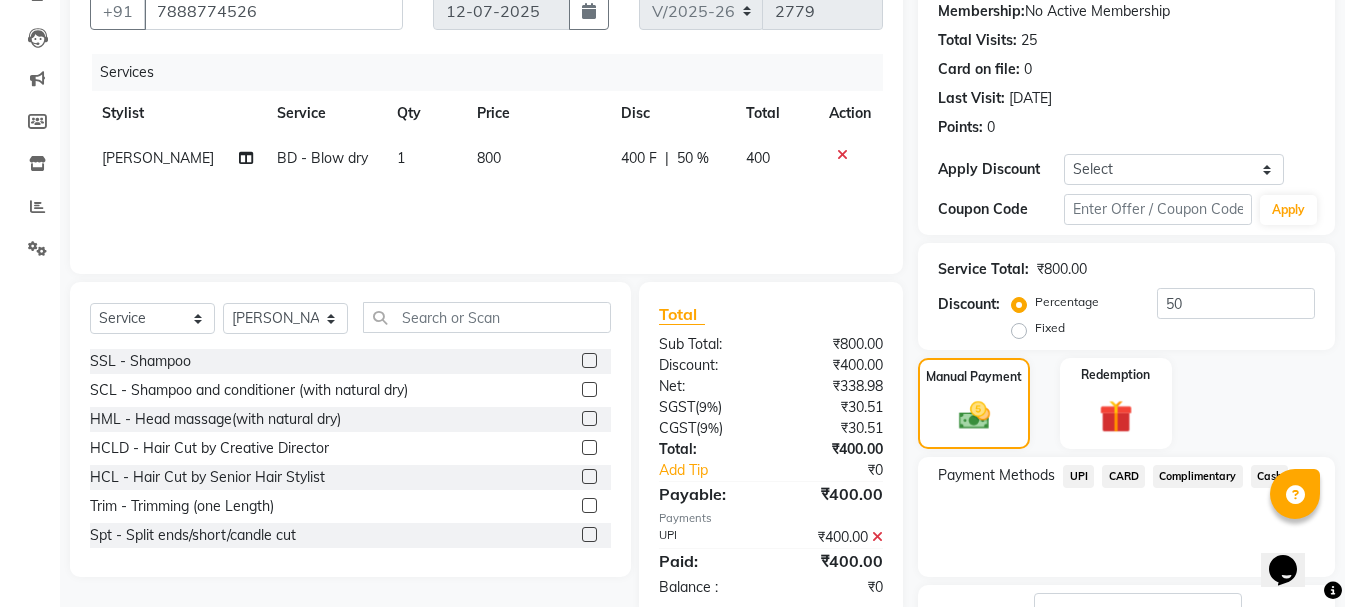 click on "Checkout" 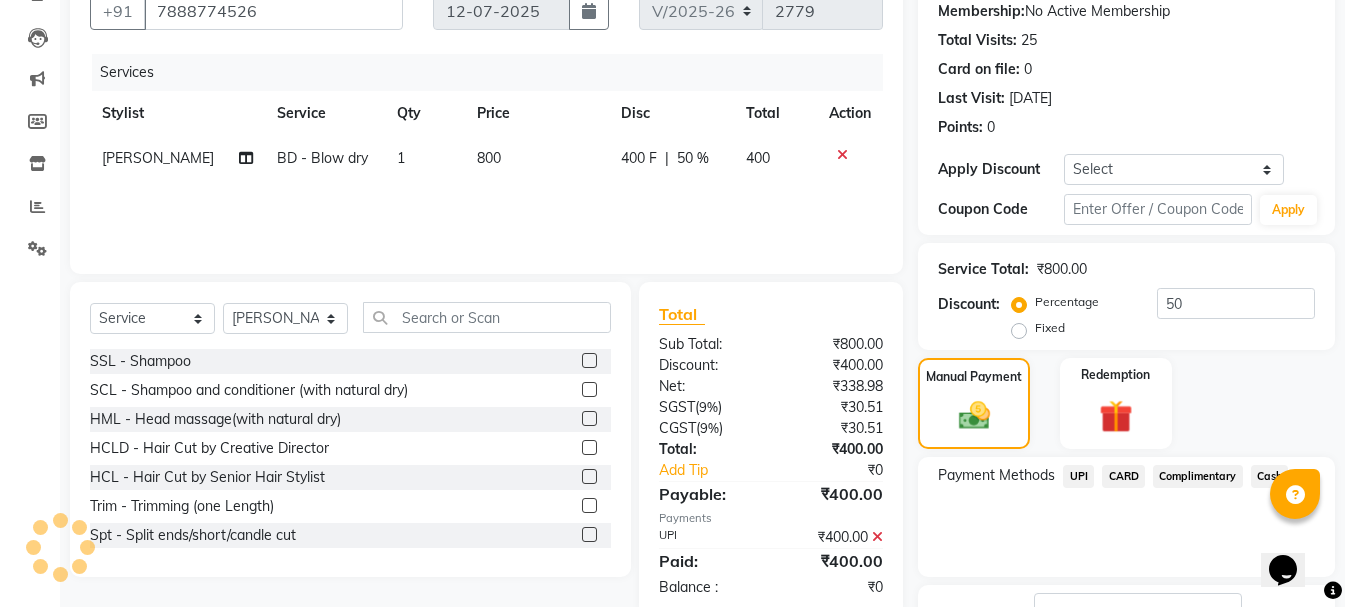 scroll, scrollTop: 348, scrollLeft: 0, axis: vertical 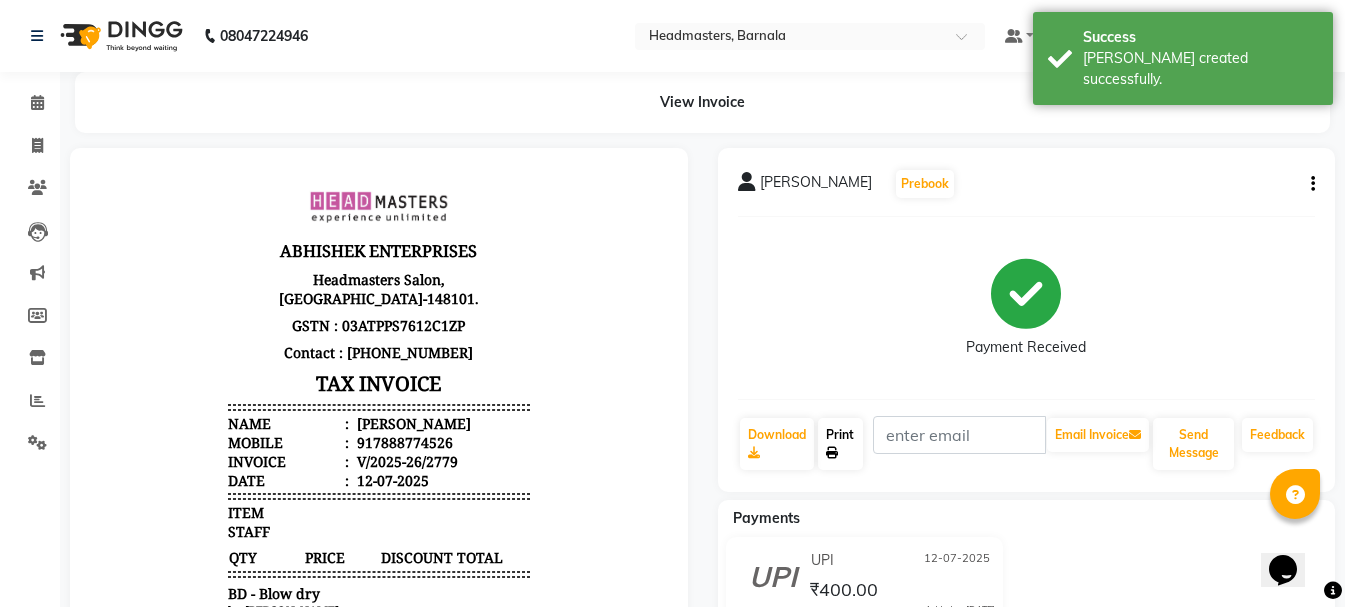 click on "Print" 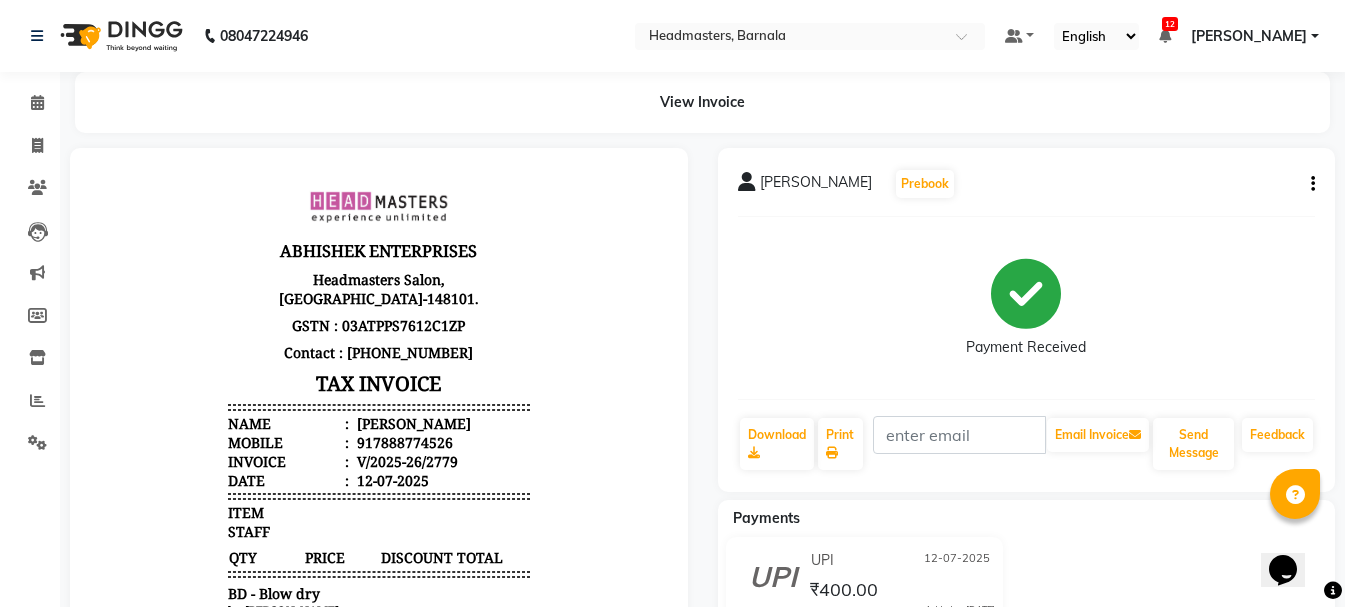 select on "service" 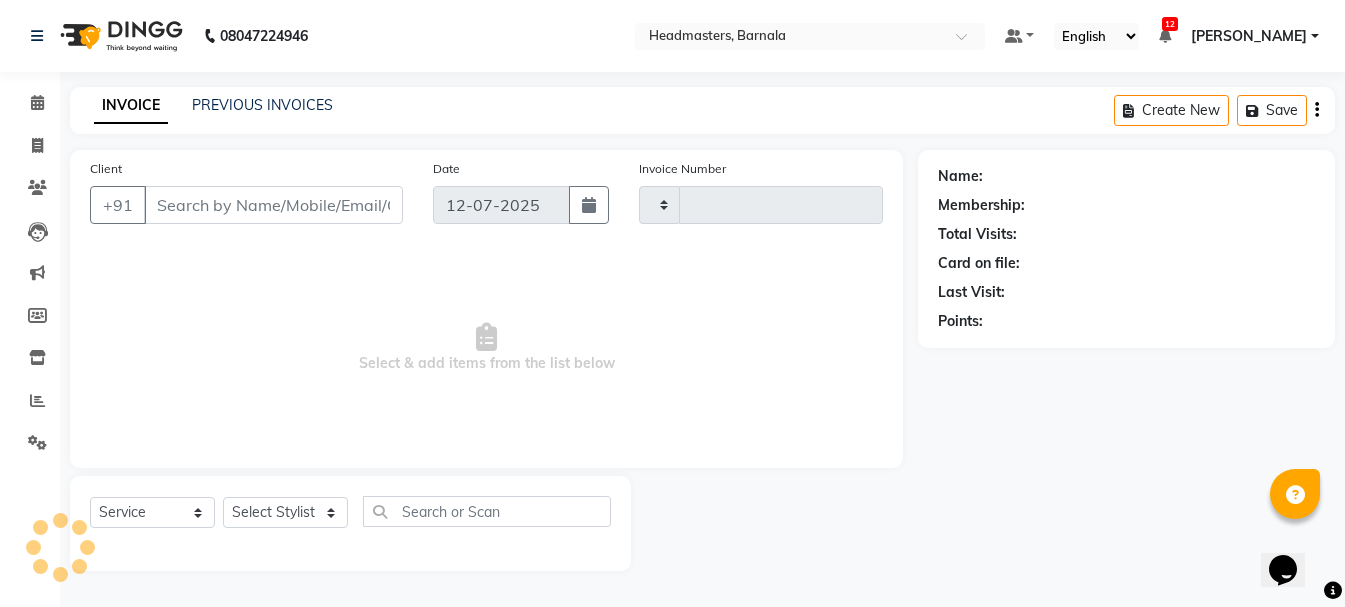 type on "2780" 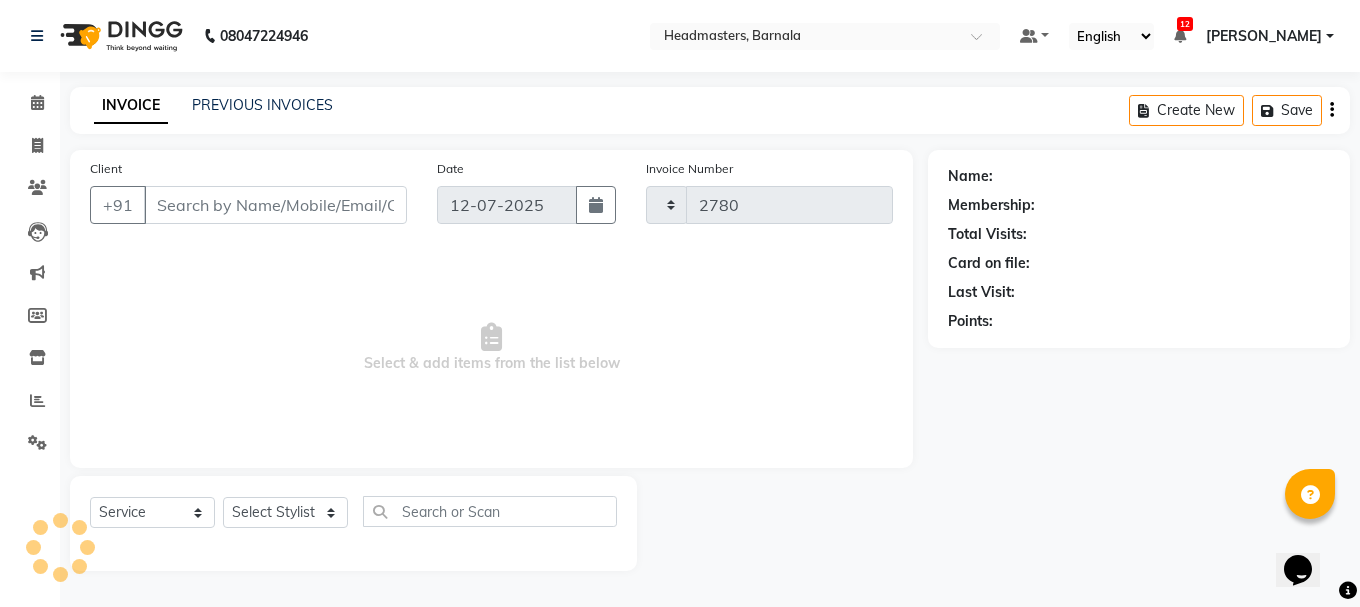 select on "7526" 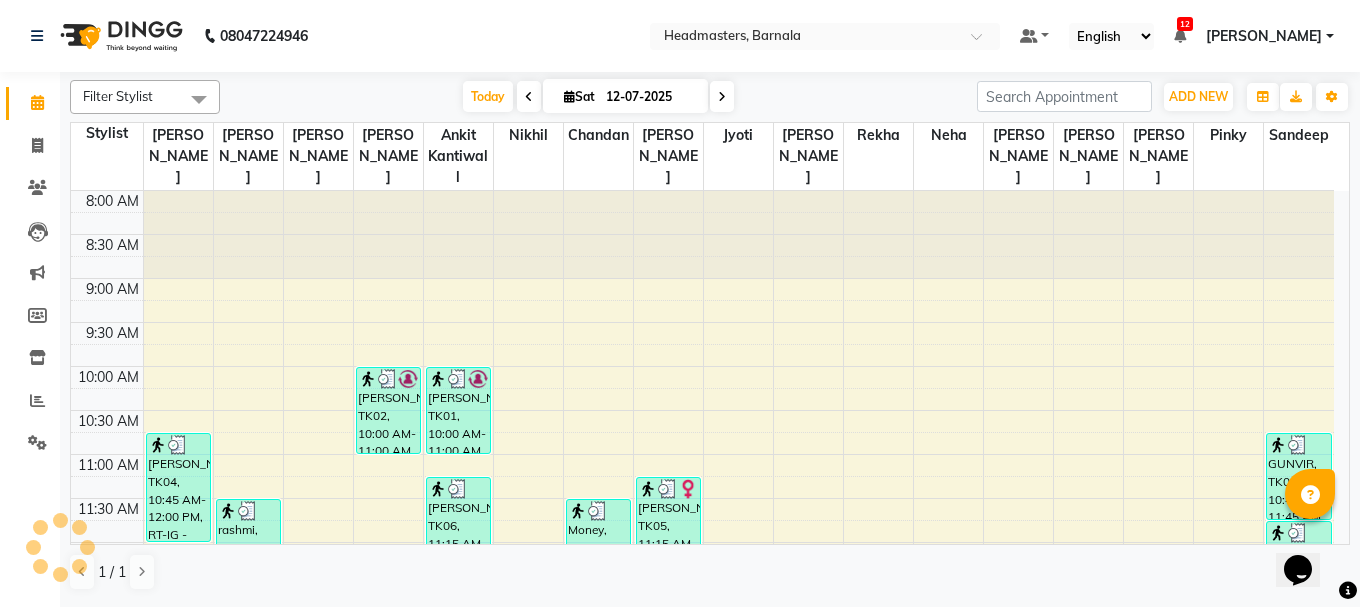 scroll, scrollTop: 0, scrollLeft: 0, axis: both 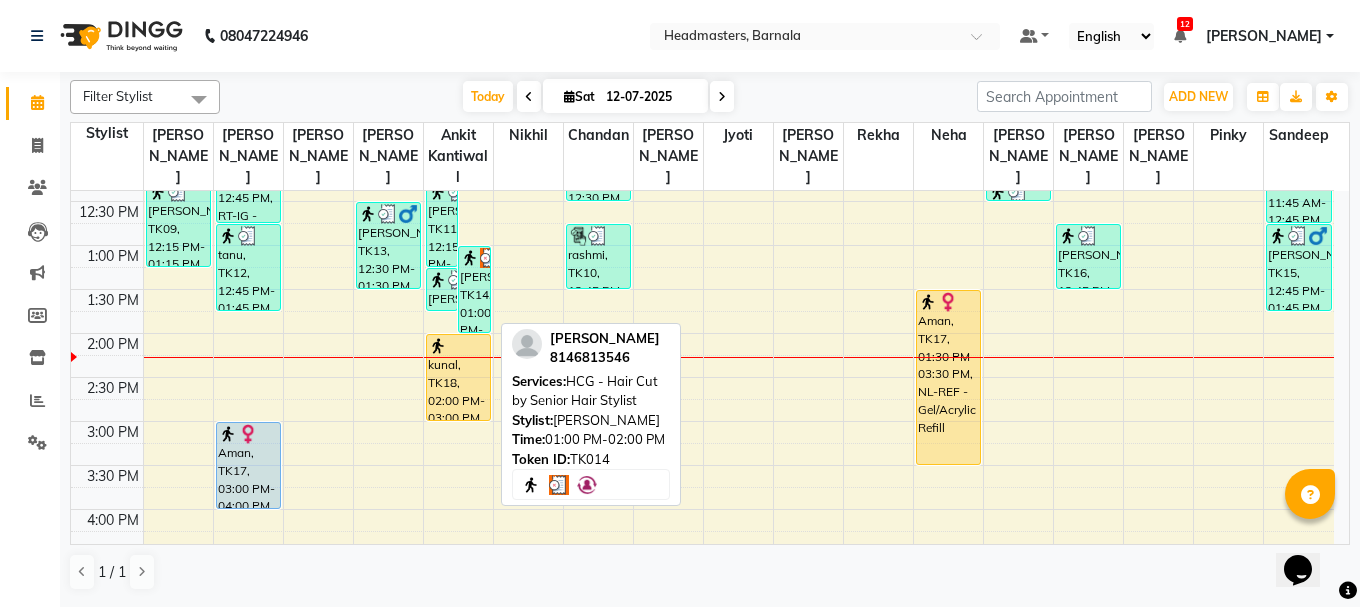 click on "[PERSON_NAME], TK14, 01:00 PM-02:00 PM, HCG - Hair Cut by Senior Hair Stylist" at bounding box center (474, 289) 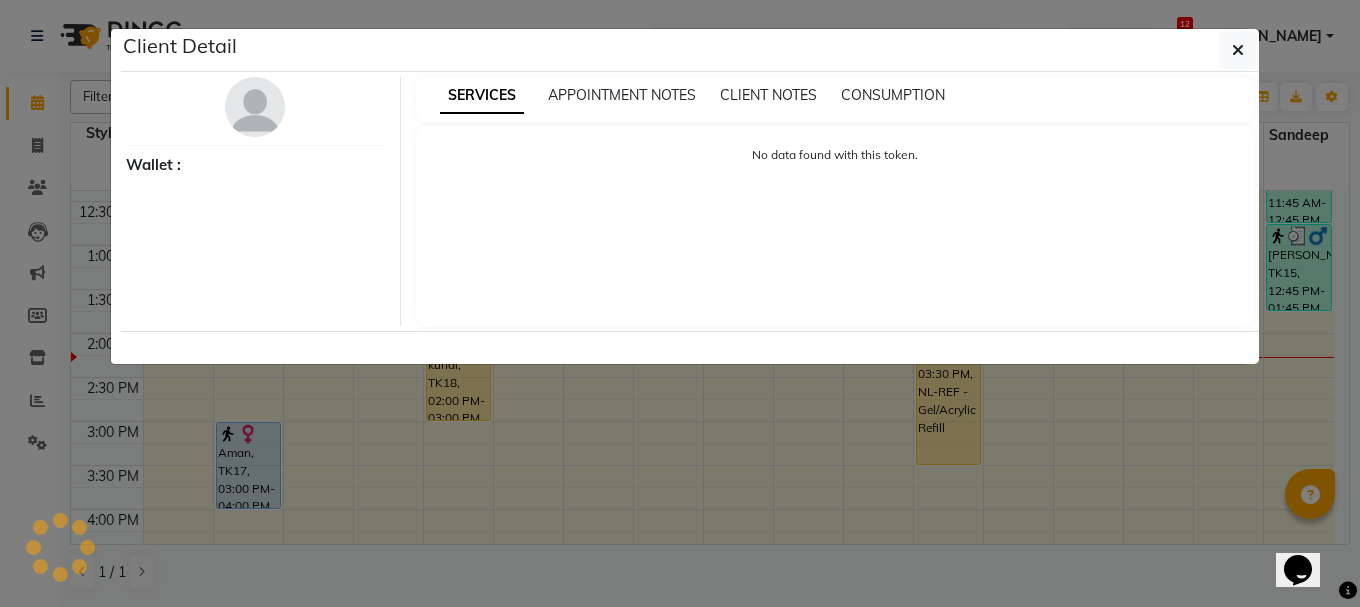 select on "3" 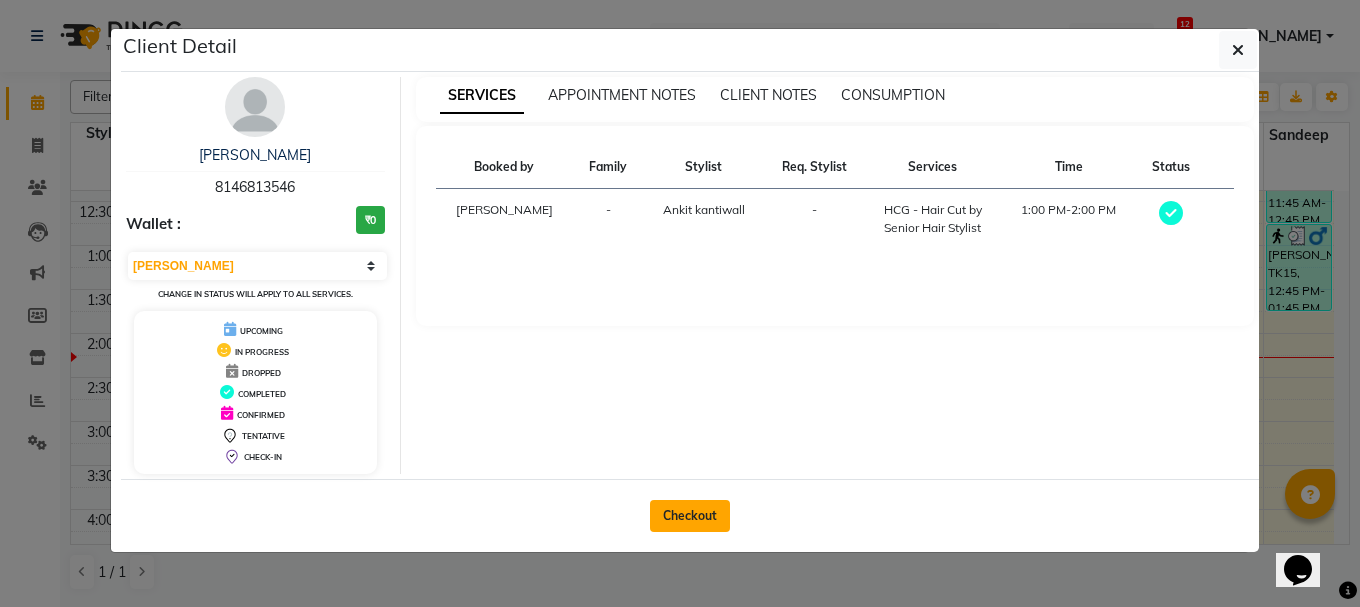 click on "Checkout" 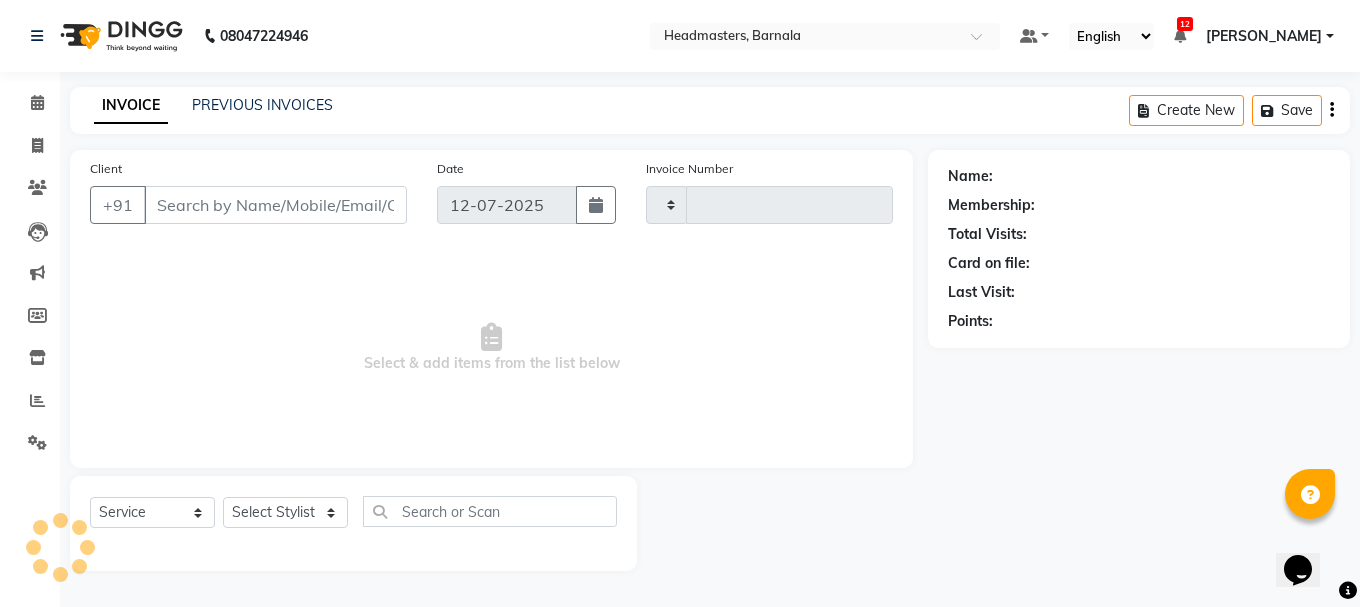 type on "2780" 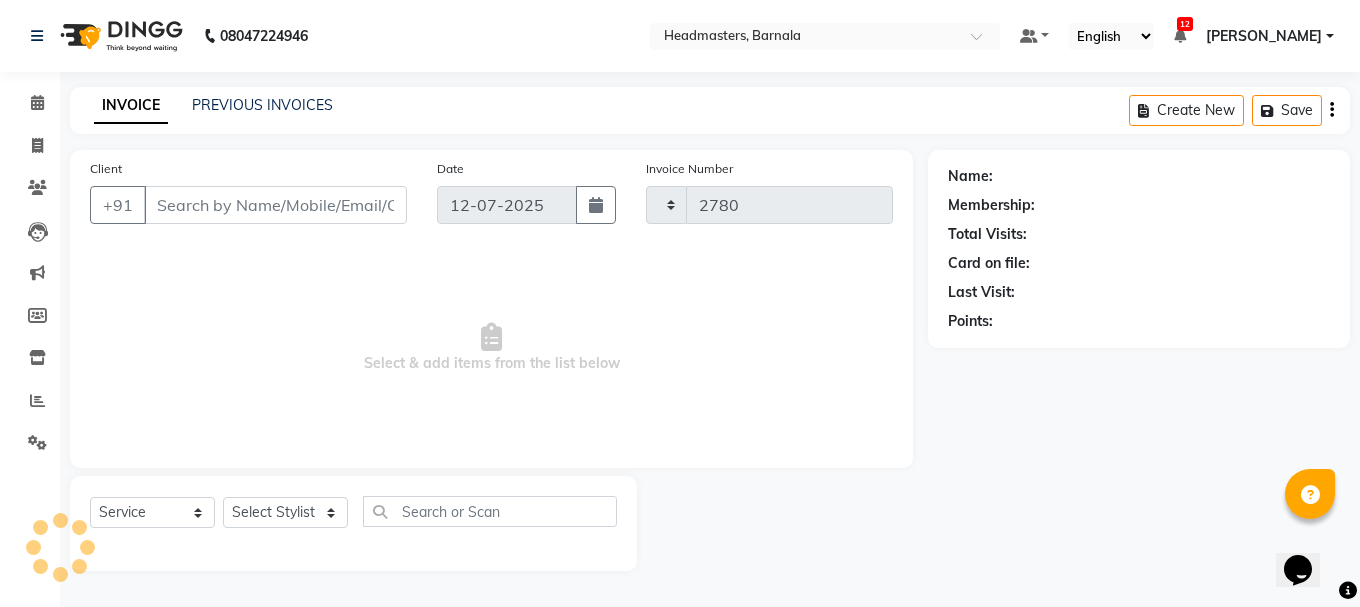 select on "7526" 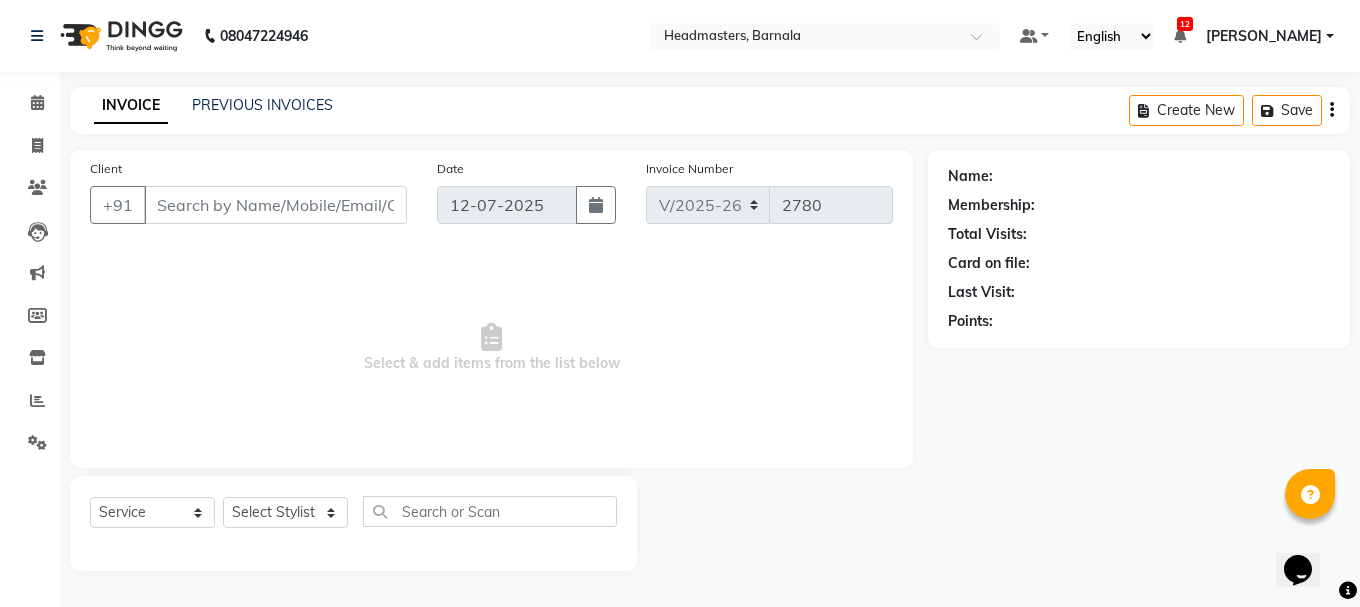 type on "8146813546" 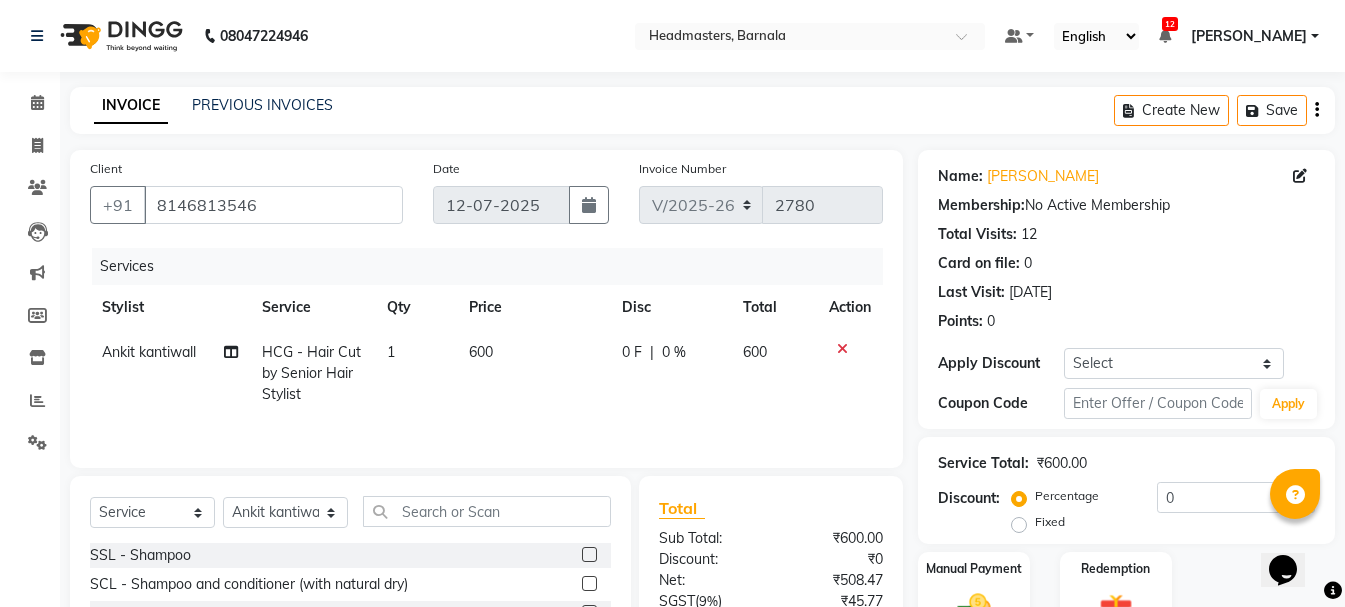 click on "Fixed" 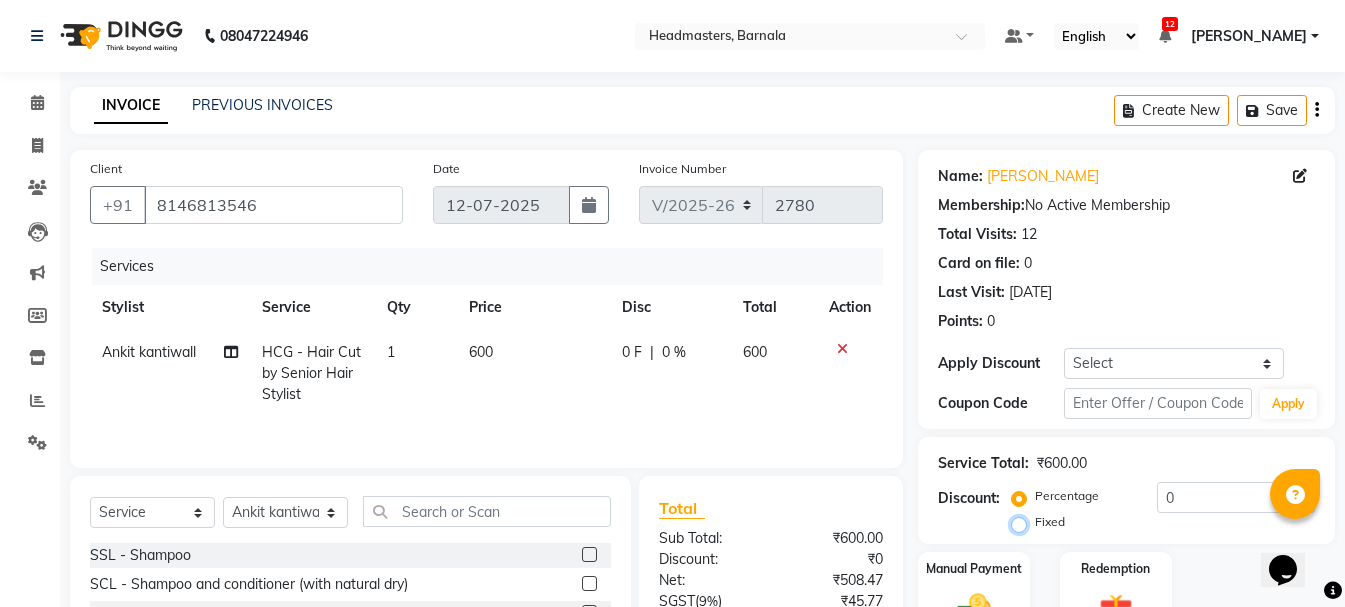 click on "Fixed" at bounding box center [1023, 522] 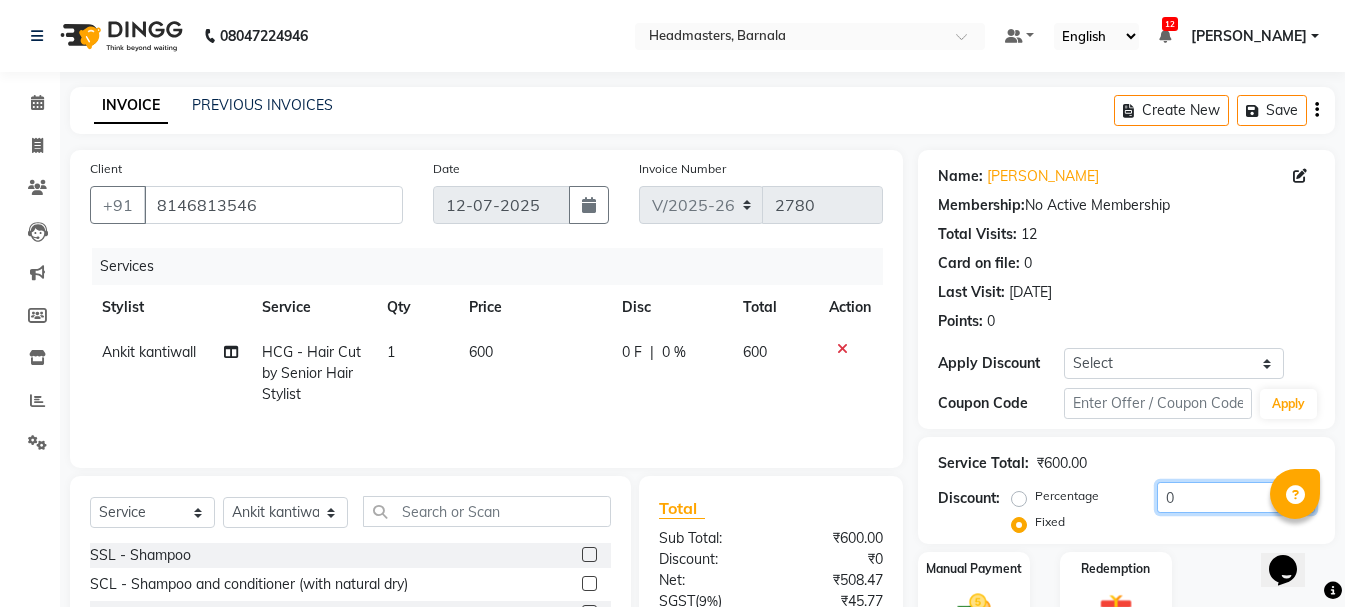 drag, startPoint x: 1057, startPoint y: 514, endPoint x: 790, endPoint y: 560, distance: 270.93356 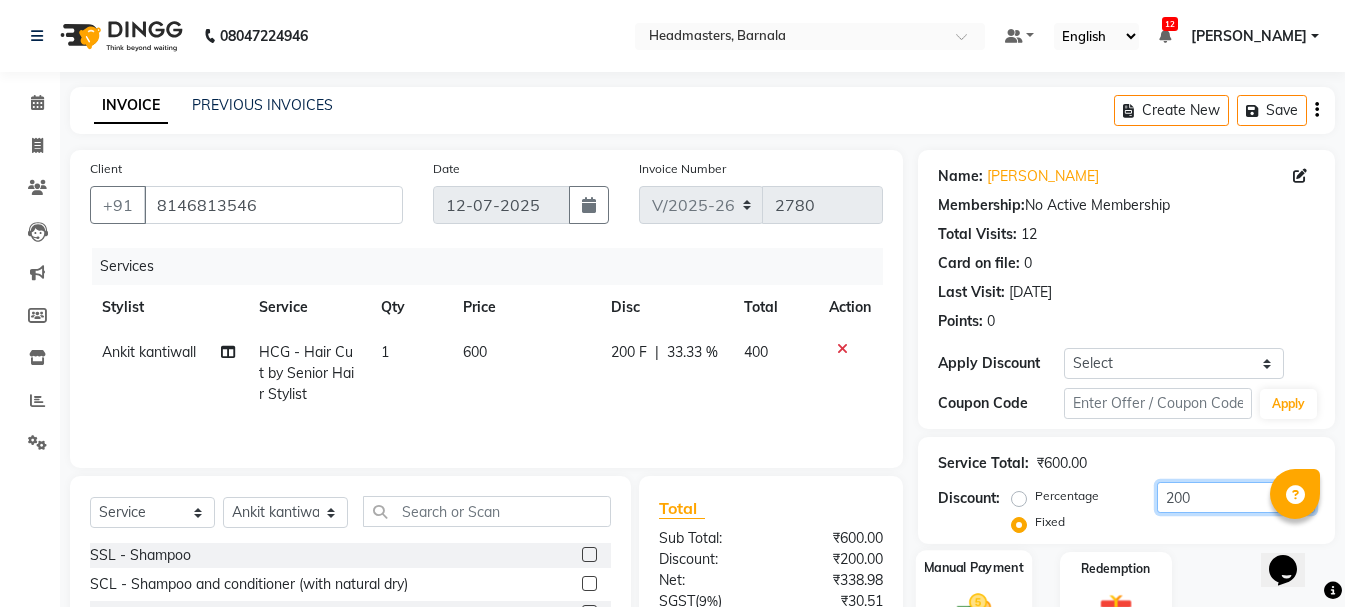 scroll, scrollTop: 194, scrollLeft: 0, axis: vertical 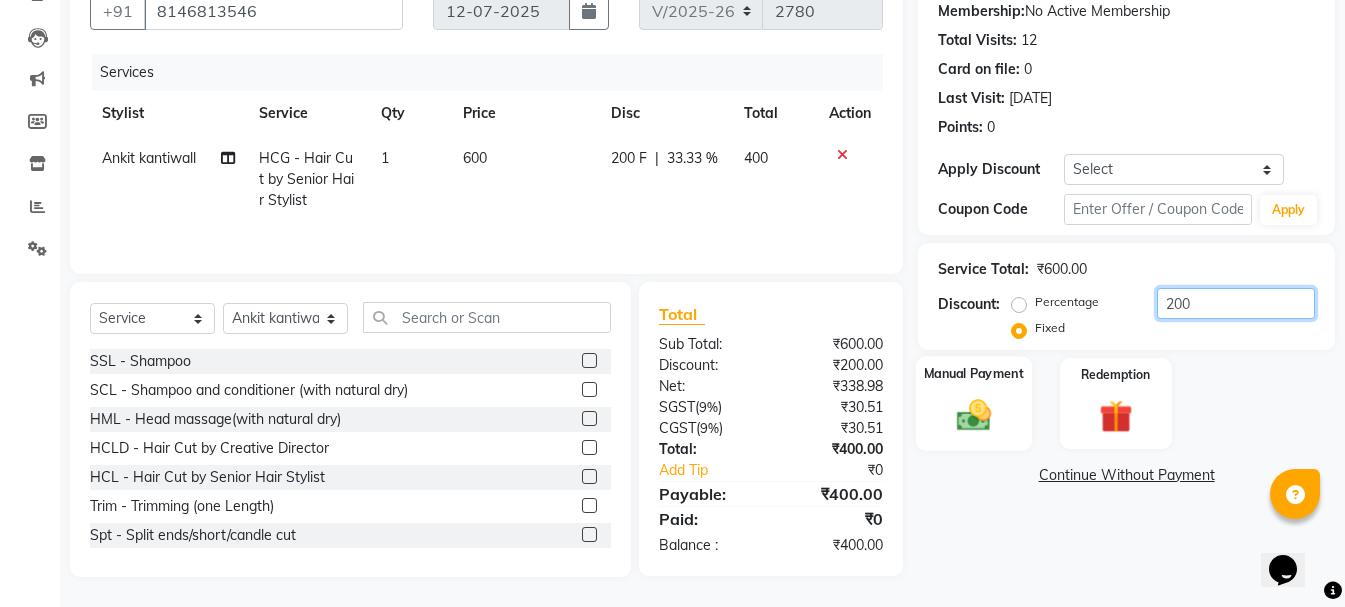 type on "200" 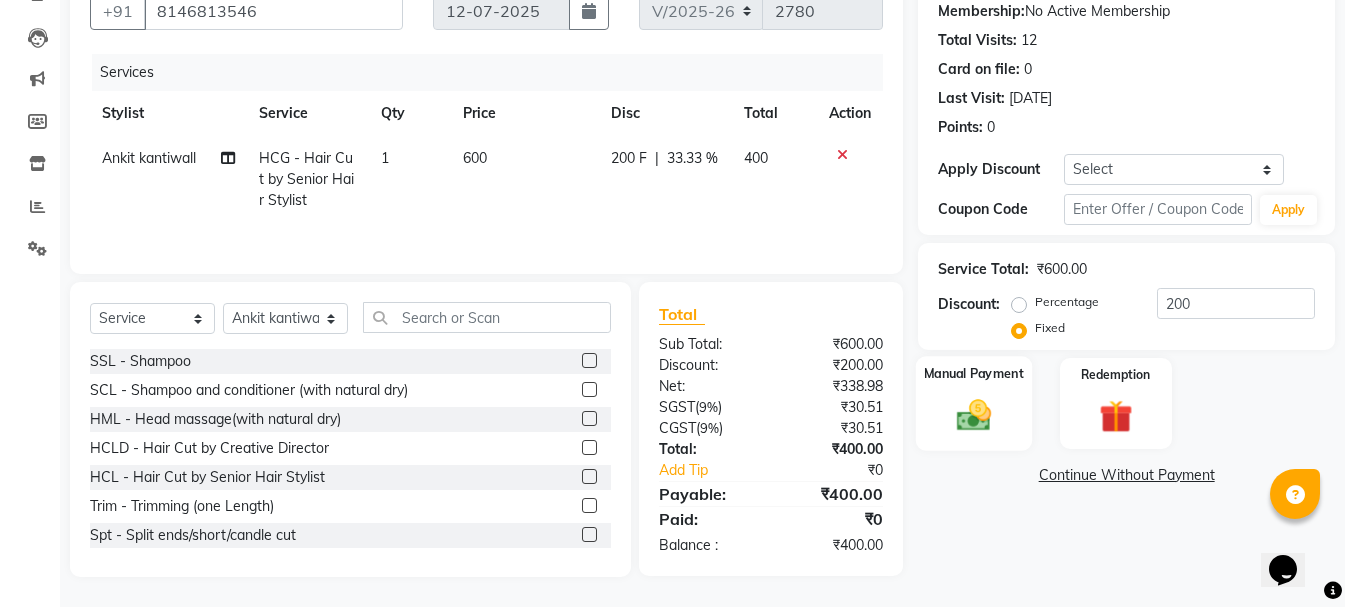 click 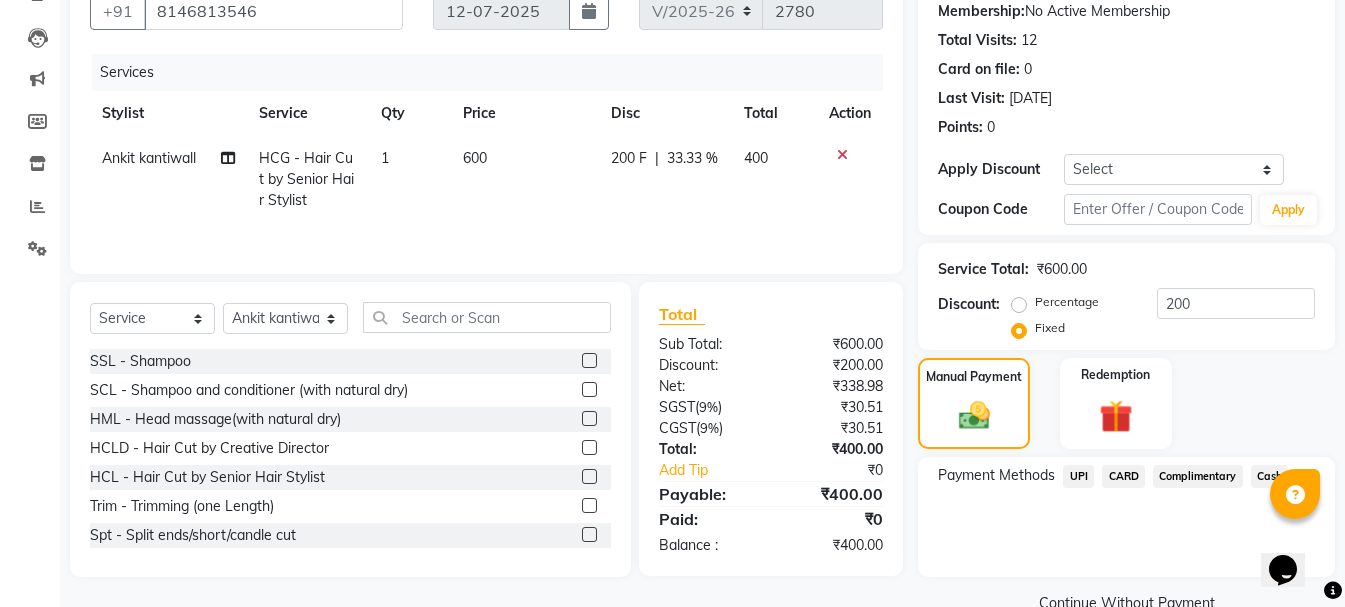 click on "Cash" 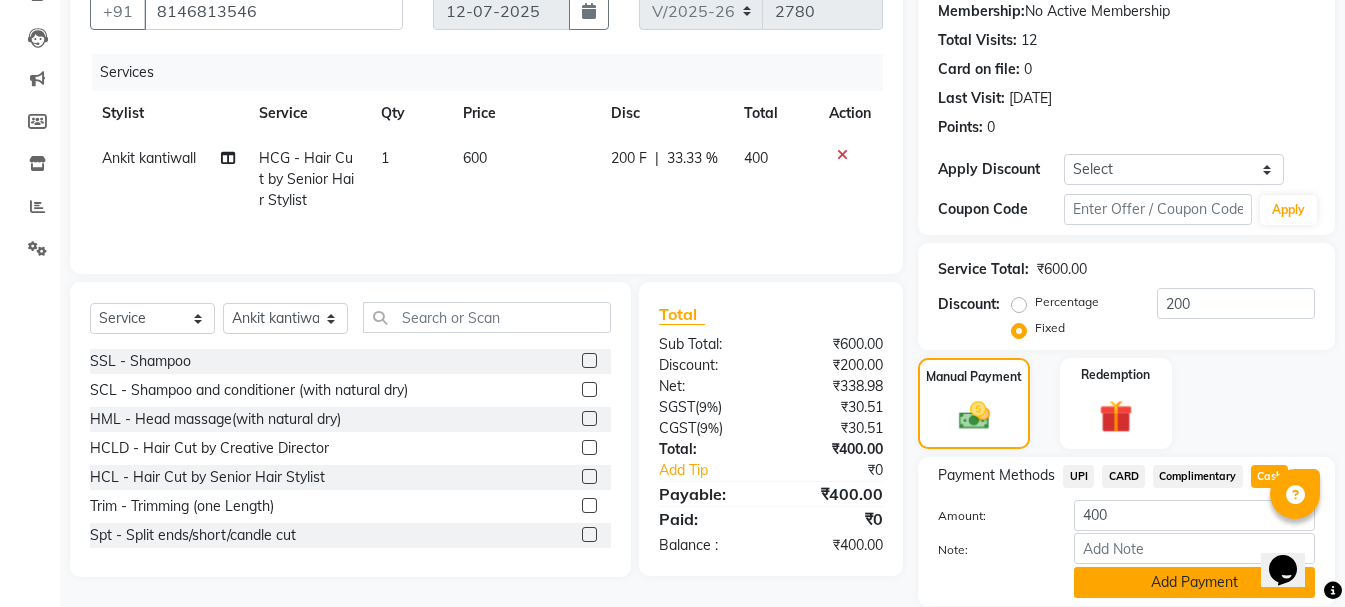click on "Add Payment" 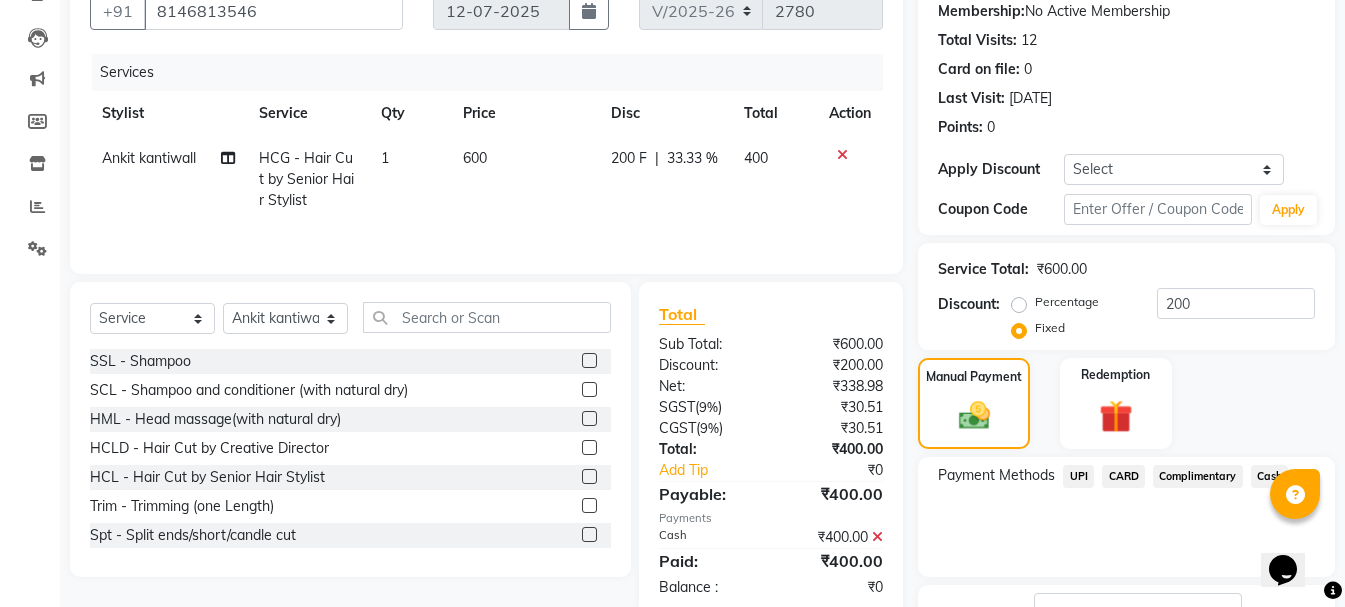 scroll, scrollTop: 348, scrollLeft: 0, axis: vertical 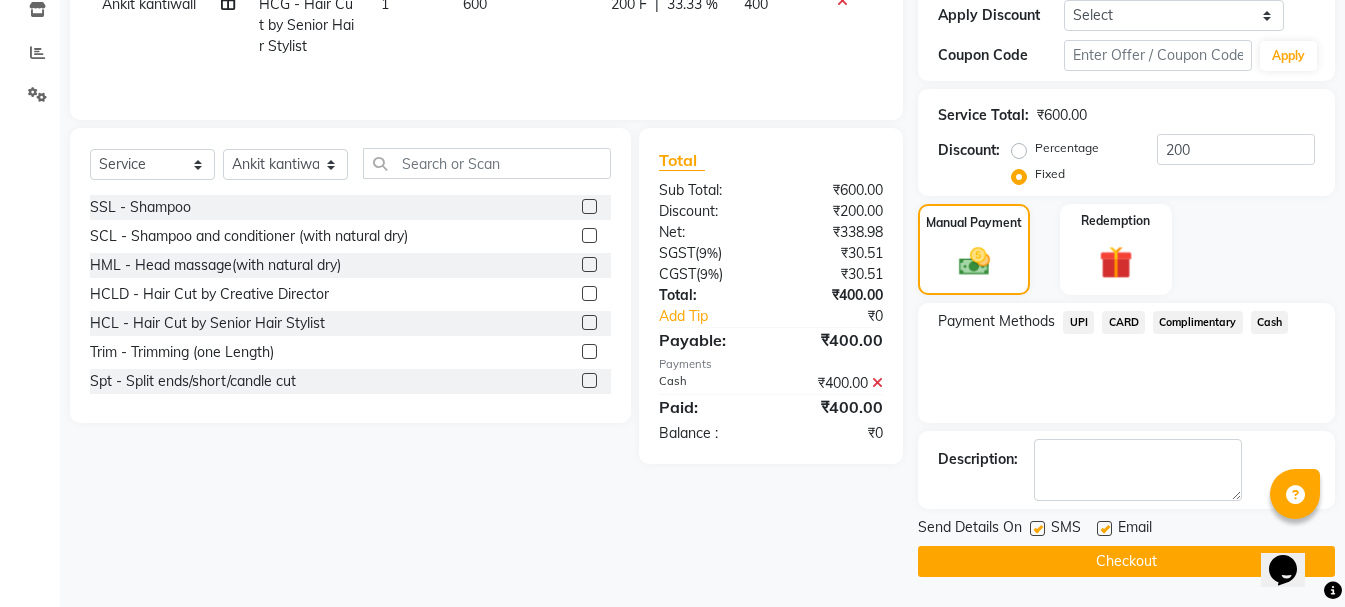 click on "Checkout" 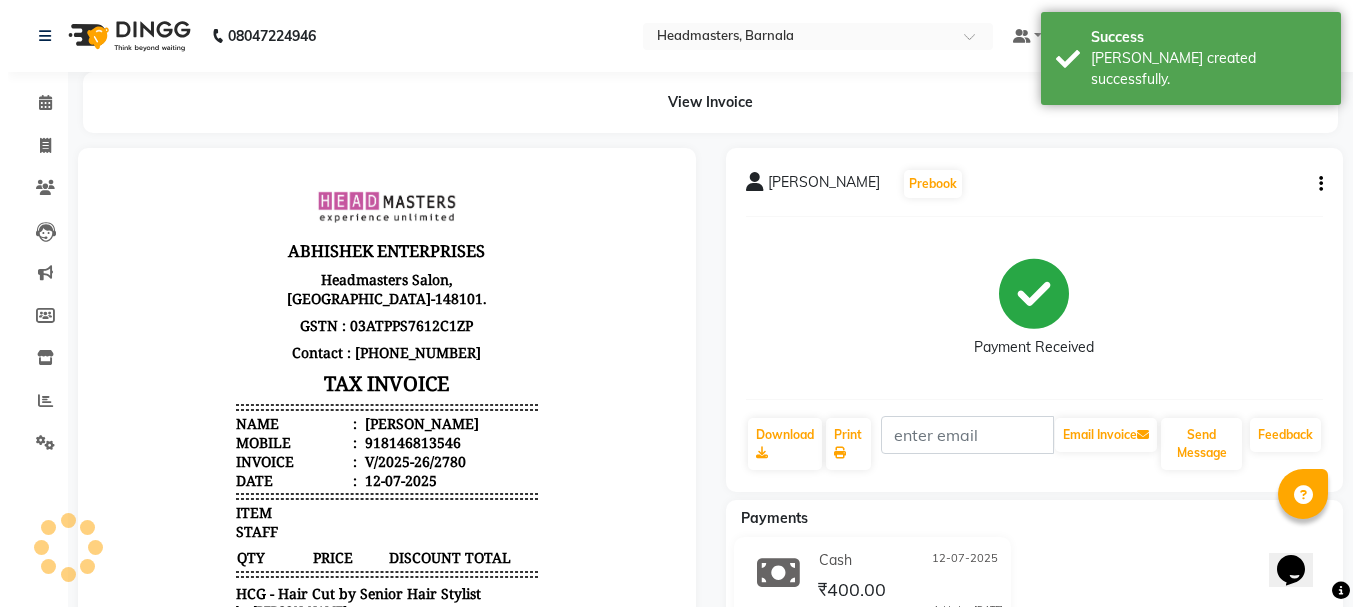 scroll, scrollTop: 0, scrollLeft: 0, axis: both 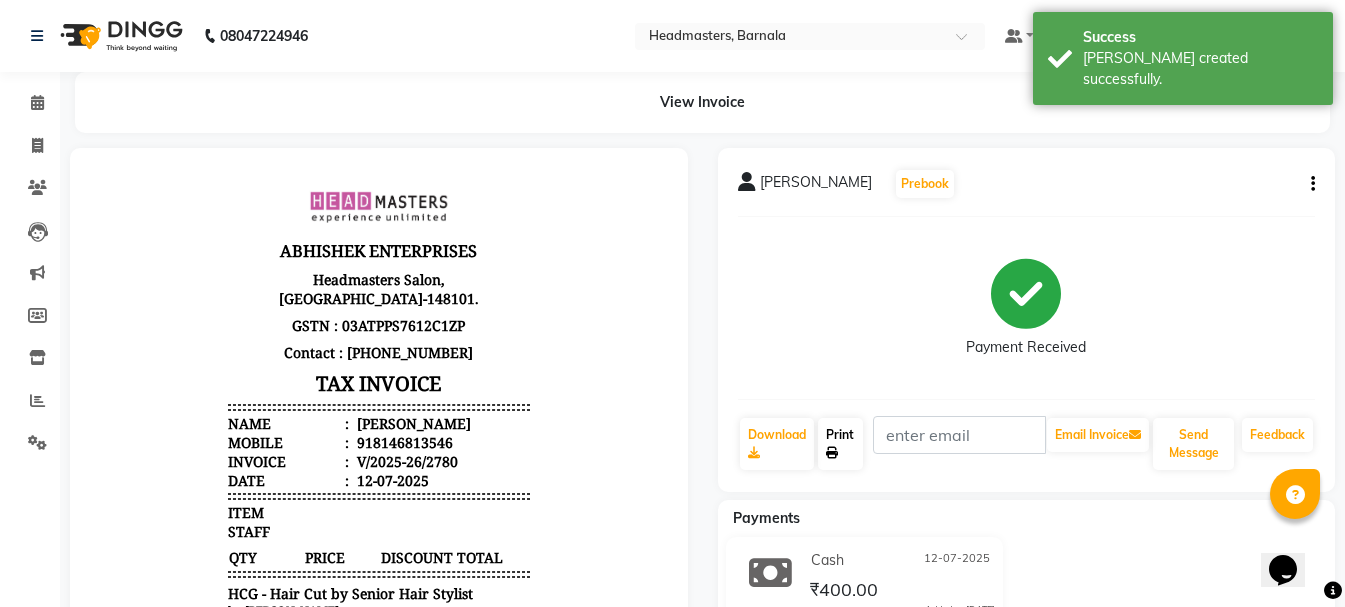click on "Print" 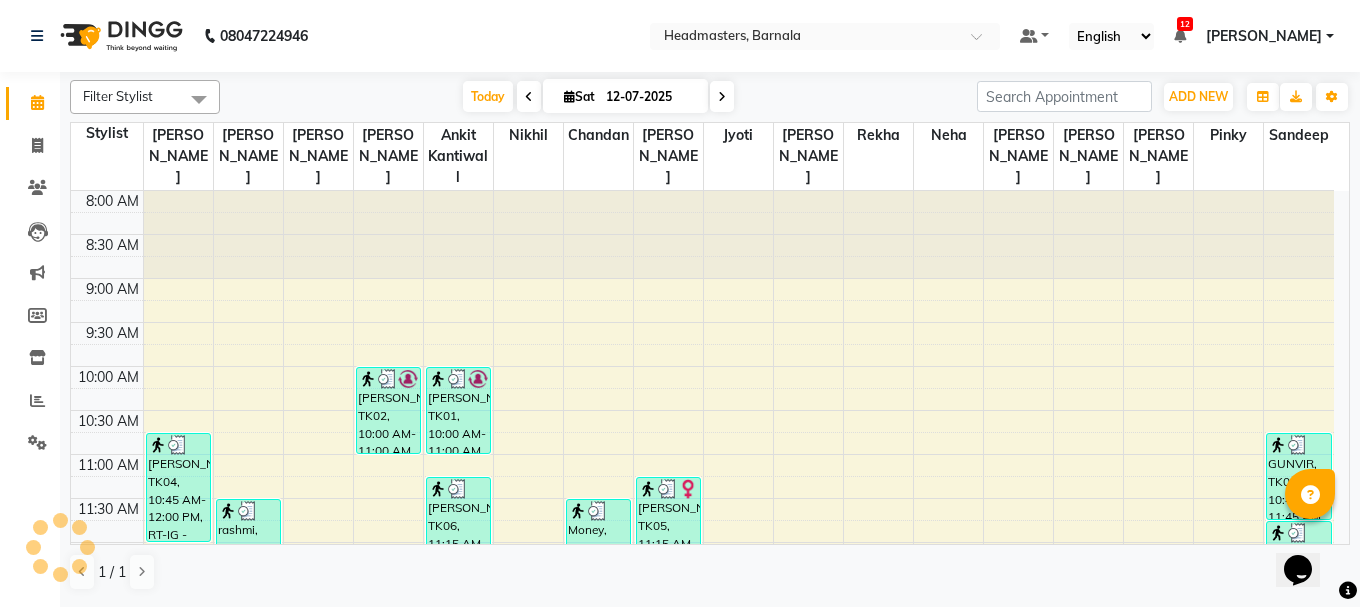 scroll, scrollTop: 0, scrollLeft: 0, axis: both 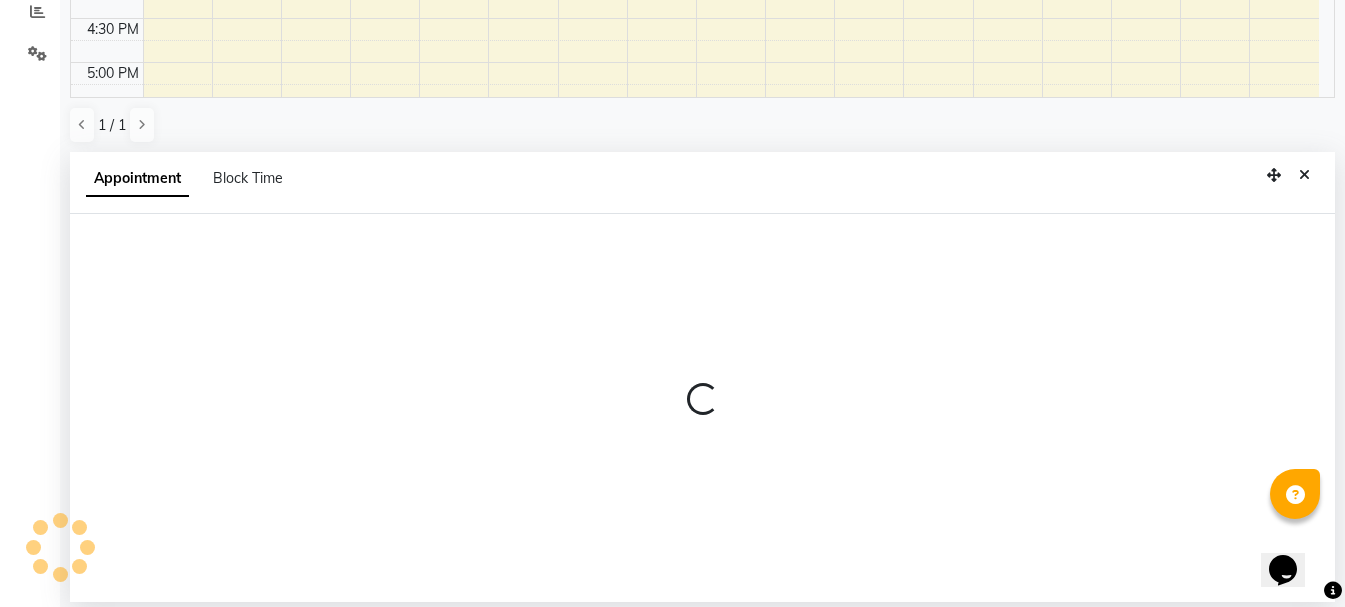select on "67277" 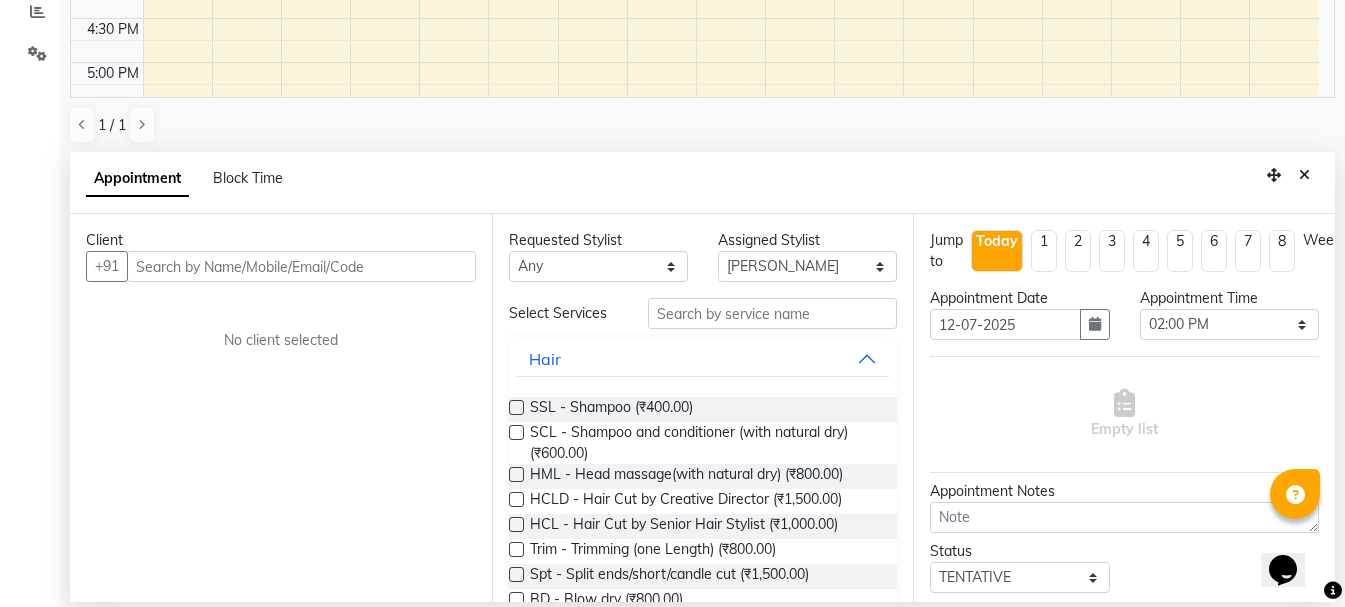 click at bounding box center (301, 266) 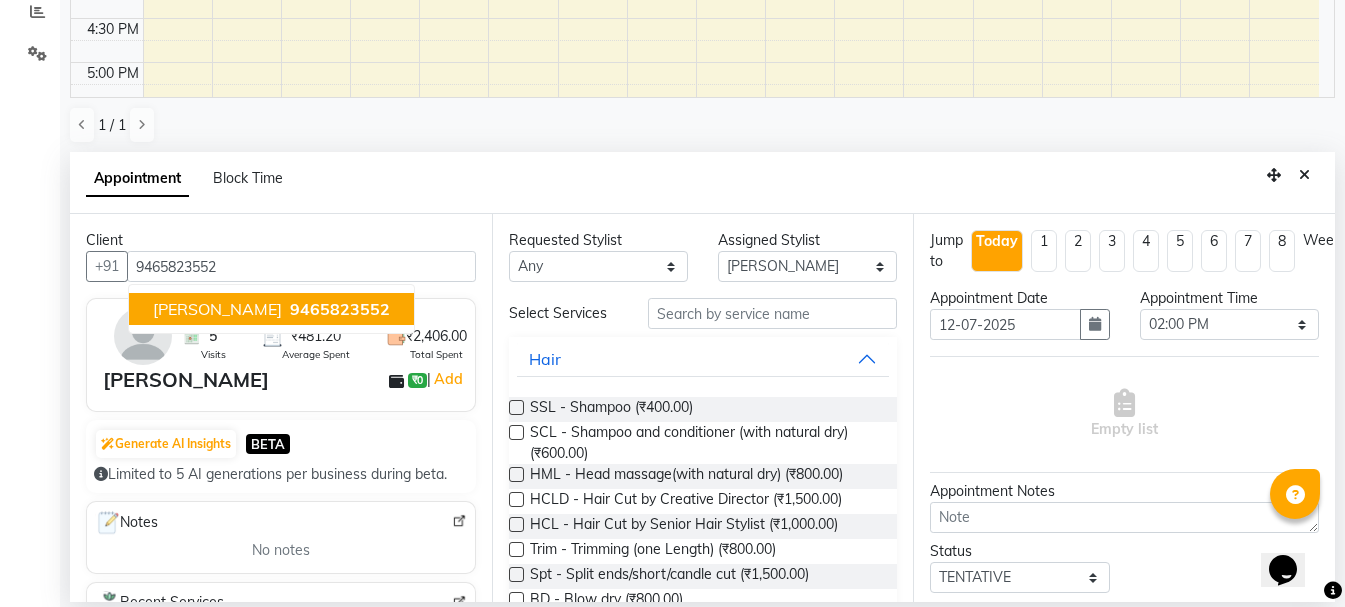 click on "[PERSON_NAME]   9465823552" at bounding box center (271, 309) 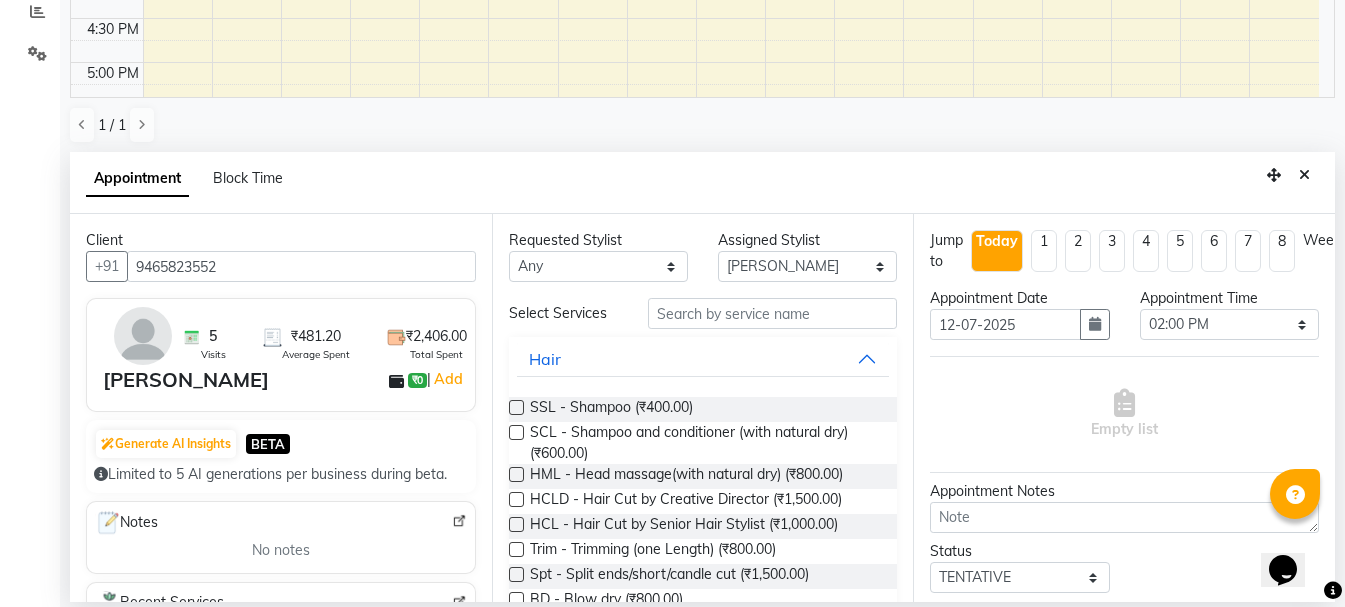 type on "9465823552" 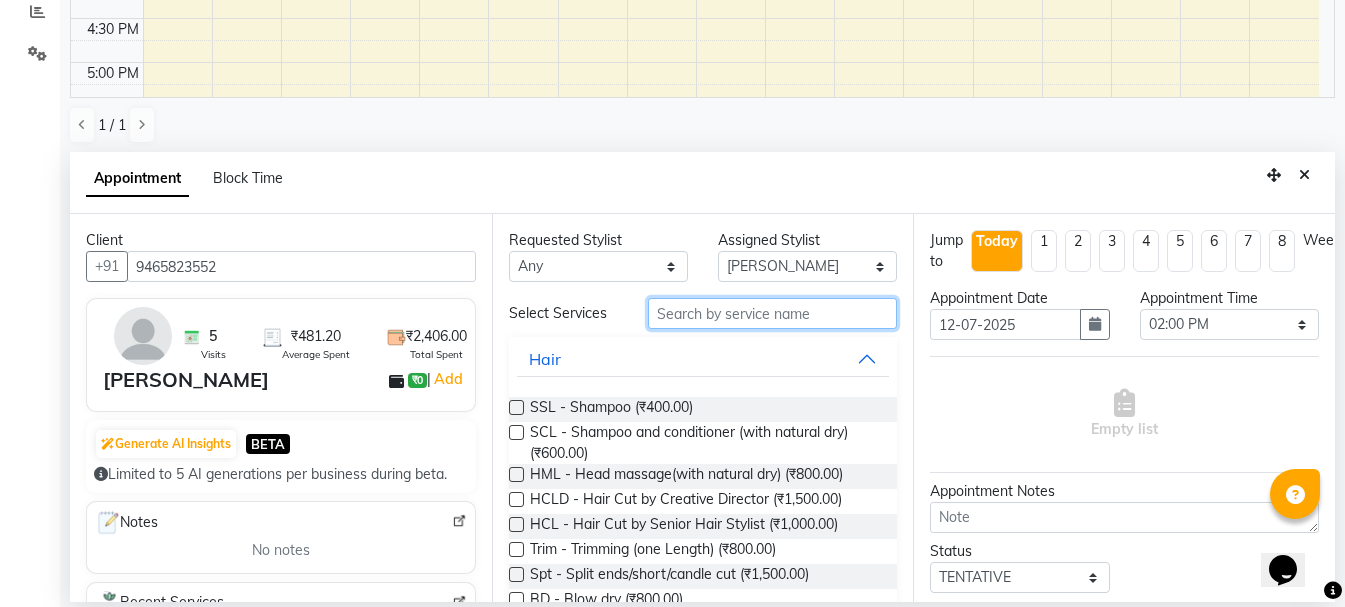 click at bounding box center (772, 313) 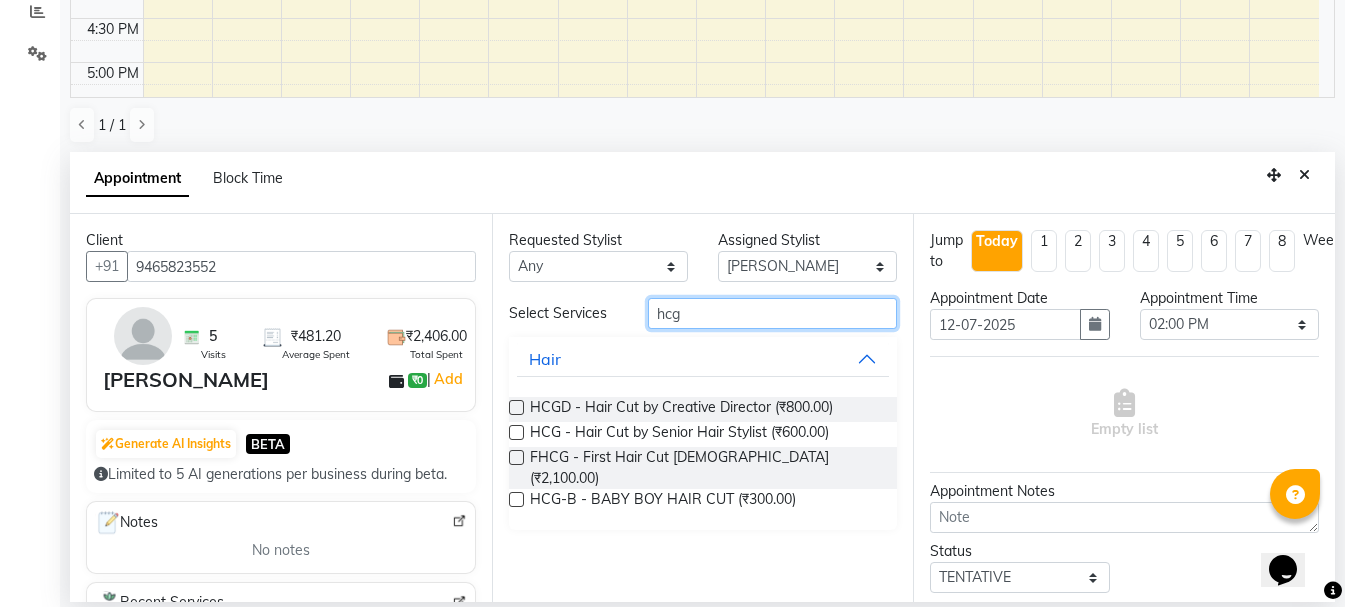 type on "hcg" 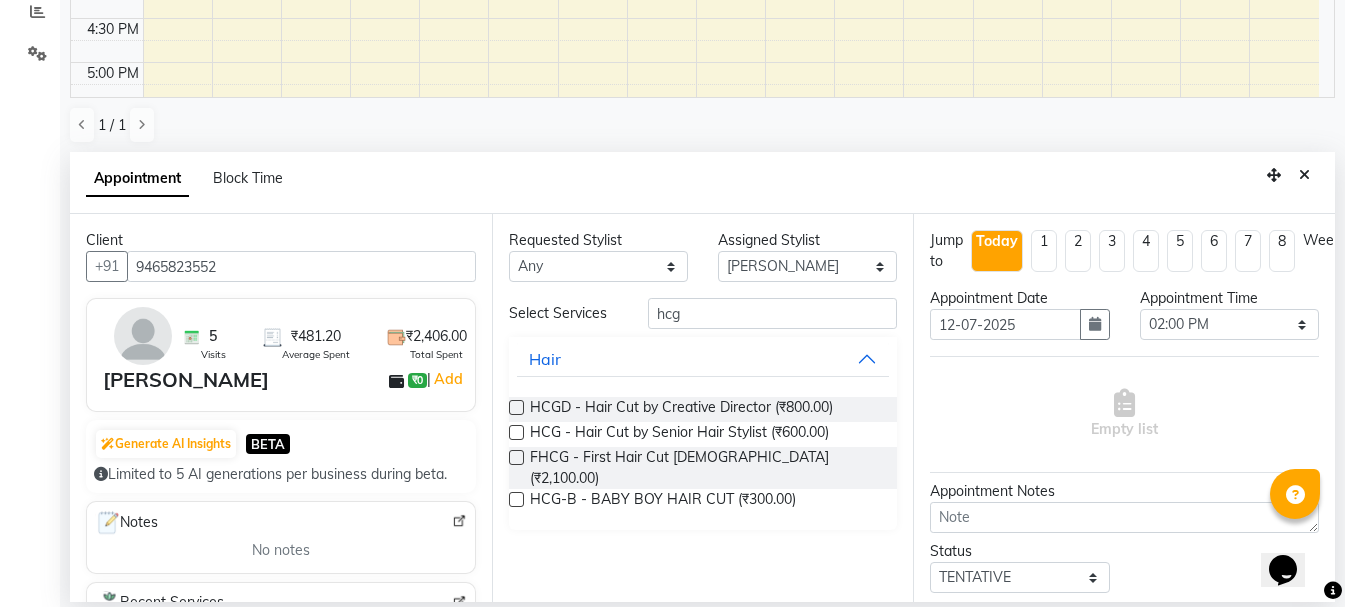 click on "HCG - Hair Cut by Senior Hair Stylist (₹600.00)" at bounding box center [703, 434] 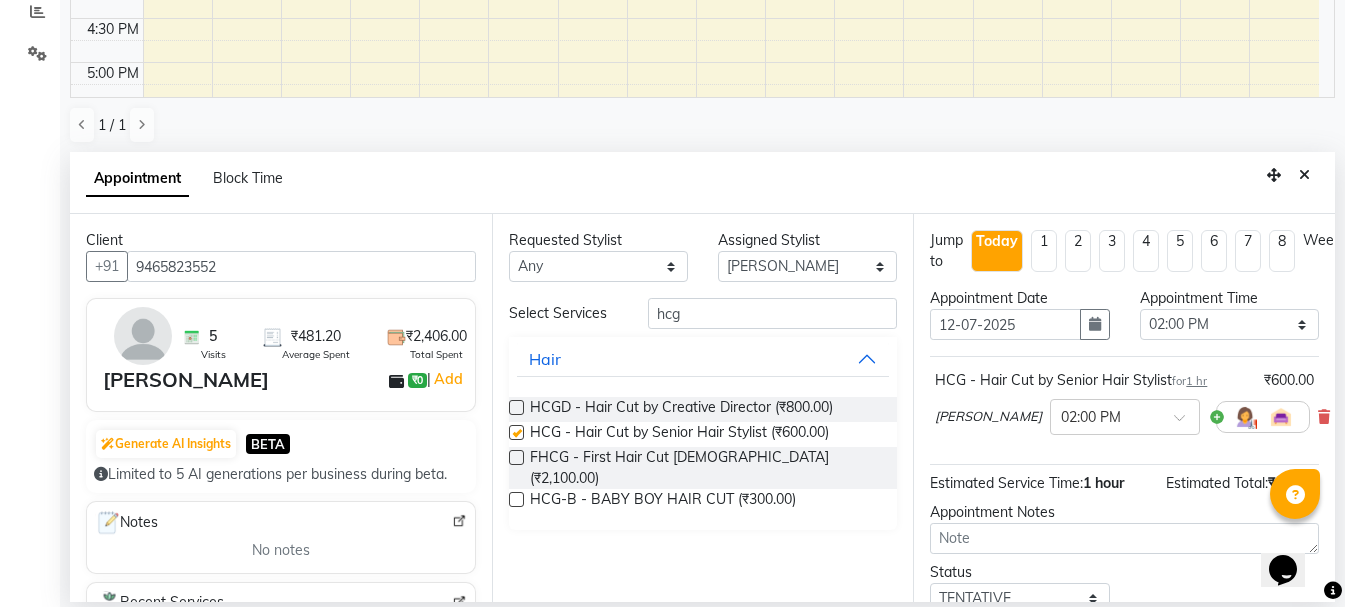 checkbox on "false" 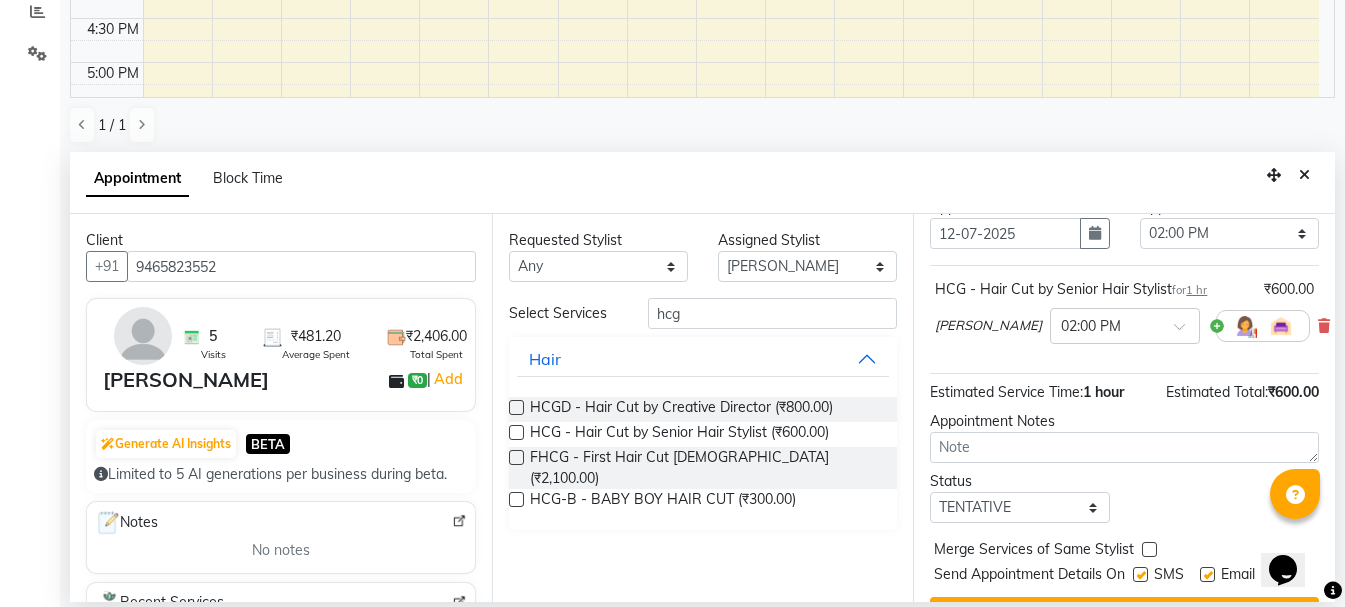 scroll, scrollTop: 156, scrollLeft: 0, axis: vertical 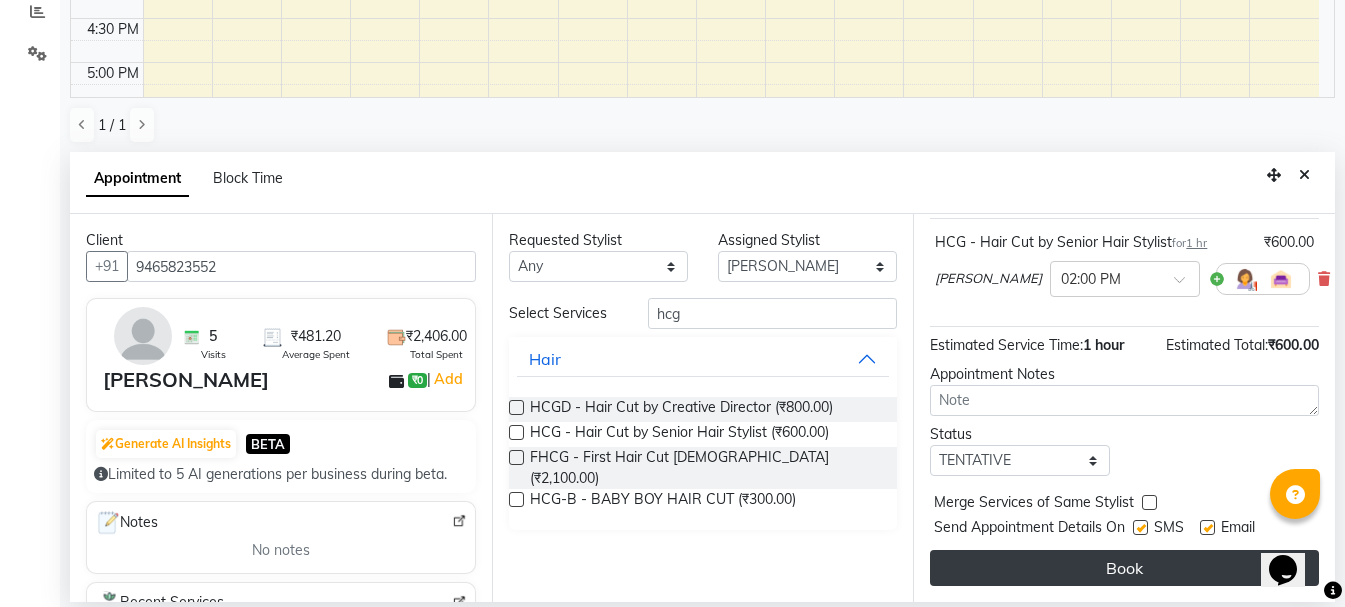 click on "Book" at bounding box center (1124, 568) 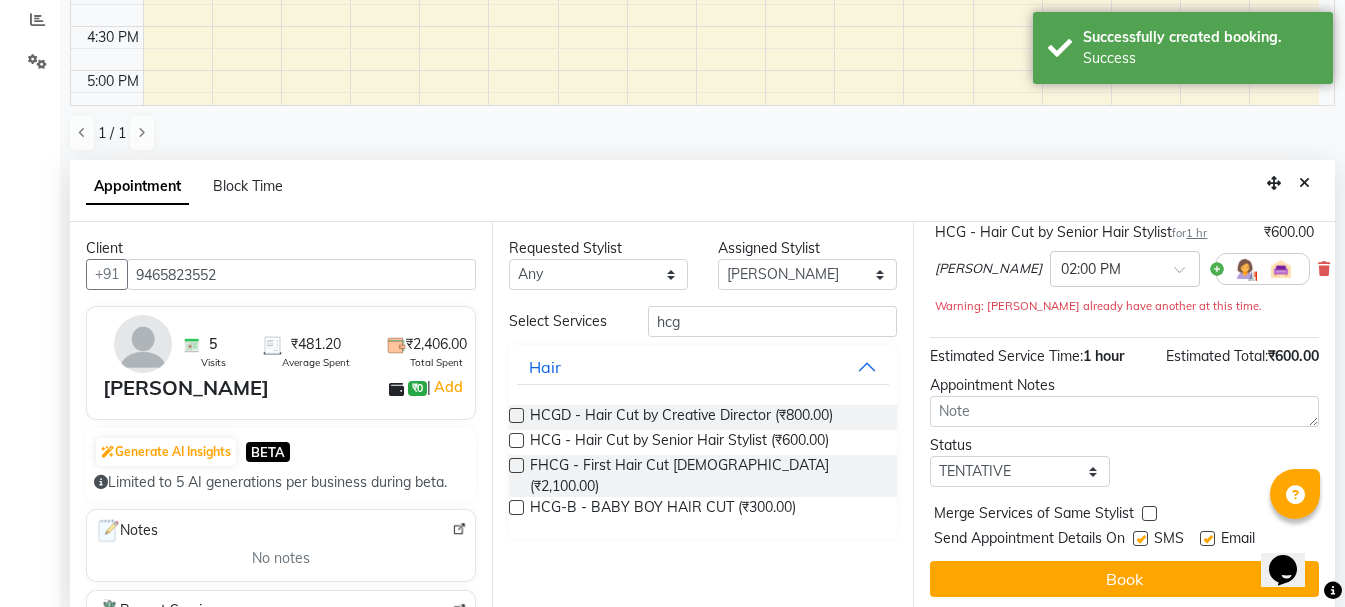 scroll, scrollTop: 0, scrollLeft: 0, axis: both 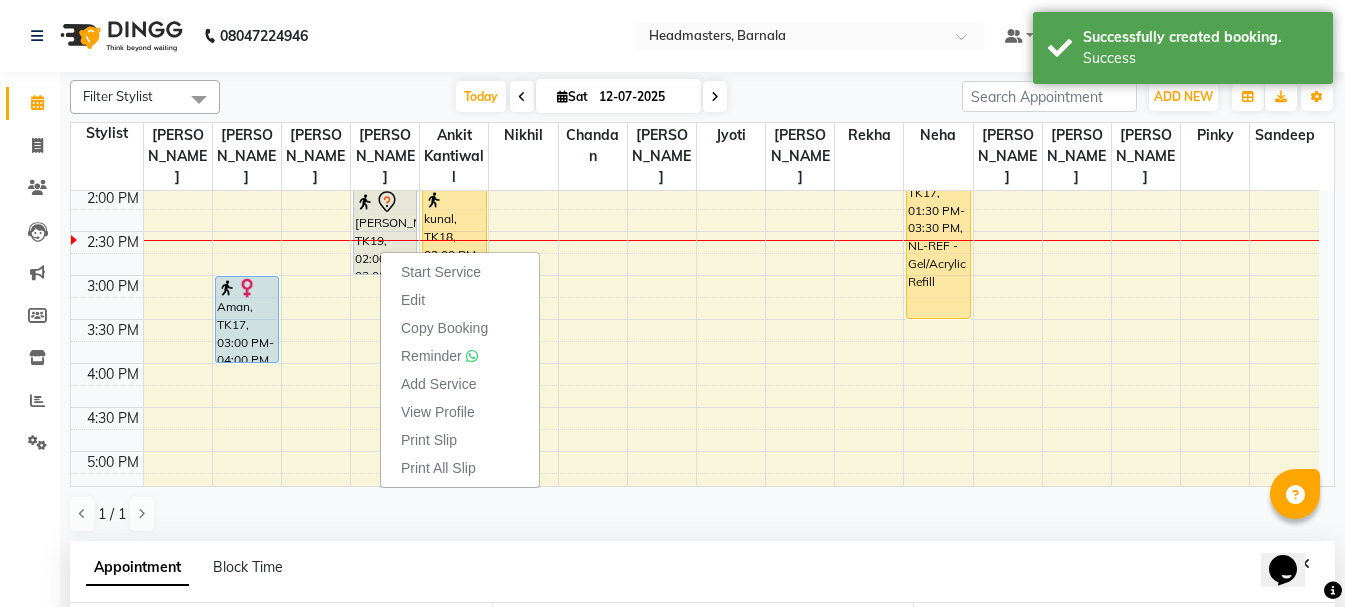 drag, startPoint x: 446, startPoint y: 429, endPoint x: 448, endPoint y: 443, distance: 14.142136 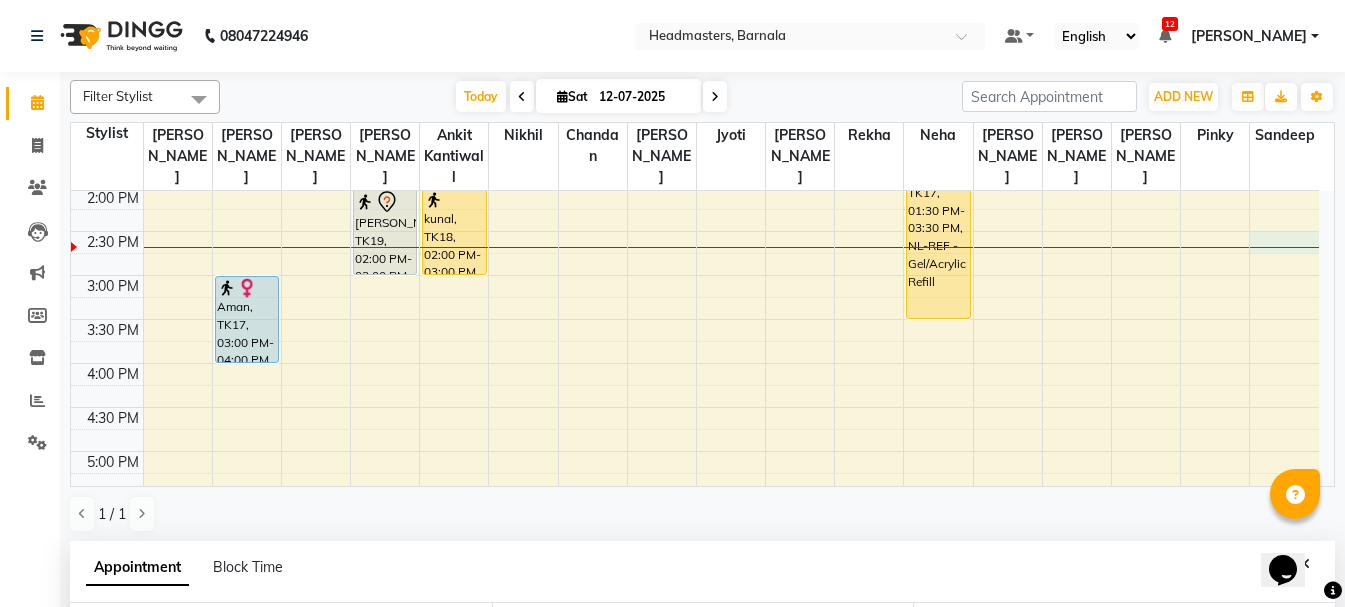 click on "8:00 AM 8:30 AM 9:00 AM 9:30 AM 10:00 AM 10:30 AM 11:00 AM 11:30 AM 12:00 PM 12:30 PM 1:00 PM 1:30 PM 2:00 PM 2:30 PM 3:00 PM 3:30 PM 4:00 PM 4:30 PM 5:00 PM 5:30 PM 6:00 PM 6:30 PM 7:00 PM 7:30 PM 8:00 PM 8:30 PM     [PERSON_NAME], TK04, 10:45 AM-12:00 PM, RT-IG - Igora Root Touchup(one inch only)     [PERSON_NAME], TK09, 12:15 PM-01:15 PM, HCL - Hair Cut by Senior Hair Stylist     rashmi, TK10, 11:30 AM-12:45 PM, RT-IG - Igora Root Touchup(one inch only)     tanu, TK12, 12:45 PM-01:45 PM, HCL - Hair Cut by Senior Hair Stylist     Aman, TK17, 03:00 PM-04:00 PM, H-SPA - Essence hair spa (₹1400)     [PERSON_NAME], TK02, 10:00 AM-11:00 AM, HCG - Hair Cut by Senior Hair Stylist     [PERSON_NAME], TK13, 12:30 PM-01:30 PM, HCG - Hair Cut by Senior Hair Stylist             [PERSON_NAME], TK19, 02:00 PM-03:00 PM, HCG - Hair Cut by Senior Hair Stylist     [PERSON_NAME], TK11, 12:15 PM-01:15 PM, HCG - Hair Cut by Senior Hair Stylist     [PERSON_NAME], TK14, 01:00 PM-02:00 PM, HCG - Hair Cut by Senior Hair Stylist" at bounding box center (695, 231) 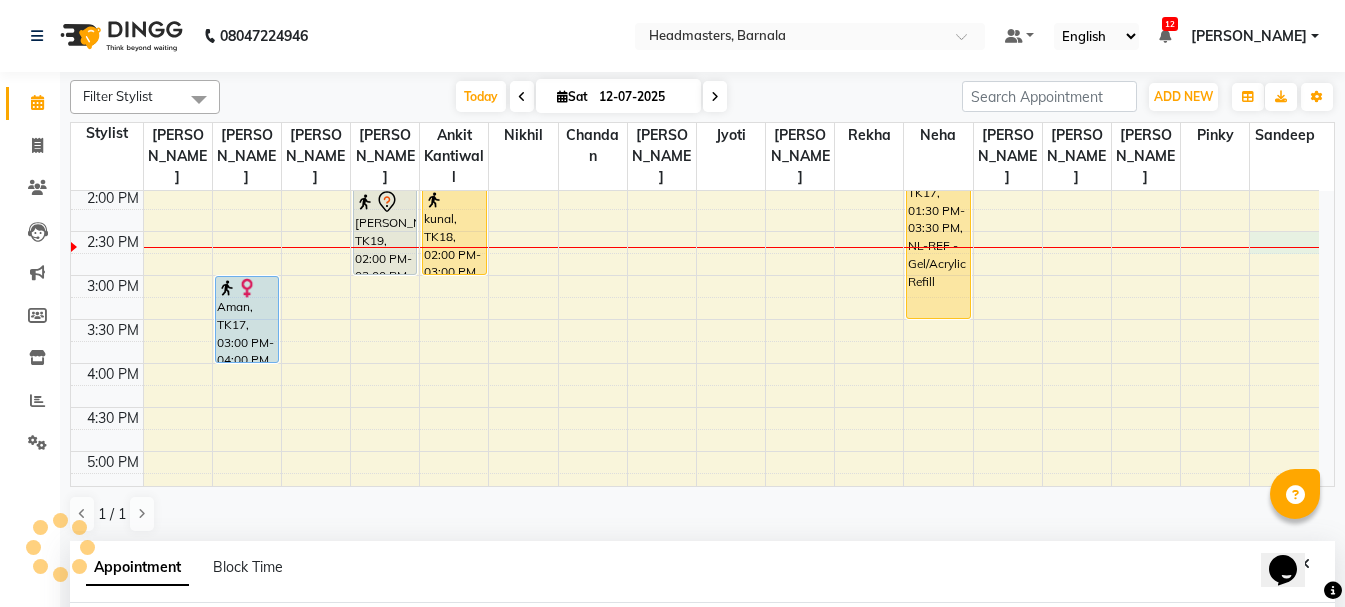 select on "71857" 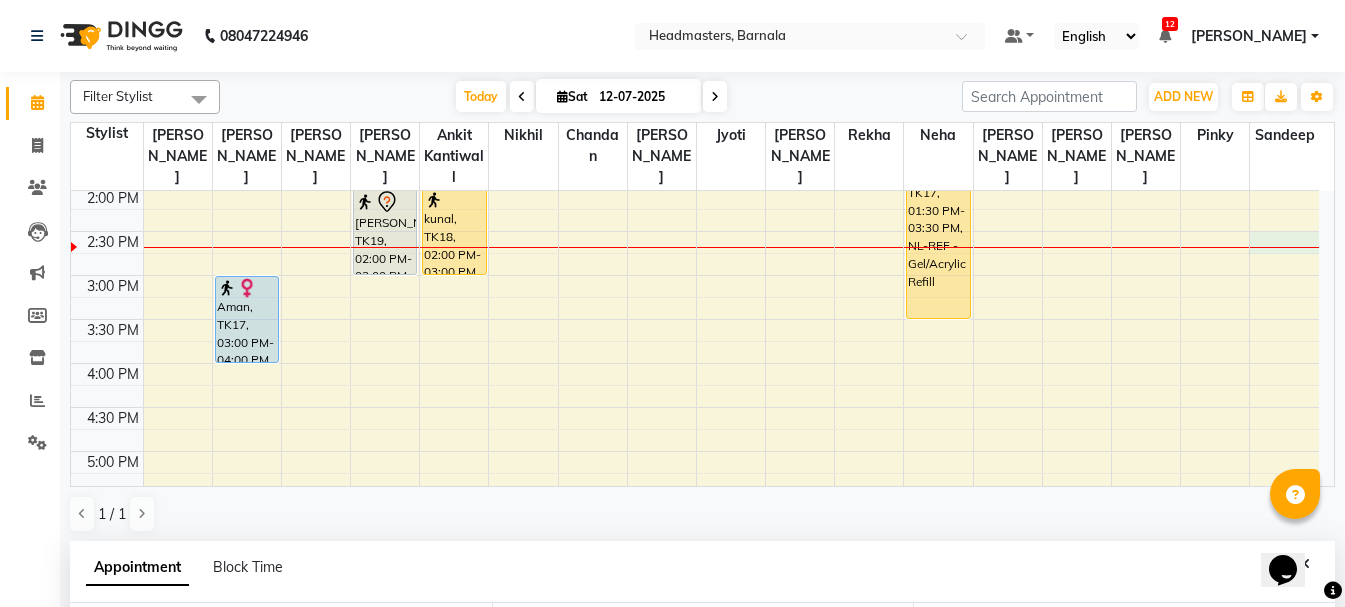 scroll, scrollTop: 389, scrollLeft: 0, axis: vertical 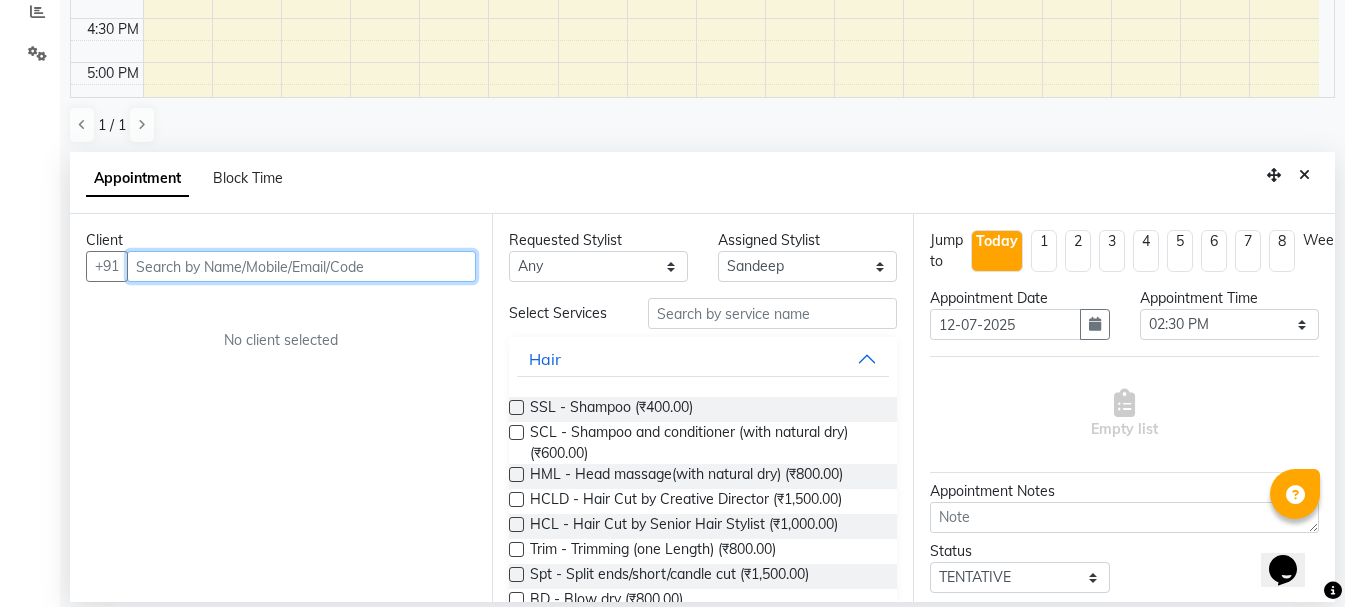 click at bounding box center (301, 266) 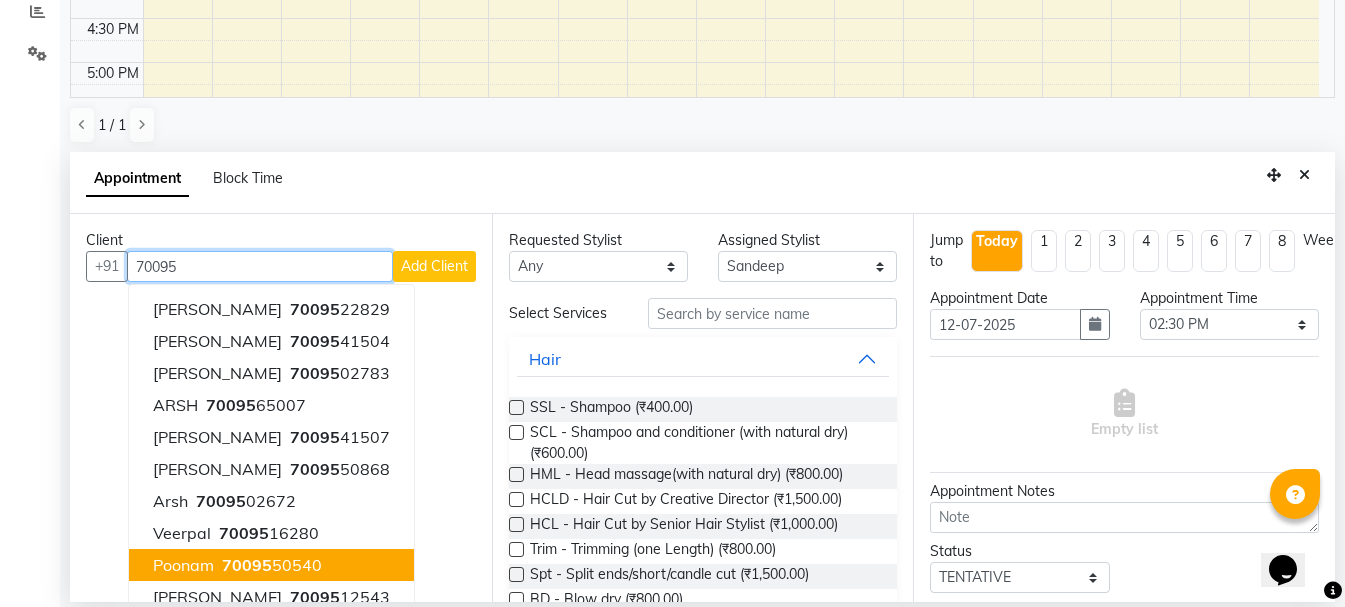 scroll, scrollTop: 16, scrollLeft: 0, axis: vertical 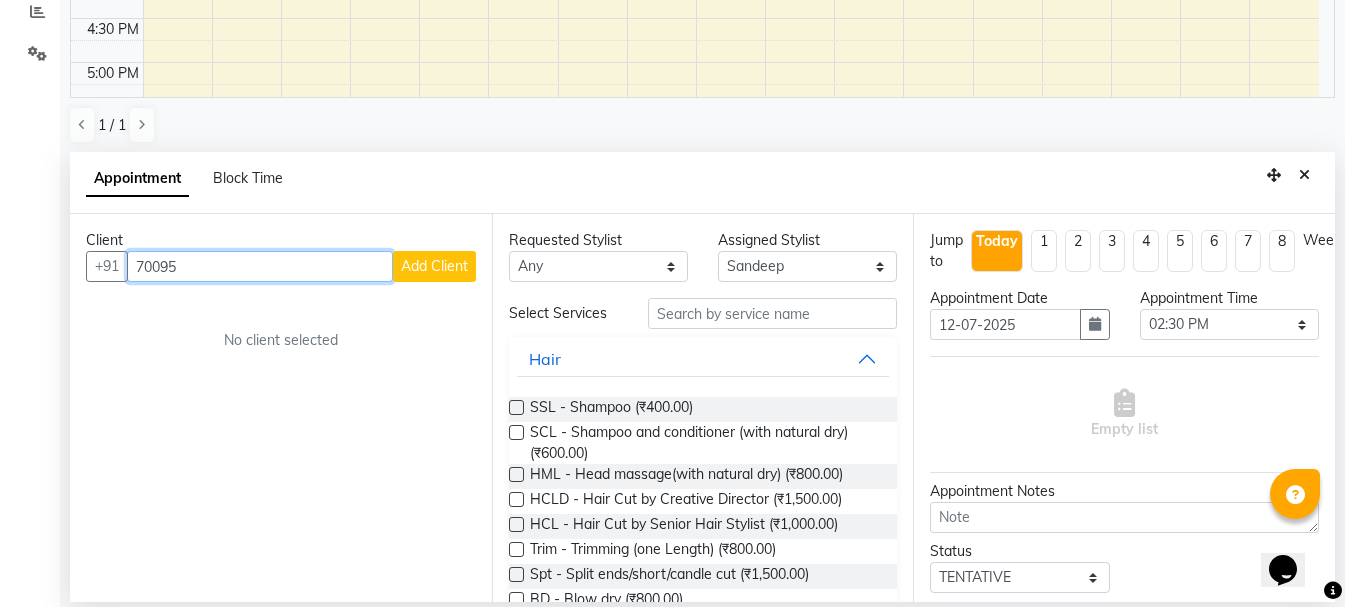 click on "70095" at bounding box center [260, 266] 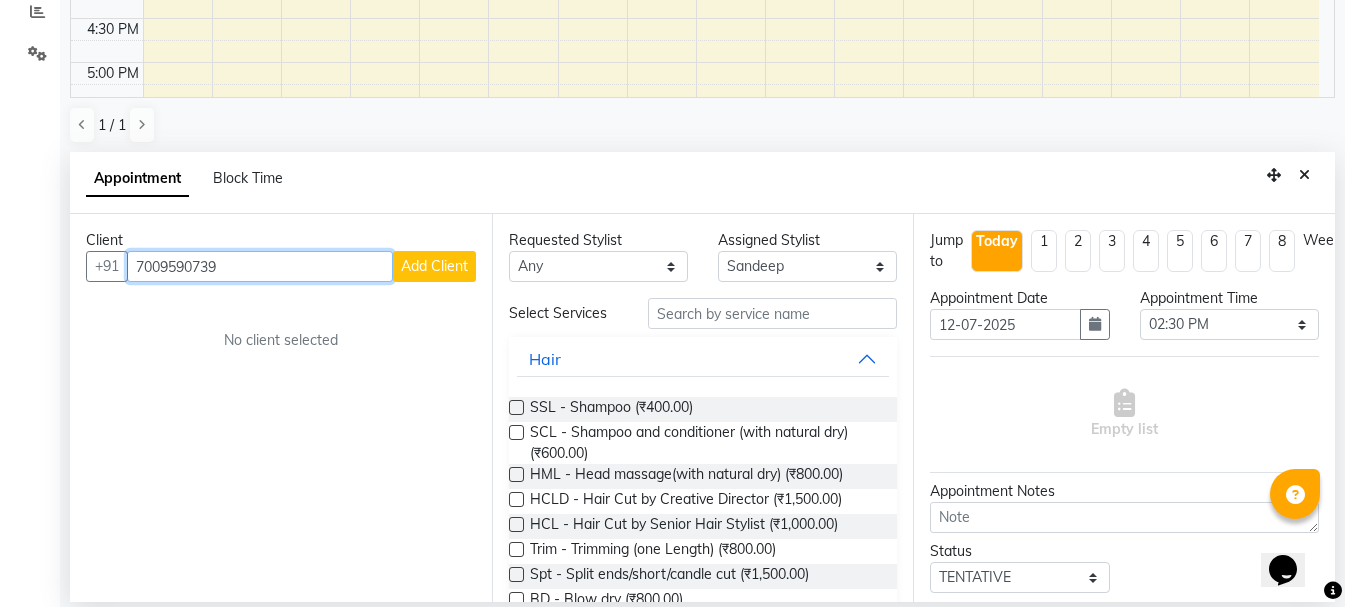 type on "7009590739" 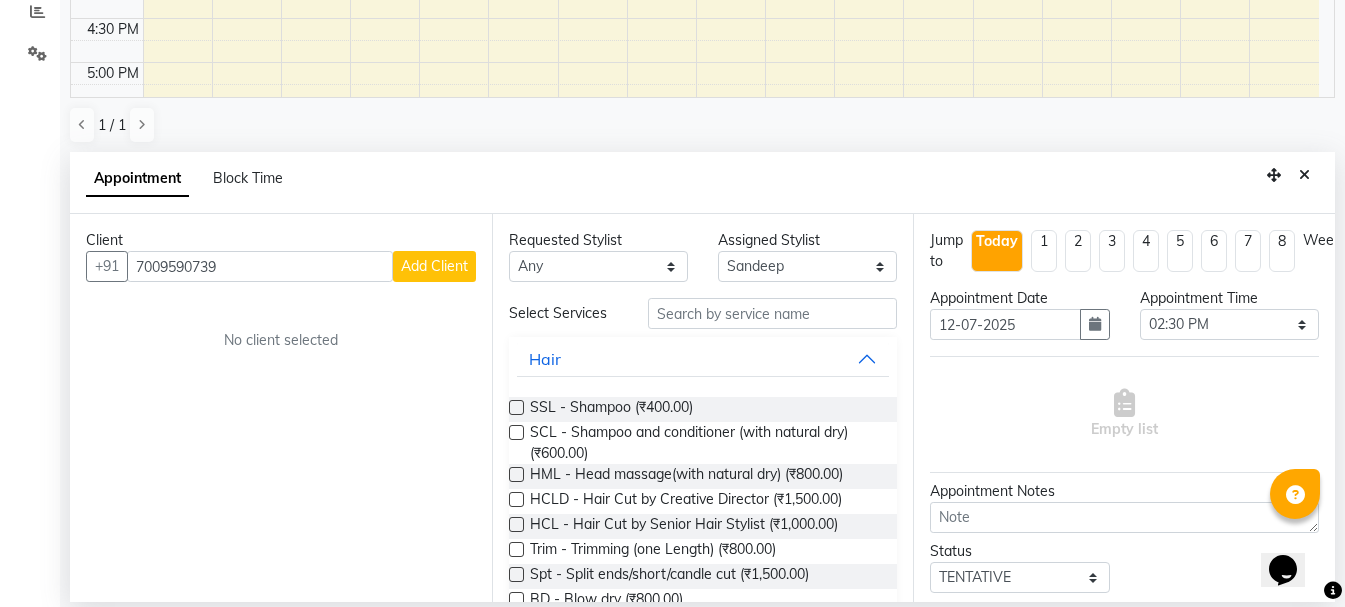 click on "Add Client" at bounding box center (434, 266) 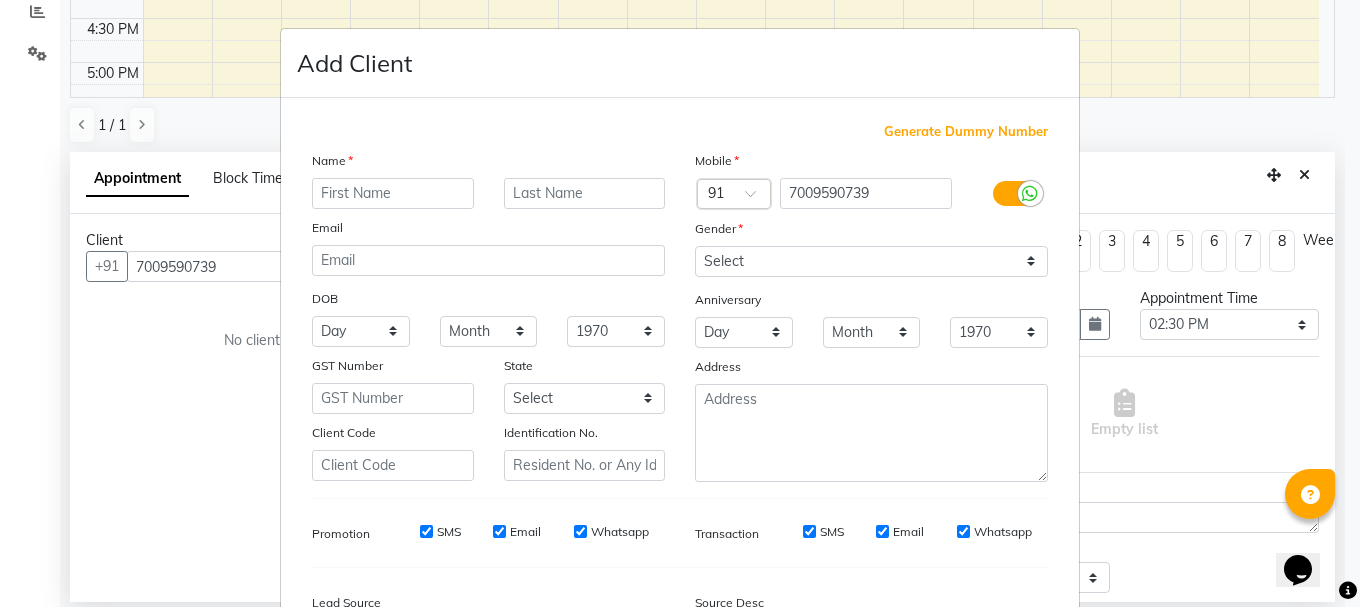 click at bounding box center [393, 193] 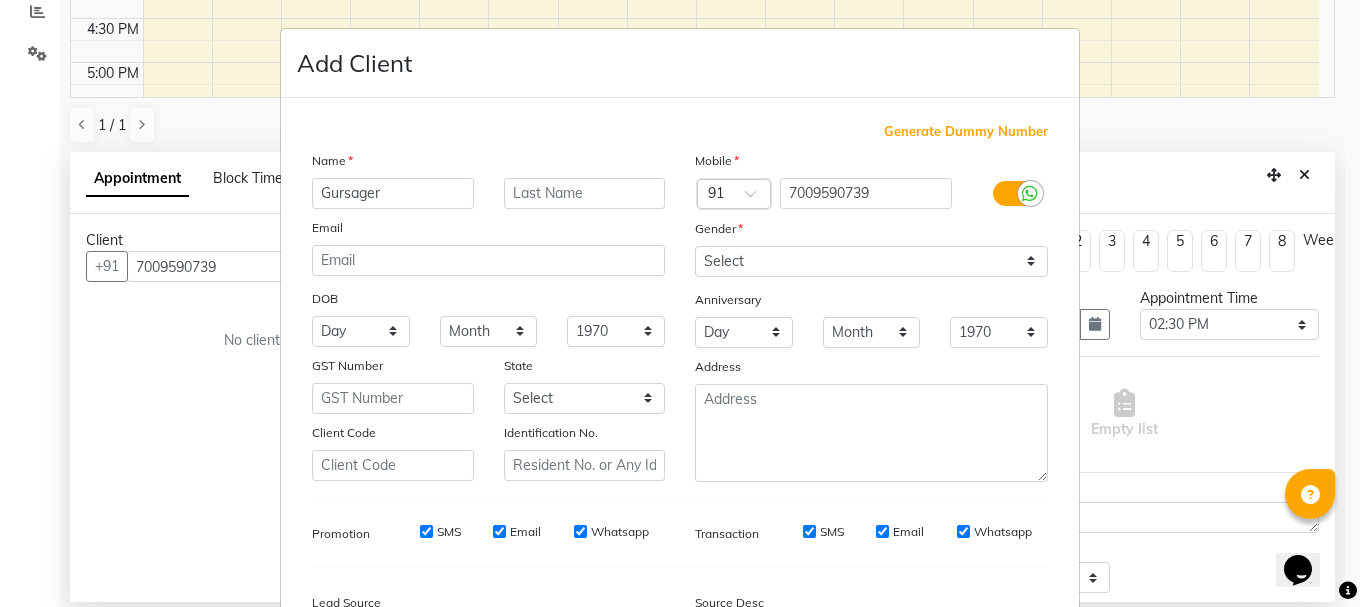 type on "Gursager" 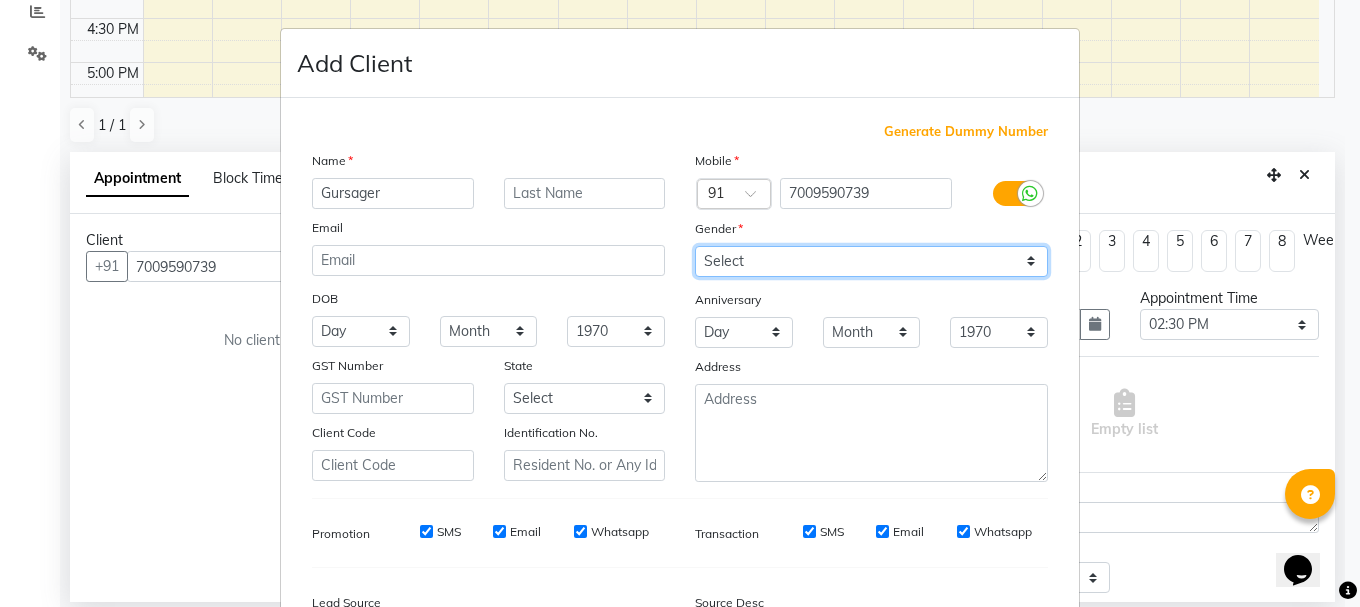 click on "Select [DEMOGRAPHIC_DATA] [DEMOGRAPHIC_DATA] Other Prefer Not To Say" at bounding box center [871, 261] 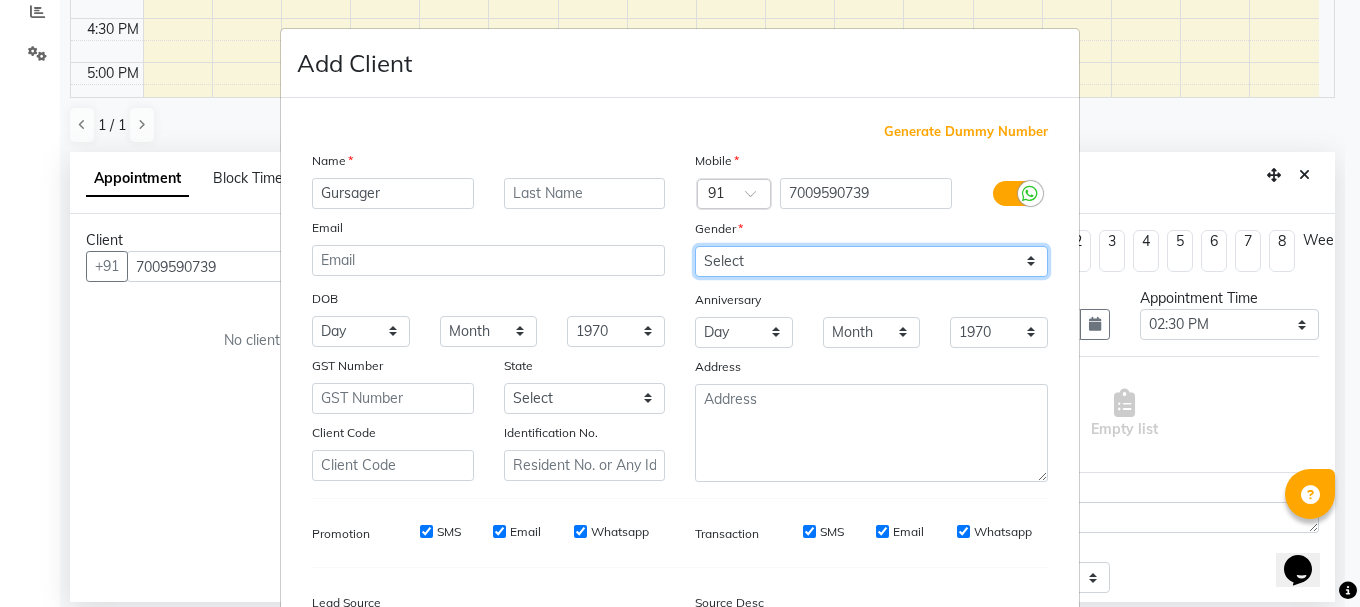 select on "[DEMOGRAPHIC_DATA]" 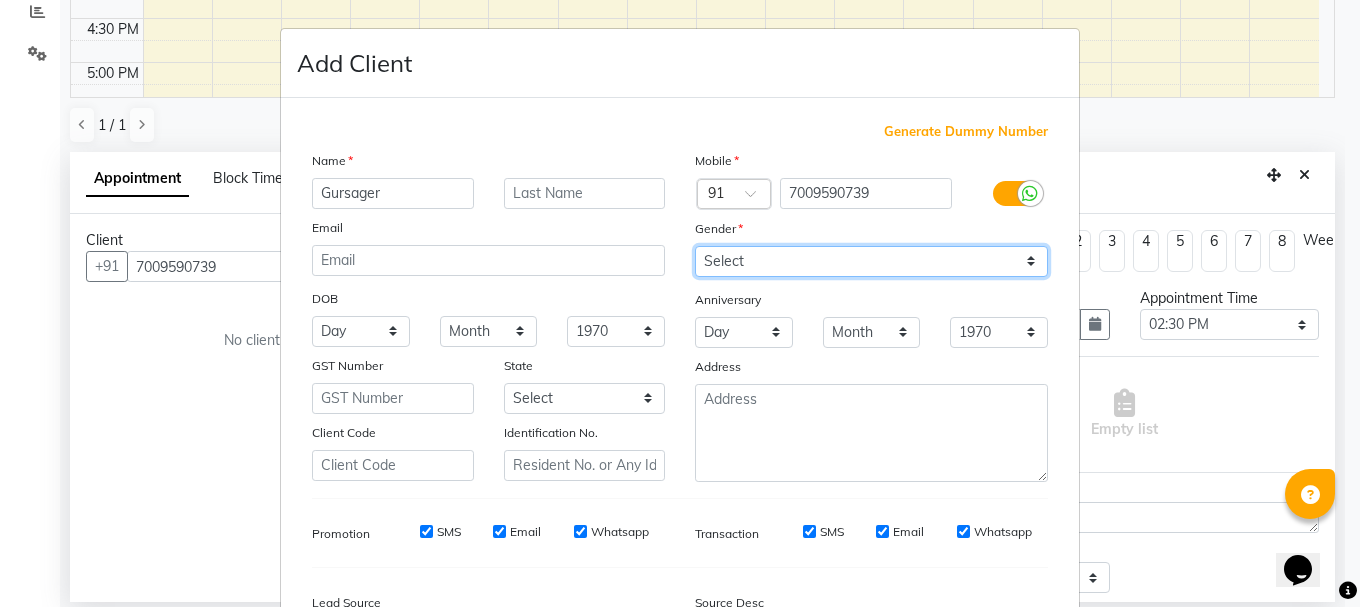 click on "Select [DEMOGRAPHIC_DATA] [DEMOGRAPHIC_DATA] Other Prefer Not To Say" at bounding box center (871, 261) 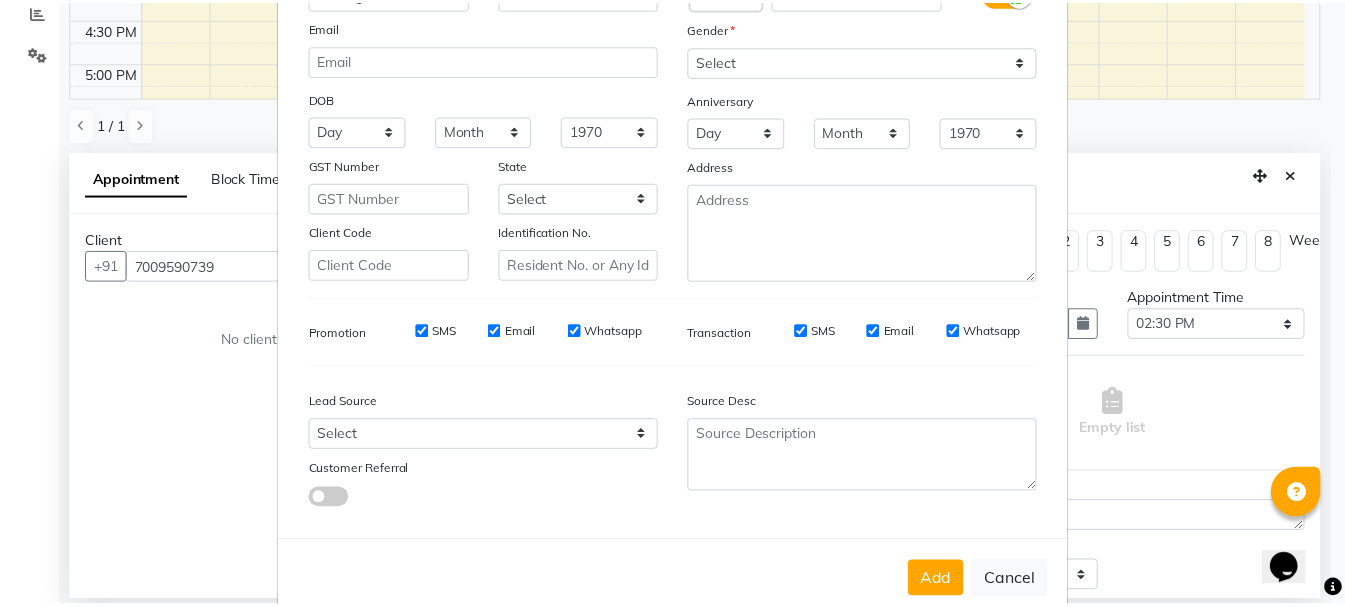 scroll, scrollTop: 242, scrollLeft: 0, axis: vertical 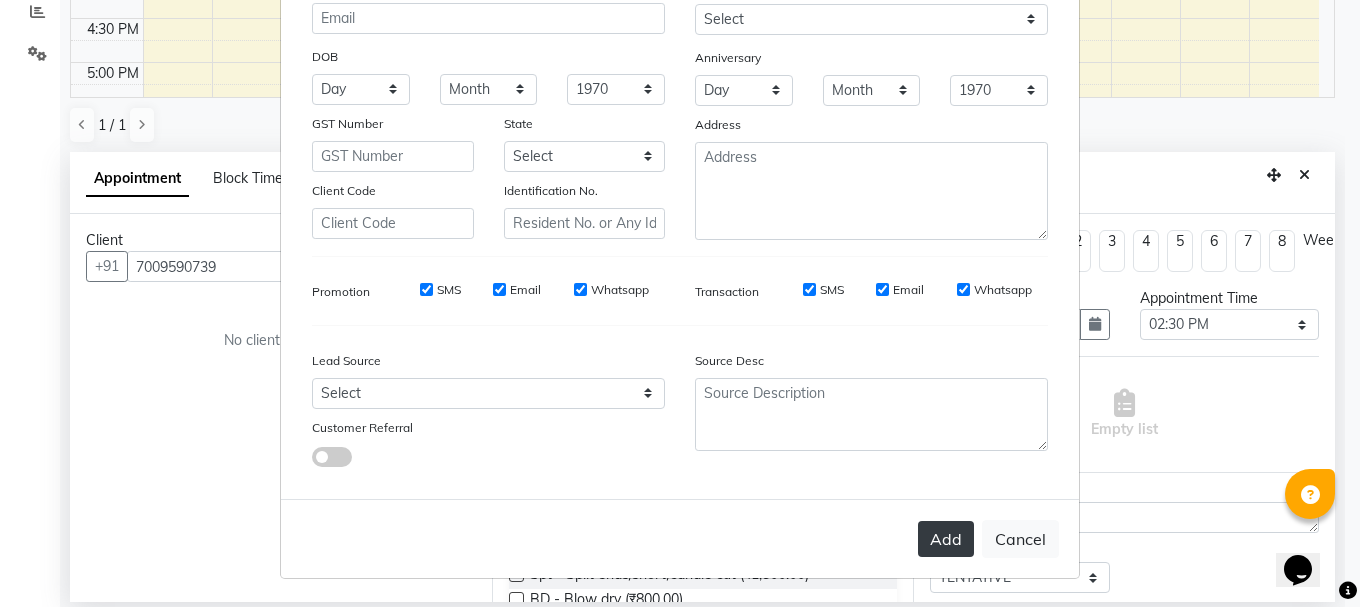 click on "Add" at bounding box center (946, 539) 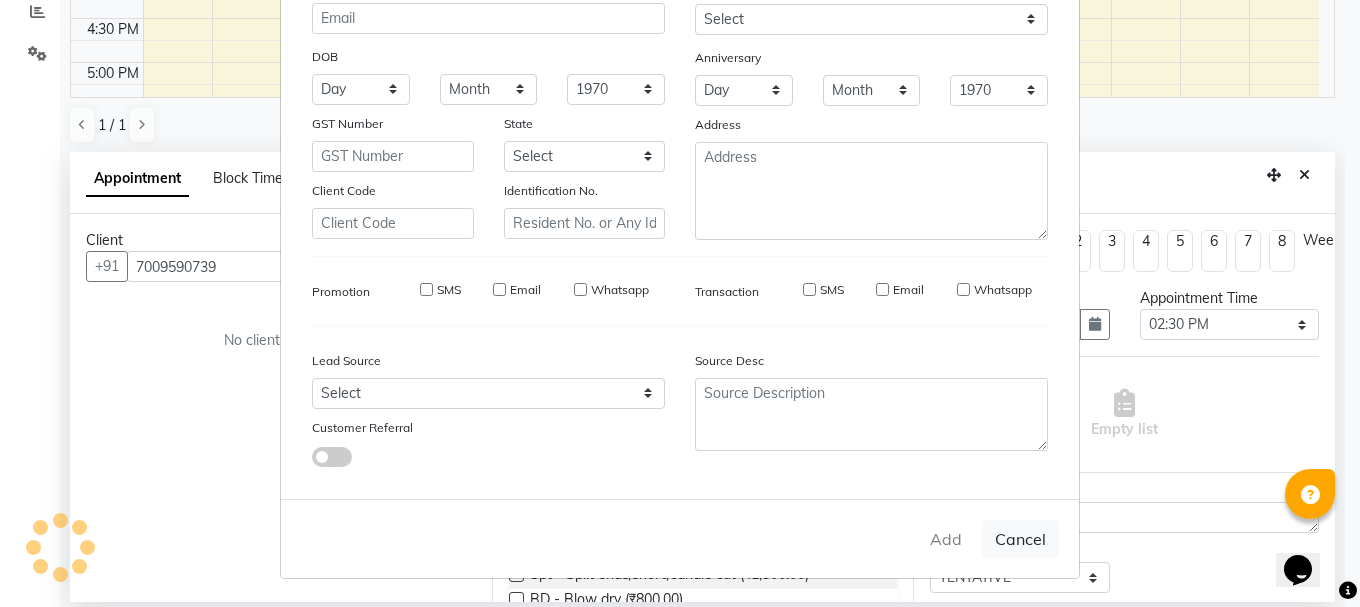 type 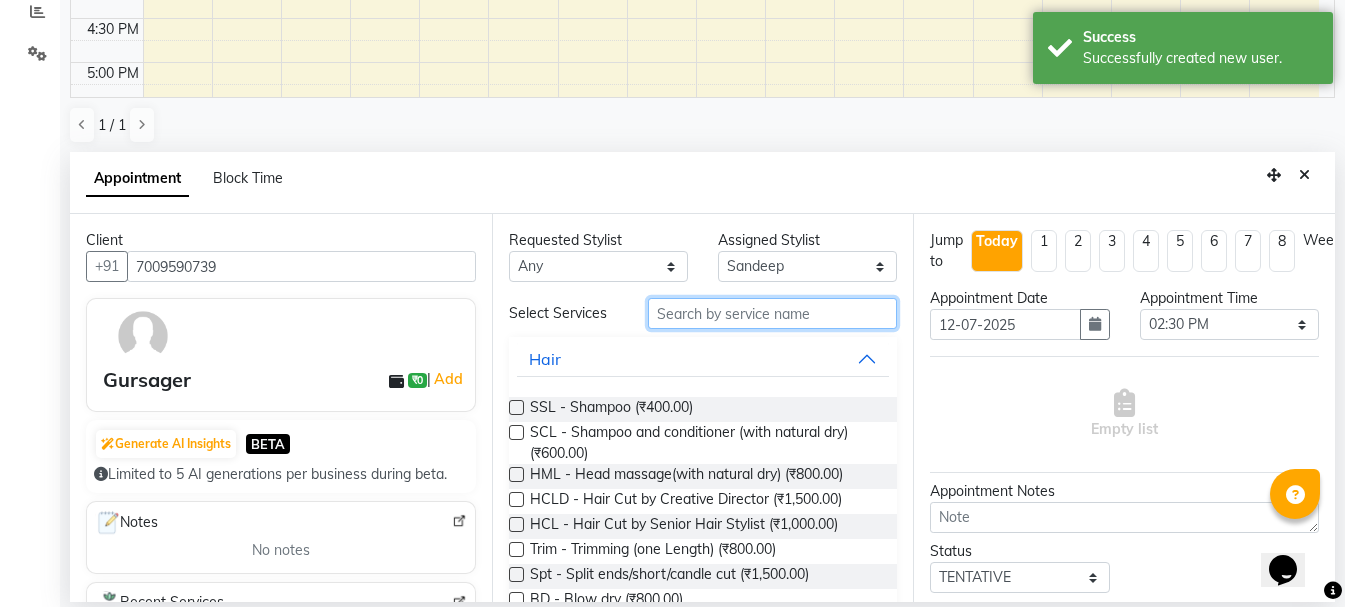 click at bounding box center [772, 313] 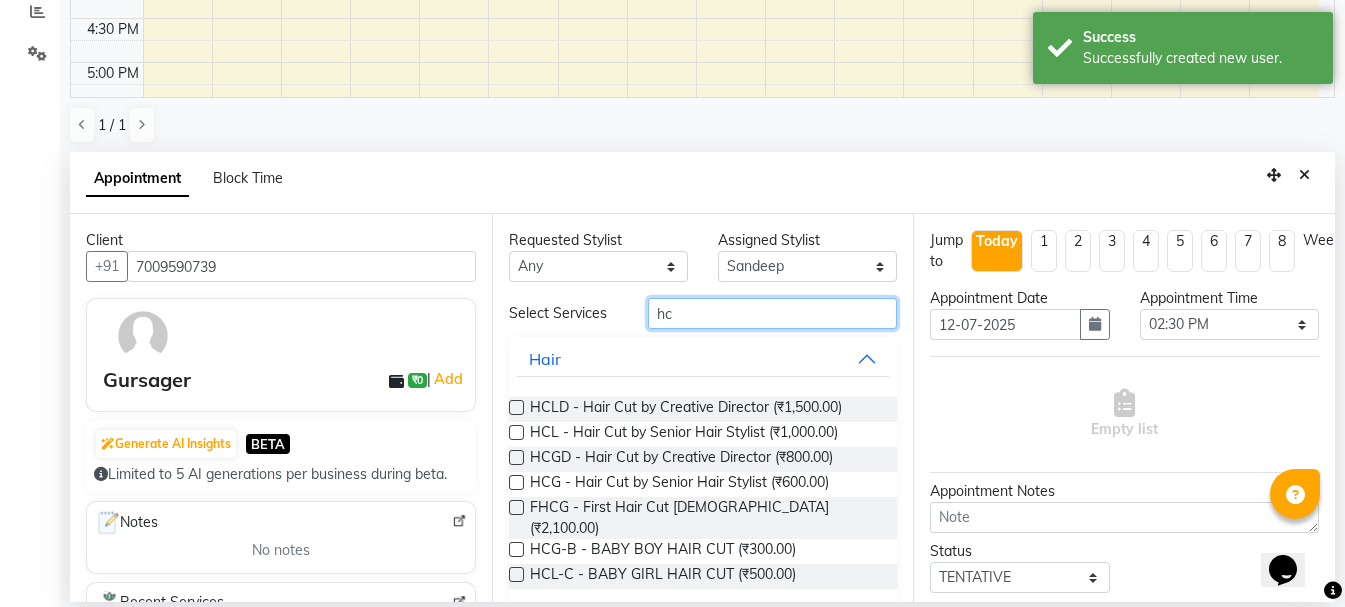 type on "h" 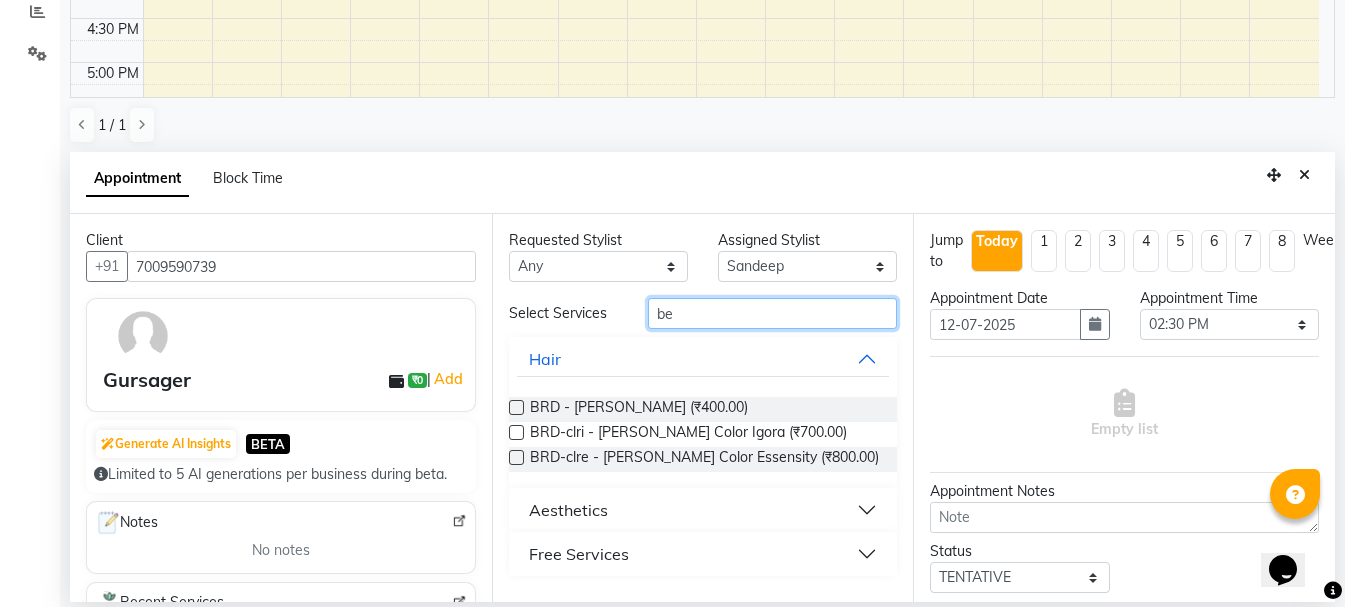 type on "be" 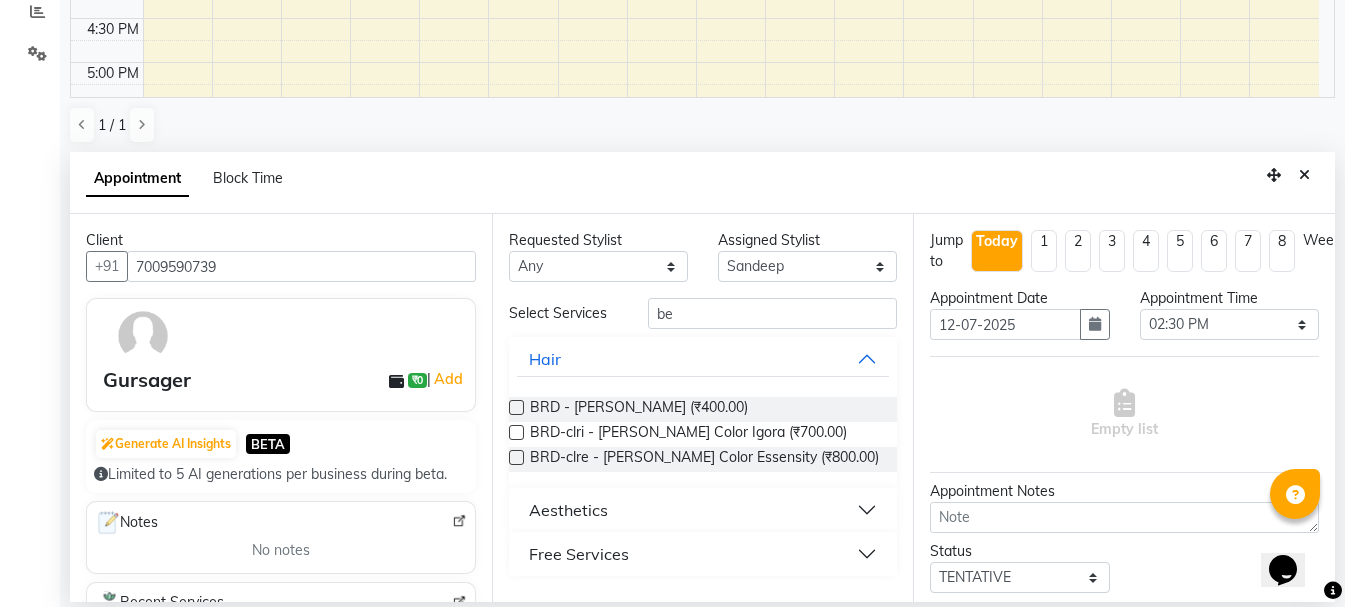 click at bounding box center (516, 407) 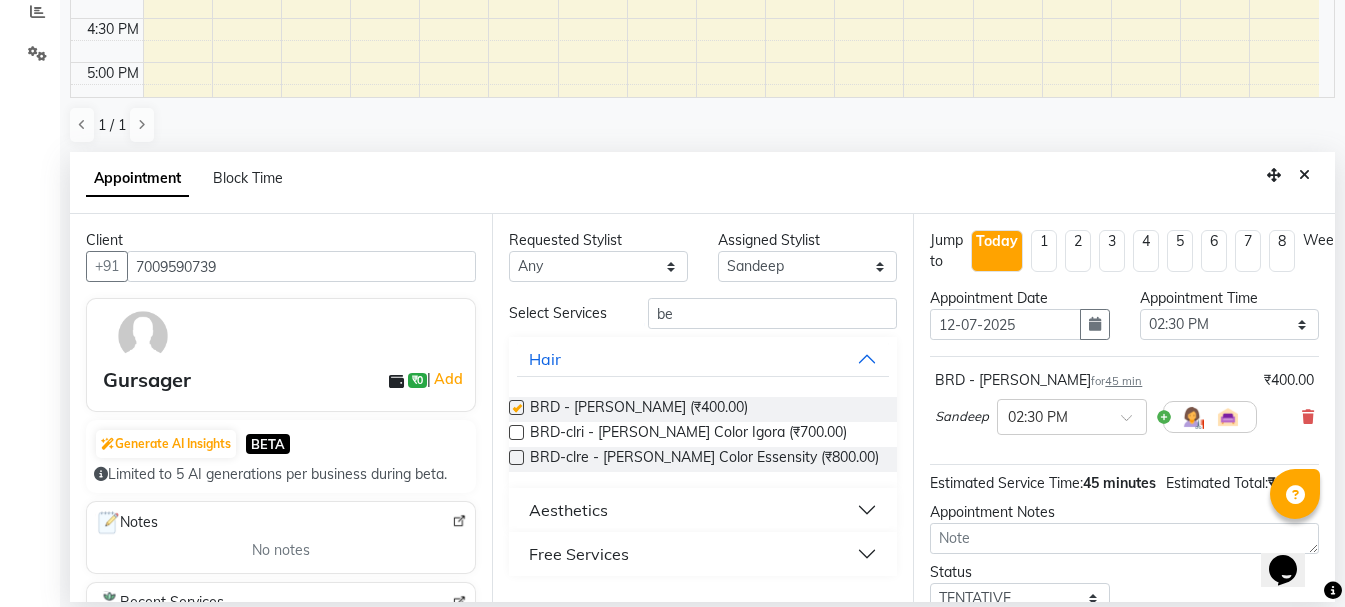 checkbox on "false" 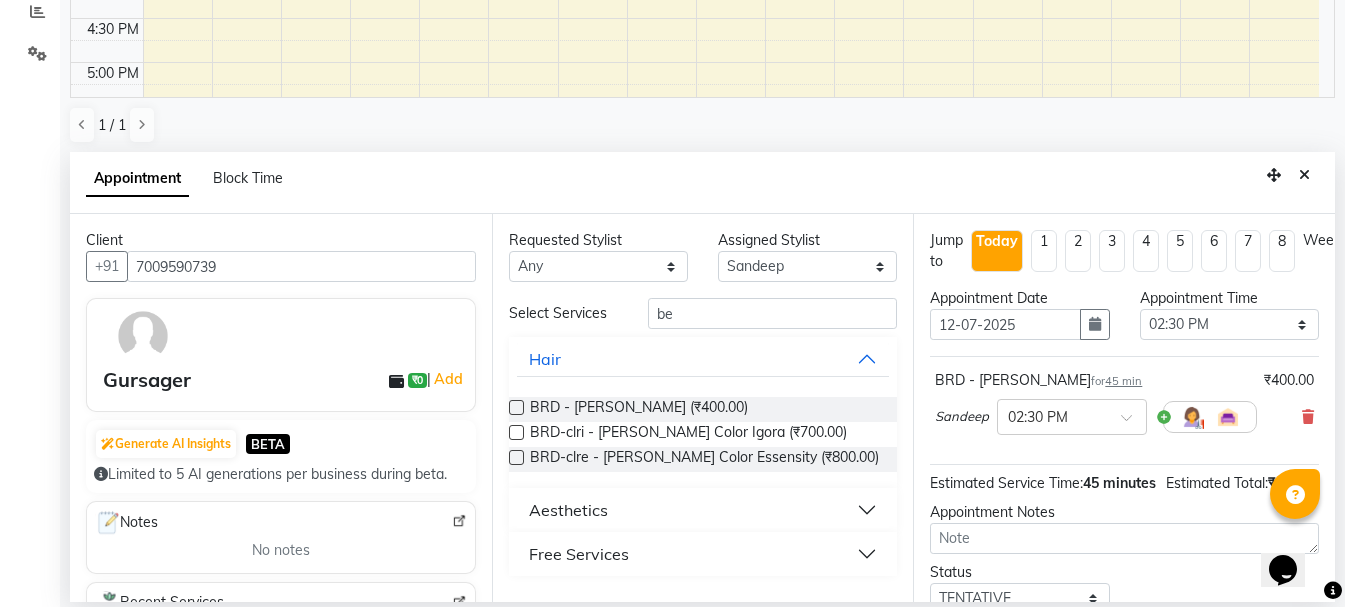 scroll, scrollTop: 174, scrollLeft: 0, axis: vertical 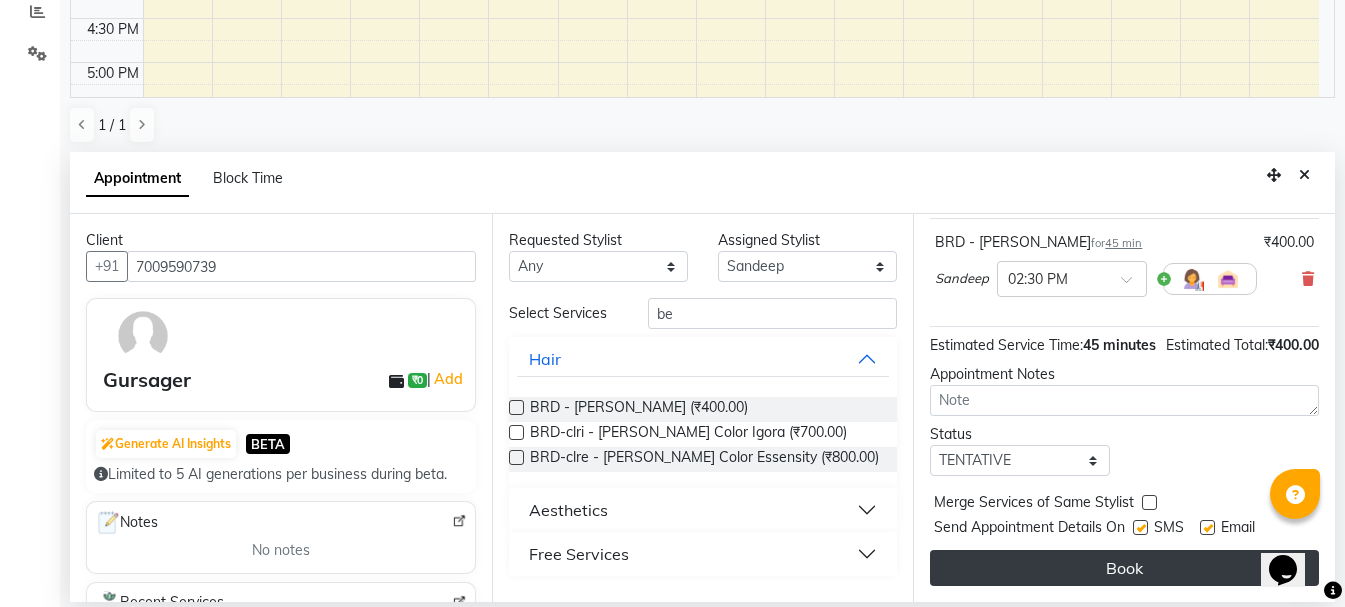 click on "Book" at bounding box center [1124, 568] 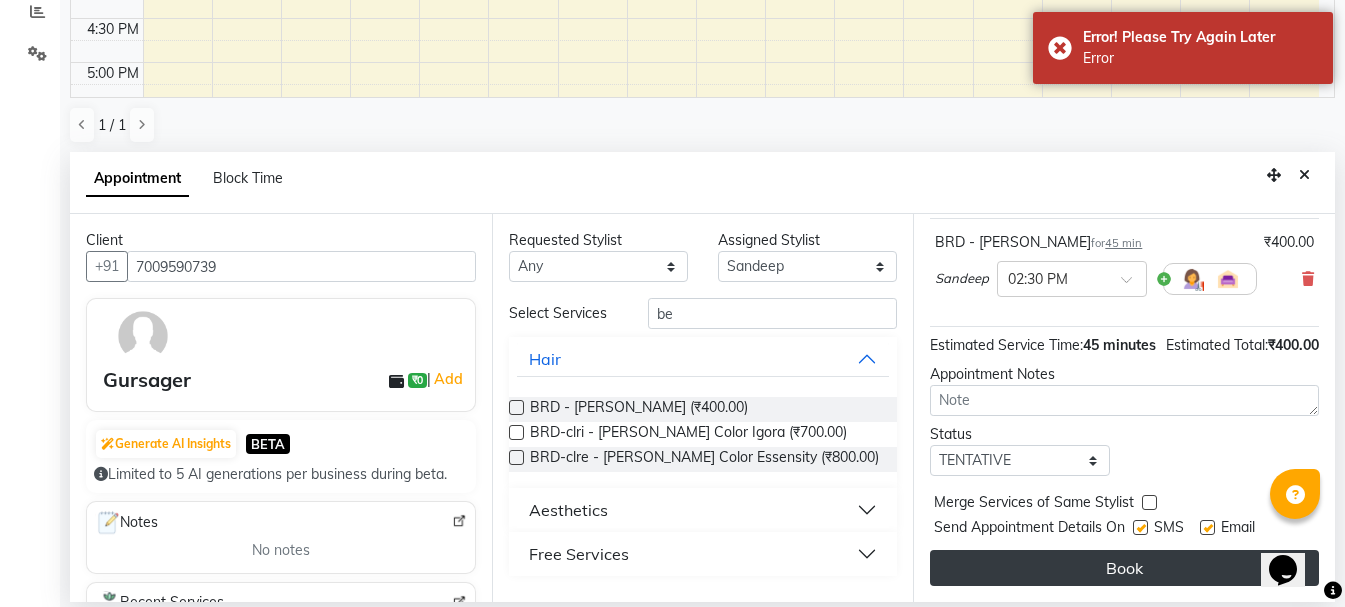 click on "Book" at bounding box center [1124, 568] 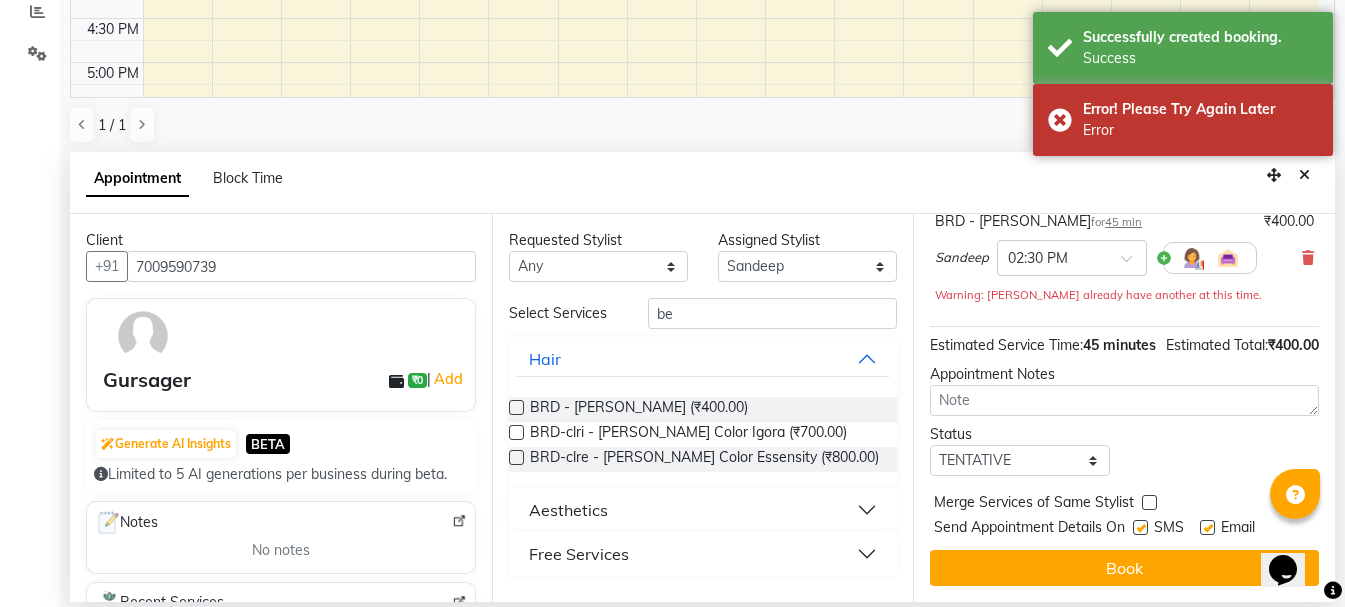 scroll, scrollTop: 0, scrollLeft: 0, axis: both 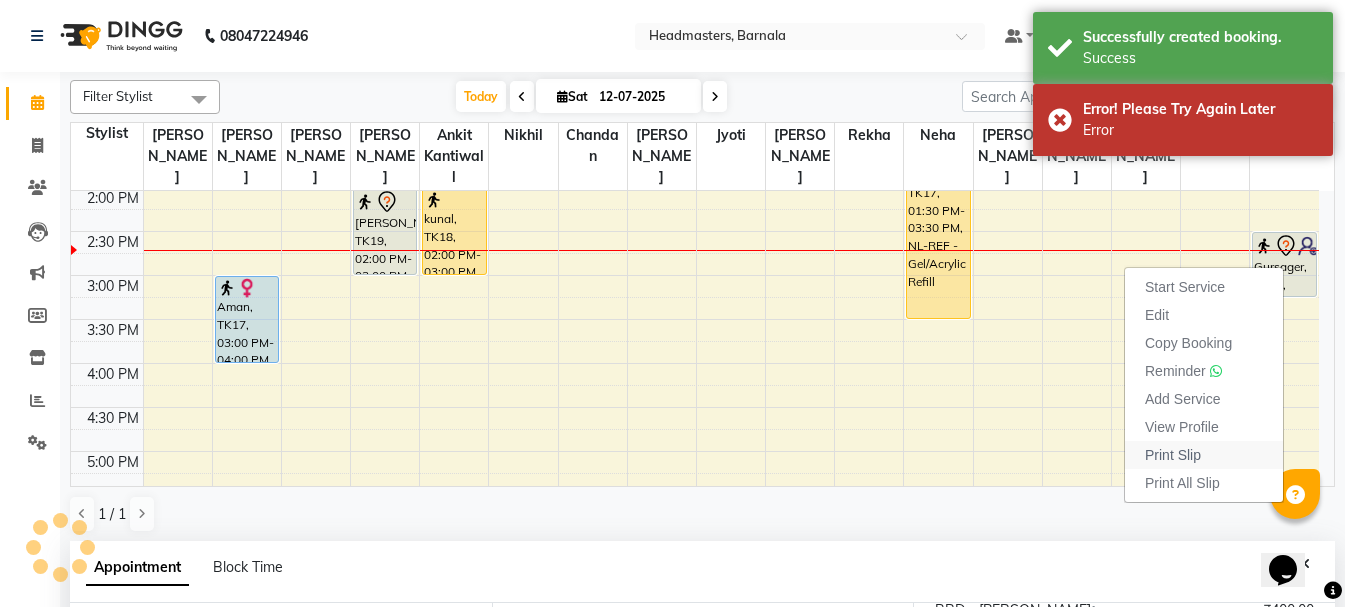 click on "Print Slip" at bounding box center (1173, 455) 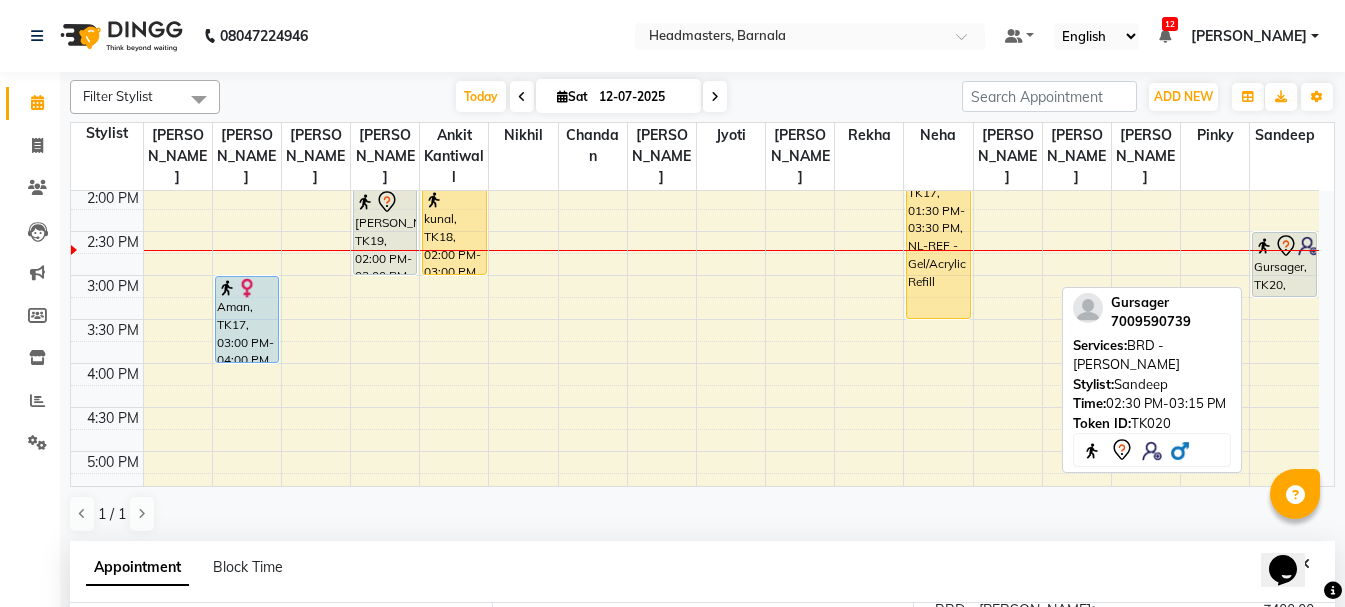 click on "Gursager, TK20, 02:30 PM-03:15 PM, BRD - [PERSON_NAME]" at bounding box center (1284, 264) 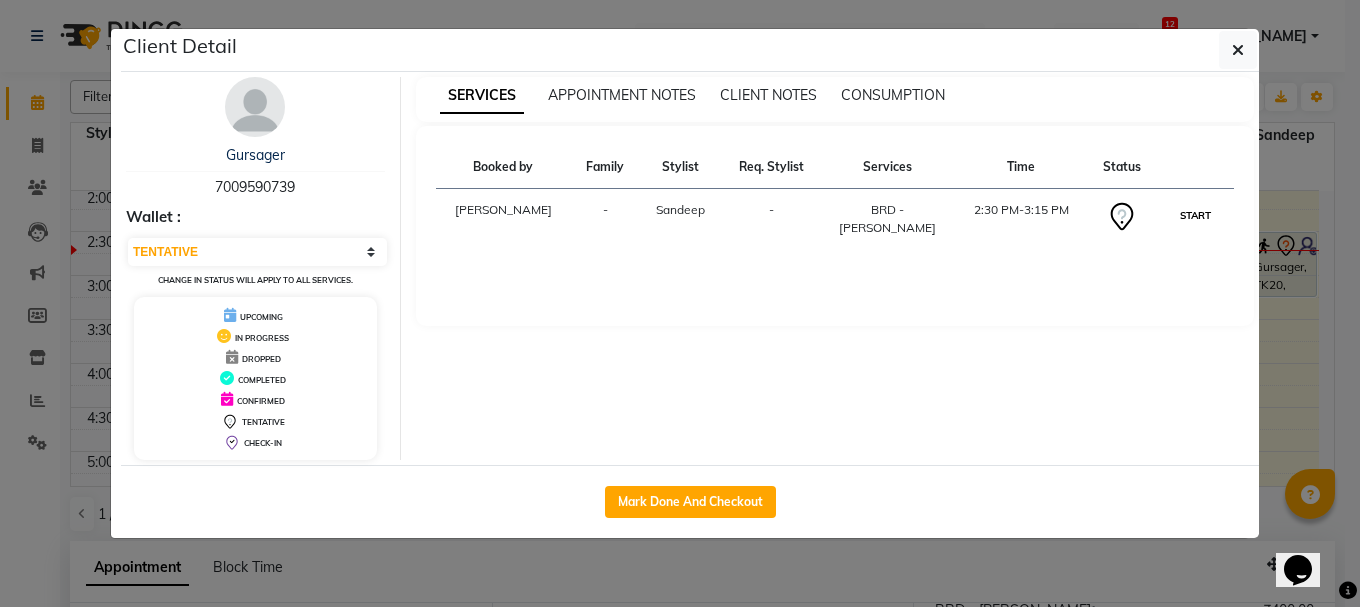 click on "START" at bounding box center [1195, 215] 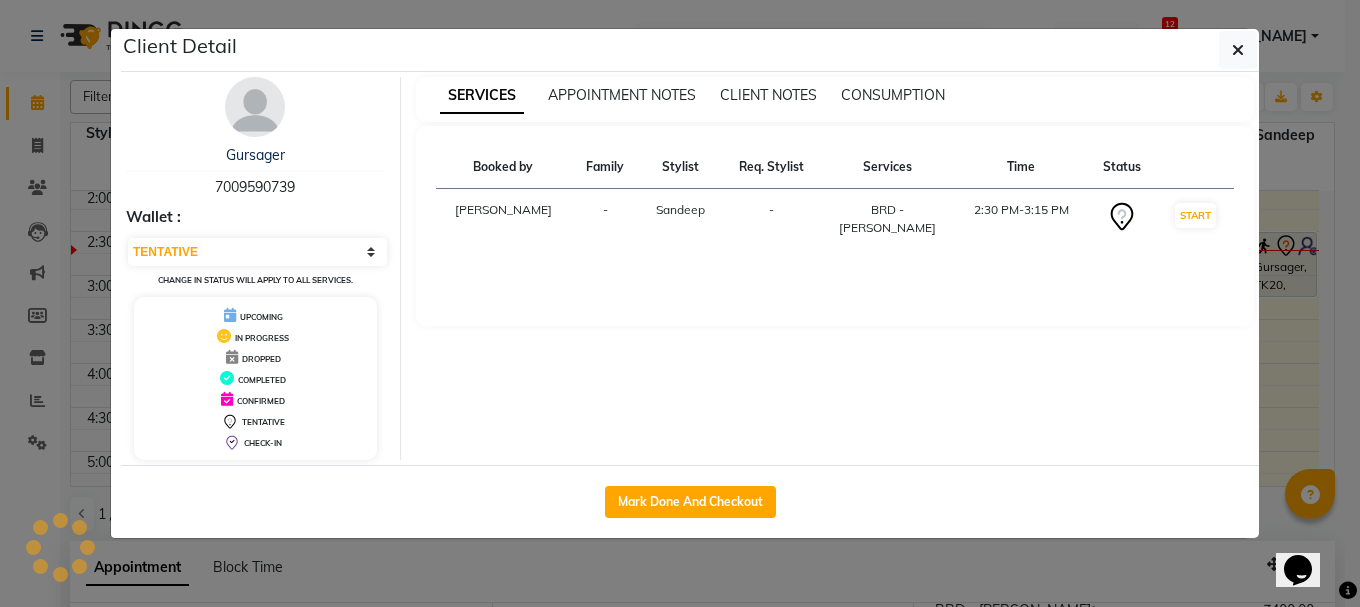 select on "1" 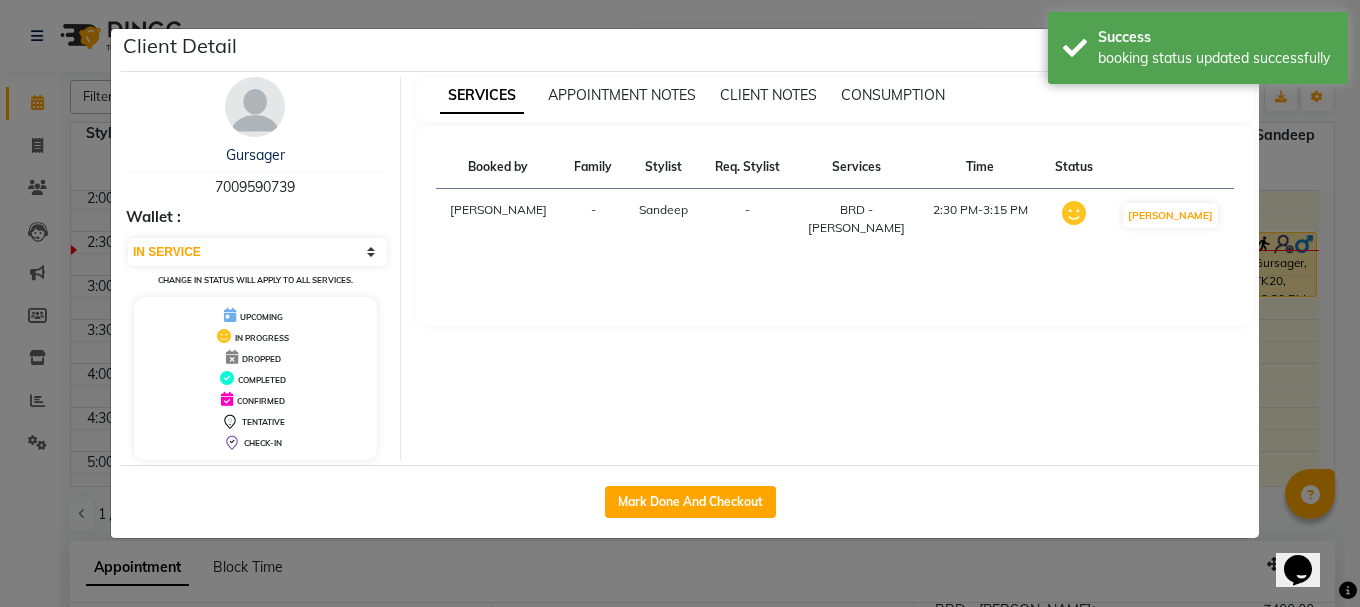 click on "Client Detail  Gursager    7009590739 Wallet : Select IN SERVICE CONFIRMED TENTATIVE CHECK IN MARK DONE UPCOMING Change in status will apply to all services. UPCOMING IN PROGRESS DROPPED COMPLETED CONFIRMED TENTATIVE CHECK-IN SERVICES APPOINTMENT NOTES CLIENT NOTES CONSUMPTION Booked by Family Stylist Req. Stylist Services Time Status  [PERSON_NAME] -  BRD - [PERSON_NAME]   2:30 PM-3:15 PM   MARK DONE   Mark Done And Checkout" 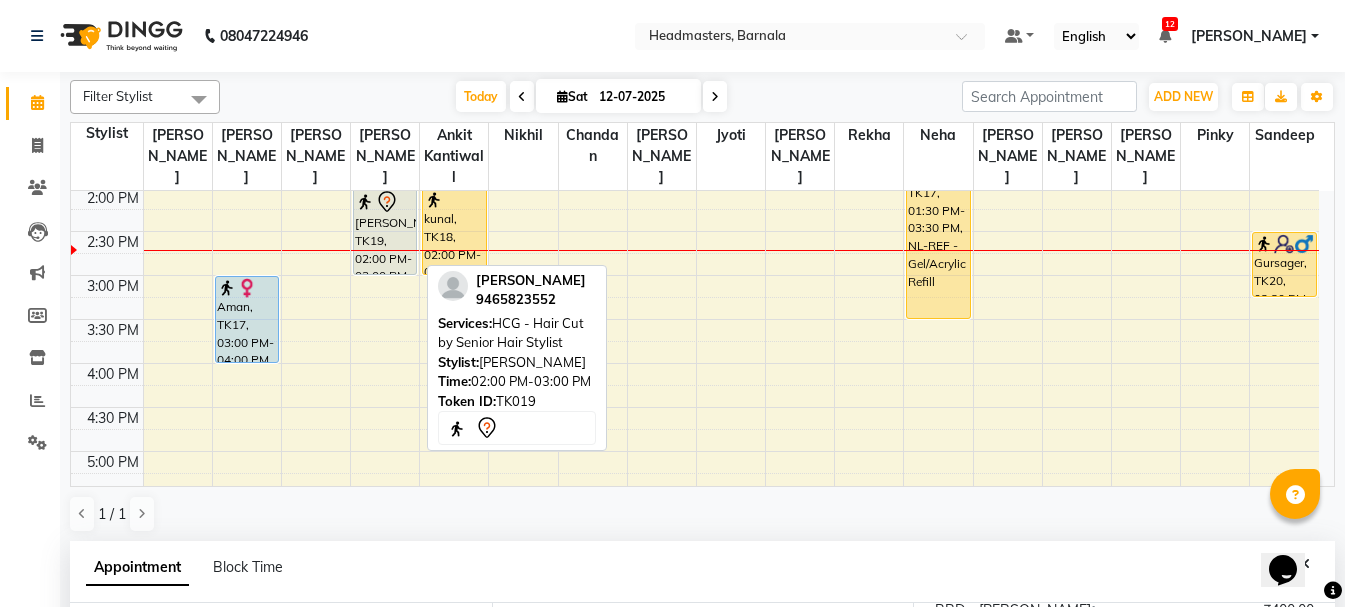click on "[PERSON_NAME], TK19, 02:00 PM-03:00 PM, HCG - Hair Cut by Senior Hair Stylist" at bounding box center (385, 231) 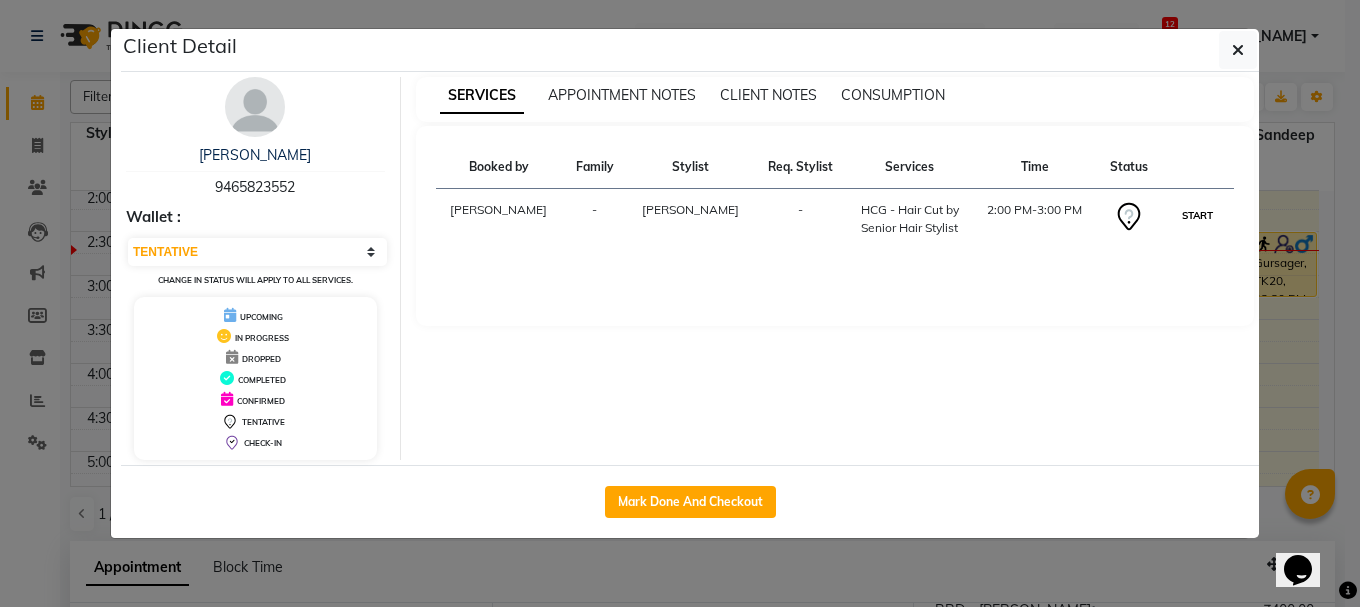 click on "START" at bounding box center (1197, 215) 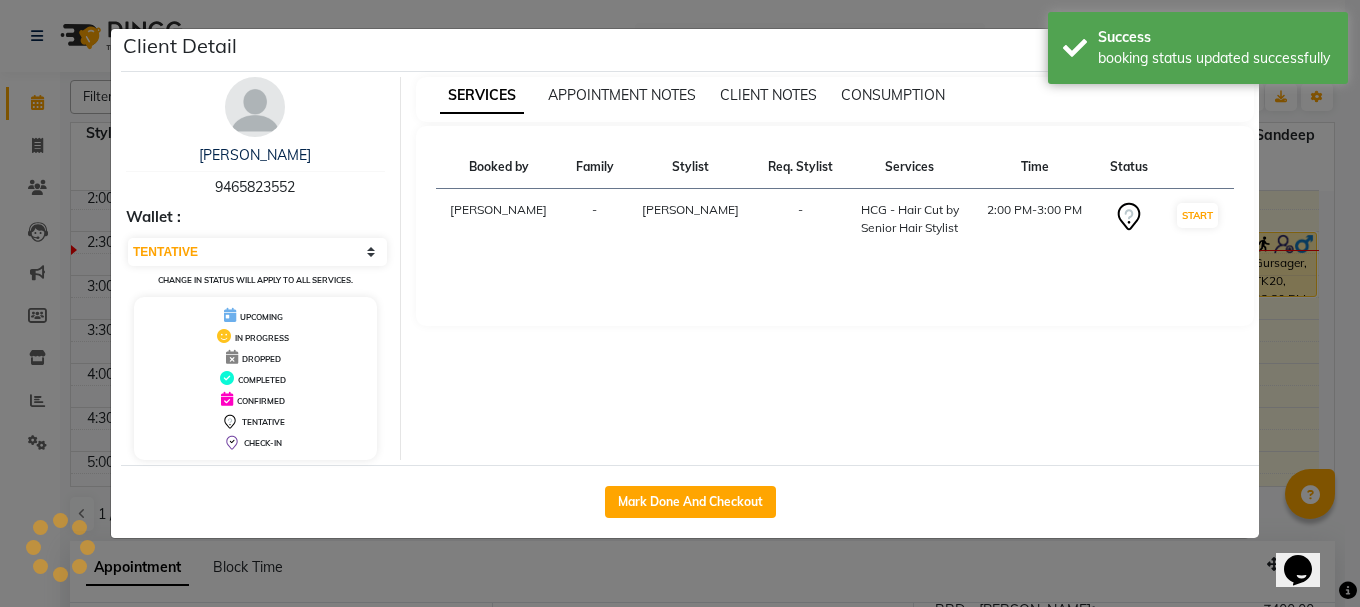 select on "1" 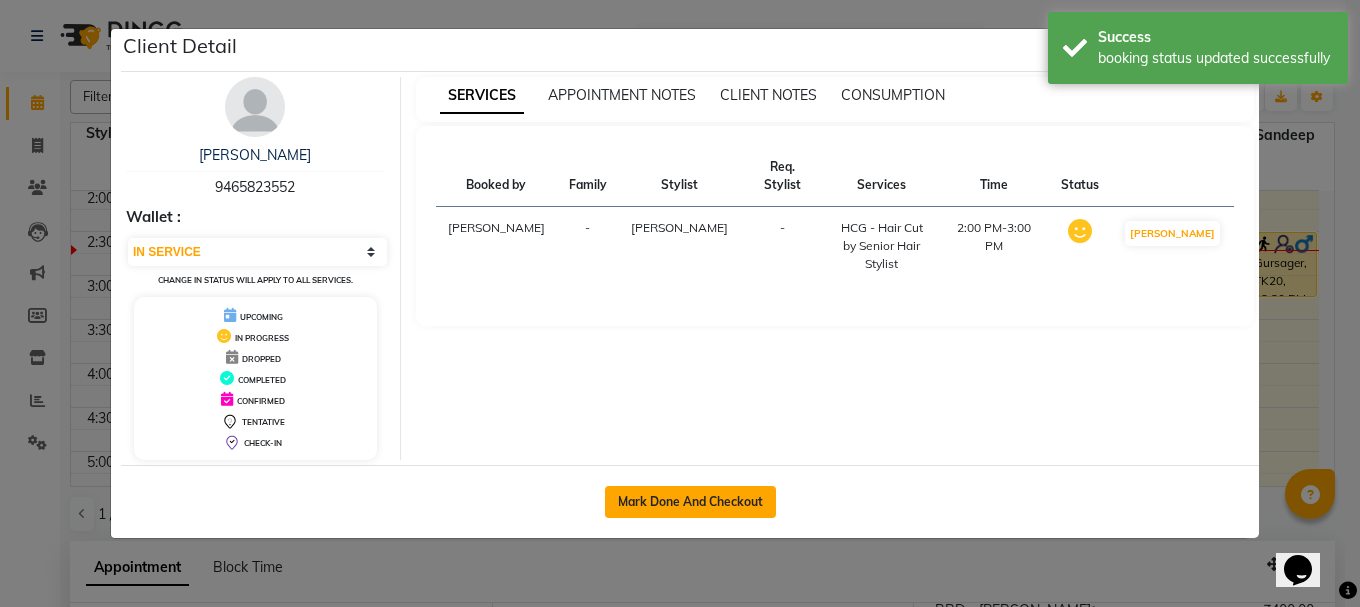 click on "Mark Done And Checkout" 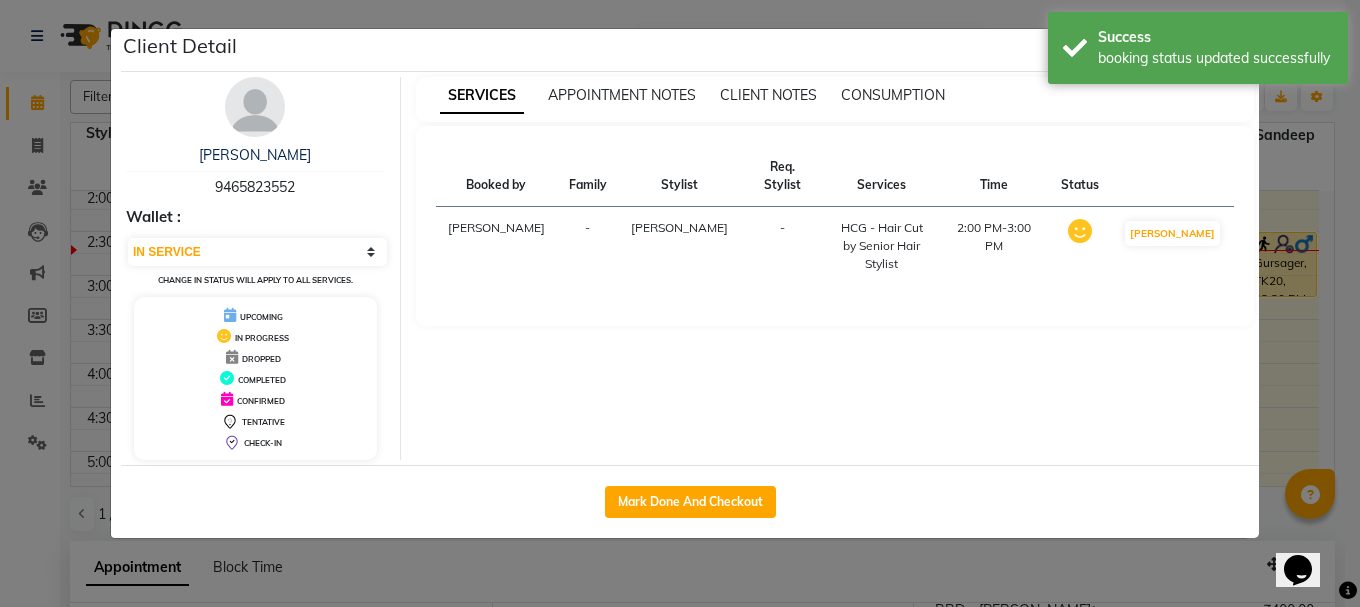 select on "service" 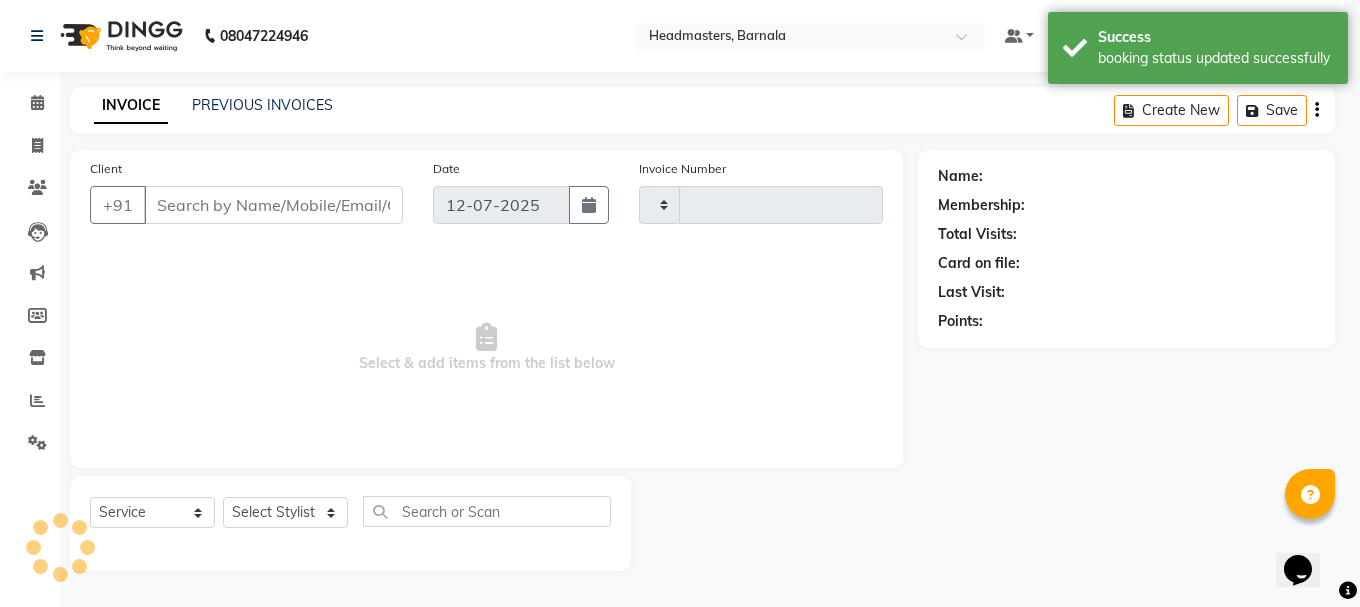 type on "2781" 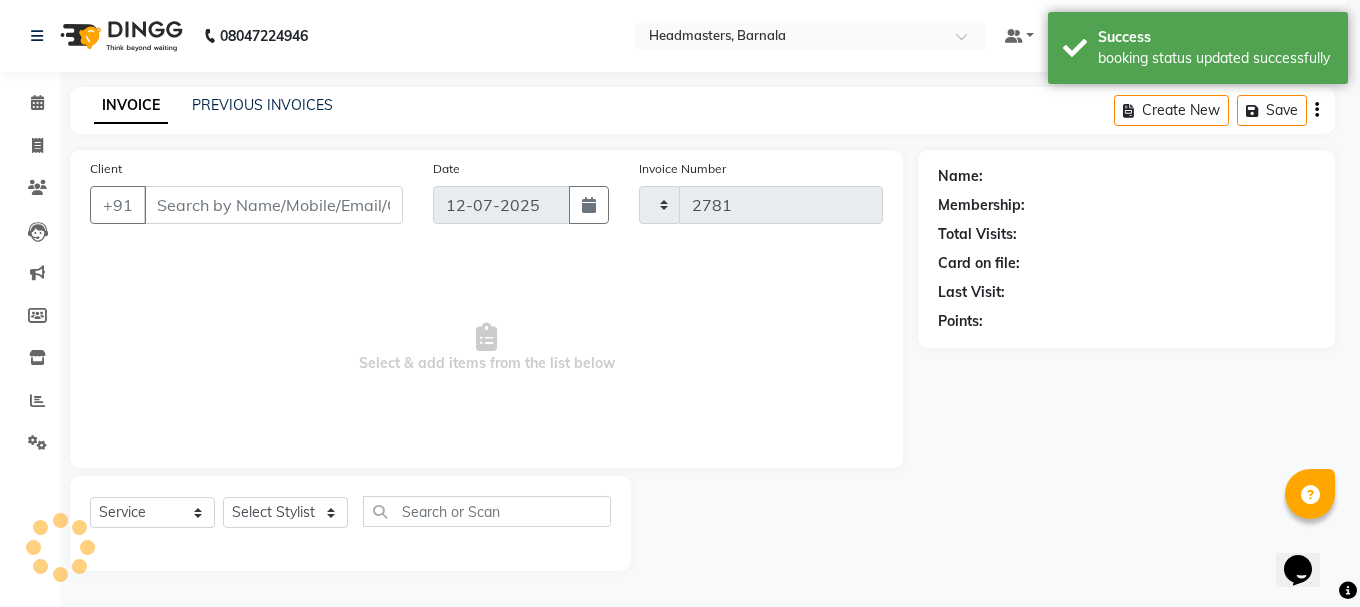 select on "7526" 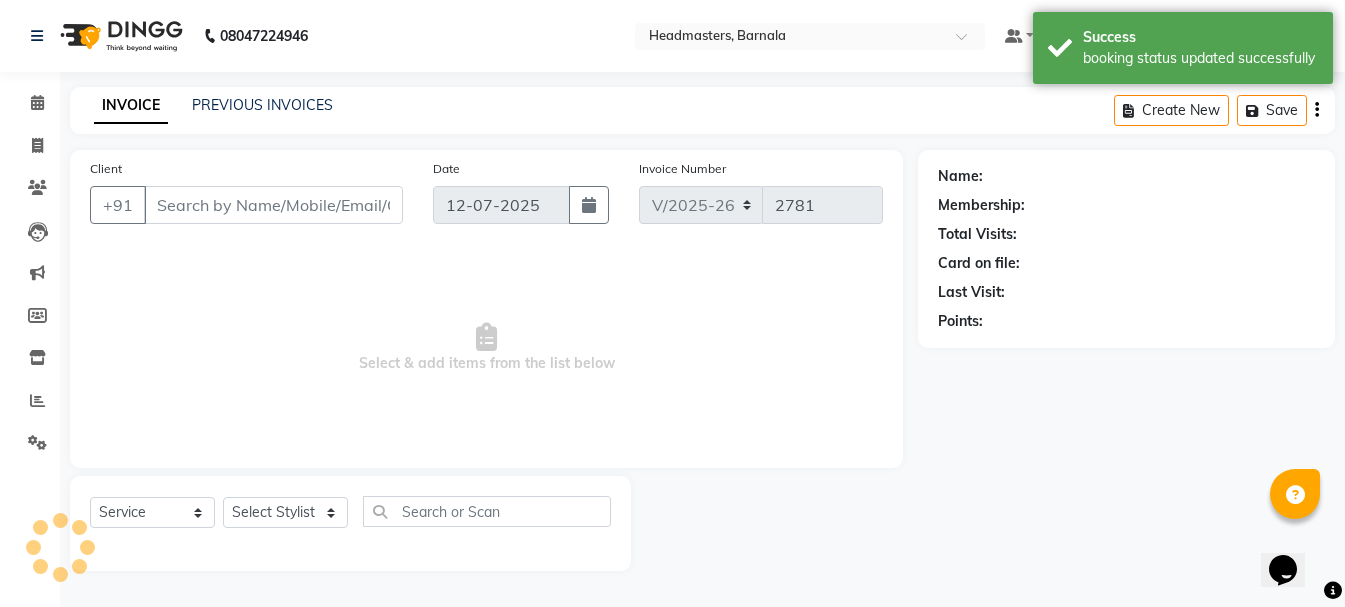 type on "9465823552" 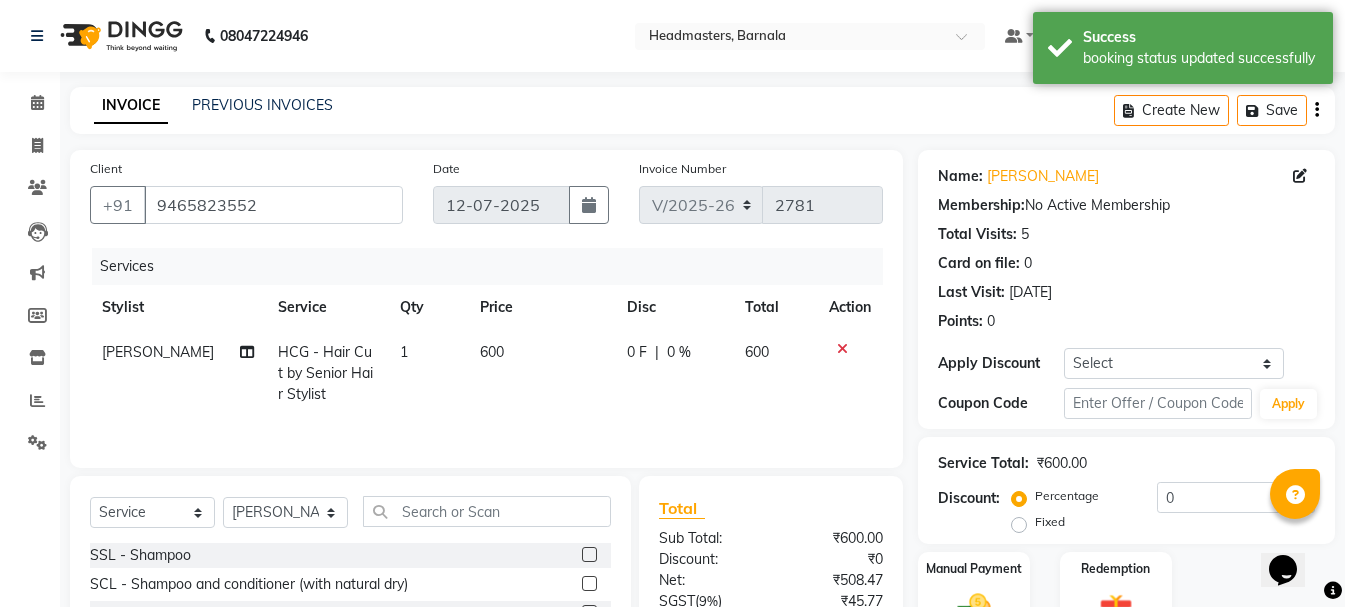 scroll, scrollTop: 194, scrollLeft: 0, axis: vertical 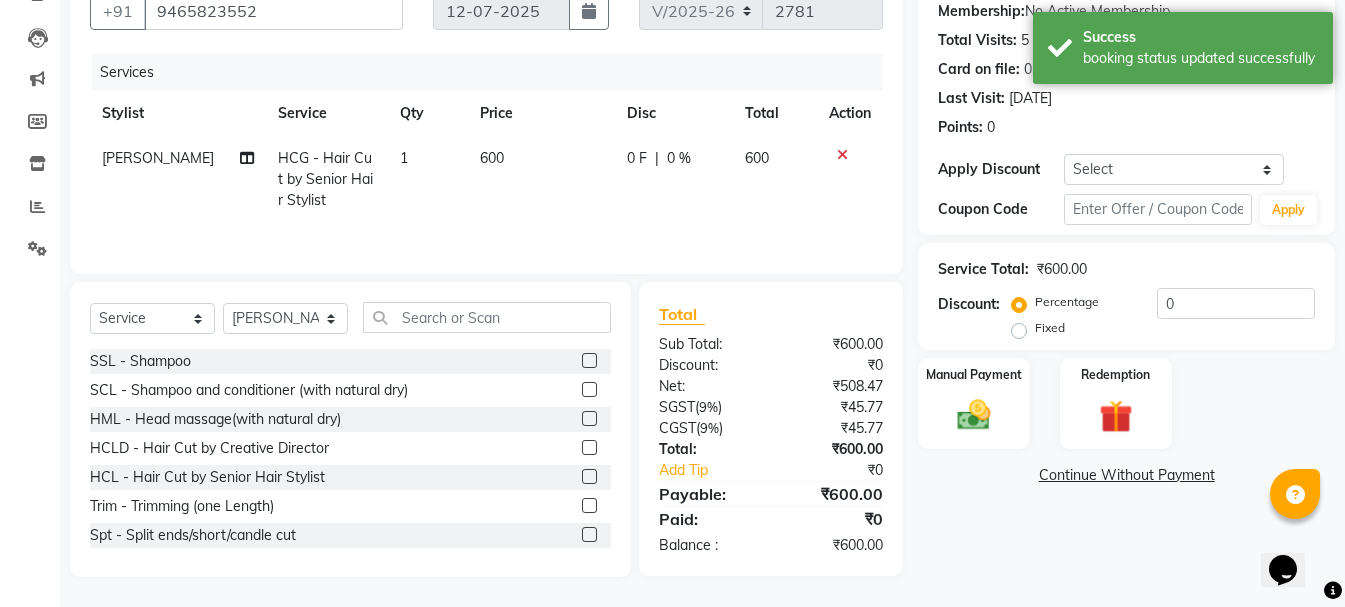click on "Fixed" 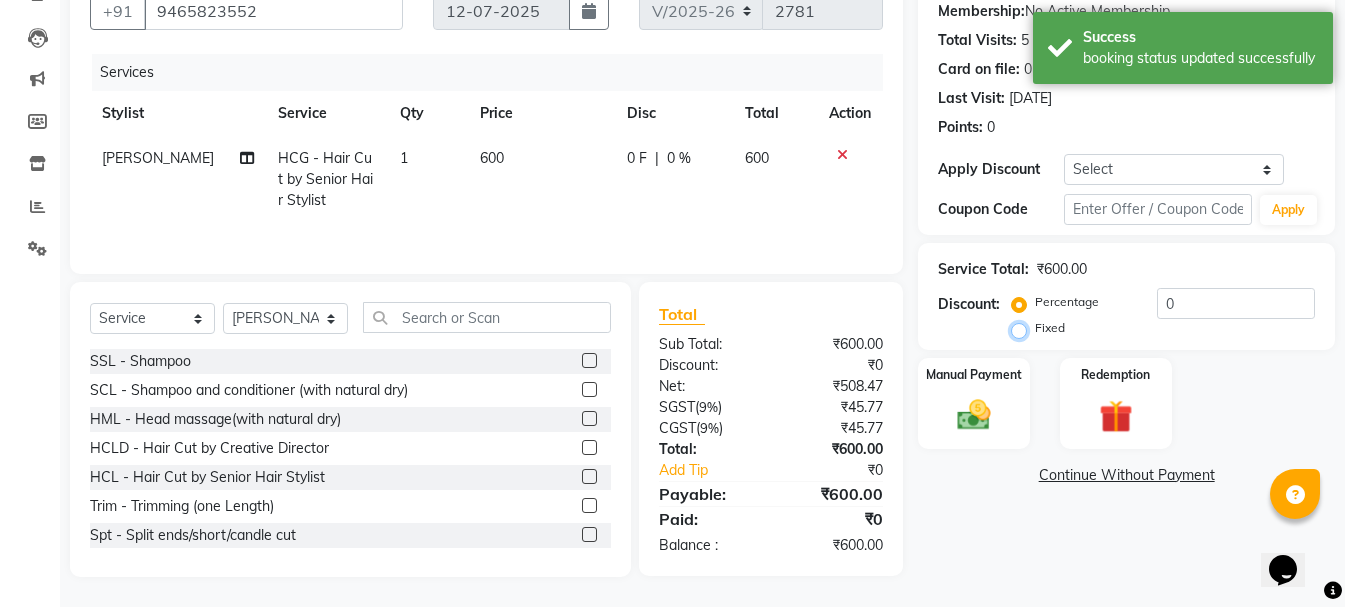 click on "Fixed" at bounding box center [1023, 328] 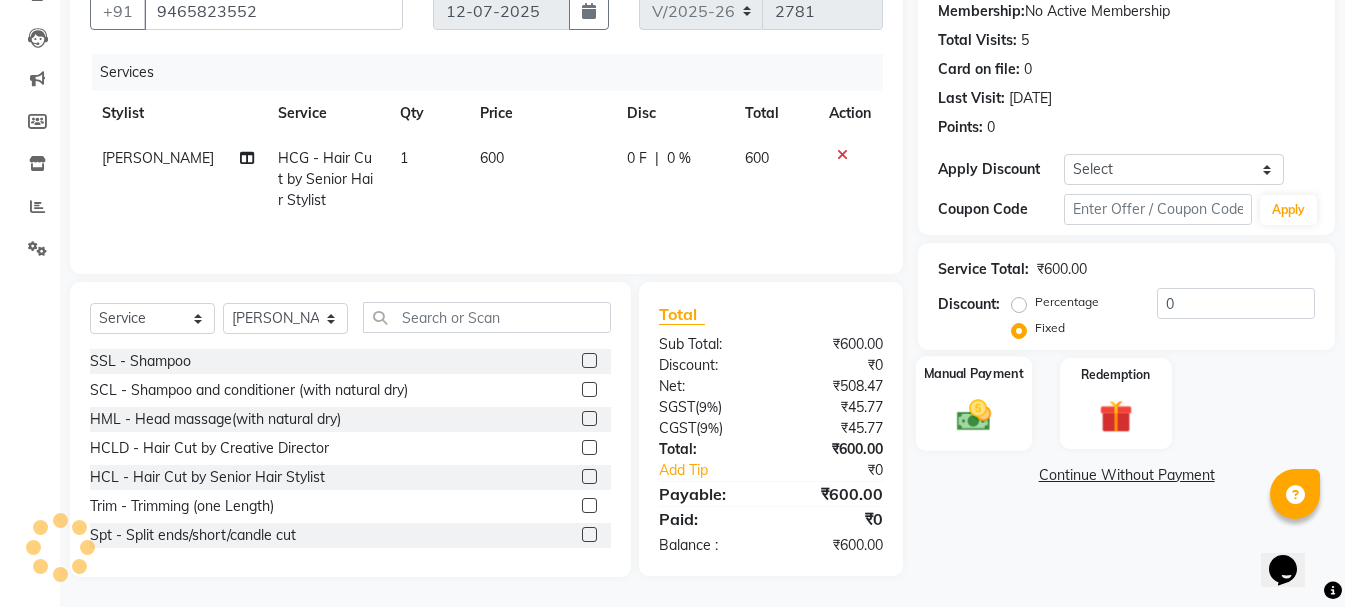 click 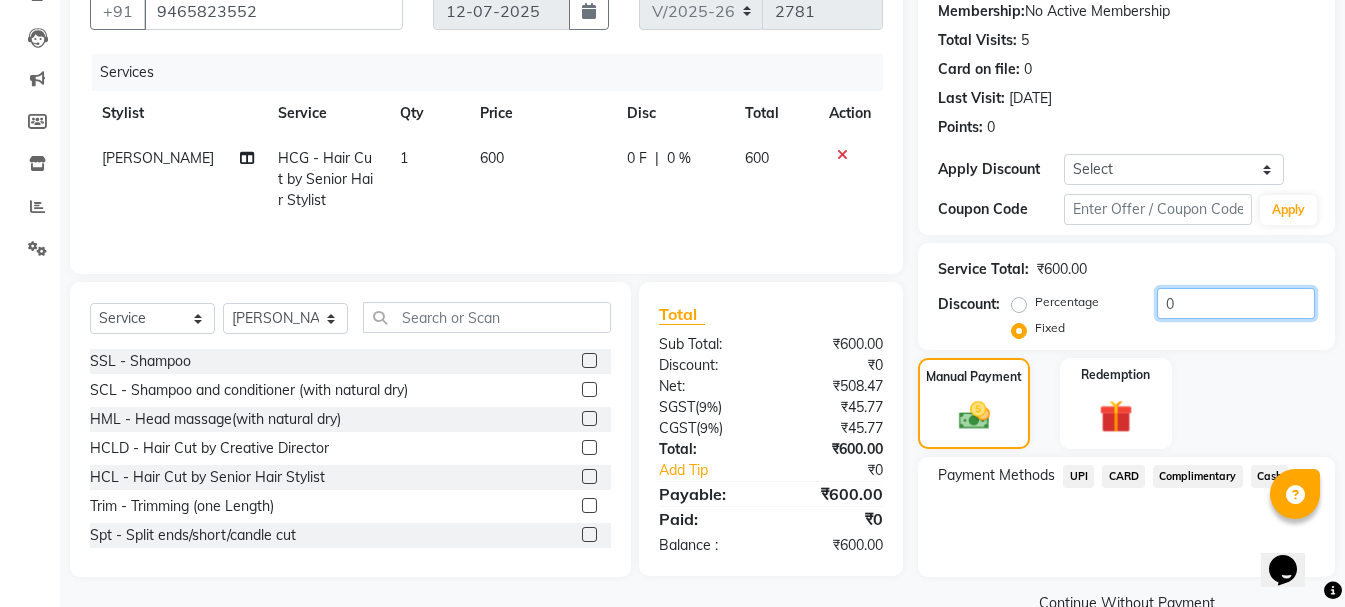 click on "0" 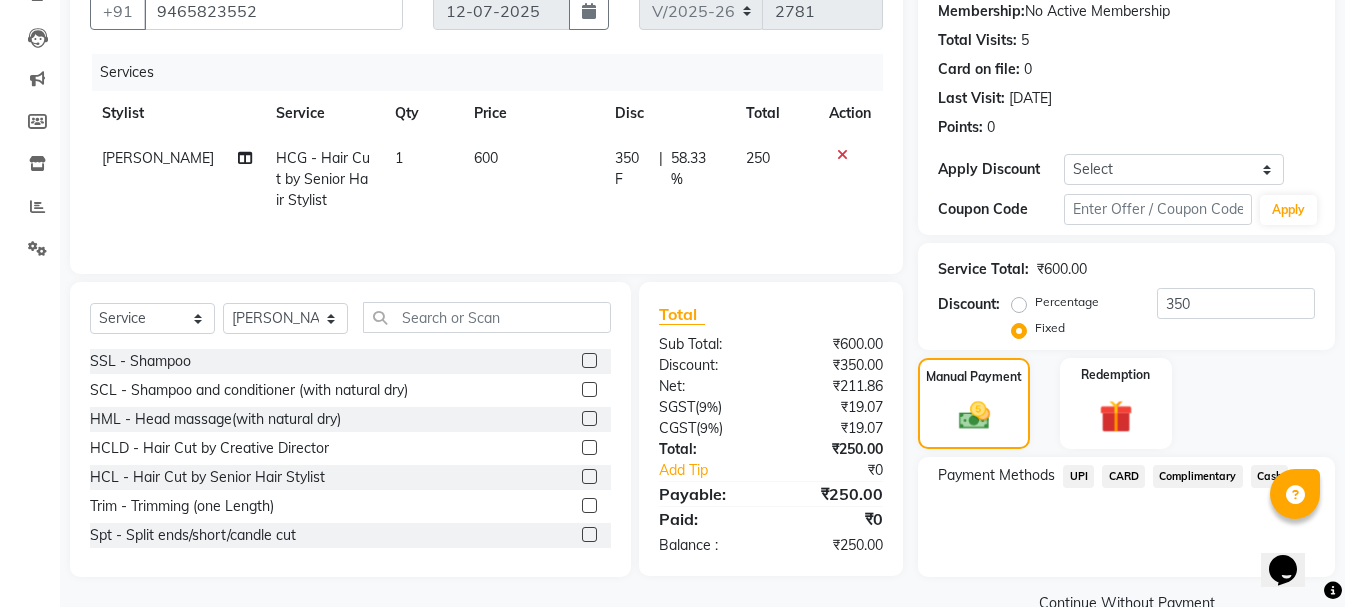 click on "Cash" 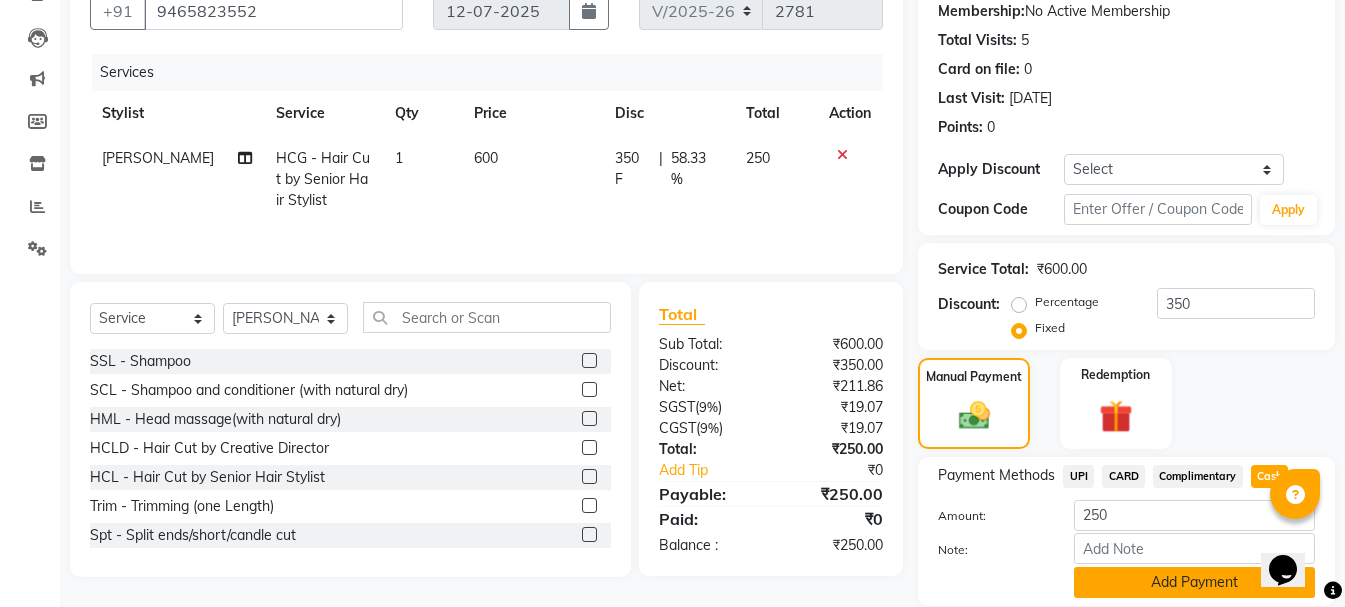 click on "Add Payment" 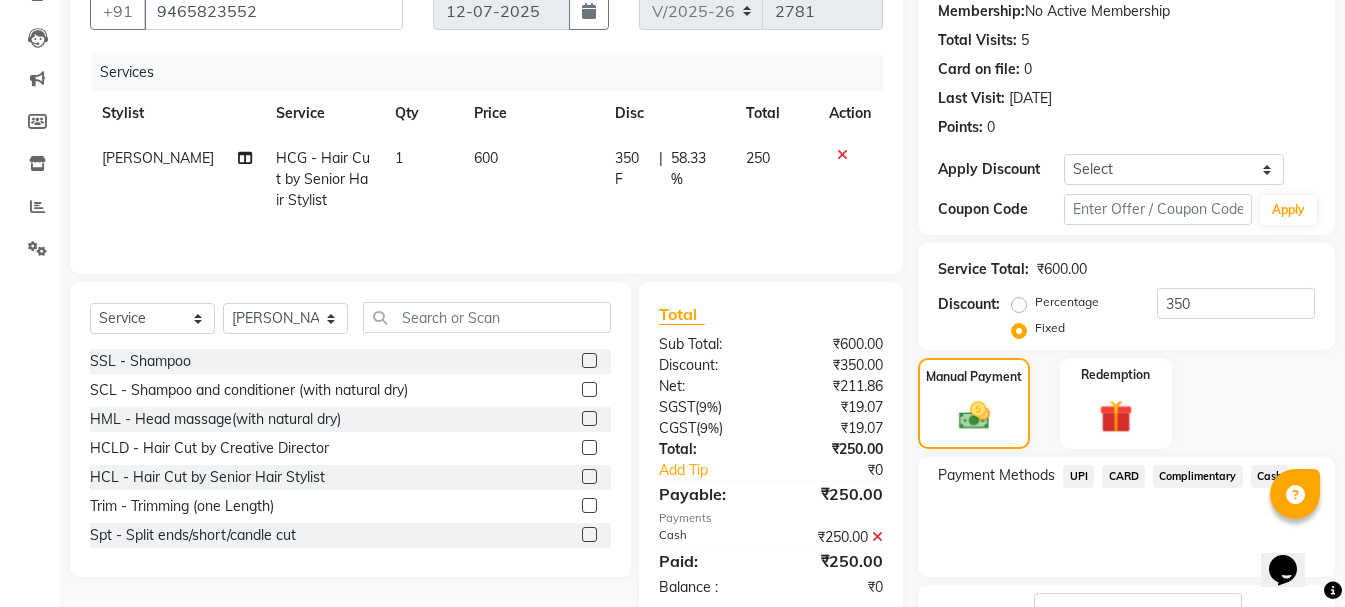 scroll, scrollTop: 348, scrollLeft: 0, axis: vertical 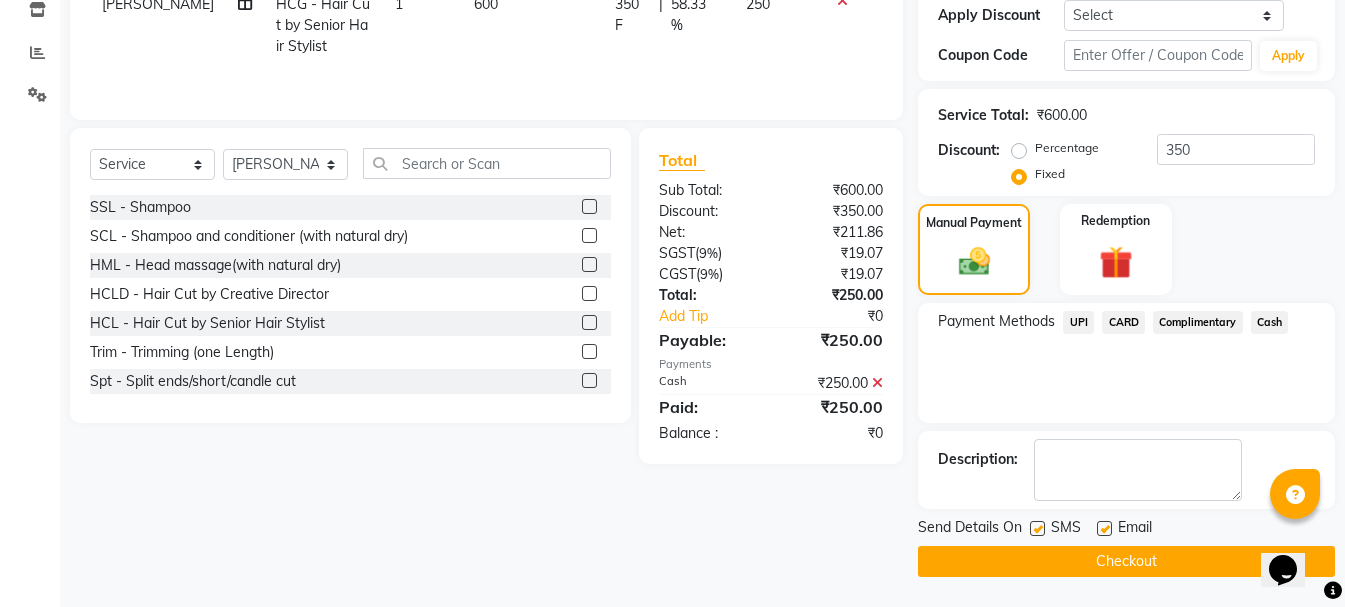 click on "Checkout" 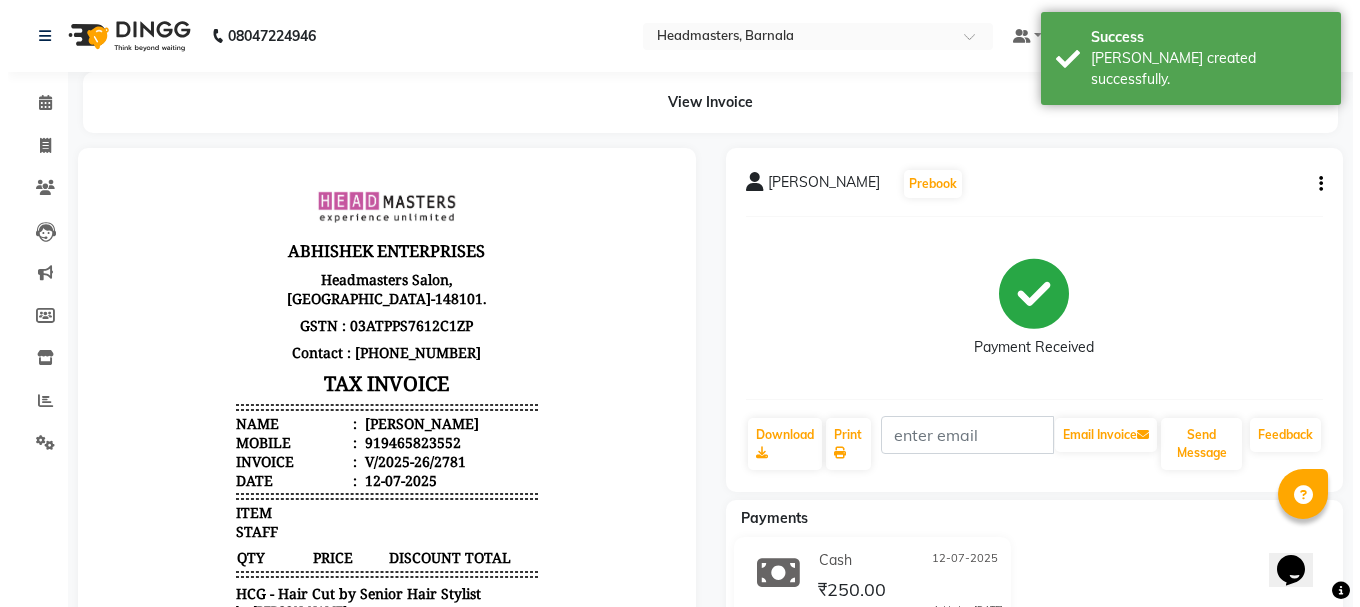 scroll, scrollTop: 0, scrollLeft: 0, axis: both 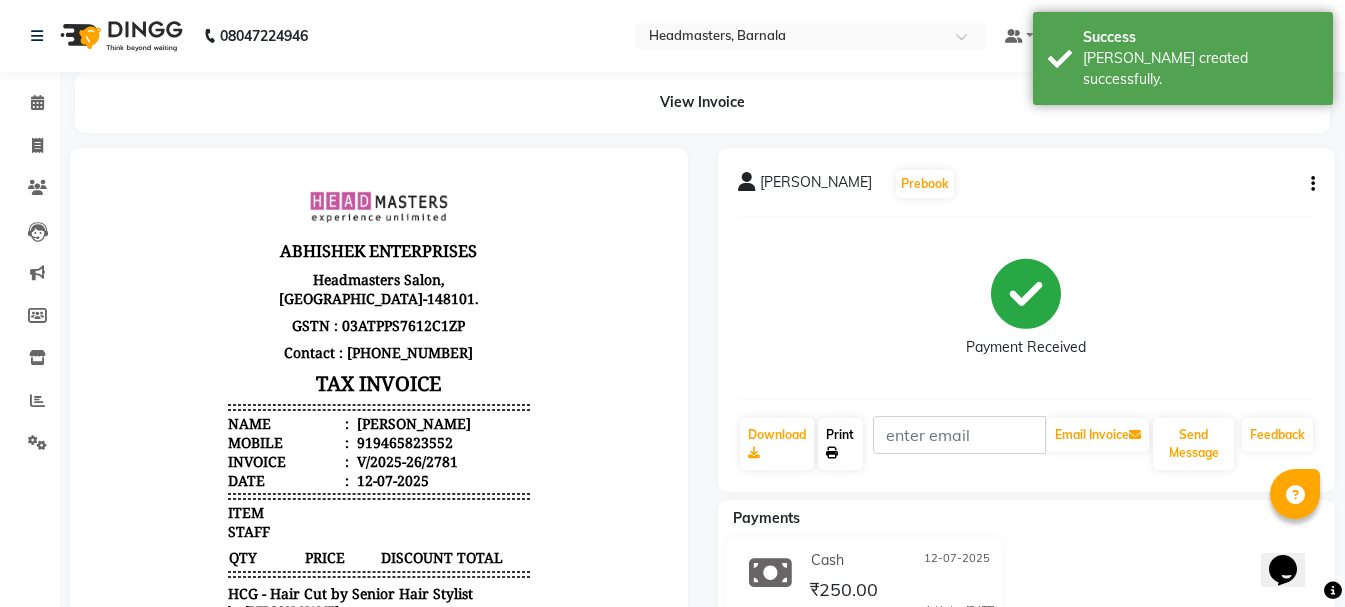 click on "Print" 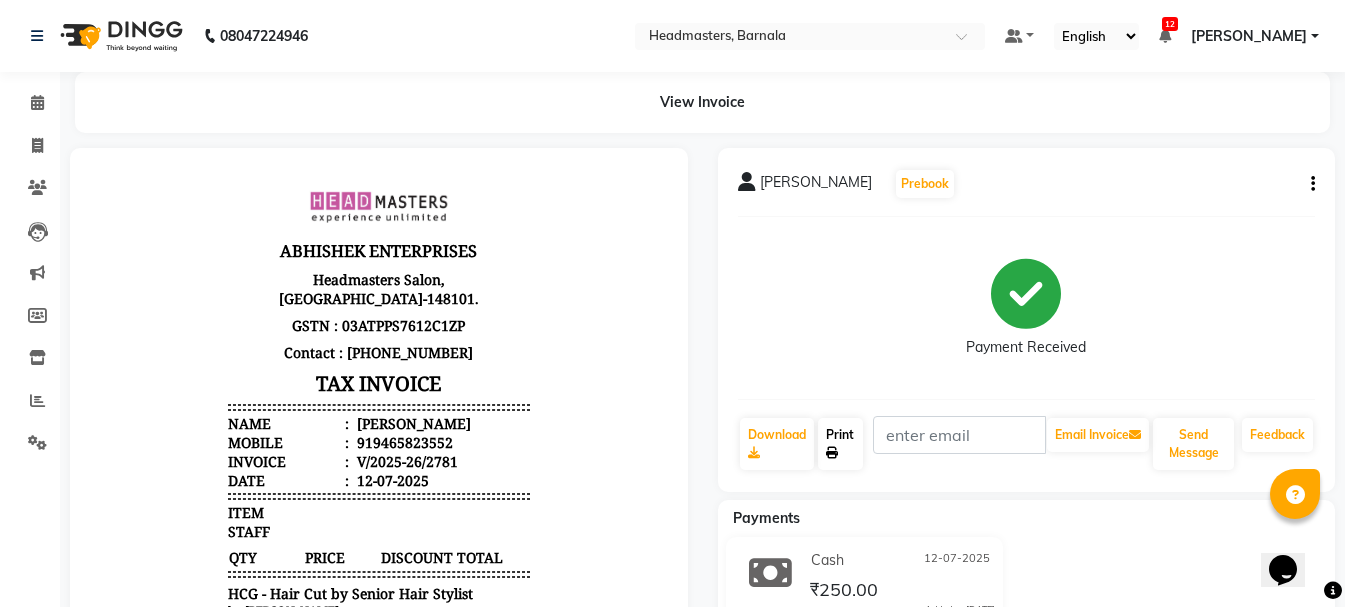 click on "Print" 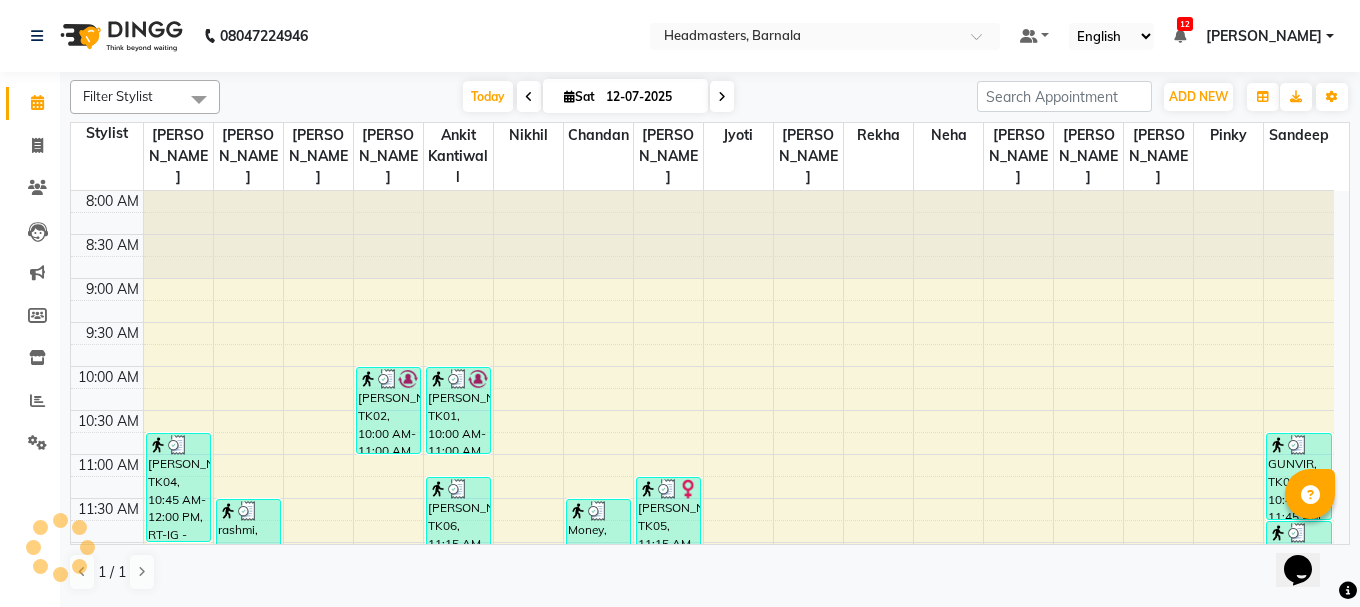 scroll, scrollTop: 0, scrollLeft: 0, axis: both 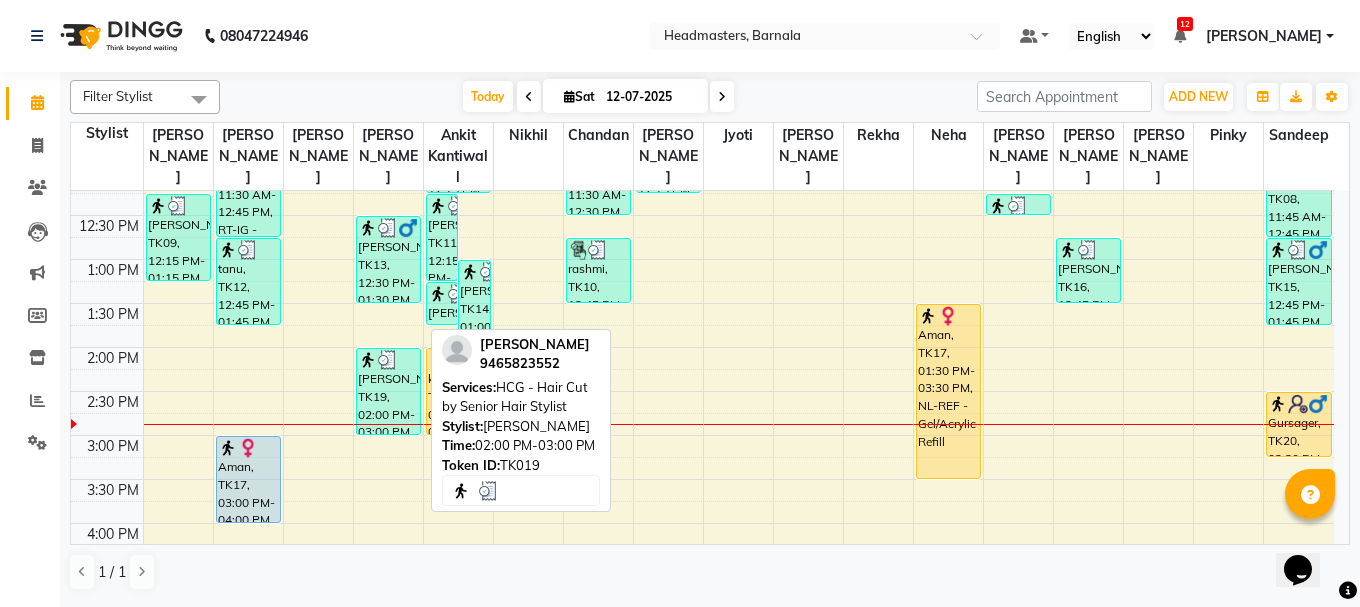 click on "[PERSON_NAME], TK19, 02:00 PM-03:00 PM, HCG - Hair Cut by Senior Hair Stylist" at bounding box center [388, 391] 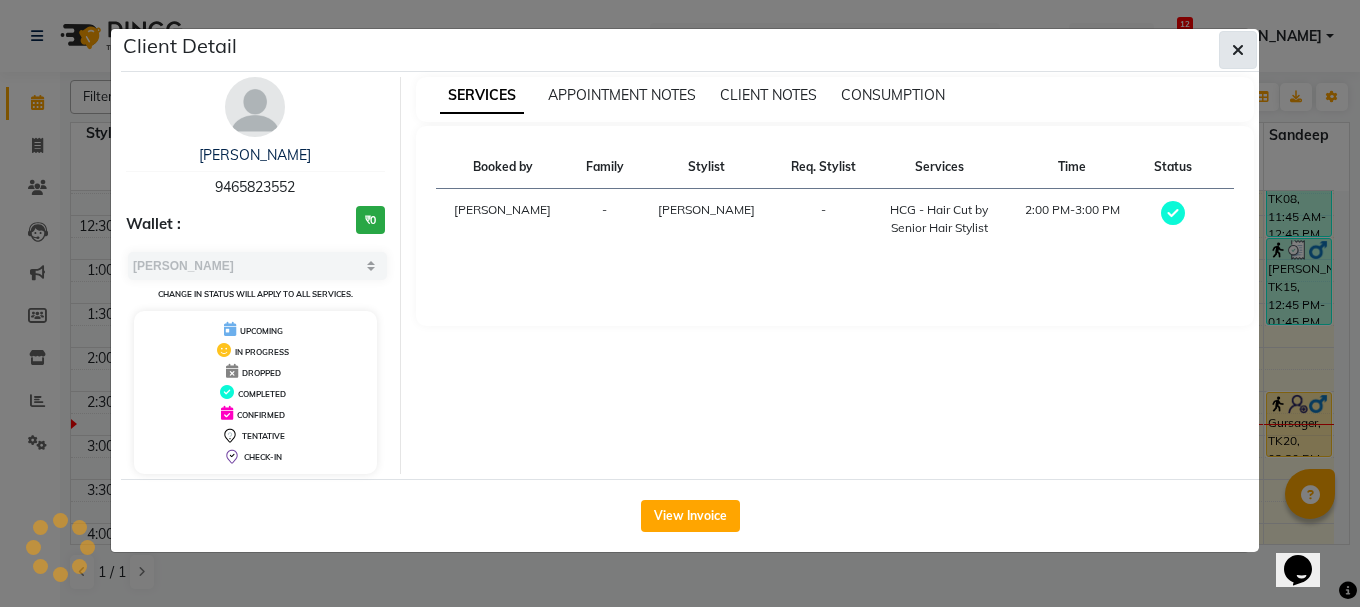 click 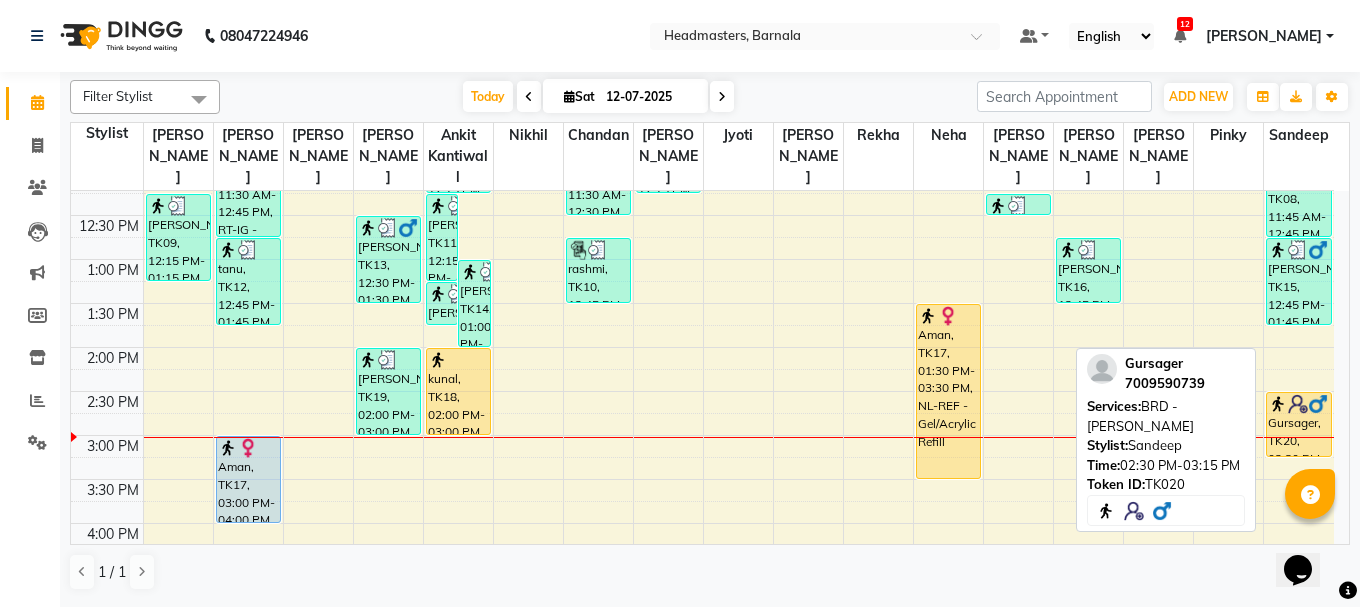 click at bounding box center [1298, 404] 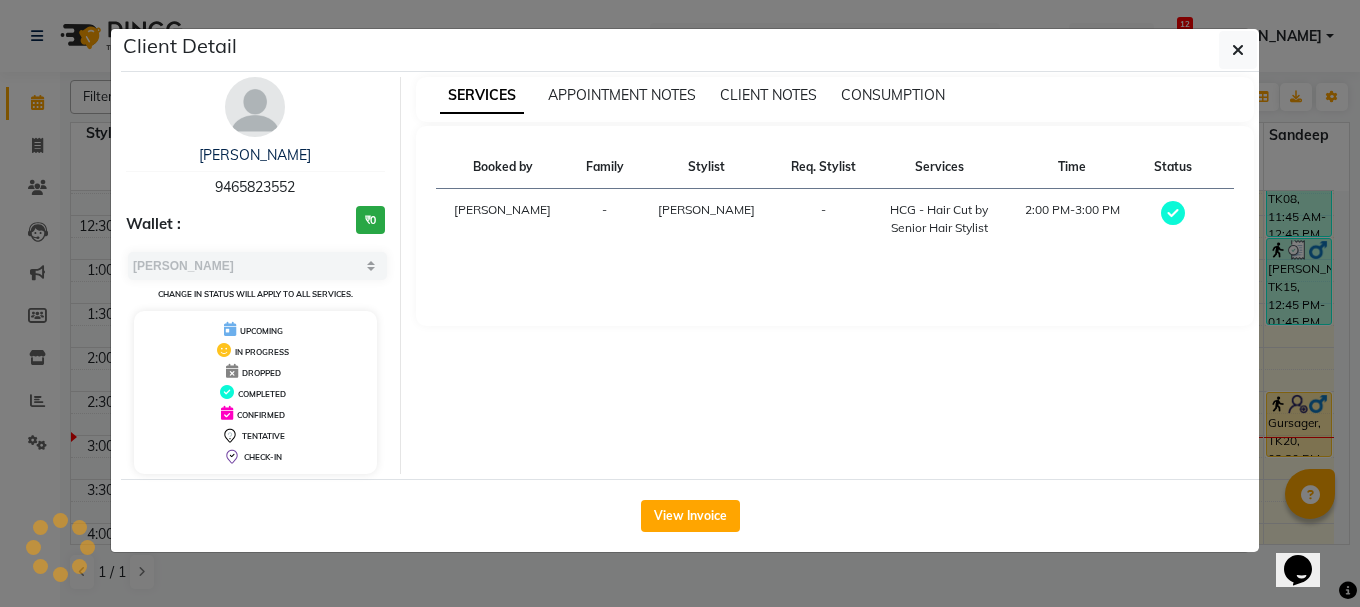 click on "Client Detail  [PERSON_NAME]   9465823552 Wallet : ₹0 Select MARK DONE UPCOMING Change in status will apply to all services. UPCOMING IN PROGRESS DROPPED COMPLETED CONFIRMED TENTATIVE CHECK-IN SERVICES APPOINTMENT NOTES CLIENT NOTES CONSUMPTION Booked by Family Stylist Req. Stylist Services Time Status  [PERSON_NAME]  -  [PERSON_NAME] -  HCG - Hair Cut by Senior Hair Stylist   2:00 PM-3:00 PM   View Invoice" 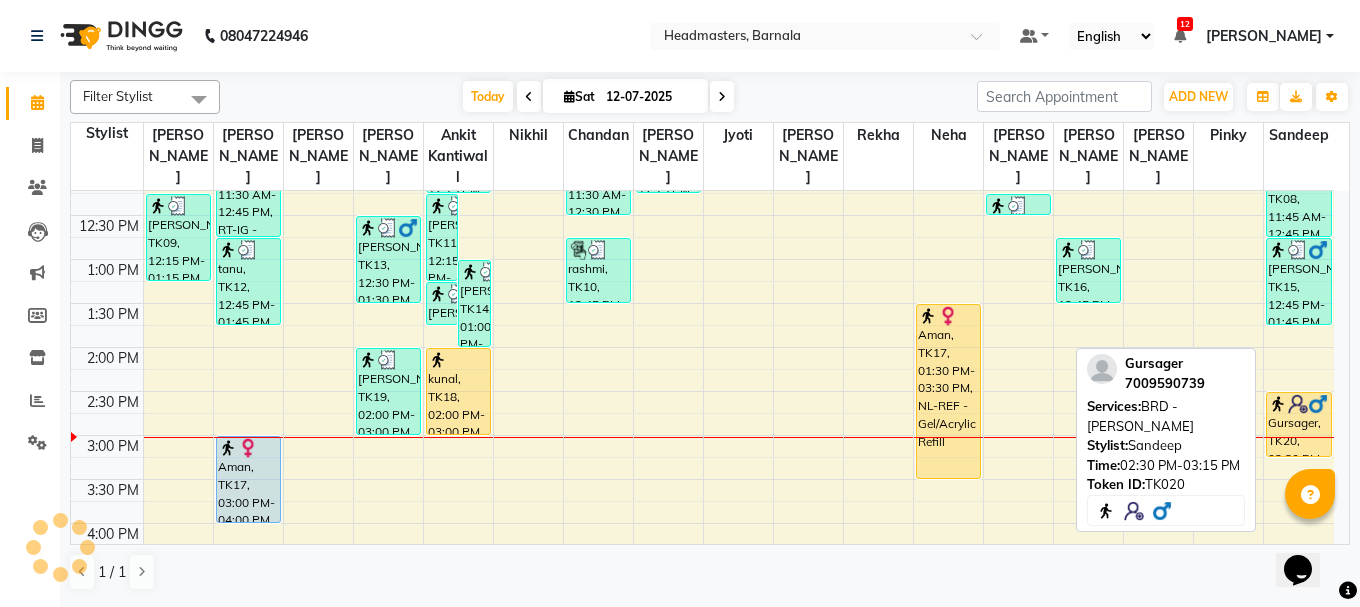 click on "Gursager, TK20, 02:30 PM-03:15 PM, BRD - [PERSON_NAME]" at bounding box center (1299, 424) 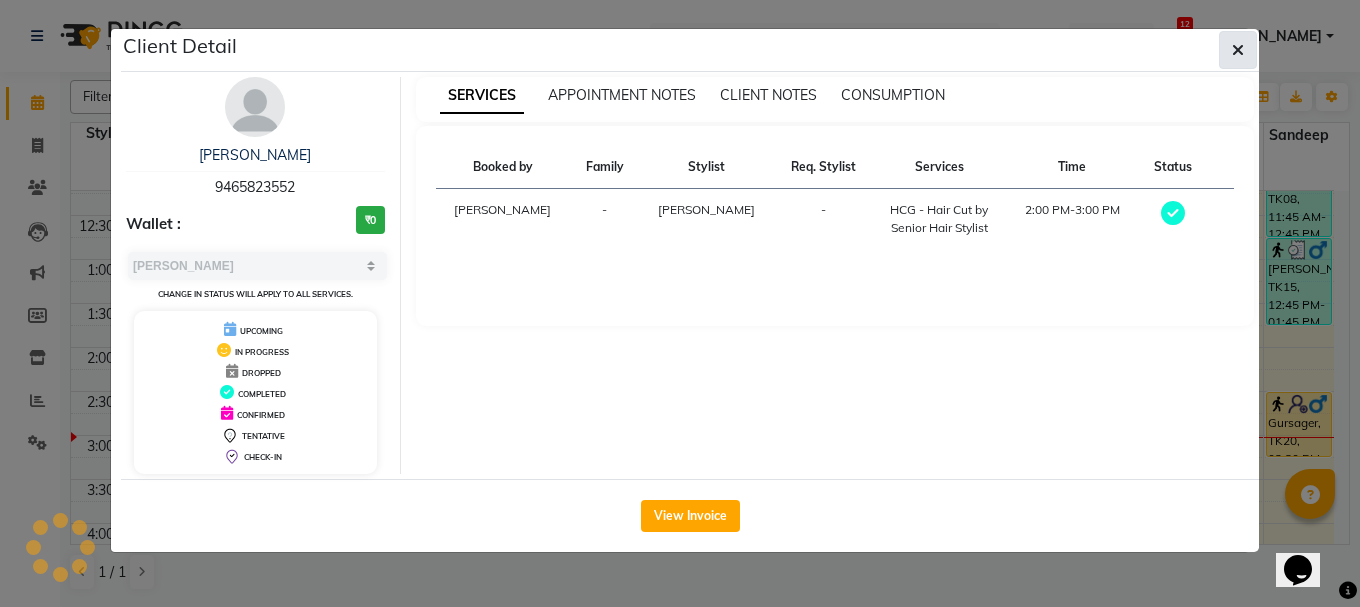 click 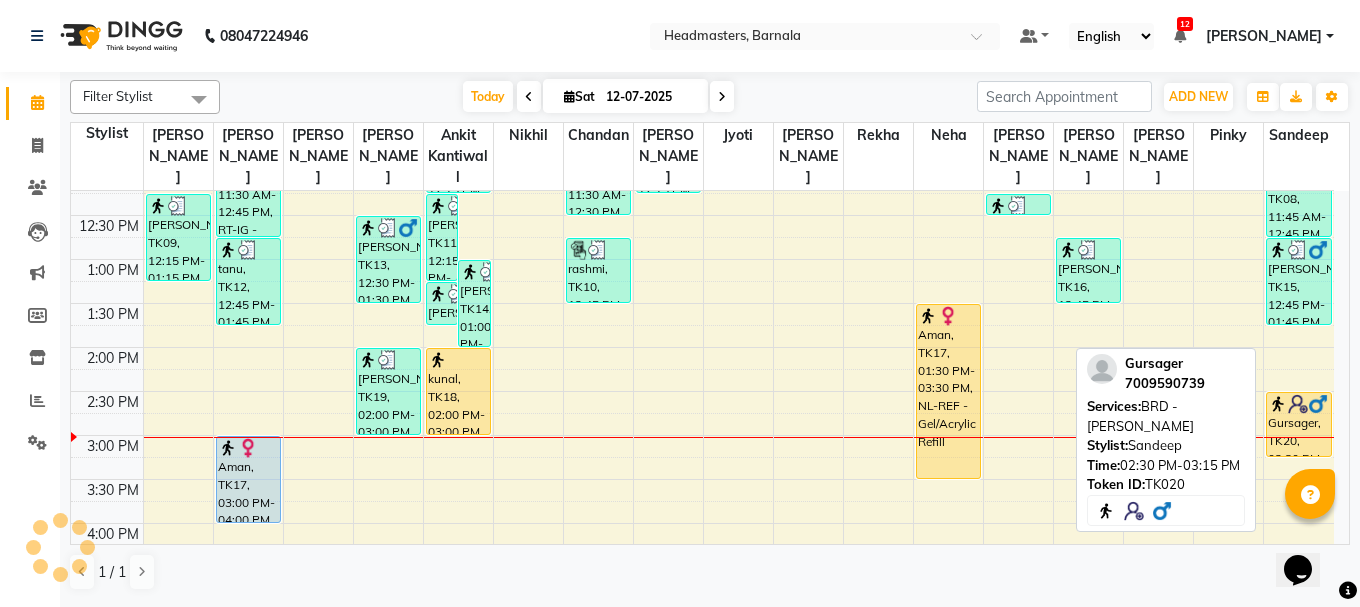 click on "Gursager, TK20, 02:30 PM-03:15 PM, BRD - [PERSON_NAME]" at bounding box center (1299, 424) 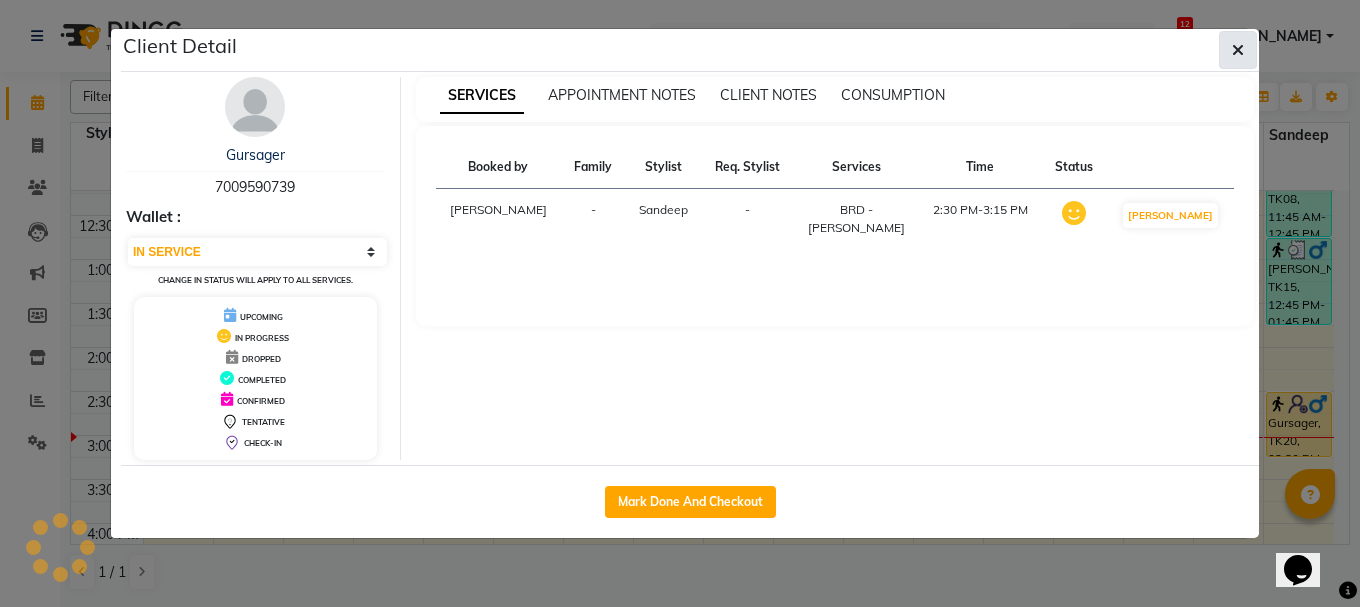 click 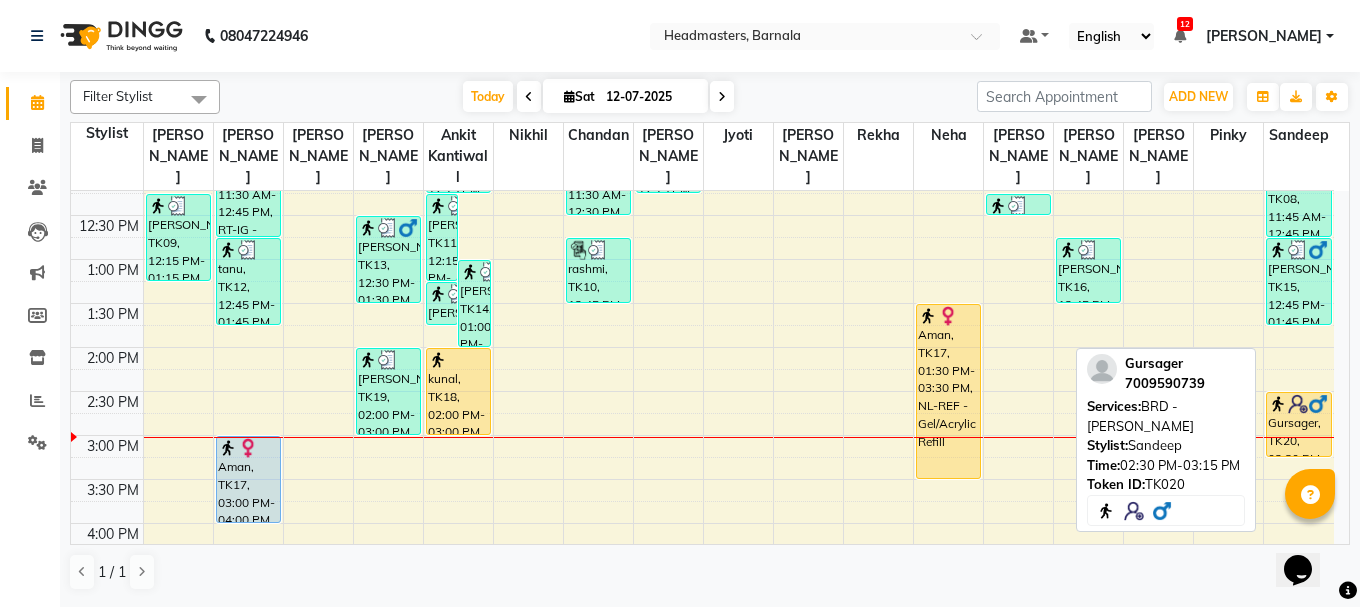 click on "Gursager, TK20, 02:30 PM-03:15 PM, BRD - [PERSON_NAME]" at bounding box center [1299, 424] 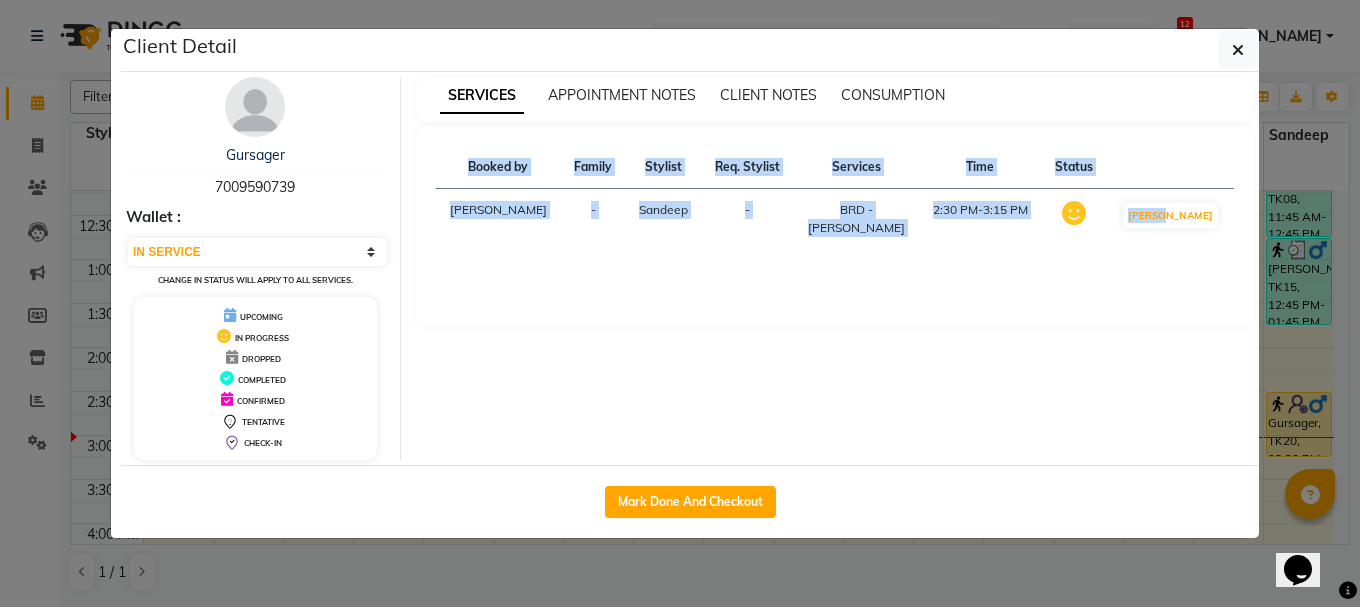 click on "Client Detail  Gursager    7009590739 Wallet : Select IN SERVICE CONFIRMED TENTATIVE CHECK IN MARK DONE UPCOMING Change in status will apply to all services. UPCOMING IN PROGRESS DROPPED COMPLETED CONFIRMED TENTATIVE CHECK-IN SERVICES APPOINTMENT NOTES CLIENT NOTES CONSUMPTION Booked by Family Stylist Req. Stylist Services Time Status  [PERSON_NAME] -  BRD - [PERSON_NAME]   2:30 PM-3:15 PM   MARK DONE   Mark Done And Checkout" 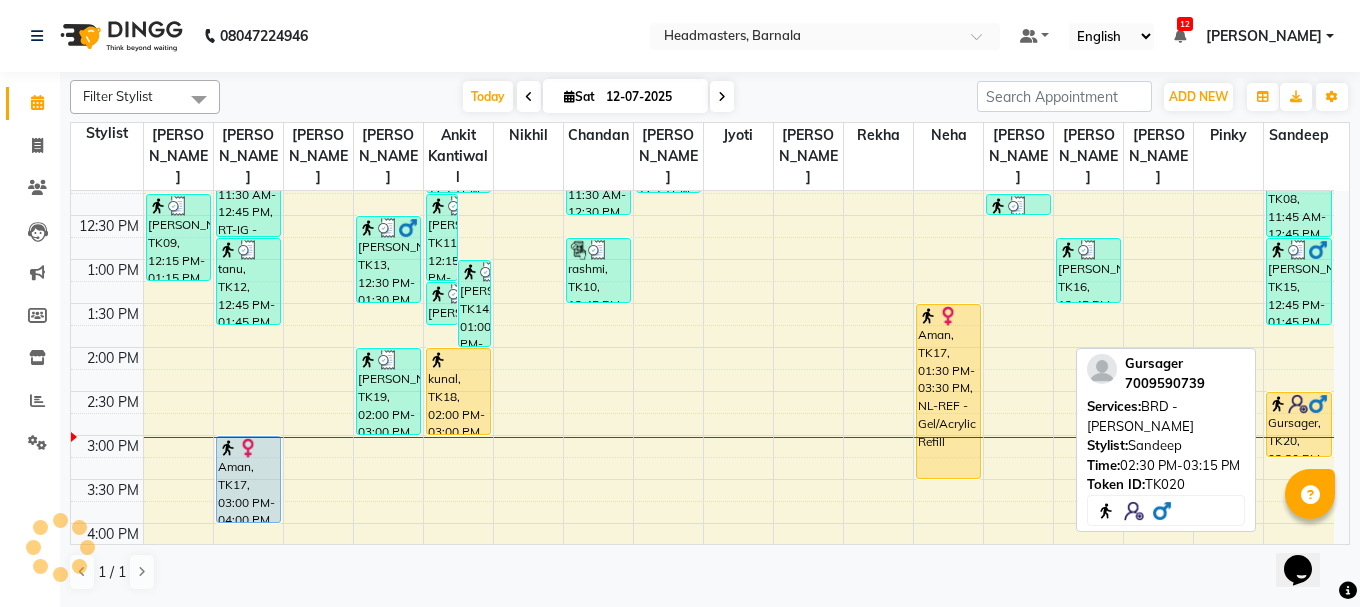 click at bounding box center (1318, 404) 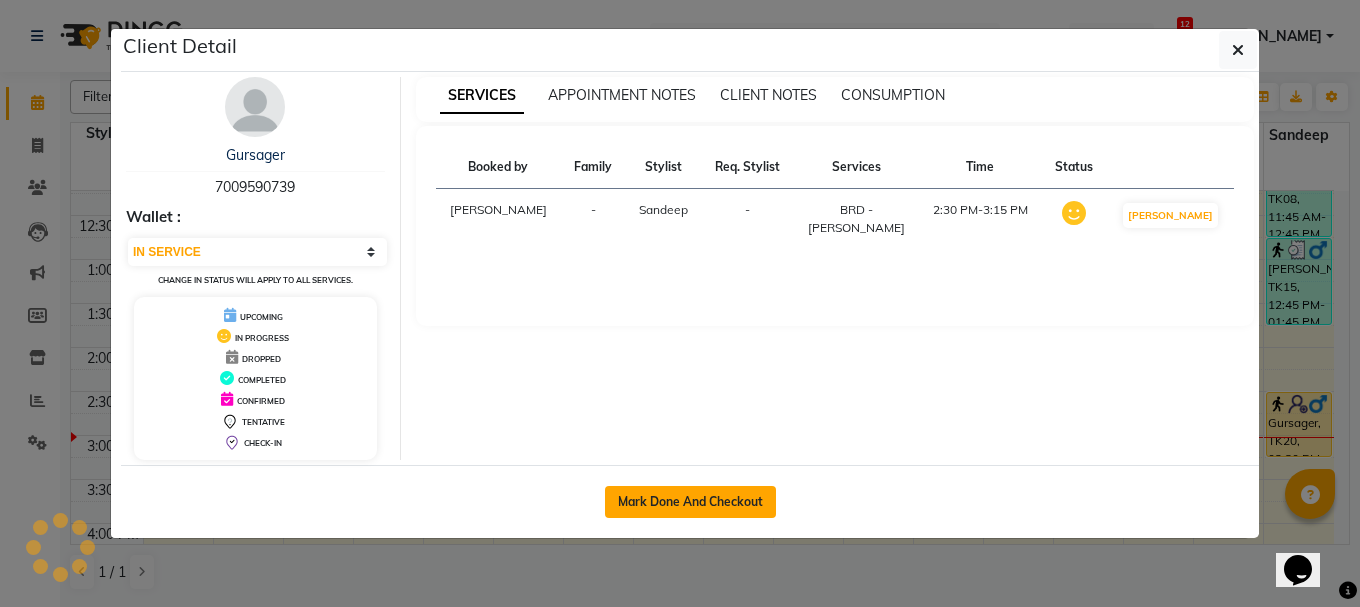 click on "Mark Done And Checkout" 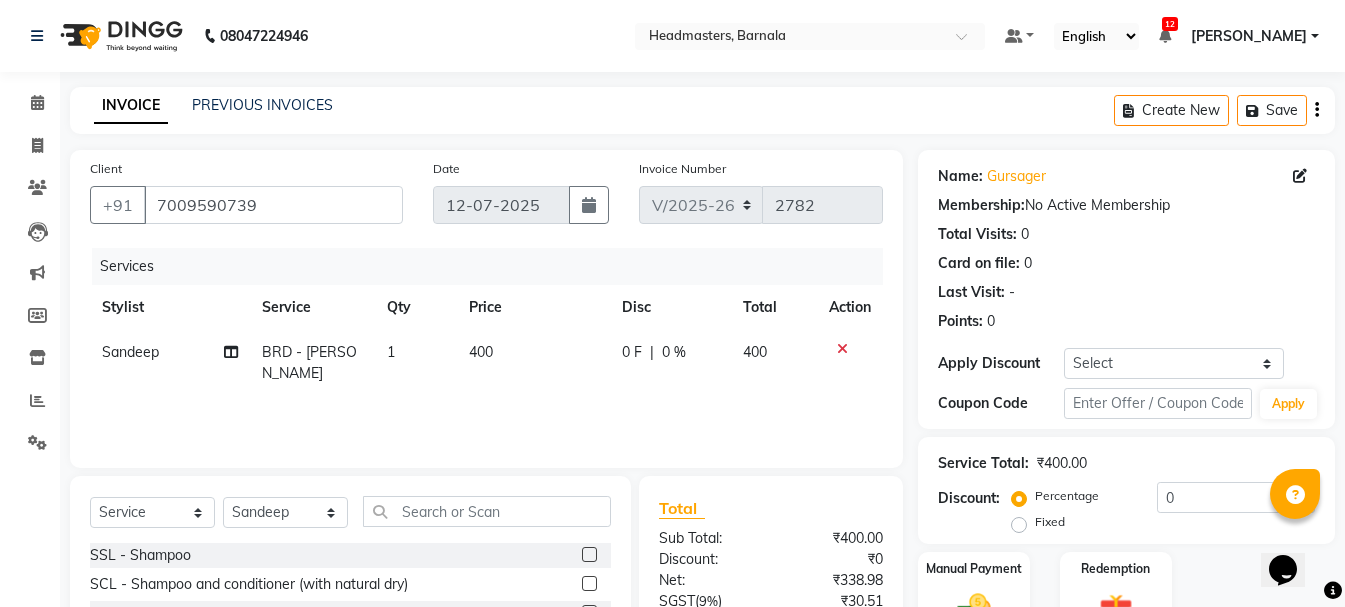 click on "Fixed" 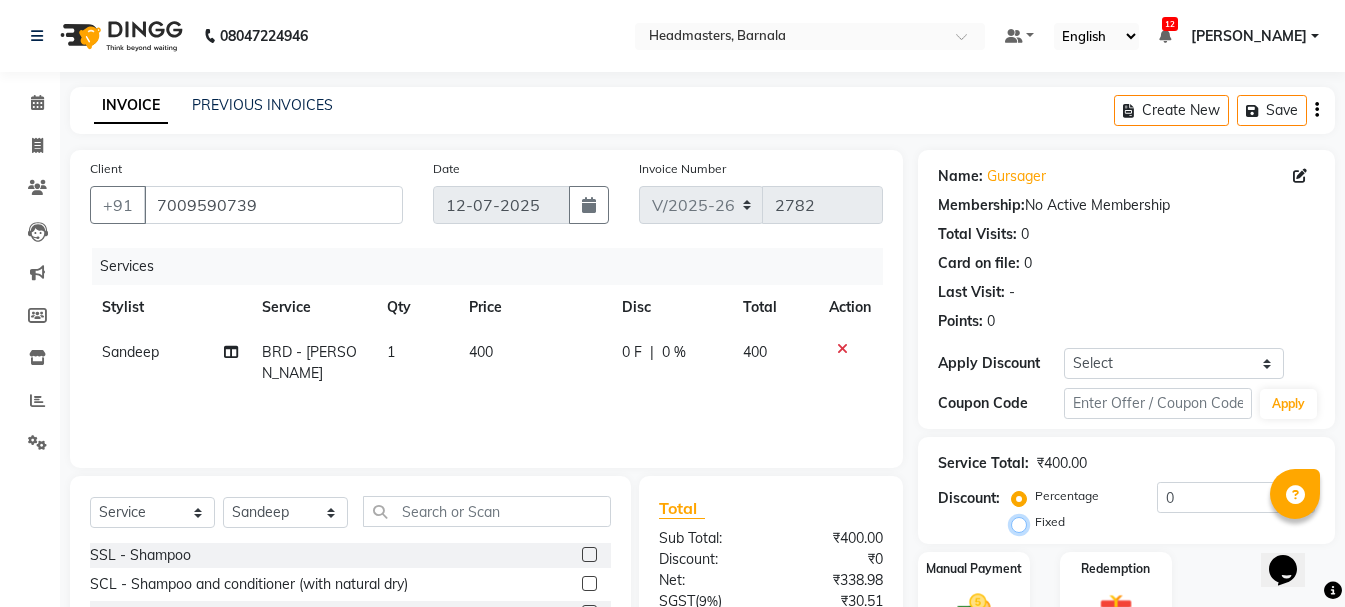 click on "Fixed" at bounding box center [1023, 522] 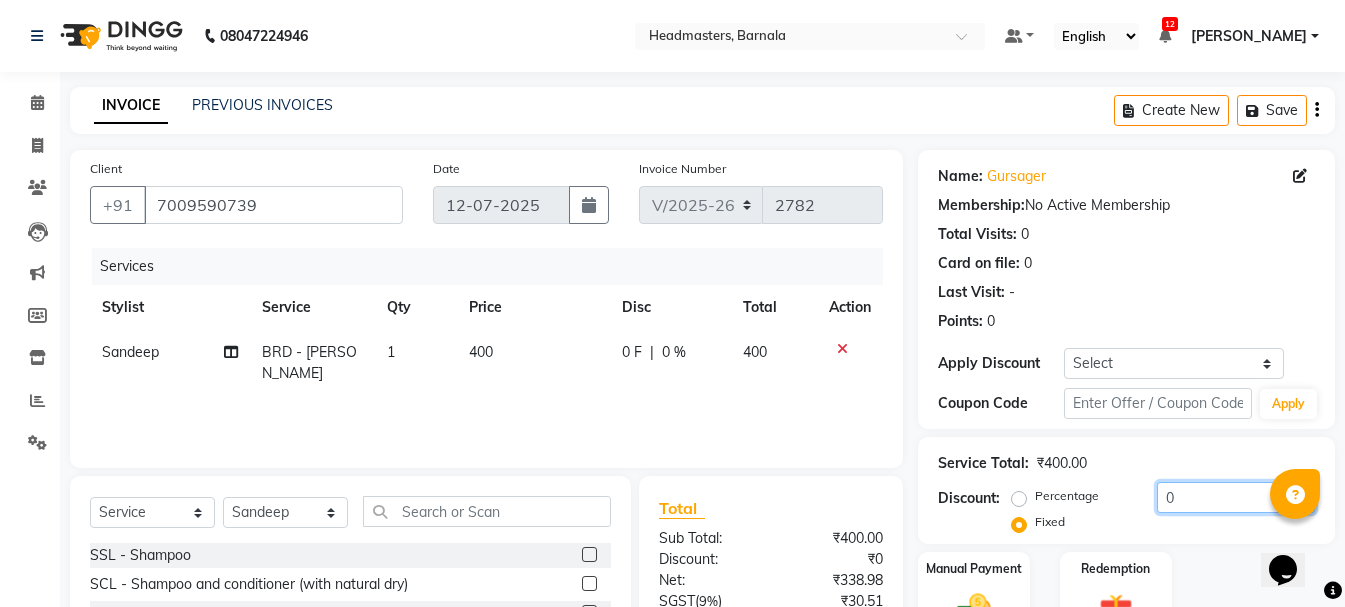 drag, startPoint x: 1189, startPoint y: 503, endPoint x: 997, endPoint y: 514, distance: 192.31485 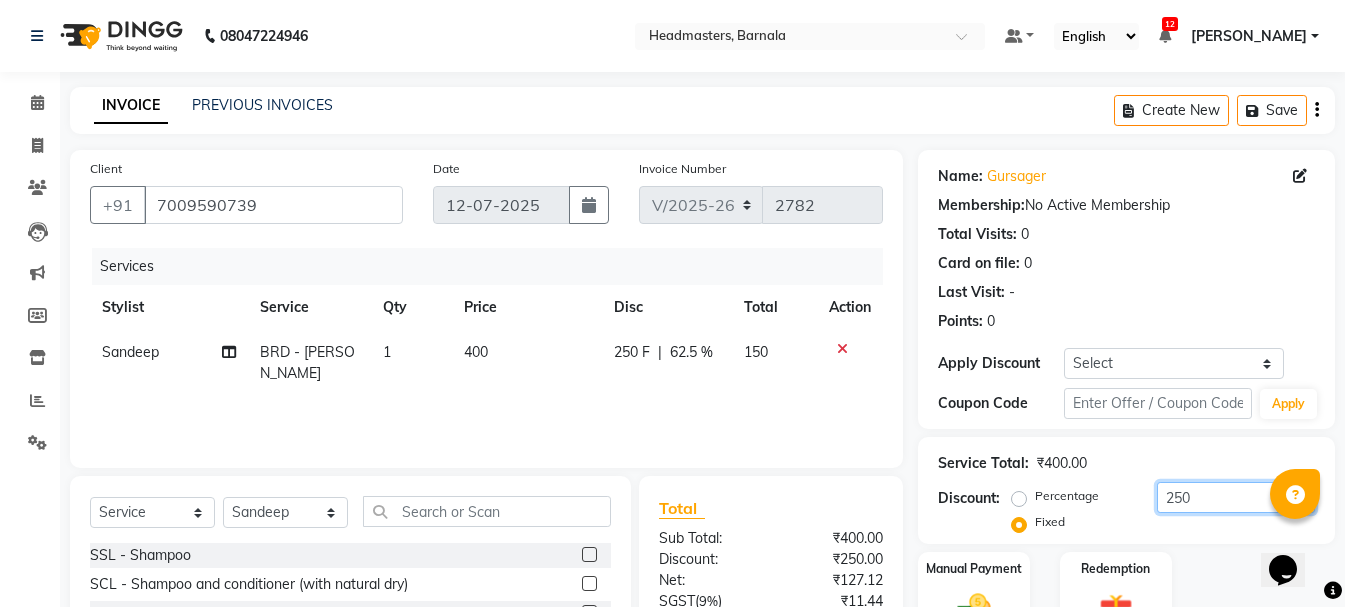 click on "Name: Gursager  Membership:  No Active Membership  Total Visits:  0 Card on file:  0 Last Visit:   - Points:   0  Apply Discount Select Coupon → Wrong Job Card  Coupon → Complimentary  Coupon → Correction  Coupon → First Wash  Coupon → Free Of Cost  Coupon → Staff Service Coupon → Service Not Done Coupon → Already Paid Coupon → Double Job Card  Coupon Code Apply Service Total:  ₹400.00  Discount:  Percentage   Fixed  250 Manual Payment Redemption  Continue Without Payment" 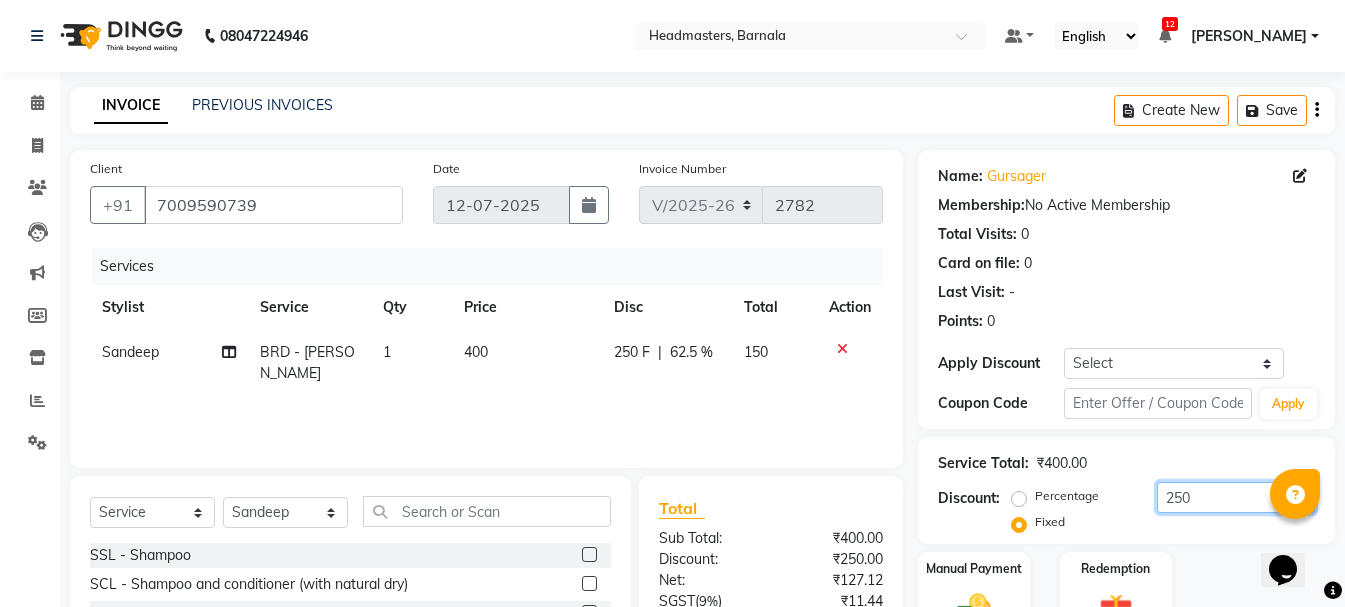 scroll, scrollTop: 194, scrollLeft: 0, axis: vertical 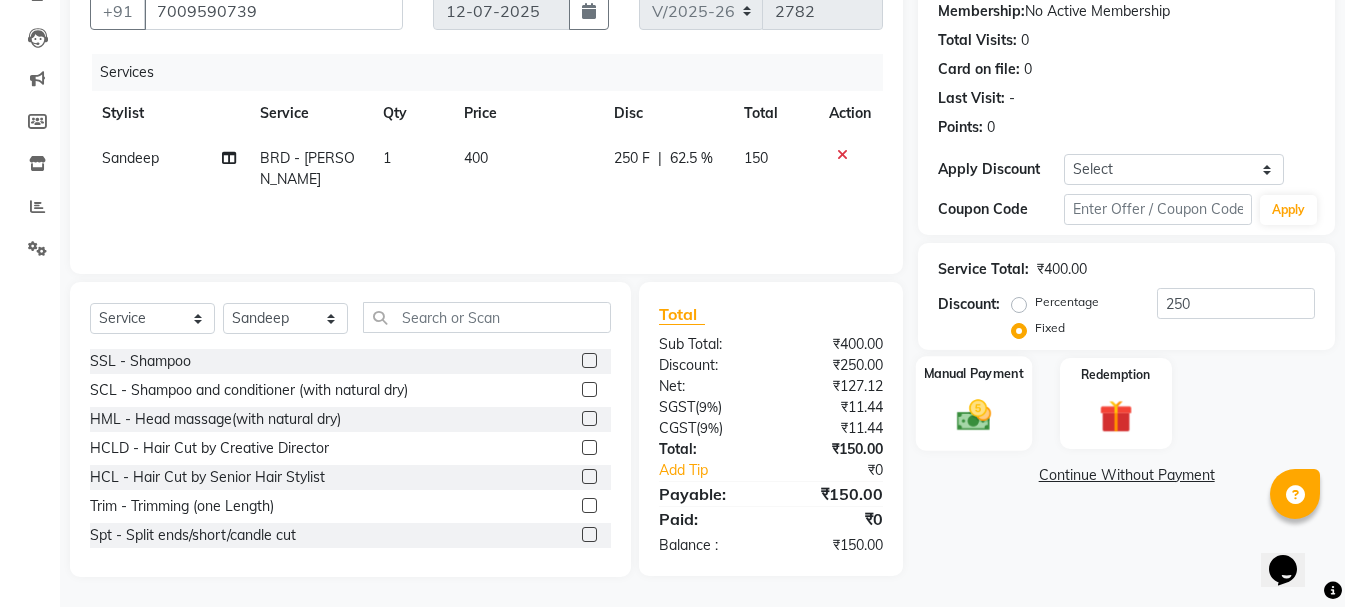 click on "Manual Payment" 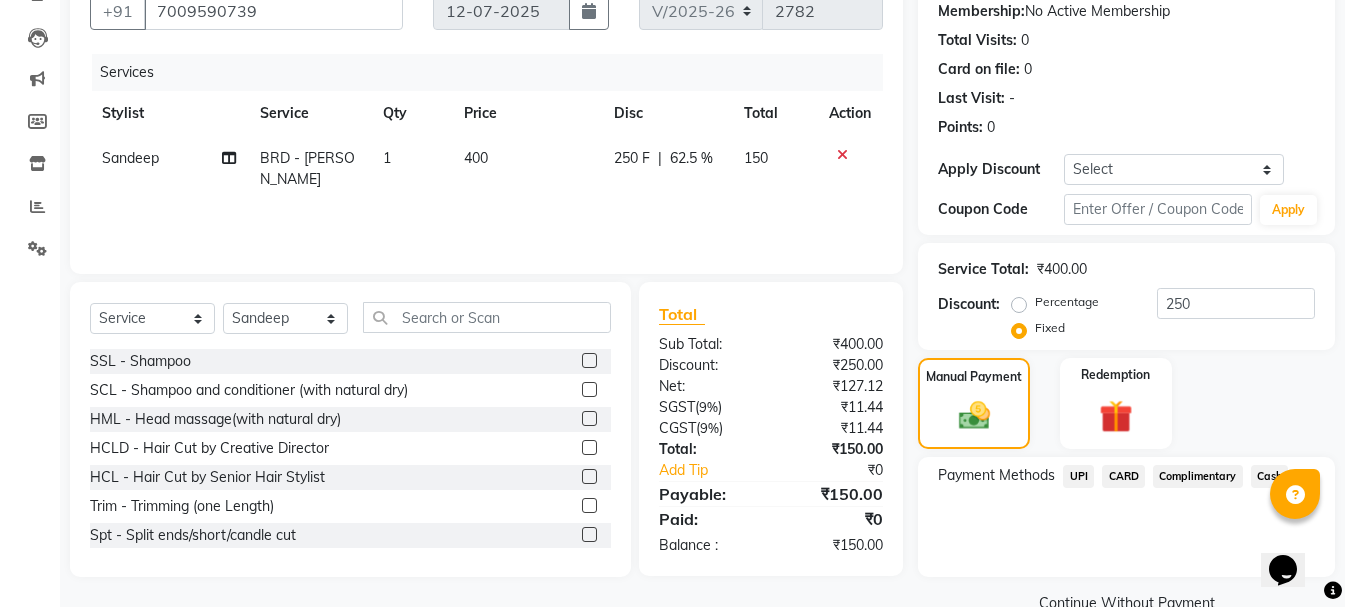 click on "UPI" 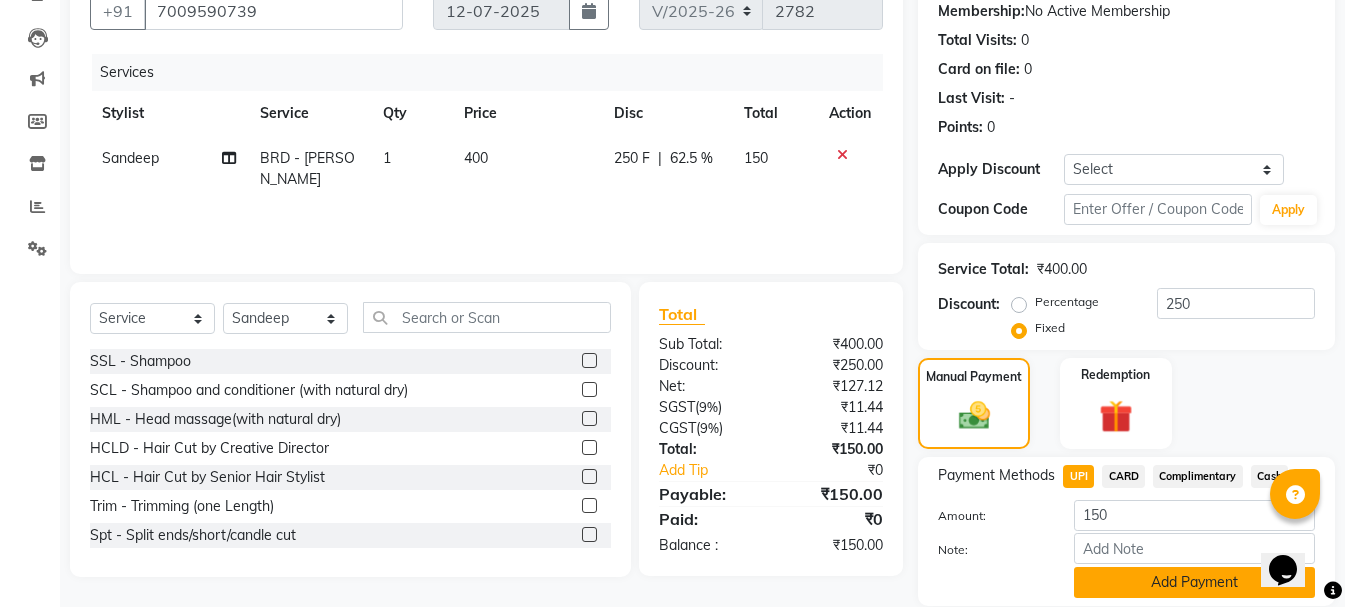 click on "Add Payment" 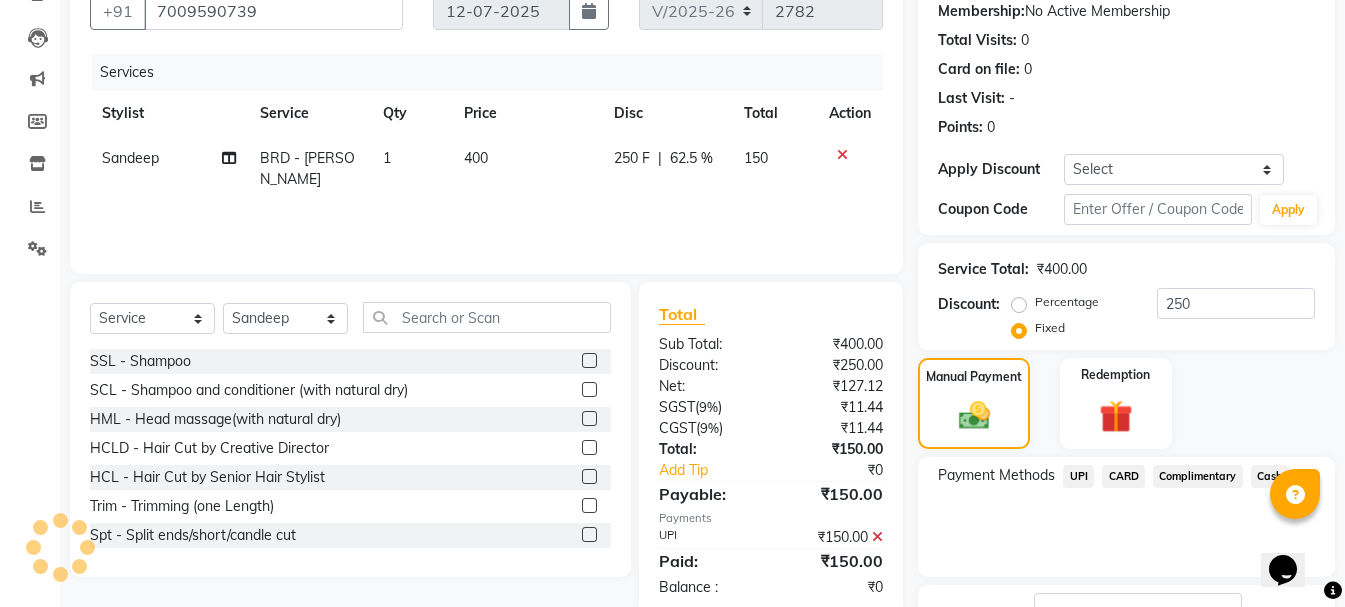 click on "Checkout" 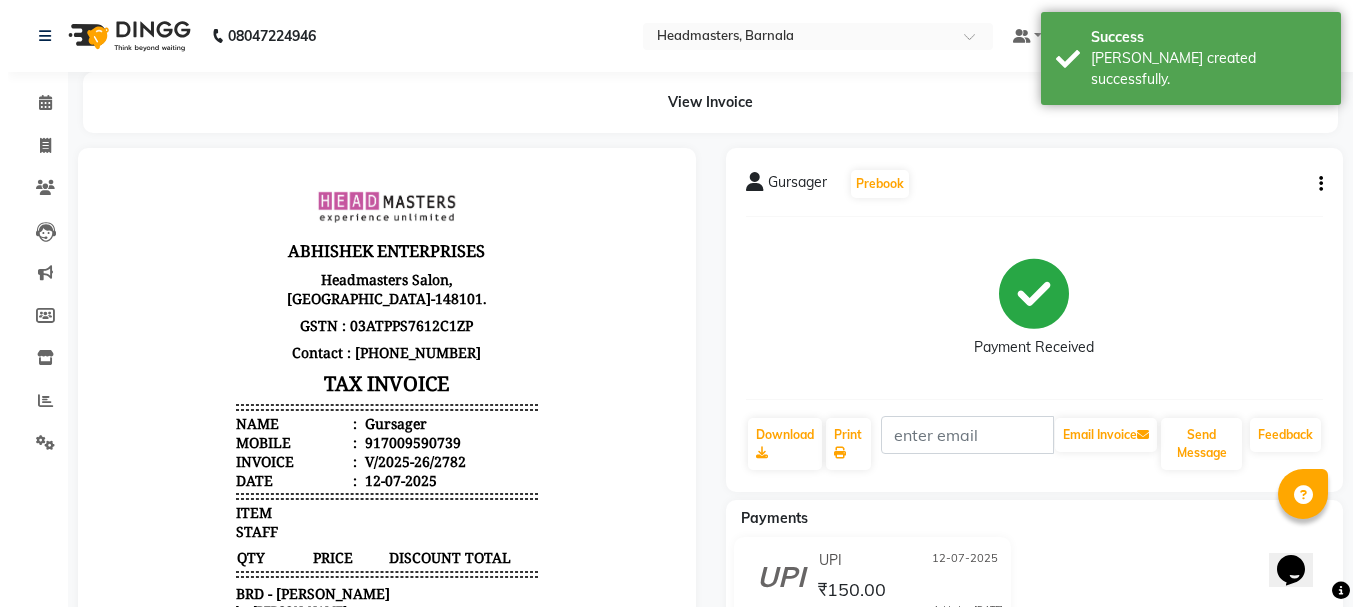 scroll, scrollTop: 0, scrollLeft: 0, axis: both 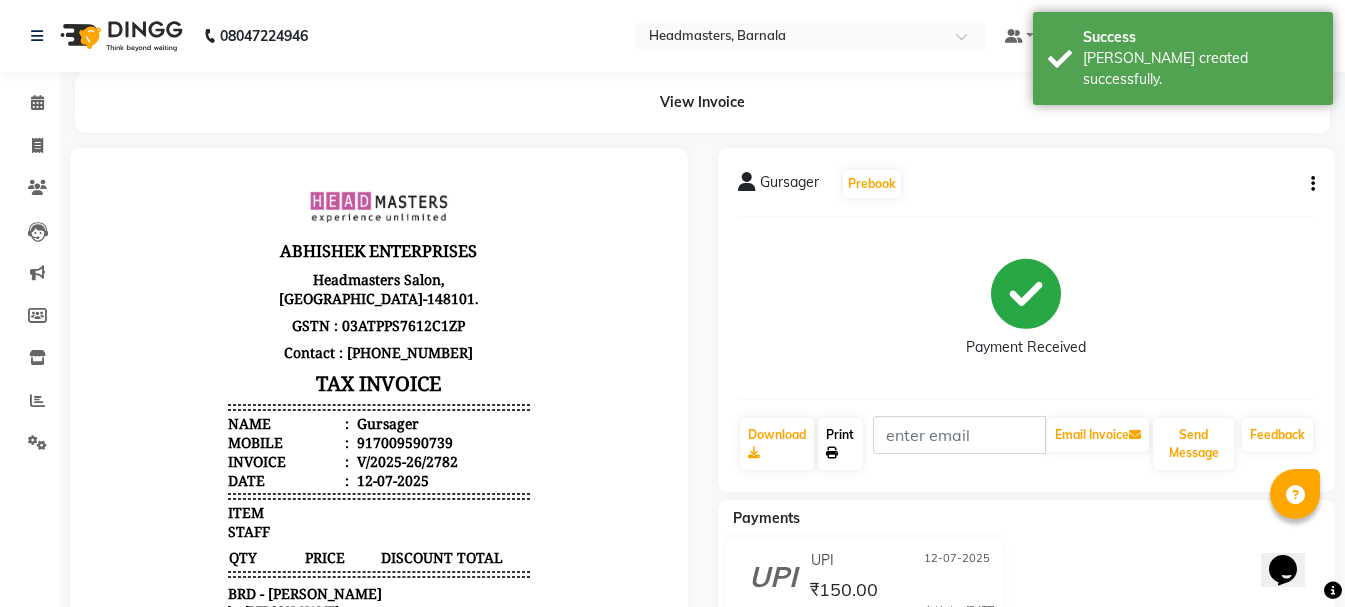 click on "Print" 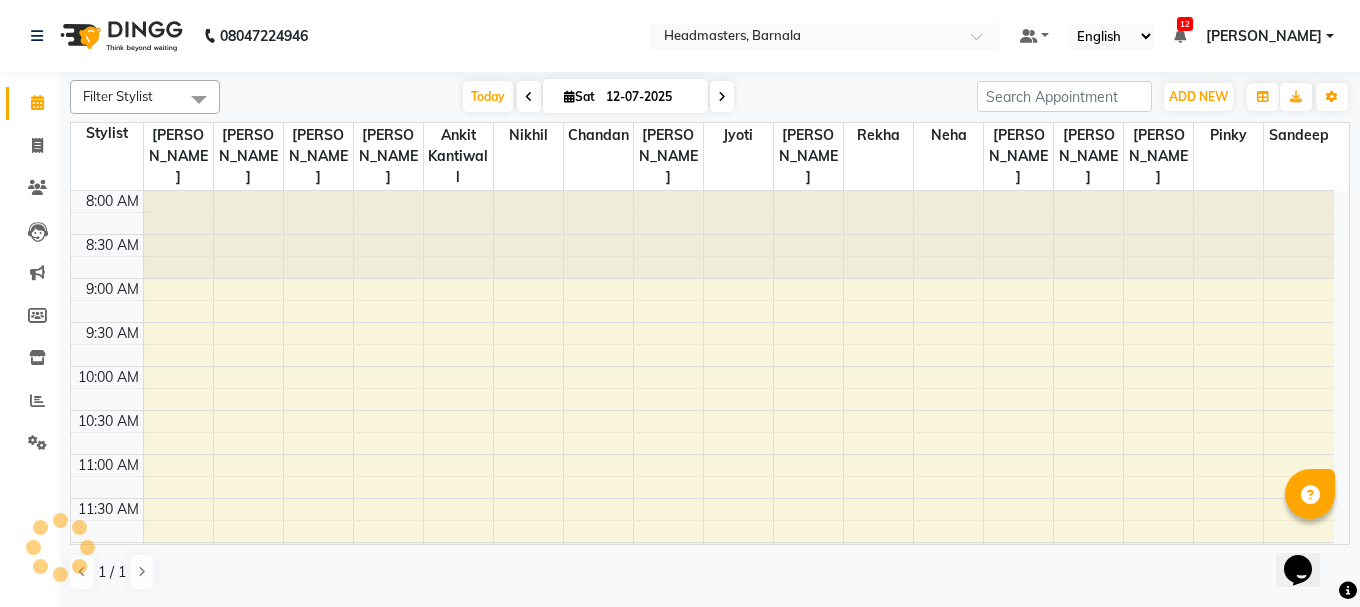 scroll, scrollTop: 617, scrollLeft: 0, axis: vertical 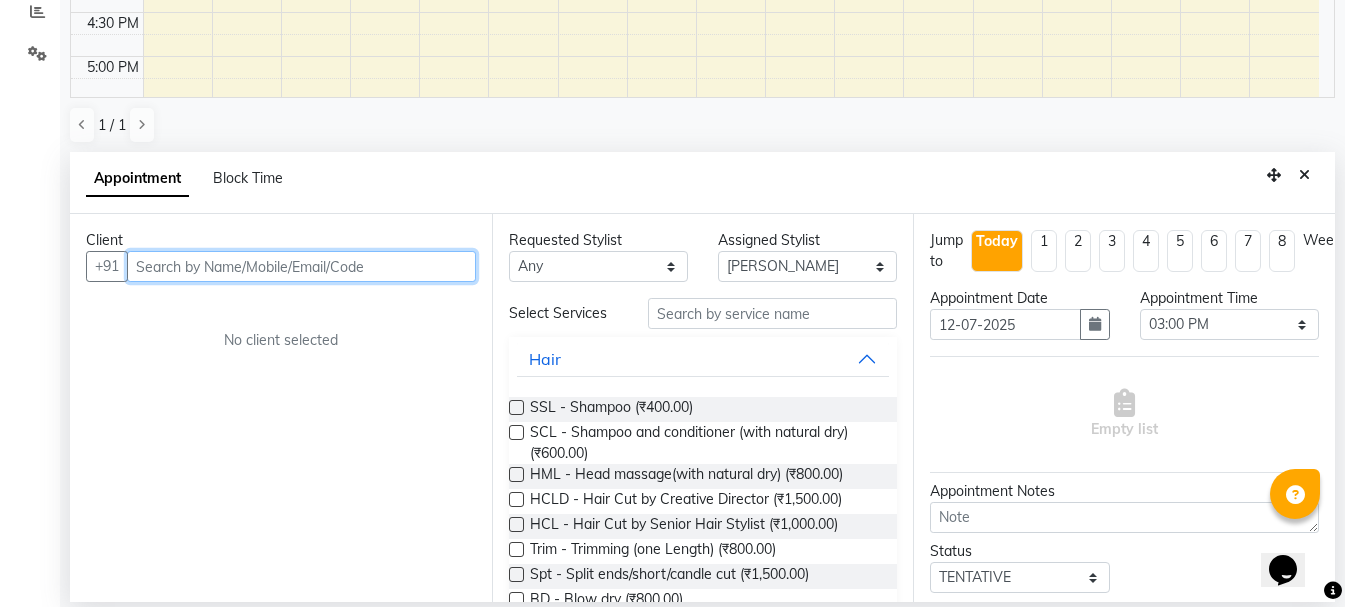 click at bounding box center [301, 266] 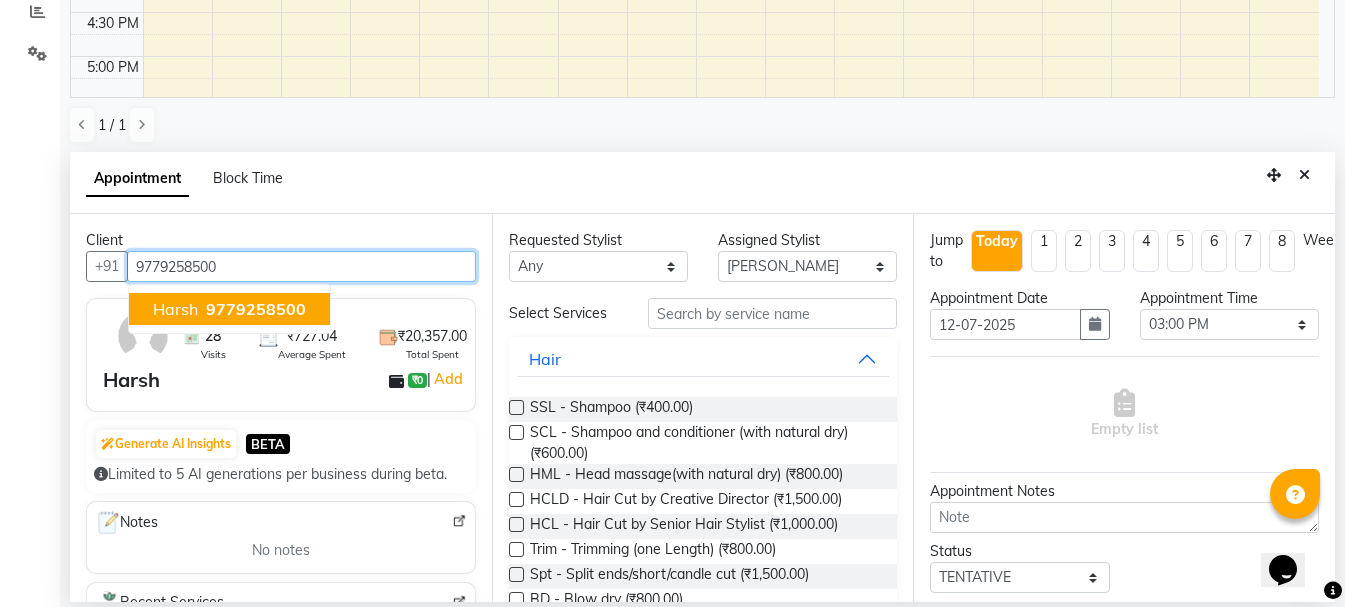 click on "9779258500" at bounding box center [256, 309] 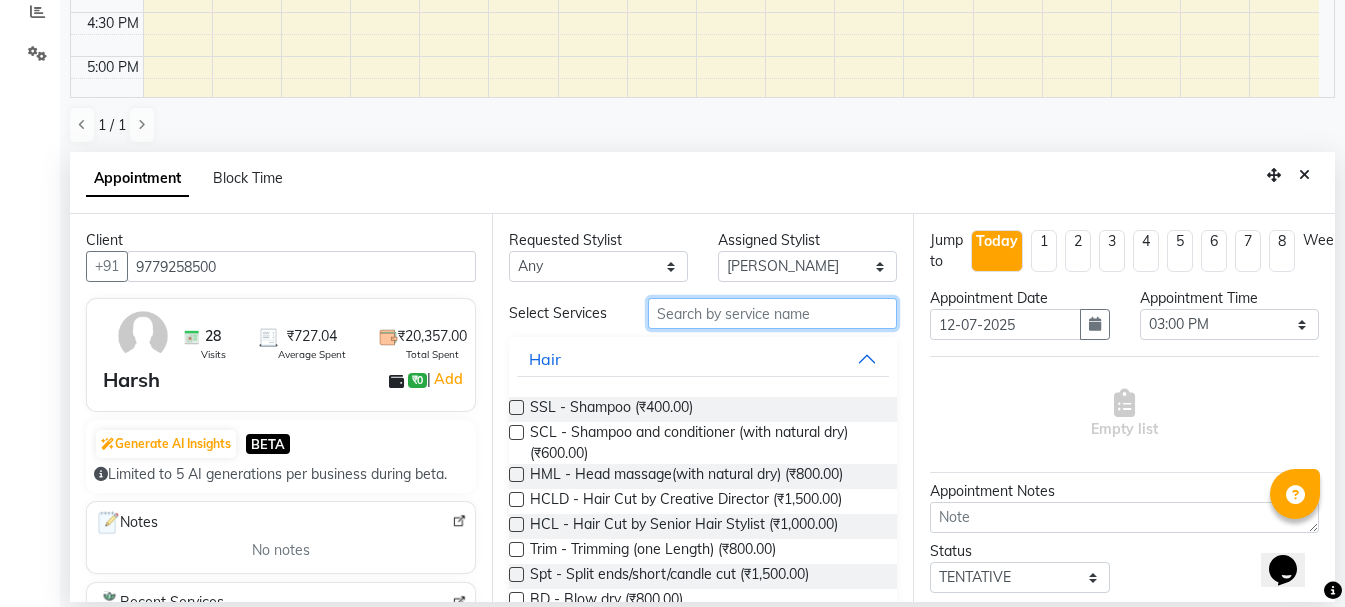 click at bounding box center (772, 313) 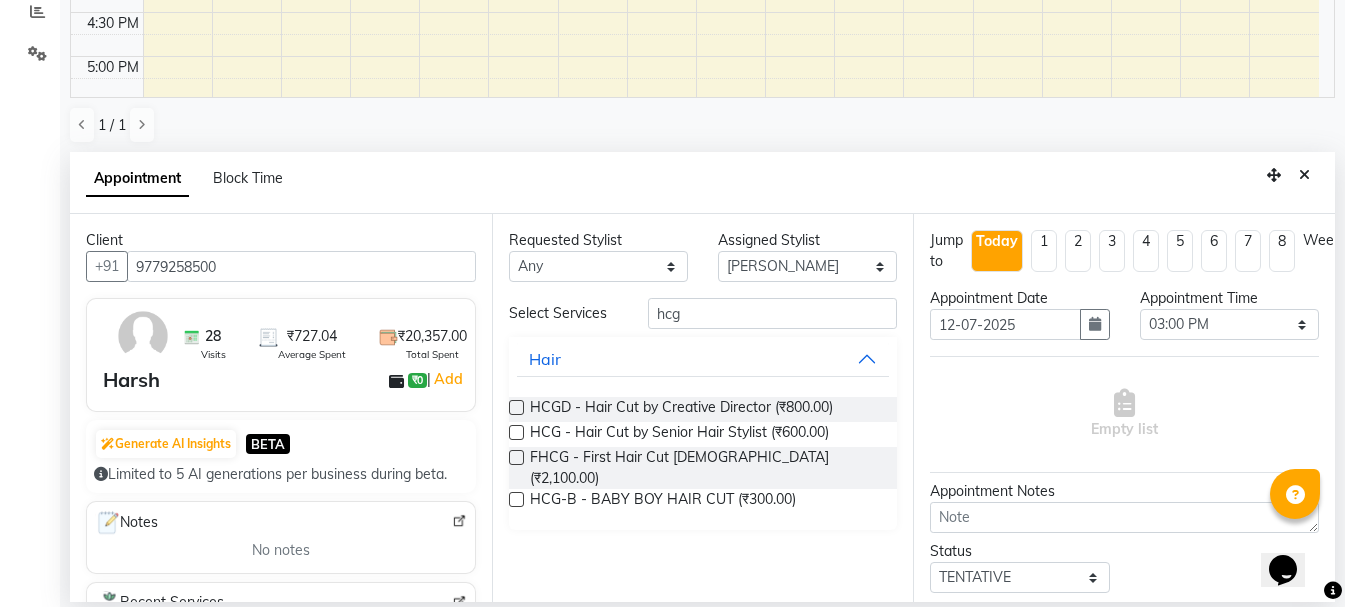 click at bounding box center [516, 432] 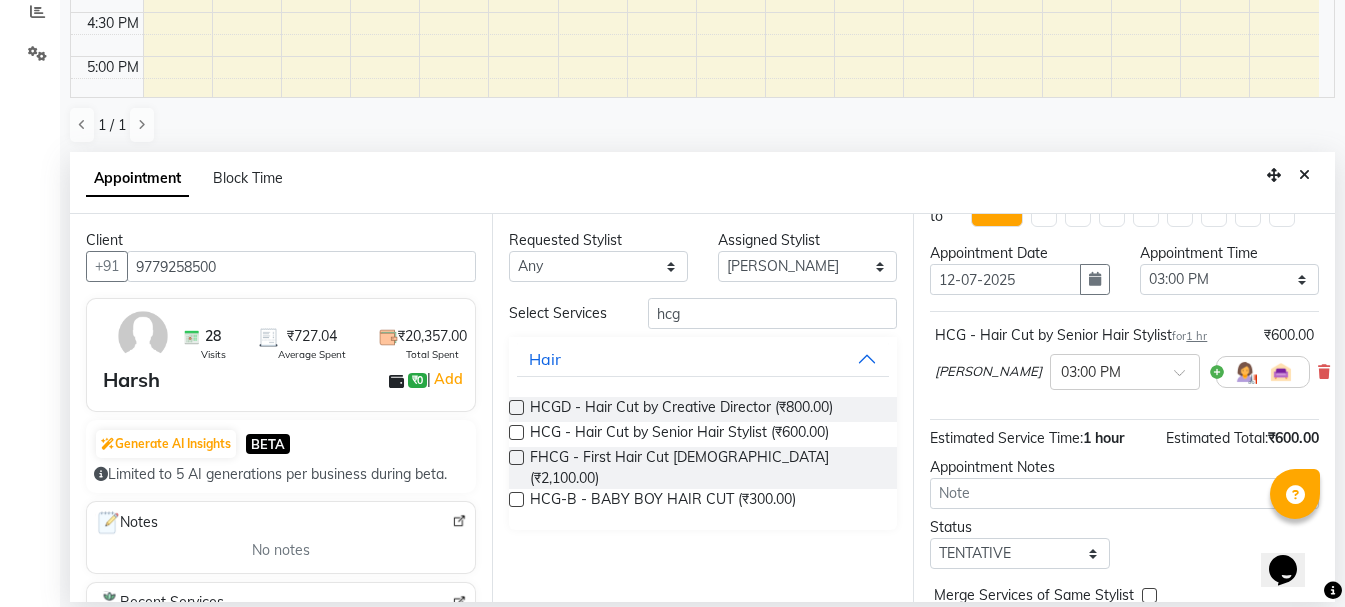 scroll, scrollTop: 156, scrollLeft: 0, axis: vertical 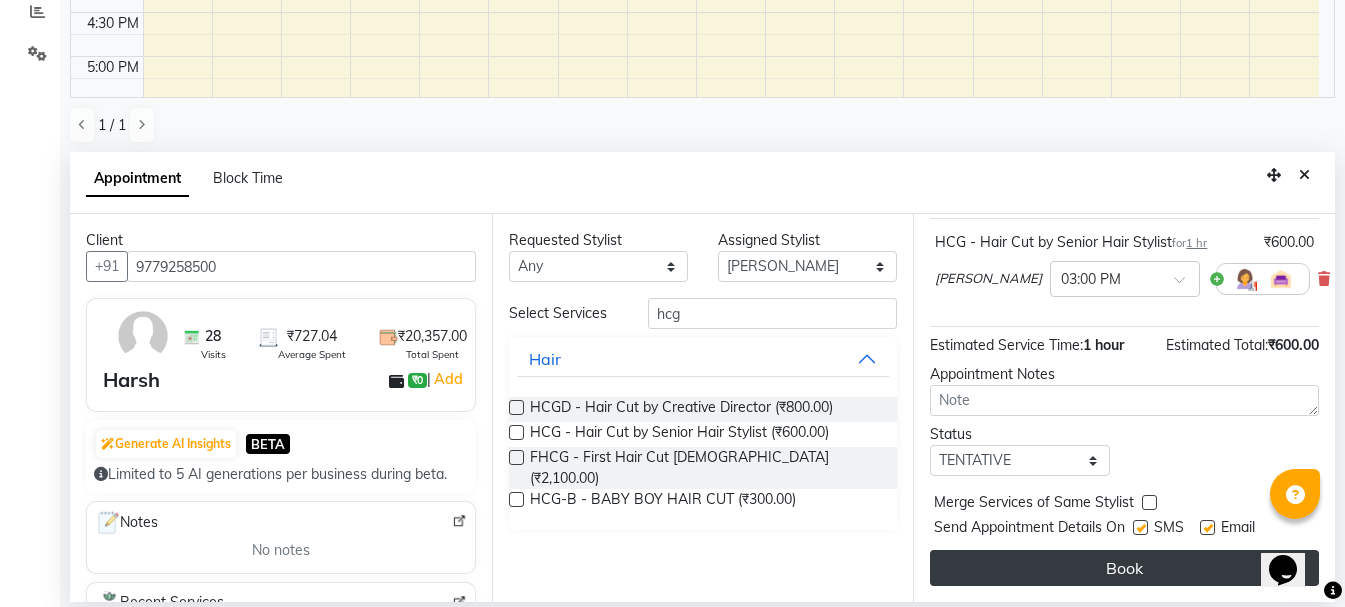 click on "Book" at bounding box center (1124, 568) 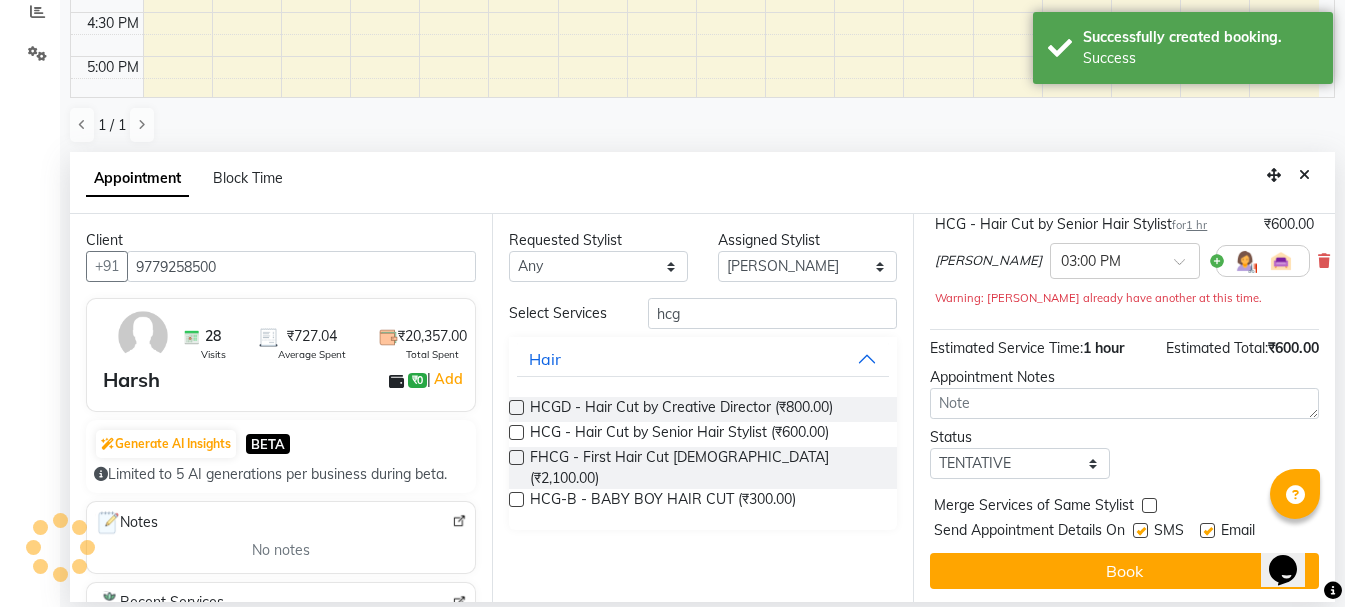 scroll, scrollTop: 0, scrollLeft: 0, axis: both 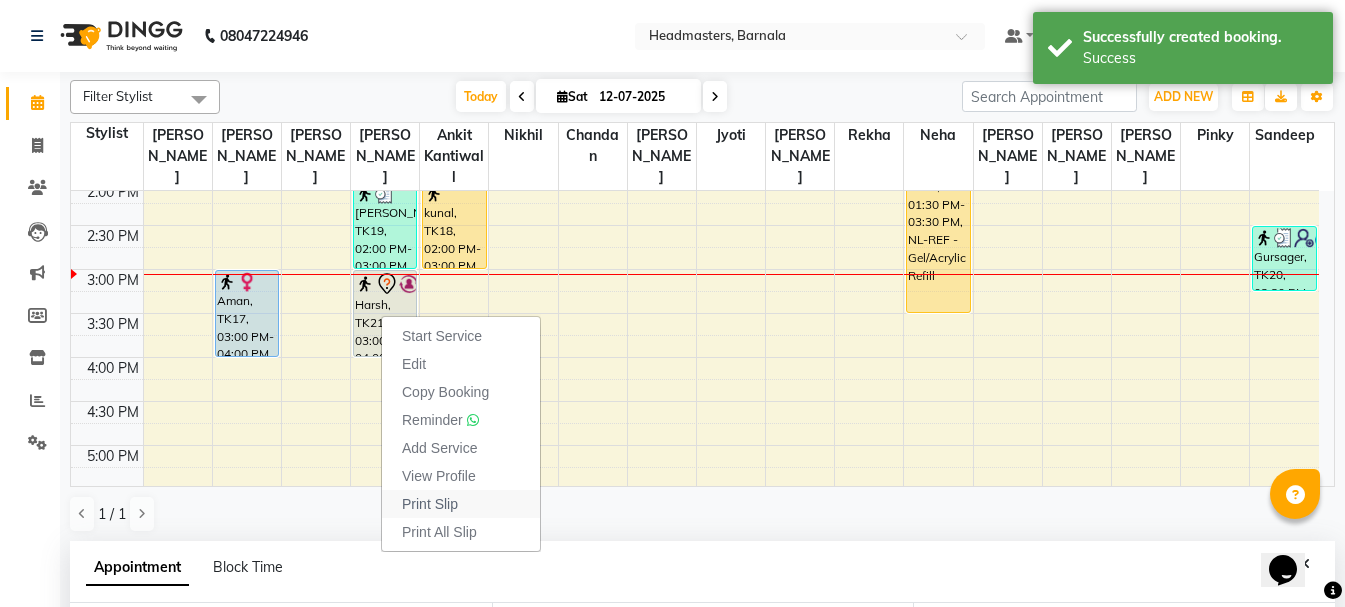 click on "Print Slip" at bounding box center [430, 504] 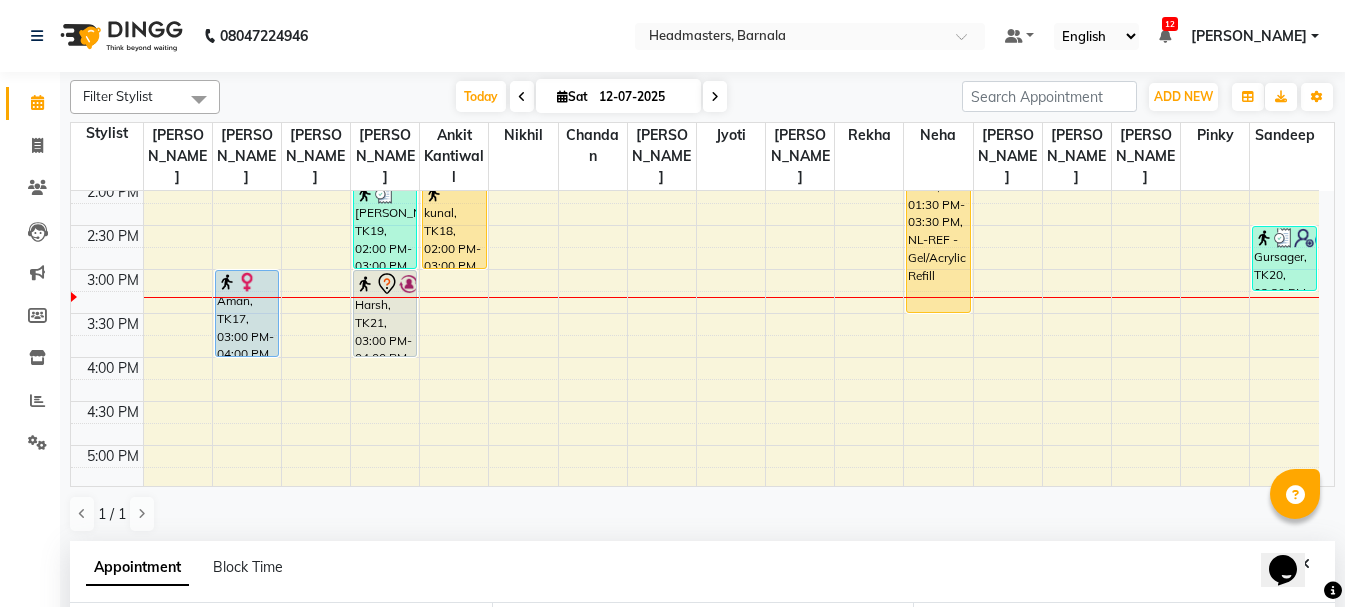 scroll, scrollTop: 389, scrollLeft: 0, axis: vertical 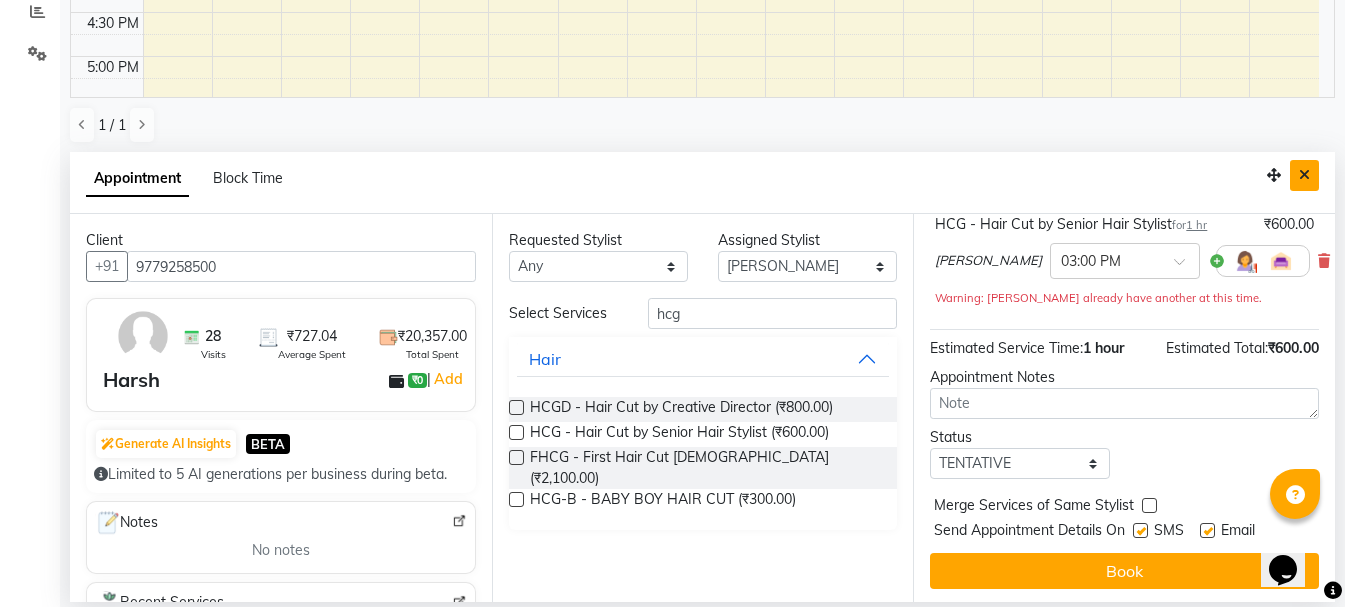 click at bounding box center [1304, 175] 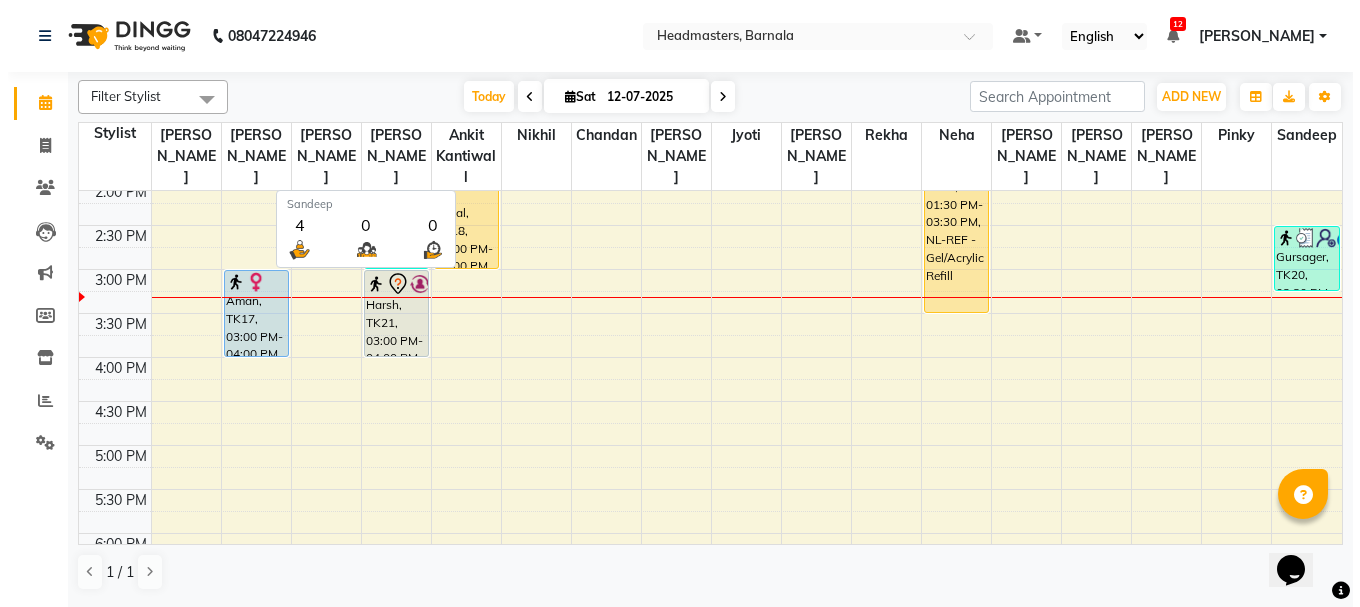 scroll, scrollTop: 0, scrollLeft: 0, axis: both 